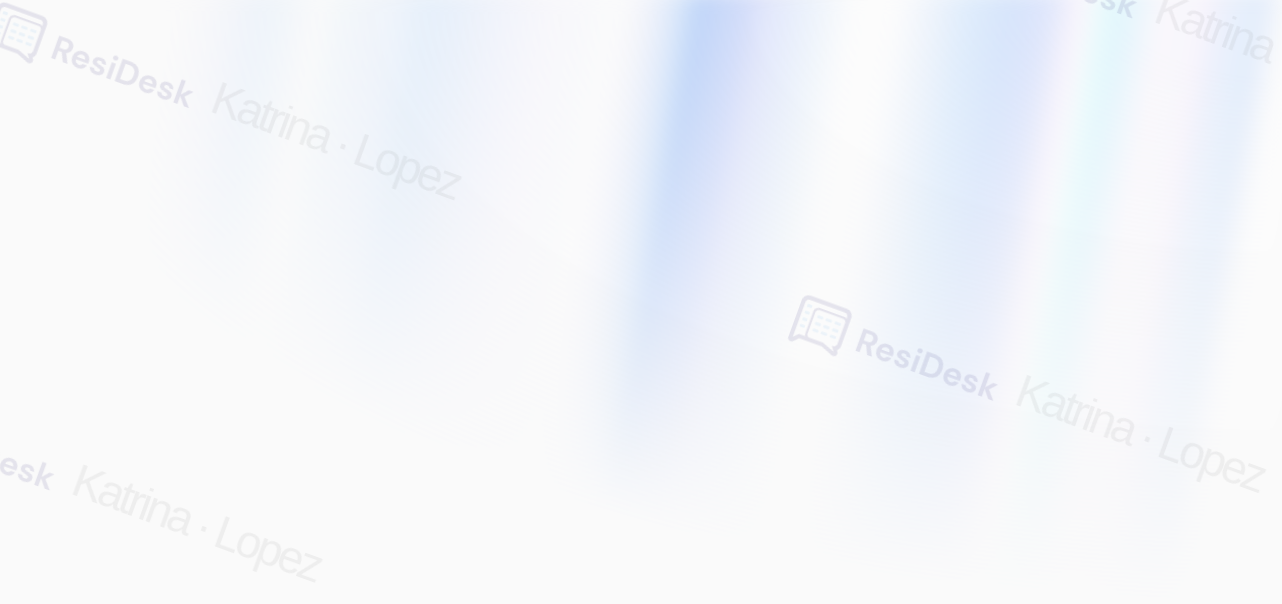 scroll, scrollTop: 0, scrollLeft: 0, axis: both 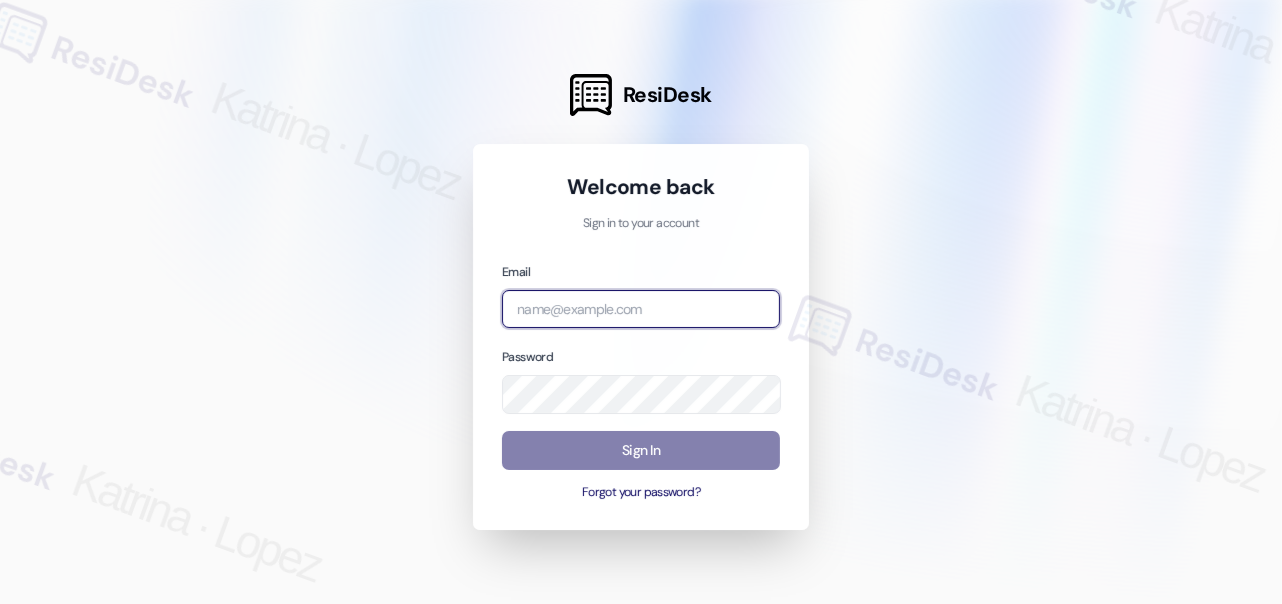 click at bounding box center [641, 309] 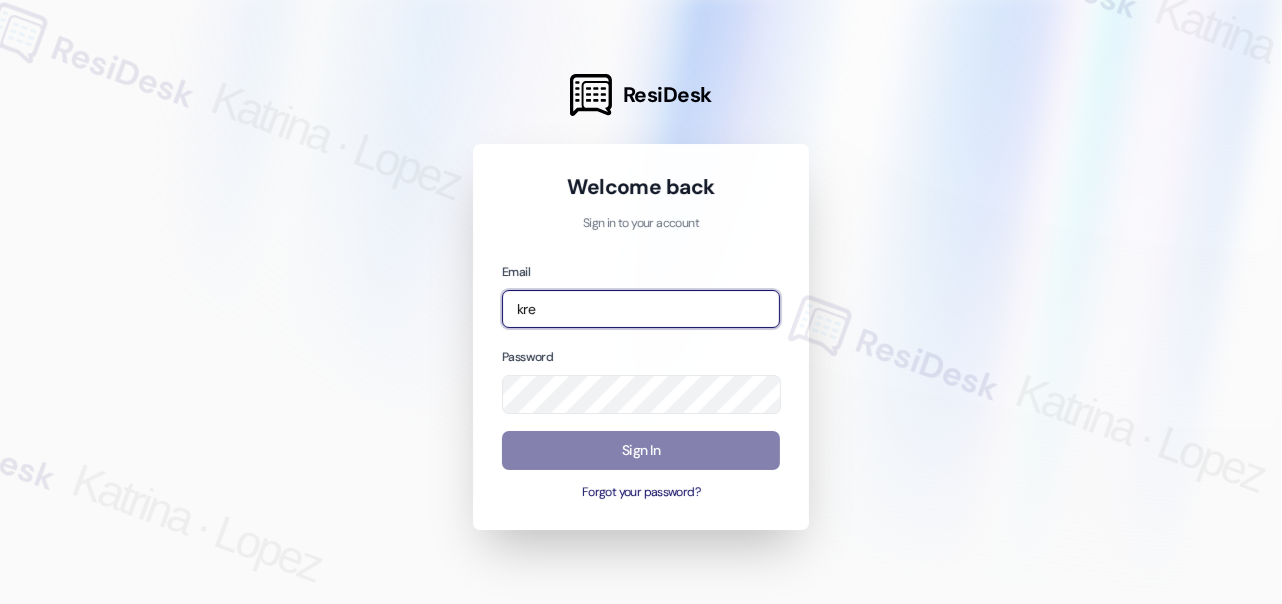 click at bounding box center (0, 604) 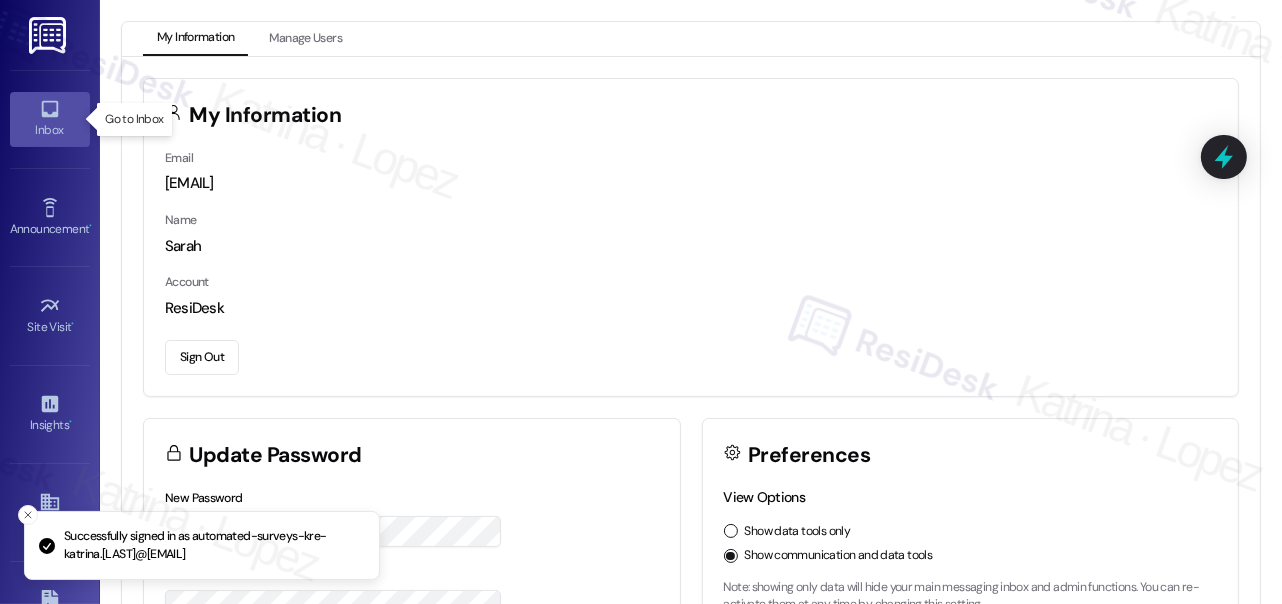 click on "Inbox" at bounding box center [50, 130] 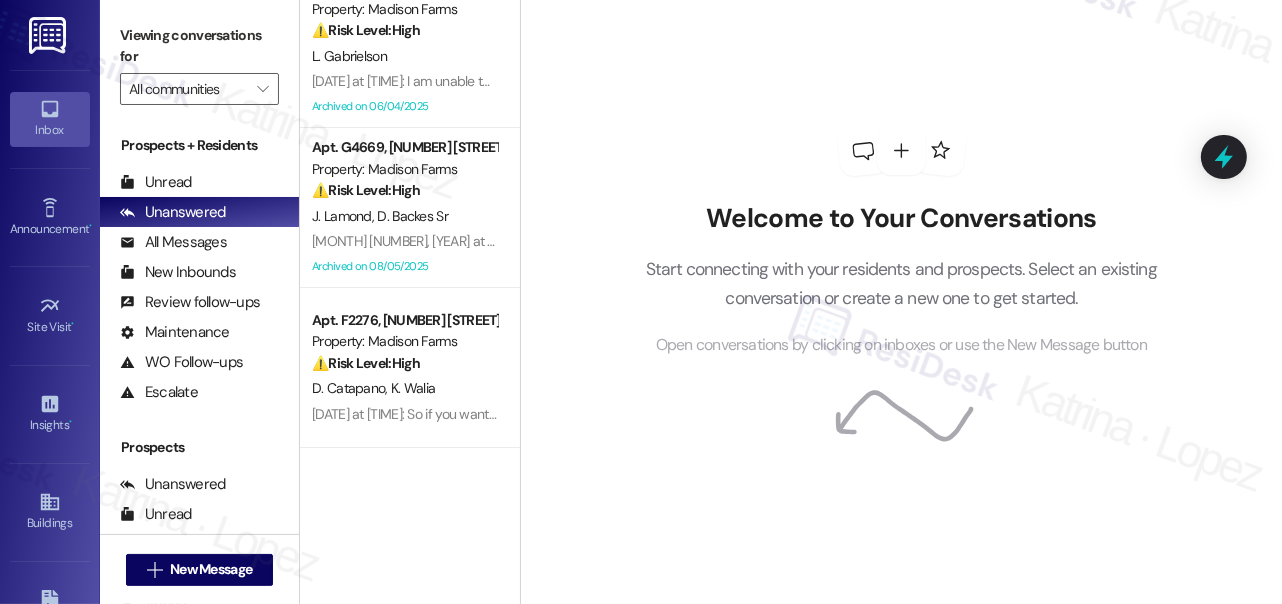 scroll, scrollTop: 0, scrollLeft: 0, axis: both 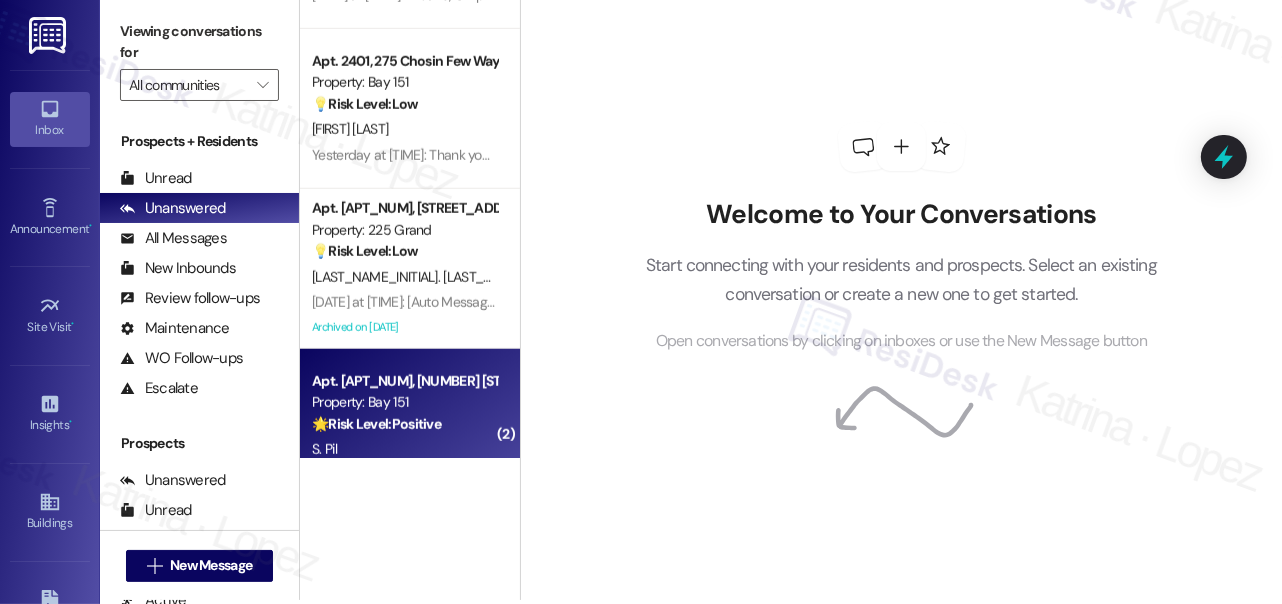 click on "Property: Bay 151" at bounding box center (404, 402) 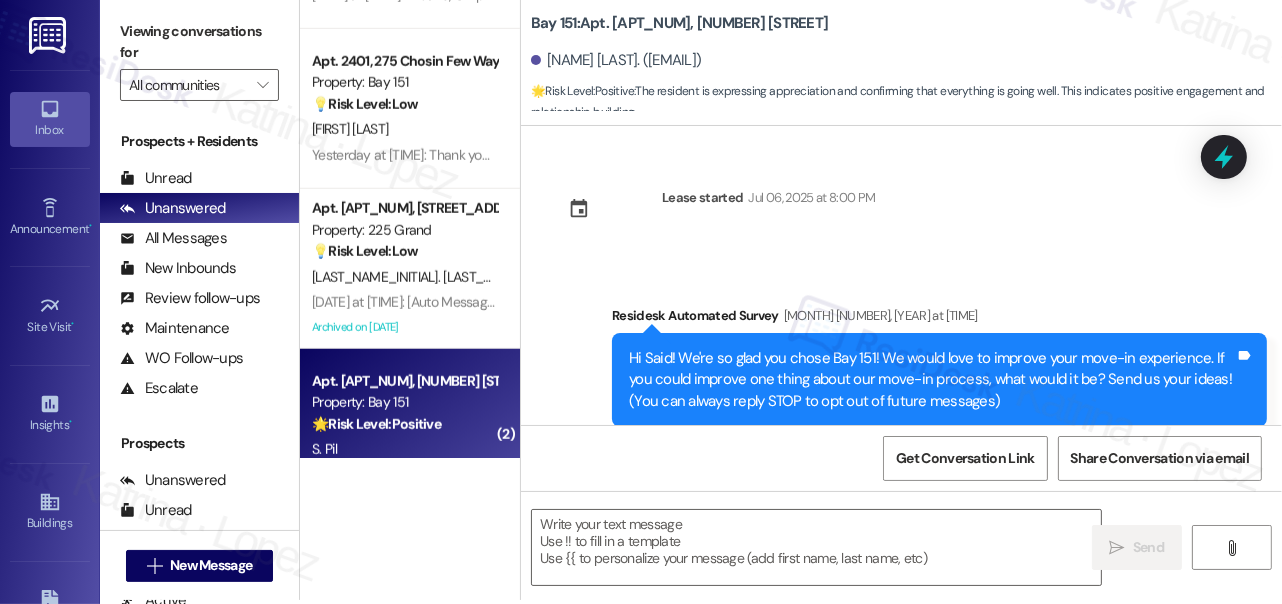 scroll, scrollTop: 0, scrollLeft: 0, axis: both 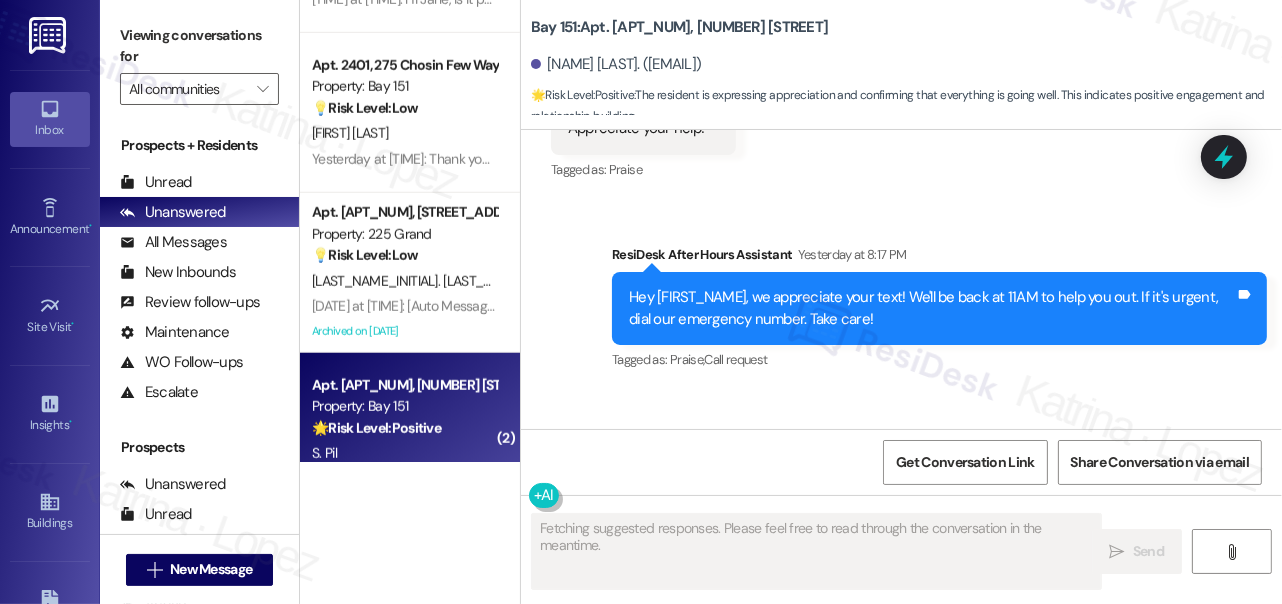 click on "Hey Said, we appreciate your text! We'll be back at 11AM to help you out. If it's urgent, dial our emergency number. Take care!" at bounding box center [932, 308] 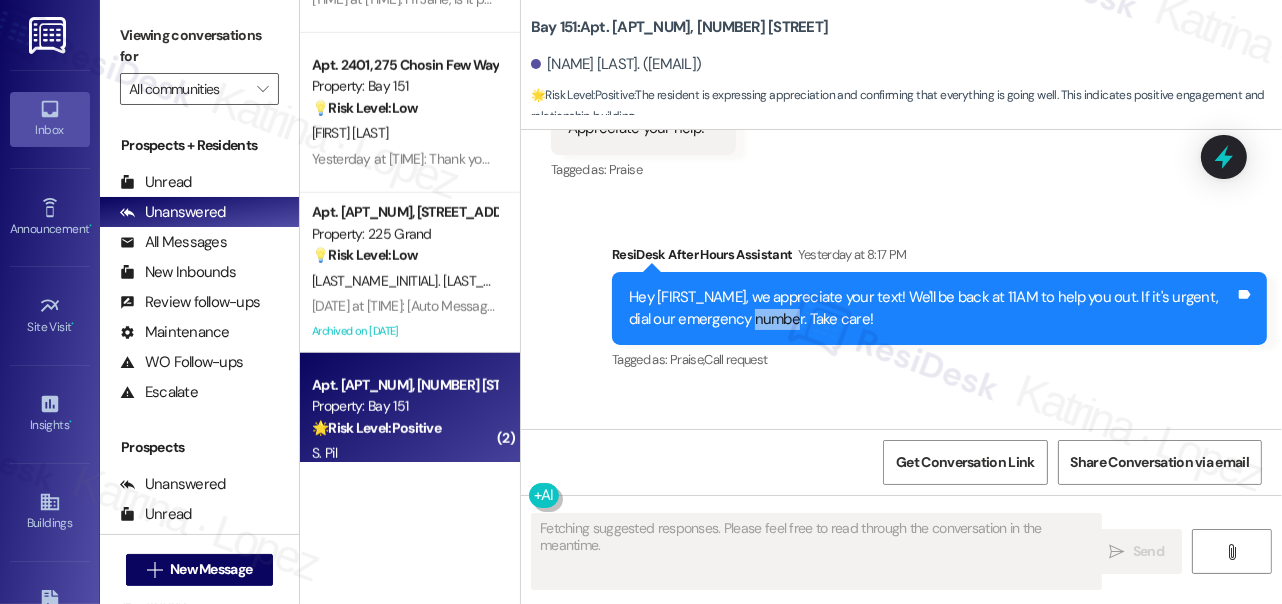 click on "Hey Said, we appreciate your text! We'll be back at 11AM to help you out. If it's urgent, dial our emergency number. Take care!" at bounding box center [932, 308] 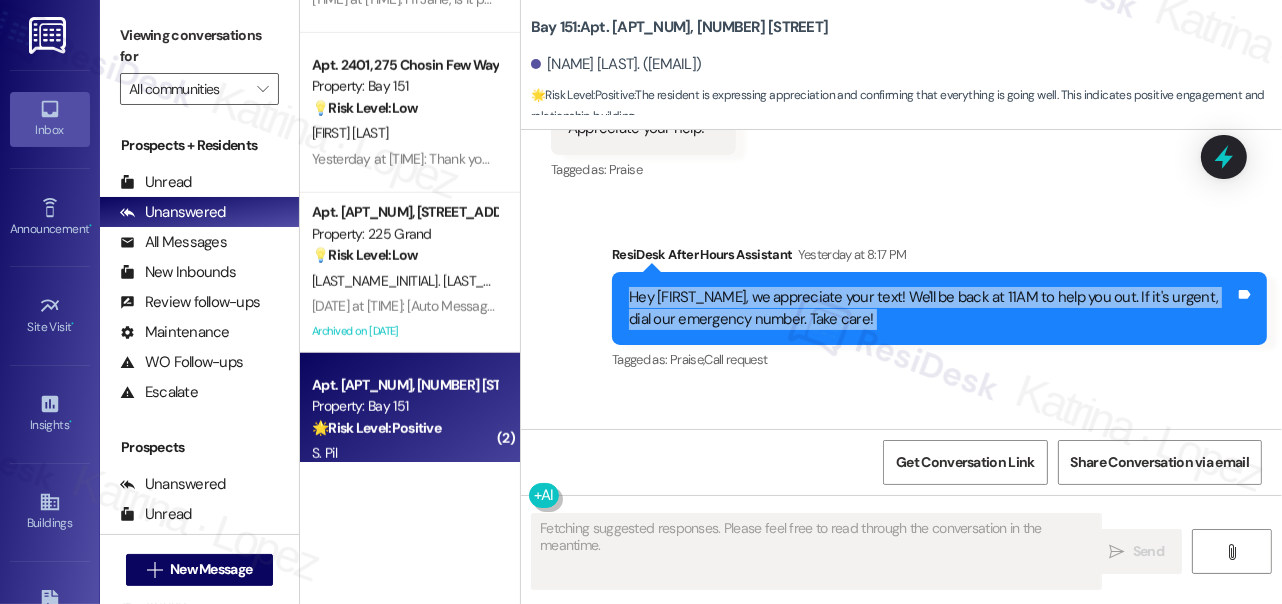 scroll, scrollTop: 3106, scrollLeft: 0, axis: vertical 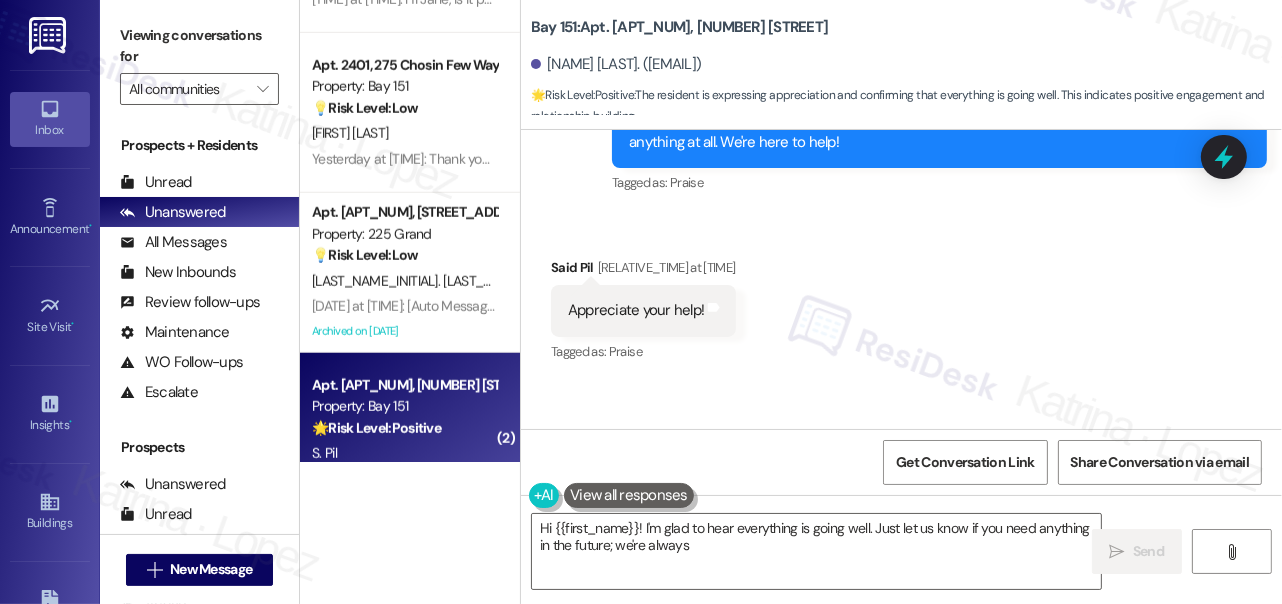 click on "Appreciate your help!  Tags and notes" at bounding box center [643, 310] 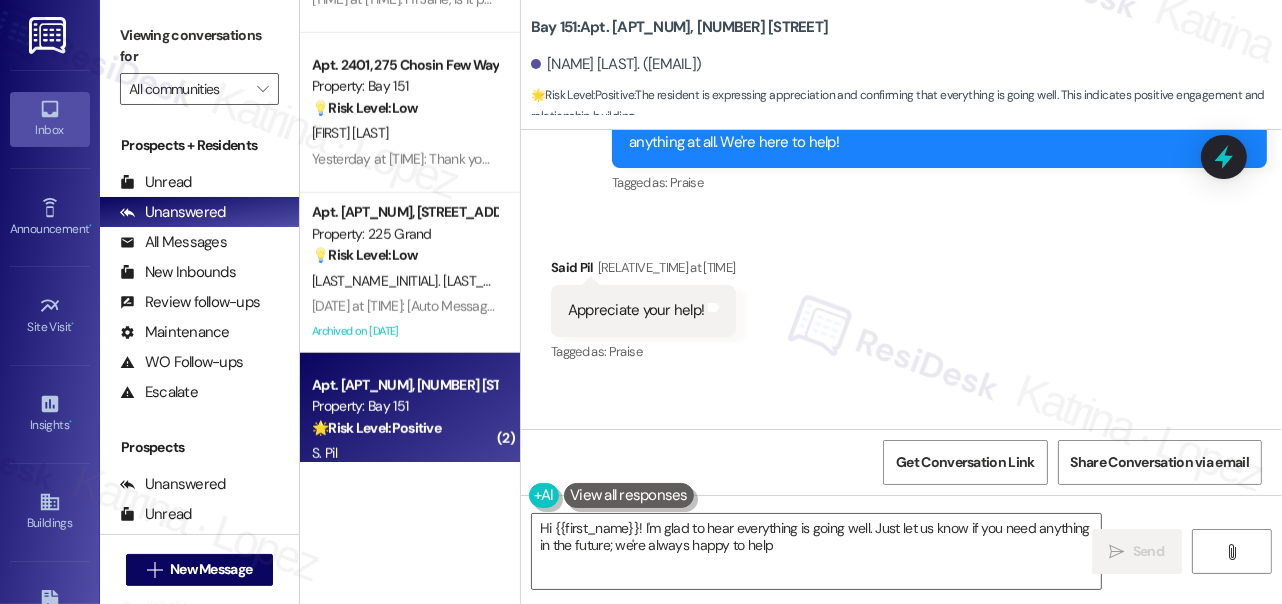 type on "Hi {{first_name}}! I'm glad to hear everything is going well. Just let us know if you need anything in the future; we're always happy to help!" 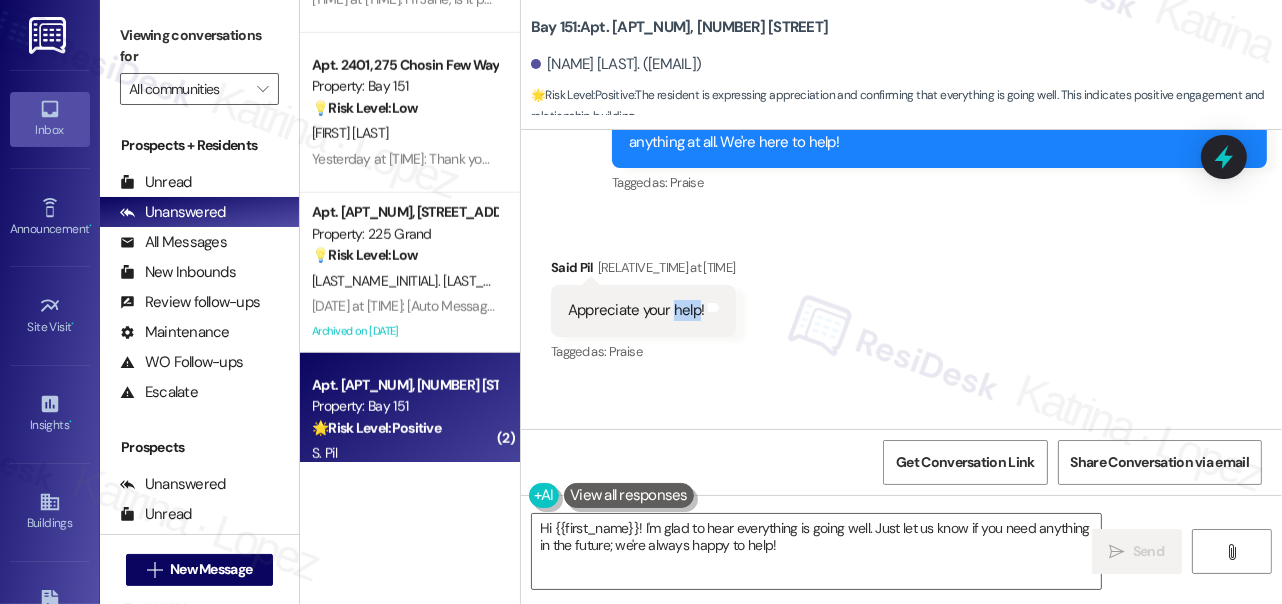 click on "Appreciate your help!  Tags and notes" at bounding box center (643, 310) 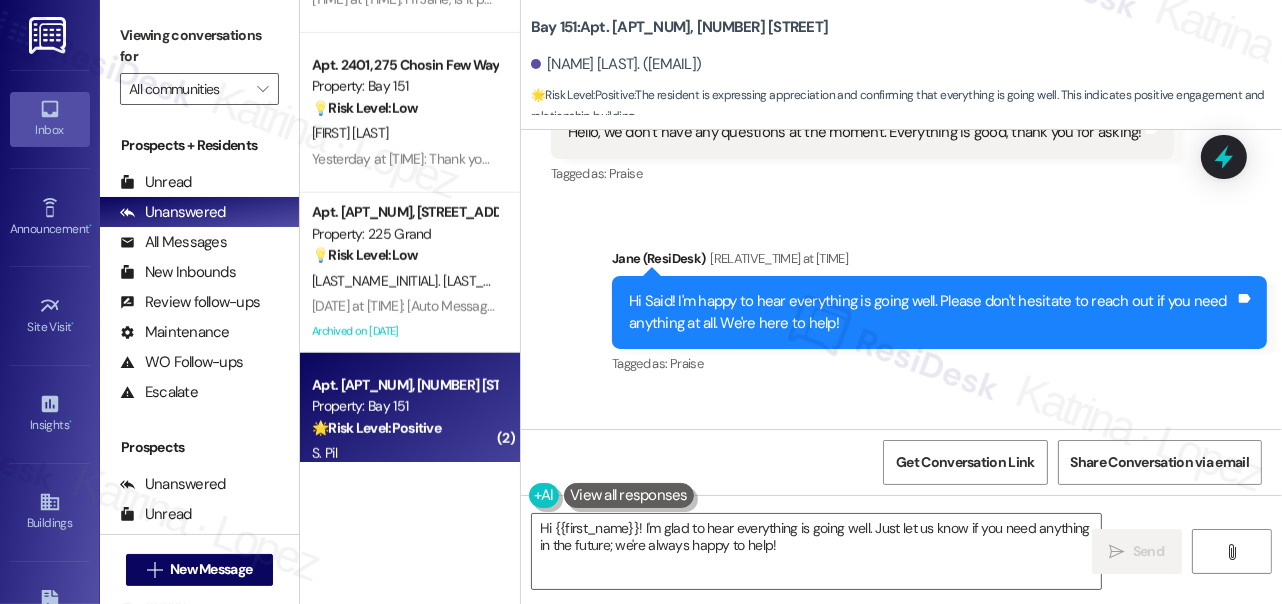 click on "Hi Said! I'm happy to hear everything is going well. Please don't hesitate to reach out if you need anything at all. We're here to help!" at bounding box center [932, 312] 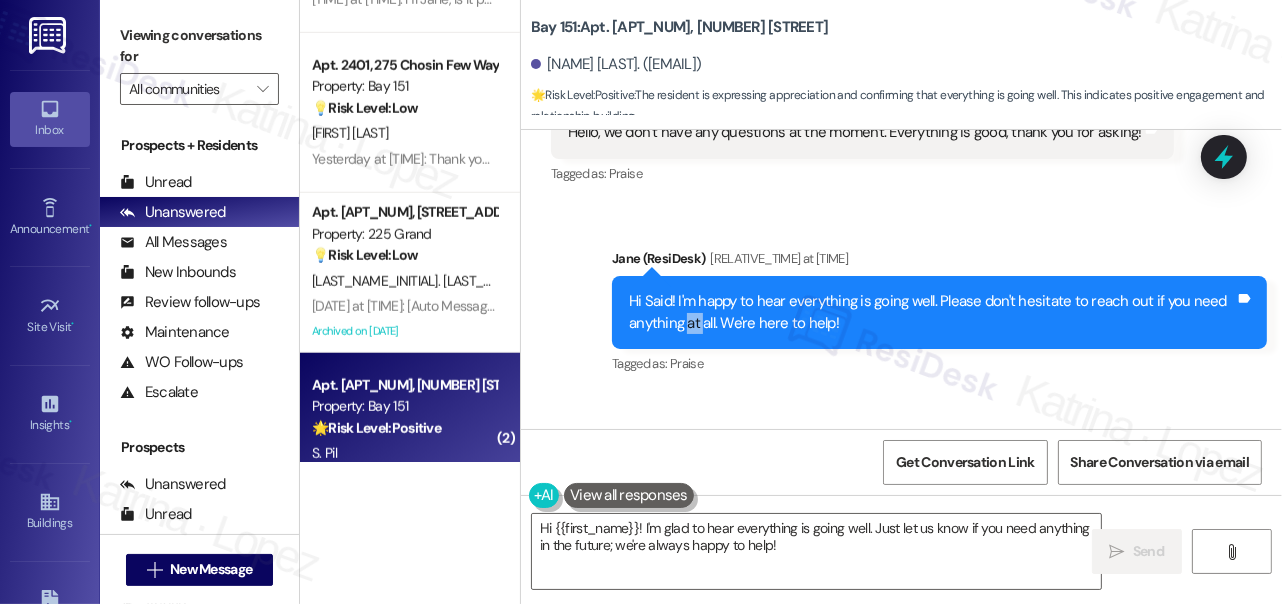 click on "Hi Said! I'm happy to hear everything is going well. Please don't hesitate to reach out if you need anything at all. We're here to help!" at bounding box center [932, 312] 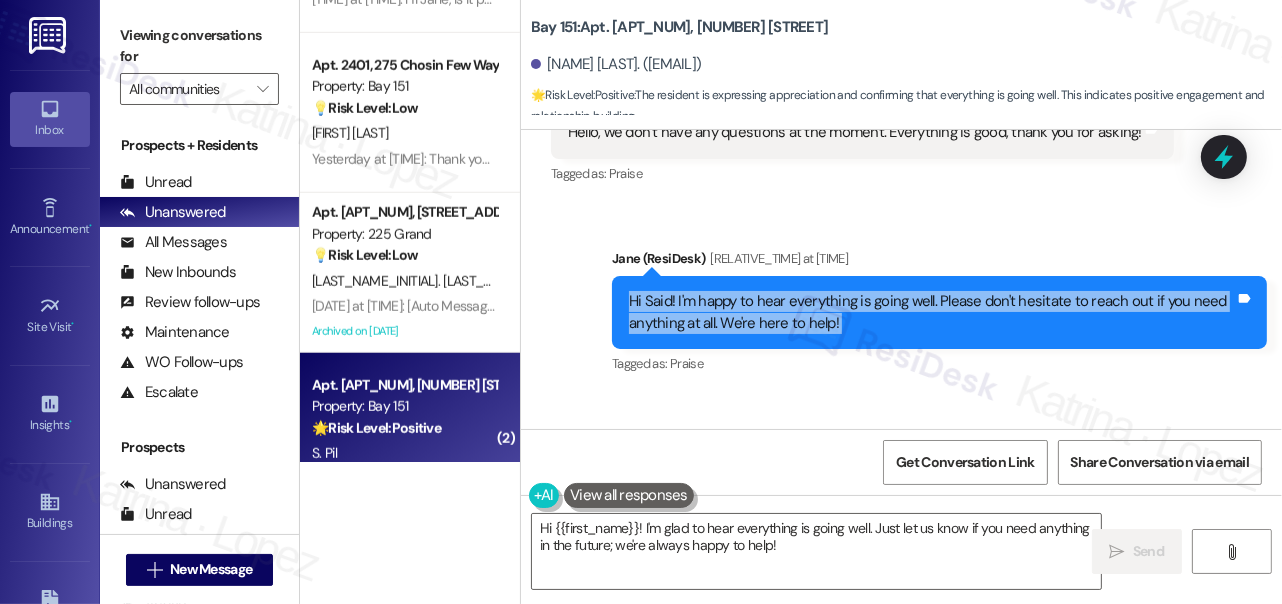 click on "Hi Said! I'm happy to hear everything is going well. Please don't hesitate to reach out if you need anything at all. We're here to help!" at bounding box center (932, 312) 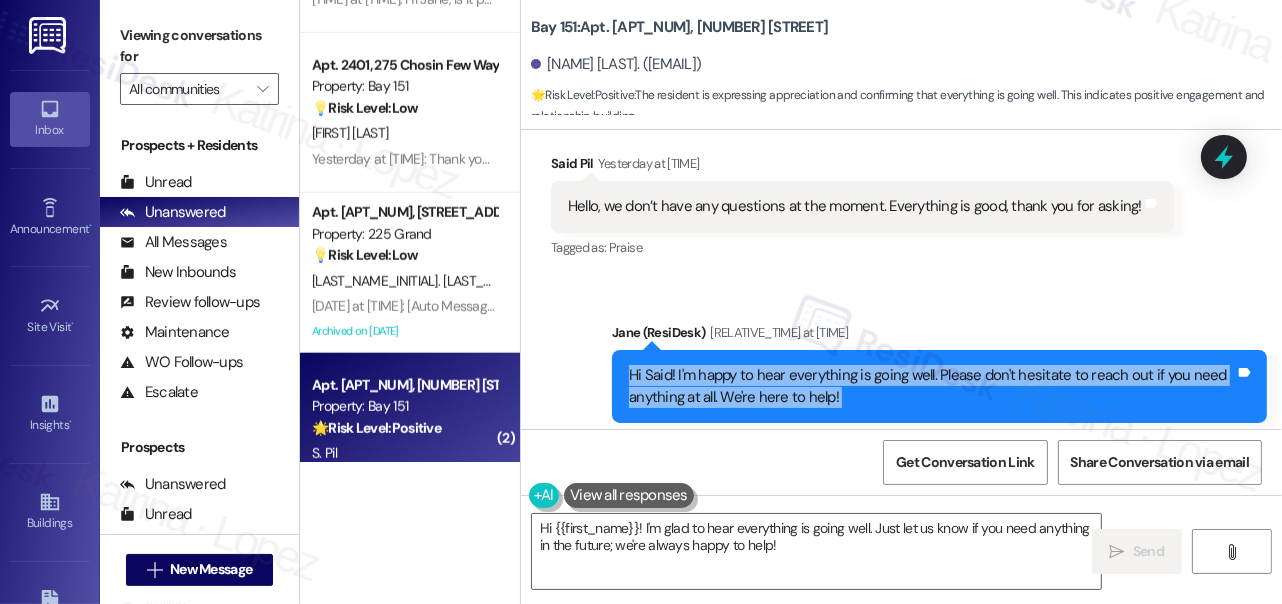 scroll, scrollTop: 2743, scrollLeft: 0, axis: vertical 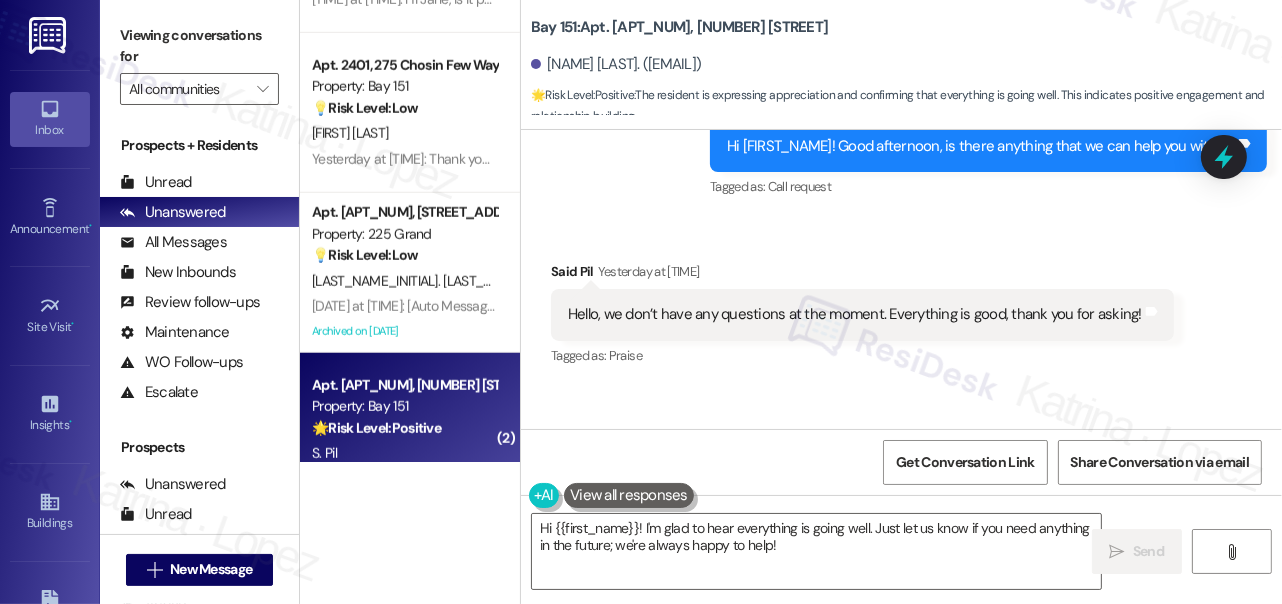 click on "Hello, we don’t have any questions at the moment. Everything is good, thank you for asking!" at bounding box center [855, 314] 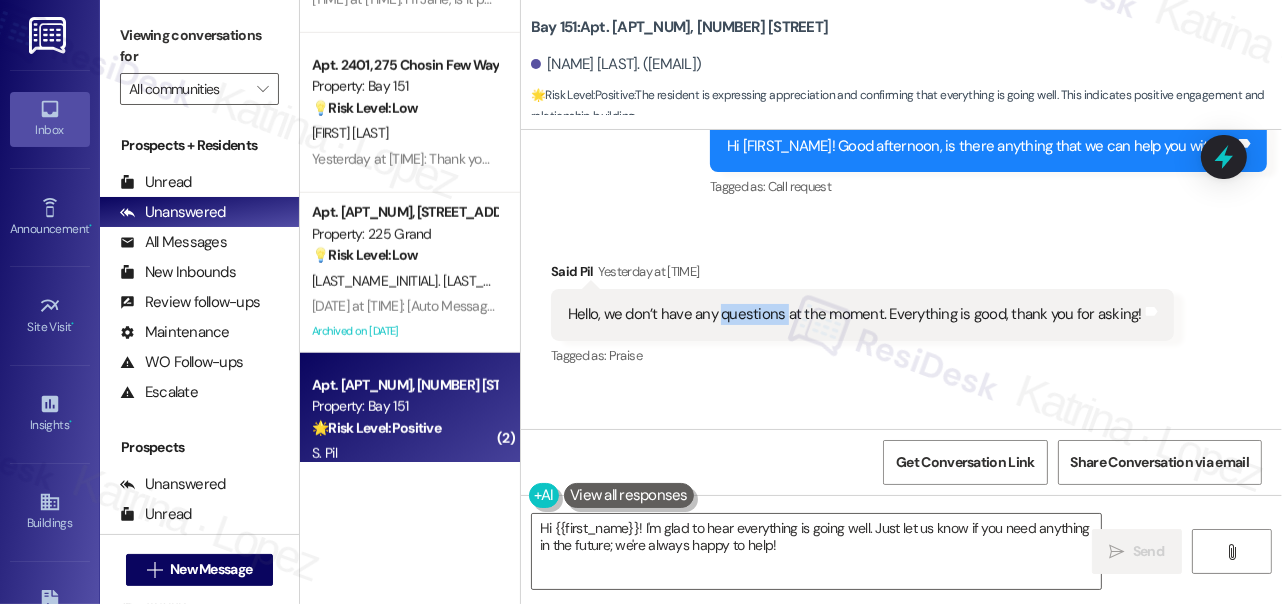 click on "Hello, we don’t have any questions at the moment. Everything is good, thank you for asking!" at bounding box center (855, 314) 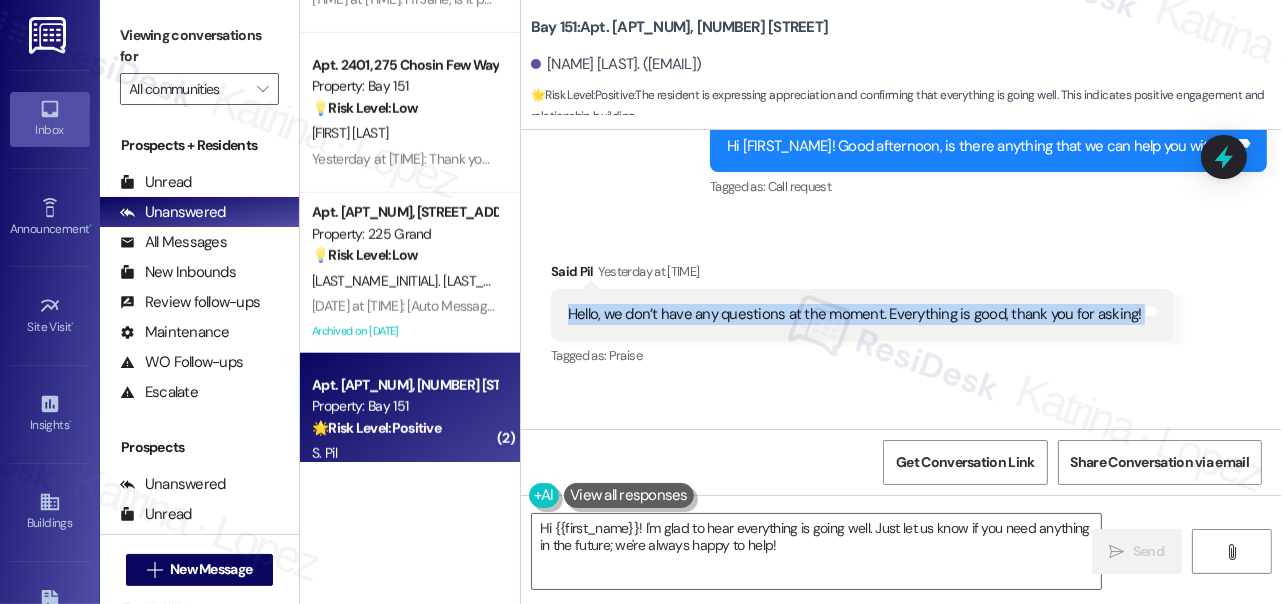click on "Hello, we don’t have any questions at the moment. Everything is good, thank you for asking!" at bounding box center [855, 314] 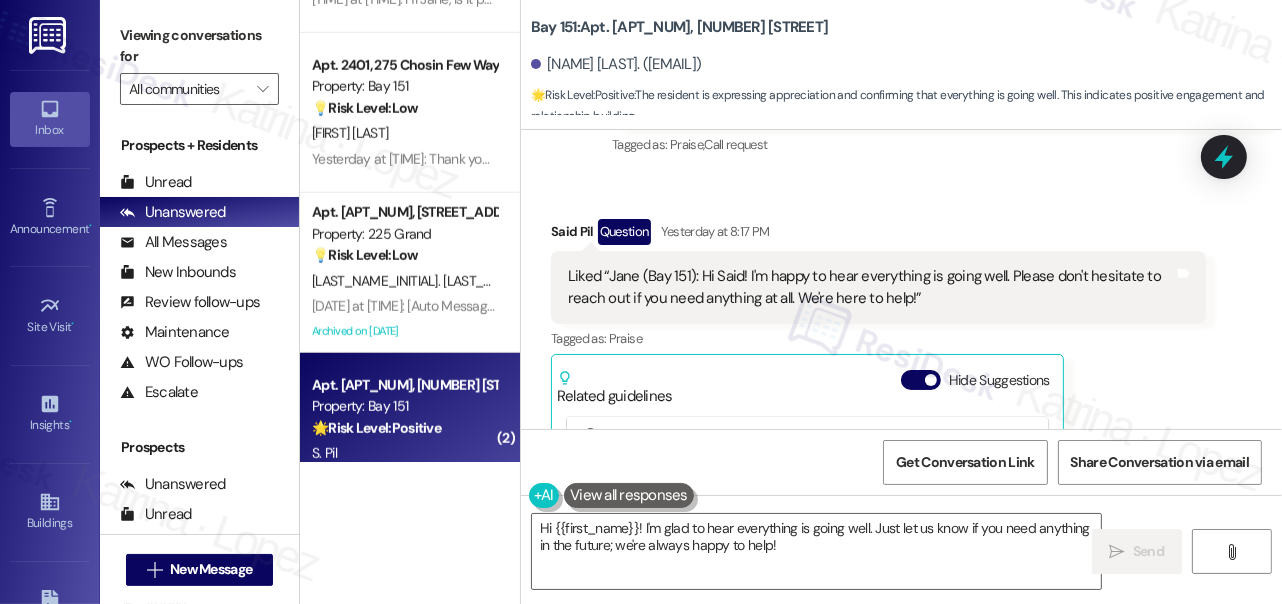 scroll, scrollTop: 3743, scrollLeft: 0, axis: vertical 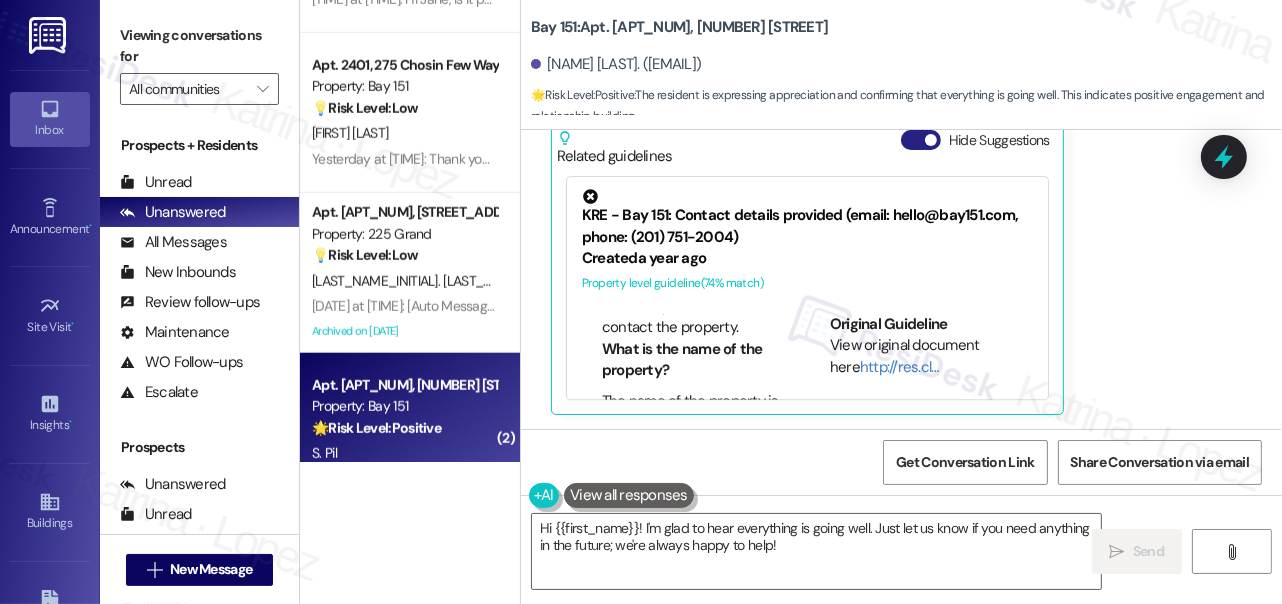 click on "Hide Suggestions" at bounding box center [921, 140] 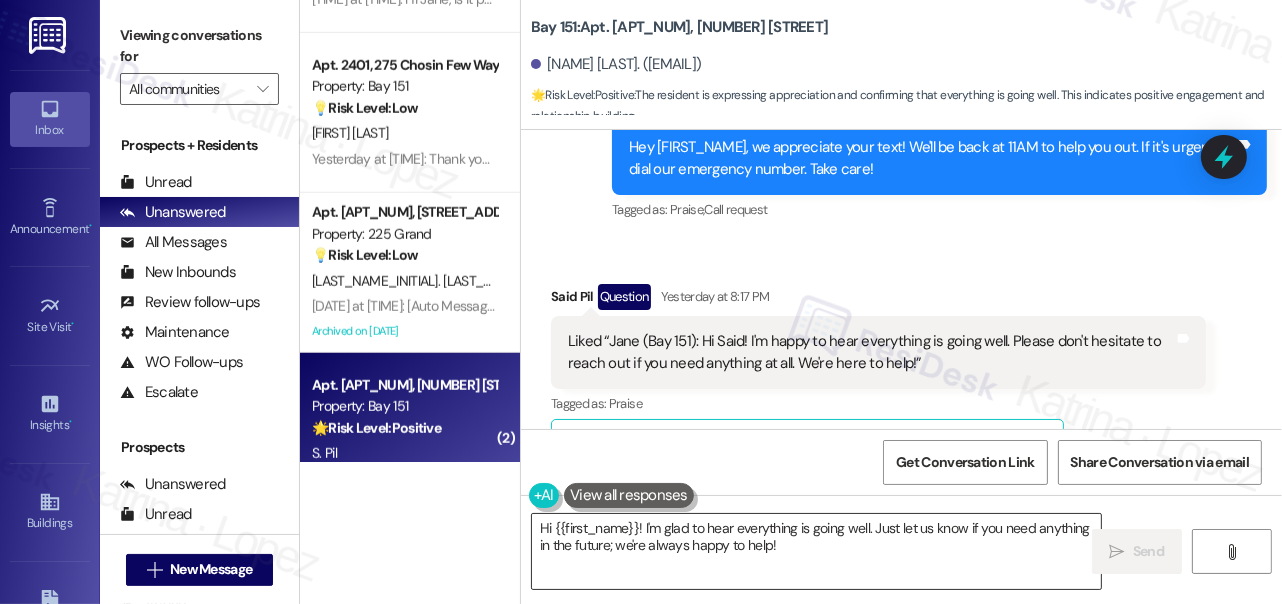 scroll, scrollTop: 3502, scrollLeft: 0, axis: vertical 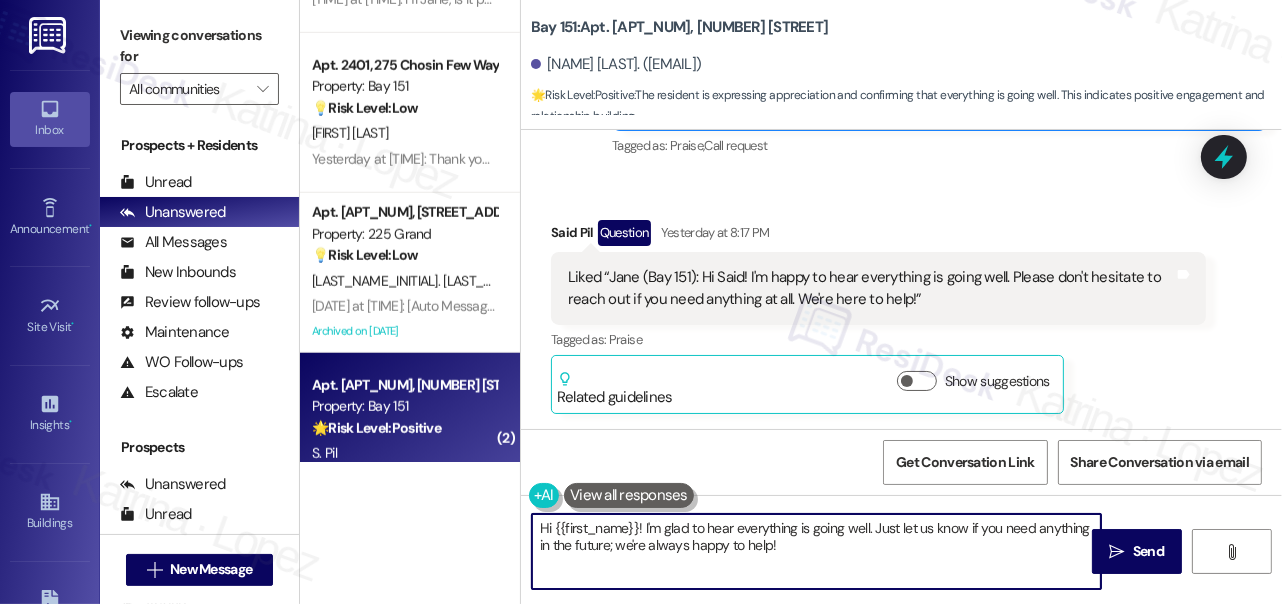 click on "Hi {{first_name}}! I'm glad to hear everything is going well. Just let us know if you need anything in the future; we're always happy to help!" at bounding box center [816, 551] 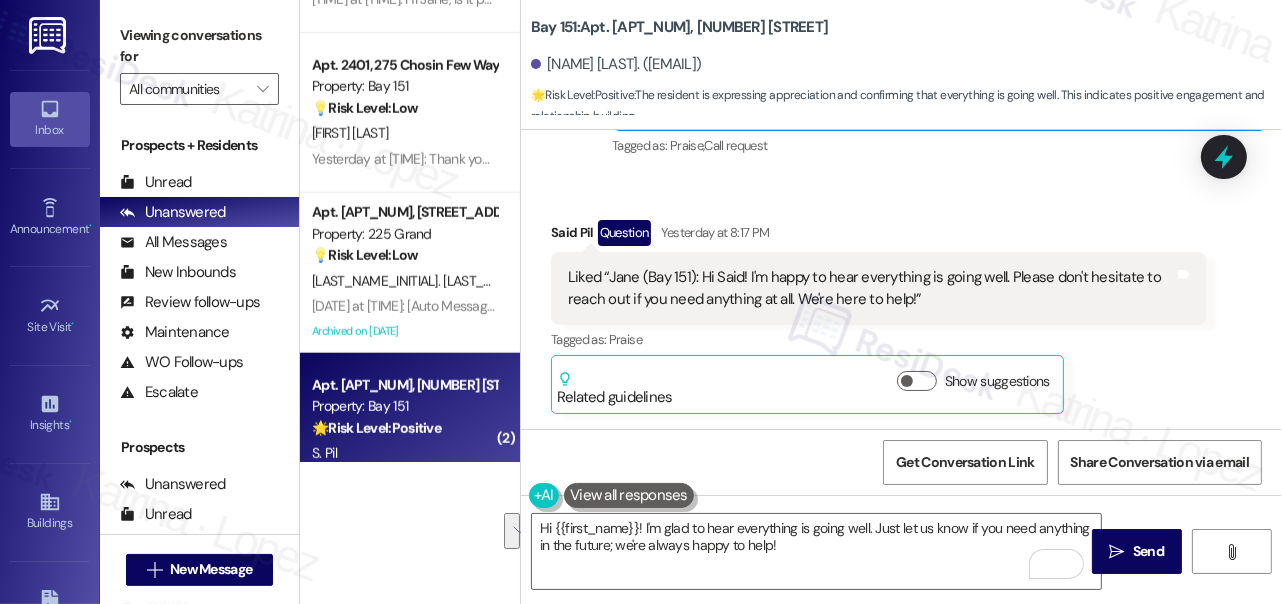 click on "Liked “Jane (Bay 151): Hi Said! I'm happy to hear everything is going well. Please don't hesitate to reach out if you need anything at all. We're here to help!”" at bounding box center (871, 288) 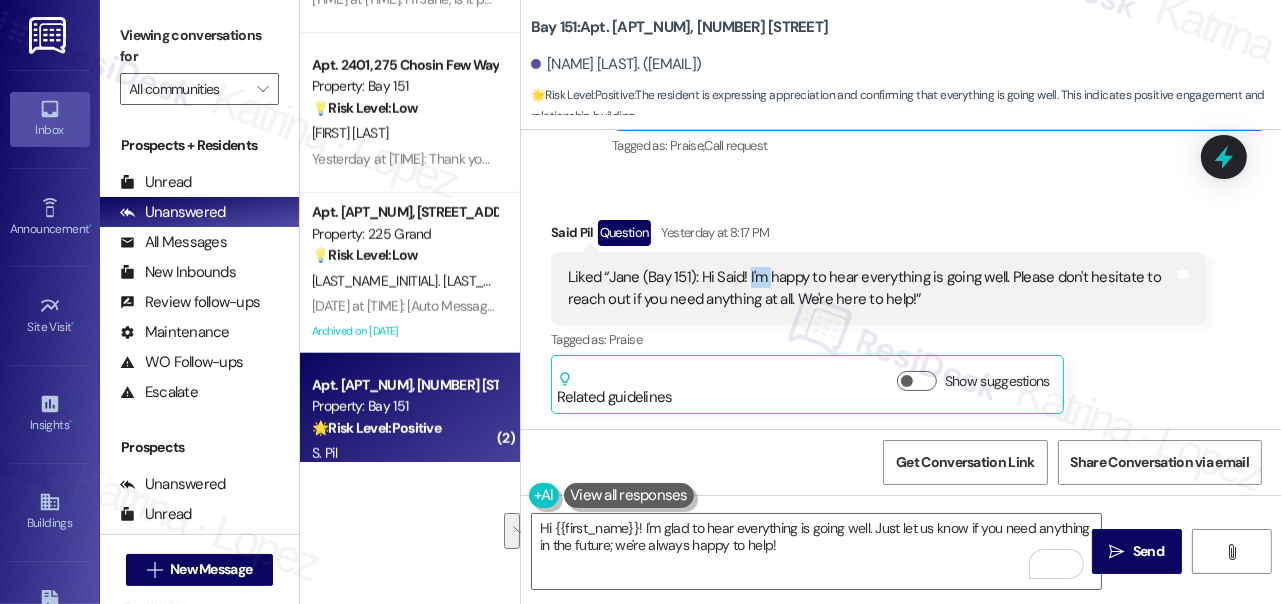 click on "Liked “Jane (Bay 151): Hi Said! I'm happy to hear everything is going well. Please don't hesitate to reach out if you need anything at all. We're here to help!”" at bounding box center (871, 288) 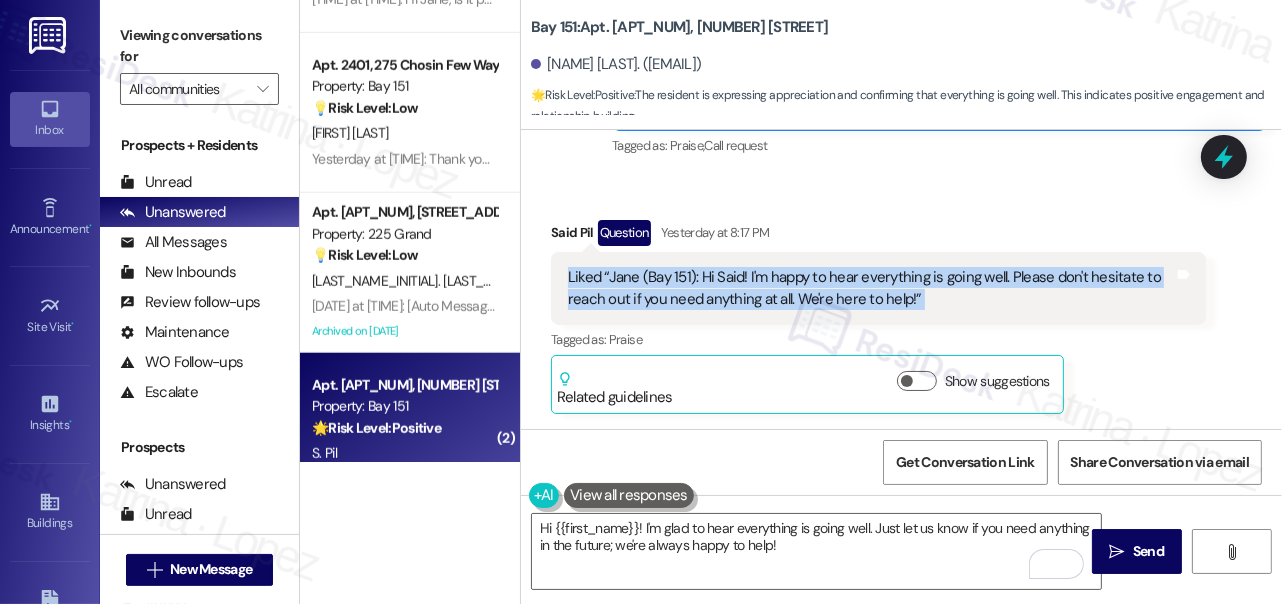 click on "Liked “Jane (Bay 151): Hi Said! I'm happy to hear everything is going well. Please don't hesitate to reach out if you need anything at all. We're here to help!”" at bounding box center (871, 288) 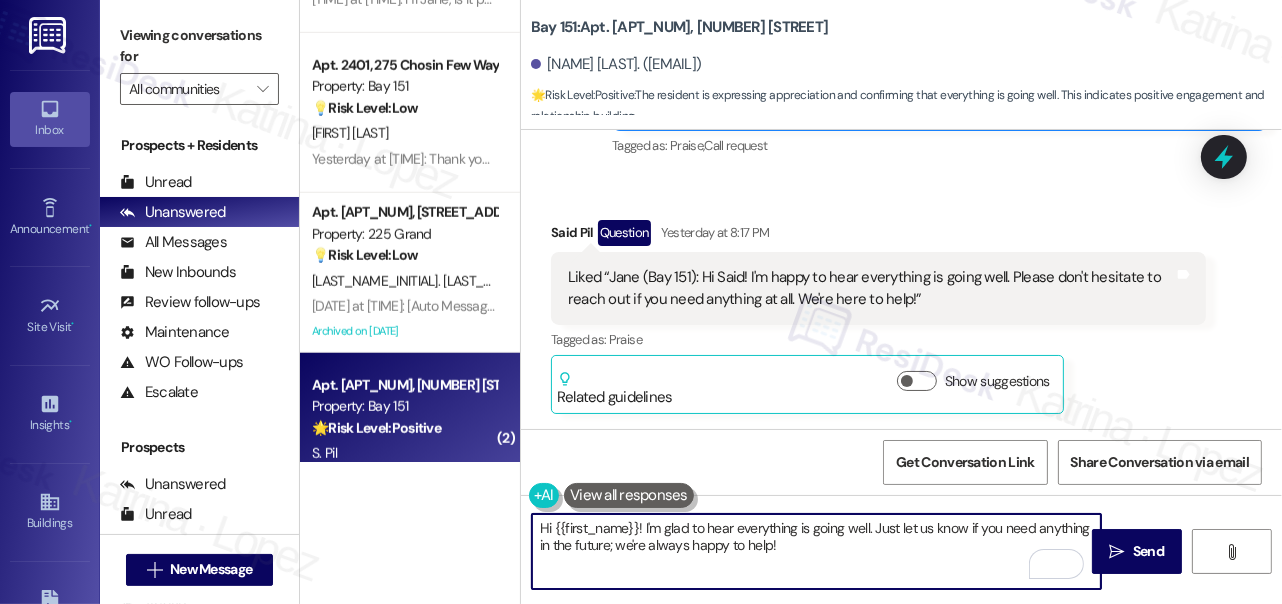 click on "Hi {{first_name}}! I'm glad to hear everything is going well. Just let us know if you need anything in the future; we're always happy to help!" at bounding box center (816, 551) 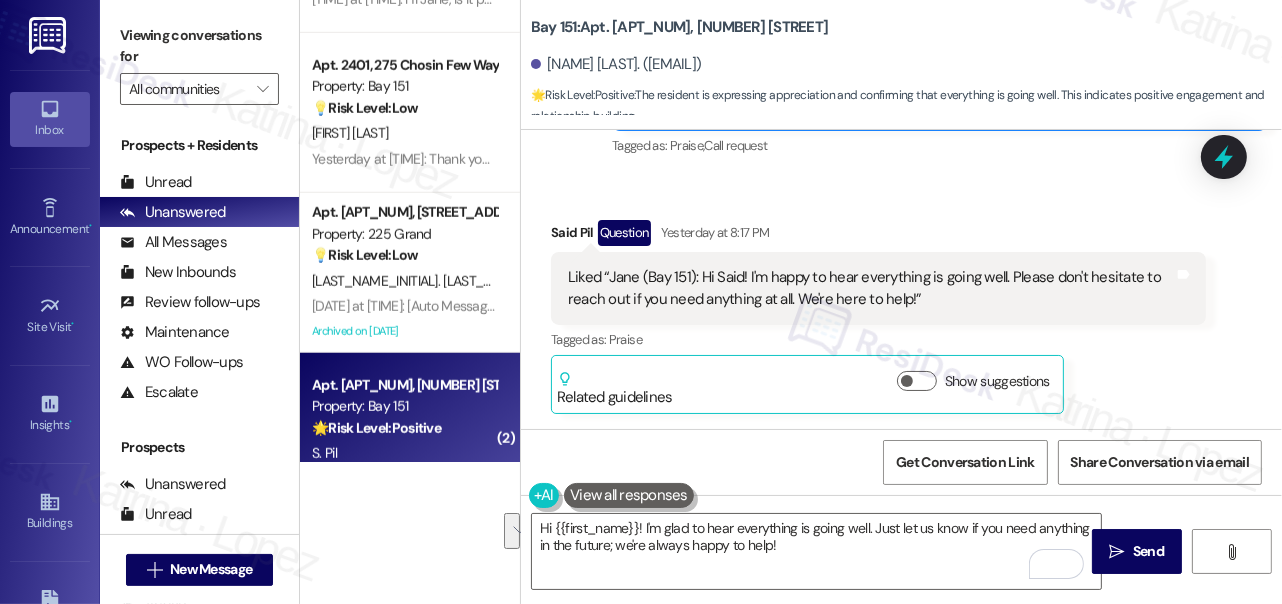click on "Tagged as:   Praise ,  Click to highlight conversations about Praise Call request Click to highlight conversations about Call request" at bounding box center (939, 145) 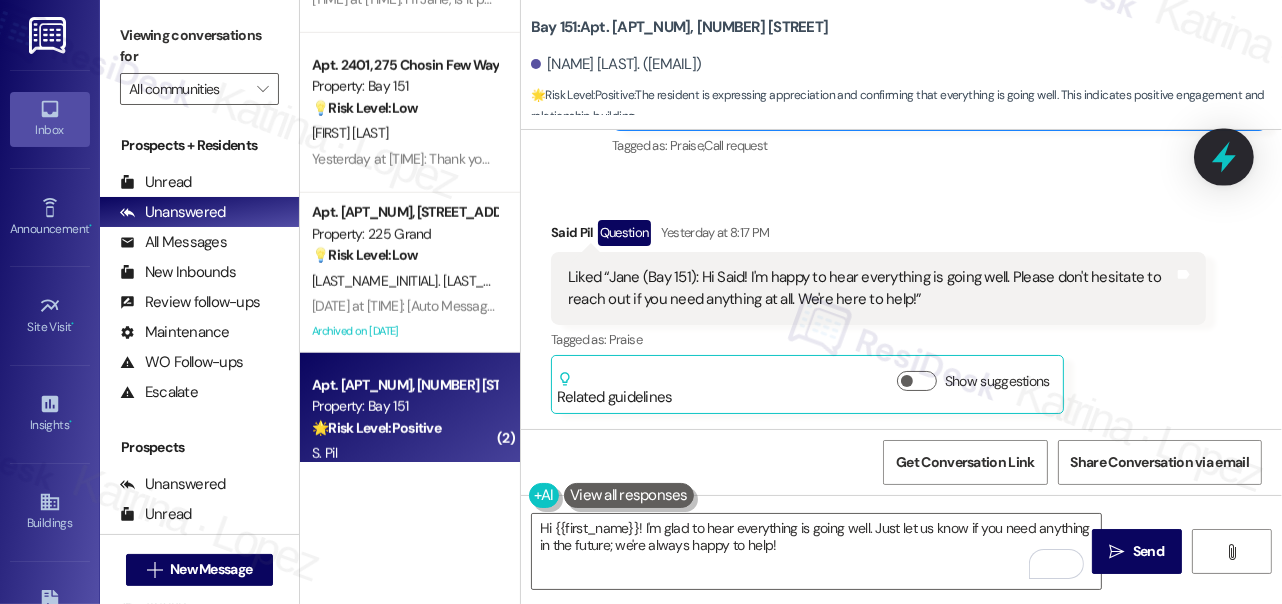 click 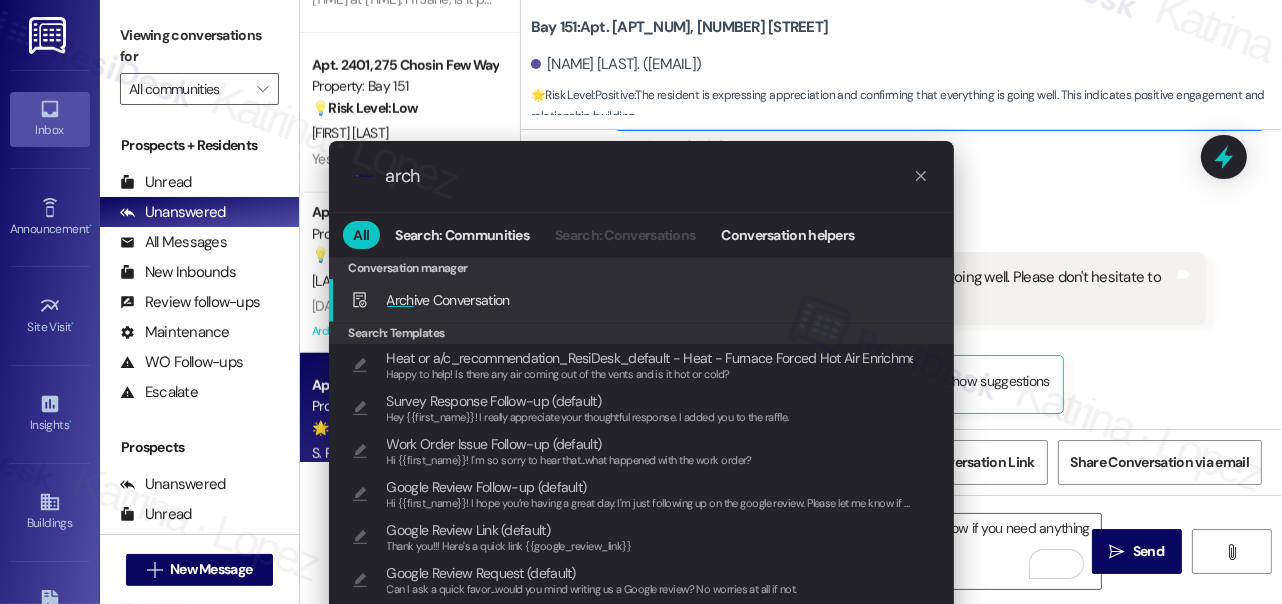 type on "arch" 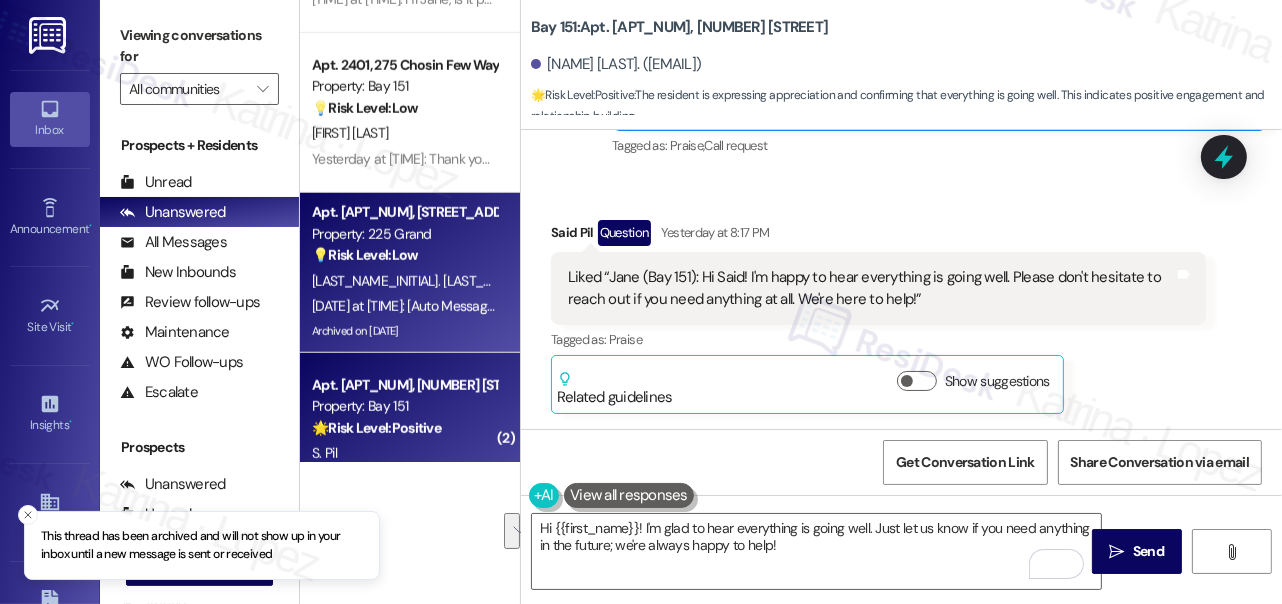 click on "Z. Huang" at bounding box center [404, 281] 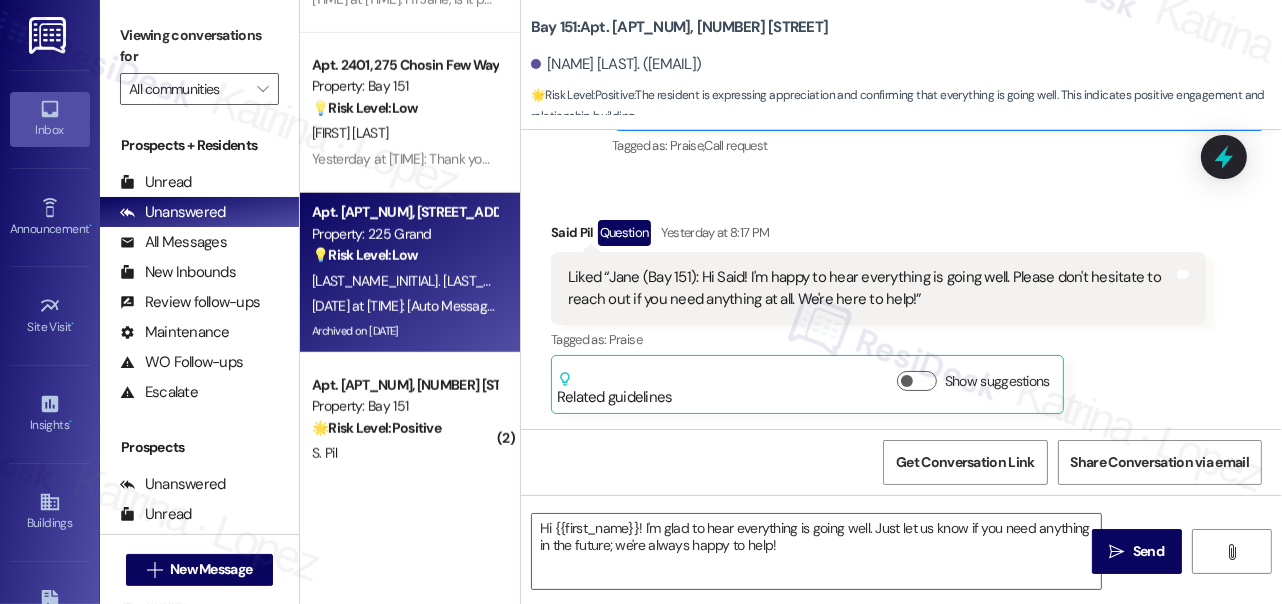 type on "Fetching suggested responses. Please feel free to read through the conversation in the meantime." 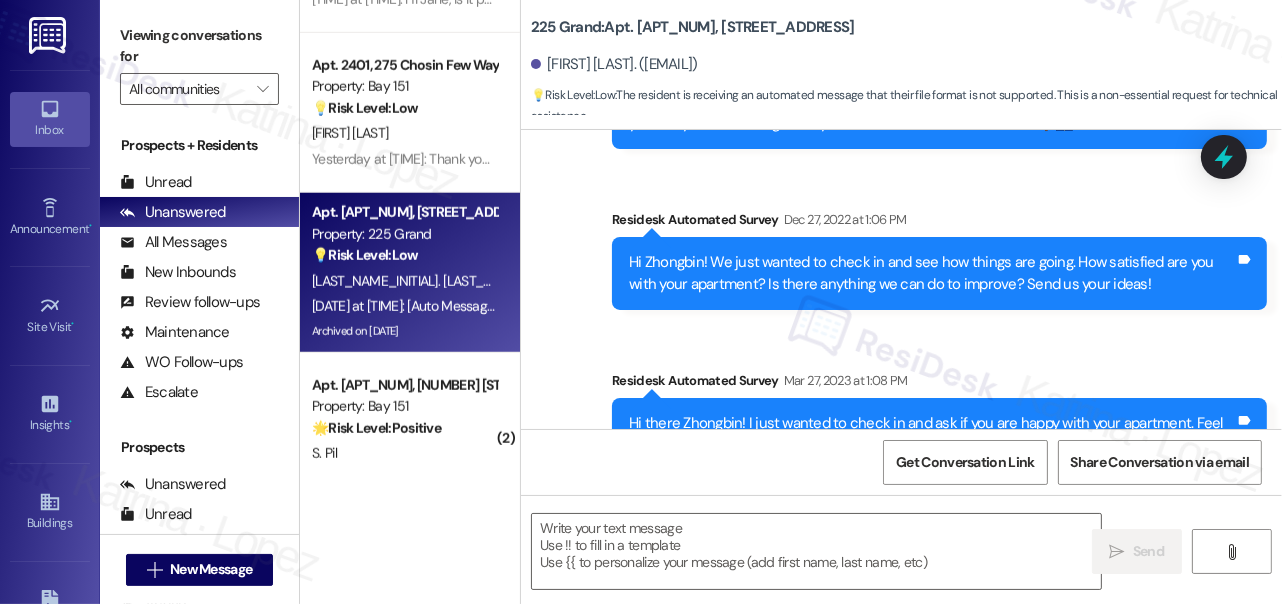 type on "Fetching suggested responses. Please feel free to read through the conversation in the meantime." 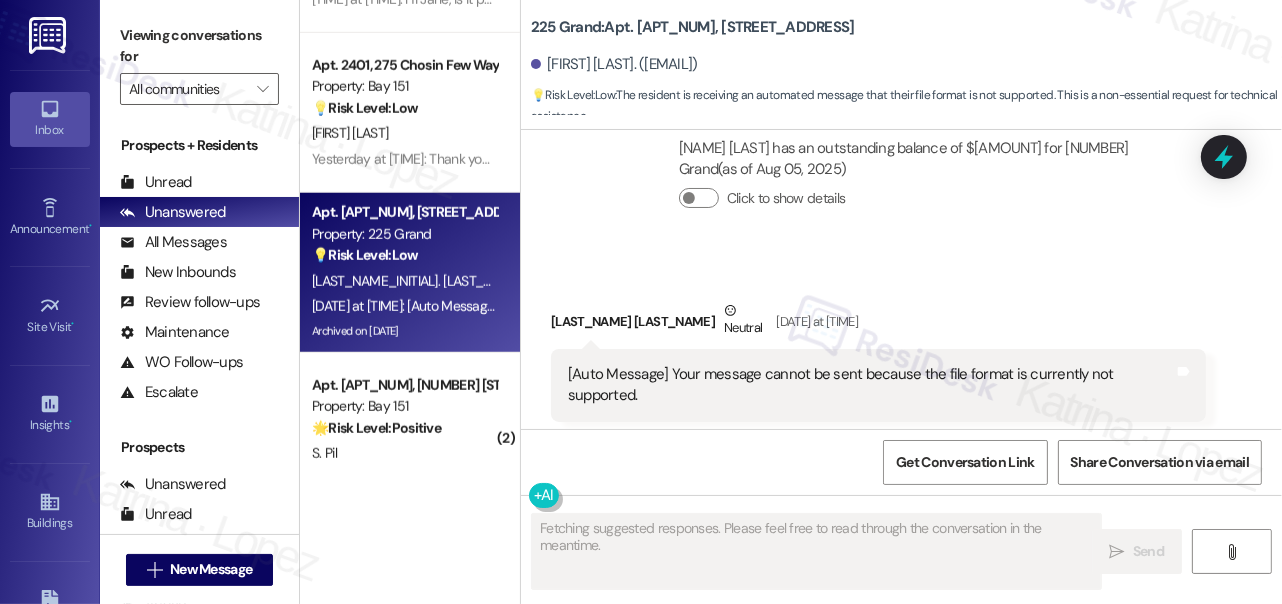 scroll, scrollTop: 6324, scrollLeft: 0, axis: vertical 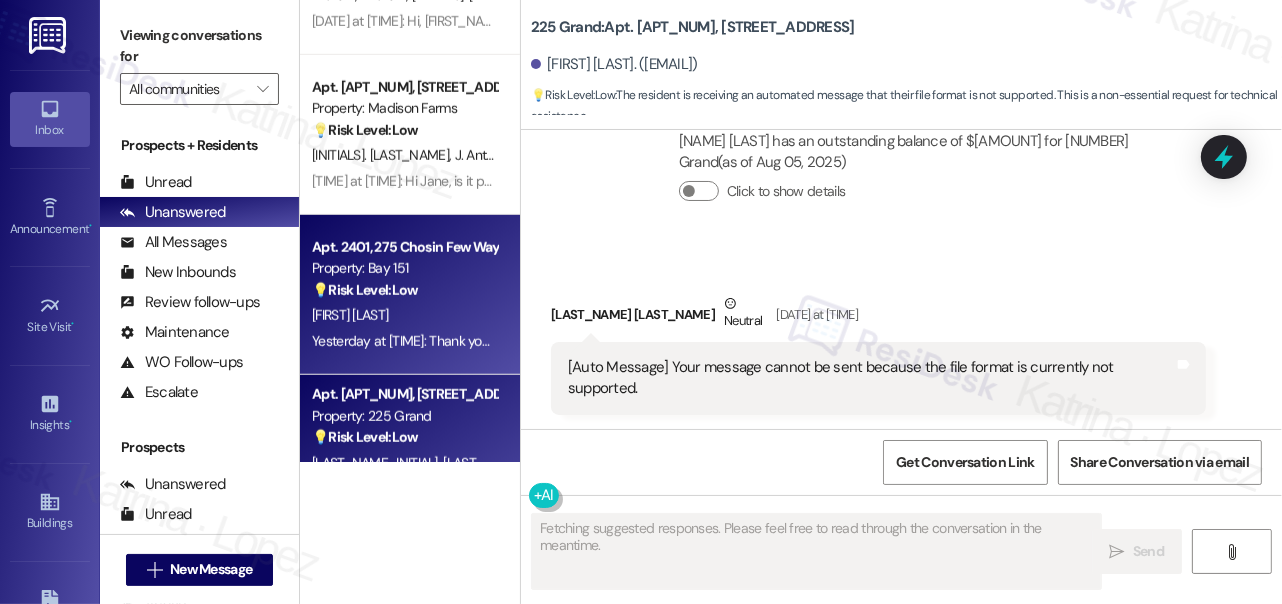 click on "💡  Risk Level:  Low The resident is following up on a dog sitter authorization. This is a non-essential request related to customer satisfaction." at bounding box center (404, 290) 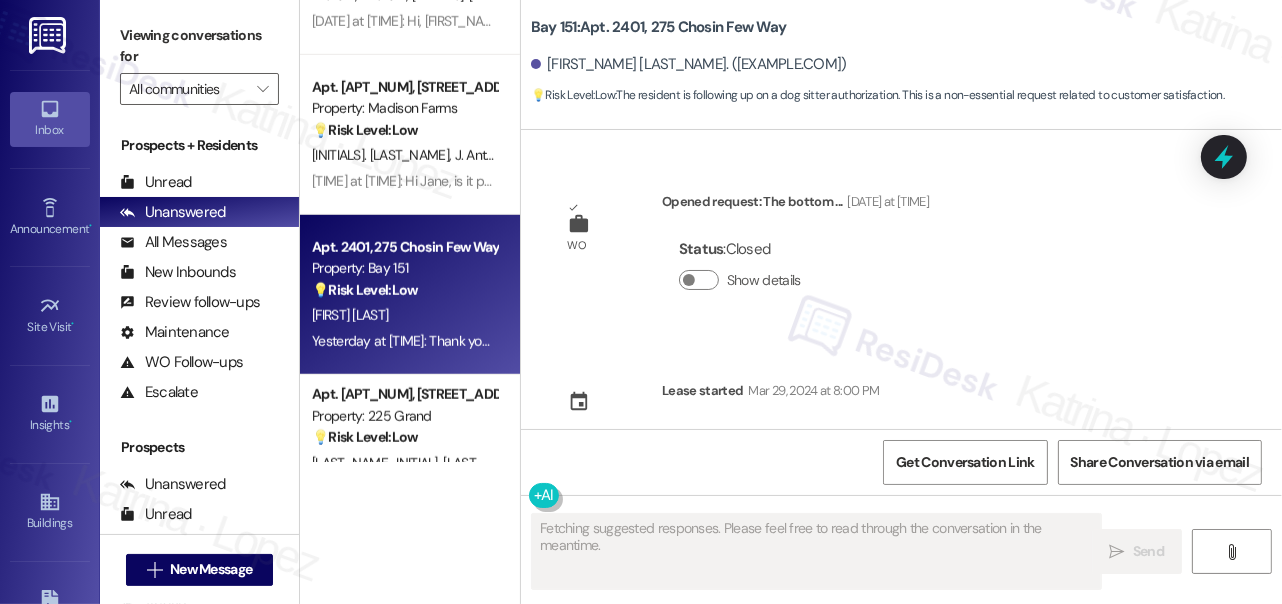 scroll, scrollTop: 59386, scrollLeft: 0, axis: vertical 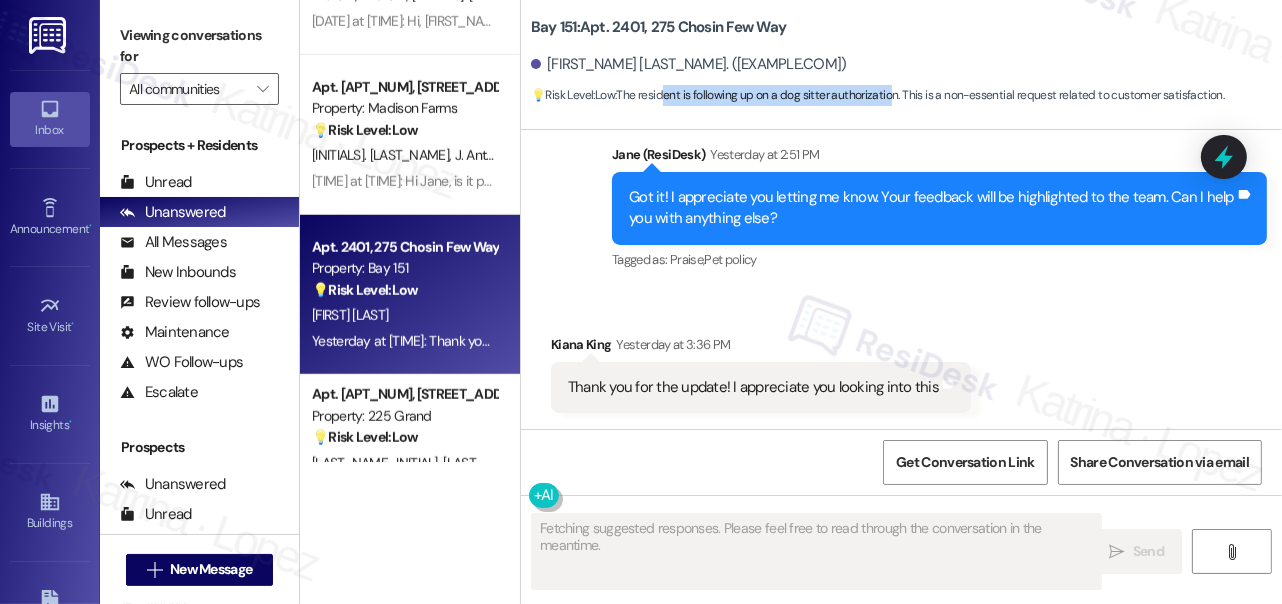 drag, startPoint x: 672, startPoint y: 103, endPoint x: 897, endPoint y: 106, distance: 225.02 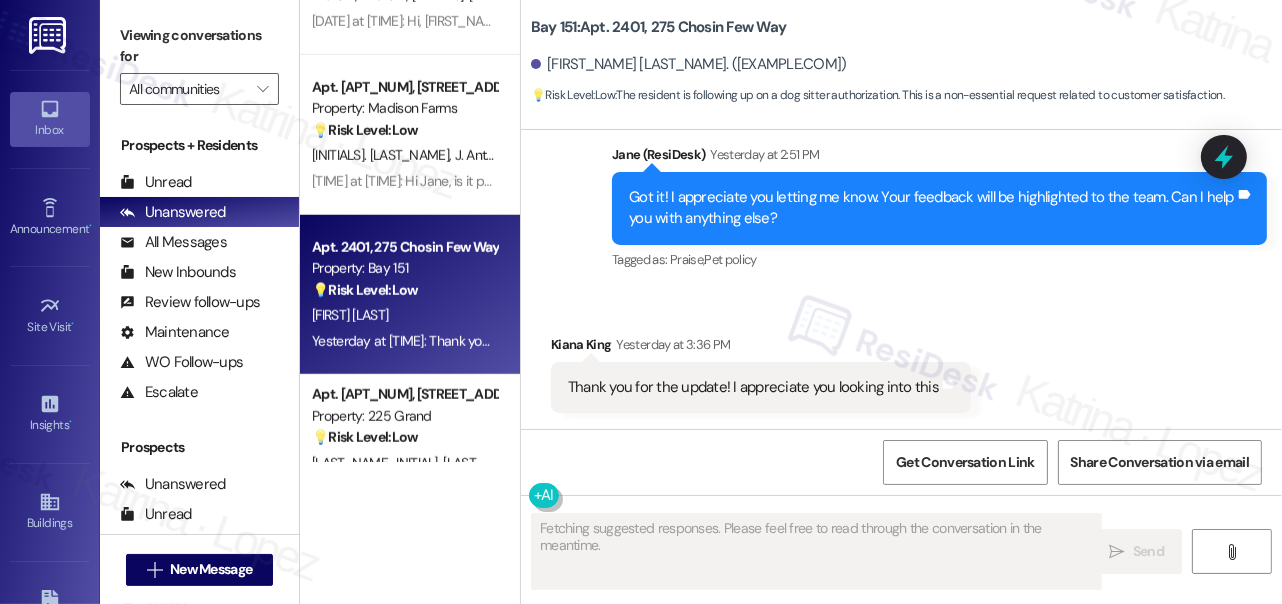 click on "💡  Risk Level:  Low :  The resident is following up on a dog sitter authorization. This is a non-essential request related to customer satisfaction." at bounding box center (877, 95) 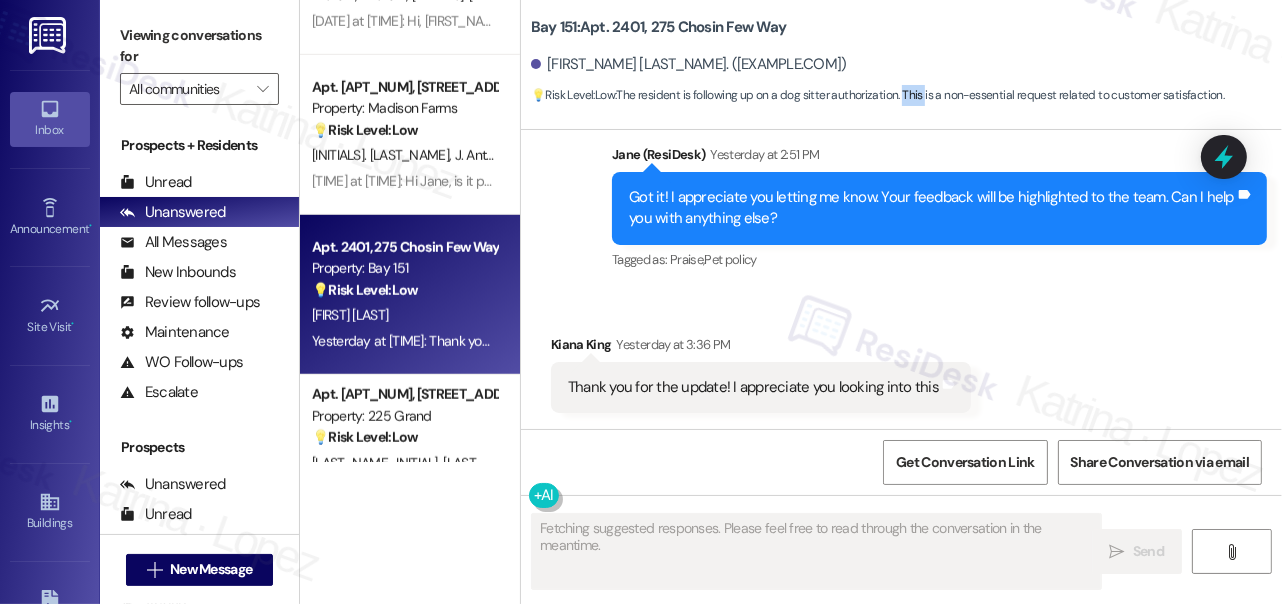 click on "💡  Risk Level:  Low :  The resident is following up on a dog sitter authorization. This is a non-essential request related to customer satisfaction." at bounding box center (877, 95) 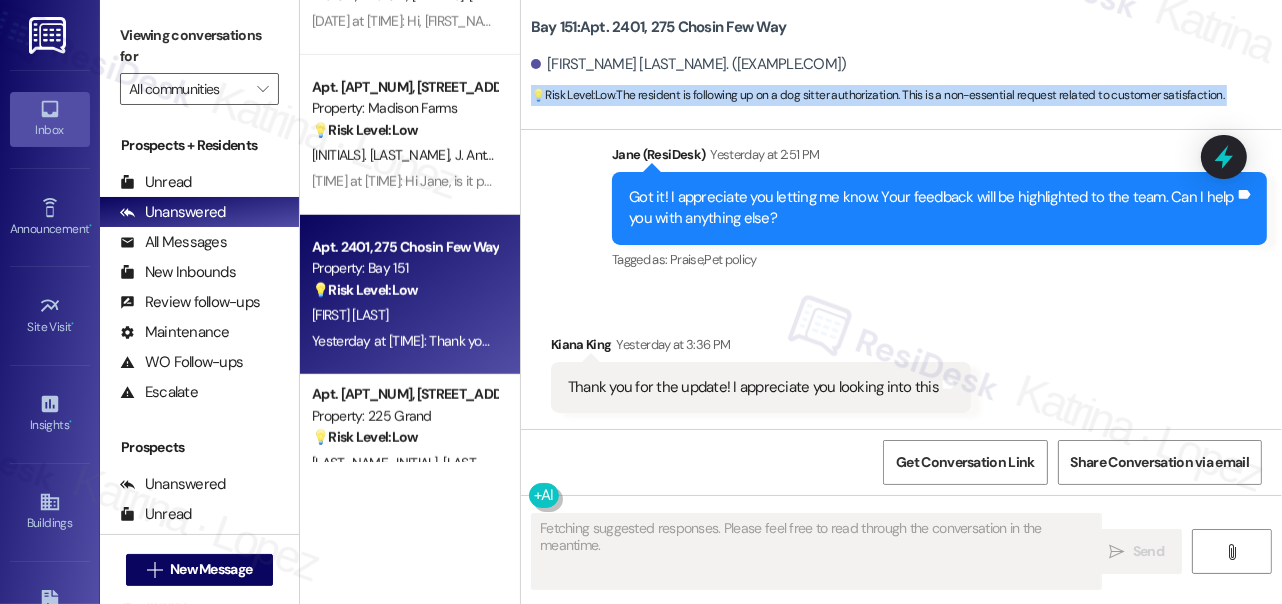 click on "💡  Risk Level:  Low :  The resident is following up on a dog sitter authorization. This is a non-essential request related to customer satisfaction." at bounding box center [877, 95] 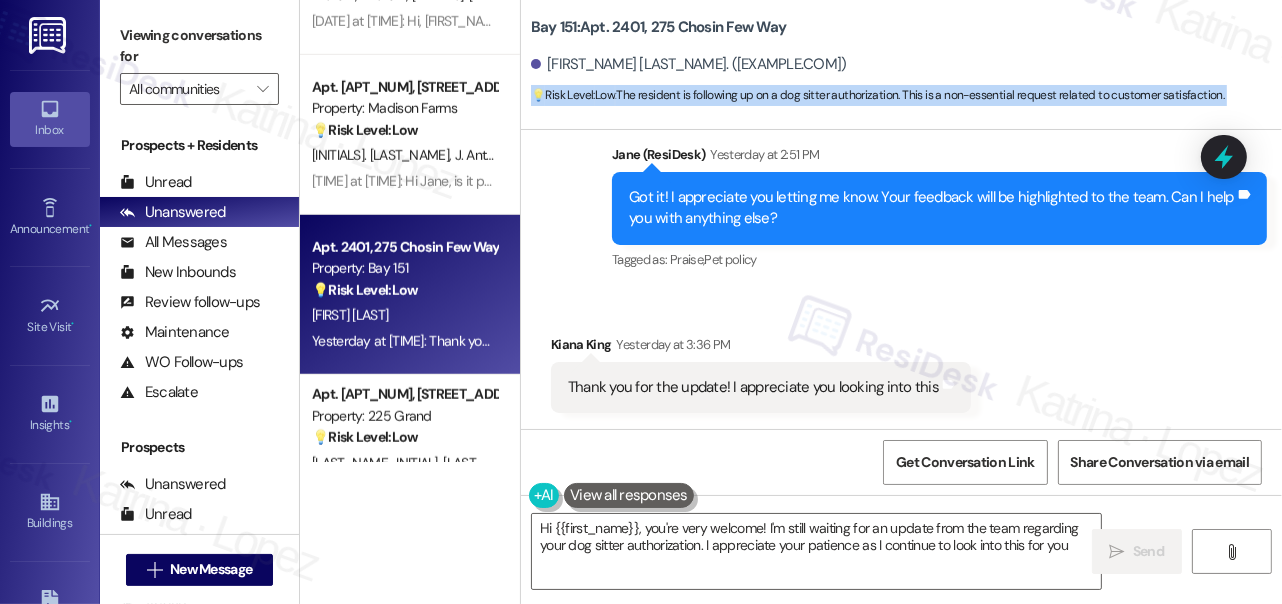 type on "Hi {{first_name}}, you're very welcome! I'm still waiting for an update from the team regarding your dog sitter authorization. I appreciate your patience as I continue to look into this for you!" 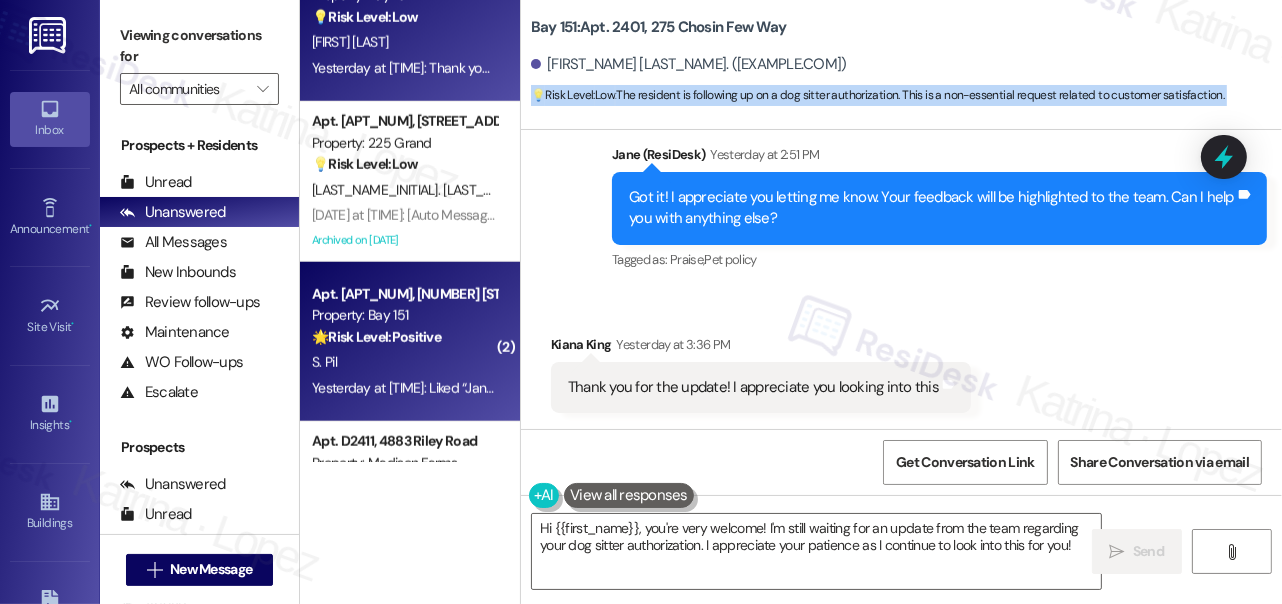 scroll, scrollTop: 1909, scrollLeft: 0, axis: vertical 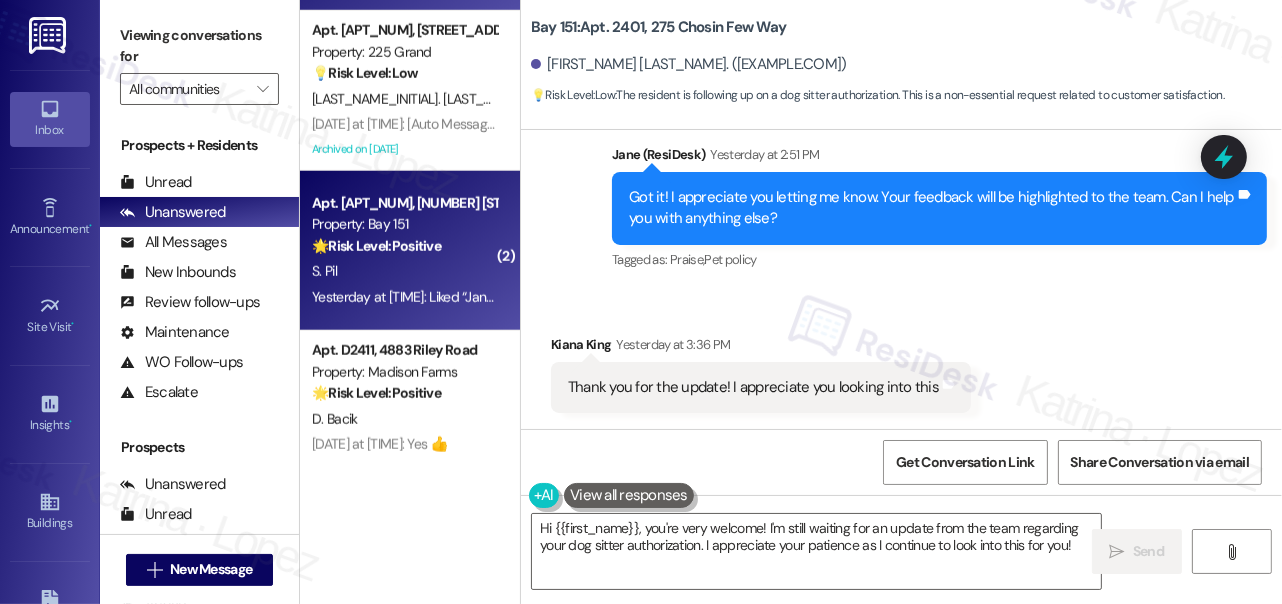 click on "S. Pil" at bounding box center [404, 271] 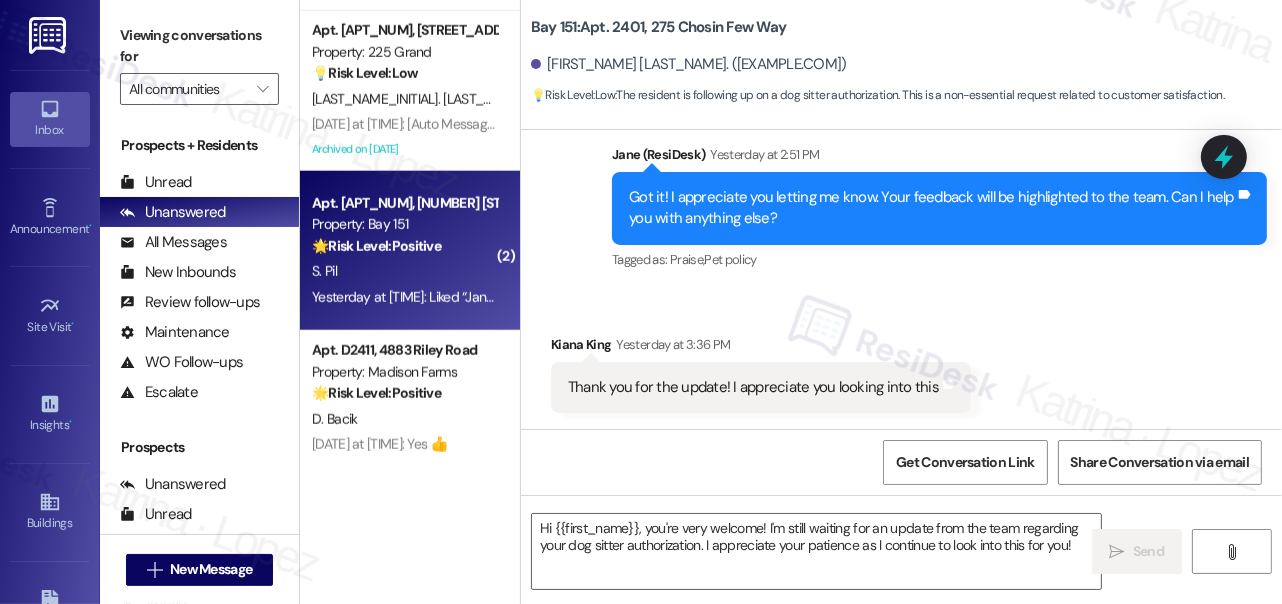 type on "Fetching suggested responses. Please feel free to read through the conversation in the meantime." 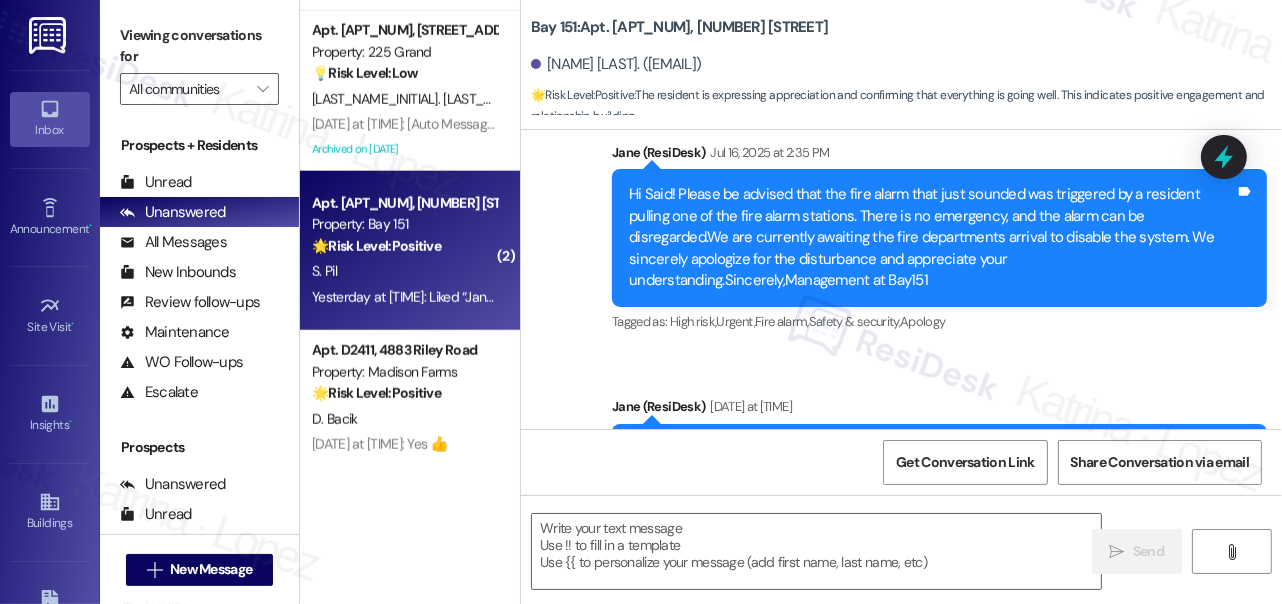 type on "Fetching suggested responses. Please feel free to read through the conversation in the meantime." 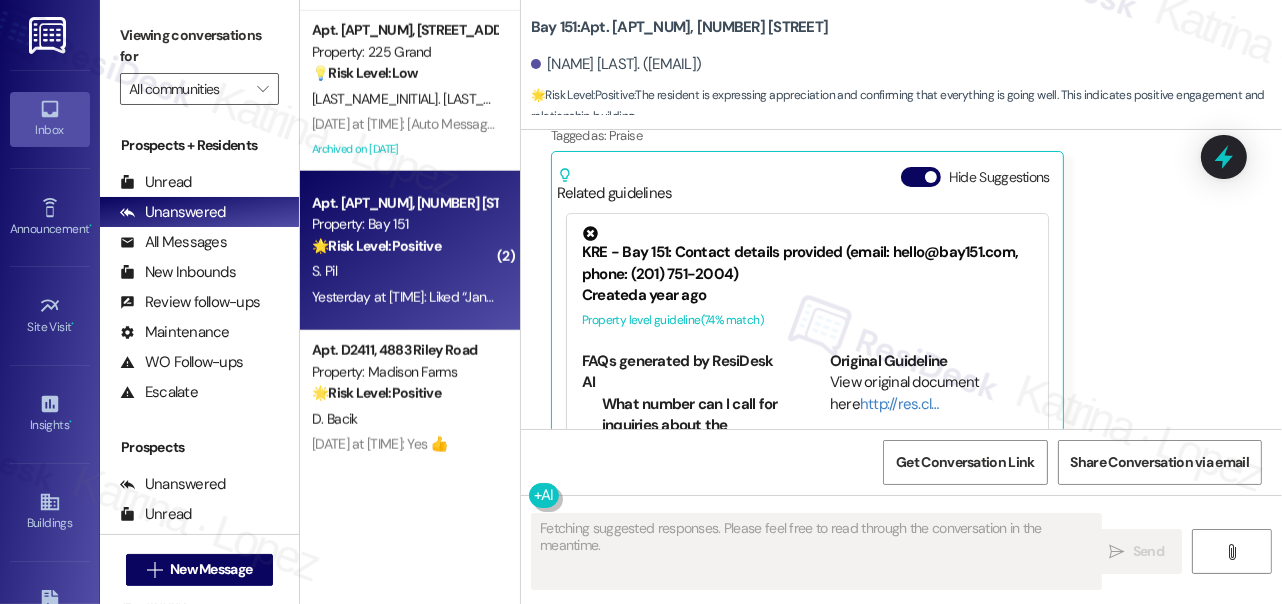 scroll, scrollTop: 3743, scrollLeft: 0, axis: vertical 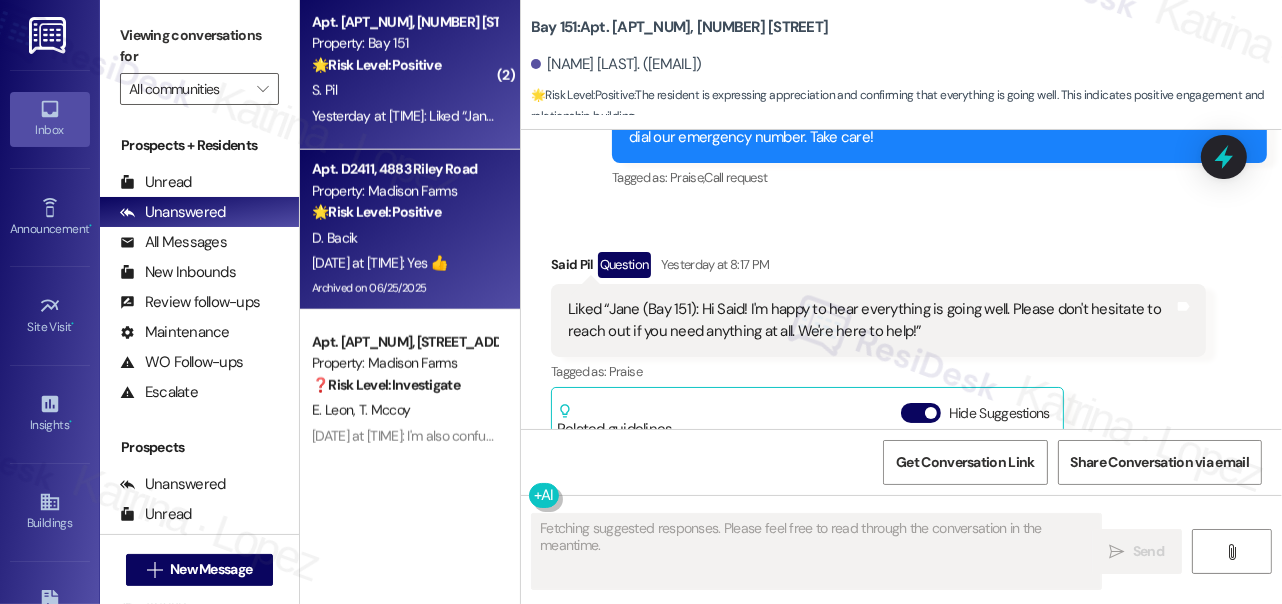 type 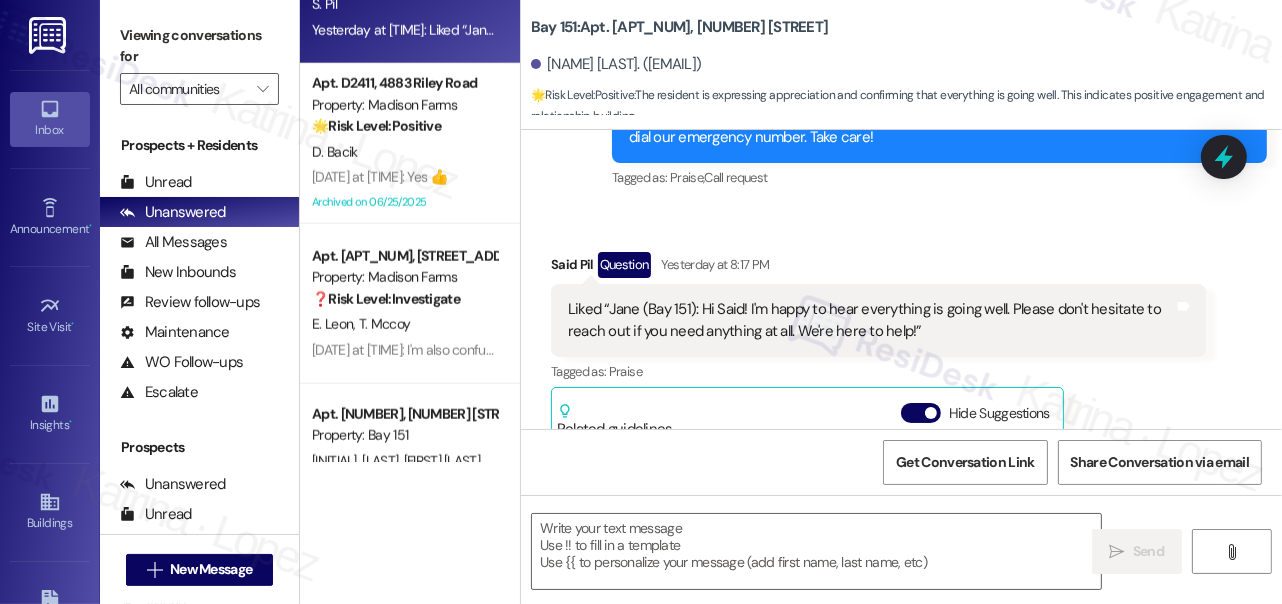scroll, scrollTop: 2272, scrollLeft: 0, axis: vertical 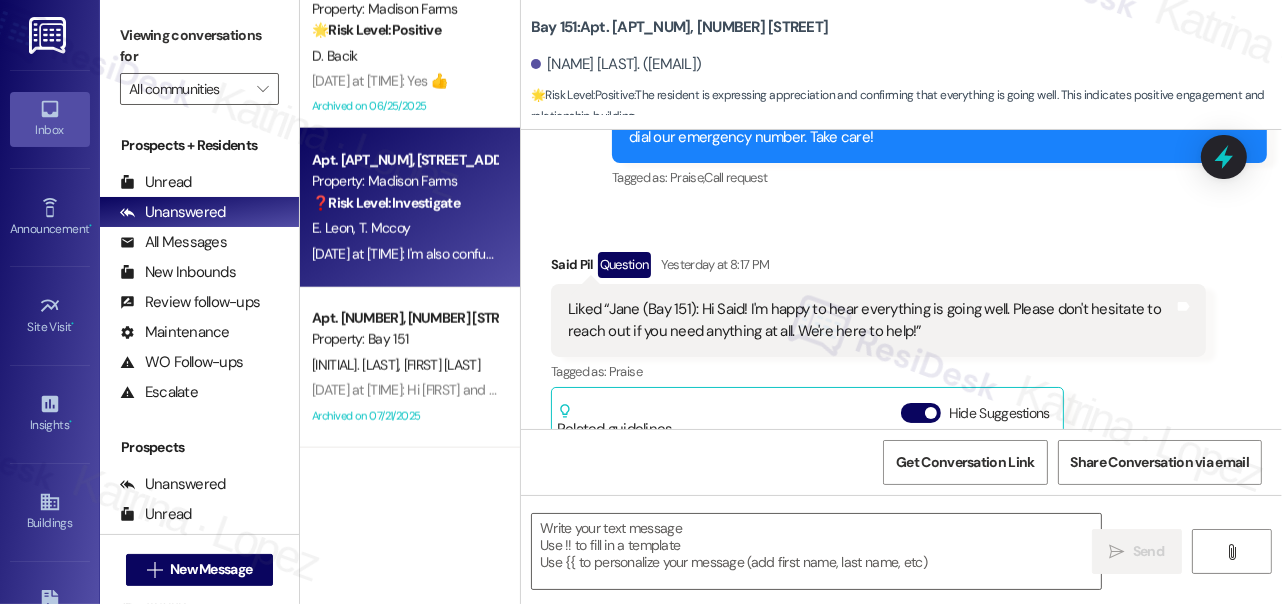 click on "Aug 05, 2025 at 6:34 PM: I'm also confused as to what this amount is for Aug 05, 2025 at 6:34 PM: I'm also confused as to what this amount is for" at bounding box center [493, 254] 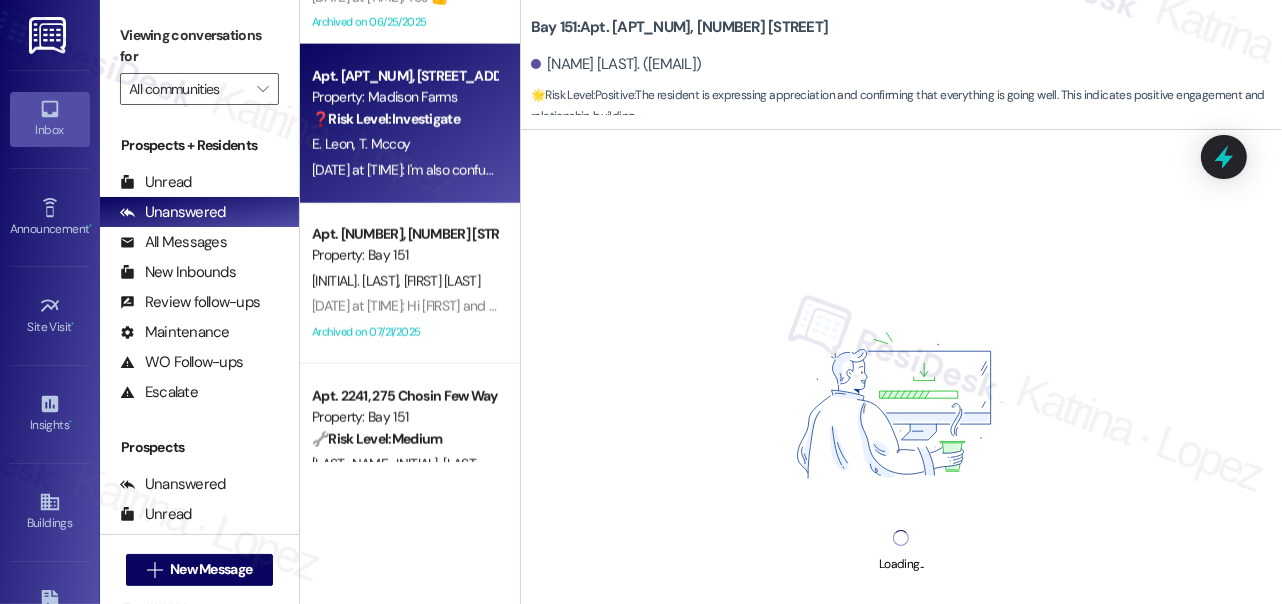 scroll, scrollTop: 2545, scrollLeft: 0, axis: vertical 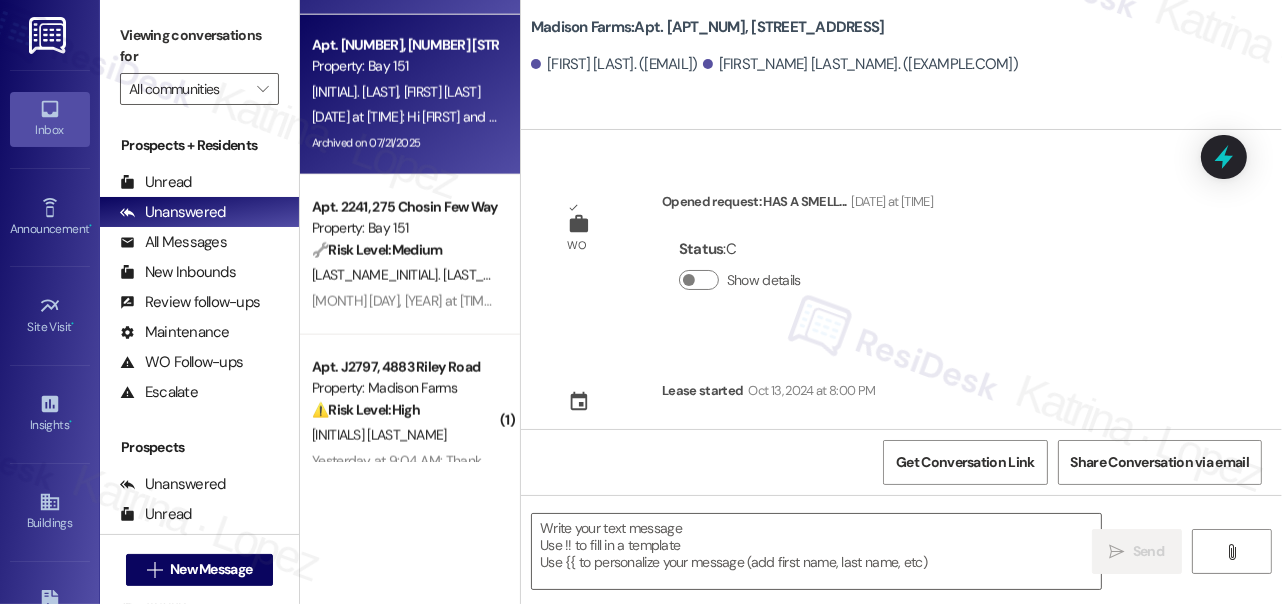 click on "Aug 05, 2025 at 12:18 PM: Hi Huangshu and Changjiang!
The leasing office will be closed on Wed 8/6 and will reopen Thurs 8/7. Feel free to email us with any questions - we’ll get back to you when we are back in the office!
- Bay151 Leasing Team Aug 05, 2025 at 12:18 PM: Hi Huangshu and Changjiang!
The leasing office will be closed on Wed 8/6 and will reopen Thurs 8/7. Feel free to email us with any questions - we’ll get back to you when we are back in the office!
- Bay151 Leasing Team" at bounding box center (967, 117) 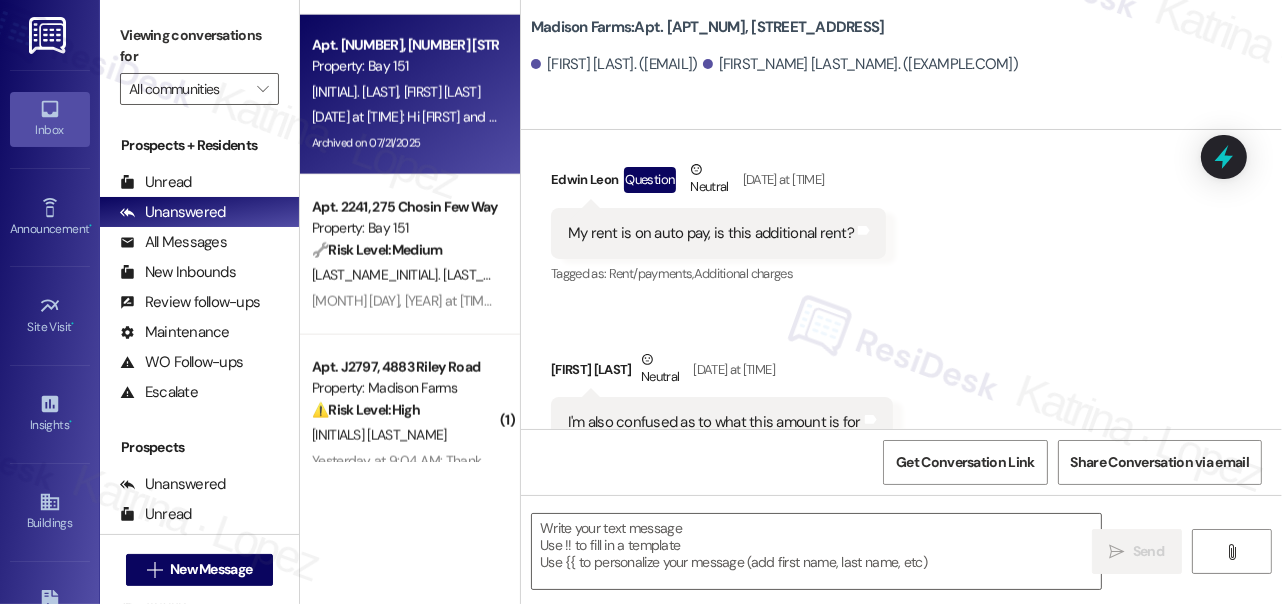 type on "Fetching suggested responses. Please feel free to read through the conversation in the meantime." 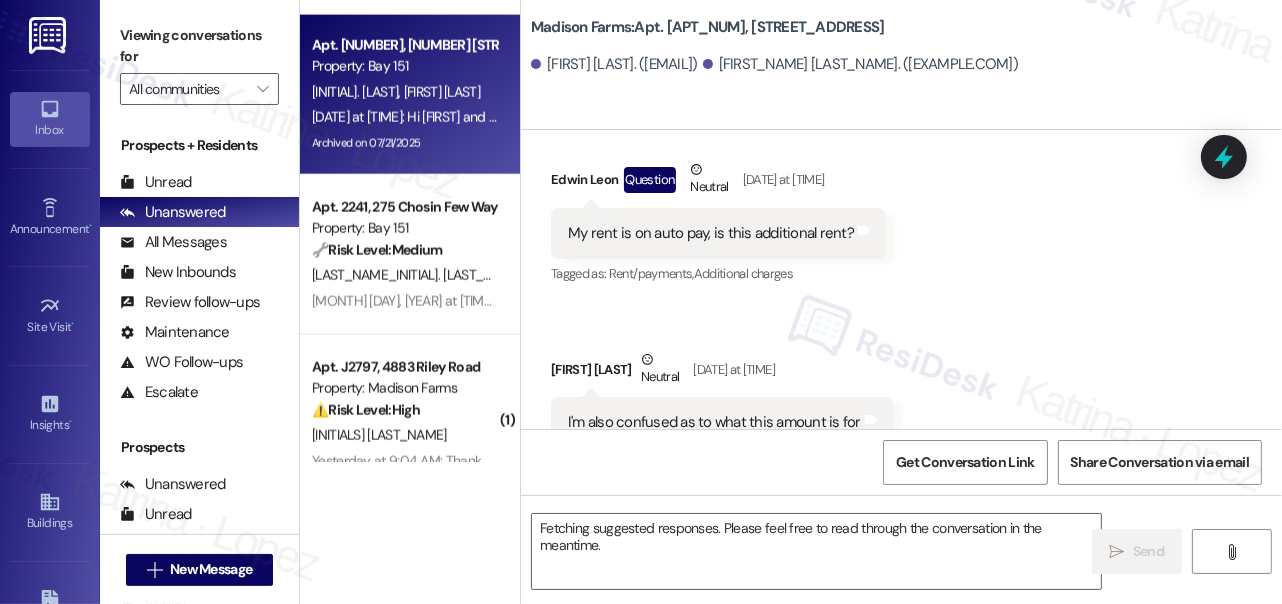 scroll, scrollTop: 3662, scrollLeft: 0, axis: vertical 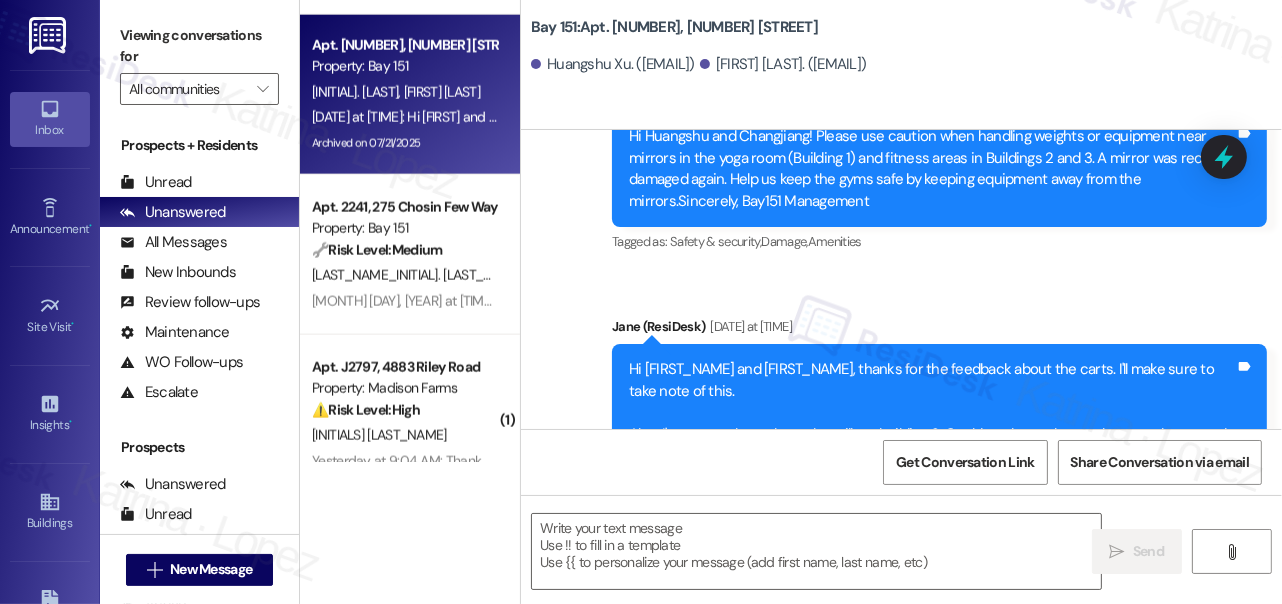 type on "Fetching suggested responses. Please feel free to read through the conversation in the meantime." 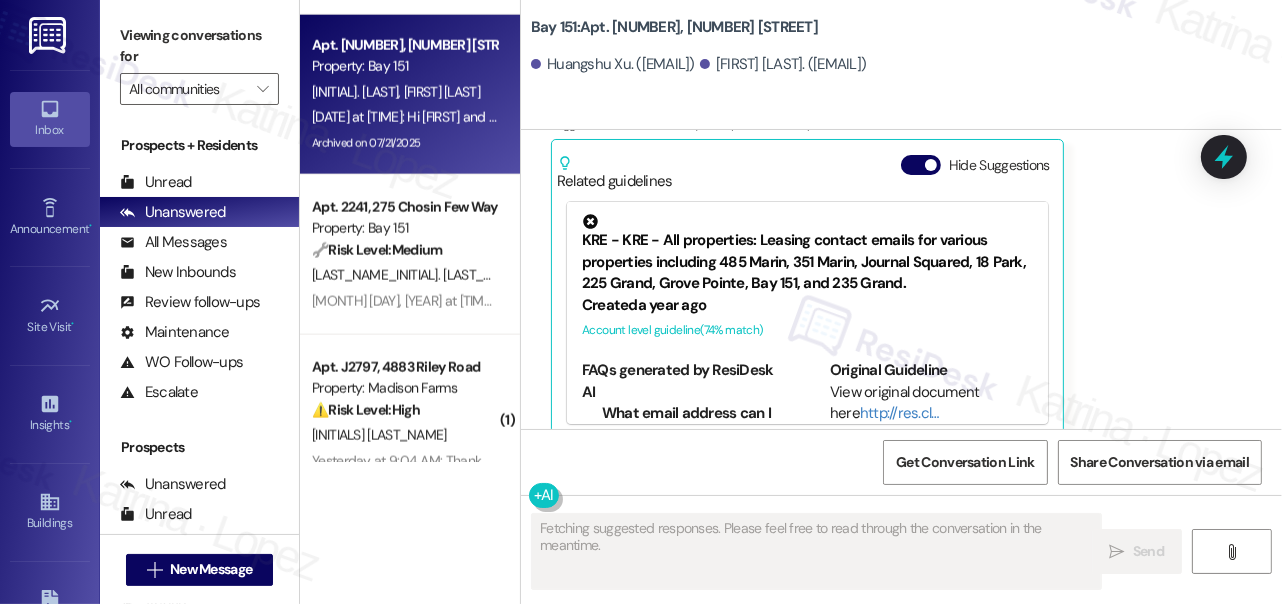 type 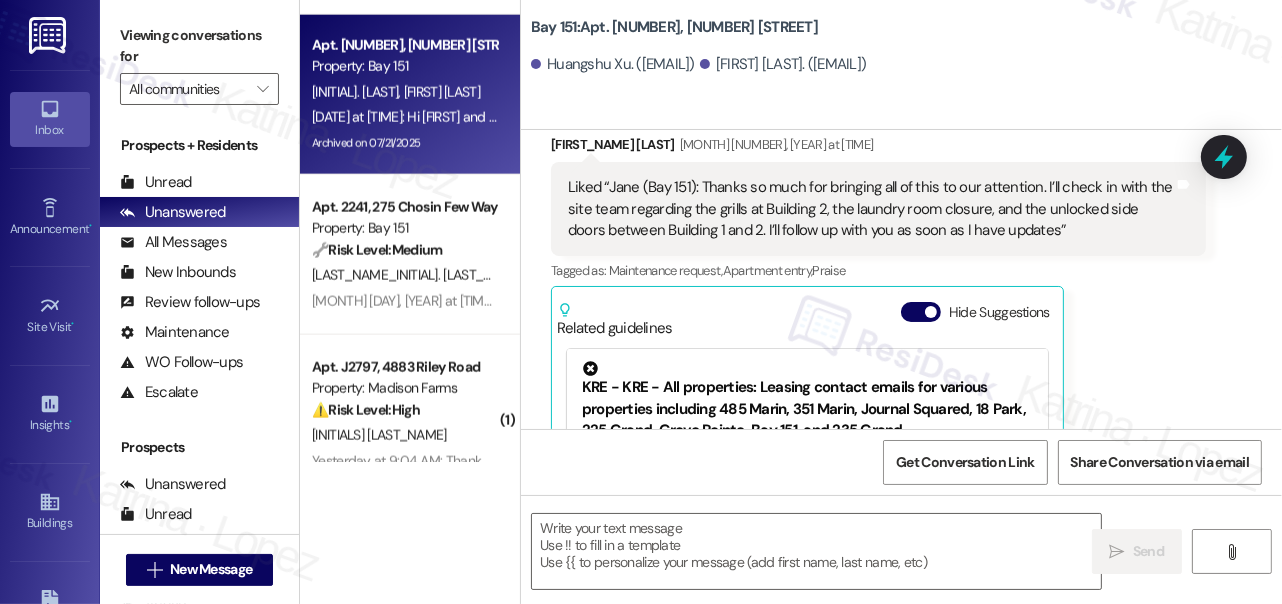 scroll, scrollTop: 2803, scrollLeft: 0, axis: vertical 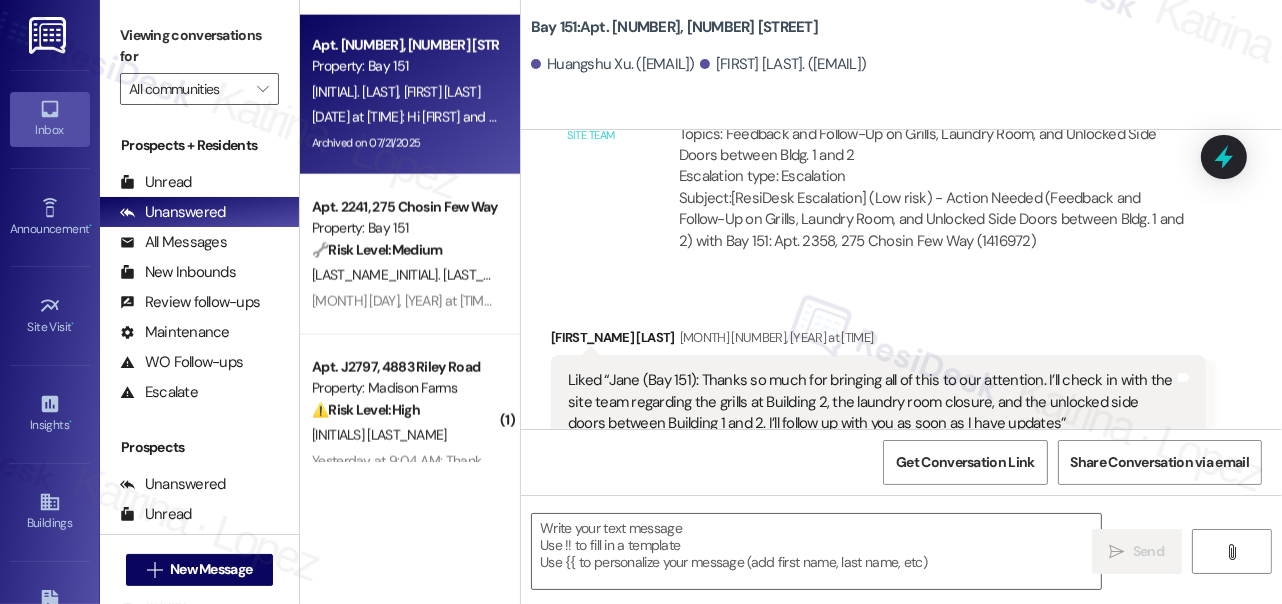 click on "Liked “Jane (Bay 151): Thanks so much for bringing all of this to our attention. I’ll check in with the site team regarding the grills at Building 2, the laundry room closure, and the unlocked side doors between Building 1 and 2. I’ll follow up with you as soon as I have updates” Tags and notes" at bounding box center (878, 402) 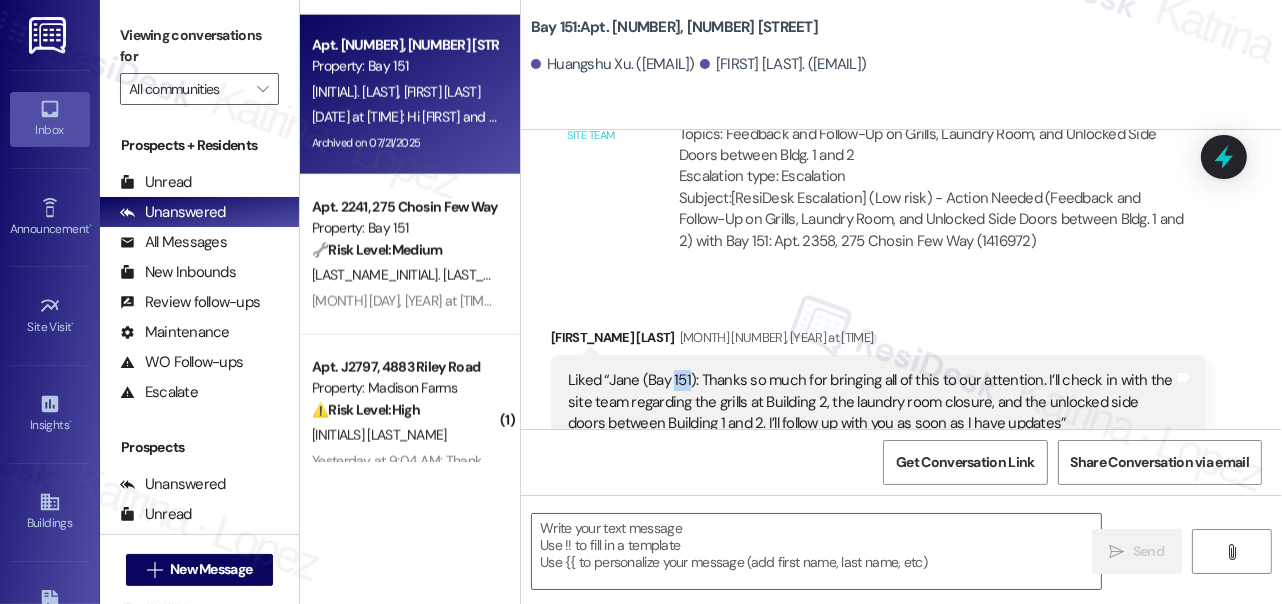click on "Liked “Jane (Bay 151): Thanks so much for bringing all of this to our attention. I’ll check in with the site team regarding the grills at Building 2, the laundry room closure, and the unlocked side doors between Building 1 and 2. I’ll follow up with you as soon as I have updates” Tags and notes" at bounding box center [878, 402] 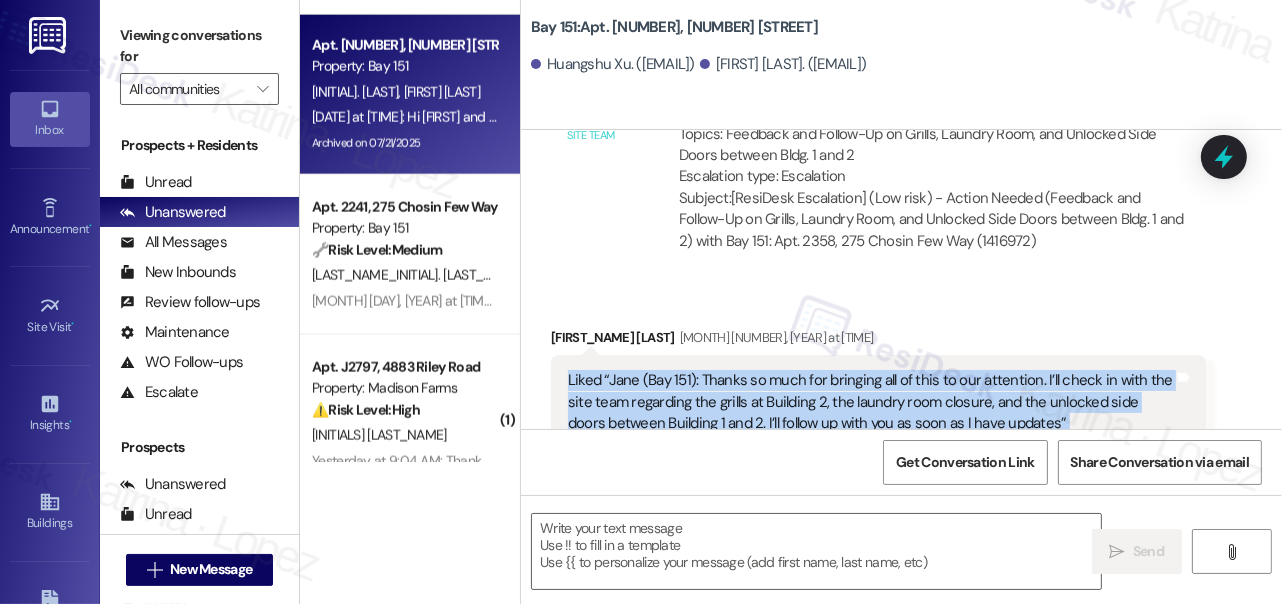 click on "Liked “Jane (Bay 151): Thanks so much for bringing all of this to our attention. I’ll check in with the site team regarding the grills at Building 2, the laundry room closure, and the unlocked side doors between Building 1 and 2. I’ll follow up with you as soon as I have updates” Tags and notes" at bounding box center (878, 402) 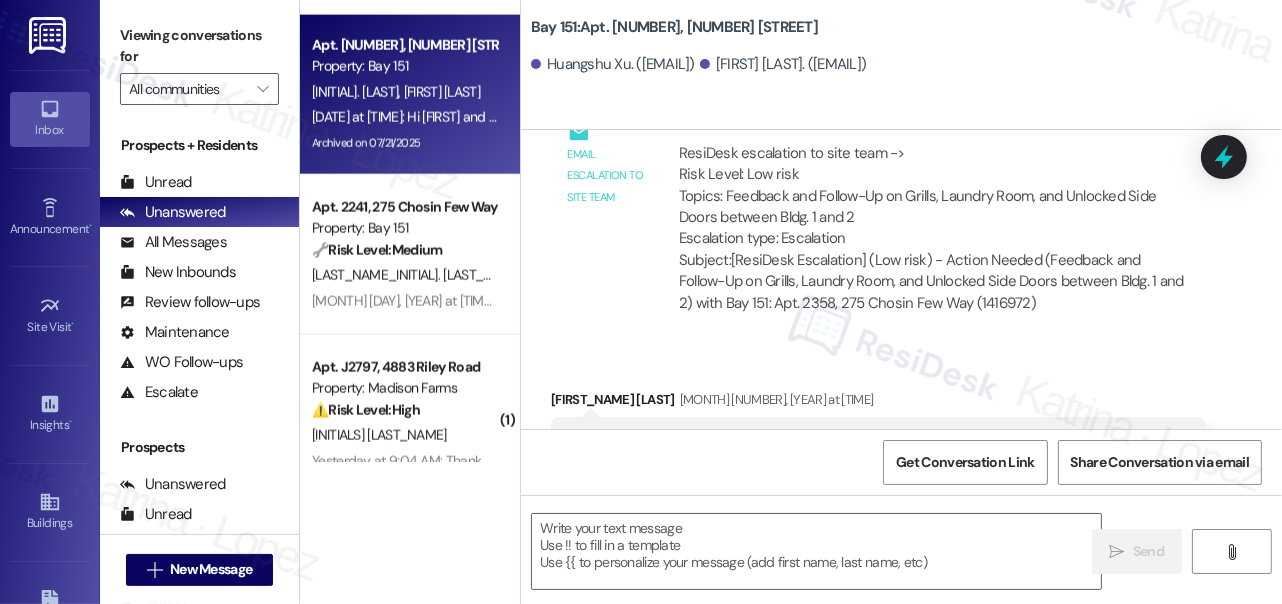 scroll, scrollTop: 2712, scrollLeft: 0, axis: vertical 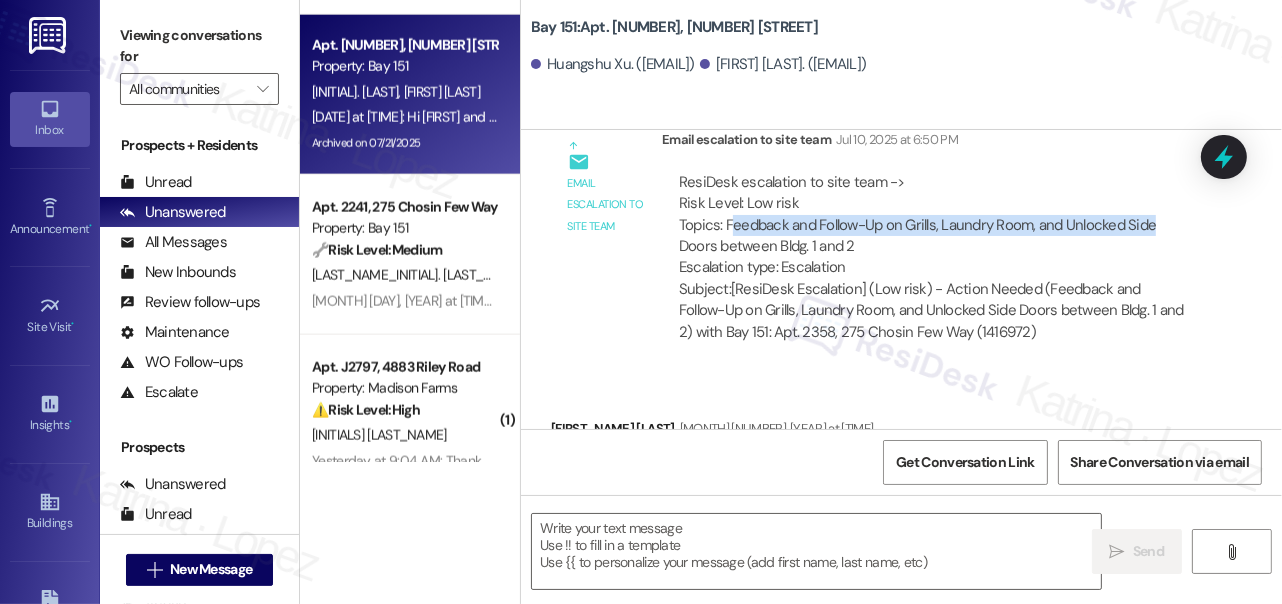 drag, startPoint x: 734, startPoint y: 223, endPoint x: 1161, endPoint y: 231, distance: 427.07492 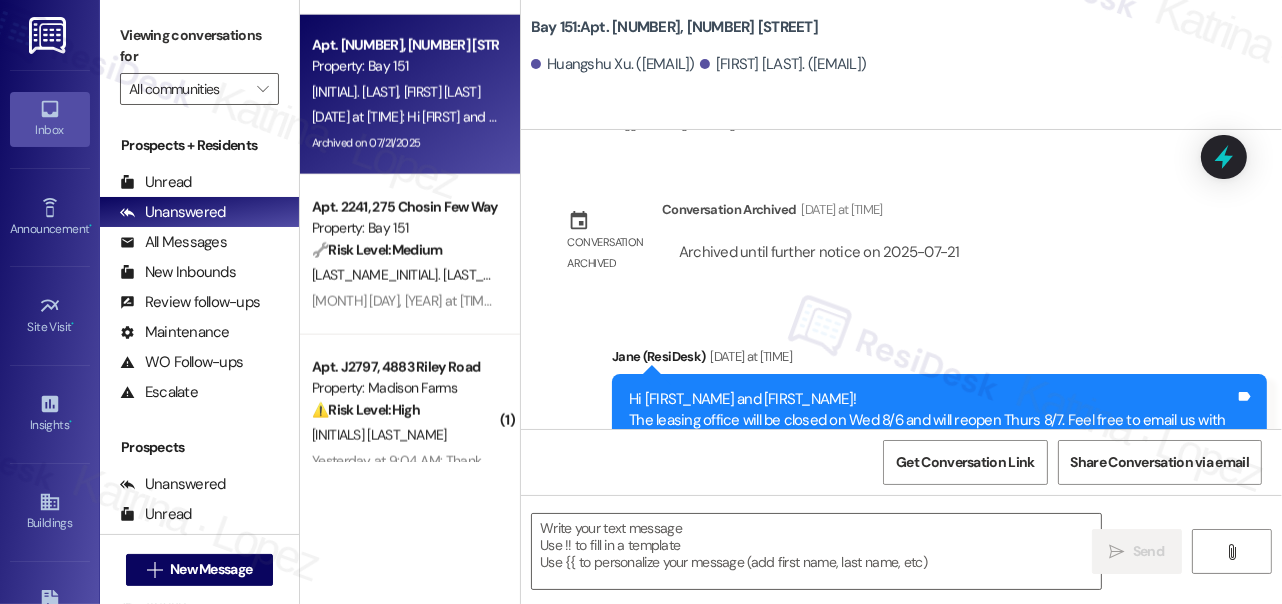 scroll, scrollTop: 4819, scrollLeft: 0, axis: vertical 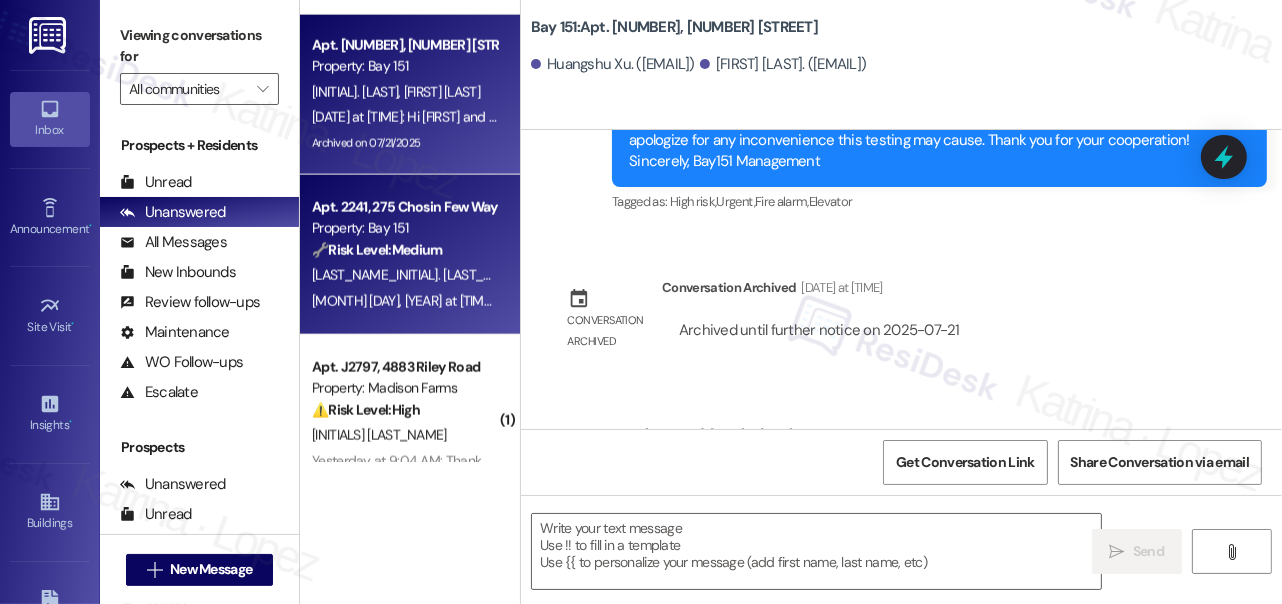 click on "Aug 05, 2025 at 12:17 PM: Hi Jayesh Ganpat and Saee!
The leasing office will be closed on Wed 8/6 and will reopen Thurs 8/7. Feel free to email us with any questions - we’ll get back to you when we are back in the office!
- Bay151 Leasing Team Aug 05, 2025 at 12:17 PM: Hi Jayesh Ganpat and Saee!
The leasing office will be closed on Wed 8/6 and will reopen Thurs 8/7. Feel free to email us with any questions - we’ll get back to you when we are back in the office!
- Bay151 Leasing Team" at bounding box center [1035, 301] 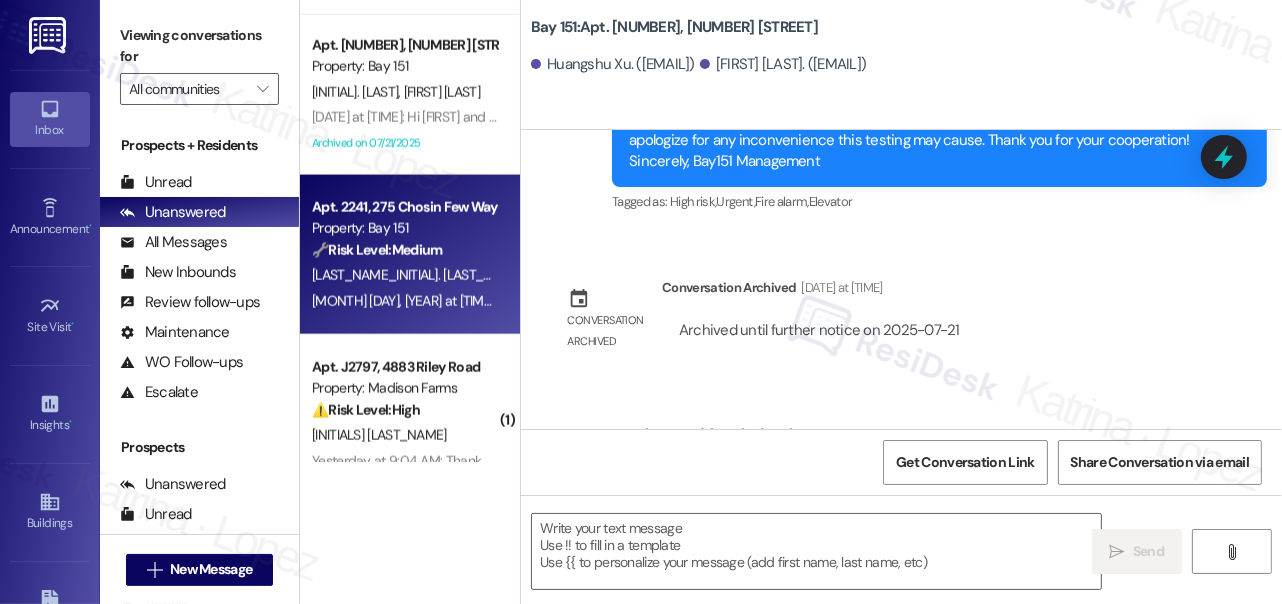 type on "Fetching suggested responses. Please feel free to read through the conversation in the meantime." 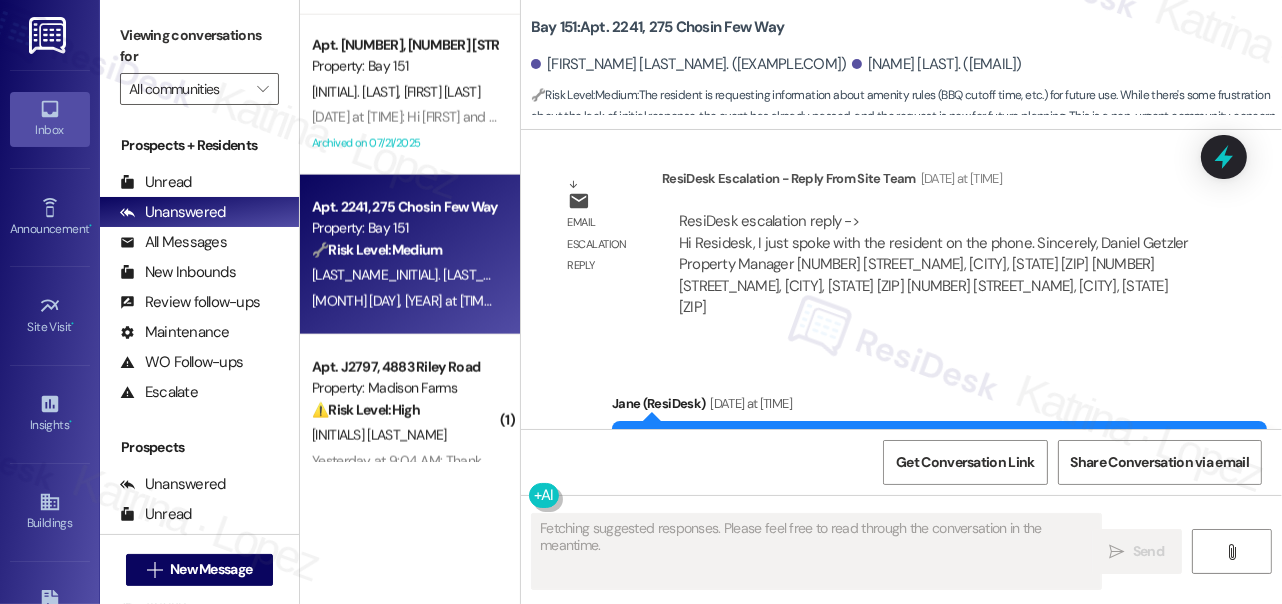 scroll, scrollTop: 33315, scrollLeft: 0, axis: vertical 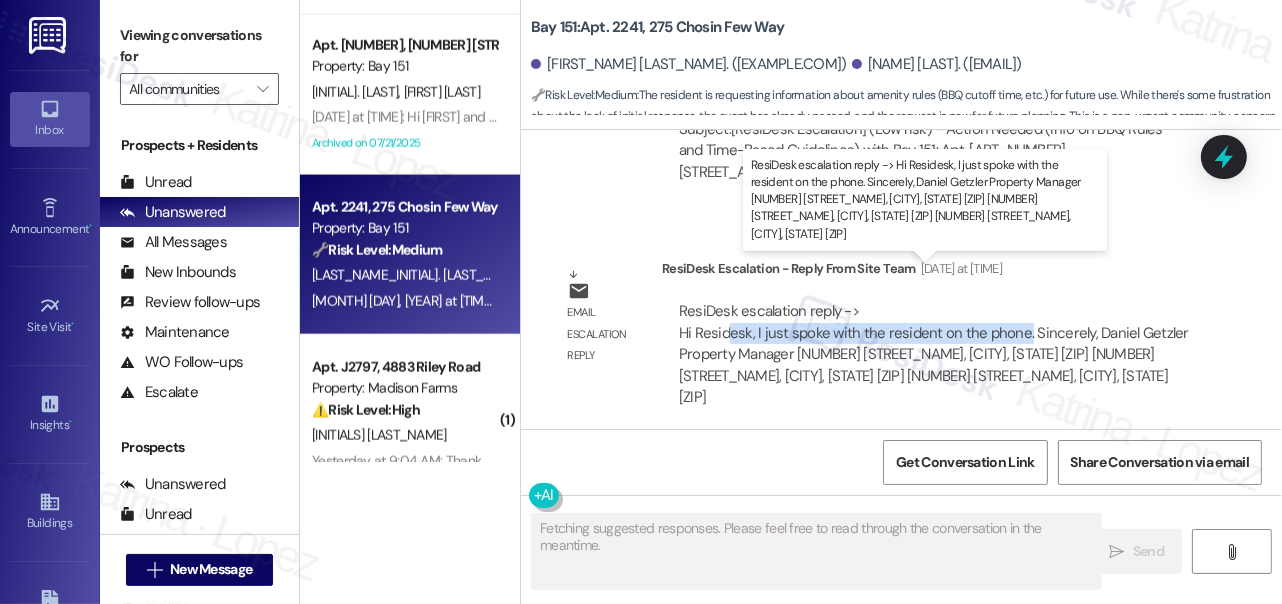 drag, startPoint x: 728, startPoint y: 291, endPoint x: 1021, endPoint y: 296, distance: 293.04266 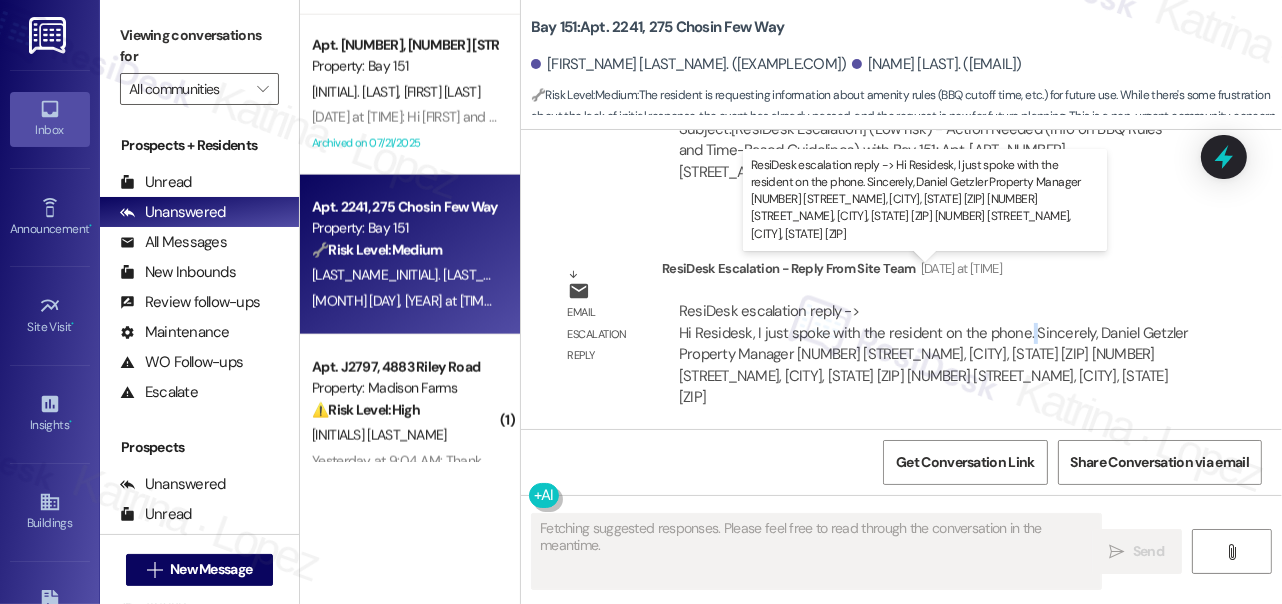 click on "ResiDesk escalation reply ->
Hi Residesk, I just spoke with the resident on the phone. Sincerely, Daniel Getzler Property Manager 151 E Centre Street, Bayonne, NJ 07002 225 Chosin Few Way, Bayonne, NJ 07002 275 Chosin Few Way, Ba ResiDesk escalation reply ->
Hi Residesk, I just spoke with the resident on the phone. Sincerely, Daniel Getzler Property Manager 151 E Centre Street, Bayonne, NJ 07002 225 Chosin Few Way, Bayonne, NJ 07002 275 Chosin Few Way, Ba" at bounding box center (934, 354) 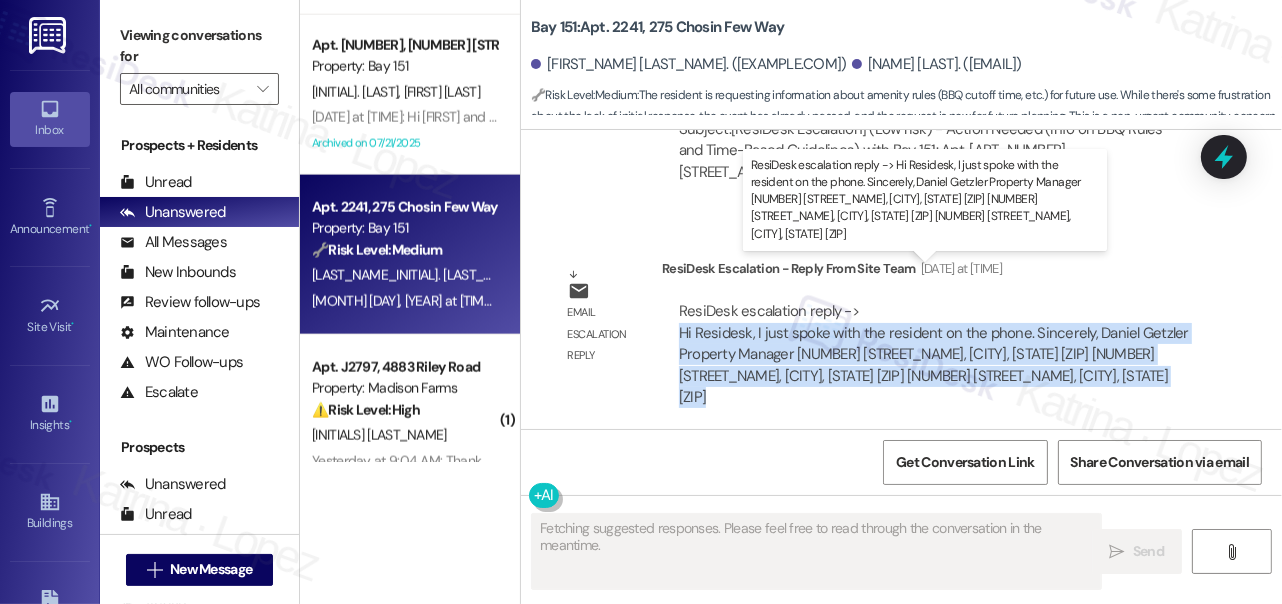 click on "ResiDesk escalation reply ->
Hi Residesk, I just spoke with the resident on the phone. Sincerely, Daniel Getzler Property Manager 151 E Centre Street, Bayonne, NJ 07002 225 Chosin Few Way, Bayonne, NJ 07002 275 Chosin Few Way, Ba ResiDesk escalation reply ->
Hi Residesk, I just spoke with the resident on the phone. Sincerely, Daniel Getzler Property Manager 151 E Centre Street, Bayonne, NJ 07002 225 Chosin Few Way, Bayonne, NJ 07002 275 Chosin Few Way, Ba" at bounding box center (934, 354) 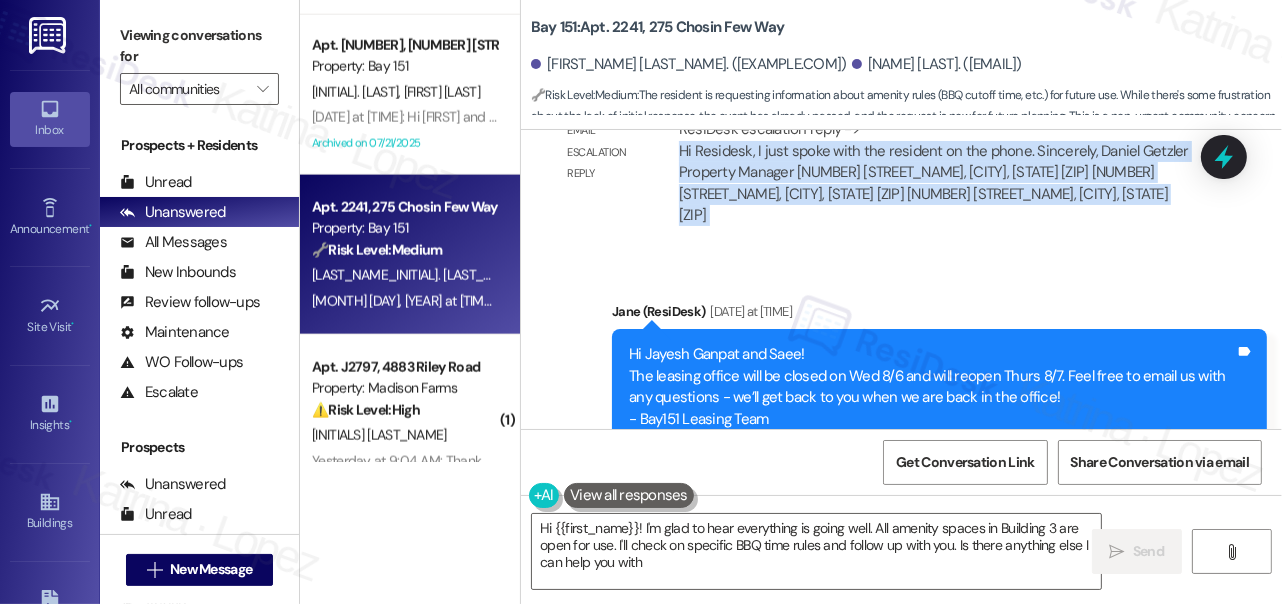 type on "Hi {{first_name}}, I'm happy to help! All amenity spaces in Building 3 are open for use. I'll check on specific BBQ time rules and follow up with you. Is there anything else I can help you with?" 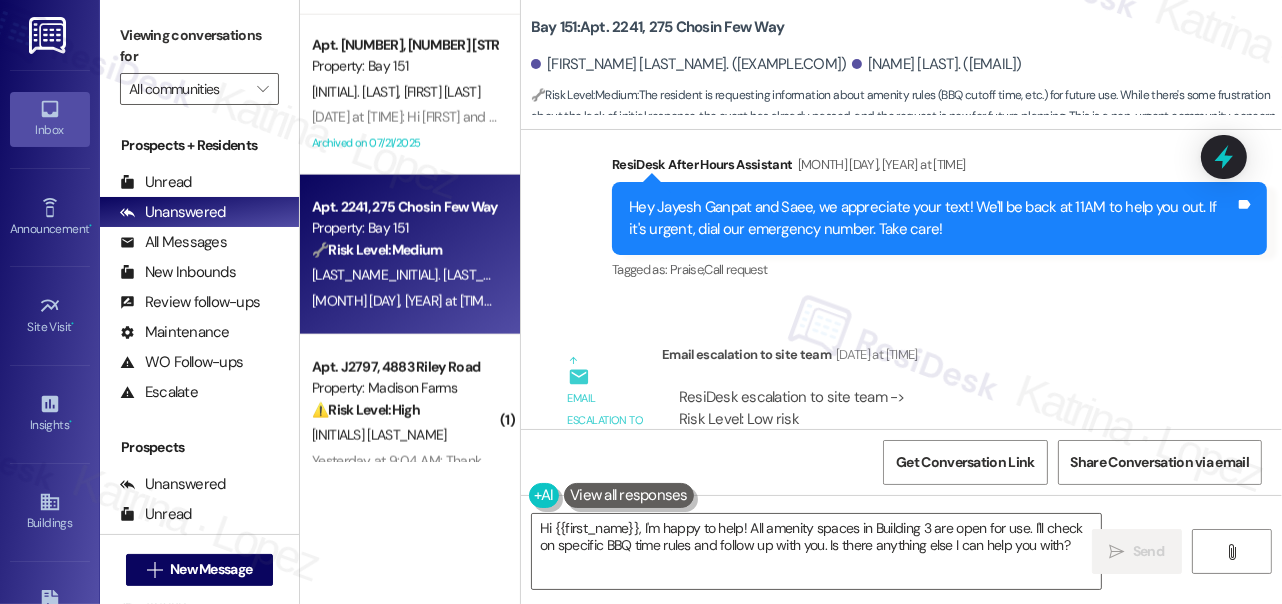 scroll, scrollTop: 32770, scrollLeft: 0, axis: vertical 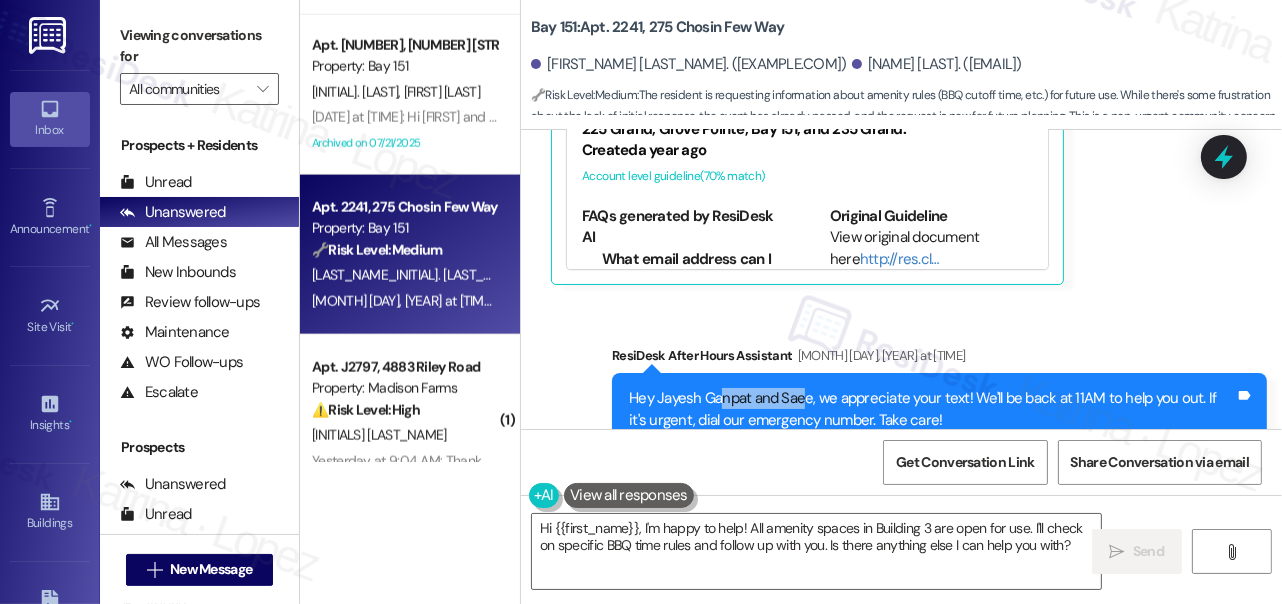 drag, startPoint x: 725, startPoint y: 362, endPoint x: 812, endPoint y: 368, distance: 87.20665 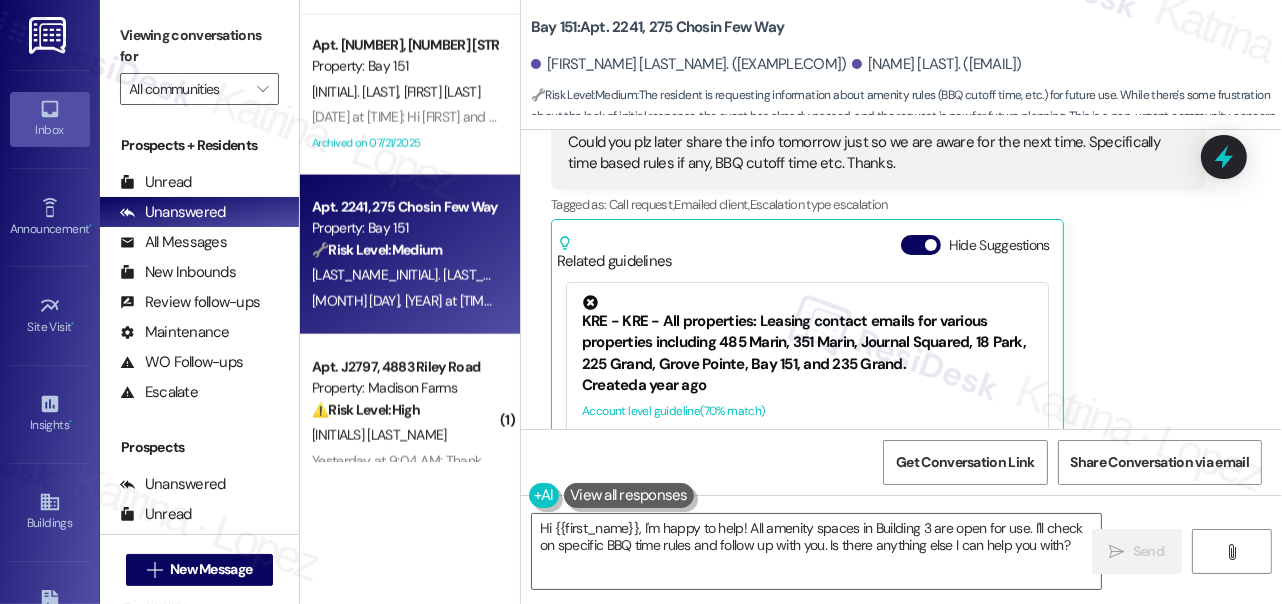 scroll, scrollTop: 32406, scrollLeft: 0, axis: vertical 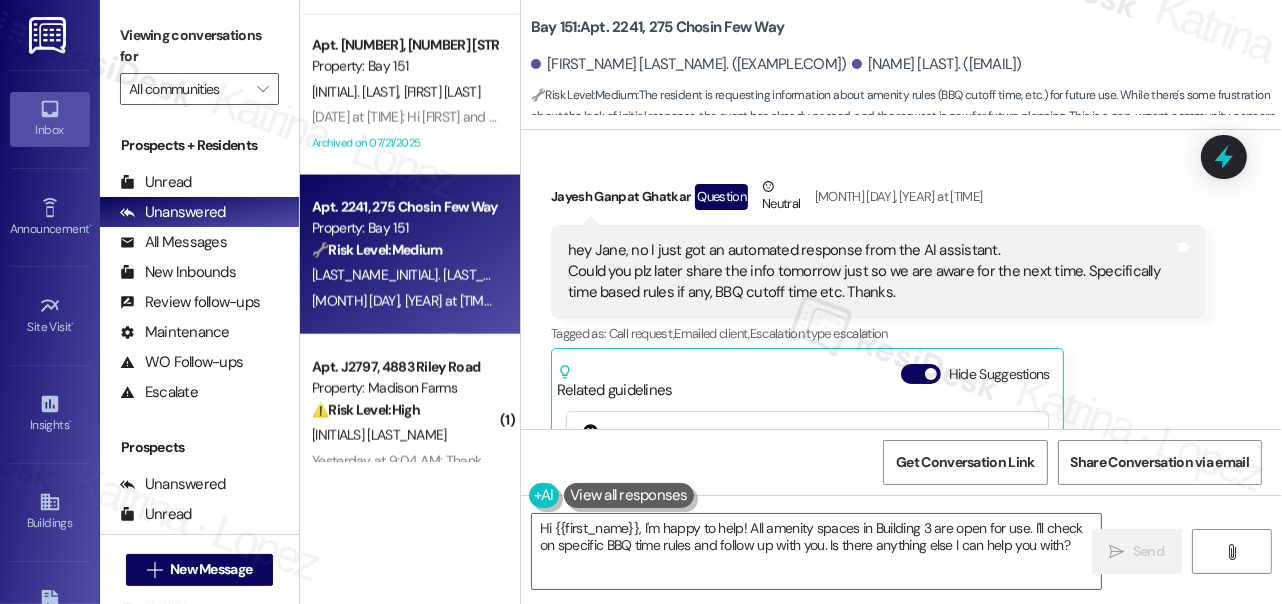 click on "hey Jane, no I just got an automated response from the AI assistant.
Could you plz later share the info tomorrow just so we are aware for the next time. Specifically time based rules if any, BBQ cutoff time etc. Thanks." at bounding box center [871, 272] 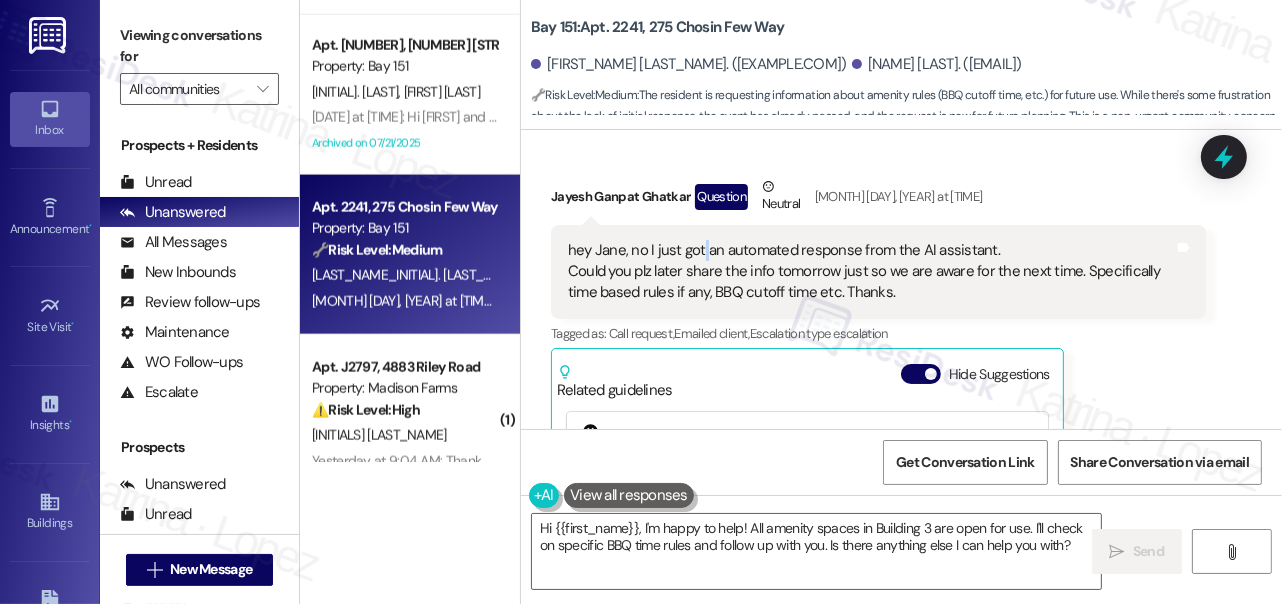 click on "hey Jane, no I just got an automated response from the AI assistant.
Could you plz later share the info tomorrow just so we are aware for the next time. Specifically time based rules if any, BBQ cutoff time etc. Thanks." at bounding box center (871, 272) 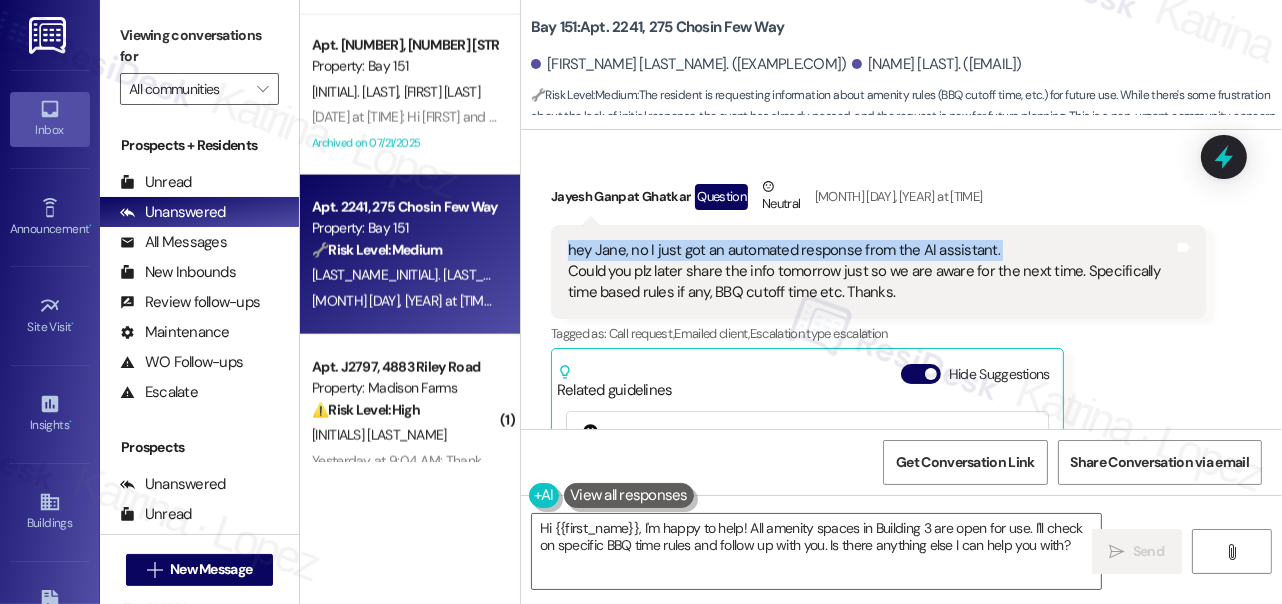 click on "hey Jane, no I just got an automated response from the AI assistant.
Could you plz later share the info tomorrow just so we are aware for the next time. Specifically time based rules if any, BBQ cutoff time etc. Thanks." at bounding box center (871, 272) 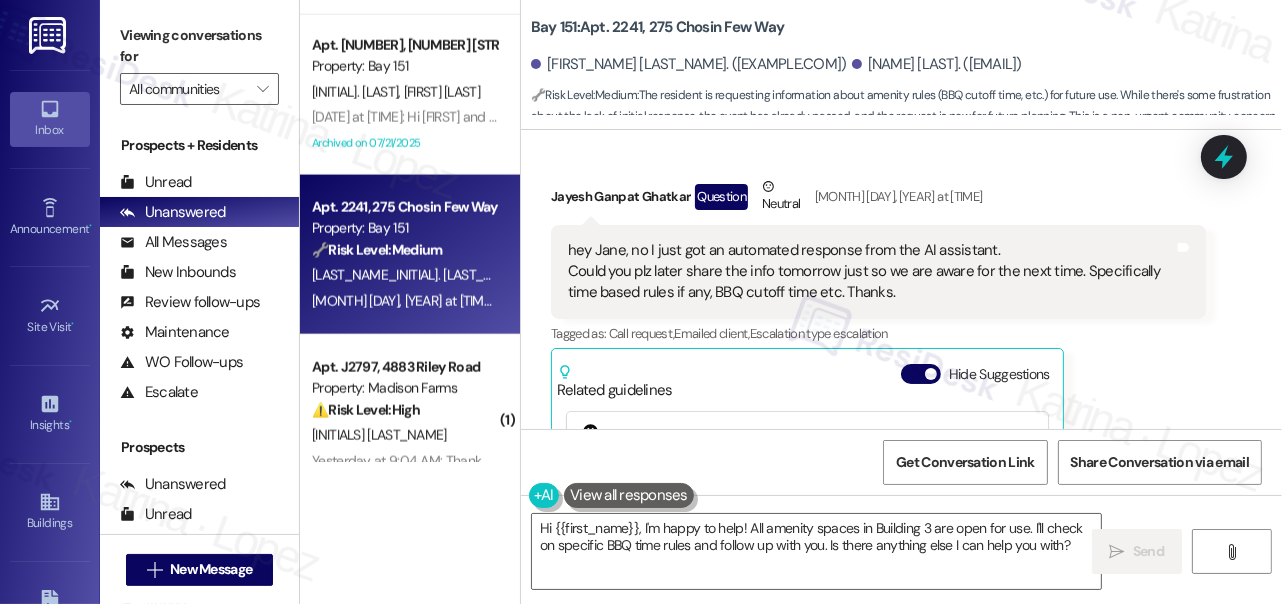 click on "hey Jane, no I just got an automated response from the AI assistant.
Could you plz later share the info tomorrow just so we are aware for the next time. Specifically time based rules if any, BBQ cutoff time etc. Thanks." at bounding box center [871, 272] 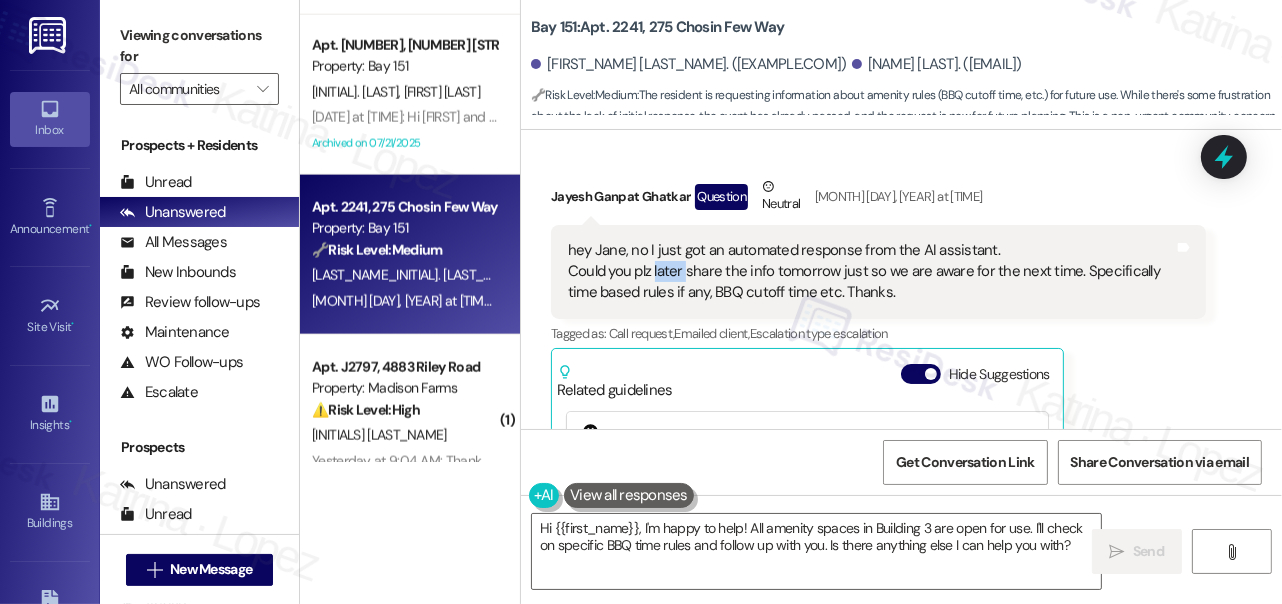 click on "hey Jane, no I just got an automated response from the AI assistant.
Could you plz later share the info tomorrow just so we are aware for the next time. Specifically time based rules if any, BBQ cutoff time etc. Thanks." at bounding box center (871, 272) 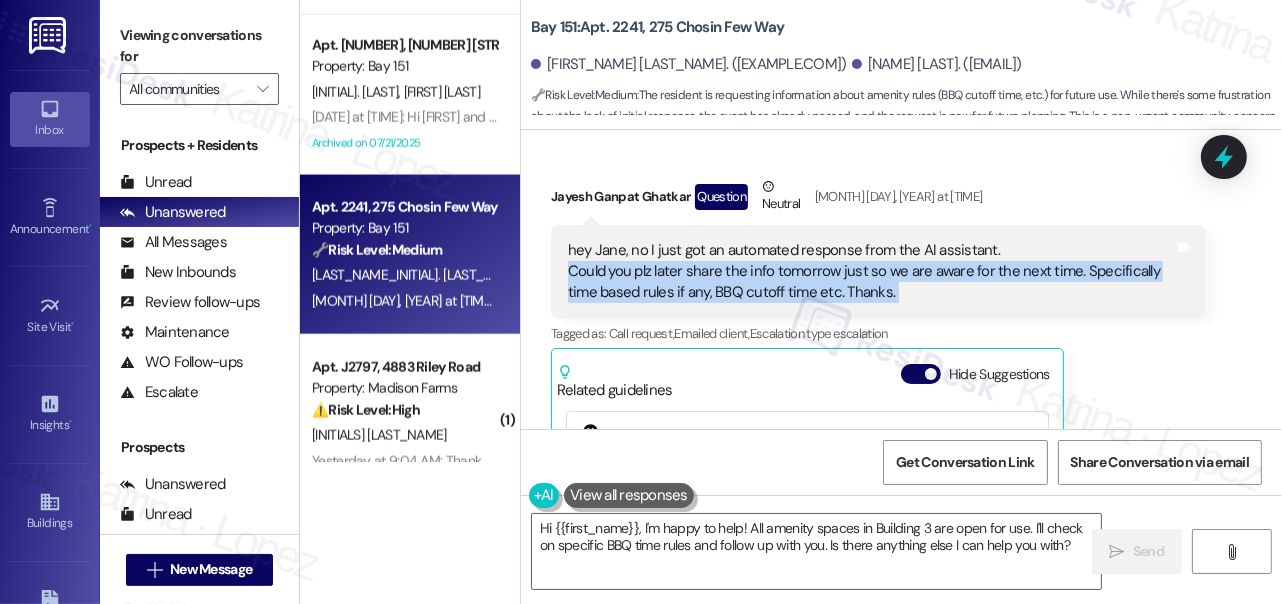 click on "hey Jane, no I just got an automated response from the AI assistant.
Could you plz later share the info tomorrow just so we are aware for the next time. Specifically time based rules if any, BBQ cutoff time etc. Thanks." at bounding box center (871, 272) 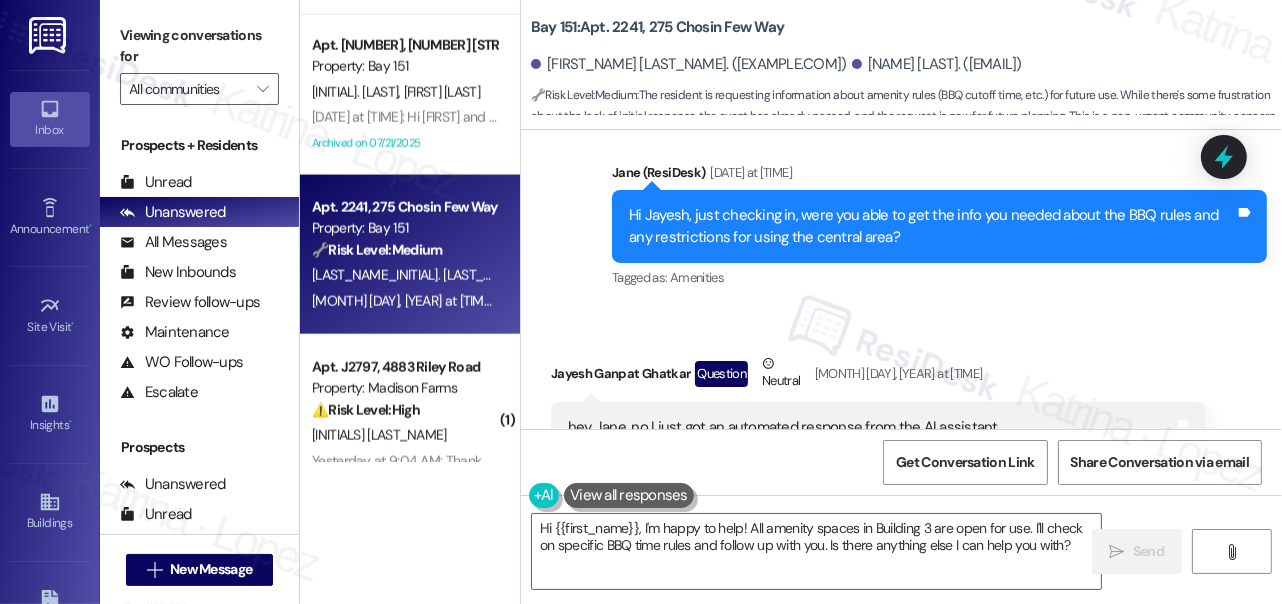 scroll, scrollTop: 32133, scrollLeft: 0, axis: vertical 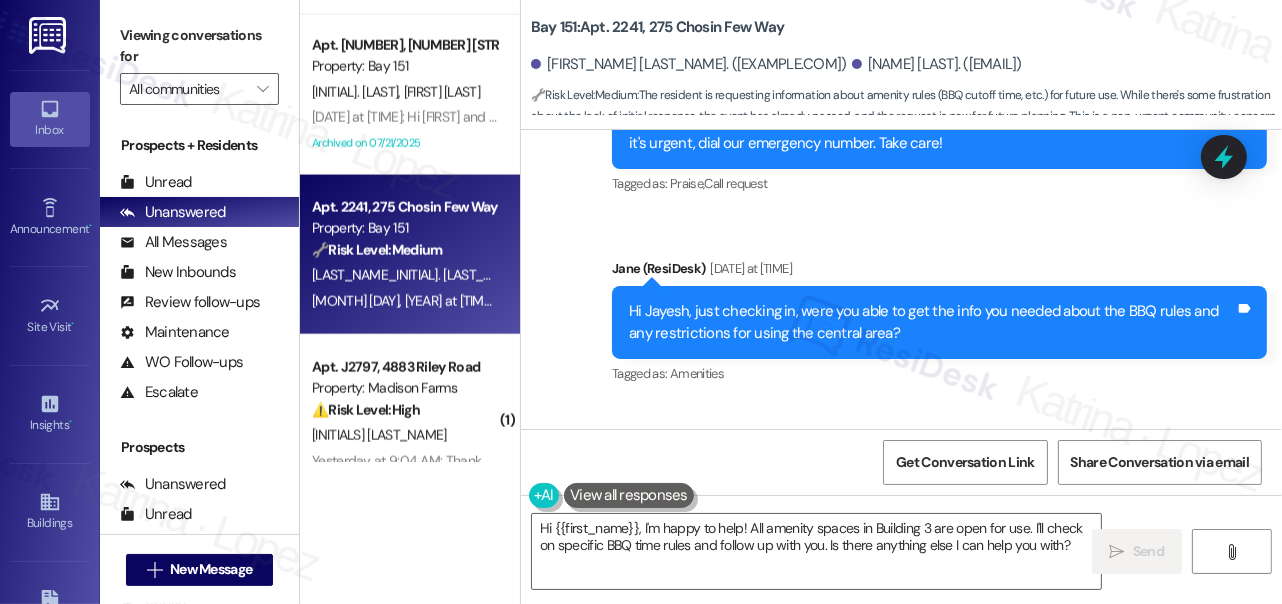 click on "Hi Jayesh, just checking in, were you able to get the info you needed about the BBQ rules and any restrictions for using the central area? Tags and notes" at bounding box center (939, 322) 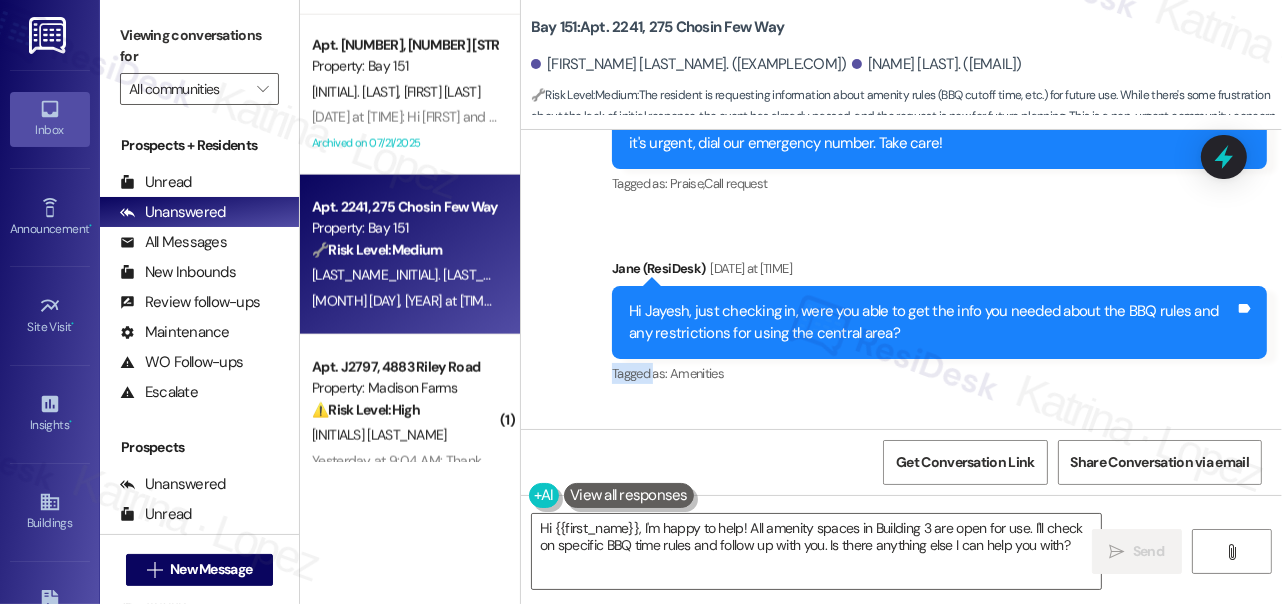 click on "Hi Jayesh, just checking in, were you able to get the info you needed about the BBQ rules and any restrictions for using the central area? Tags and notes" at bounding box center (939, 322) 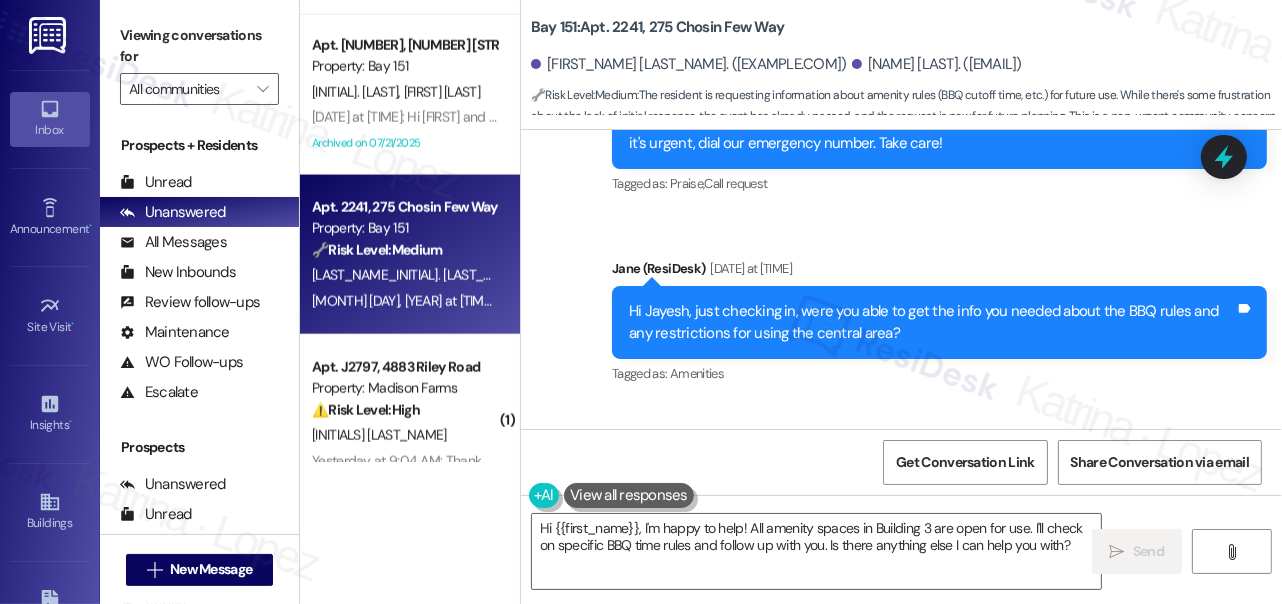 click on "Hi Jayesh, just checking in, were you able to get the info you needed about the BBQ rules and any restrictions for using the central area?" at bounding box center (932, 322) 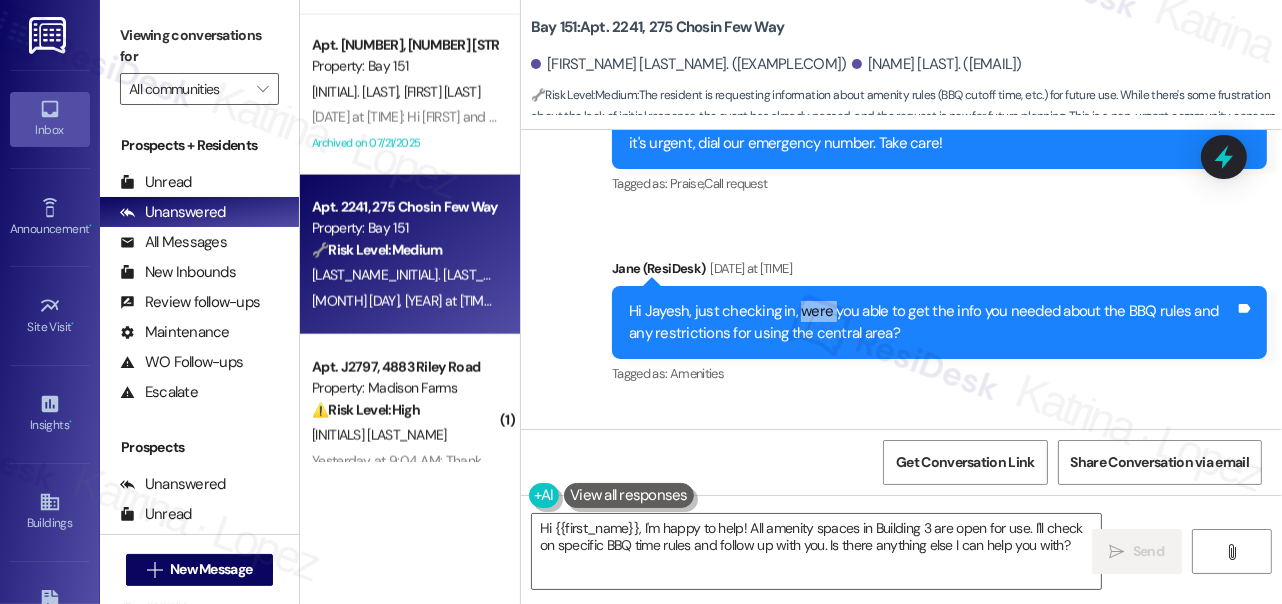 click on "Hi Jayesh, just checking in, were you able to get the info you needed about the BBQ rules and any restrictions for using the central area?" at bounding box center [932, 322] 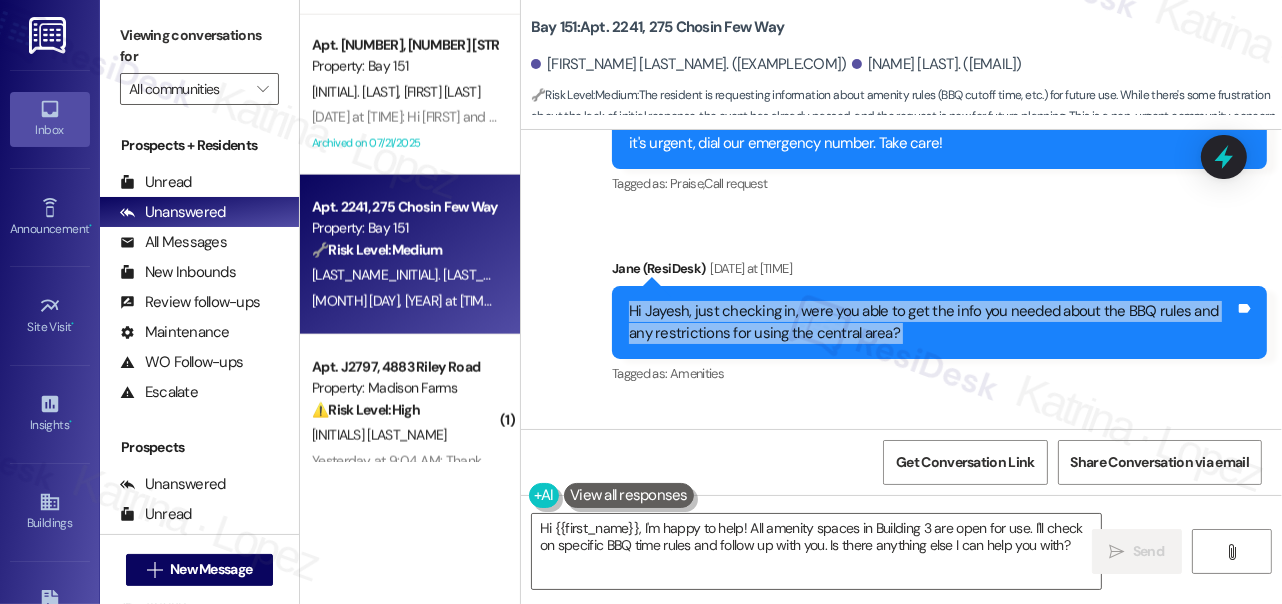 click on "Hi Jayesh, just checking in, were you able to get the info you needed about the BBQ rules and any restrictions for using the central area?" at bounding box center (932, 322) 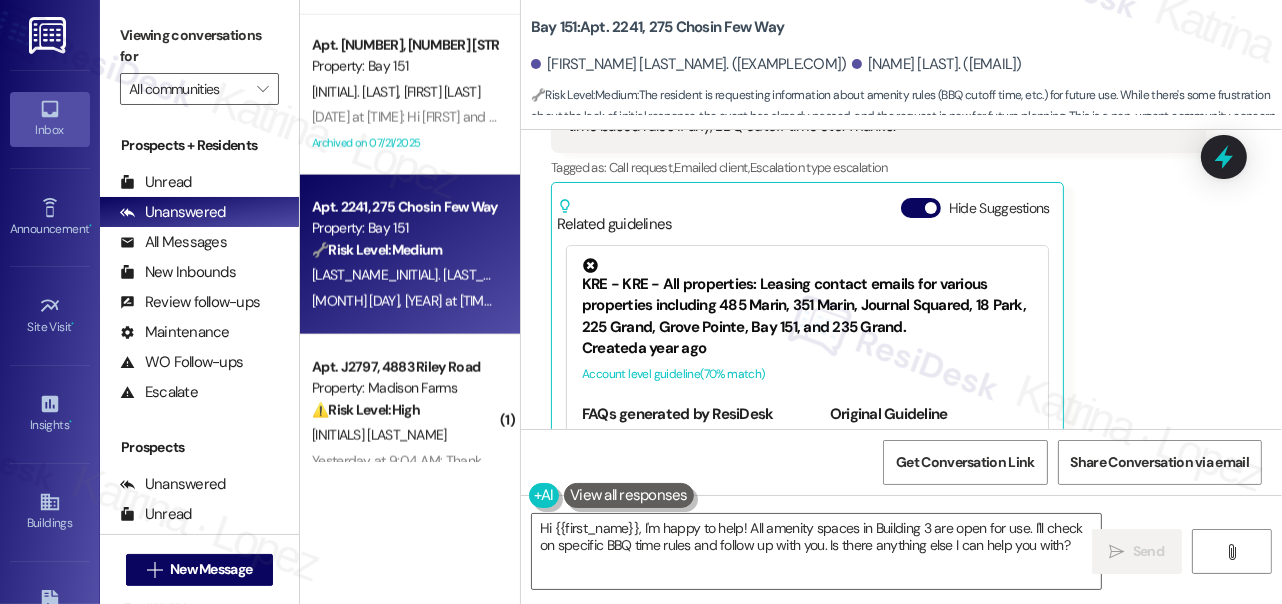 scroll, scrollTop: 32679, scrollLeft: 0, axis: vertical 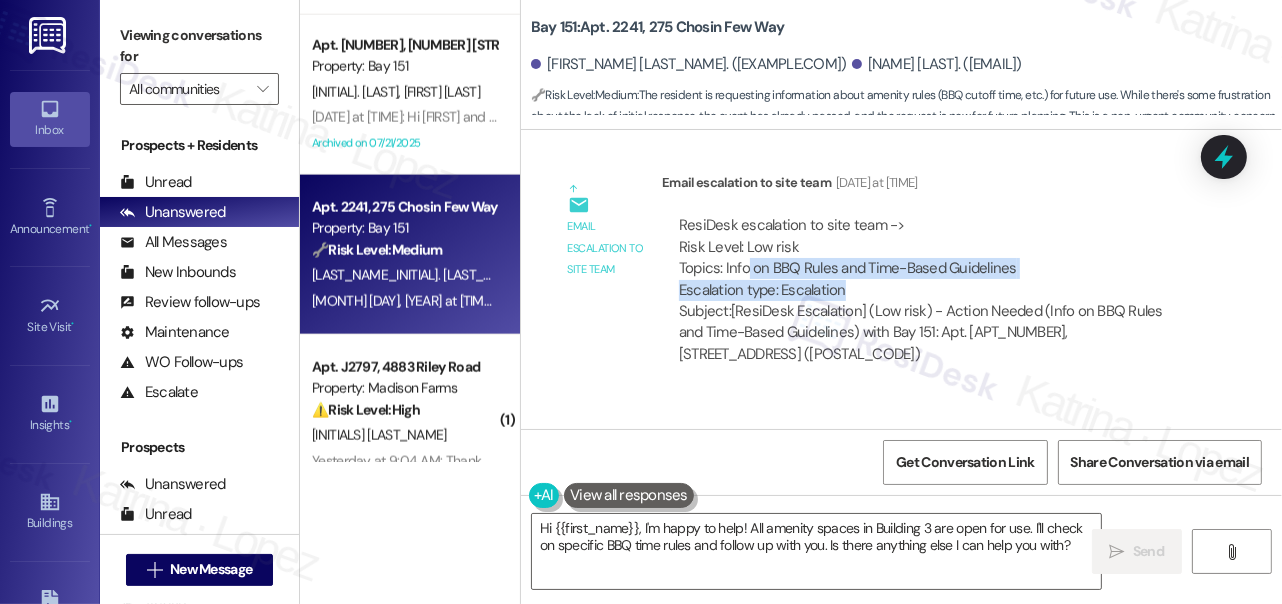 drag, startPoint x: 745, startPoint y: 229, endPoint x: 989, endPoint y: 242, distance: 244.34607 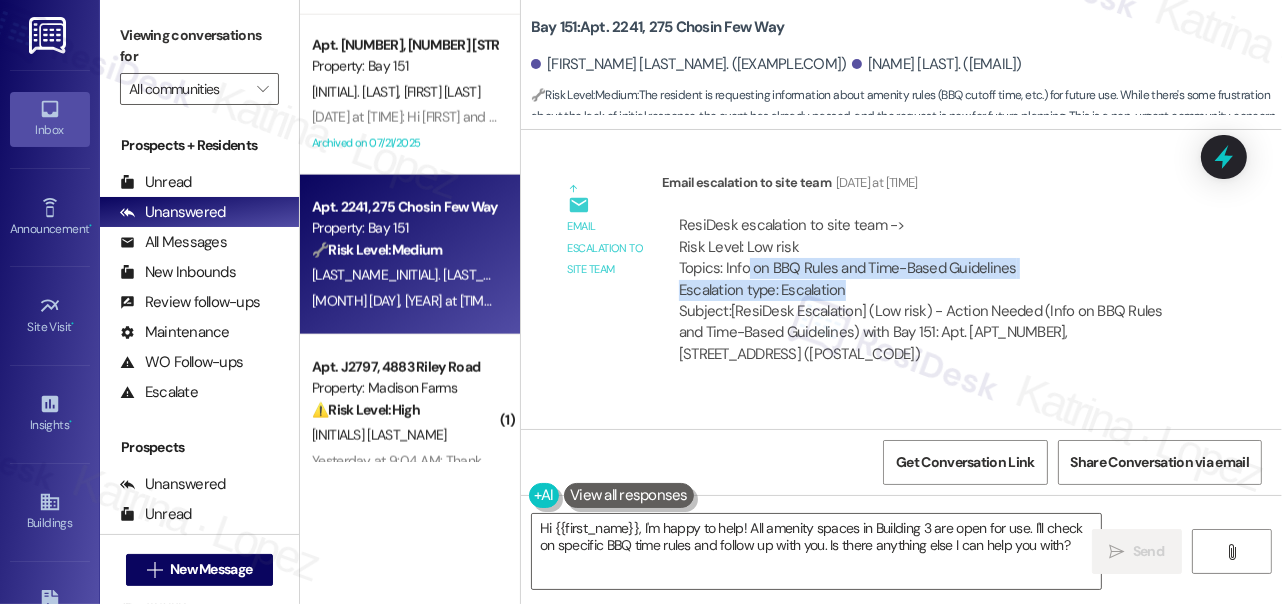 scroll, scrollTop: 33042, scrollLeft: 0, axis: vertical 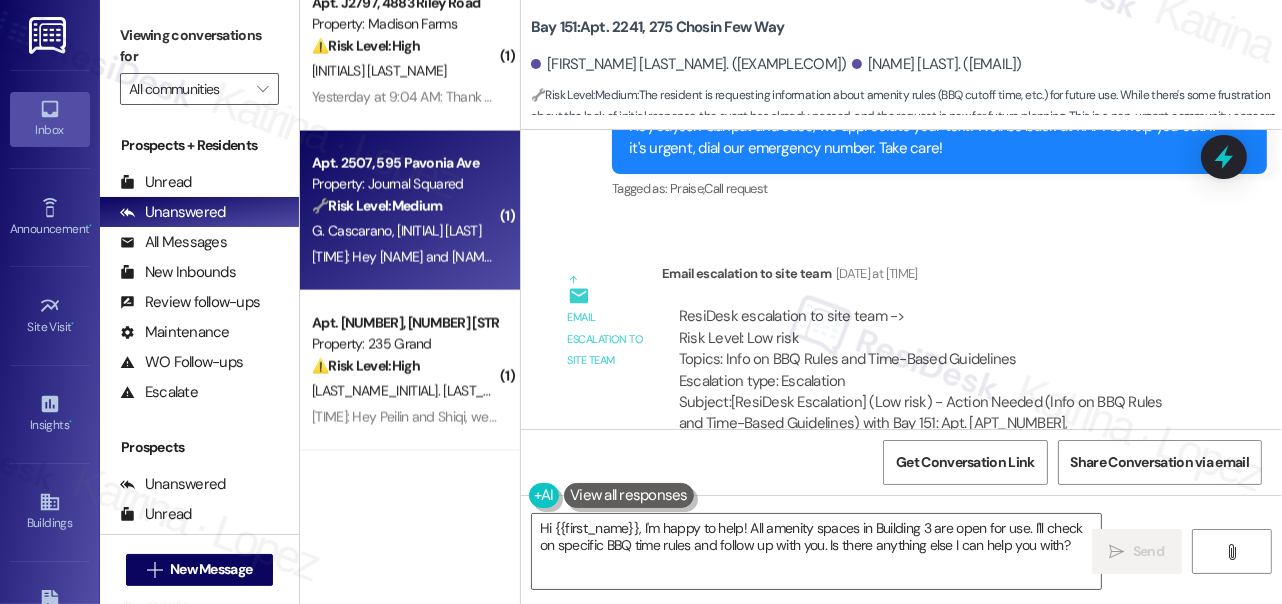 click on "🔧  Risk Level:  Medium" at bounding box center [377, 206] 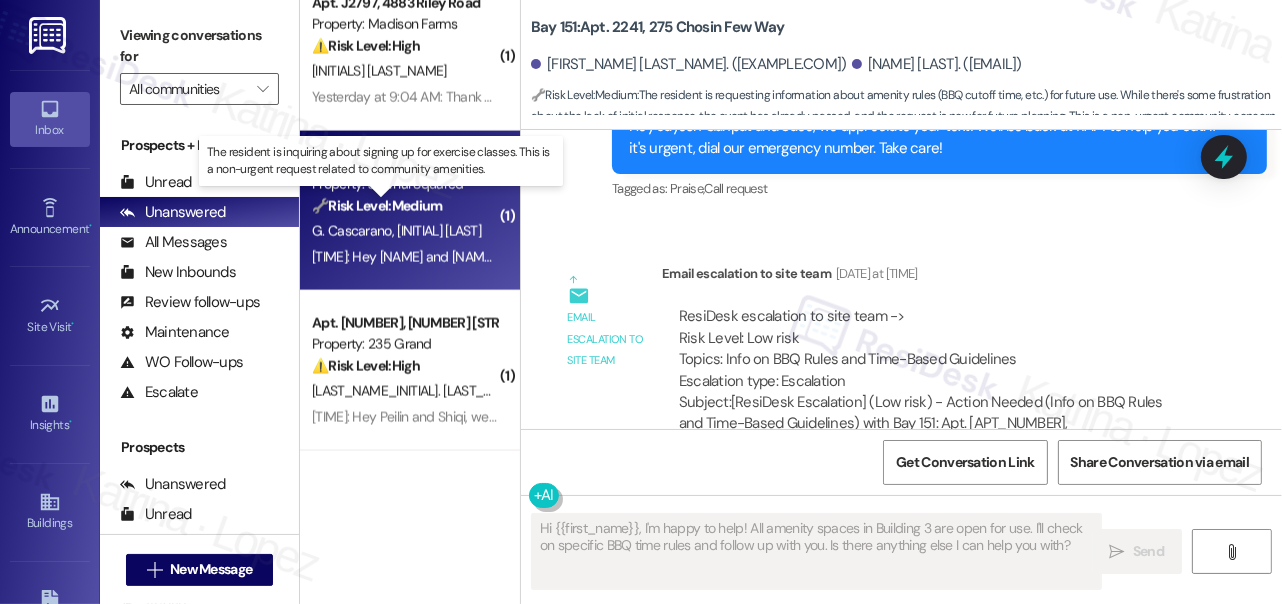 type on "Fetching suggested responses. Please feel free to read through the conversation in the meantime." 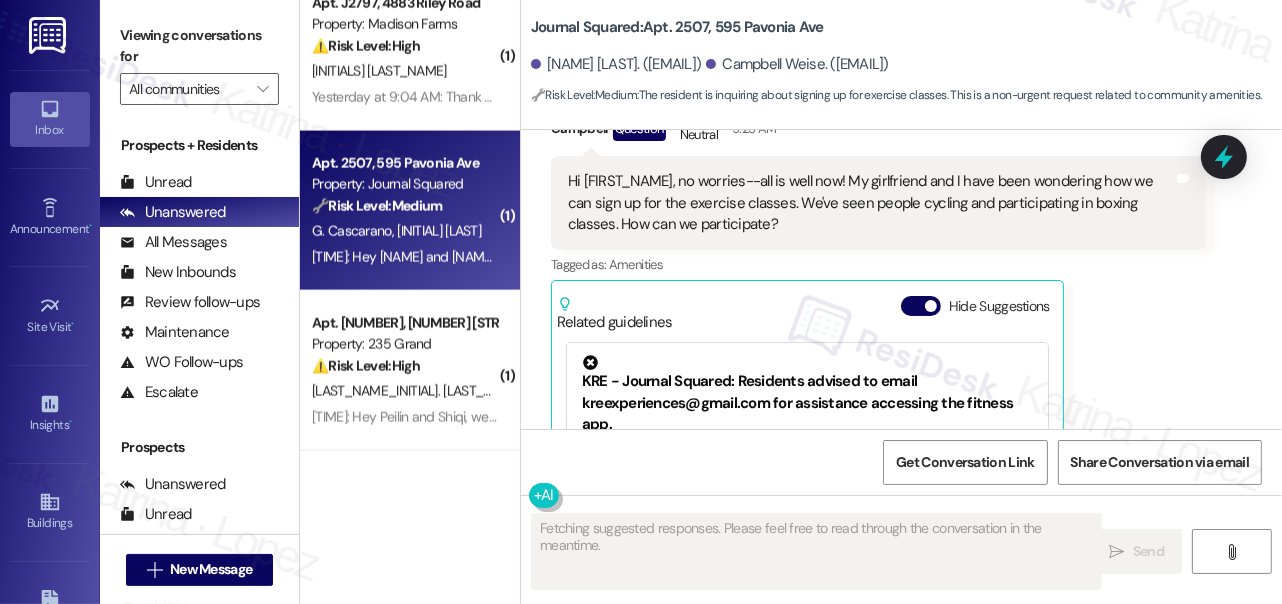 scroll, scrollTop: 1043, scrollLeft: 0, axis: vertical 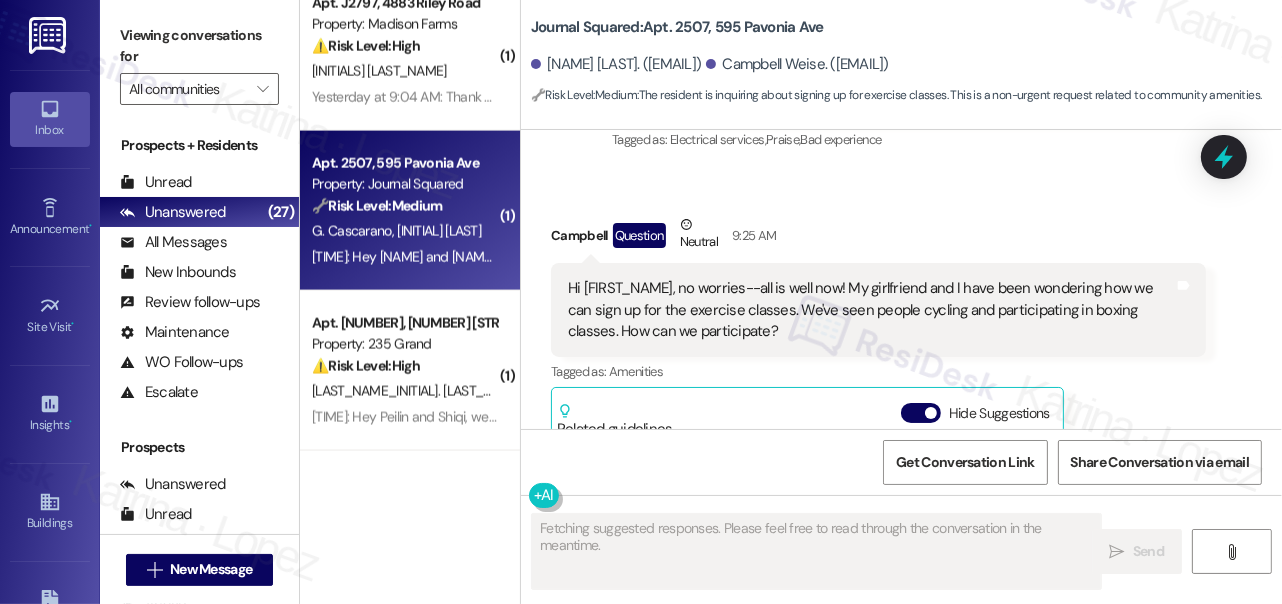 click on "Hi Jane, no worries--all is well now! My girlfriend and I have been wondering how we can sign up for the exercise classes. We've seen people cycling and participating in boxing classes. How can we participate?" at bounding box center (871, 310) 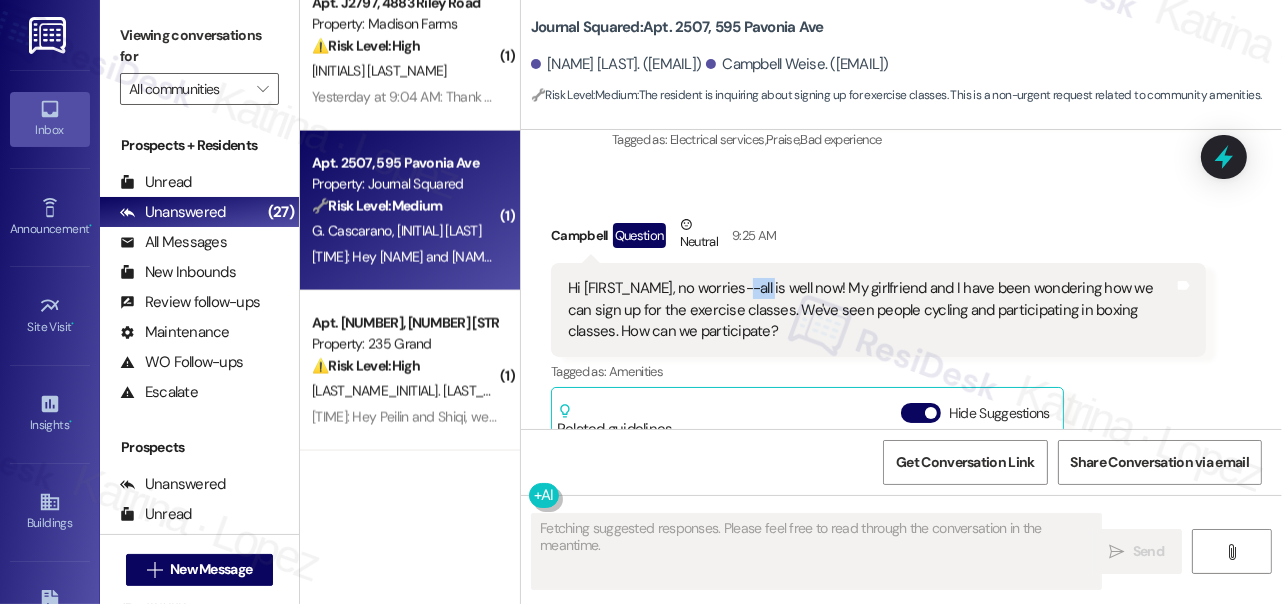 click on "Hi Jane, no worries--all is well now! My girlfriend and I have been wondering how we can sign up for the exercise classes. We've seen people cycling and participating in boxing classes. How can we participate?" at bounding box center (871, 310) 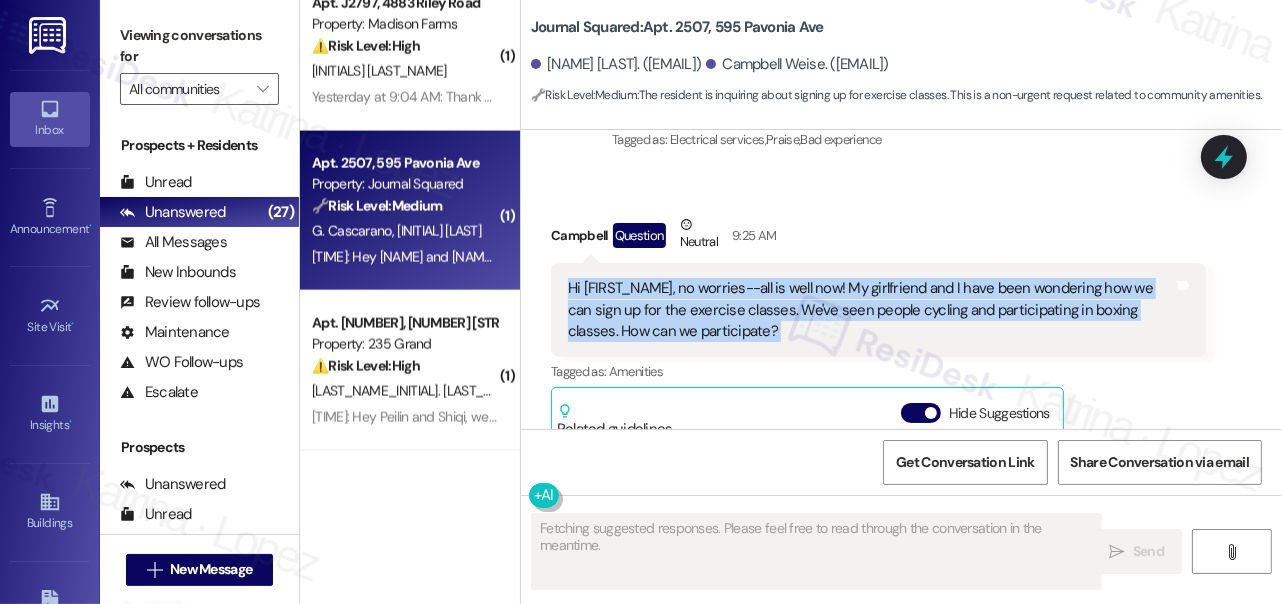 click on "Hi Jane, no worries--all is well now! My girlfriend and I have been wondering how we can sign up for the exercise classes. We've seen people cycling and participating in boxing classes. How can we participate?" at bounding box center (871, 310) 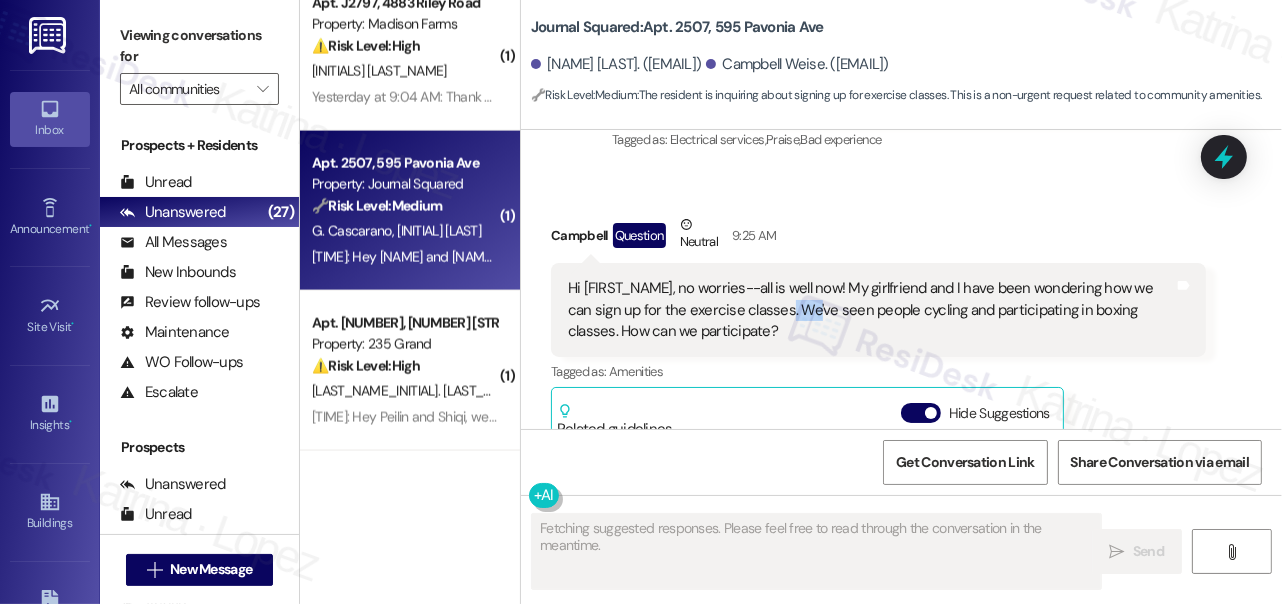 click on "Hi Jane, no worries--all is well now! My girlfriend and I have been wondering how we can sign up for the exercise classes. We've seen people cycling and participating in boxing classes. How can we participate?" at bounding box center (871, 310) 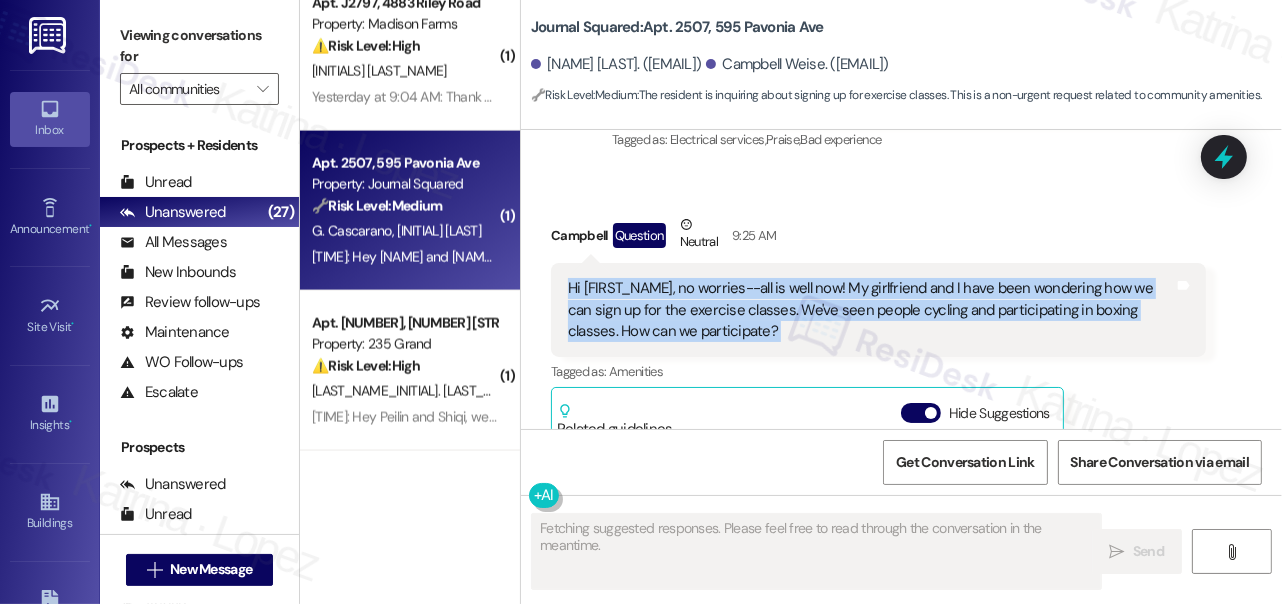 click on "Hi Jane, no worries--all is well now! My girlfriend and I have been wondering how we can sign up for the exercise classes. We've seen people cycling and participating in boxing classes. How can we participate?" at bounding box center [871, 310] 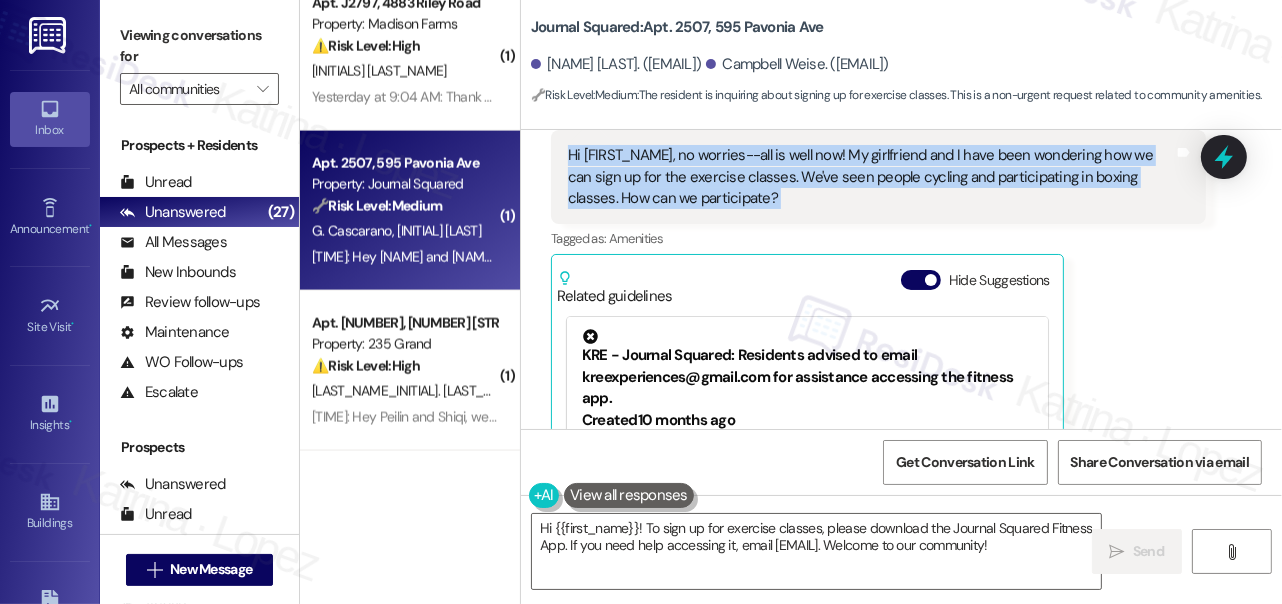 scroll, scrollTop: 1134, scrollLeft: 0, axis: vertical 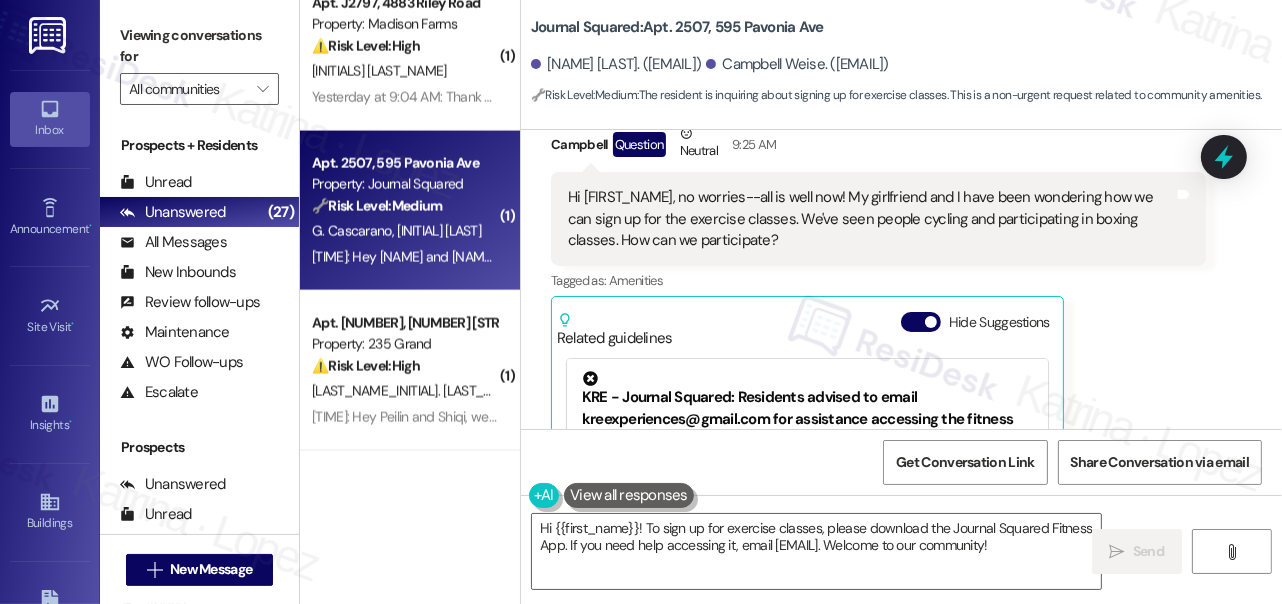 click on "Campbell Weise Question   Neutral 9:25 AM" at bounding box center [878, 147] 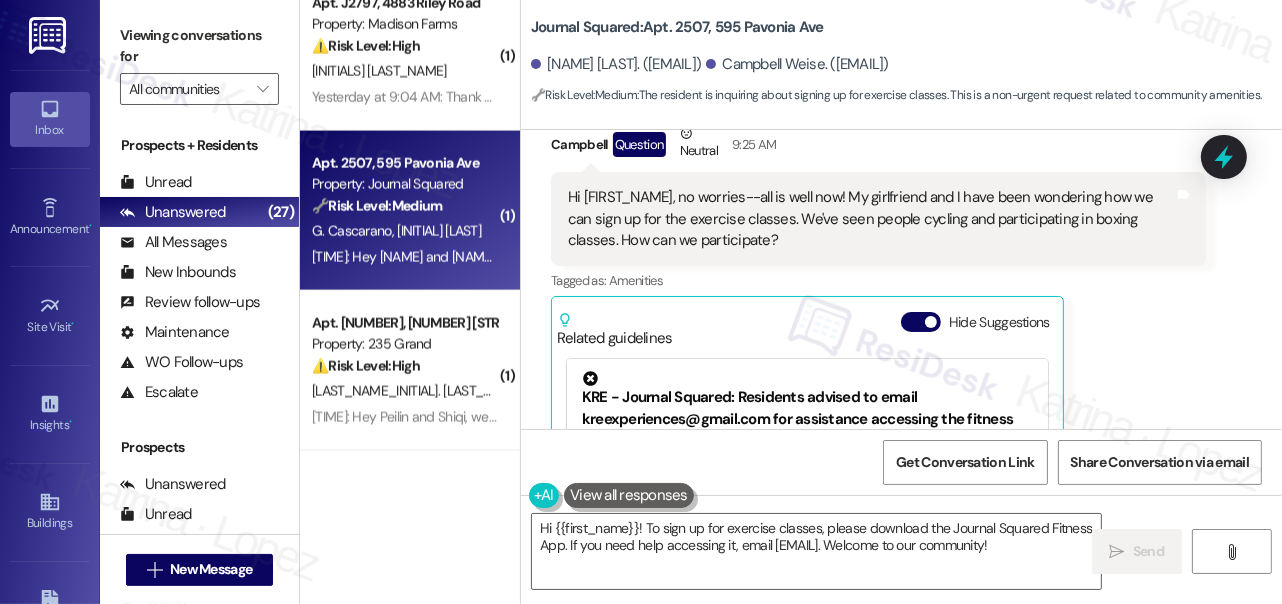 copy on "Campbell" 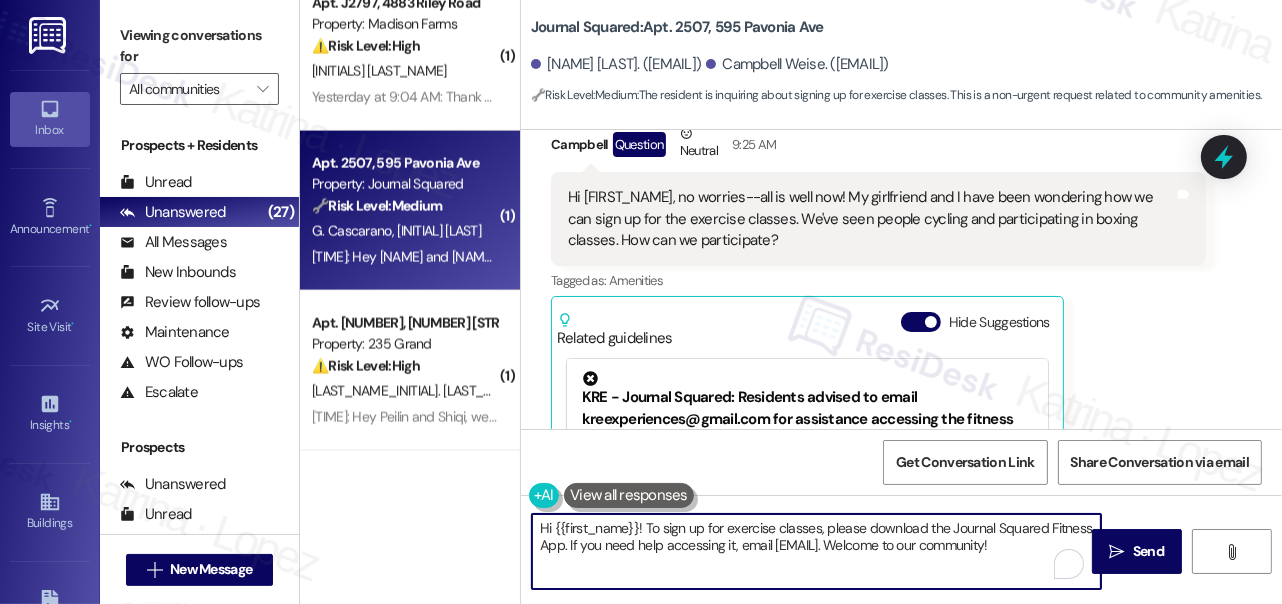drag, startPoint x: 555, startPoint y: 523, endPoint x: 639, endPoint y: 520, distance: 84.05355 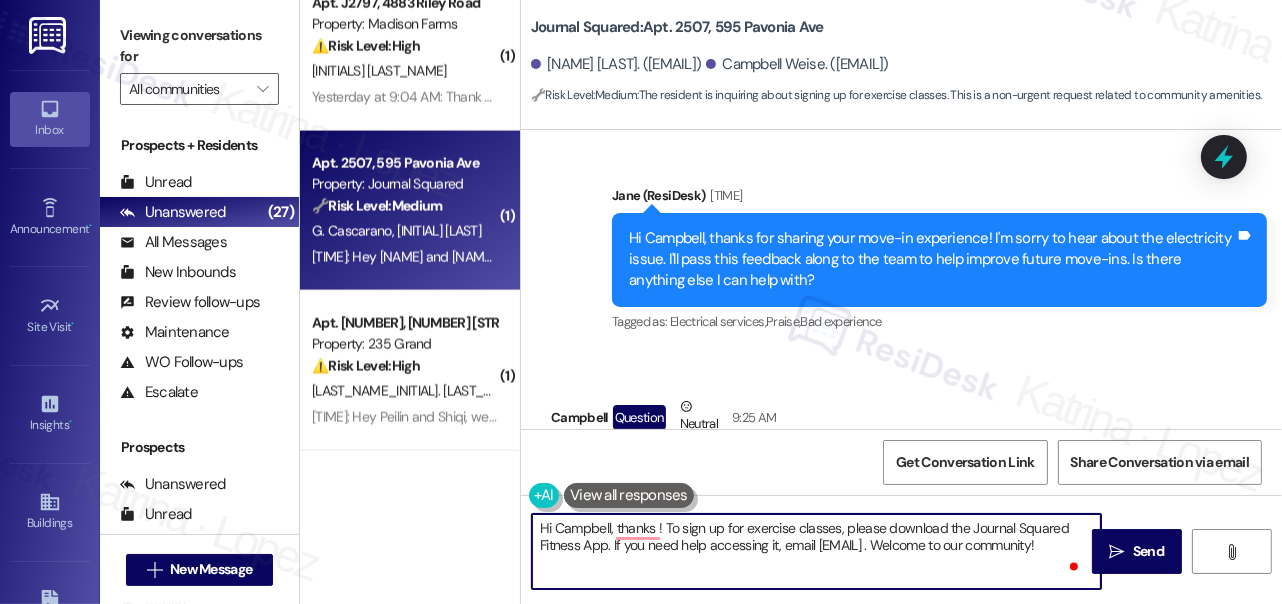 scroll, scrollTop: 1043, scrollLeft: 0, axis: vertical 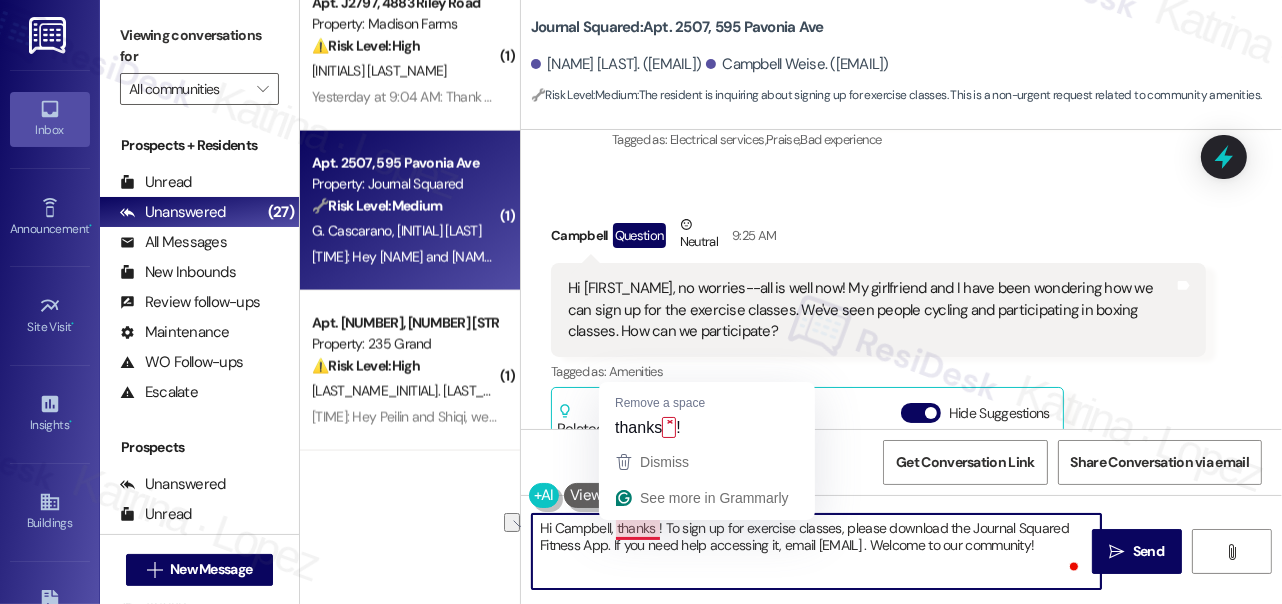 drag, startPoint x: 663, startPoint y: 526, endPoint x: 617, endPoint y: 527, distance: 46.010868 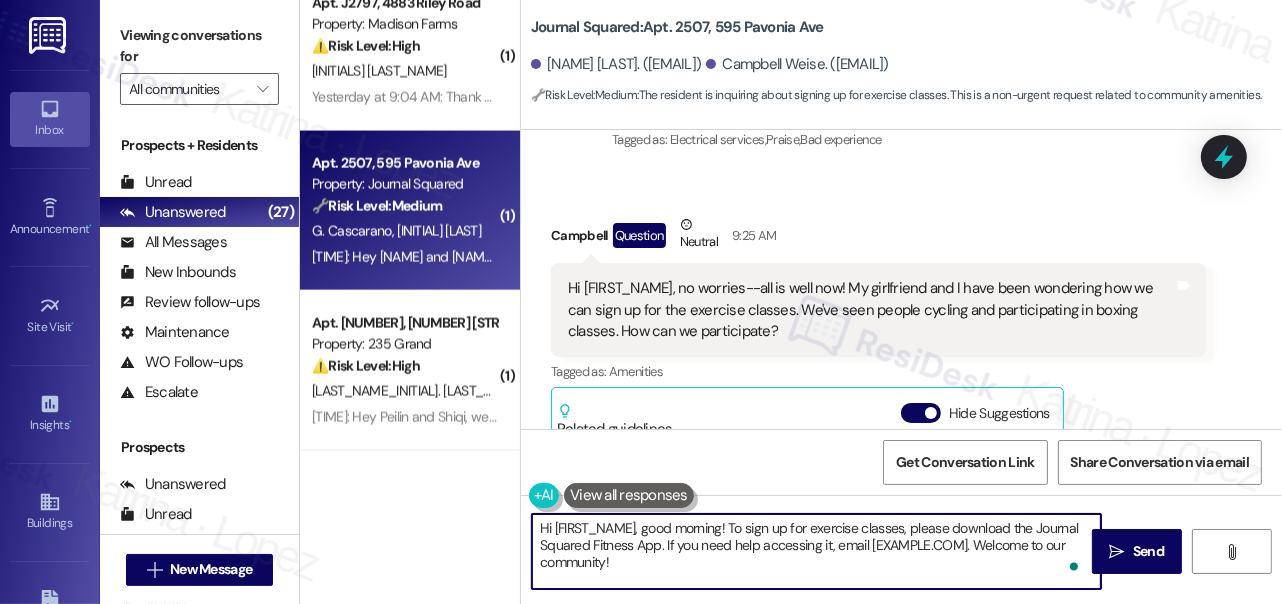 click on "Hi Campbell, good morning! To sign up for exercise classes, please download the Journal Squared Fitness App. If you need help accessing it, email kreexperiences@gmail.com. Welcome to our community!" at bounding box center [816, 551] 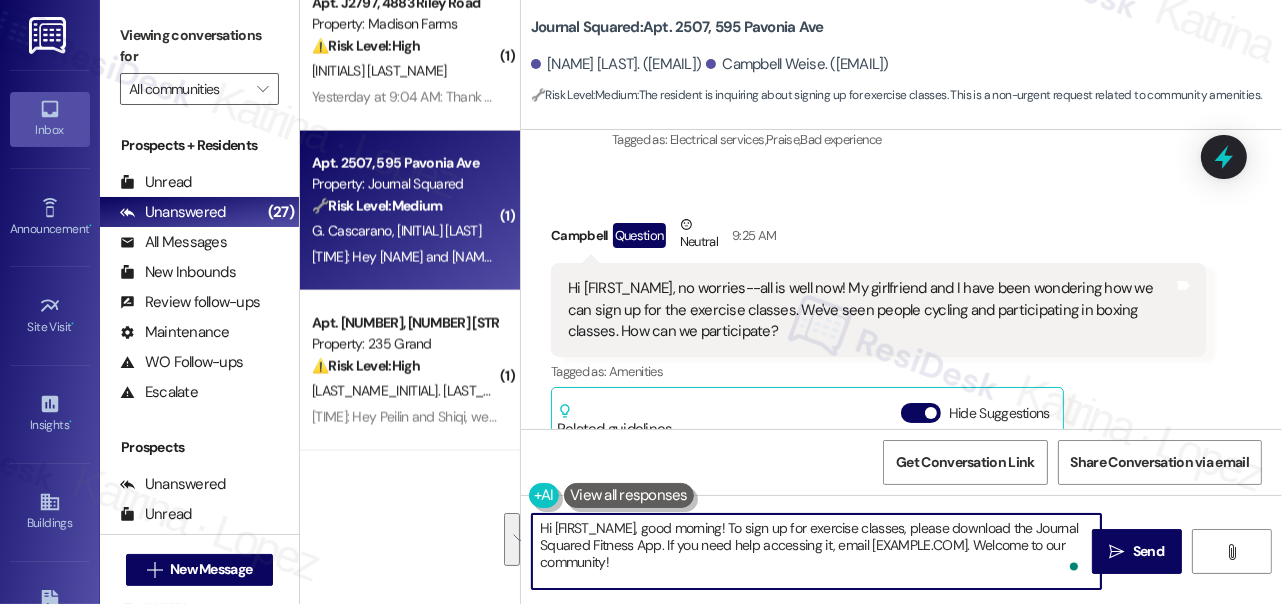 scroll, scrollTop: 1225, scrollLeft: 0, axis: vertical 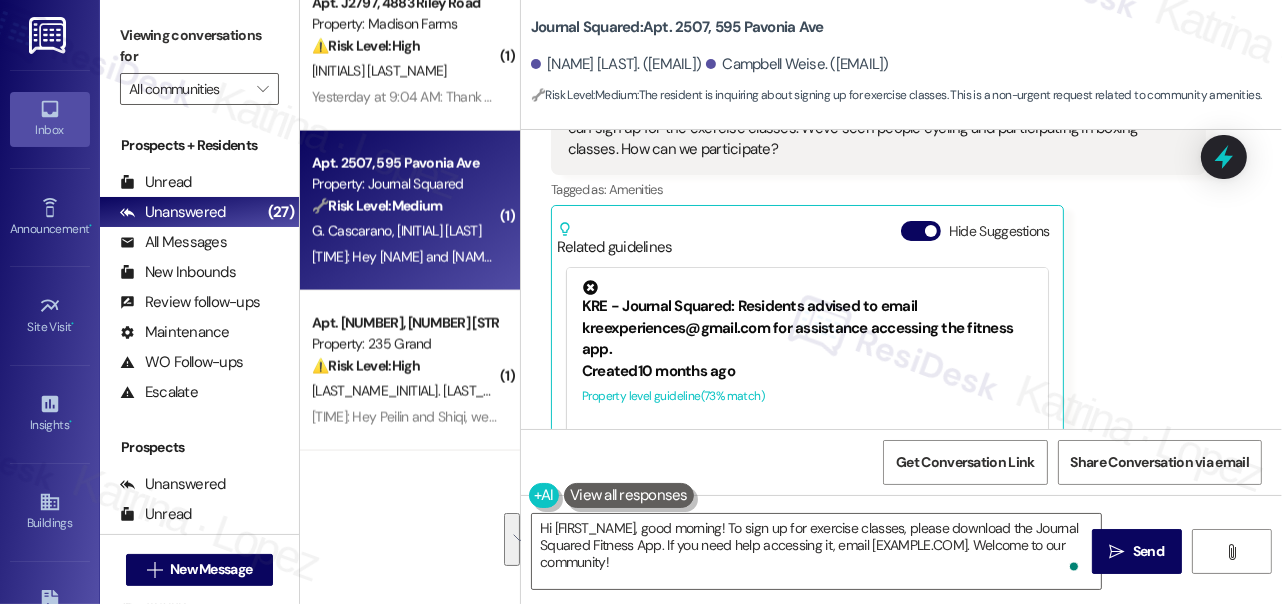 click on "KRE - Journal Squared: Residents advised to email kreexperiences@gmail.com for assistance accessing the fitness app." at bounding box center [807, 320] 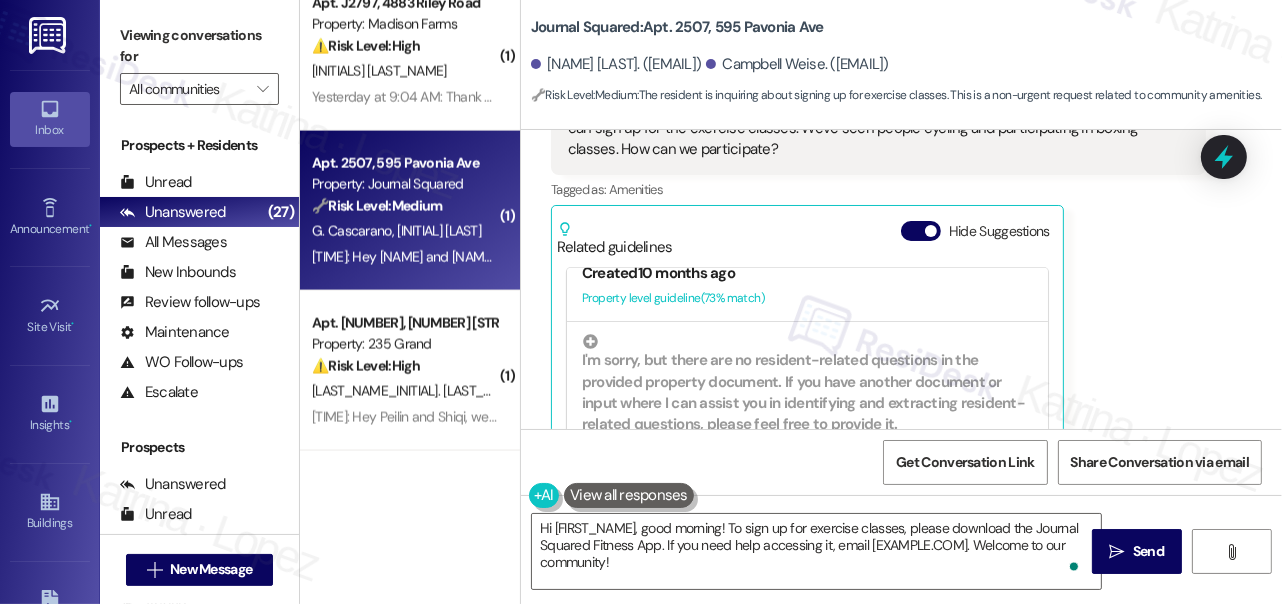 scroll, scrollTop: 0, scrollLeft: 0, axis: both 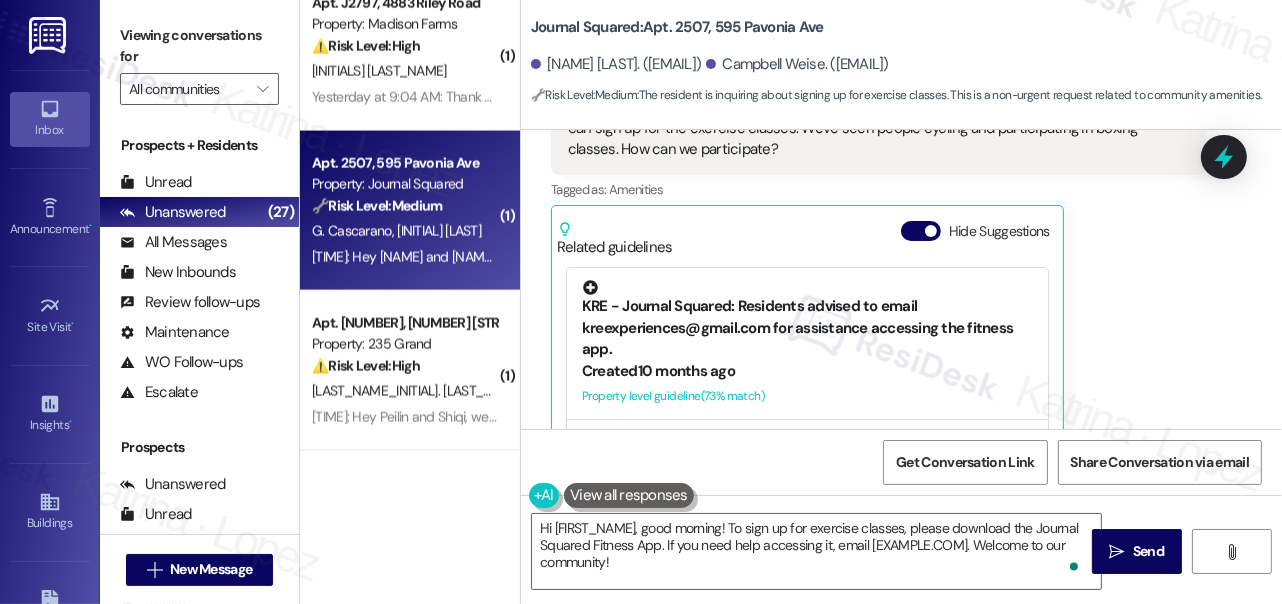 click on "KRE - Journal Squared: Residents advised to email kreexperiences@gmail.com for assistance accessing the fitness app." at bounding box center [807, 320] 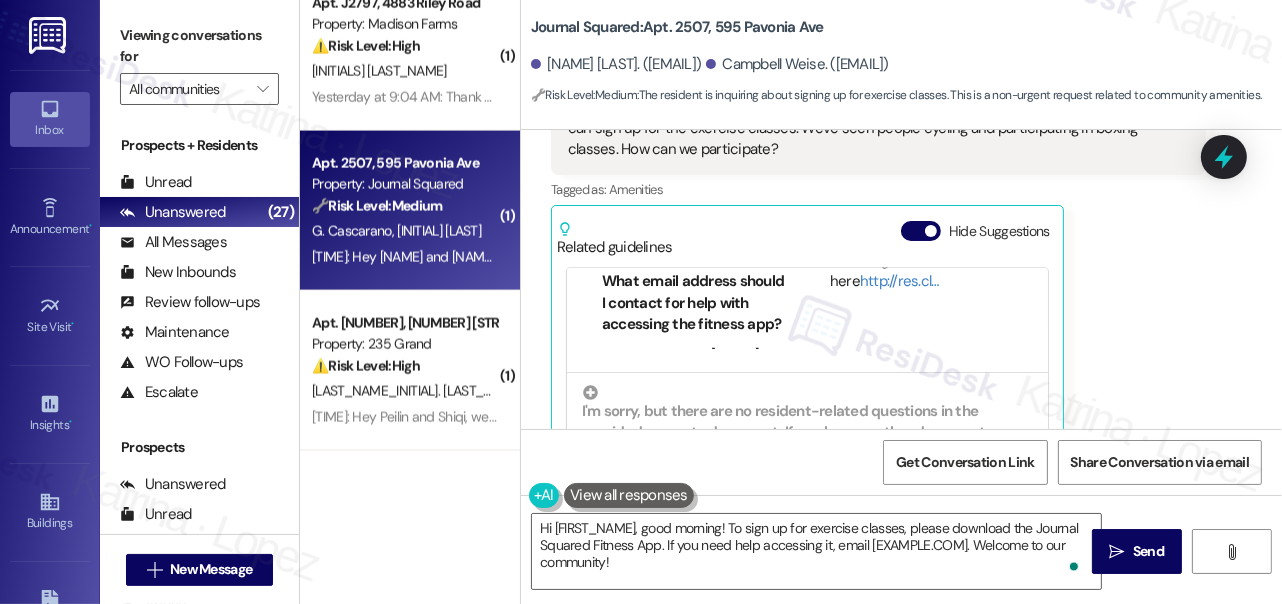 scroll, scrollTop: 90, scrollLeft: 0, axis: vertical 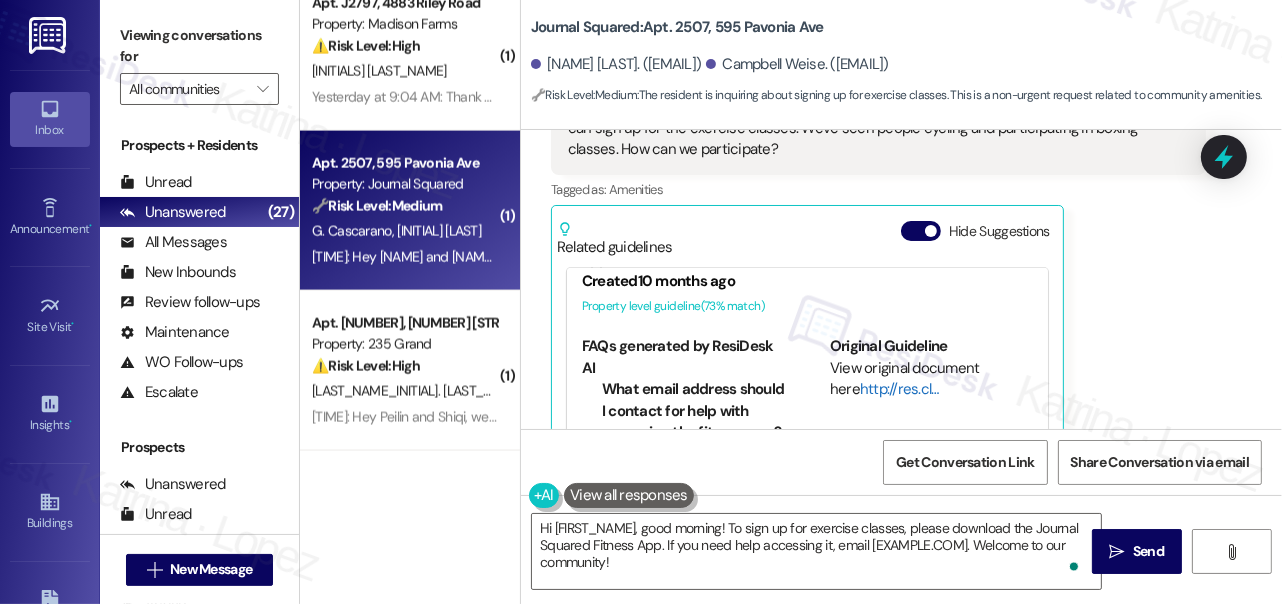 click on "http://res.cl…" at bounding box center (899, 389) 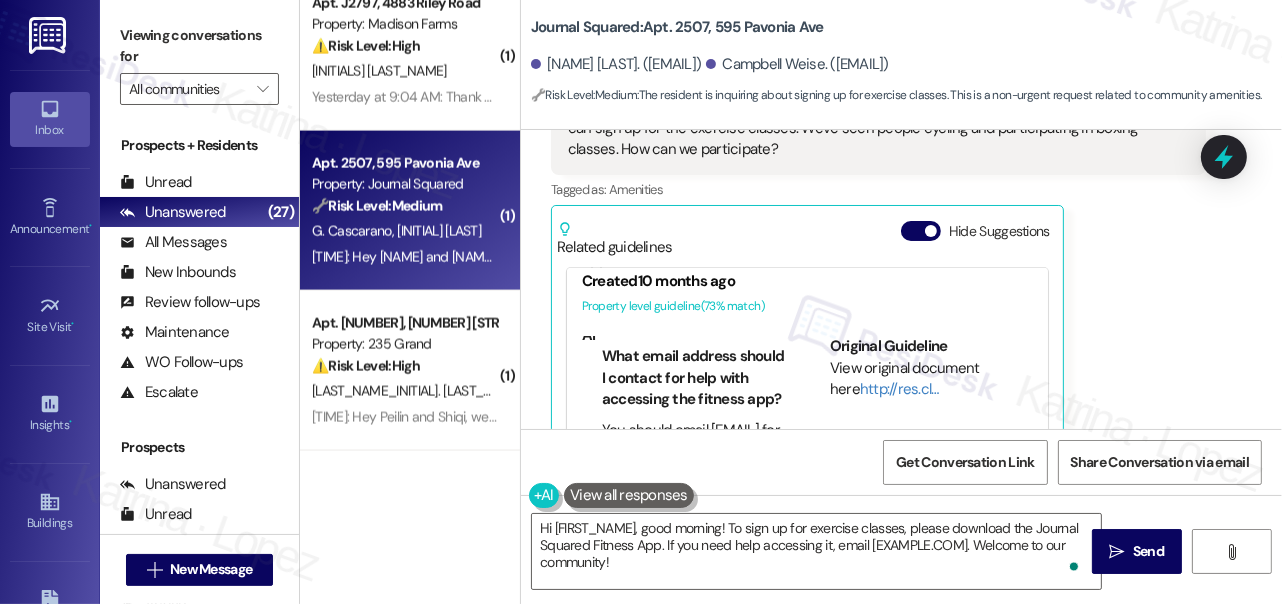 scroll, scrollTop: 90, scrollLeft: 0, axis: vertical 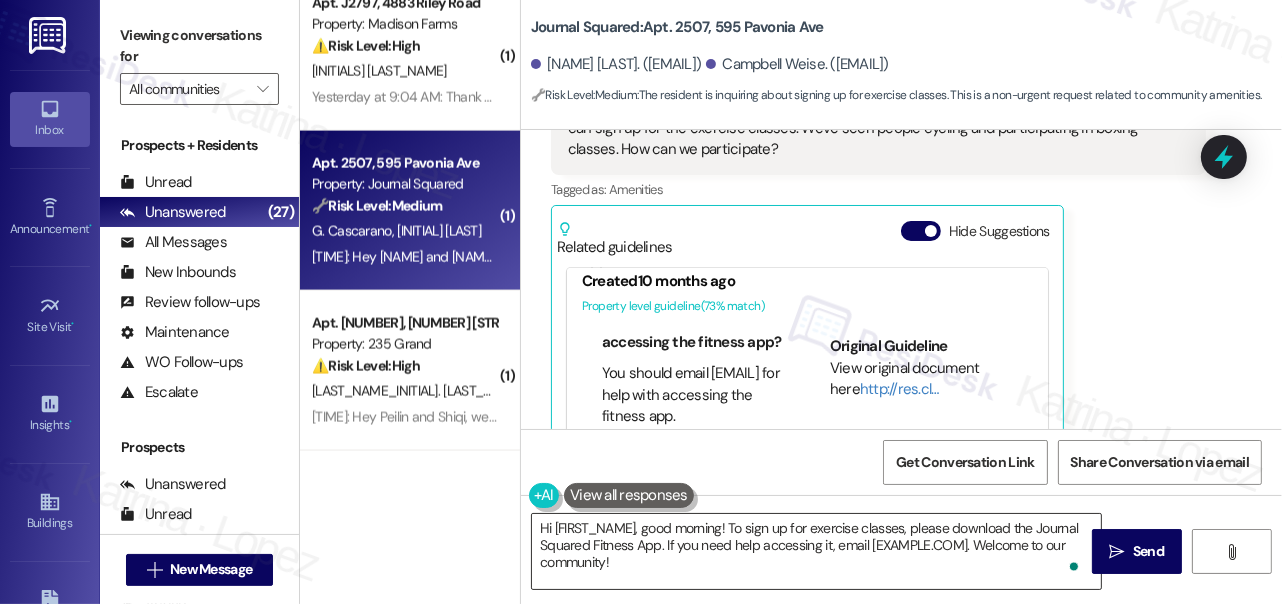 click on "Hi Campbell, good morning! To sign up for exercise classes, please download the Journal Squared Fitness App. If you need help accessing it, email kreexperiences@gmail.com. Welcome to our community!" at bounding box center (816, 551) 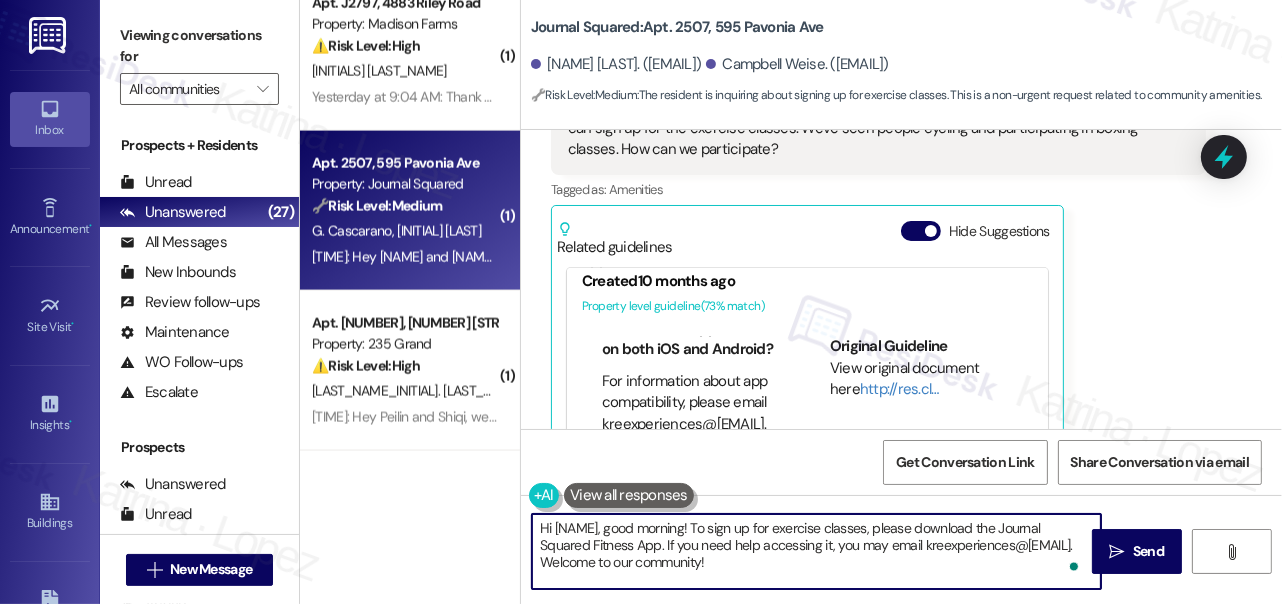 scroll, scrollTop: 1272, scrollLeft: 0, axis: vertical 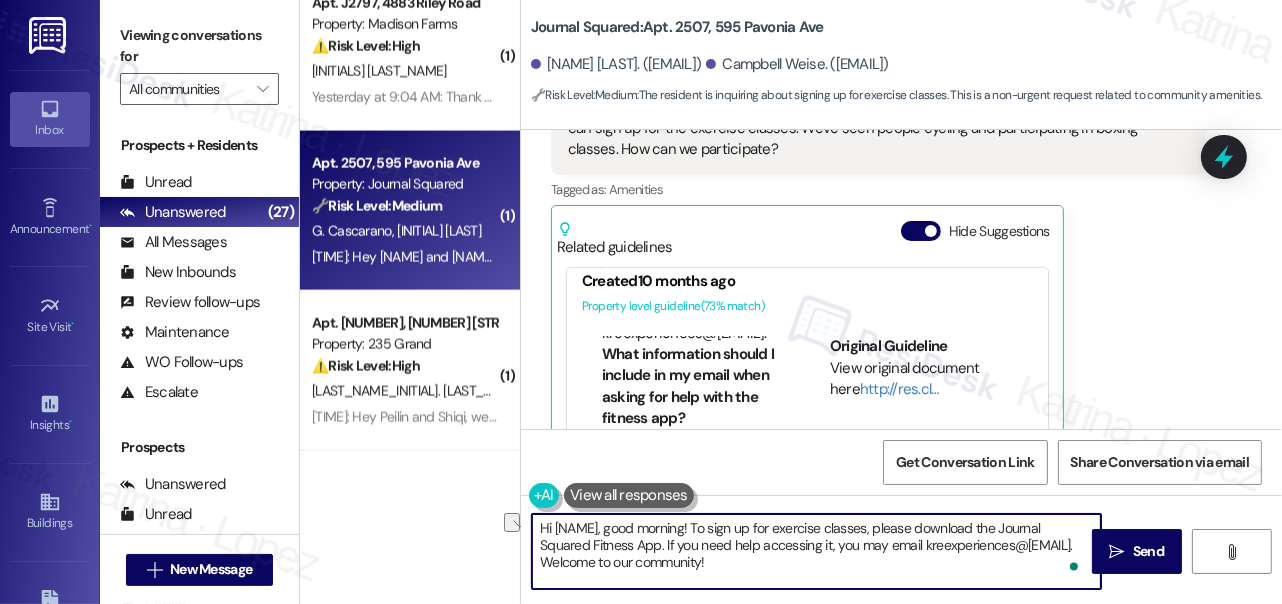 drag, startPoint x: 712, startPoint y: 564, endPoint x: 538, endPoint y: 564, distance: 174 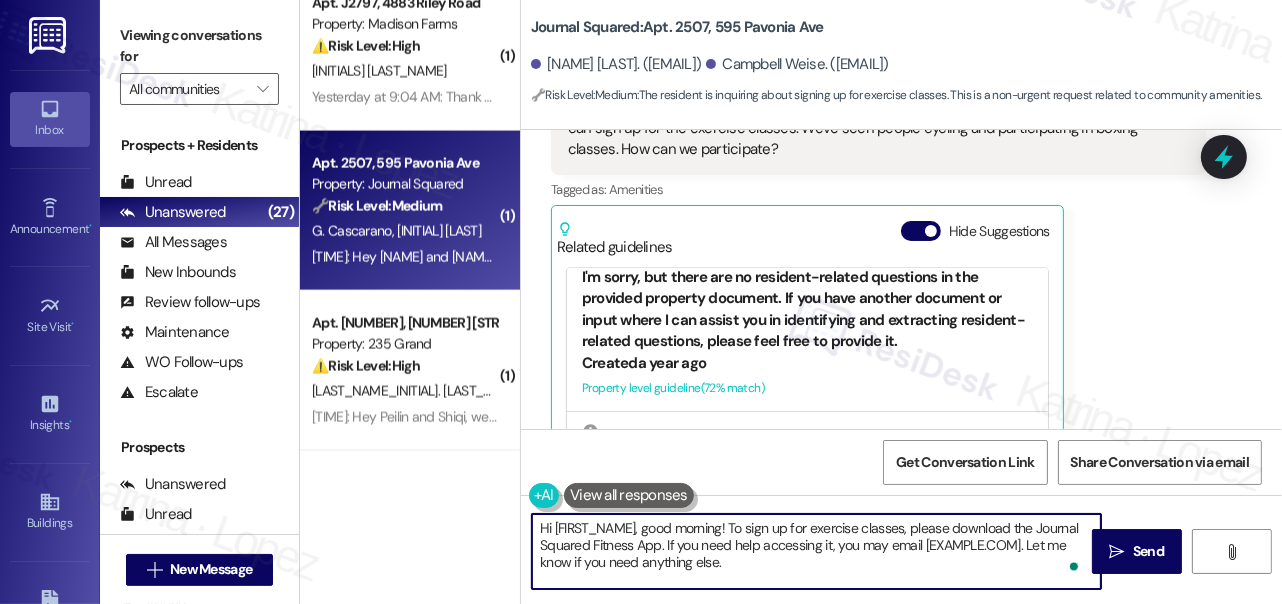 scroll, scrollTop: 363, scrollLeft: 0, axis: vertical 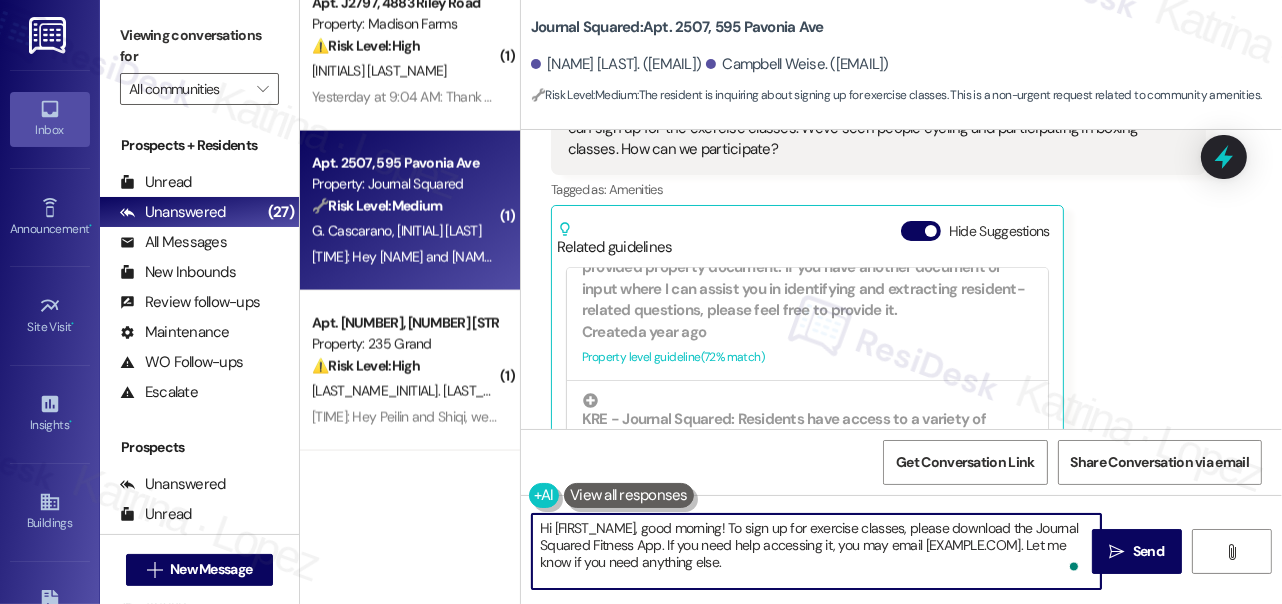 type on "Hi Campbell, good morning! To sign up for exercise classes, please download the Journal Squared Fitness App. If you need help accessing it, you may email kreexperiences@gmail.com. Let me know if you need anything else." 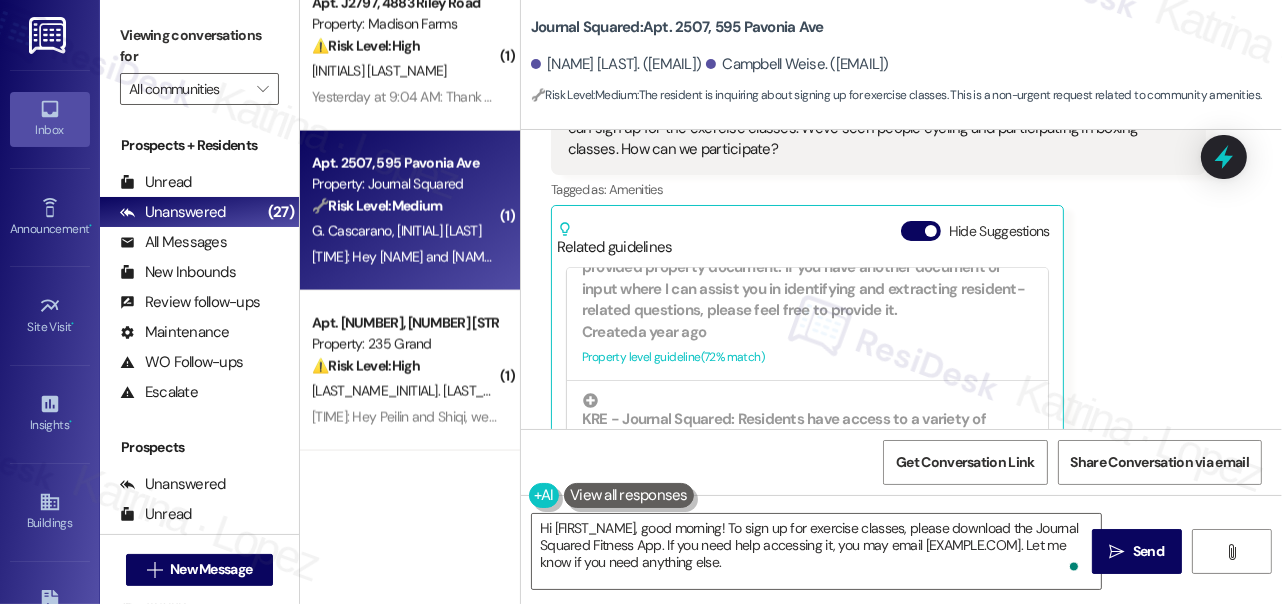 click on "Viewing conversations for" at bounding box center [199, 46] 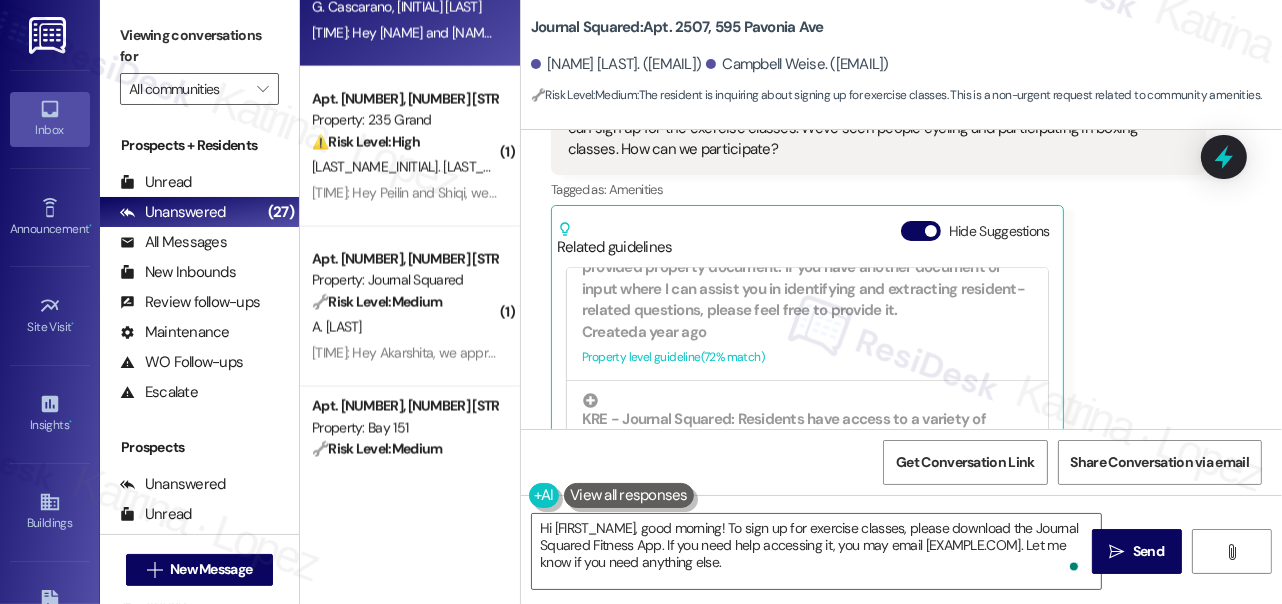 scroll, scrollTop: 3090, scrollLeft: 0, axis: vertical 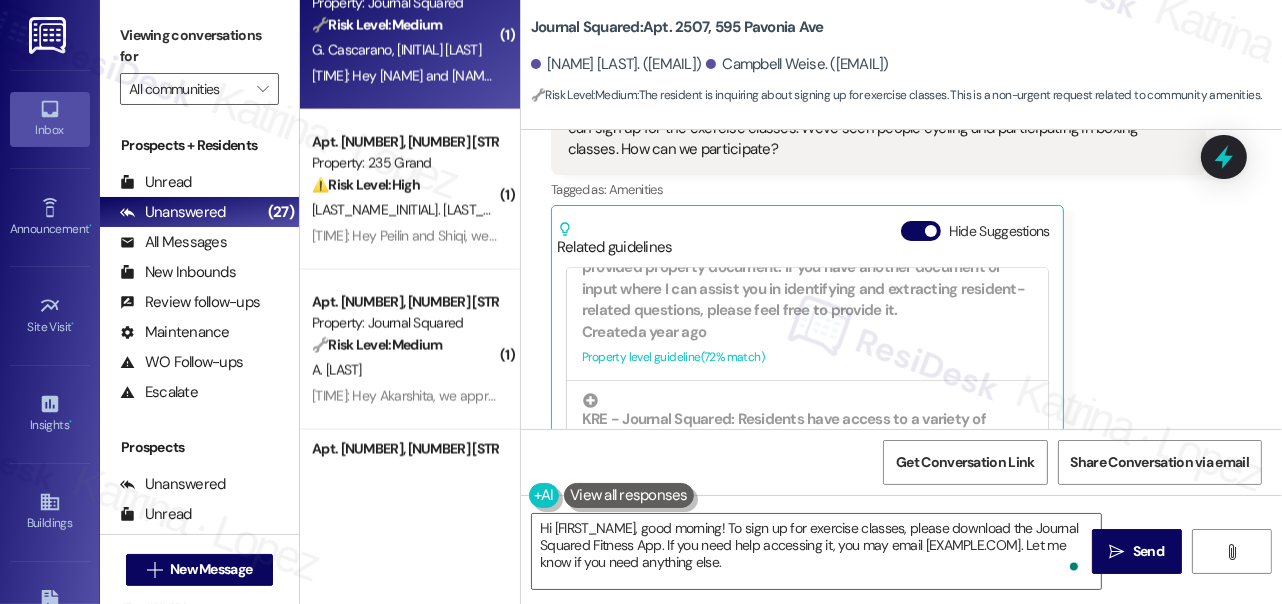 click on "Viewing conversations for" at bounding box center (199, 46) 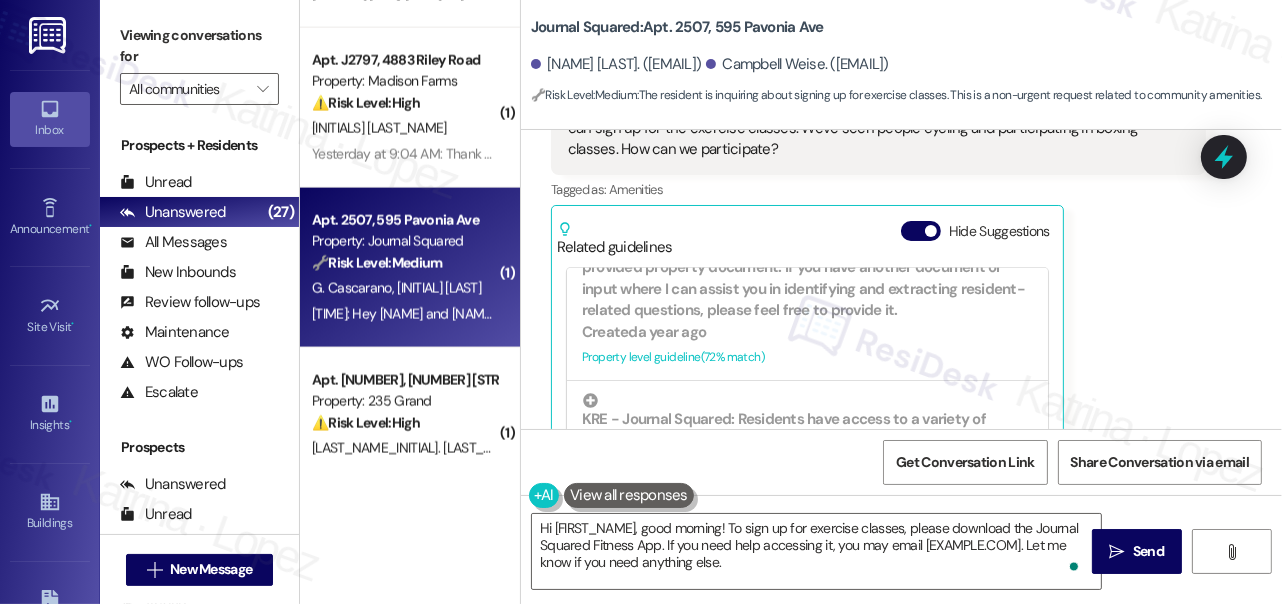 scroll, scrollTop: 2909, scrollLeft: 0, axis: vertical 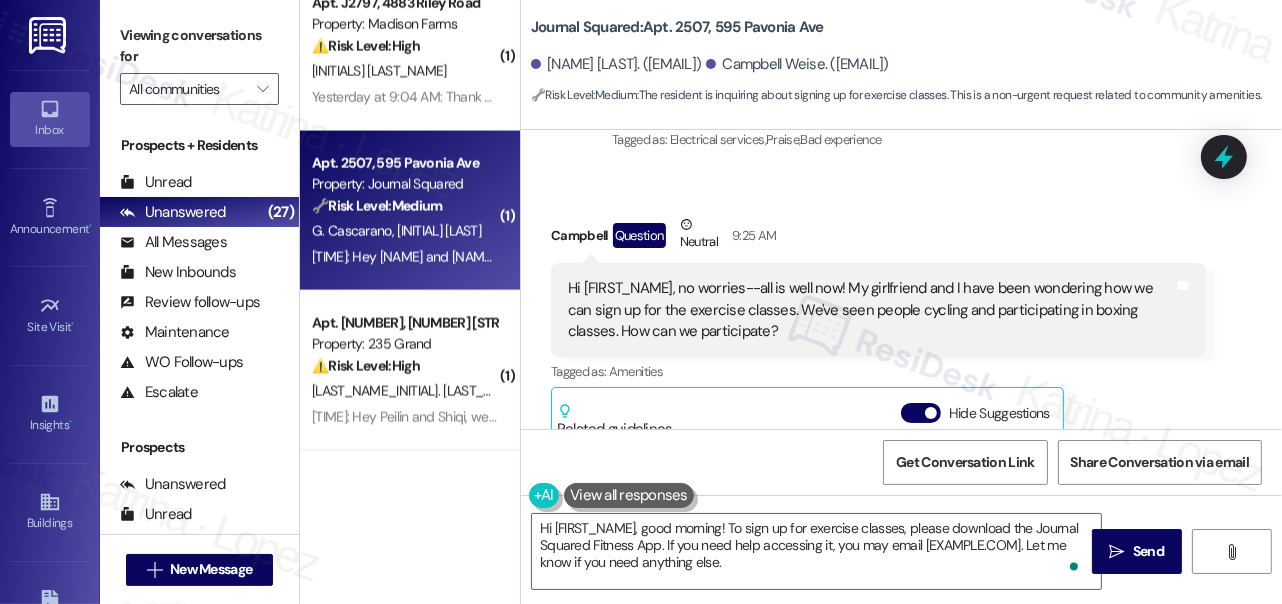 drag, startPoint x: 296, startPoint y: 9, endPoint x: 722, endPoint y: 70, distance: 430.3452 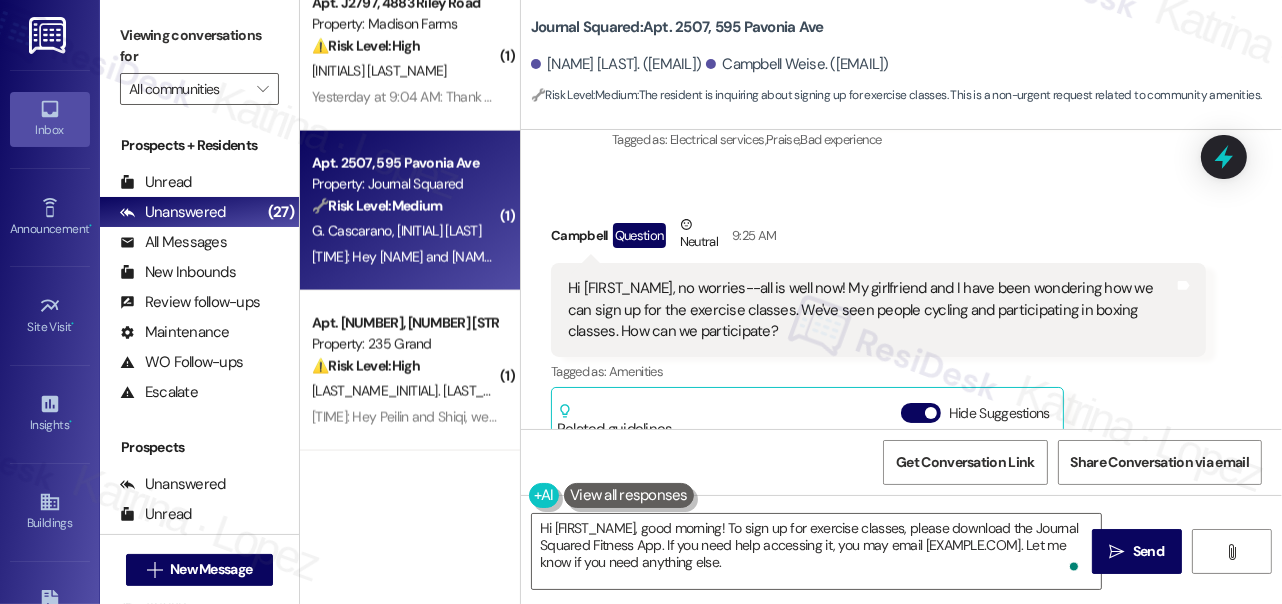 click on "Viewing conversations for" at bounding box center (199, 46) 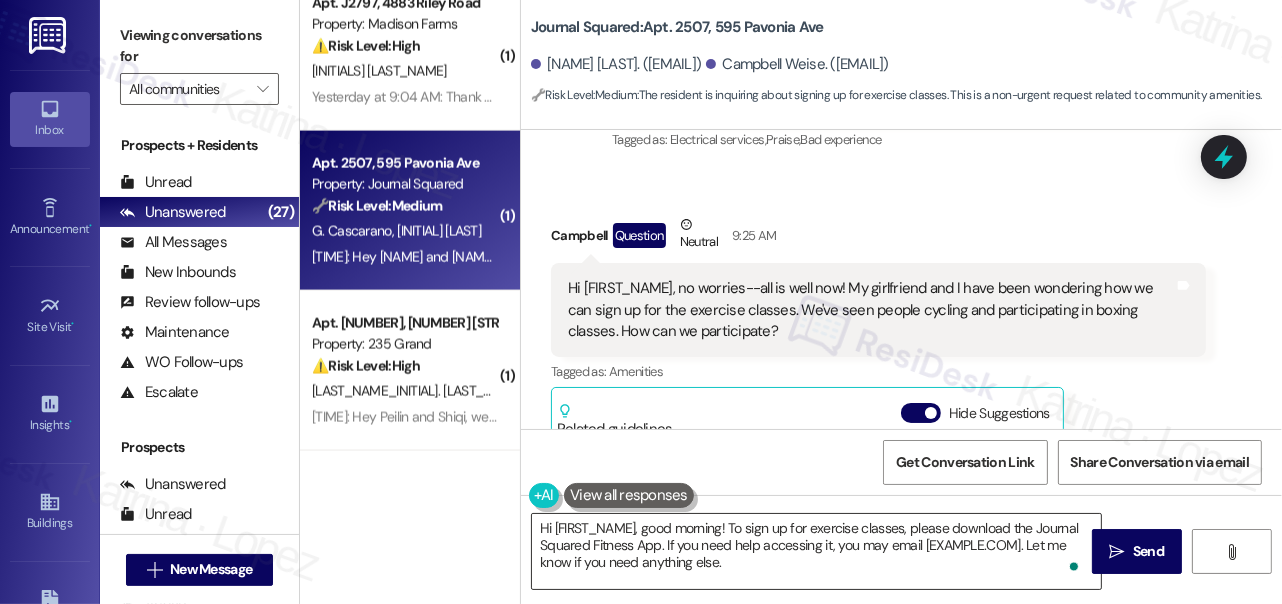 click on "Hi Campbell, good morning! To sign up for exercise classes, please download the Journal Squared Fitness App. If you need help accessing it, you may email kreexperiences@gmail.com. Let me know if you need anything else." at bounding box center [816, 551] 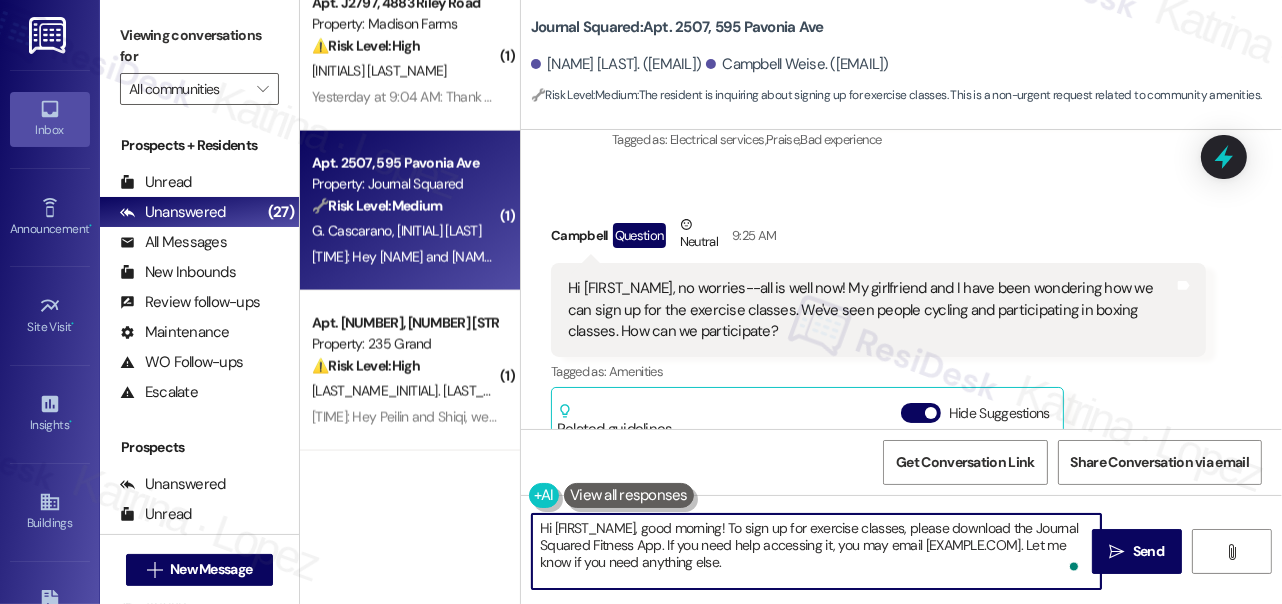 click on "Hi Campbell, good morning! To sign up for exercise classes, please download the Journal Squared Fitness App. If you need help accessing it, you may email kreexperiences@gmail.com. Let me know if you need anything else." at bounding box center (816, 551) 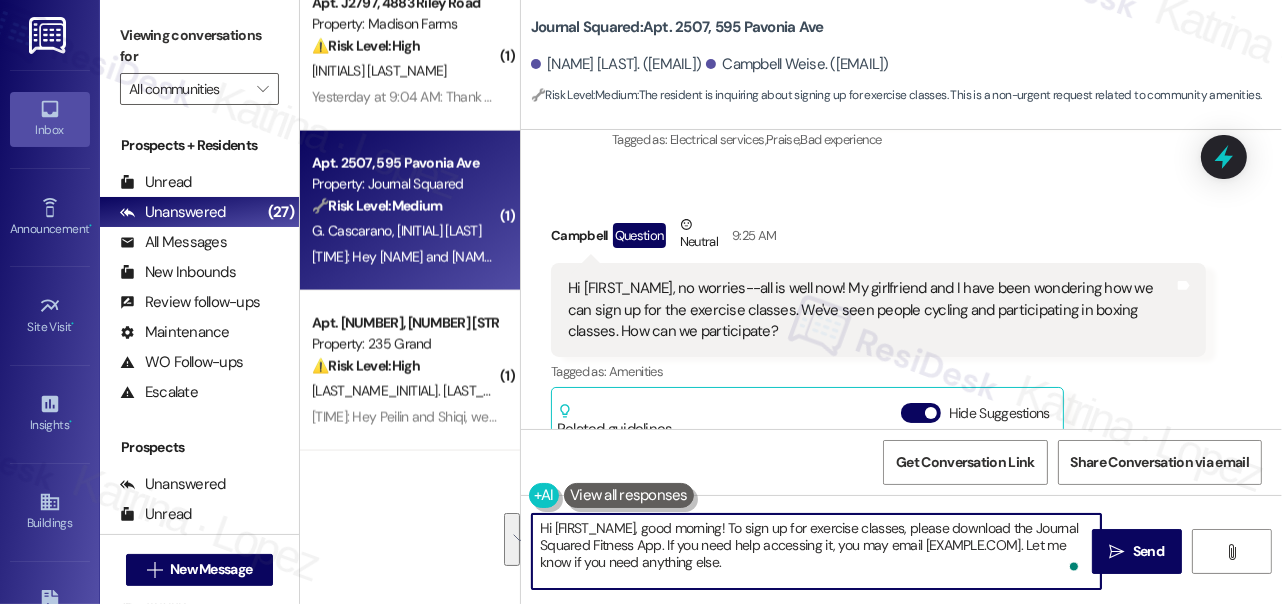 click on "Hi Campbell, good morning! To sign up for exercise classes, please download the Journal Squared Fitness App. If you need help accessing it, you may email kreexperiences@gmail.com. Let me know if you need anything else." at bounding box center [816, 551] 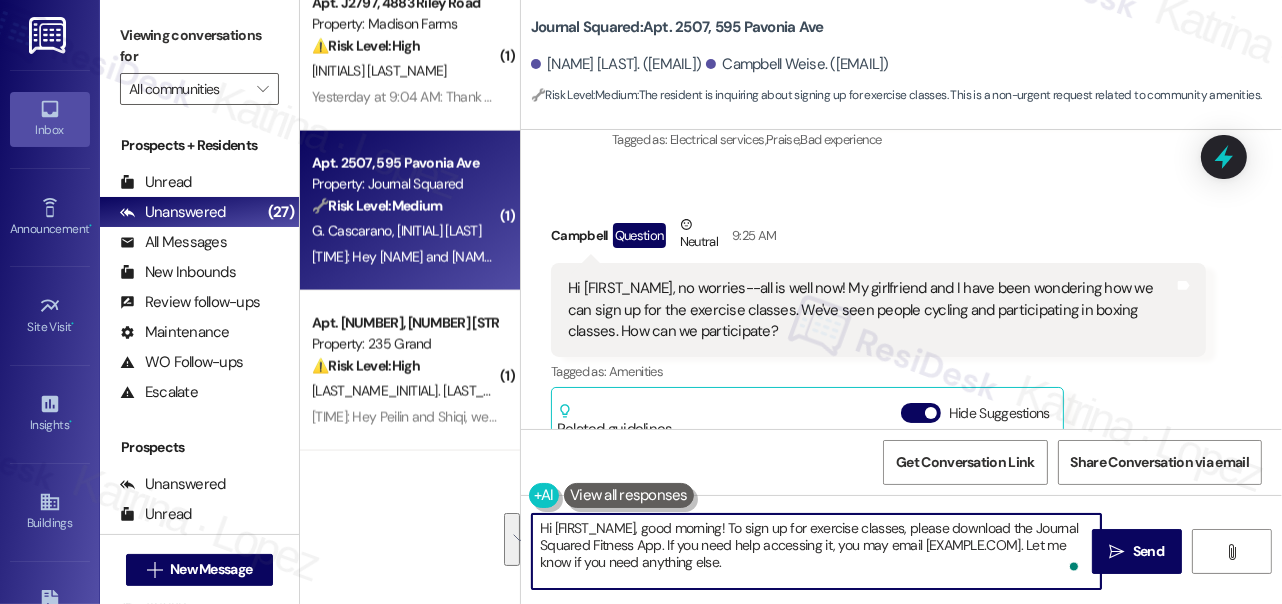 click on "Hi Campbell, good morning! To sign up for exercise classes, please download the Journal Squared Fitness App. If you need help accessing it, you may email kreexperiences@gmail.com. Let me know if you need anything else." at bounding box center [816, 551] 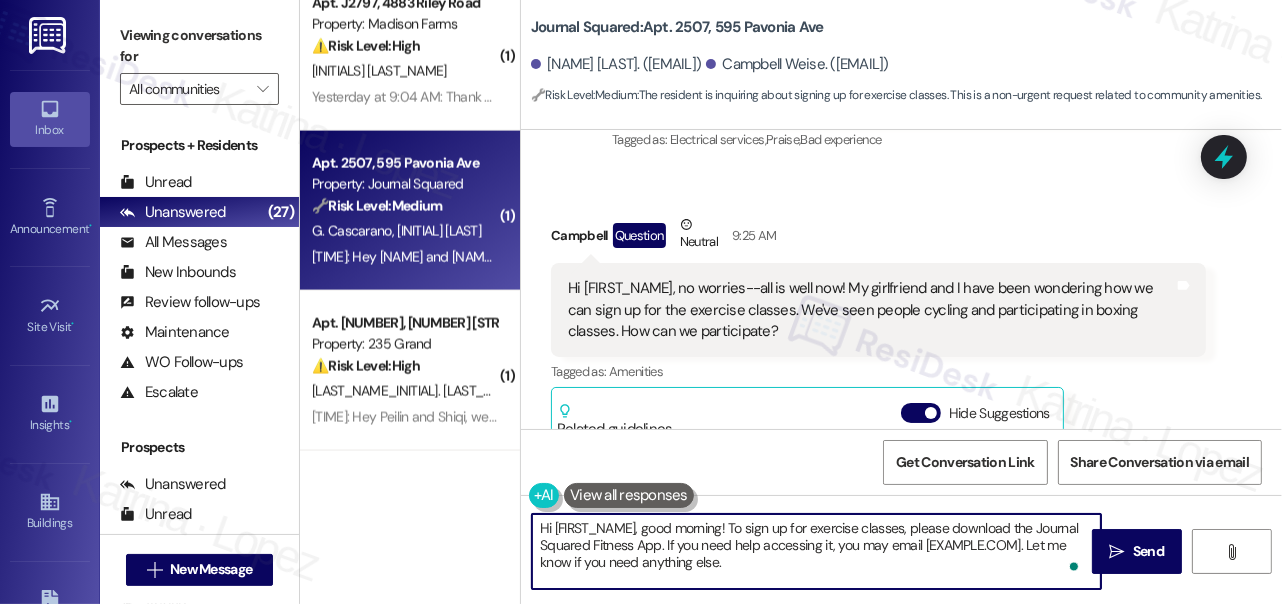 click on "Hi Campbell, good morning! To sign up for exercise classes, please download the Journal Squared Fitness App. If you need help accessing it, you may email kreexperiences@gmail.com. Let me know if you need anything else." at bounding box center (816, 551) 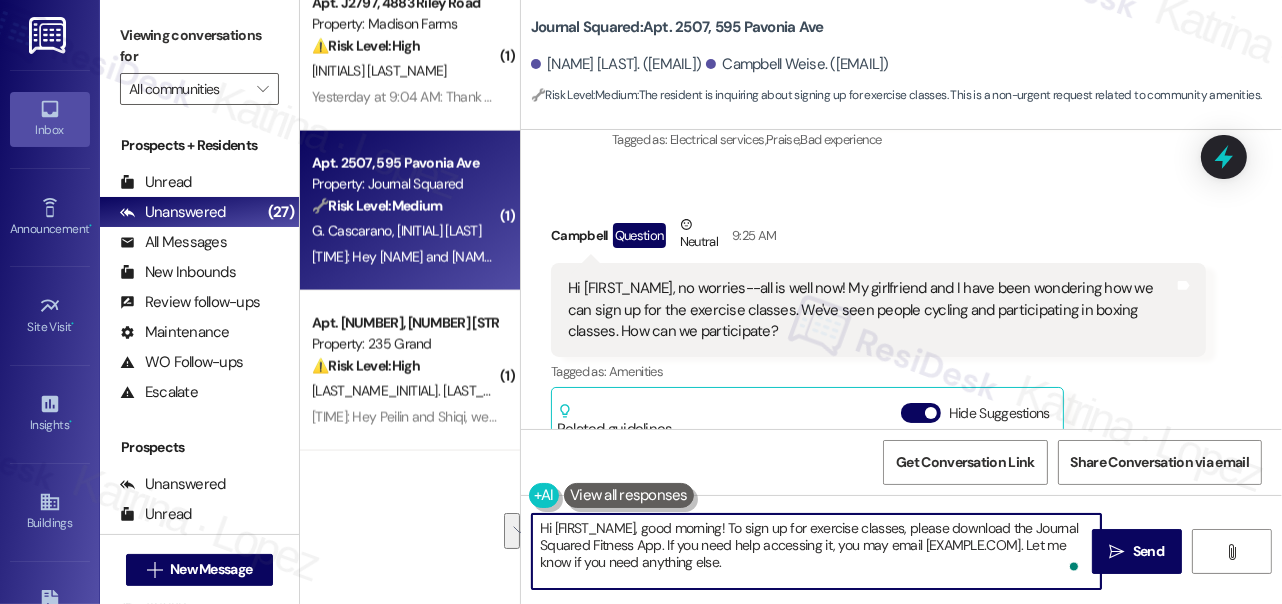 drag, startPoint x: 896, startPoint y: 546, endPoint x: 991, endPoint y: 560, distance: 96.02604 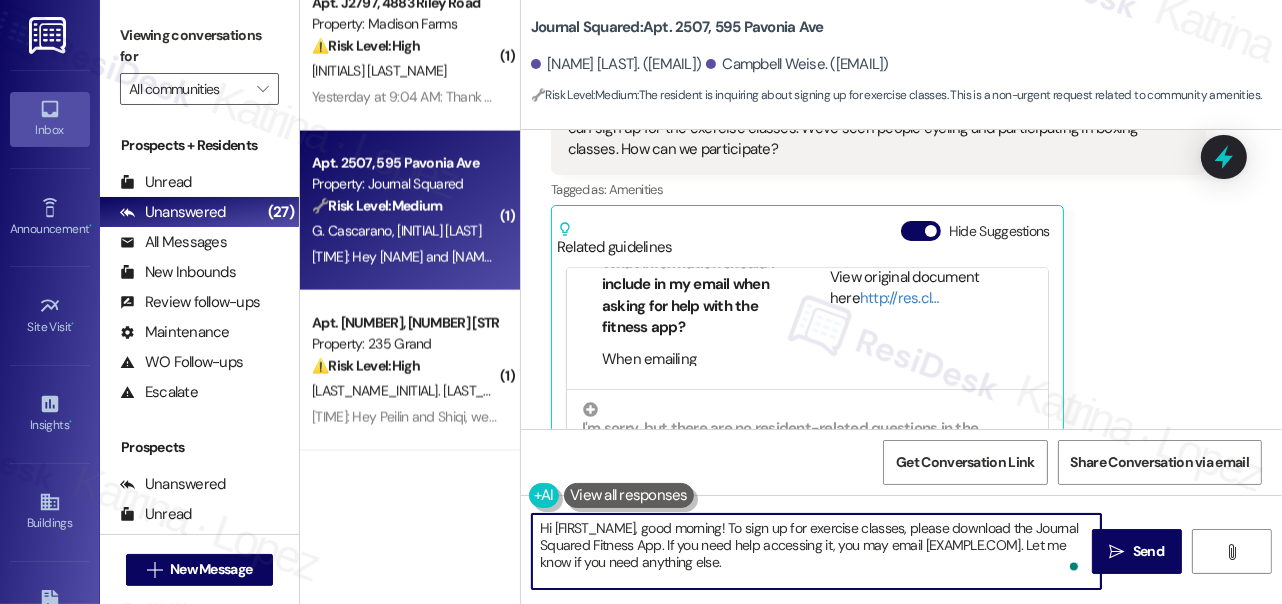 scroll, scrollTop: 1043, scrollLeft: 0, axis: vertical 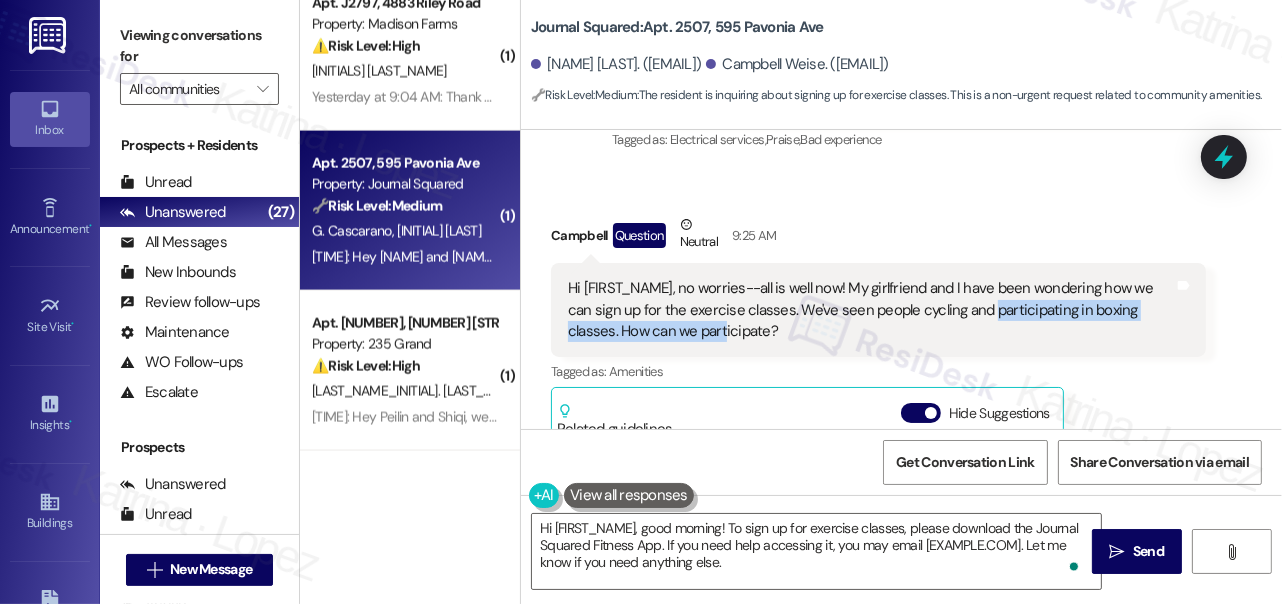 drag, startPoint x: 960, startPoint y: 316, endPoint x: 978, endPoint y: 327, distance: 21.095022 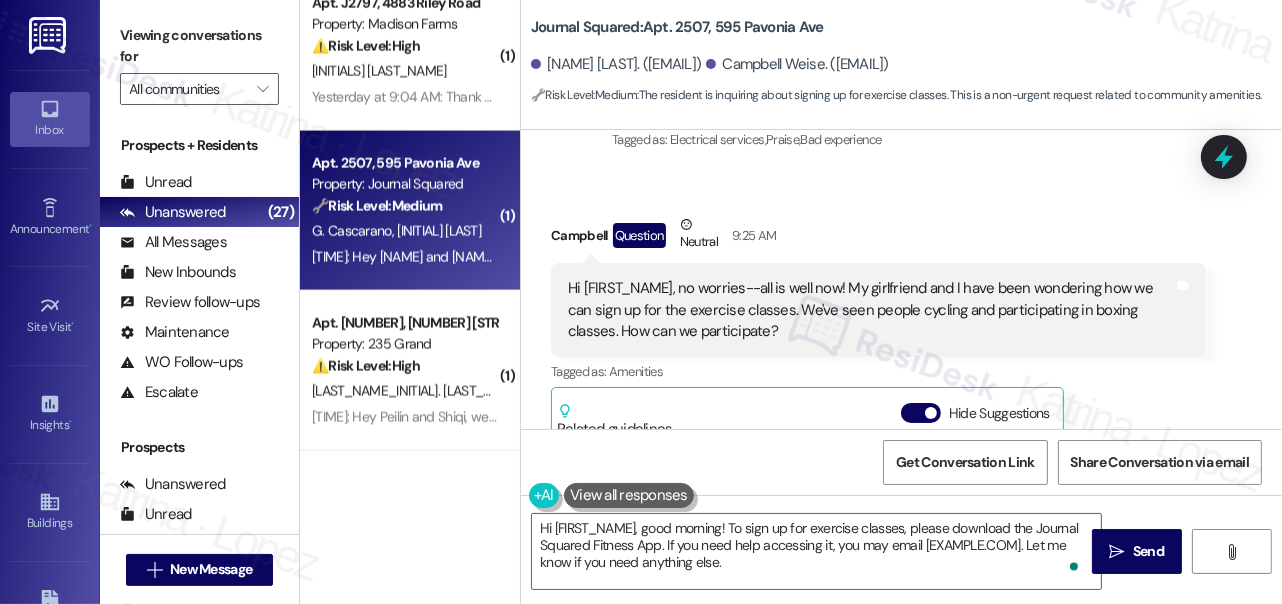 click on "Hi Jane, no worries--all is well now! My girlfriend and I have been wondering how we can sign up for the exercise classes. We've seen people cycling and participating in boxing classes. How can we participate?" at bounding box center [871, 310] 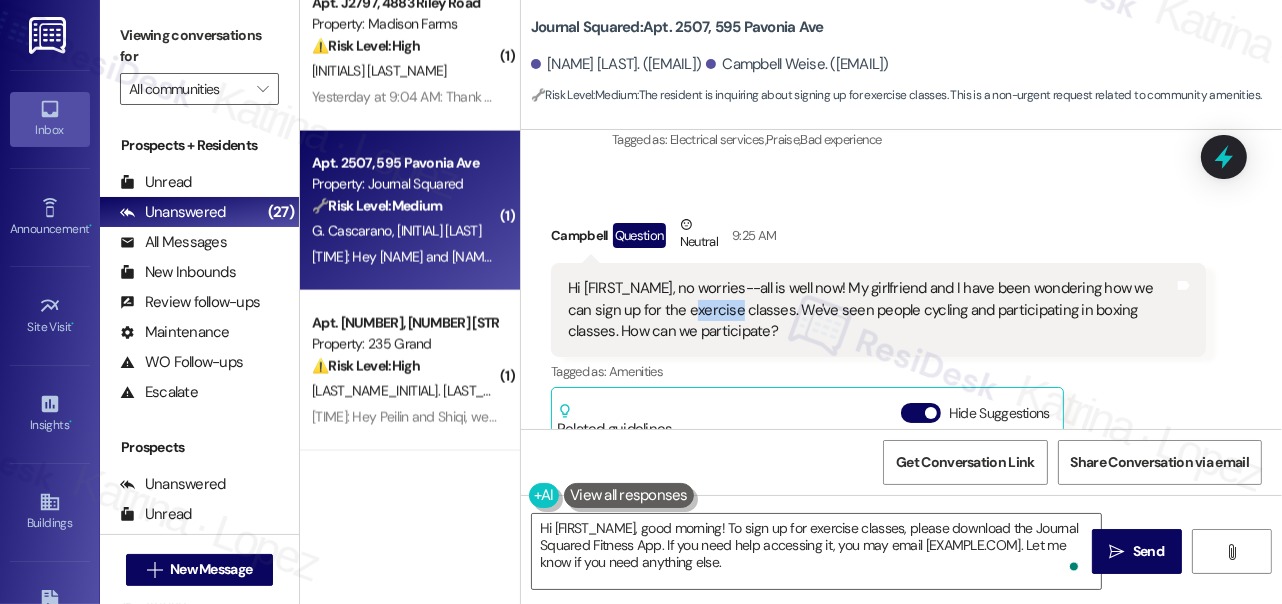 click on "Hi Jane, no worries--all is well now! My girlfriend and I have been wondering how we can sign up for the exercise classes. We've seen people cycling and participating in boxing classes. How can we participate?" at bounding box center [871, 310] 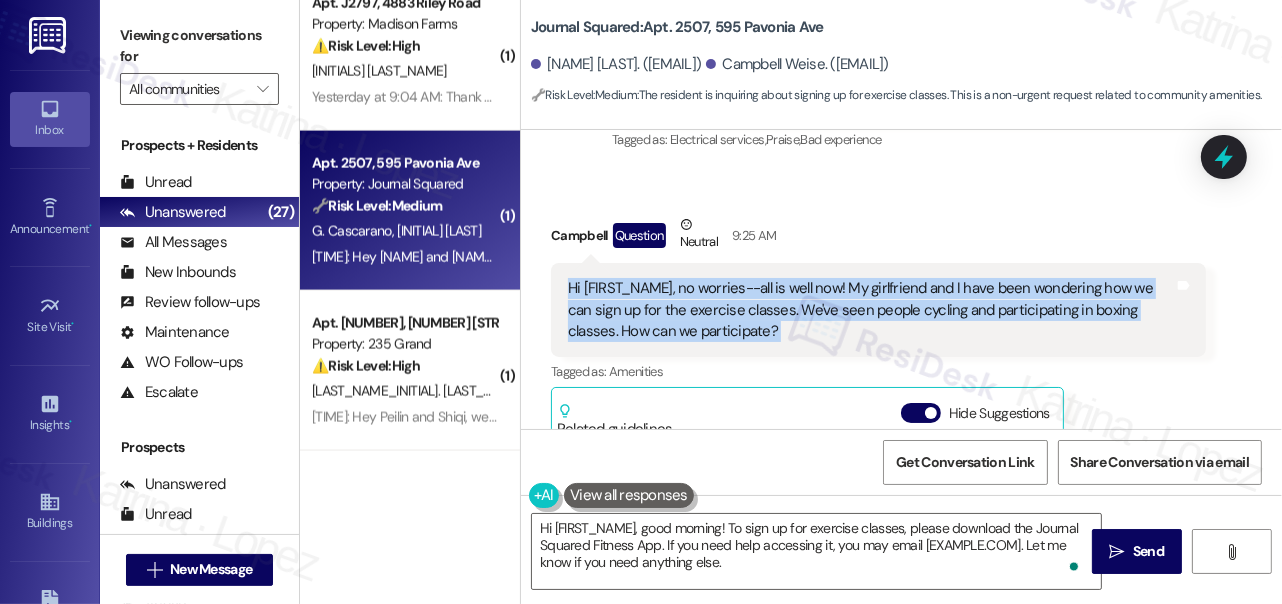 click on "Hi Jane, no worries--all is well now! My girlfriend and I have been wondering how we can sign up for the exercise classes. We've seen people cycling and participating in boxing classes. How can we participate?" at bounding box center [871, 310] 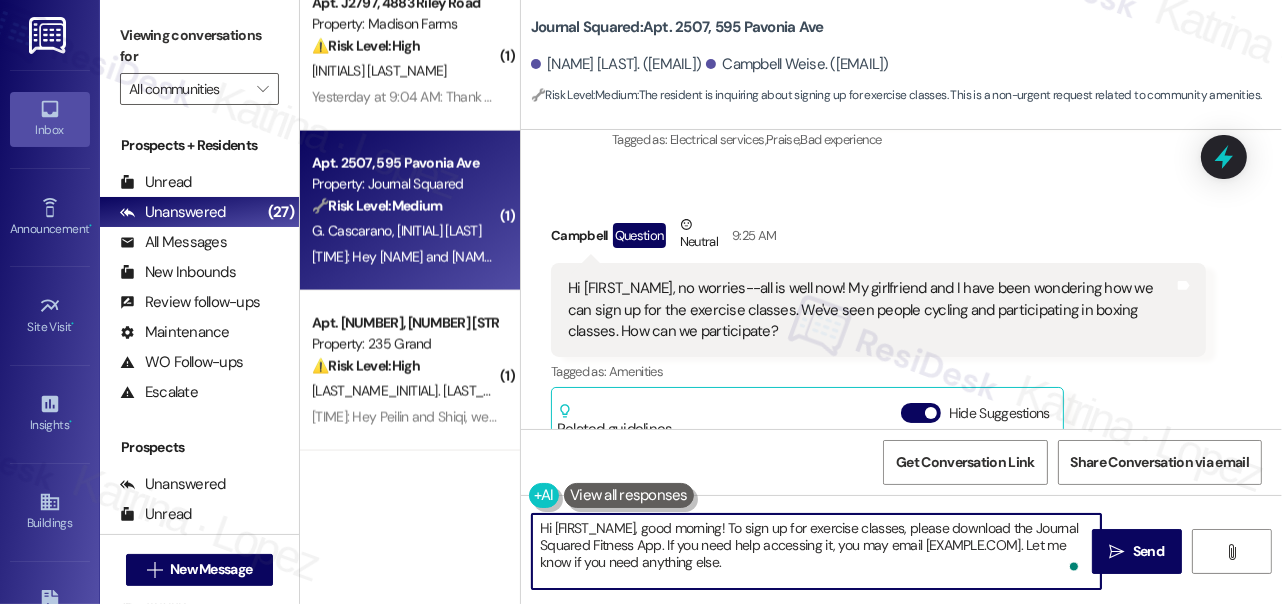 click on "Hi Campbell, good morning! To sign up for exercise classes, please download the Journal Squared Fitness App. If you need help accessing it, you may email kreexperiences@gmail.com. Let me know if you need anything else." at bounding box center [816, 551] 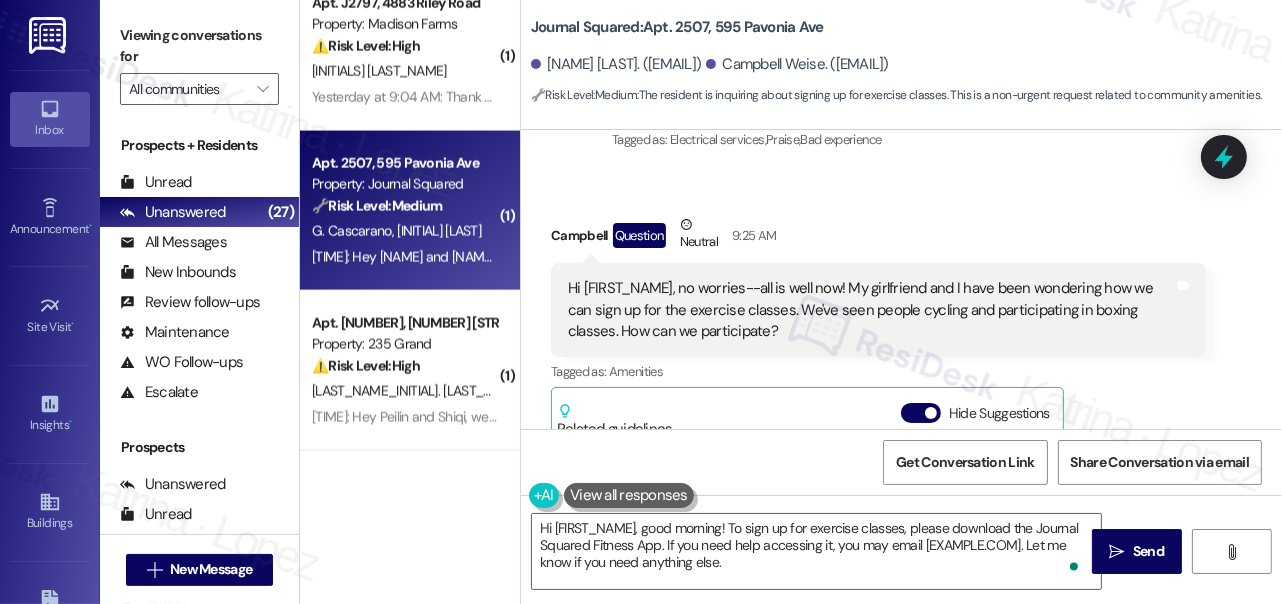 drag, startPoint x: 136, startPoint y: 47, endPoint x: 152, endPoint y: 57, distance: 18.867962 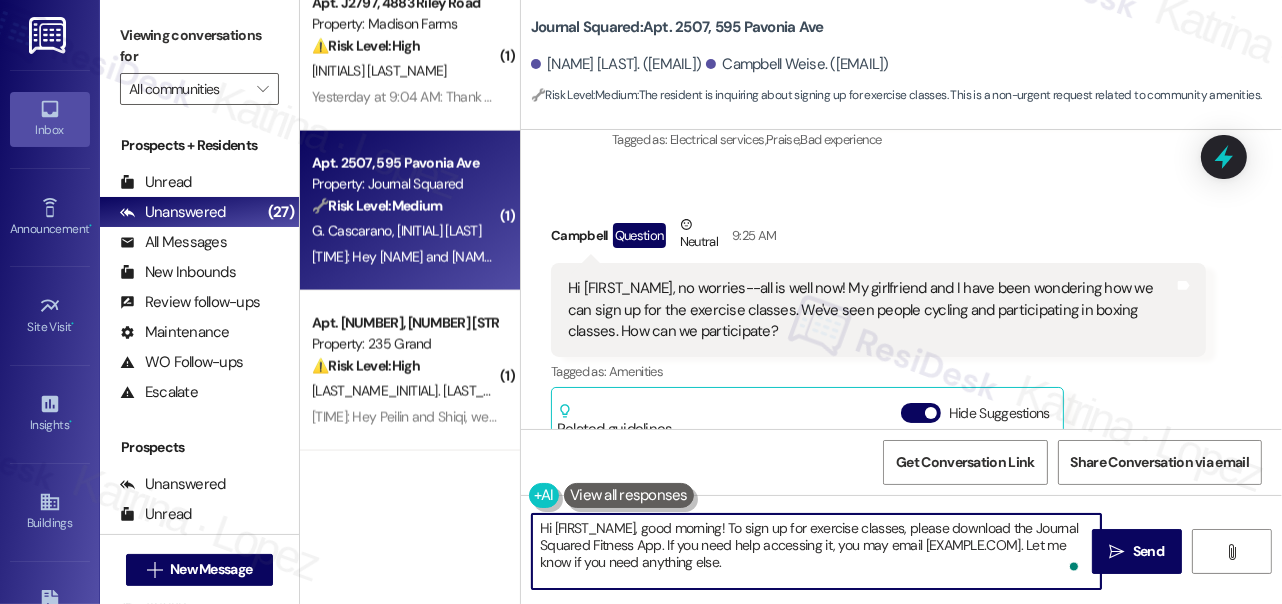 drag, startPoint x: 863, startPoint y: 571, endPoint x: 920, endPoint y: 570, distance: 57.00877 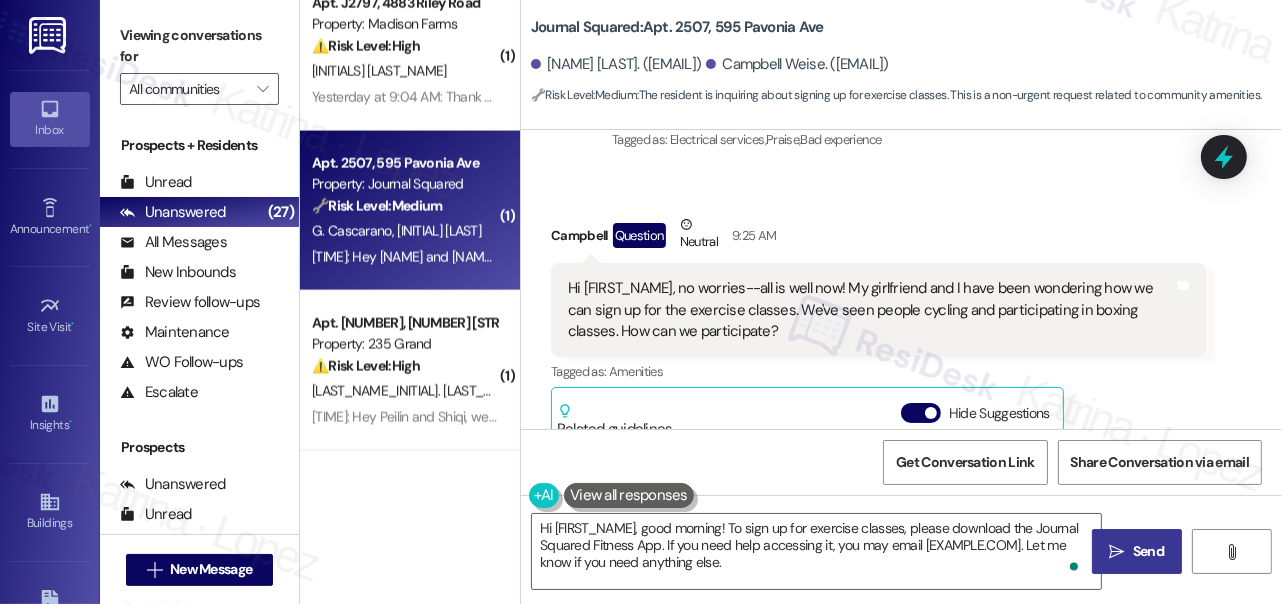 click on " Send" at bounding box center [1137, 551] 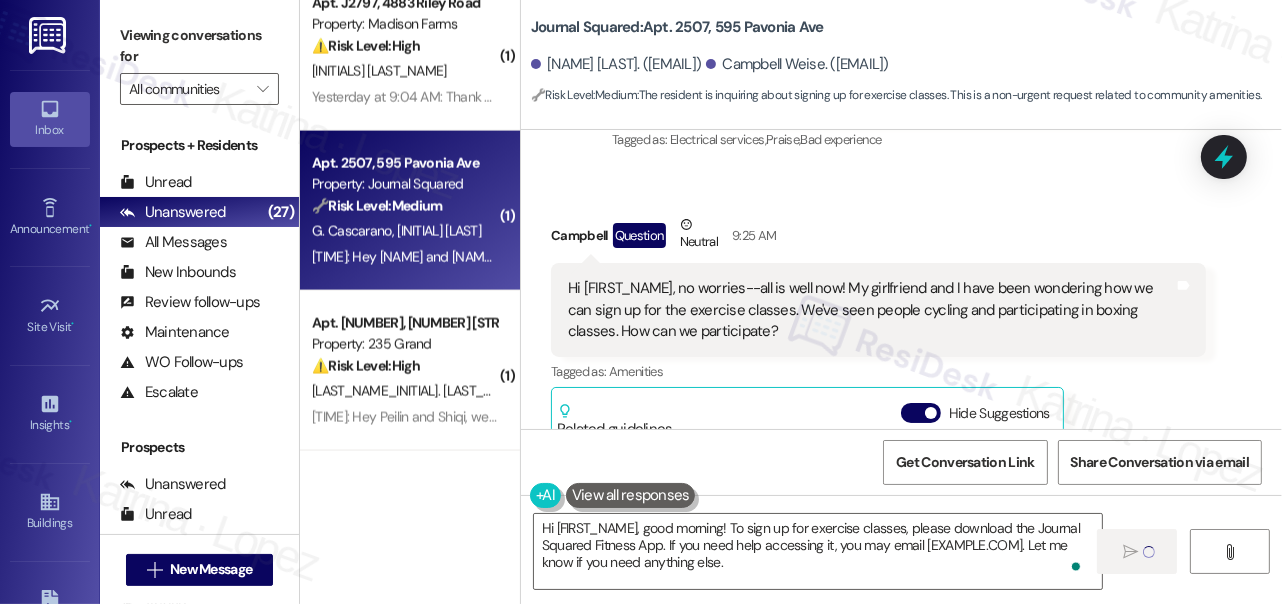 type 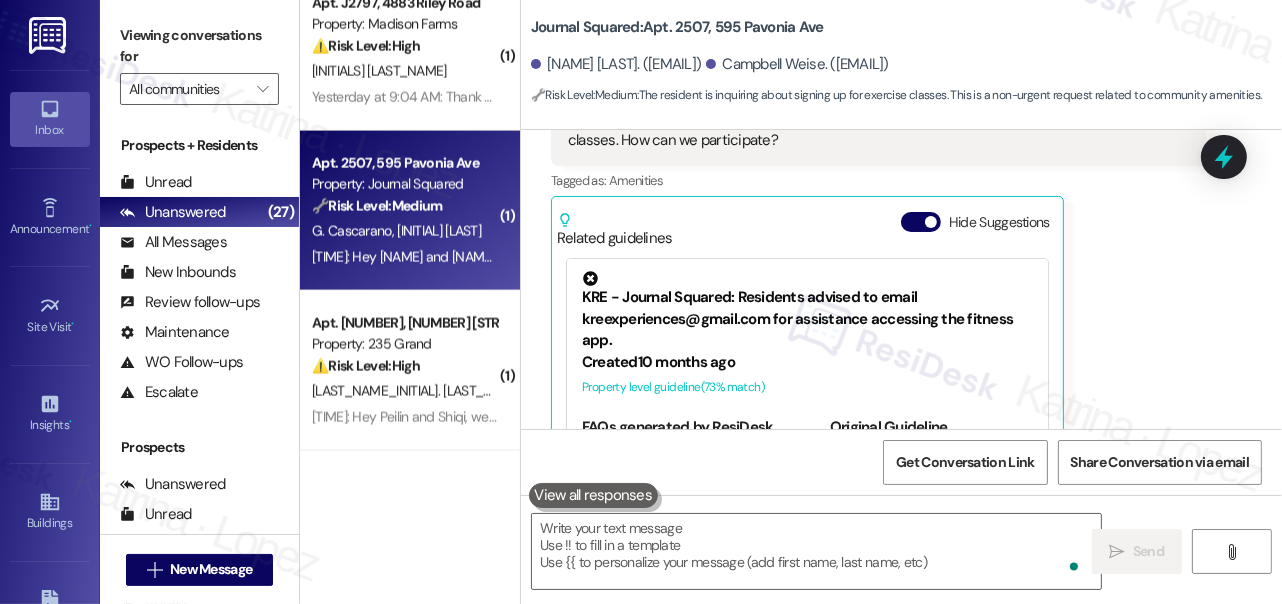 scroll, scrollTop: 1316, scrollLeft: 0, axis: vertical 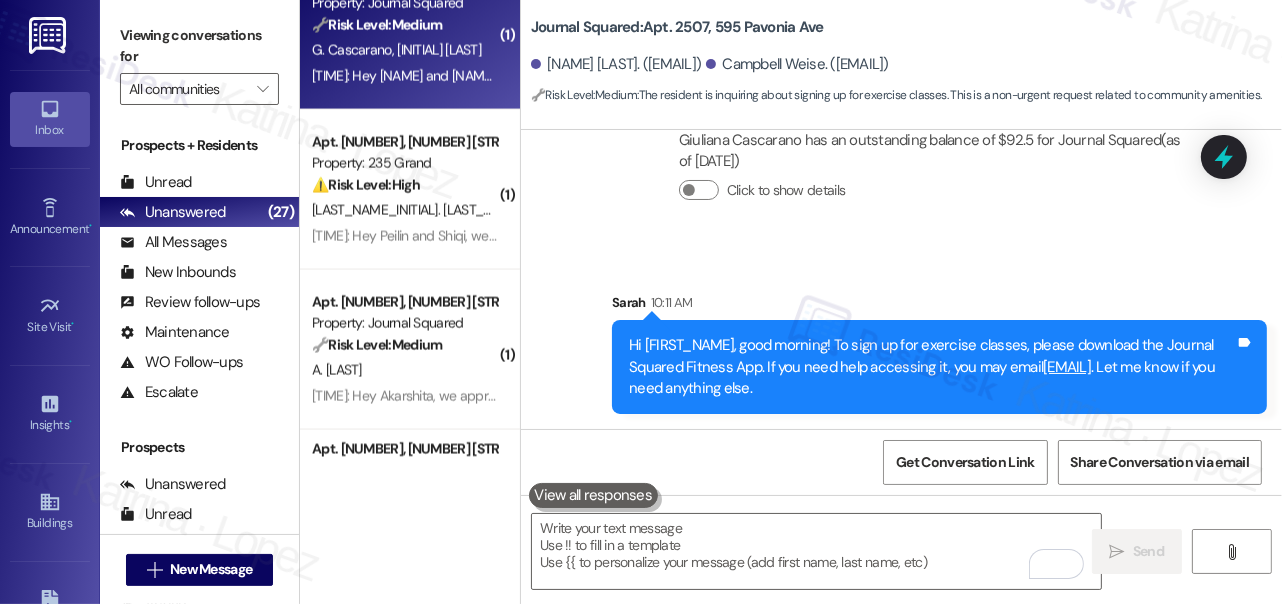 click on "8:45 AM: Hey Peilin and Shiqi, we appreciate your text! We'll be back at 11AM to help you out. If it's urgent, dial our emergency number. Take care! 8:45 AM: Hey Peilin and Shiqi, we appreciate your text! We'll be back at 11AM to help you out. If it's urgent, dial our emergency number. Take care!" at bounding box center [720, 236] 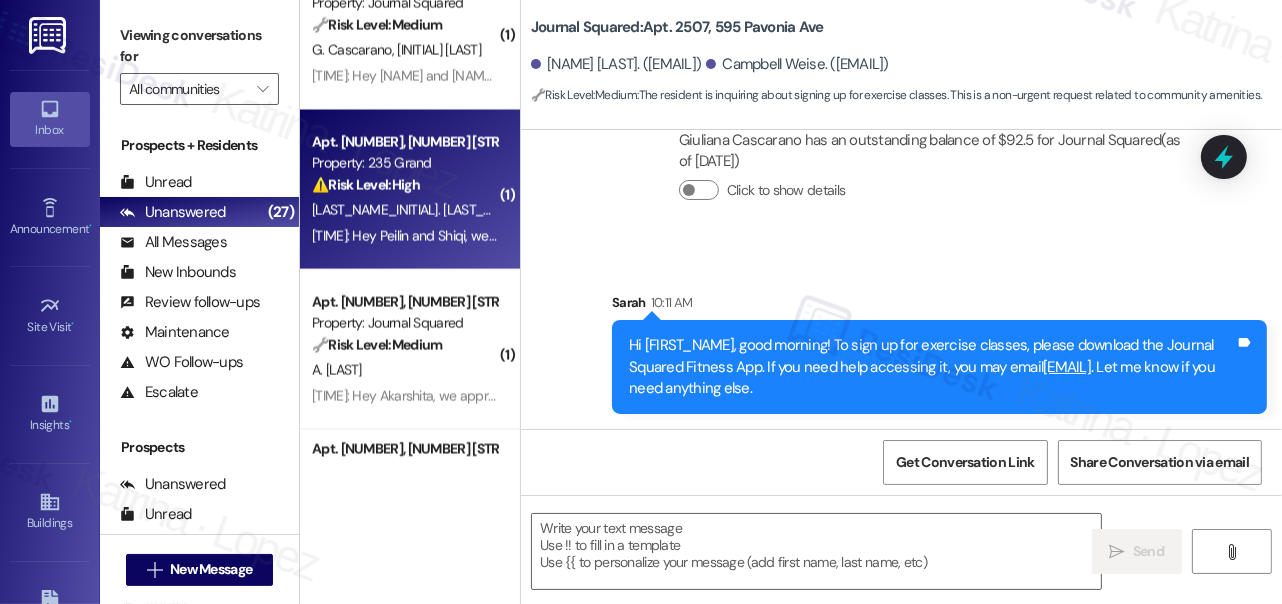 type on "Fetching suggested responses. Please feel free to read through the conversation in the meantime." 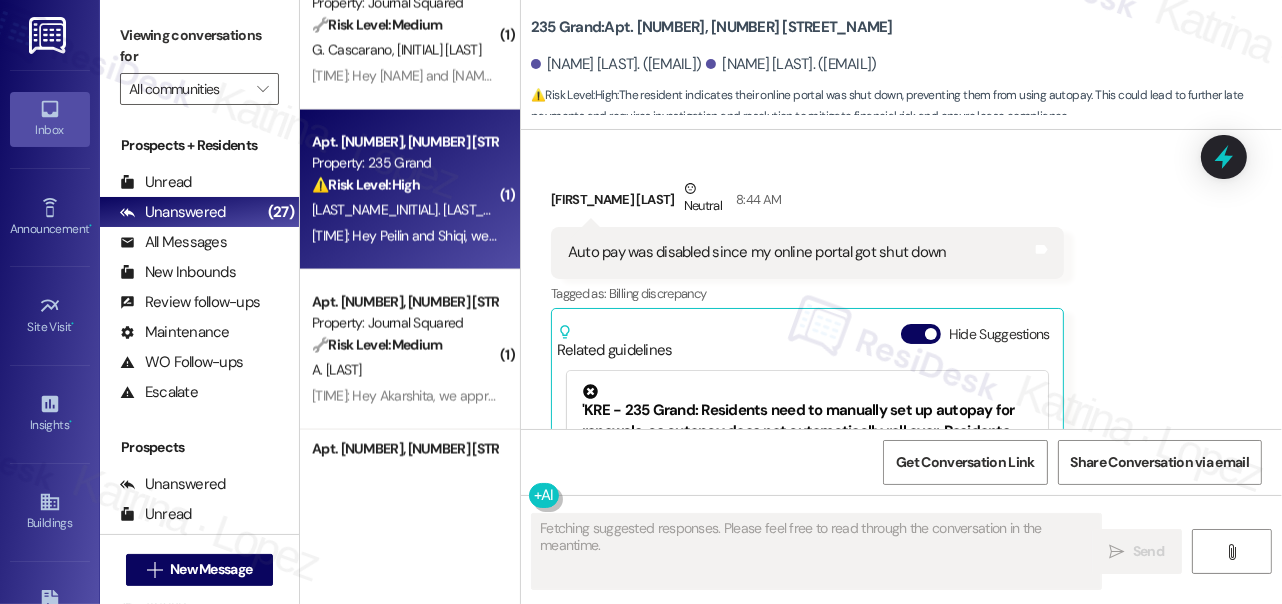 scroll, scrollTop: 11491, scrollLeft: 0, axis: vertical 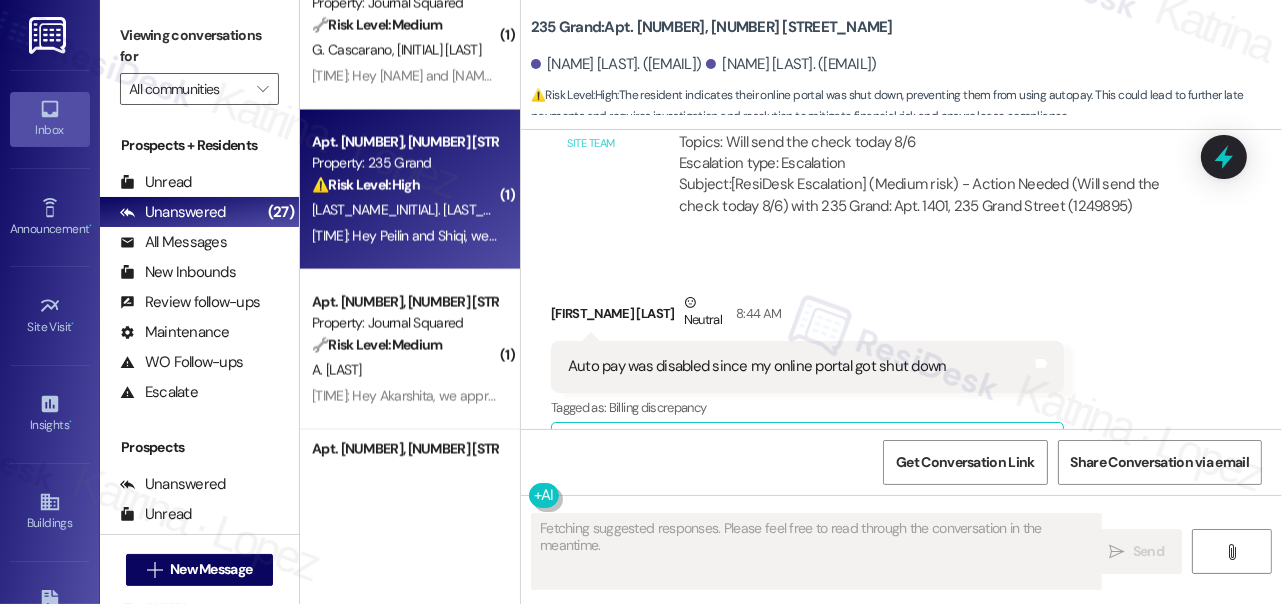 click on "Auto pay was disabled since my online portal got shut down" at bounding box center (757, 366) 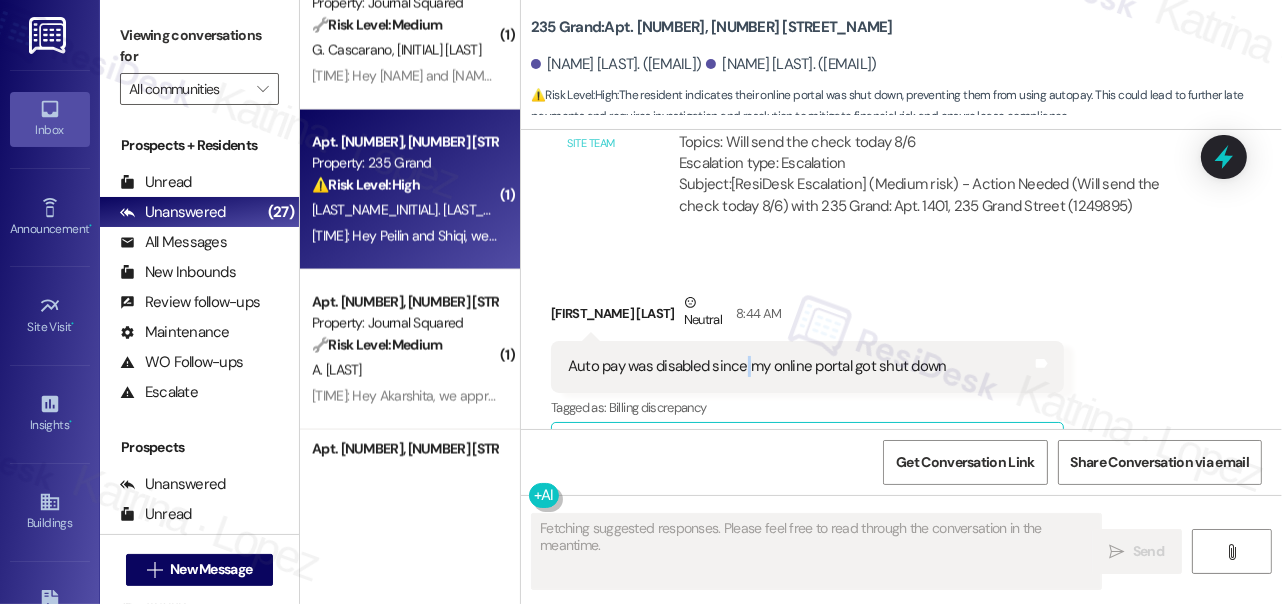 click on "Auto pay was disabled since my online portal got shut down" at bounding box center [757, 366] 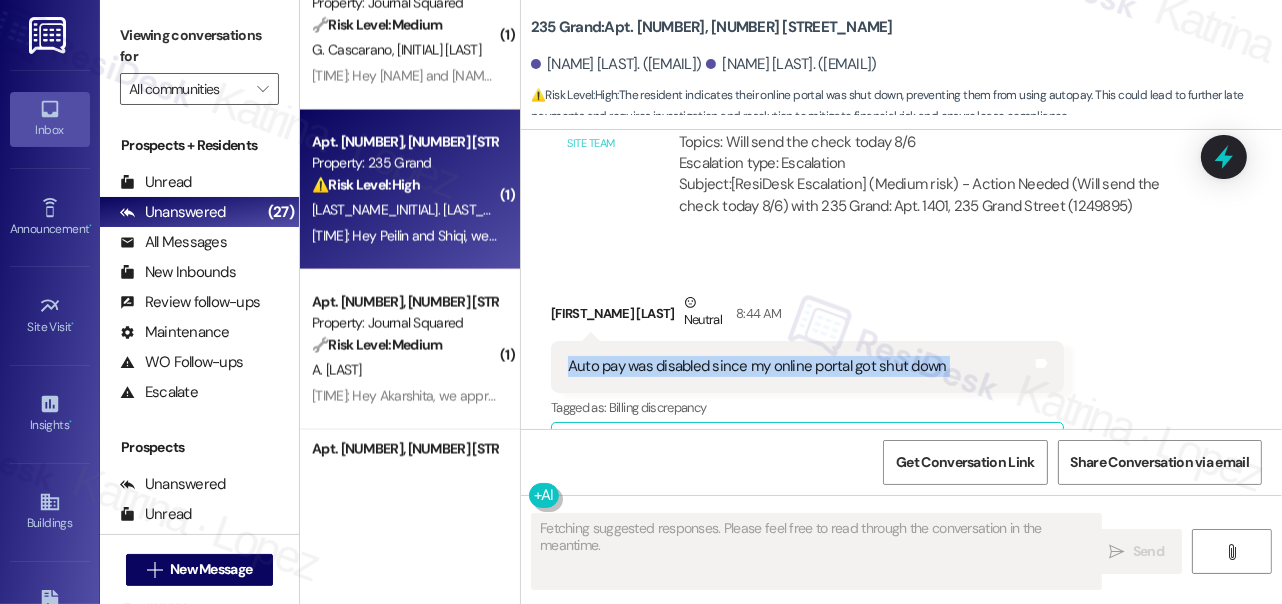 click on "Auto pay was disabled since my online portal got shut down" at bounding box center [757, 366] 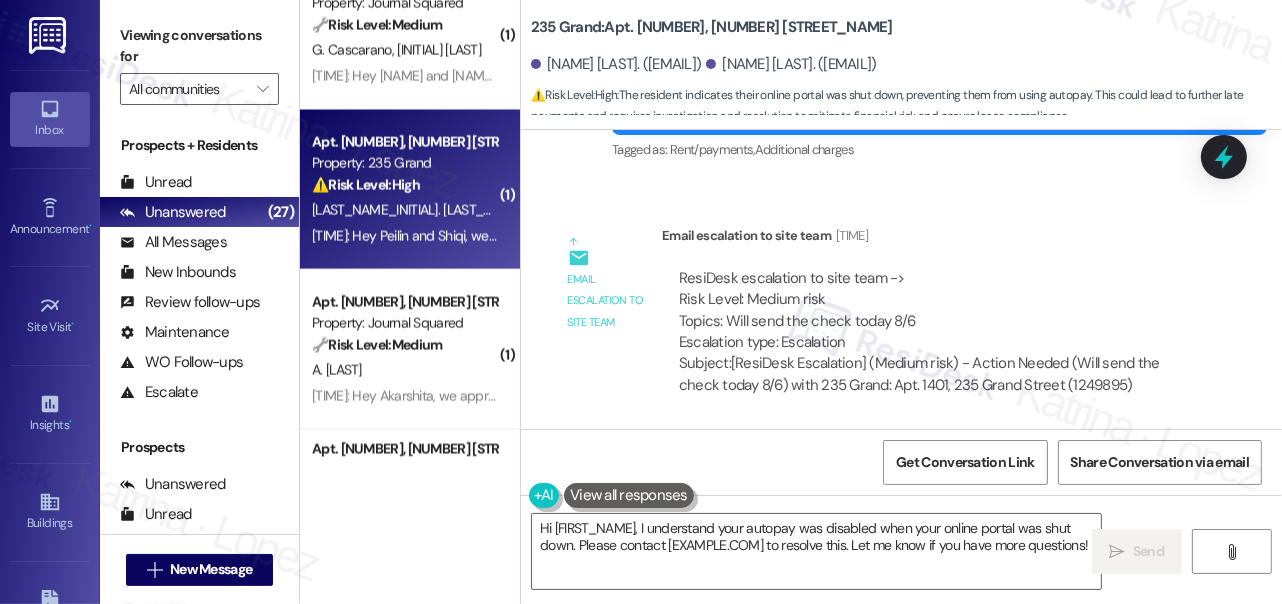 scroll, scrollTop: 11309, scrollLeft: 0, axis: vertical 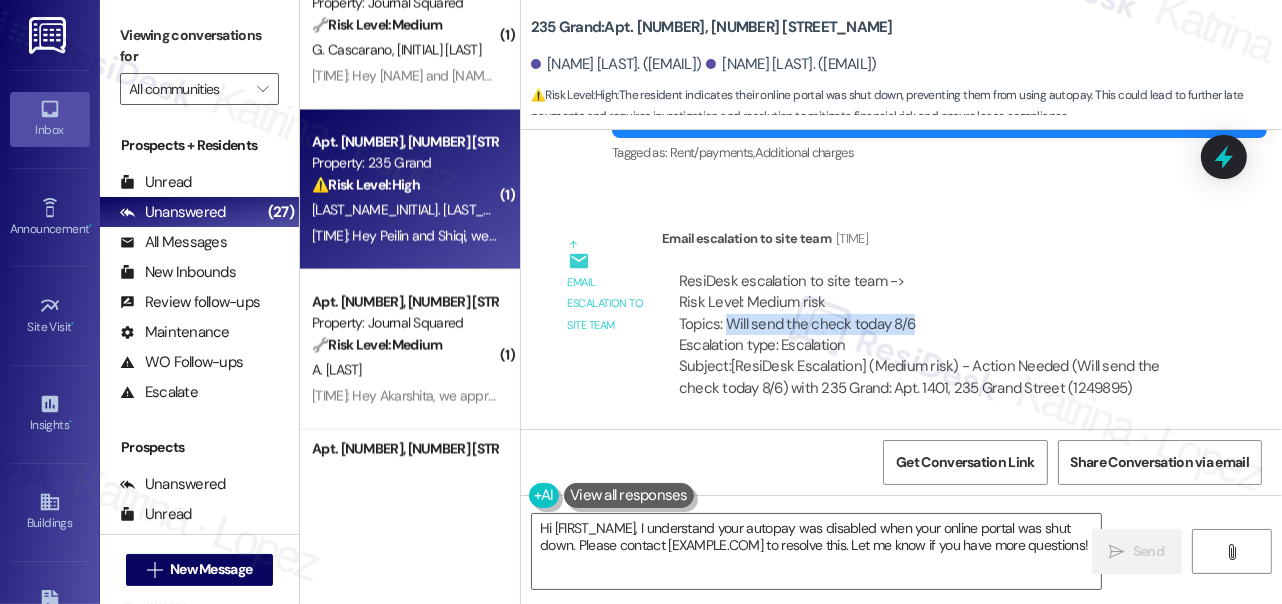 drag, startPoint x: 736, startPoint y: 346, endPoint x: 910, endPoint y: 346, distance: 174 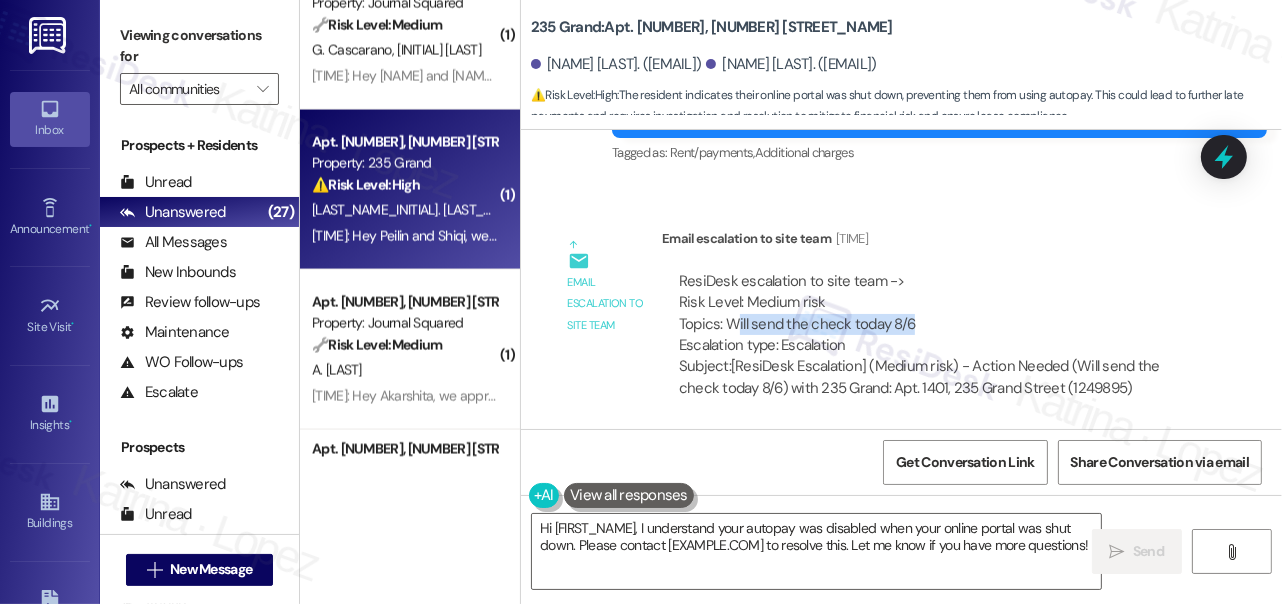 drag, startPoint x: 940, startPoint y: 346, endPoint x: 736, endPoint y: 348, distance: 204.0098 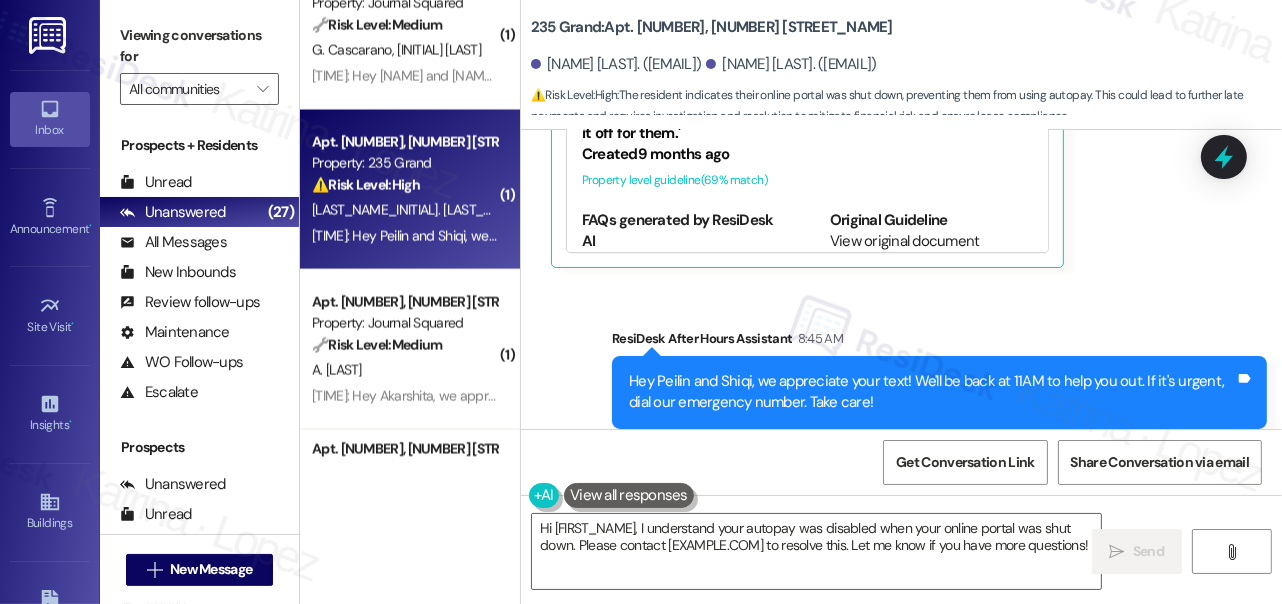 scroll, scrollTop: 12218, scrollLeft: 0, axis: vertical 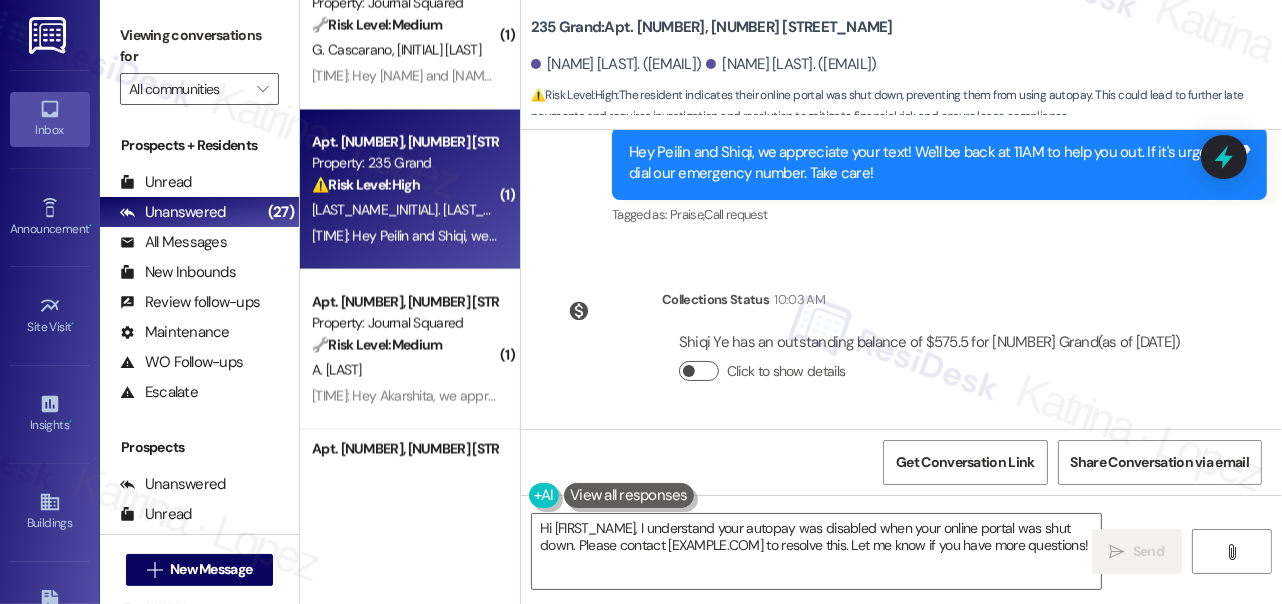 click on "Click to show details" at bounding box center (699, 371) 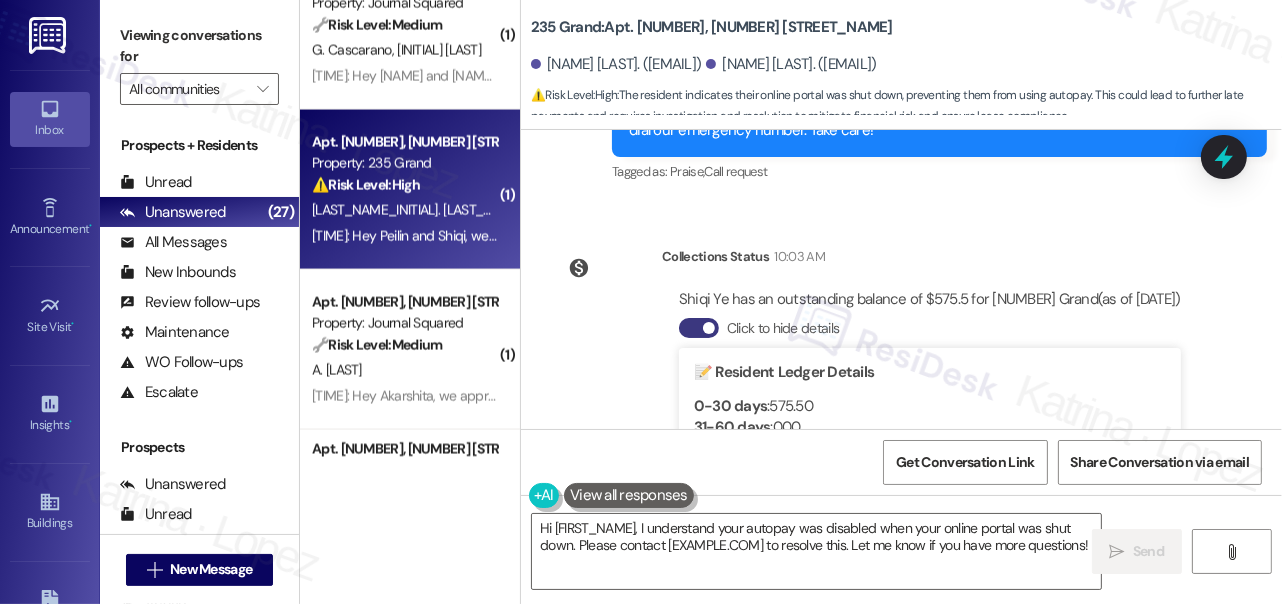 click on "Click to hide details 📝 Resident Ledger Details 0-30 days :  575.50 31-60 days :  0.00 61-90 days :  0.00 Balance :  575.50 Name :  Shiqi Ye (Current) Over 90 days :  0.00 Prepays :  0.00 Property :  00g3 Resident :  t0036696 Total Unpaid Charges :  575.50 Unit :  1401" at bounding box center (930, 483) 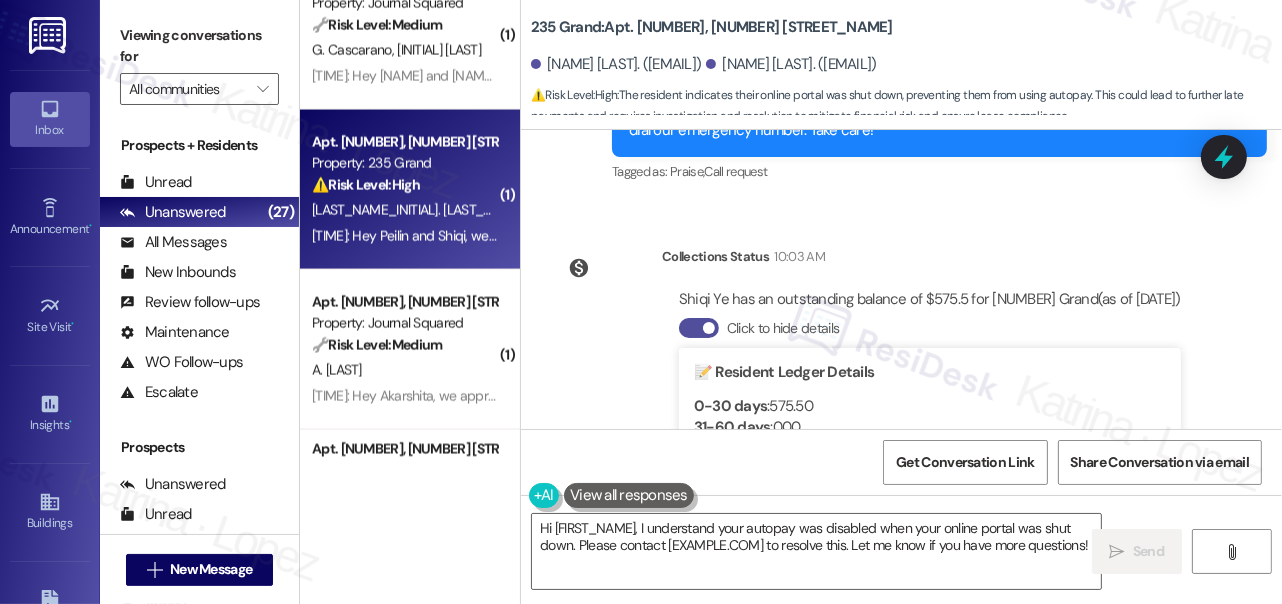 click on "Click to hide details" at bounding box center (699, 328) 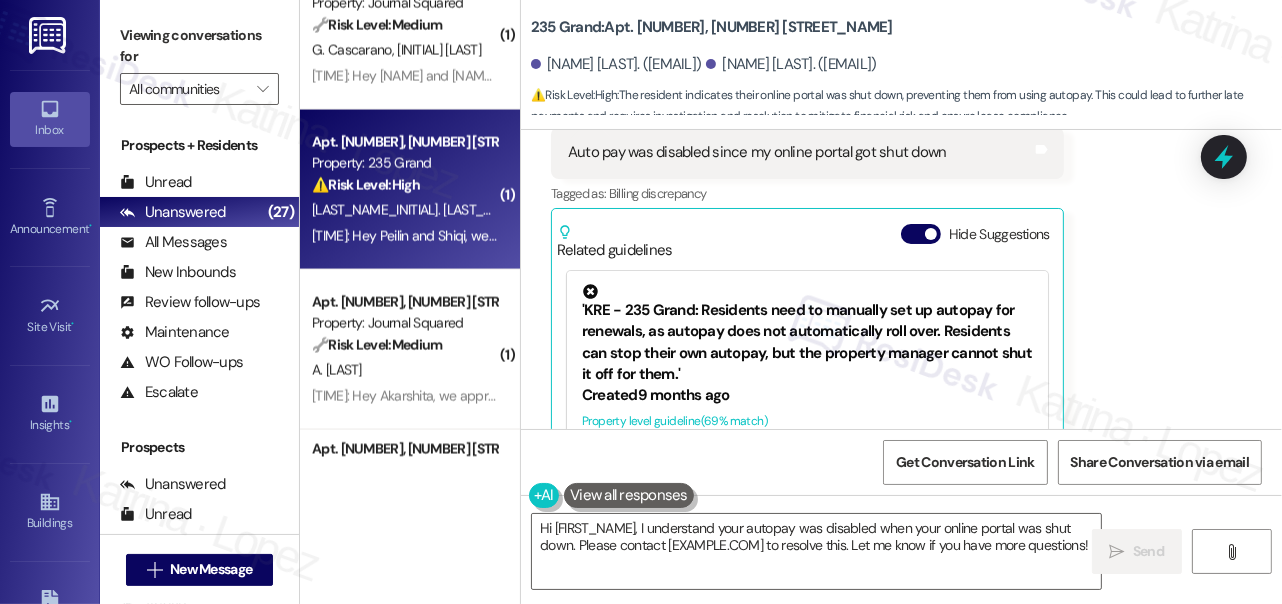 scroll, scrollTop: 11582, scrollLeft: 0, axis: vertical 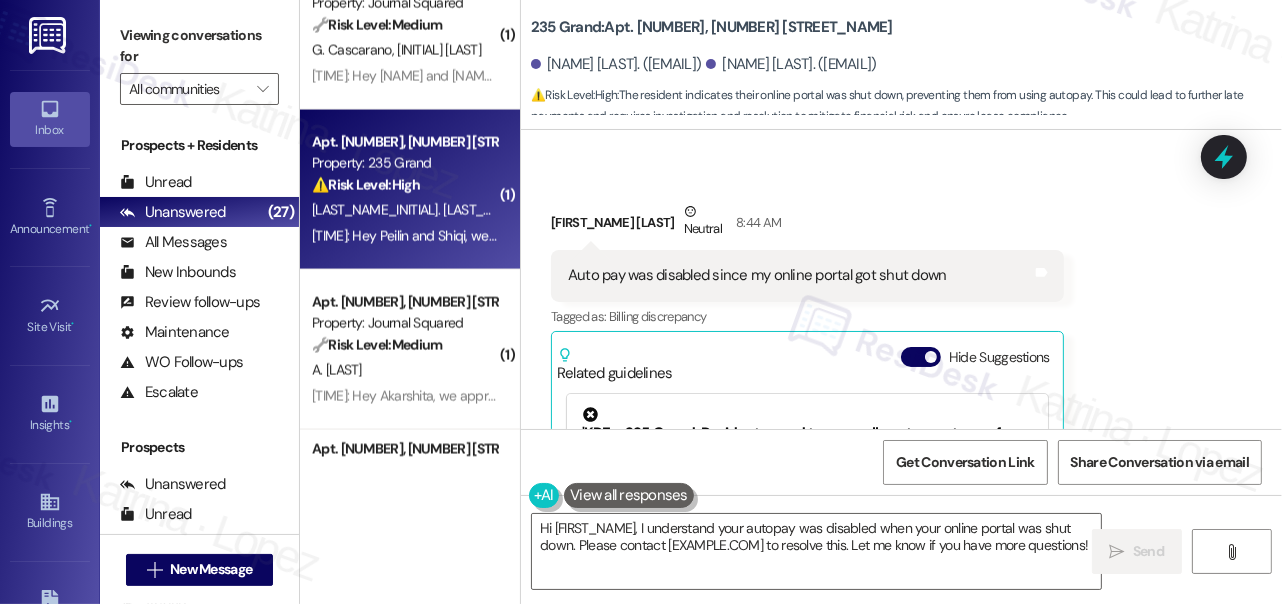 click on "Auto pay was disabled since my online portal got shut down" at bounding box center (757, 275) 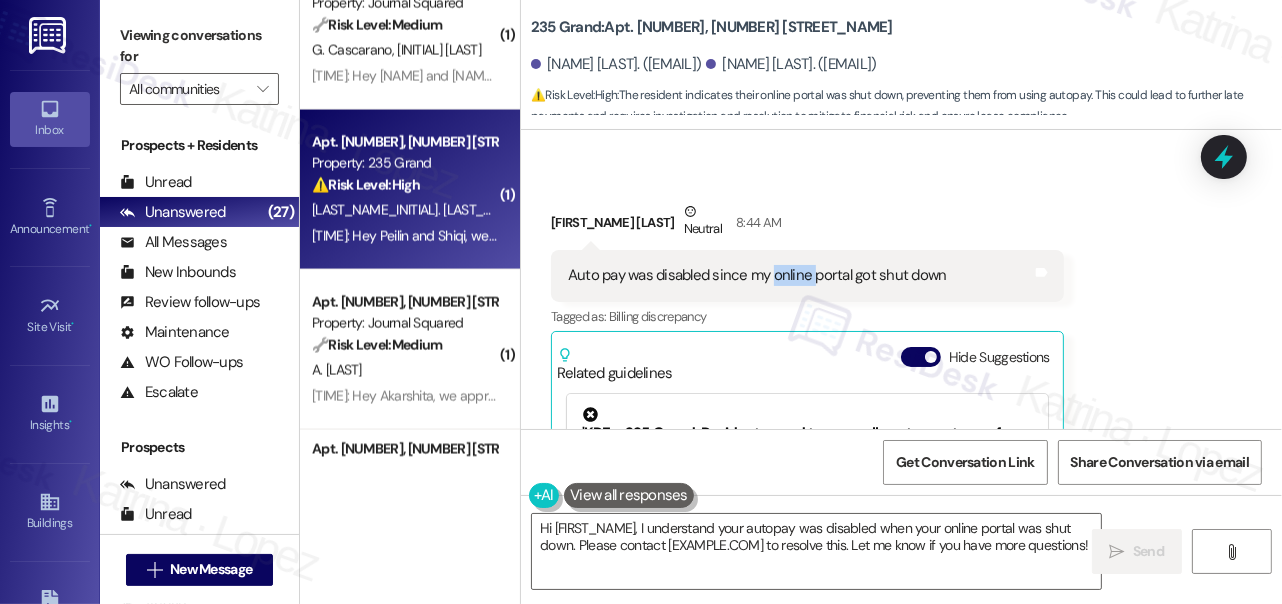 click on "Auto pay was disabled since my online portal got shut down" at bounding box center [757, 275] 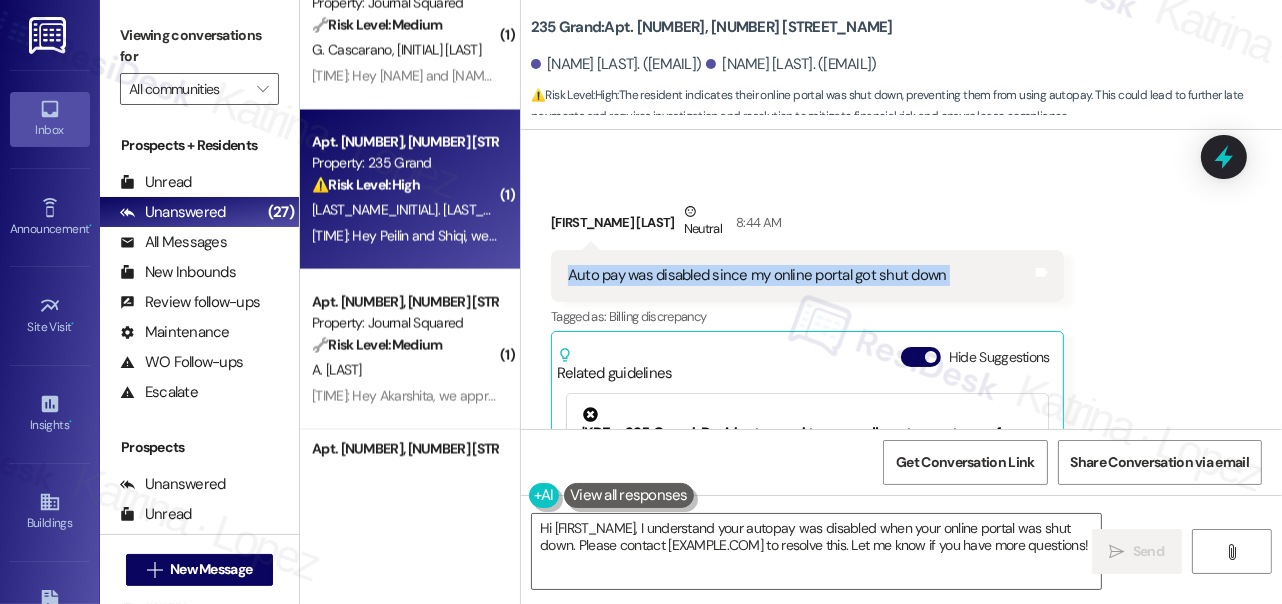 click on "Auto pay was disabled since my online portal got shut down" at bounding box center [757, 275] 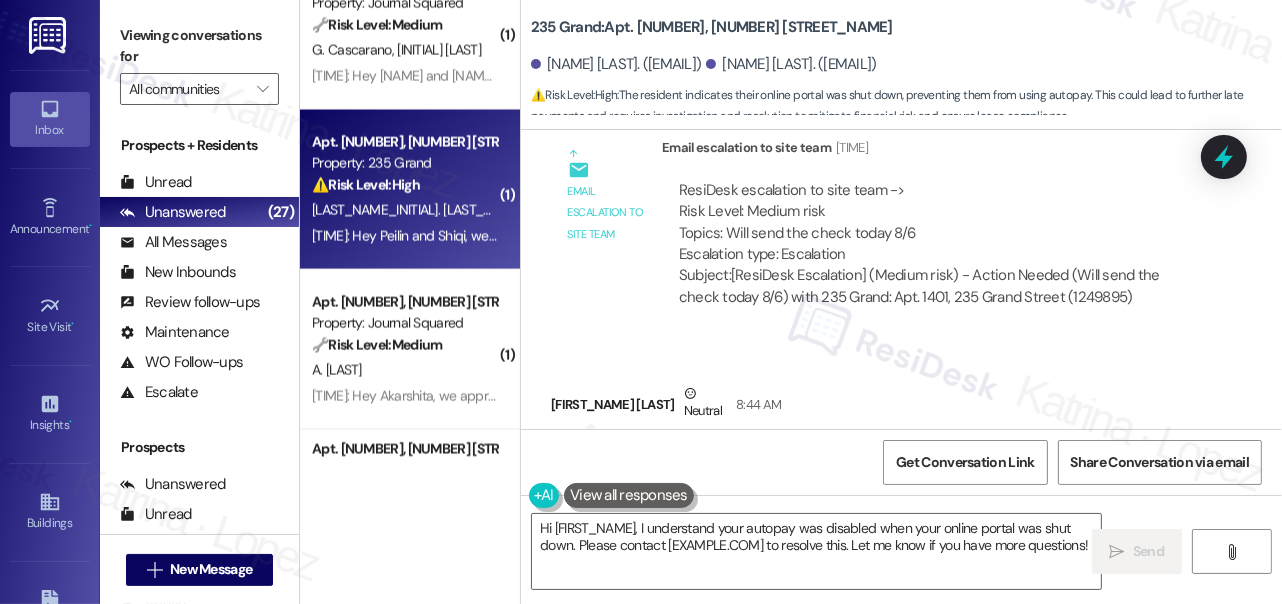 scroll, scrollTop: 11582, scrollLeft: 0, axis: vertical 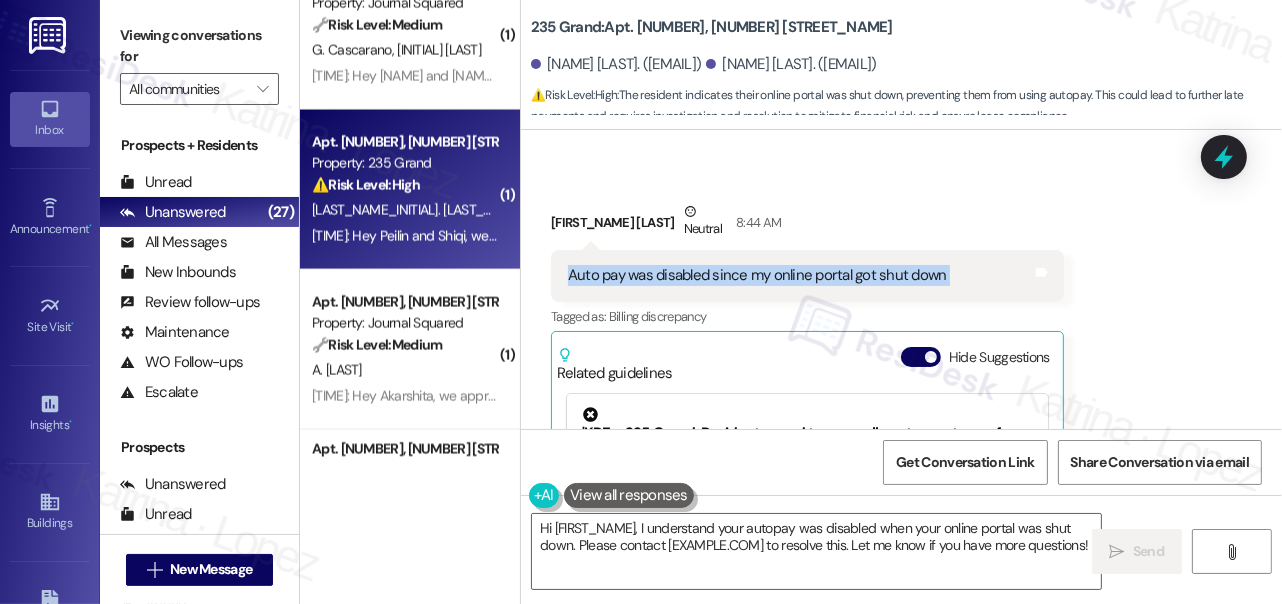 click on "Auto pay was disabled since my online portal got shut down" at bounding box center (757, 275) 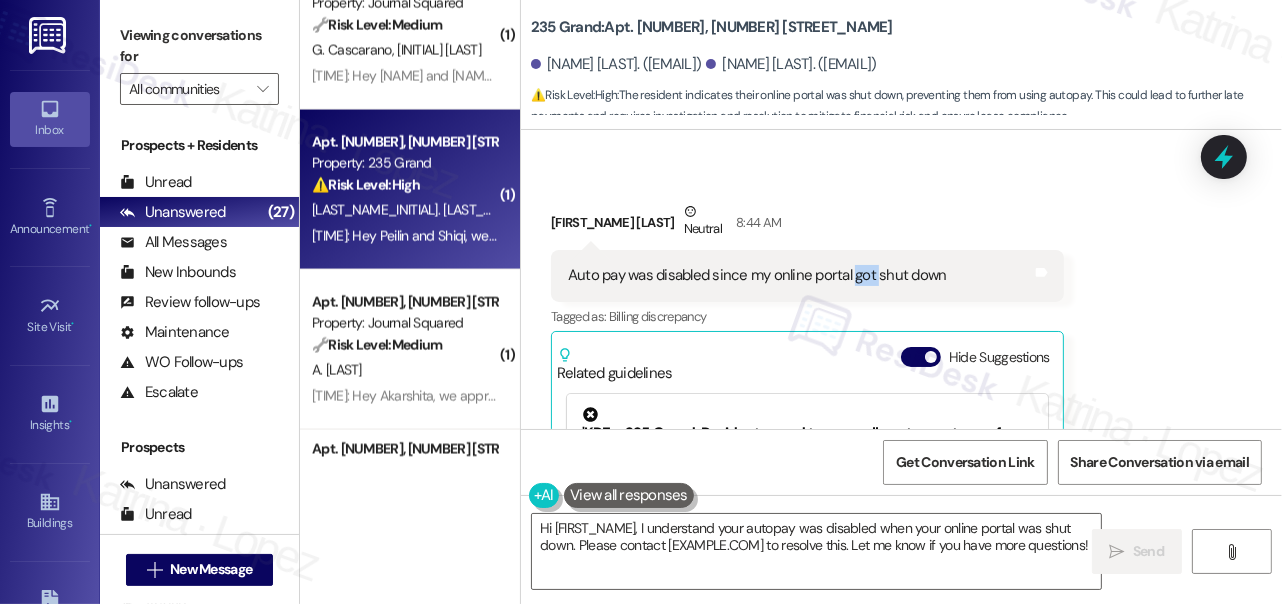 click on "Auto pay was disabled since my online portal got shut down" at bounding box center (757, 275) 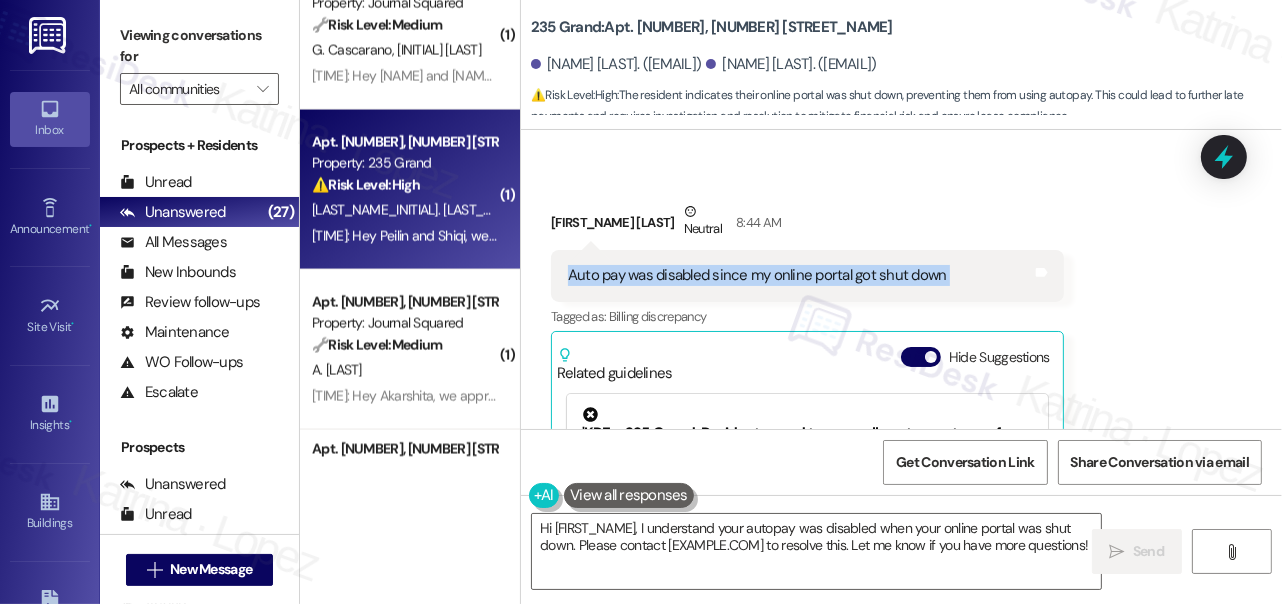click on "Auto pay was disabled since my online portal got shut down" at bounding box center (757, 275) 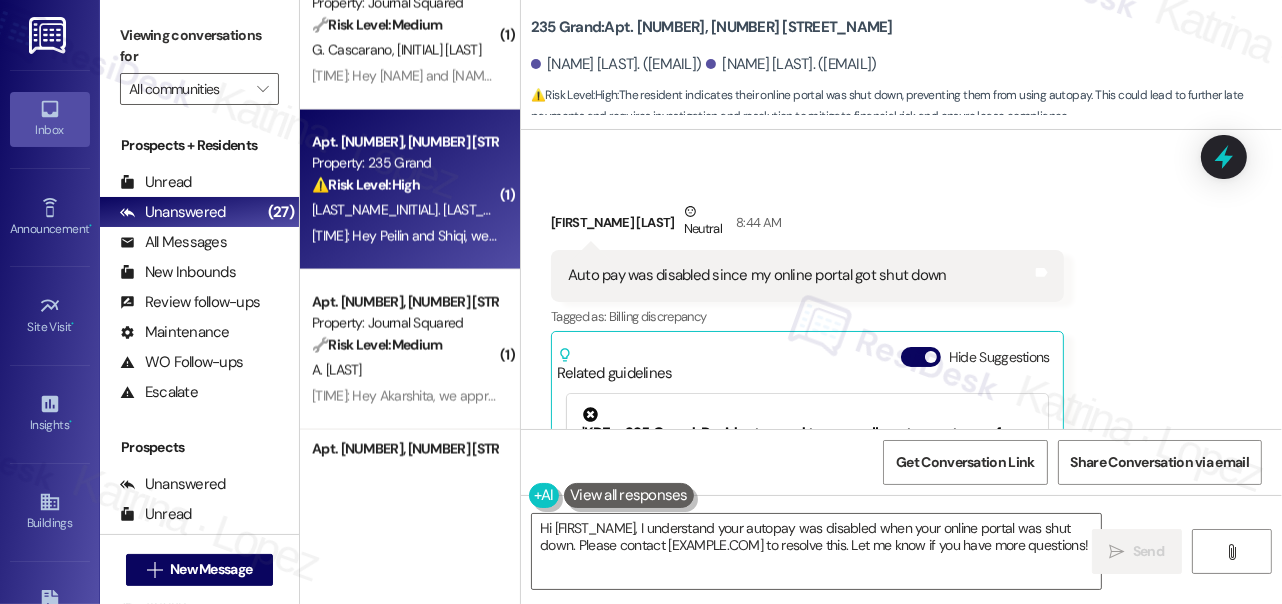 click on "Peilin Jiang   Neutral 8:44 AM" at bounding box center (807, 225) 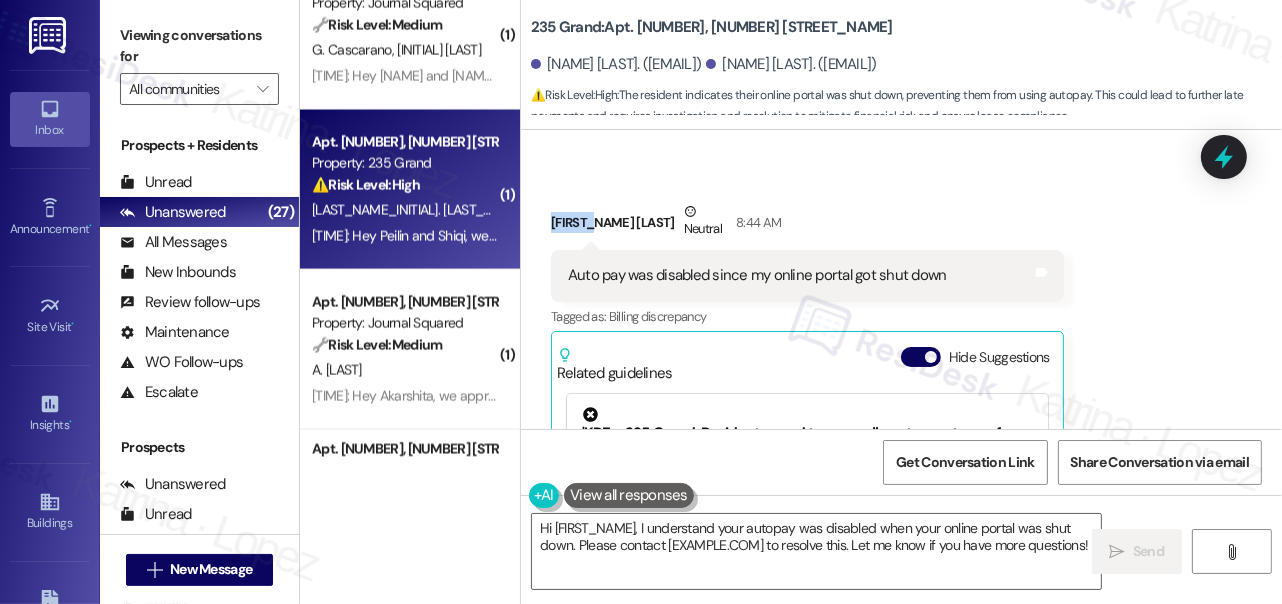 click on "Peilin Jiang   Neutral 8:44 AM" at bounding box center (807, 225) 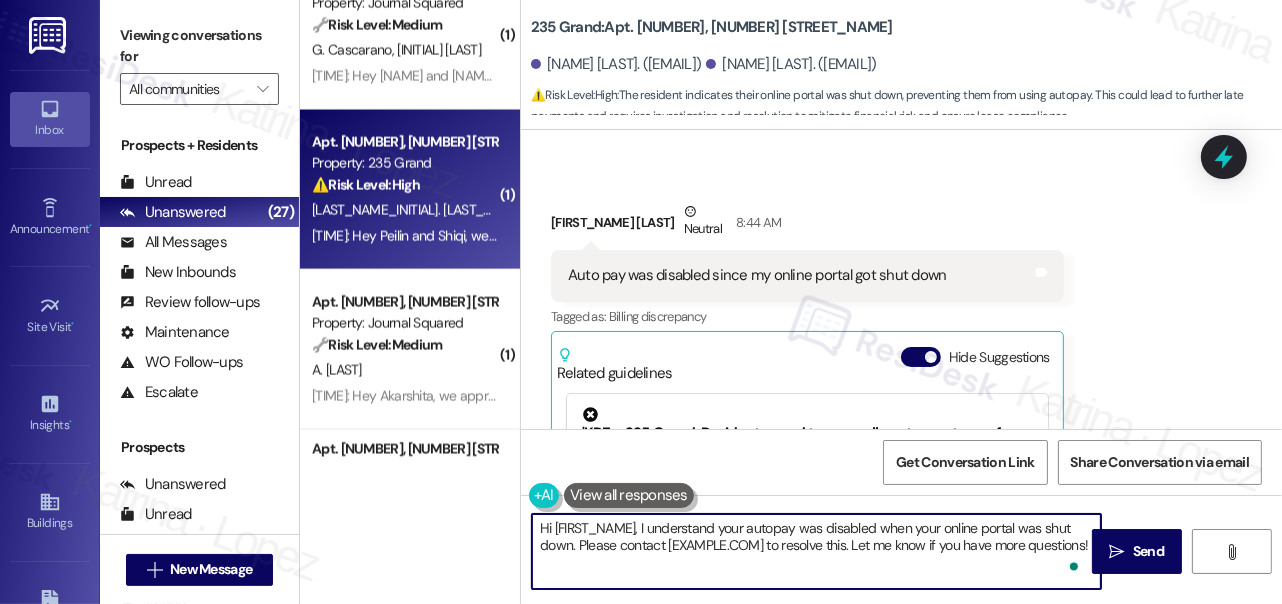 drag, startPoint x: 637, startPoint y: 525, endPoint x: 553, endPoint y: 533, distance: 84.38009 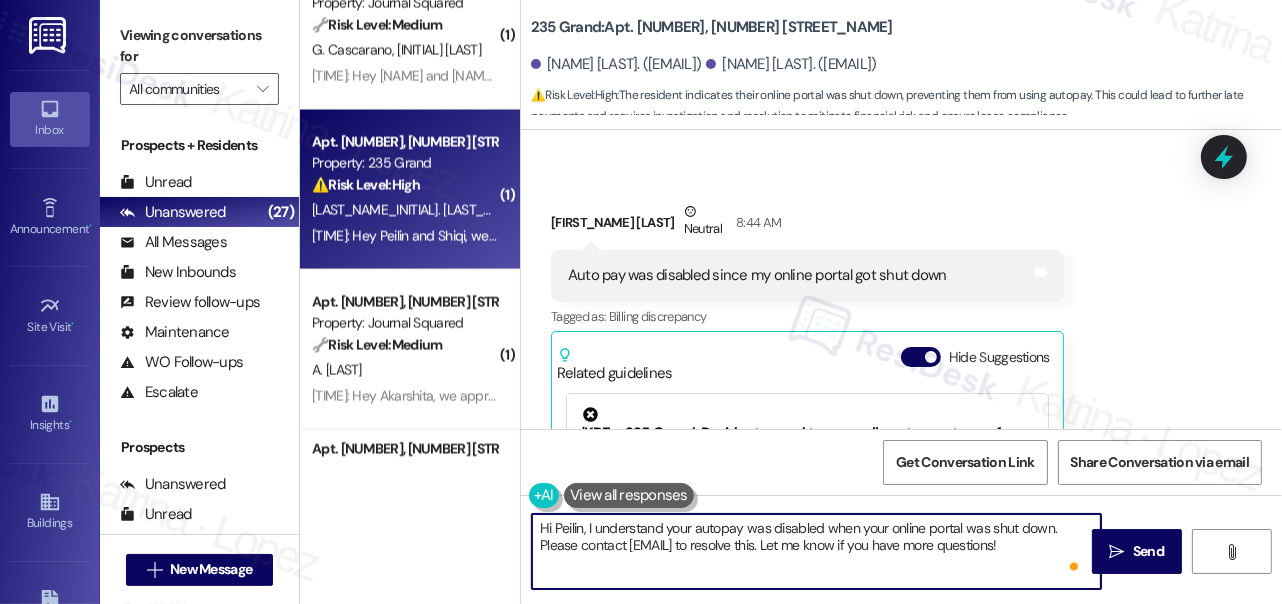 drag, startPoint x: 650, startPoint y: 547, endPoint x: 800, endPoint y: 557, distance: 150.33296 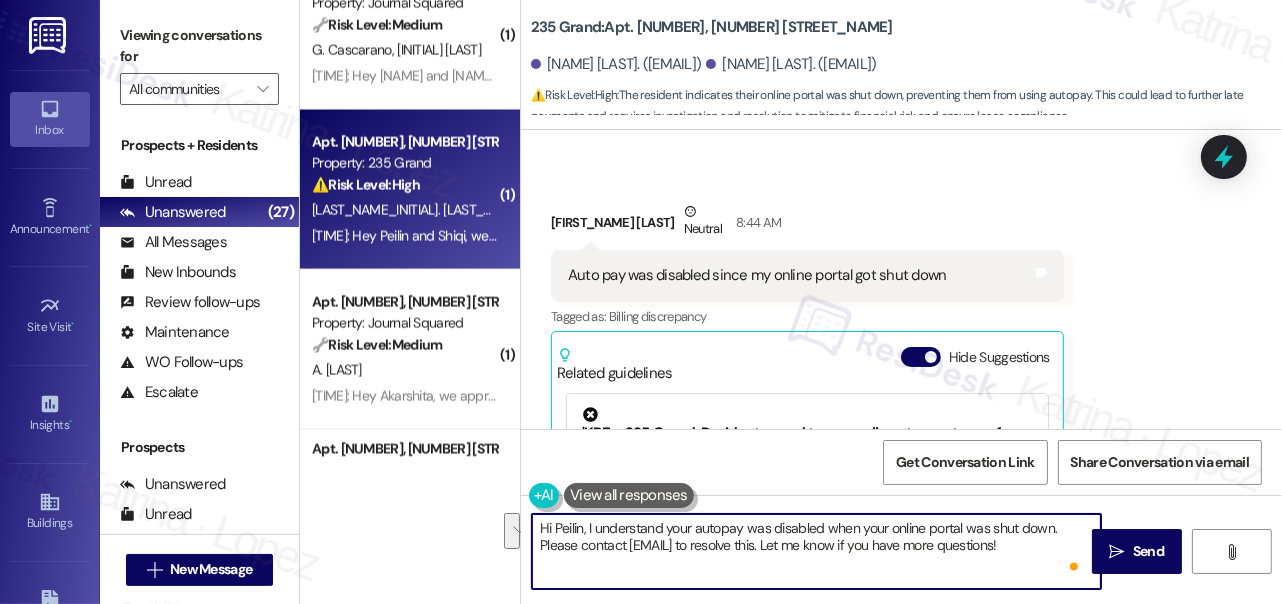click on "Hi Peilin, I understand your autopay was disabled when your online portal was shut down. Please contact residentportalhelp@thekregroup.com to resolve this. Let me know if you have more questions!" at bounding box center (816, 551) 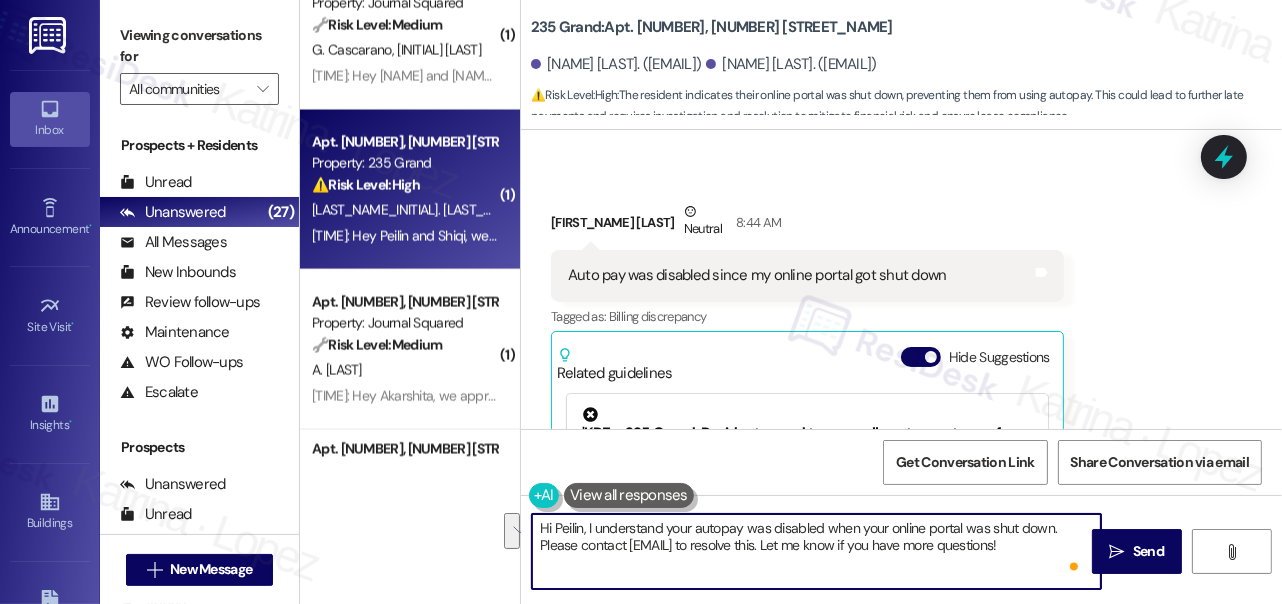 drag, startPoint x: 768, startPoint y: 563, endPoint x: 940, endPoint y: 546, distance: 172.83807 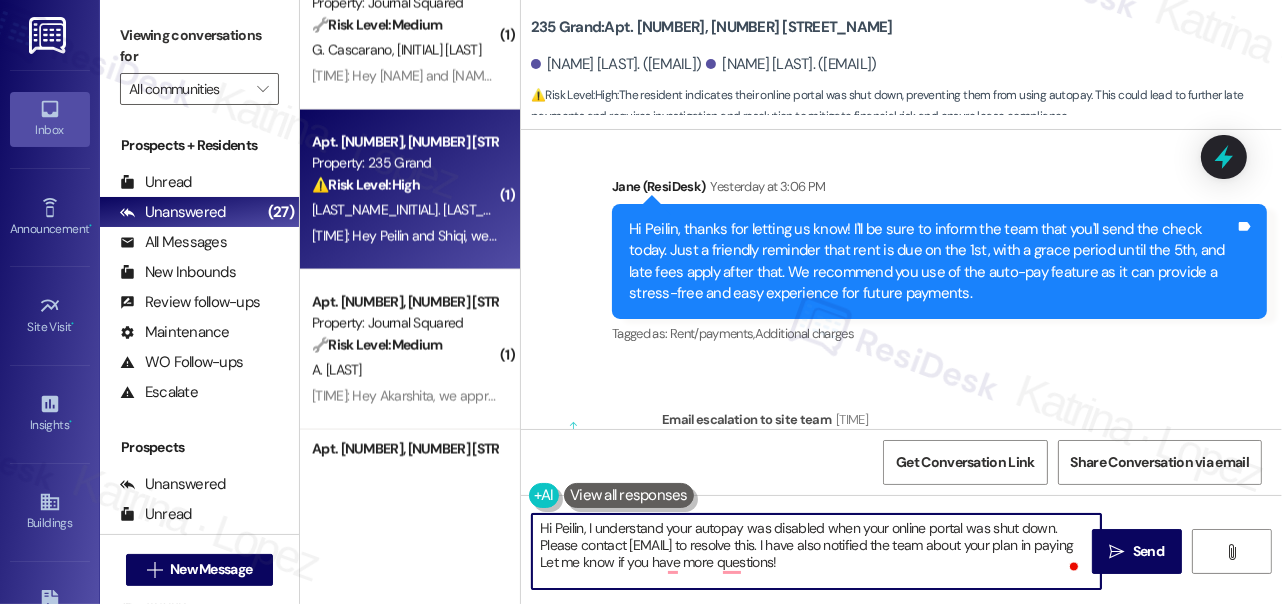scroll, scrollTop: 11309, scrollLeft: 0, axis: vertical 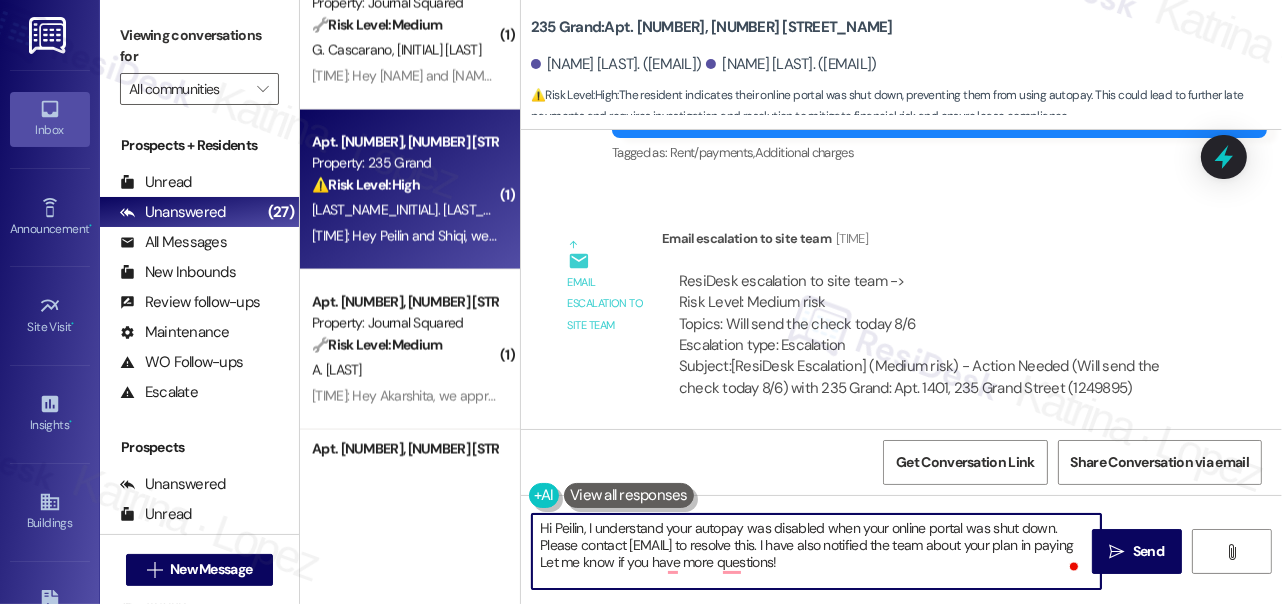 click on "Hi Peilin, I understand your autopay was disabled when your online portal was shut down. Please contact residentportalhelp@thekregroup.com to resolve this. I have also notified the team about your plan in paying Let me know if you have more questions!" at bounding box center (816, 551) 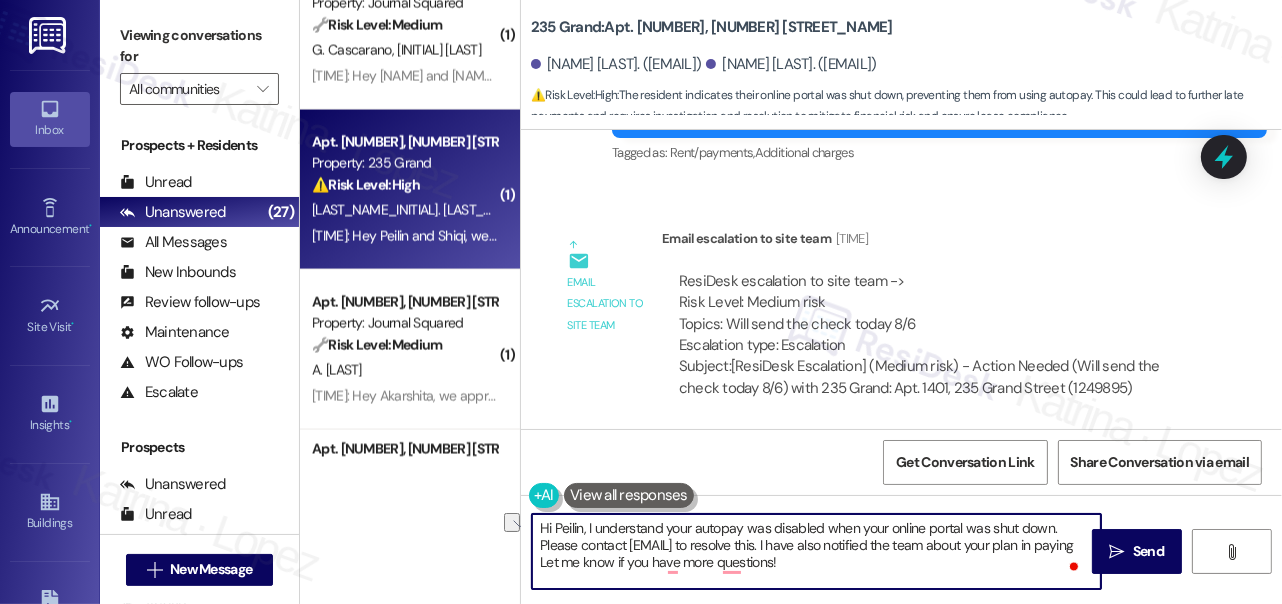 drag, startPoint x: 573, startPoint y: 563, endPoint x: 718, endPoint y: 558, distance: 145.08618 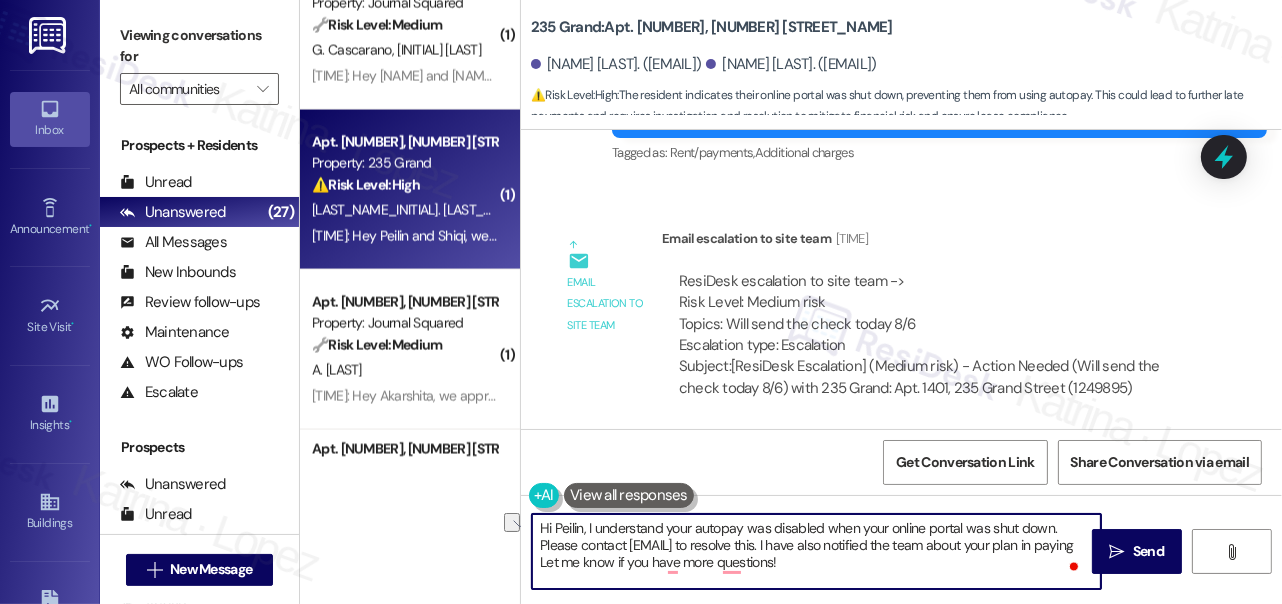 click on "Hi Peilin, I understand your autopay was disabled when your online portal was shut down. Please contact residentportalhelp@thekregroup.com to resolve this. I have also notified the team about your plan in paying Let me know if you have more questions!" at bounding box center [816, 551] 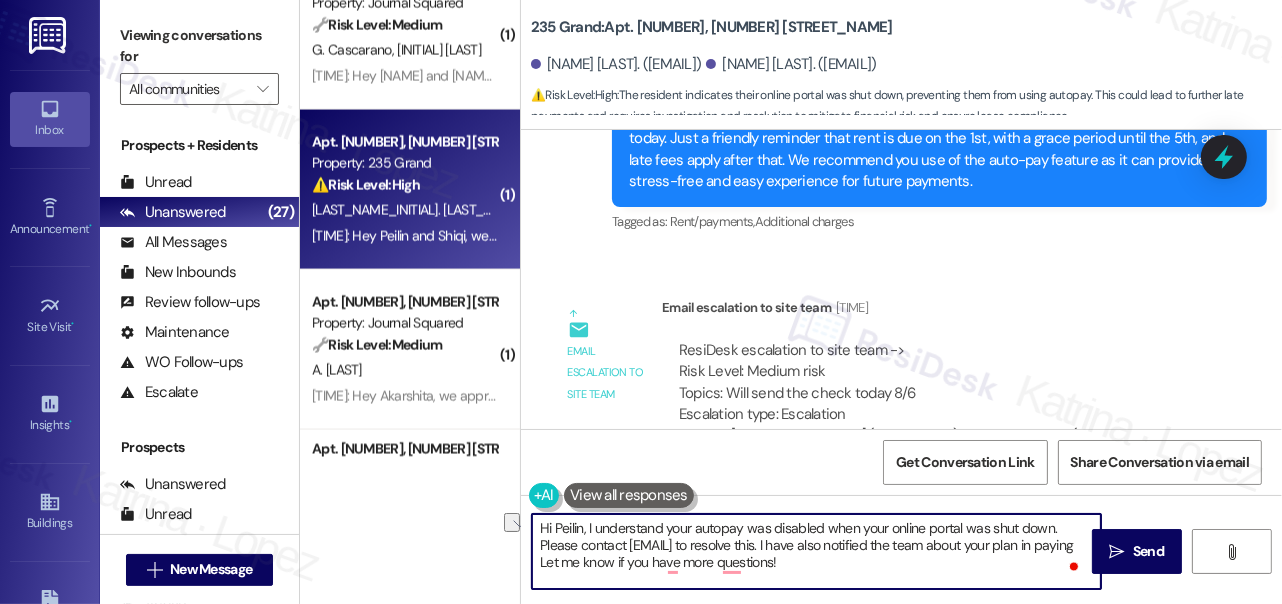 scroll, scrollTop: 11128, scrollLeft: 0, axis: vertical 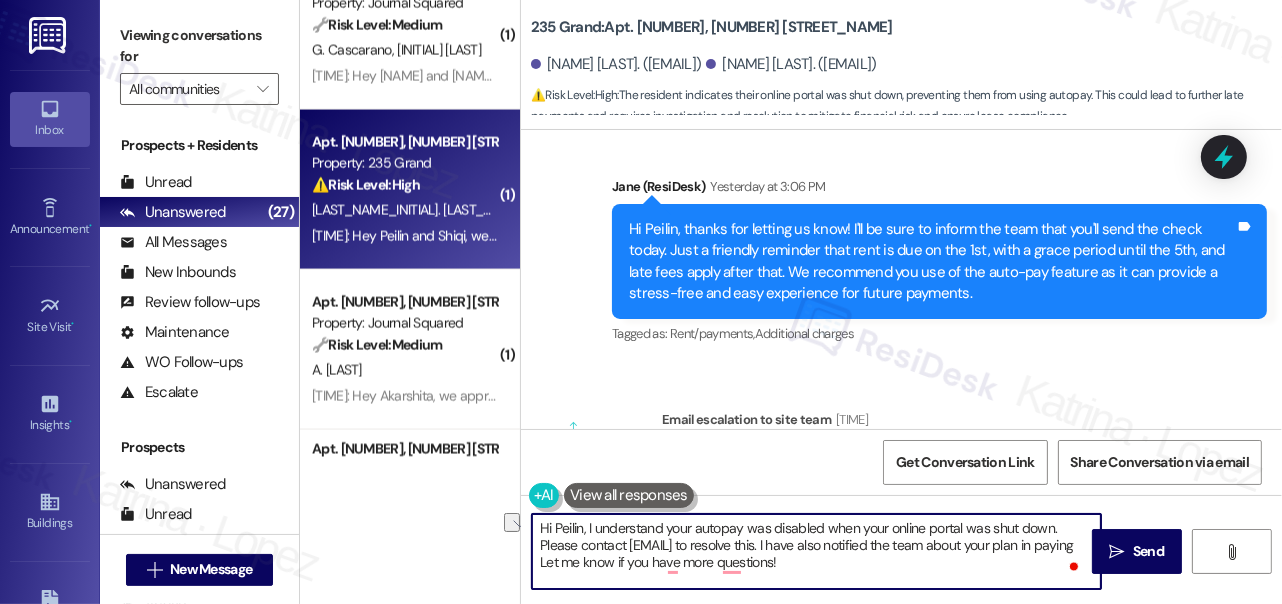 click on "Hi Peilin, I understand your autopay was disabled when your online portal was shut down. Please contact residentportalhelp@thekregroup.com to resolve this. I have also notified the team about your plan in paying Let me know if you have more questions!" at bounding box center (816, 551) 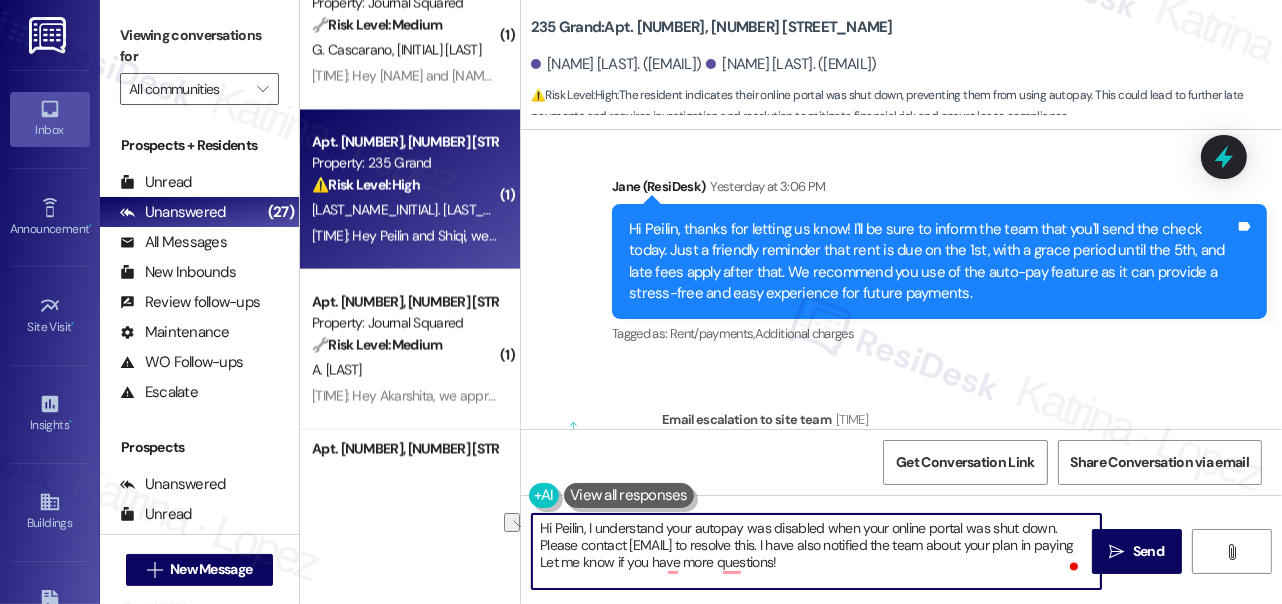 click on "Hi Peilin, I understand your autopay was disabled when your online portal was shut down. Please contact residentportalhelp@thekregroup.com to resolve this. I have also notified the team about your plan in paying Let me know if you have more questions!" at bounding box center [816, 551] 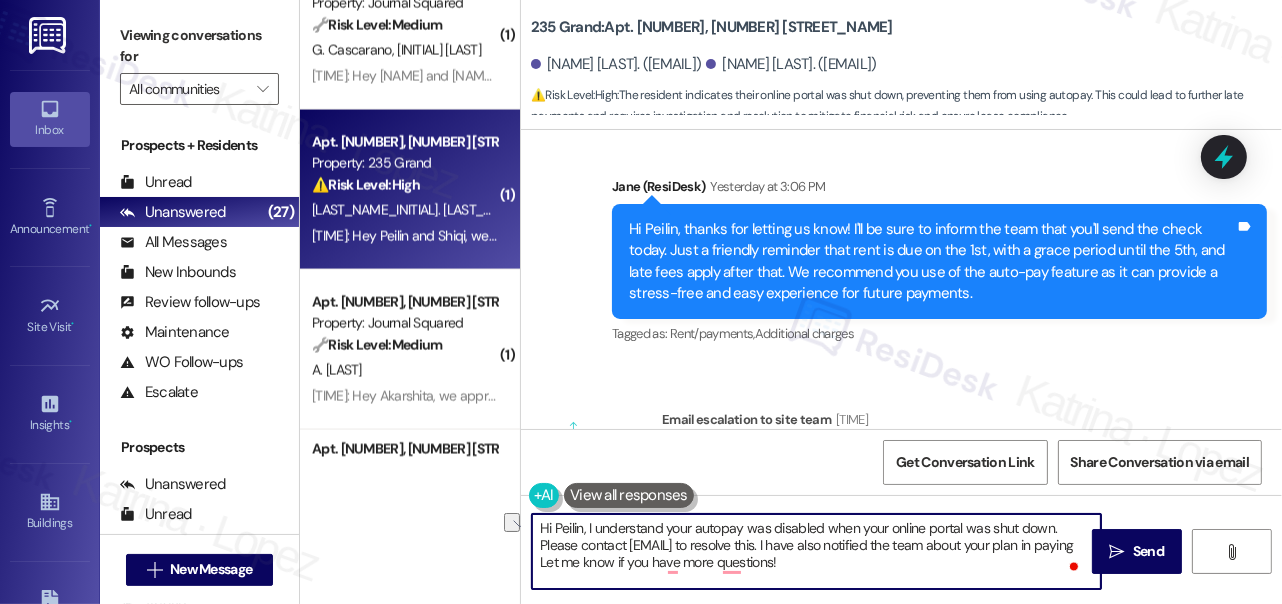 drag, startPoint x: 573, startPoint y: 562, endPoint x: 718, endPoint y: 556, distance: 145.12408 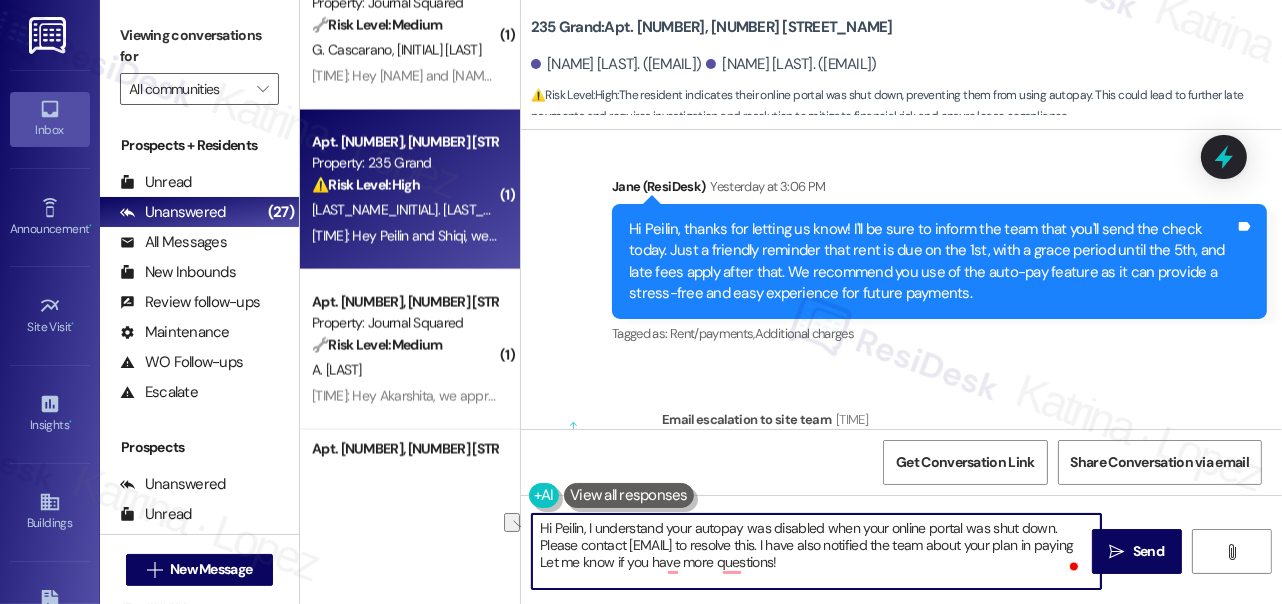 click on "Hi Peilin, I understand your autopay was disabled when your online portal was shut down. Please contact residentportalhelp@thekregroup.com to resolve this. I have also notified the team about your plan in paying Let me know if you have more questions!" at bounding box center (816, 551) 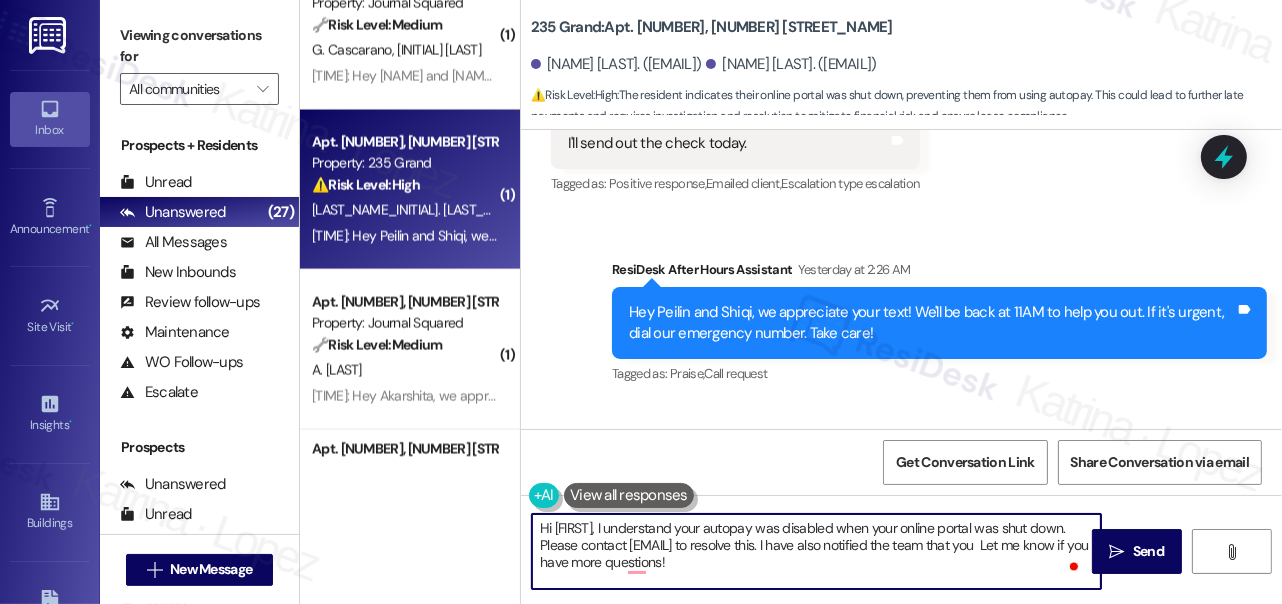 scroll, scrollTop: 10764, scrollLeft: 0, axis: vertical 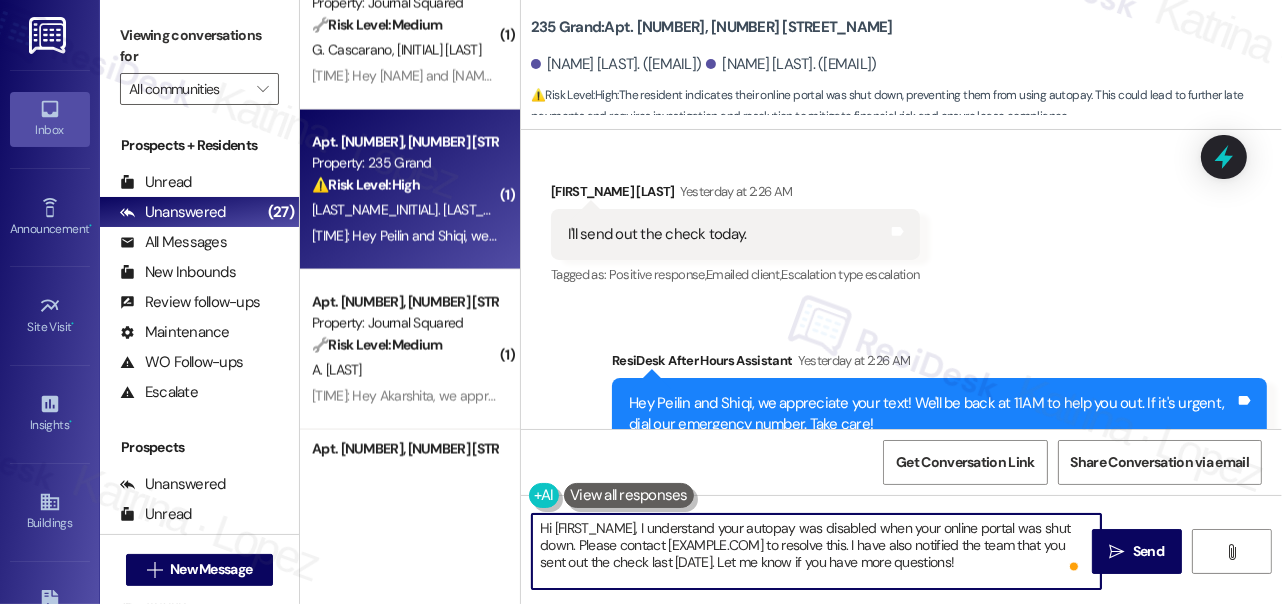 click on "Hi Peilin, I understand your autopay was disabled when your online portal was shut down. Please contact residentportalhelp@thekregroup.com to resolve this. I have also notified the team that you sent out the check last August 6th. Let me know if you have more questions!" at bounding box center [816, 551] 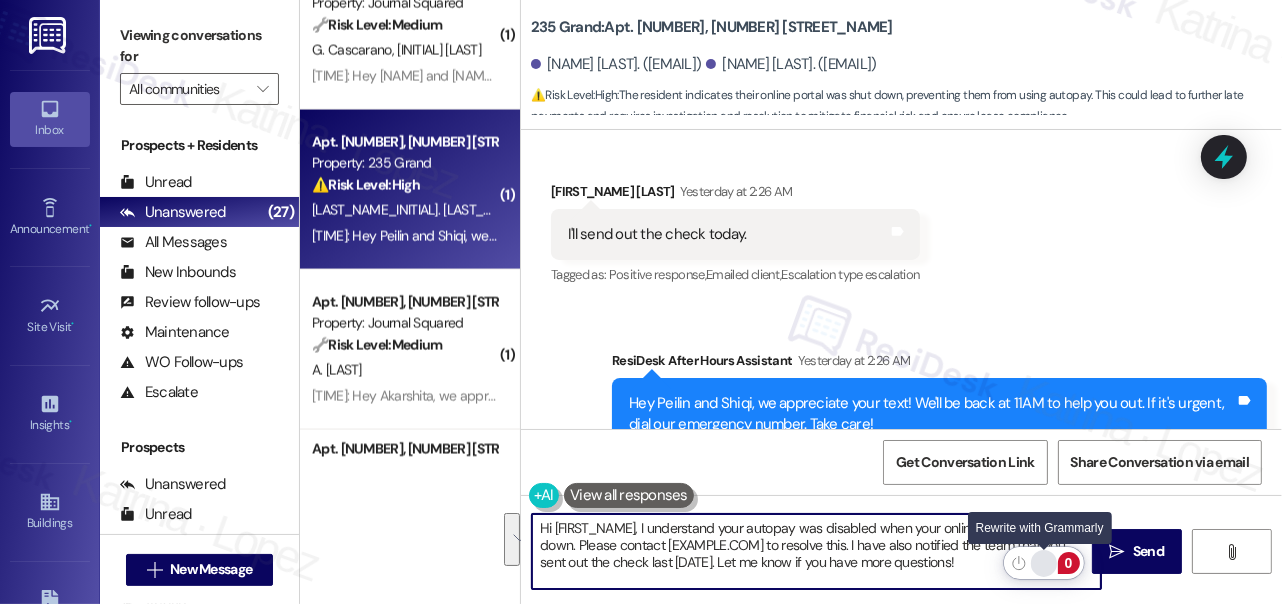 type on "Hi Peilin, I understand your autopay was disabled when your online portal was shut down. Please contact residentportalhelp@thekregroup.com to resolve this. I have also notified the team that you sent out the check last August 6th. Let me know if you have more questions!" 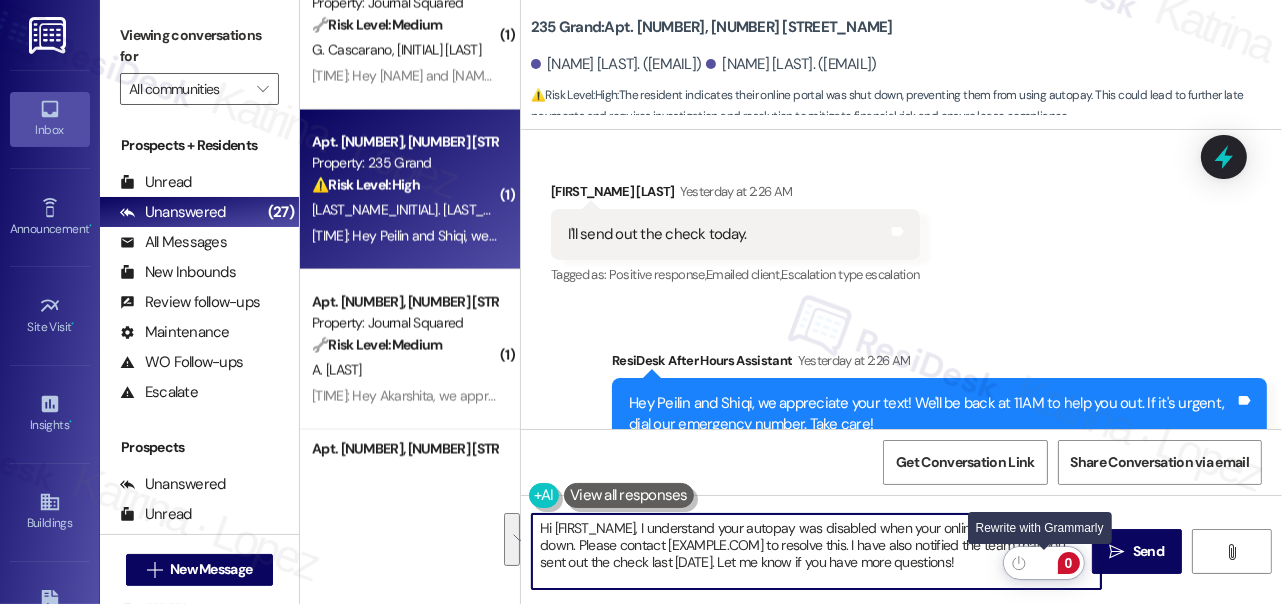 click 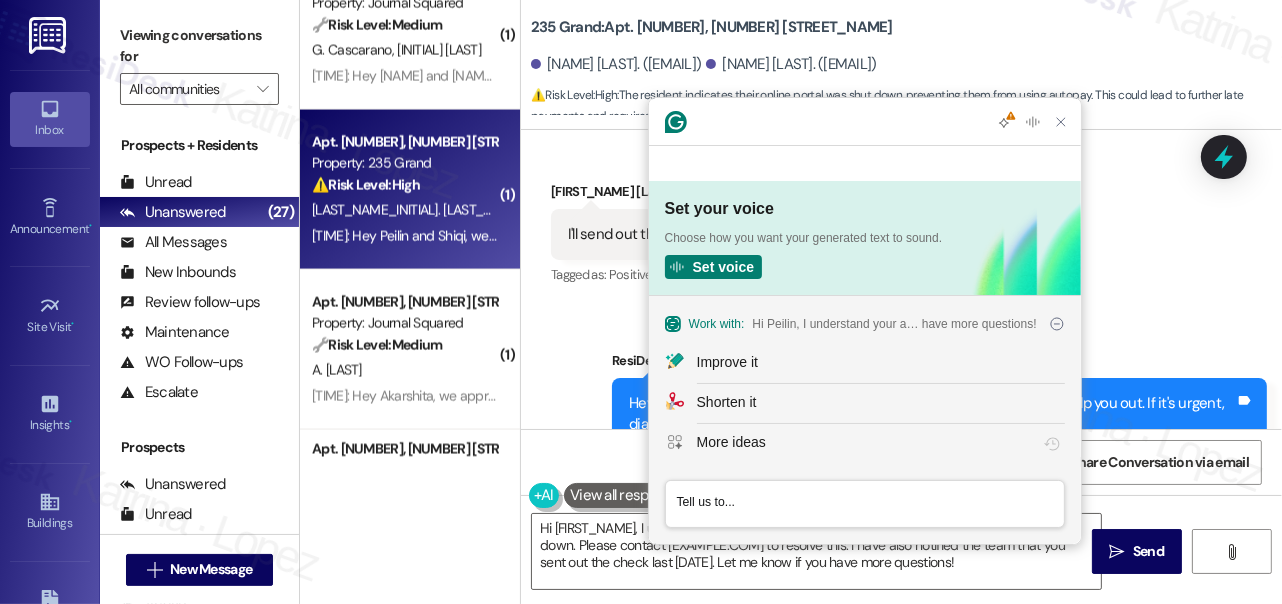 scroll, scrollTop: 0, scrollLeft: 0, axis: both 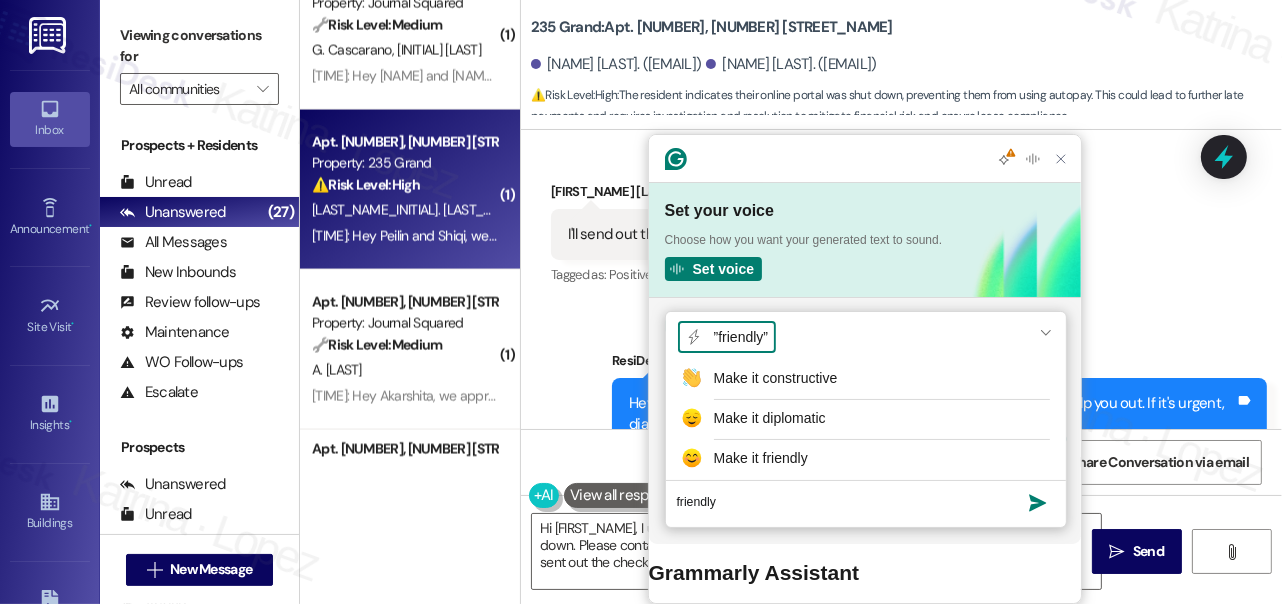type on "friendly" 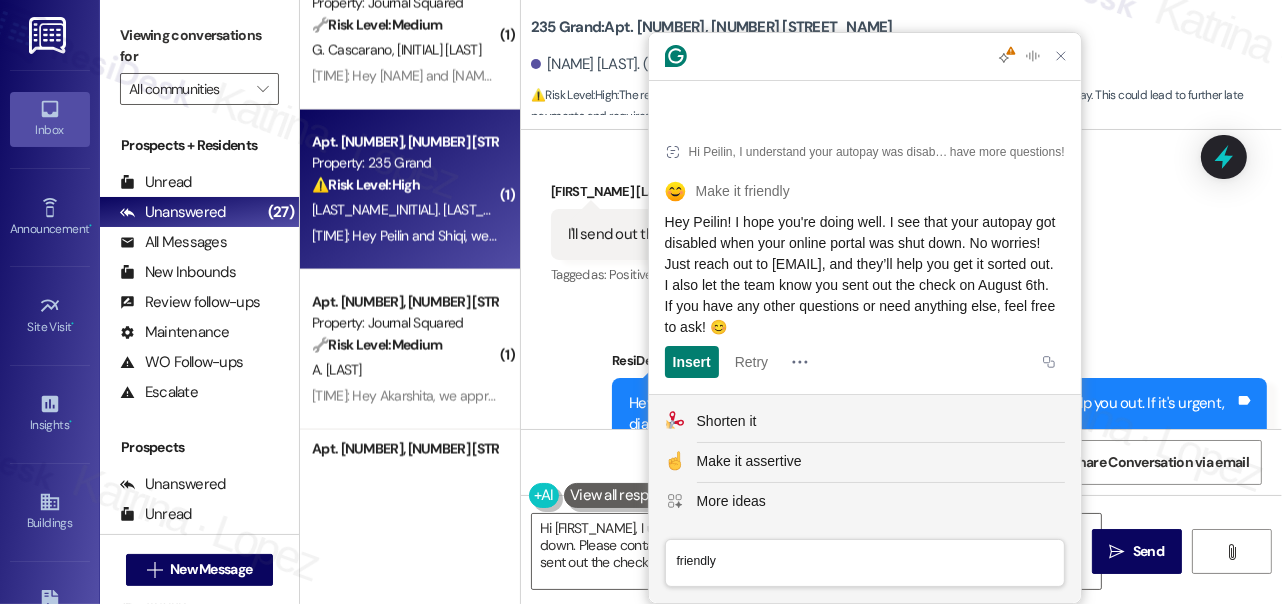 click on "Received via SMS Peilin Jiang Yesterday at 2:26 AM I'll send out the check today. Tags and notes Tagged as:   Positive response ,  Click to highlight conversations about Positive response Emailed client ,  Click to highlight conversations about Emailed client Escalation type escalation Click to highlight conversations about Escalation type escalation" at bounding box center [735, 235] 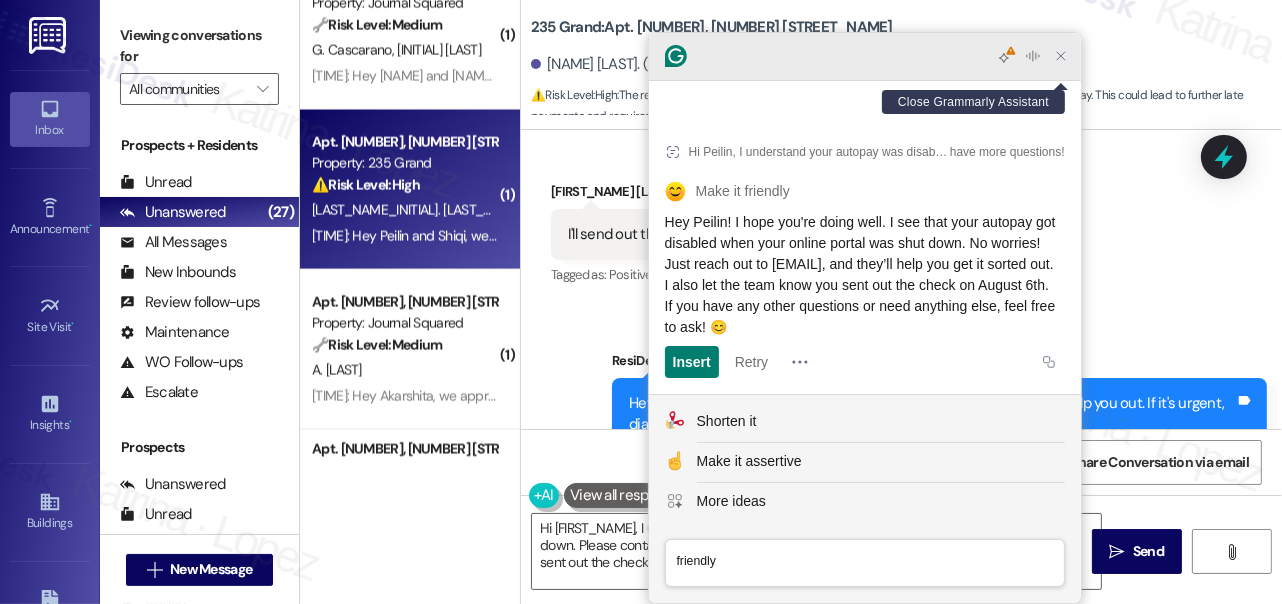 click 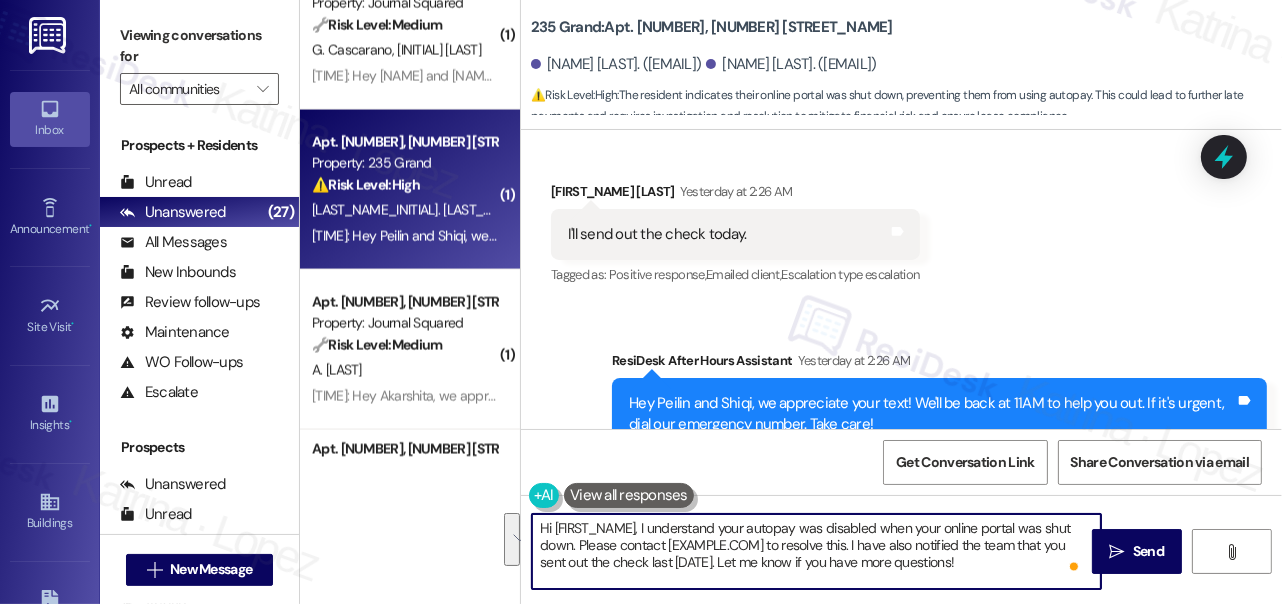 click on "Hi Peilin, I understand your autopay was disabled when your online portal was shut down. Please contact residentportalhelp@thekregroup.com to resolve this. I have also notified the team that you sent out the check last August 6th. Let me know if you have more questions!" at bounding box center [816, 551] 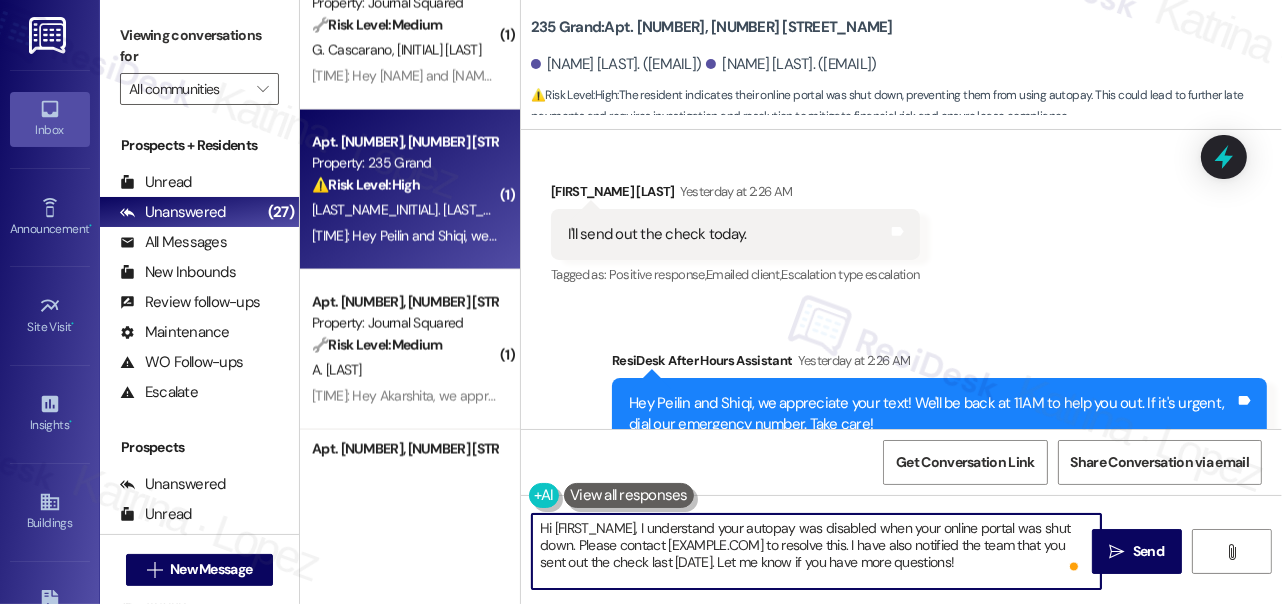 click on "Hi Peilin, I understand your autopay was disabled when your online portal was shut down. Please contact residentportalhelp@thekregroup.com to resolve this. I have also notified the team that you sent out the check last August 6th. Let me know if you have more questions!" at bounding box center [816, 551] 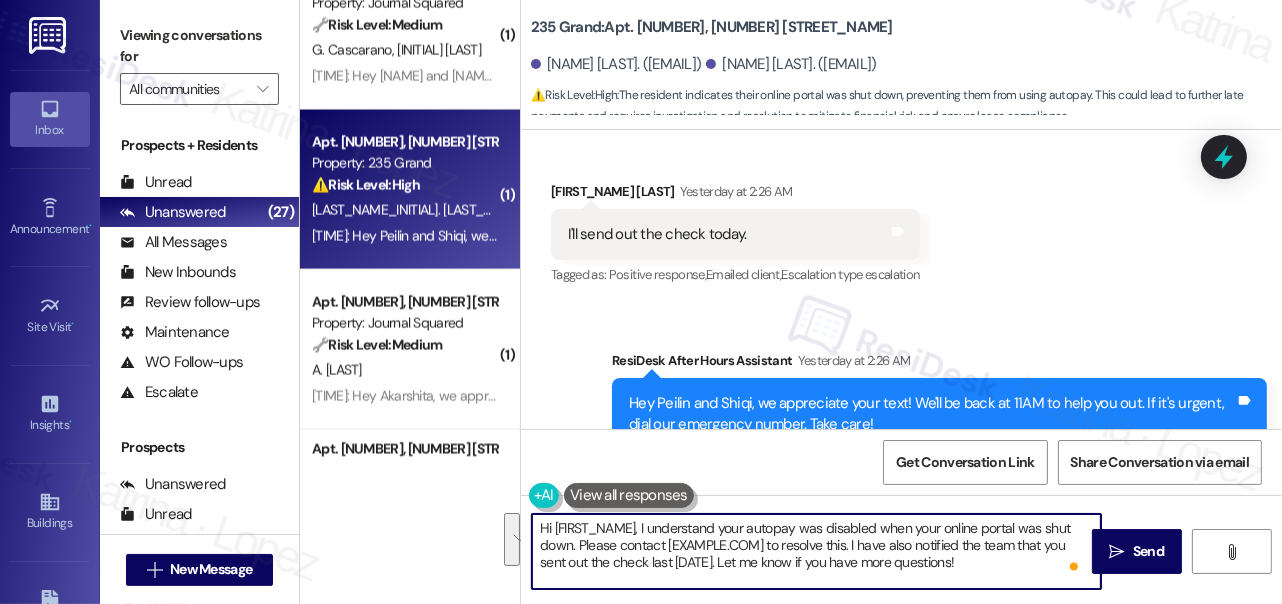 click on "Hi Peilin, I understand your autopay was disabled when your online portal was shut down. Please contact residentportalhelp@thekregroup.com to resolve this. I have also notified the team that you sent out the check last August 6th. Let me know if you have more questions!" at bounding box center [816, 551] 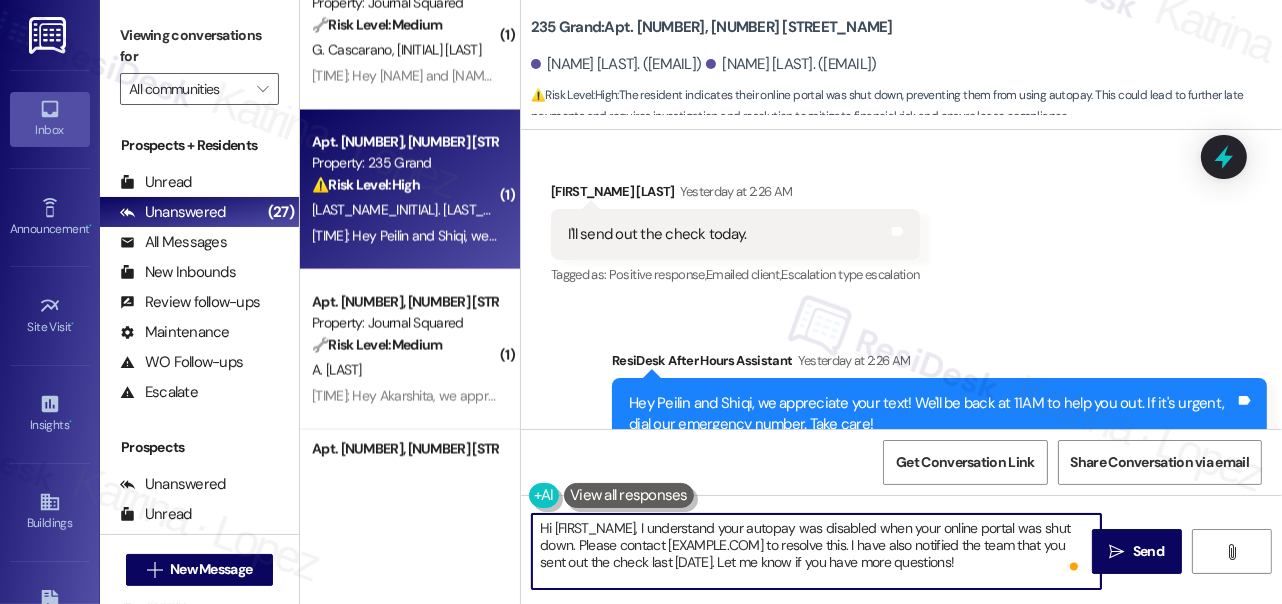 click on "Hi Peilin, I understand your autopay was disabled when your online portal was shut down. Please contact residentportalhelp@thekregroup.com to resolve this. I have also notified the team that you sent out the check last August 6th. Let me know if you have more questions!" at bounding box center (816, 551) 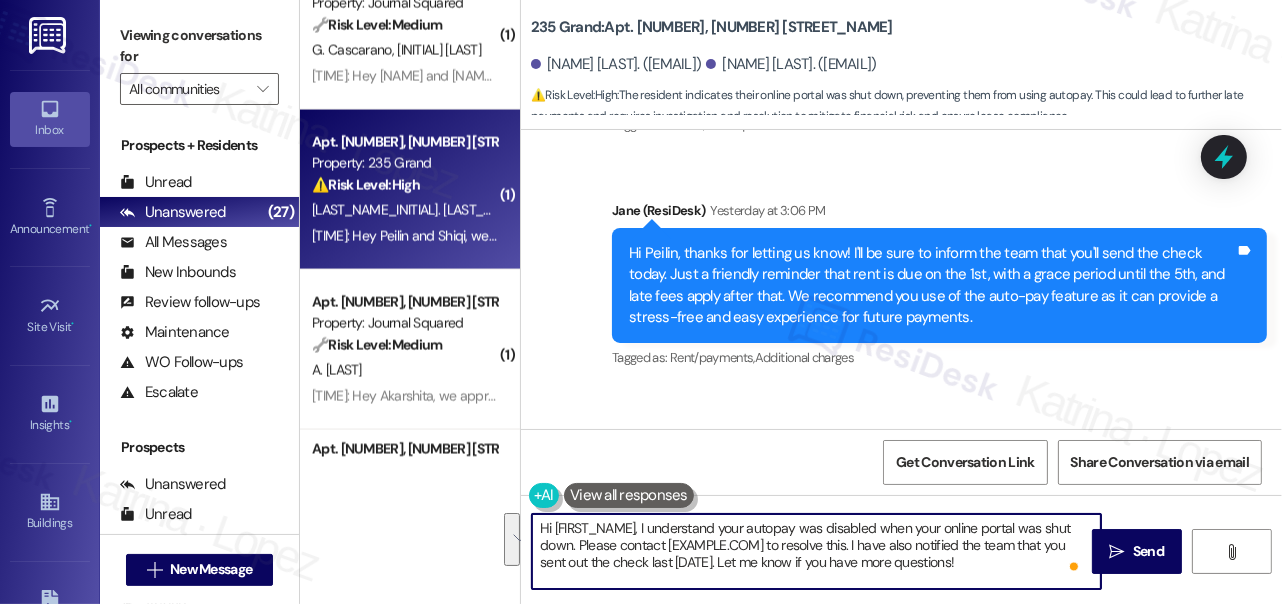 scroll, scrollTop: 11218, scrollLeft: 0, axis: vertical 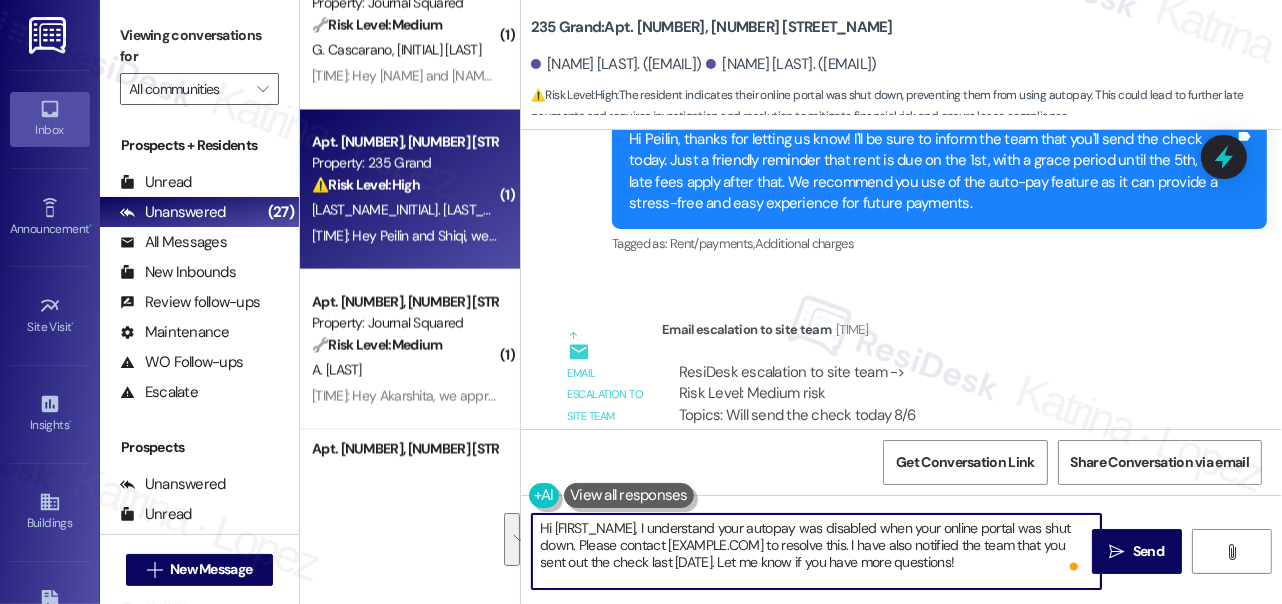 click on "Hi Peilin, thanks for letting us know! I'll be sure to inform the team that you'll send the check today. Just a friendly reminder that rent is due on the 1st, with a grace period until the 5th, and late fees apply after that. We recommend you use of the auto-pay feature as it can provide a stress-free and easy experience for future payments." at bounding box center (932, 172) 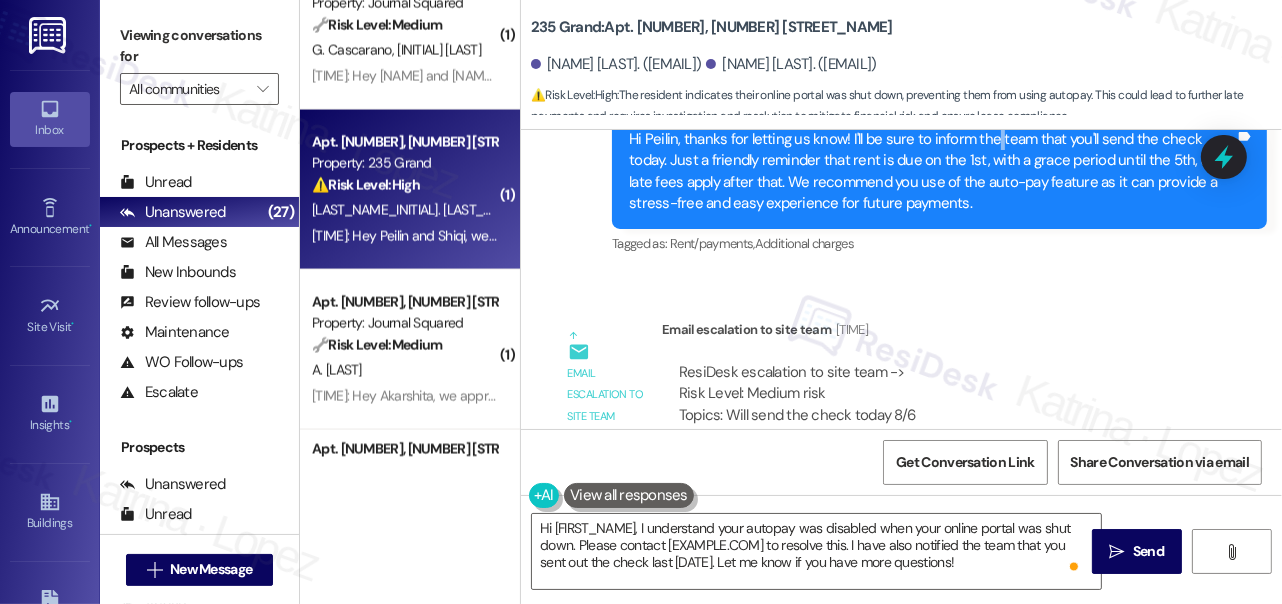 click on "Hi Peilin, thanks for letting us know! I'll be sure to inform the team that you'll send the check today. Just a friendly reminder that rent is due on the 1st, with a grace period until the 5th, and late fees apply after that. We recommend you use of the auto-pay feature as it can provide a stress-free and easy experience for future payments." at bounding box center [932, 172] 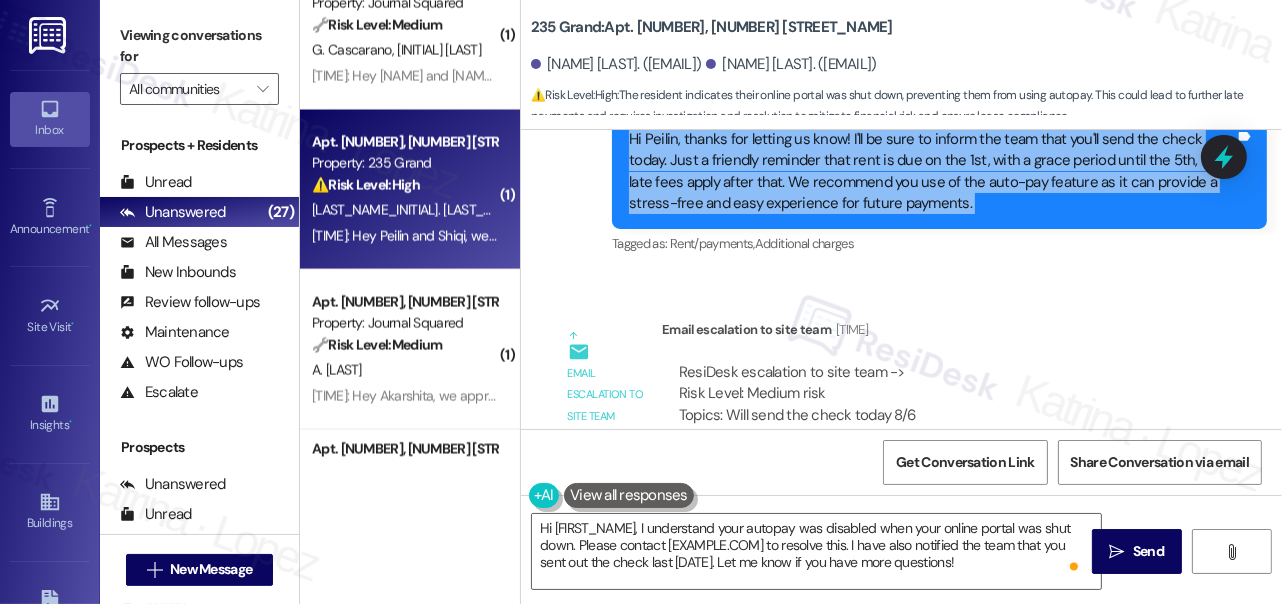 click on "Hi Peilin, thanks for letting us know! I'll be sure to inform the team that you'll send the check today. Just a friendly reminder that rent is due on the 1st, with a grace period until the 5th, and late fees apply after that. We recommend you use of the auto-pay feature as it can provide a stress-free and easy experience for future payments." at bounding box center (932, 172) 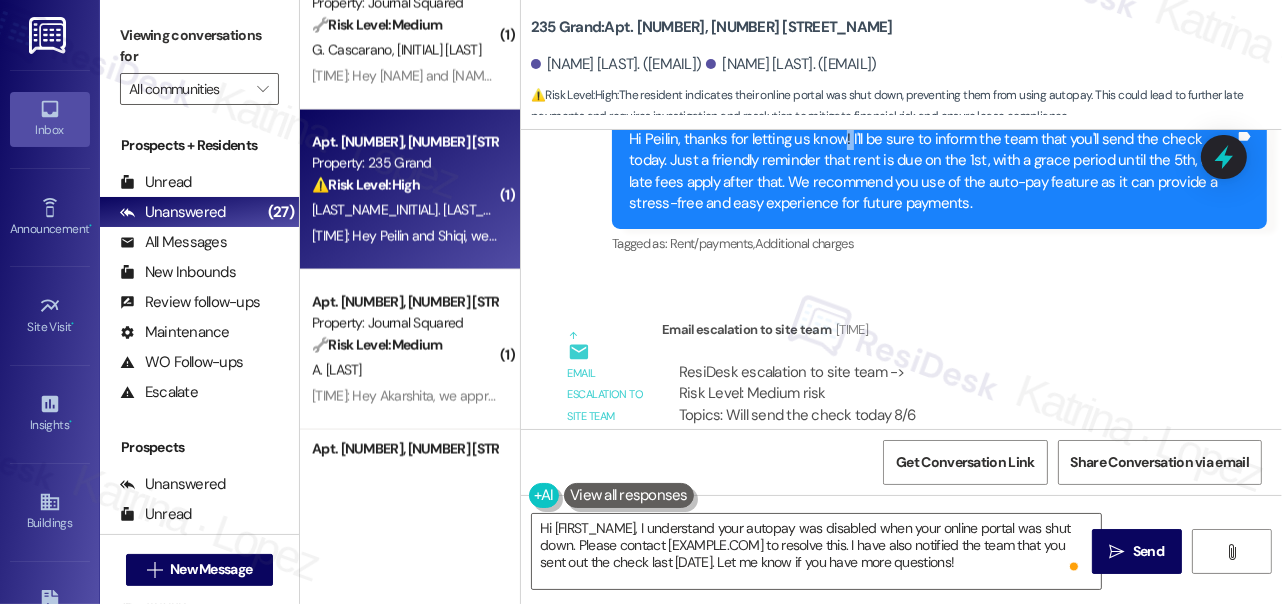 click on "Hi Peilin, thanks for letting us know! I'll be sure to inform the team that you'll send the check today. Just a friendly reminder that rent is due on the 1st, with a grace period until the 5th, and late fees apply after that. We recommend you use of the auto-pay feature as it can provide a stress-free and easy experience for future payments." at bounding box center (932, 172) 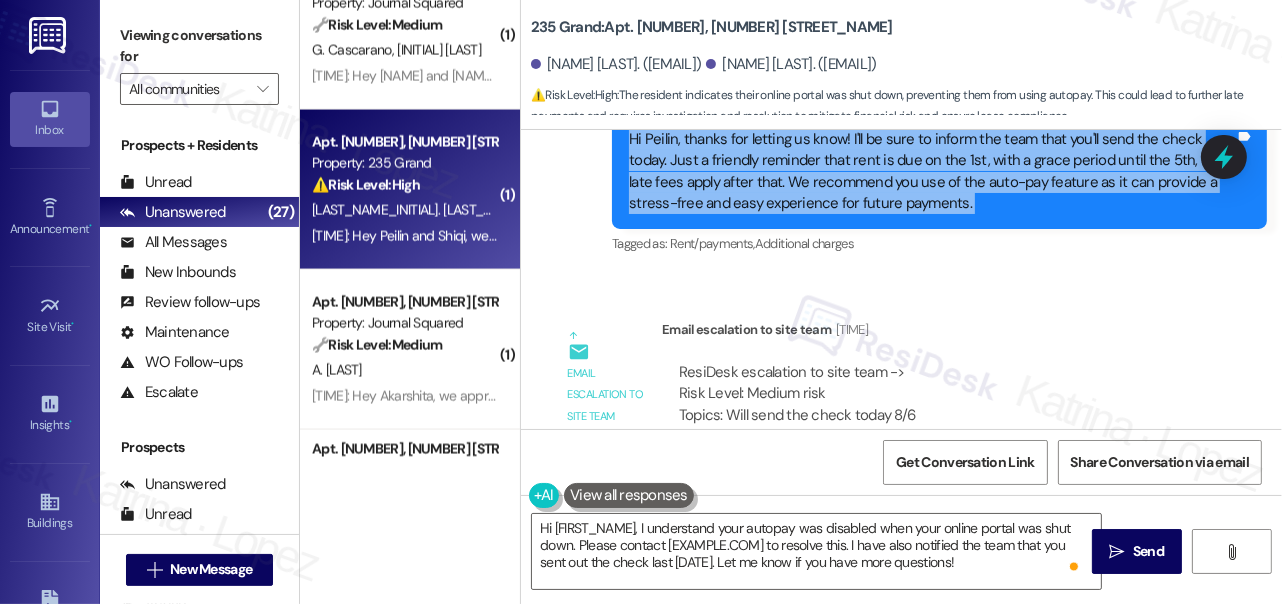 click on "Hi Peilin, thanks for letting us know! I'll be sure to inform the team that you'll send the check today. Just a friendly reminder that rent is due on the 1st, with a grace period until the 5th, and late fees apply after that. We recommend you use of the auto-pay feature as it can provide a stress-free and easy experience for future payments." at bounding box center (932, 172) 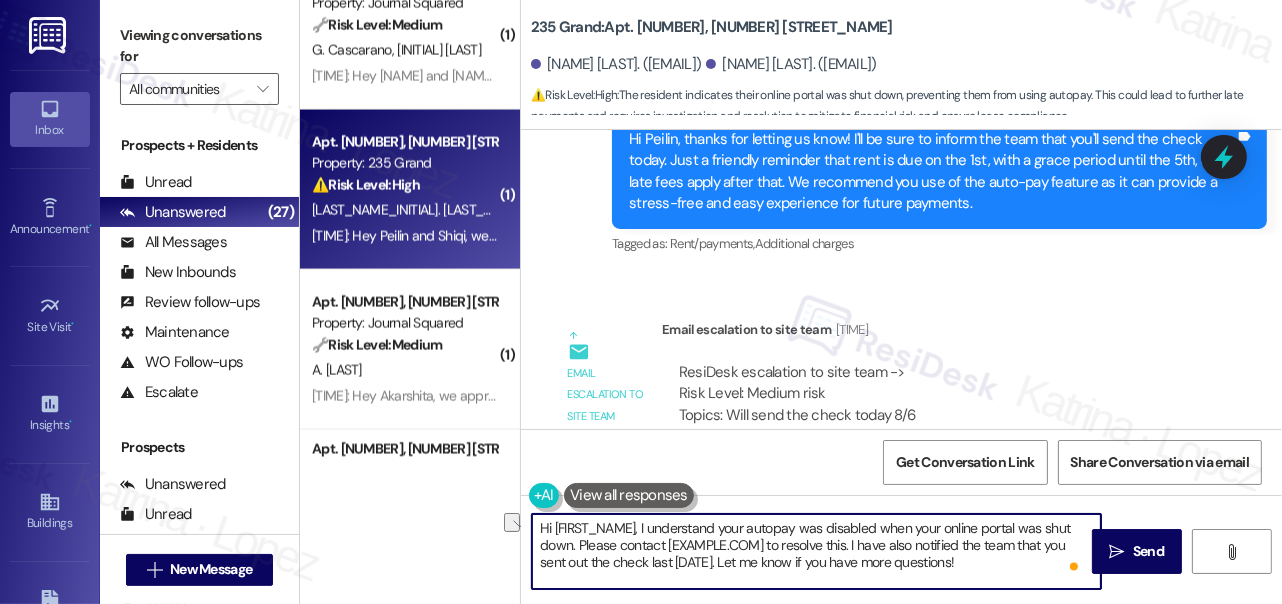 drag, startPoint x: 592, startPoint y: 528, endPoint x: 1048, endPoint y: 523, distance: 456.0274 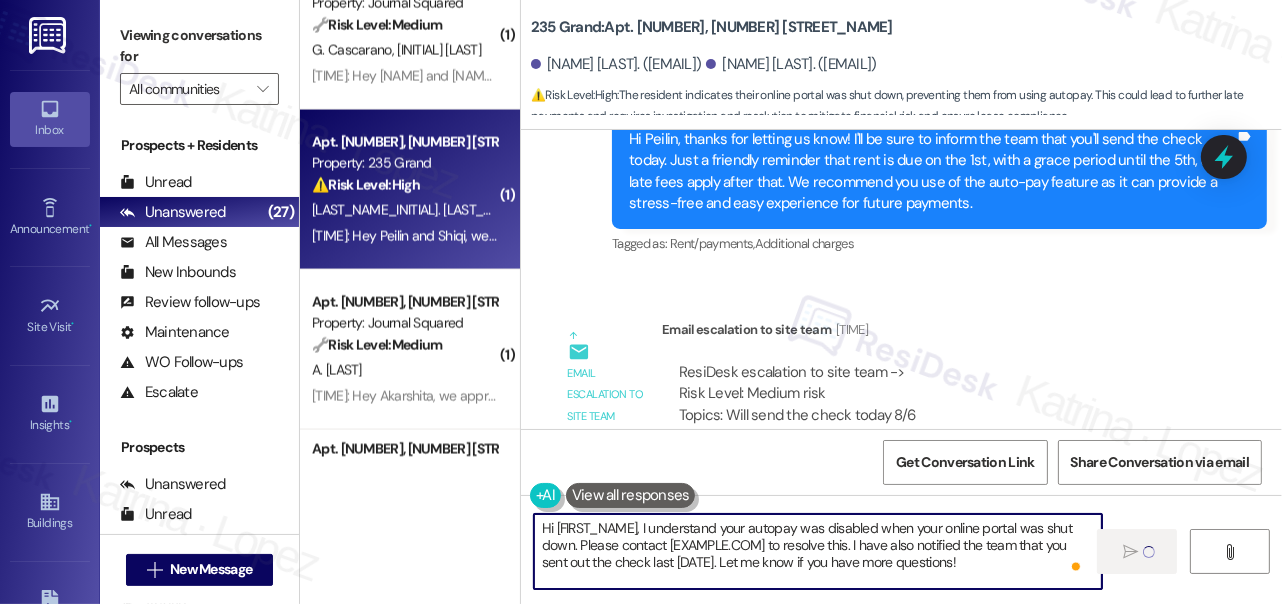 scroll, scrollTop: 3181, scrollLeft: 0, axis: vertical 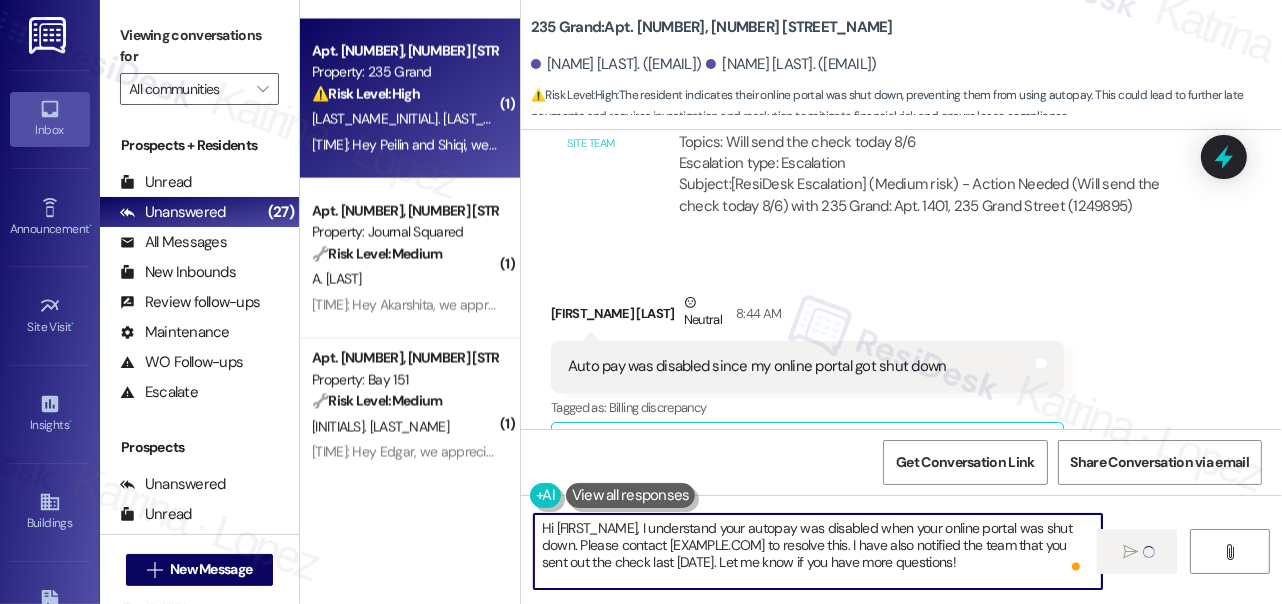 type 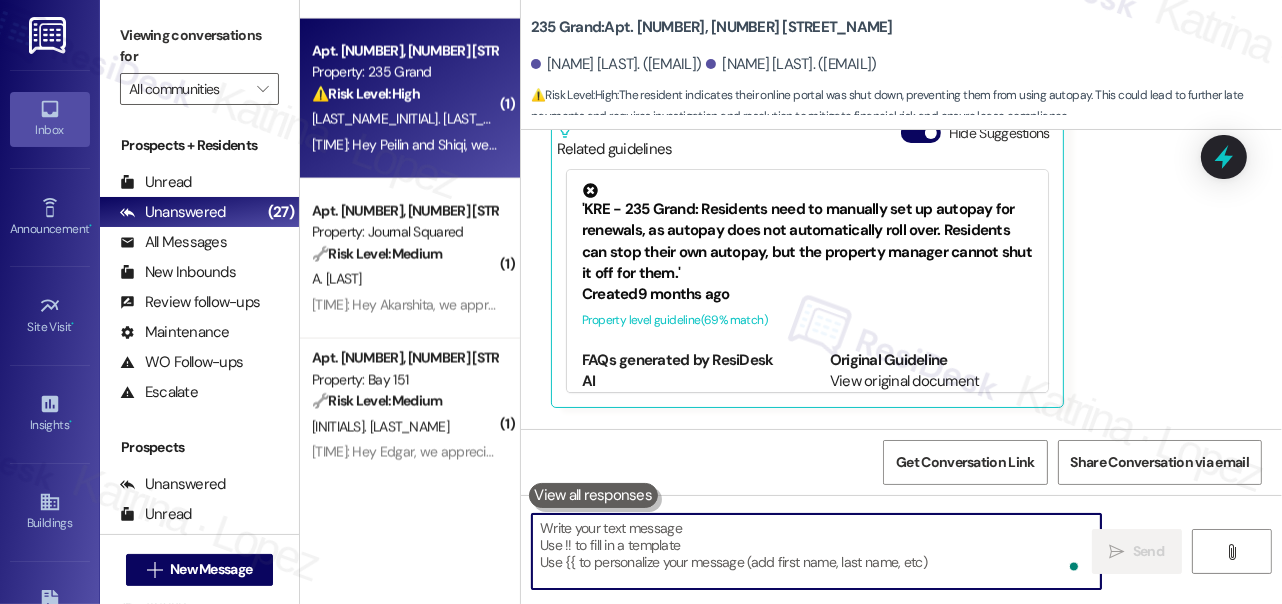 scroll, scrollTop: 11822, scrollLeft: 0, axis: vertical 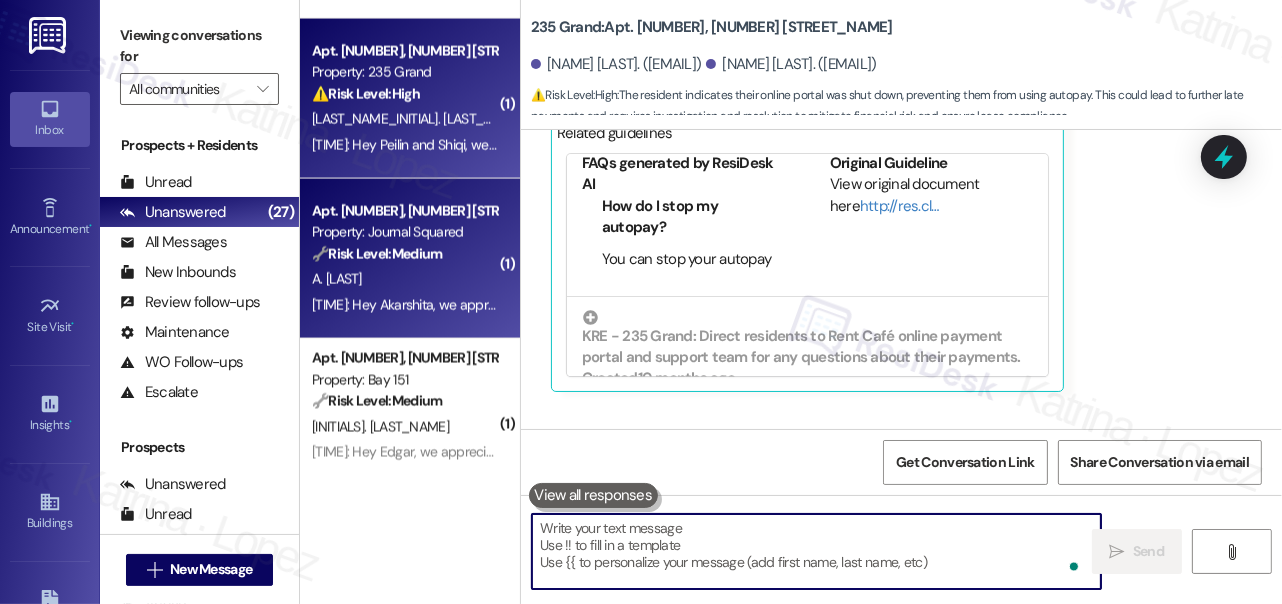 click on "Property: Journal Squared" at bounding box center [404, 232] 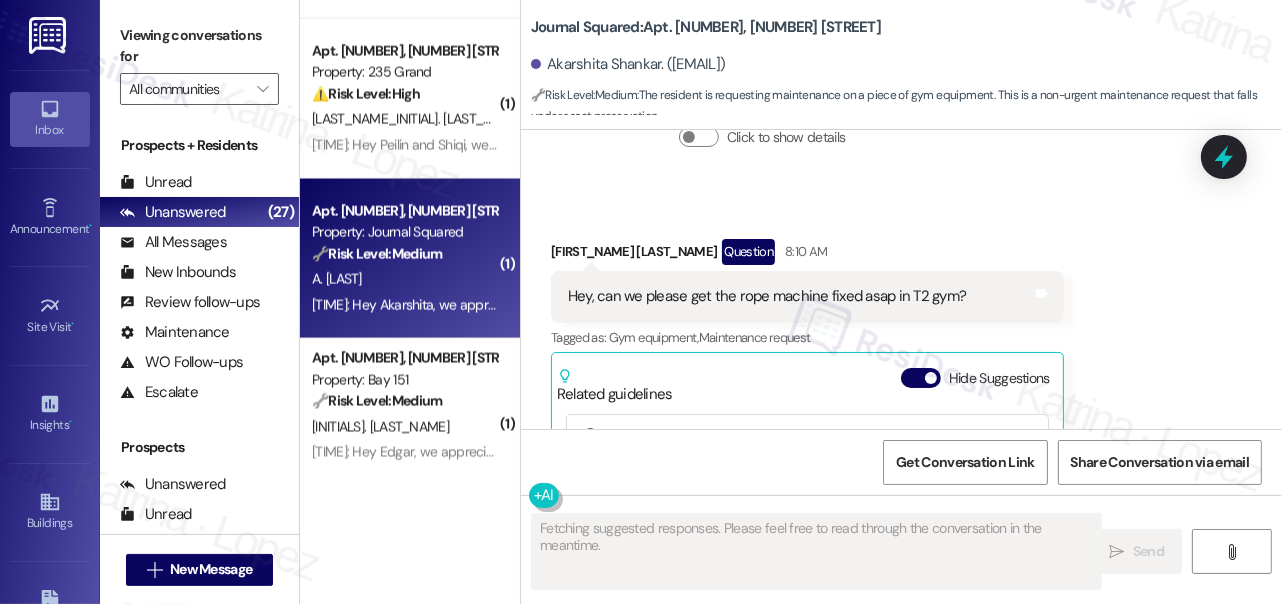scroll, scrollTop: 19957, scrollLeft: 0, axis: vertical 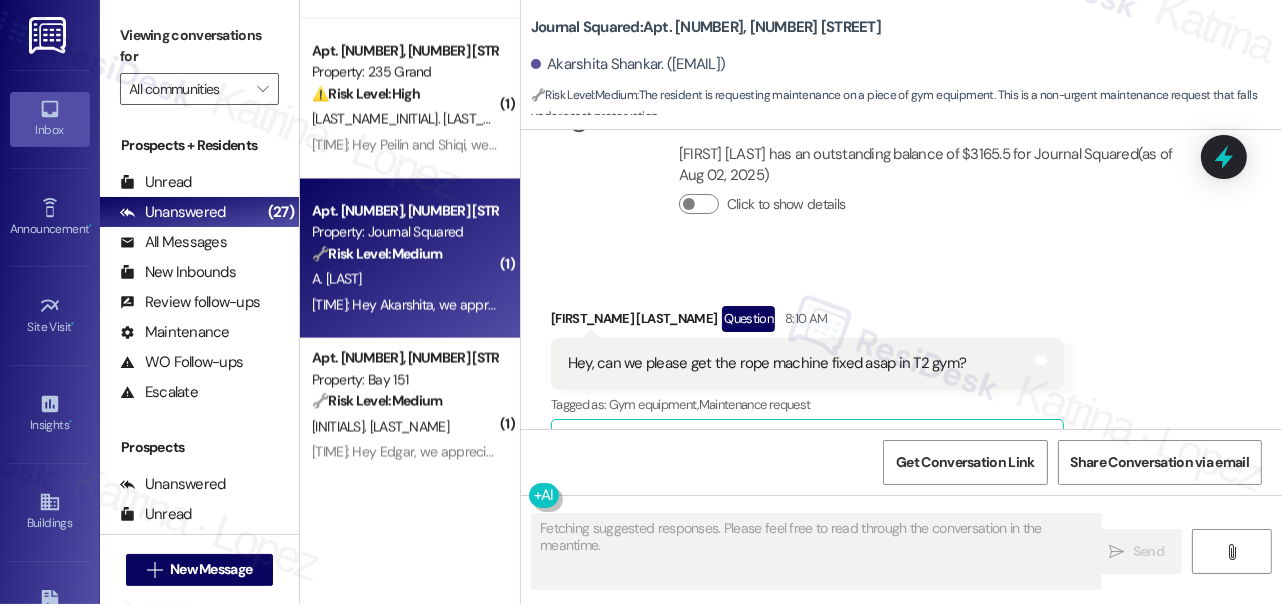 click on "Hey, can we please get the rope machine fixed asap in T2 gym?" at bounding box center (767, 363) 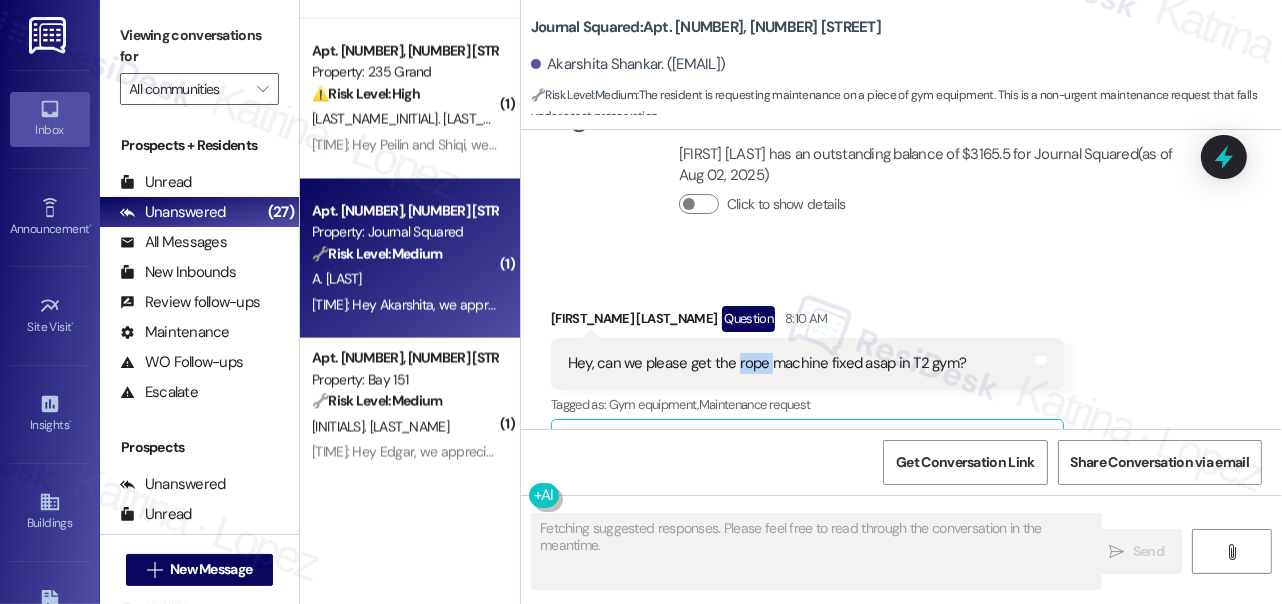 click on "Hey, can we please get the rope machine fixed asap in T2 gym?" at bounding box center [767, 363] 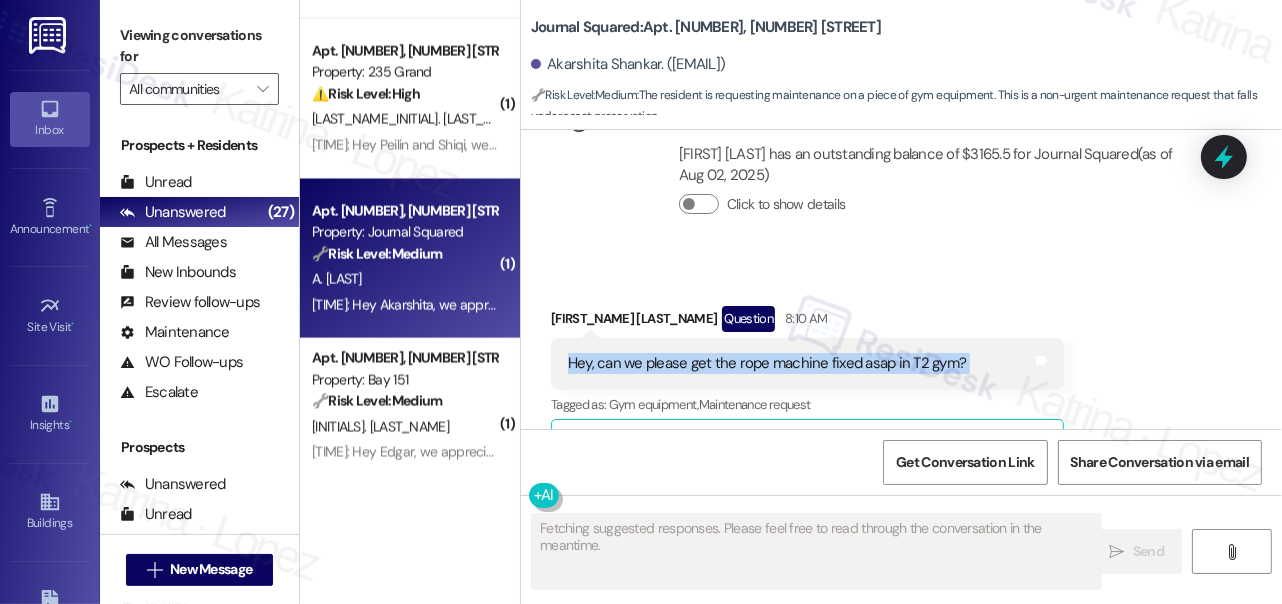 click on "Hey, can we please get the rope machine fixed asap in T2 gym?" at bounding box center [767, 363] 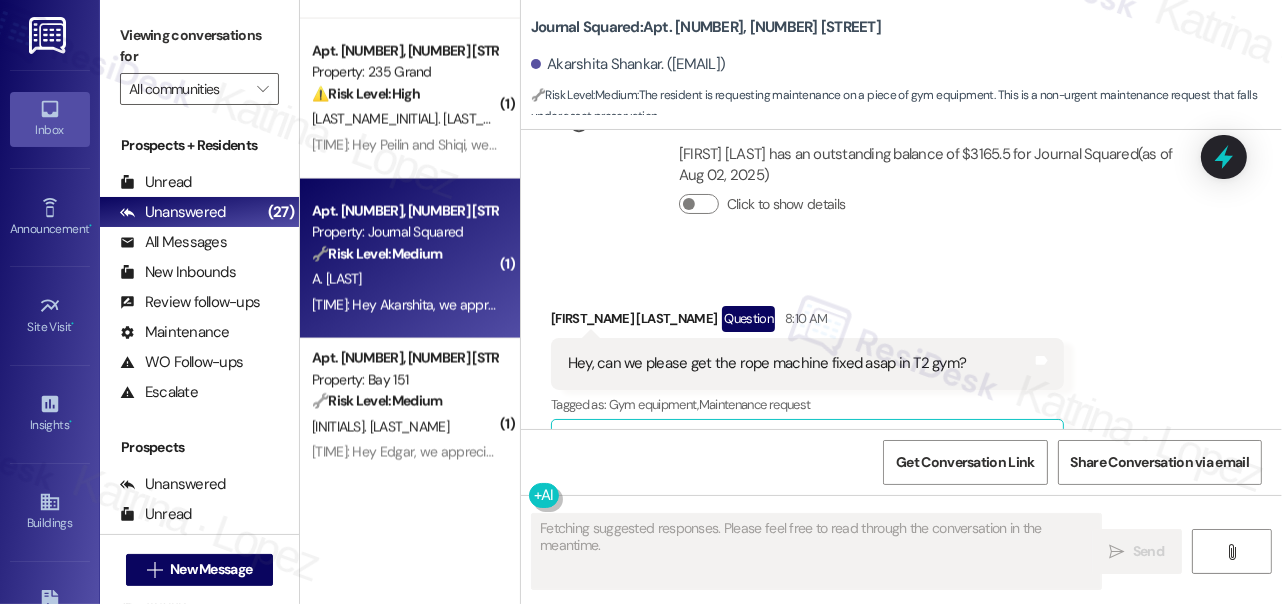 click on "Received via SMS Akarshita Shankar Question 8:10 AM Hey, can we please get the rope machine fixed asap in T2 gym? Tags and notes Tagged as:   Gym equipment ,  Click to highlight conversations about Gym equipment Maintenance request Click to highlight conversations about Maintenance request  Related guidelines Hide Suggestions I'm sorry, but there are no resident-related questions in the provided property document. If you have another document or input where I can assist you in identifying and extracting resident-related questions, please feel free to provide it. Created  a year ago Property level guideline  ( 66 % match) FAQs generated by ResiDesk AI Can residents from all towers use the gym? Yes, all residents can use the gym in J1 and J3 once it opens. What amenities are available in the new tower 3 gym? Will there be enough availability in the gyms when all are operating? Yes, there should be plenty of availability in the gyms when they are all operating. Are the amenities shared across all towers?" at bounding box center [807, 513] 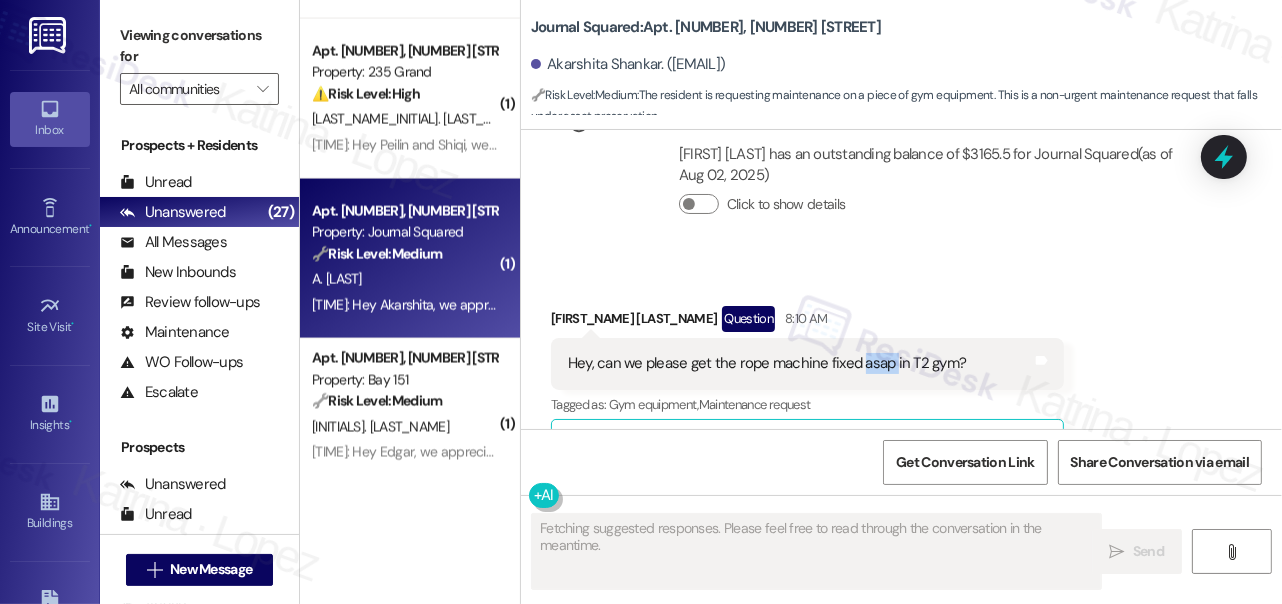 click on "Hey, can we please get the rope machine fixed asap in T2 gym?" at bounding box center [767, 363] 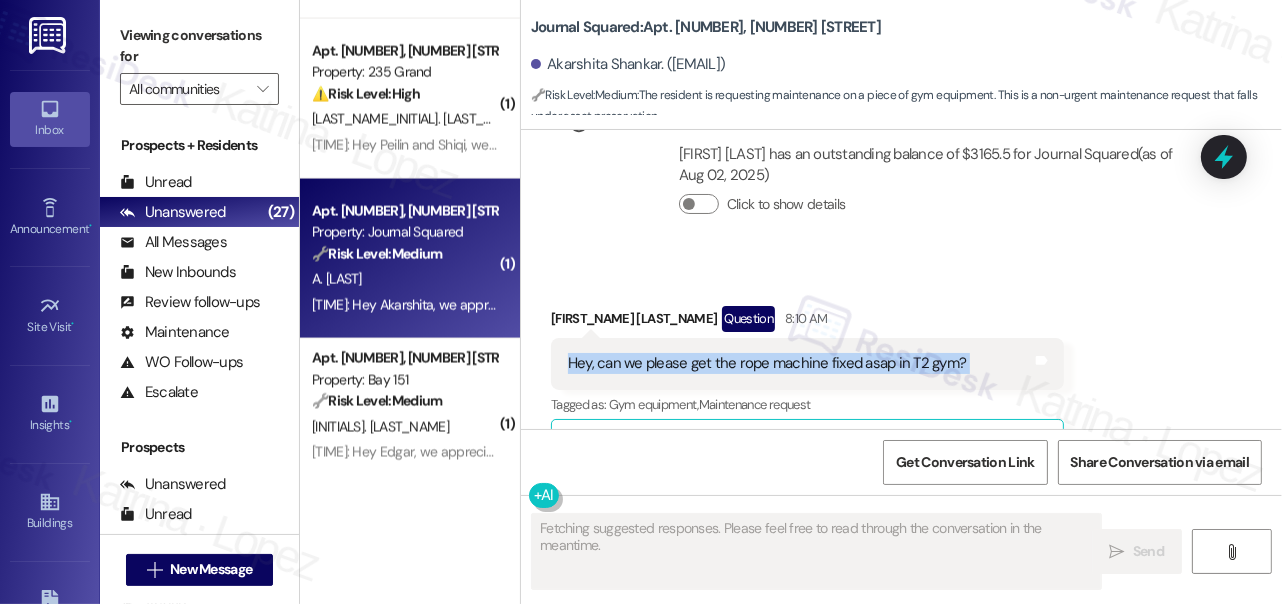 click on "Hey, can we please get the rope machine fixed asap in T2 gym?" at bounding box center [767, 363] 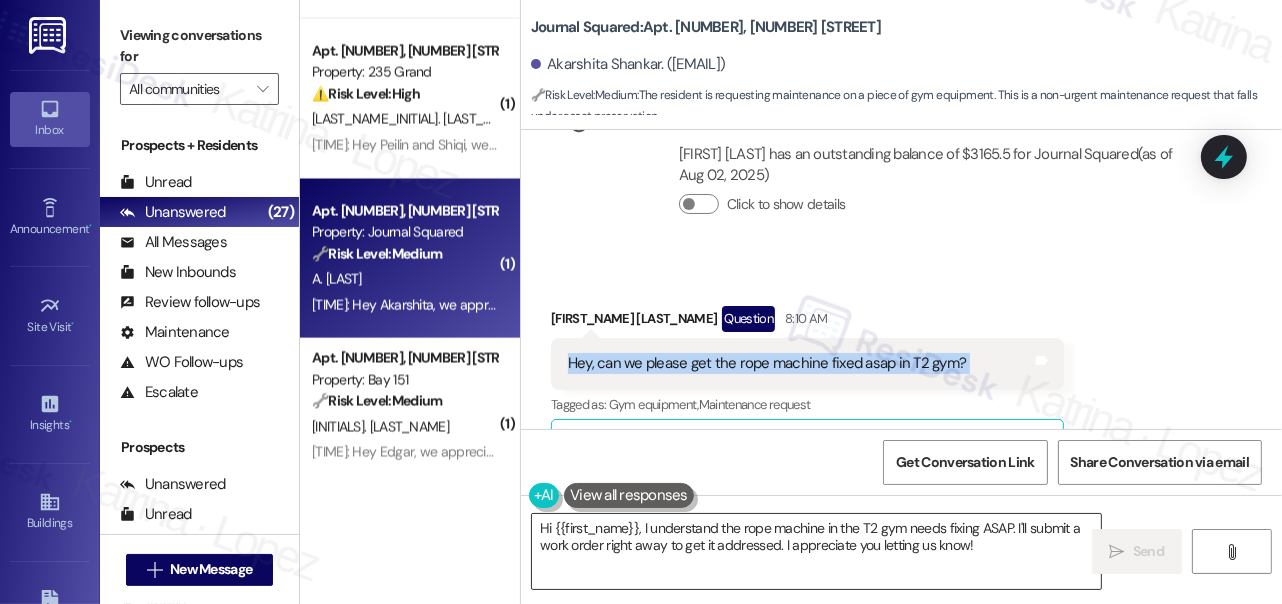 click on "Hi {{first_name}}, I understand the rope machine in the T2 gym needs fixing ASAP. I'll submit a work order right away to get it addressed. I appreciate you letting us know!" at bounding box center (816, 551) 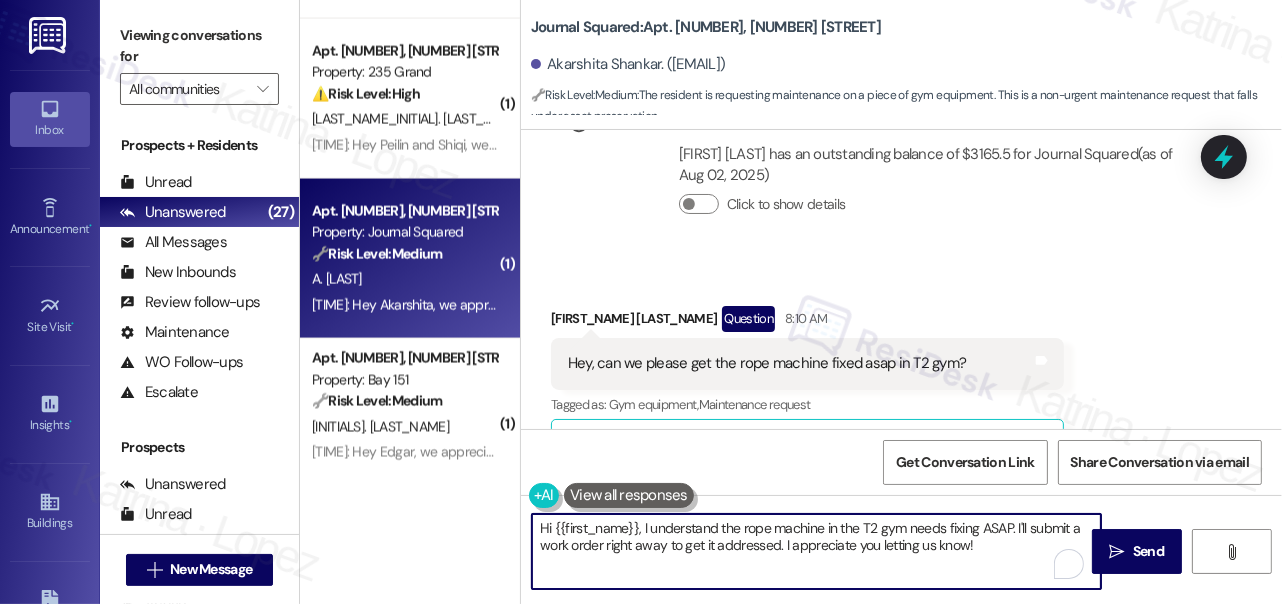 click on "Hi {{first_name}}, I understand the rope machine in the T2 gym needs fixing ASAP. I'll submit a work order right away to get it addressed. I appreciate you letting us know!" at bounding box center (816, 551) 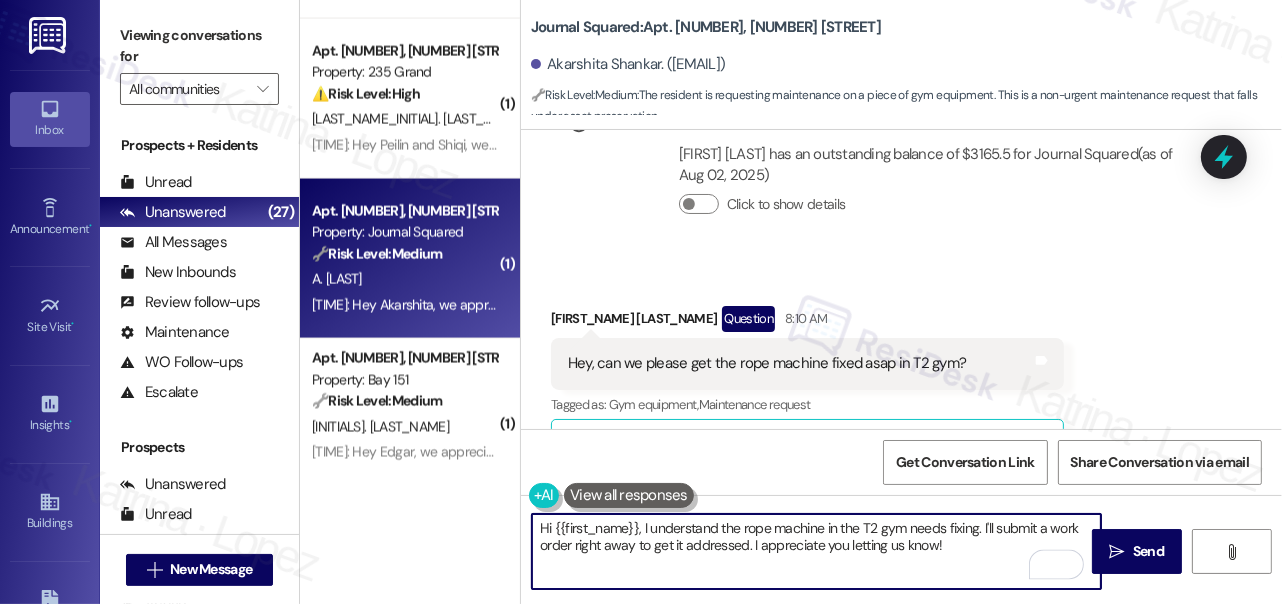click on "Hi {{first_name}}, I understand the rope machine in the T2 gym needs fixing. I'll submit a work order right away to get it addressed. I appreciate you letting us know!" at bounding box center [816, 551] 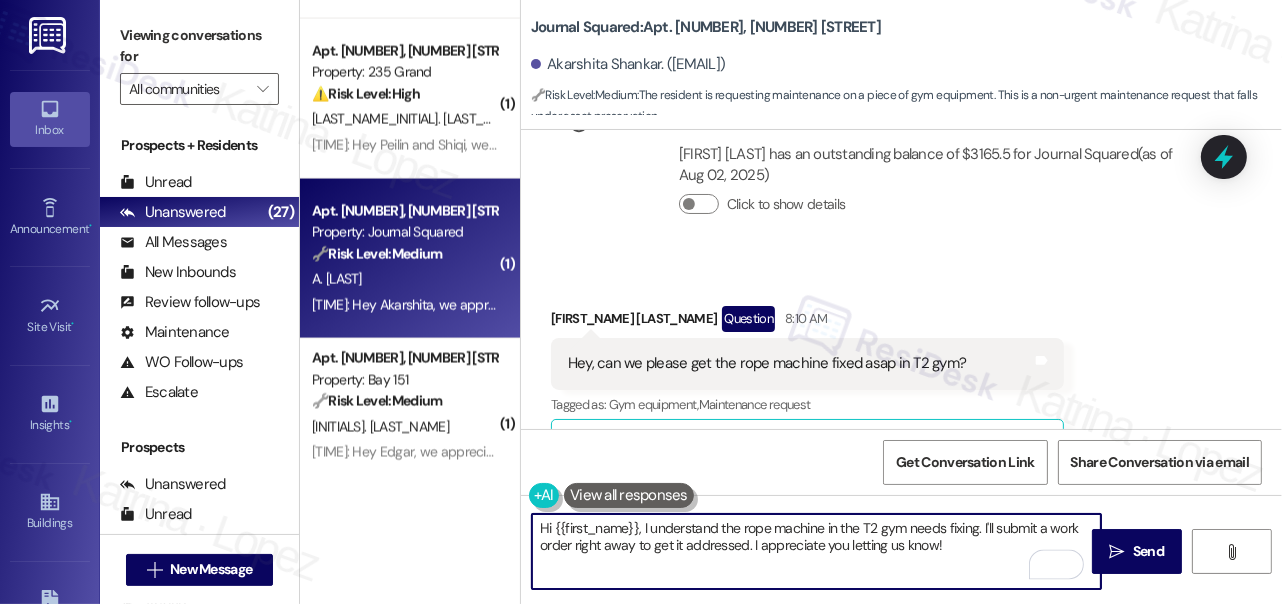 click on "Hi {{first_name}}, I understand the rope machine in the T2 gym needs fixing. I'll submit a work order right away to get it addressed. I appreciate you letting us know!" at bounding box center [816, 551] 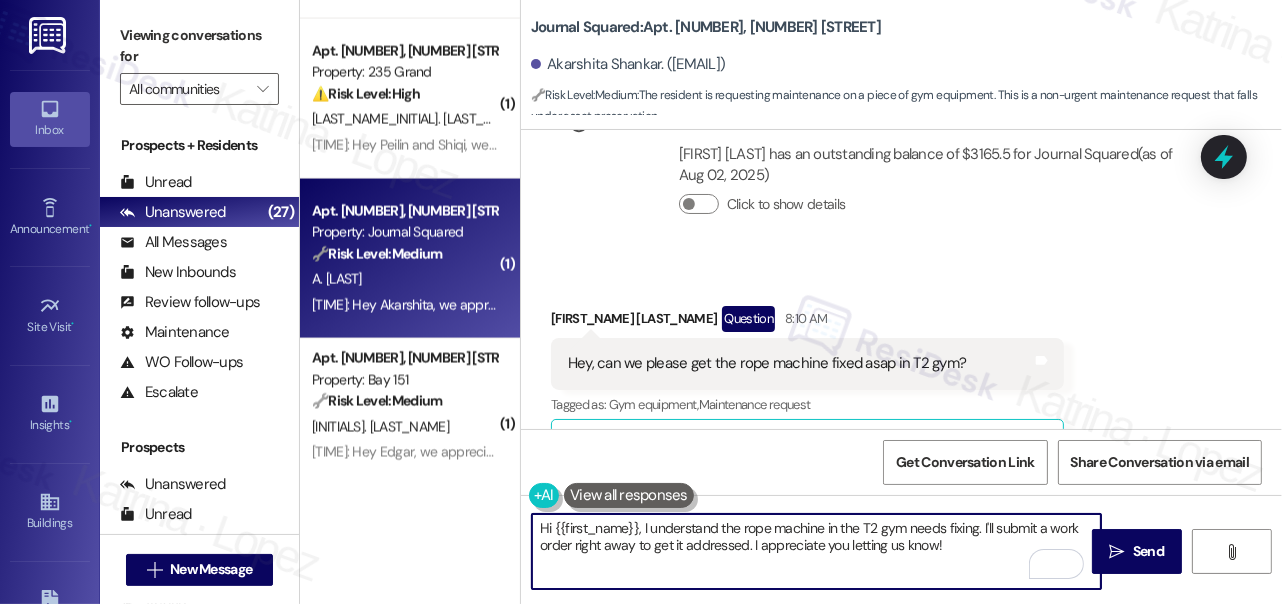 type on "Hi {{first_name}}, I understand the rope machine in the T2 gym needs fixing. I'll submit a work order right away to get it addressed. I appreciate you letting us know!" 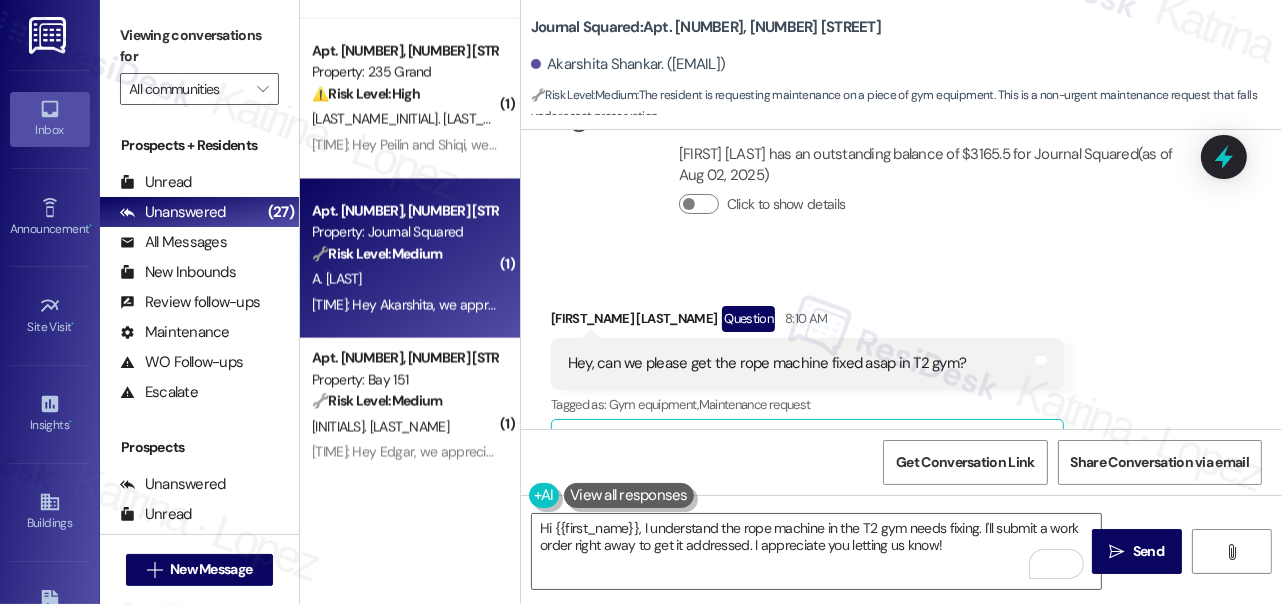 click on "Hey, can we please get the rope machine fixed asap in T2 gym? Tags and notes" at bounding box center (807, 363) 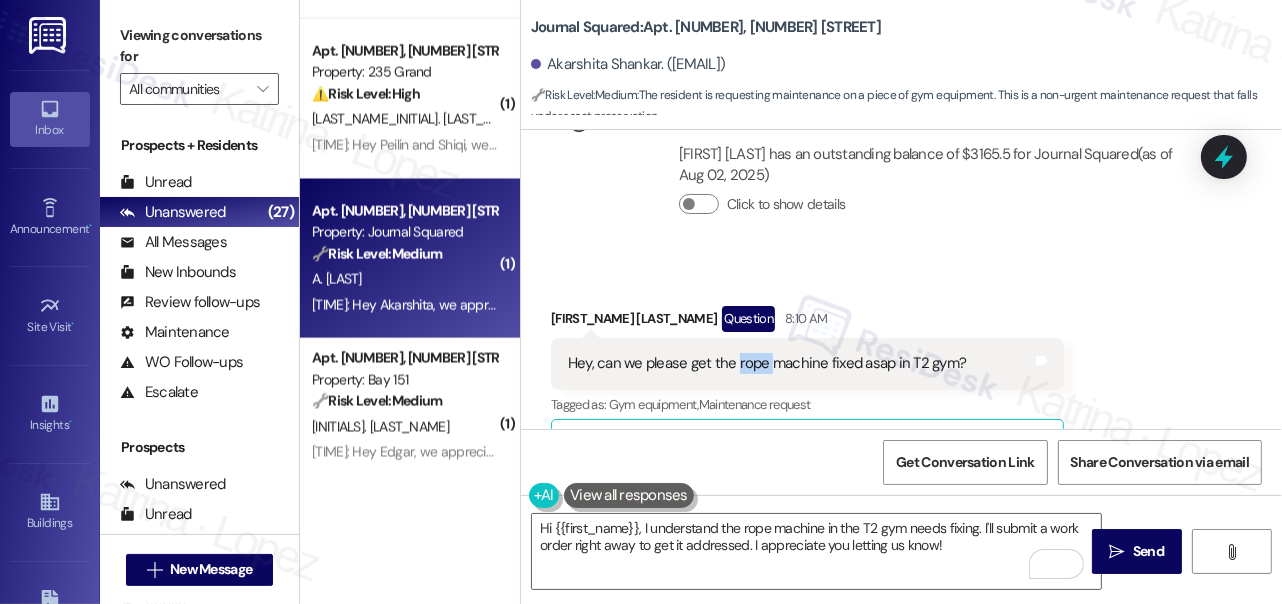 click on "Hey, can we please get the rope machine fixed asap in T2 gym? Tags and notes" at bounding box center [807, 363] 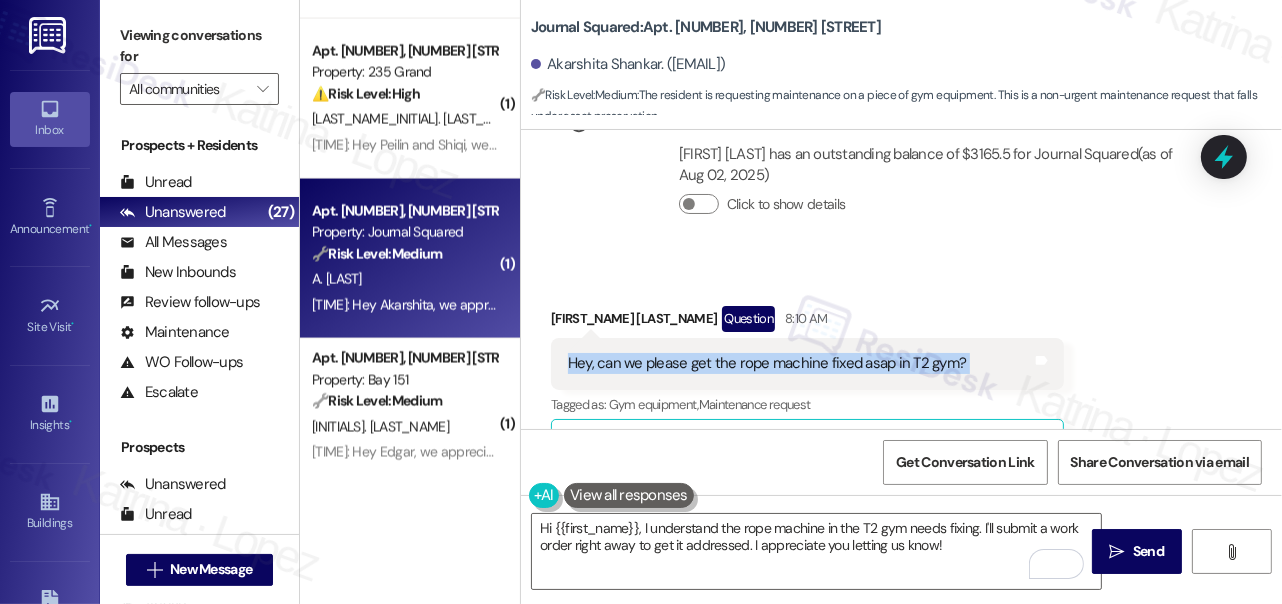 click on "Hey, can we please get the rope machine fixed asap in T2 gym? Tags and notes" at bounding box center (807, 363) 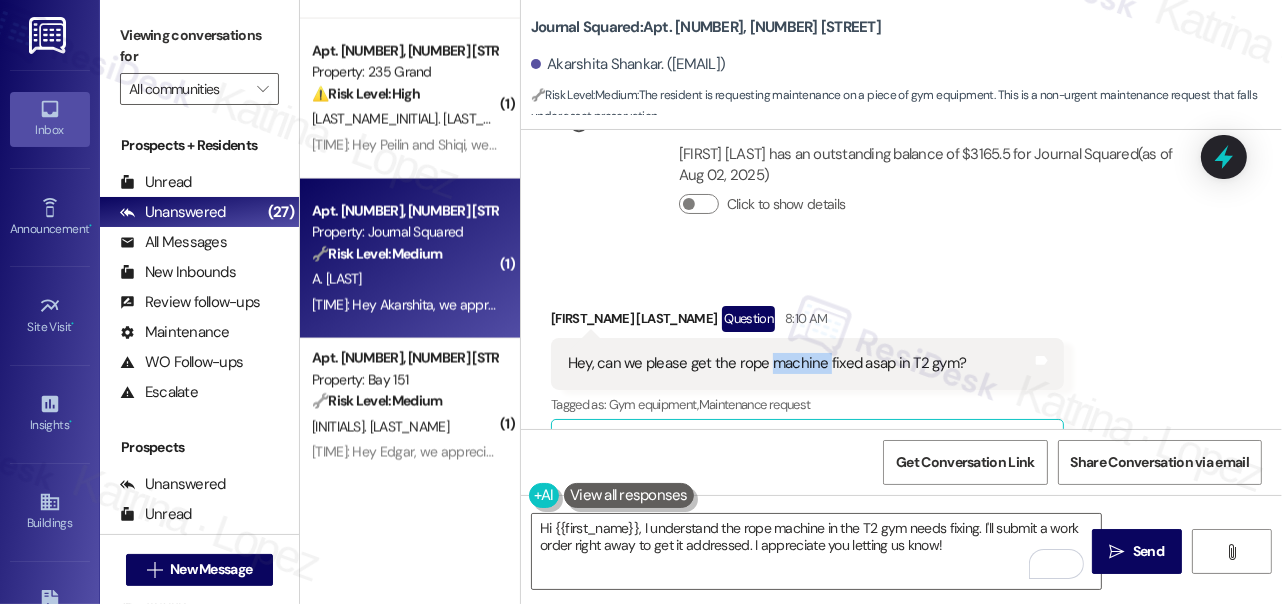 click on "Hey, can we please get the rope machine fixed asap in T2 gym?" at bounding box center [767, 363] 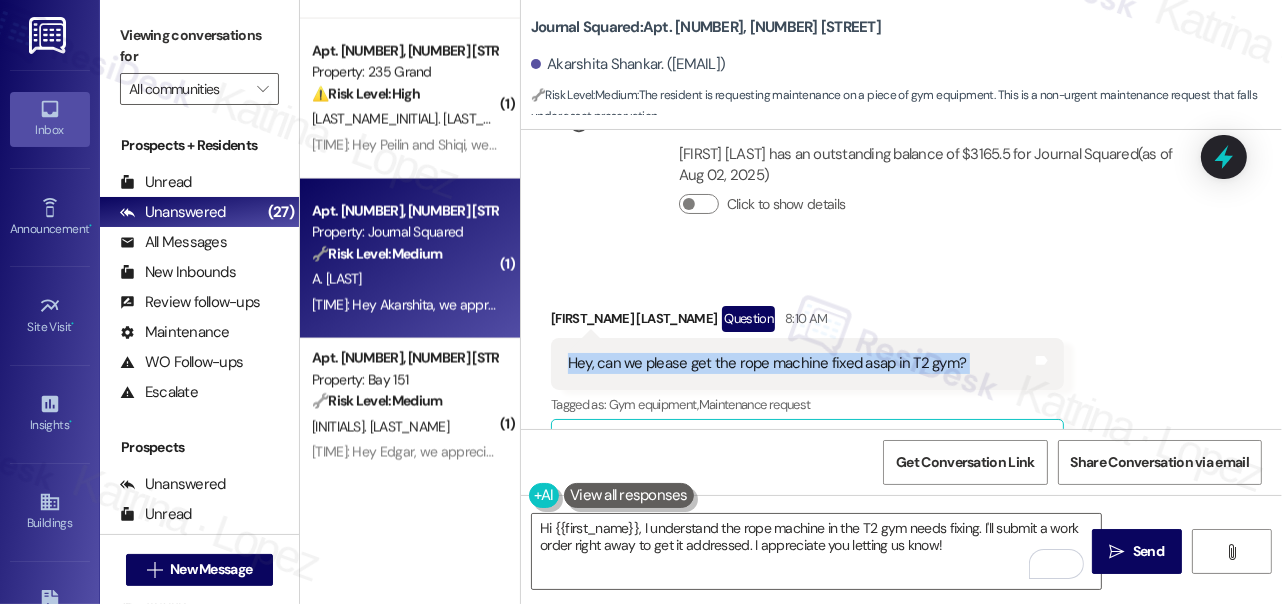 click on "Hey, can we please get the rope machine fixed asap in T2 gym?" at bounding box center (767, 363) 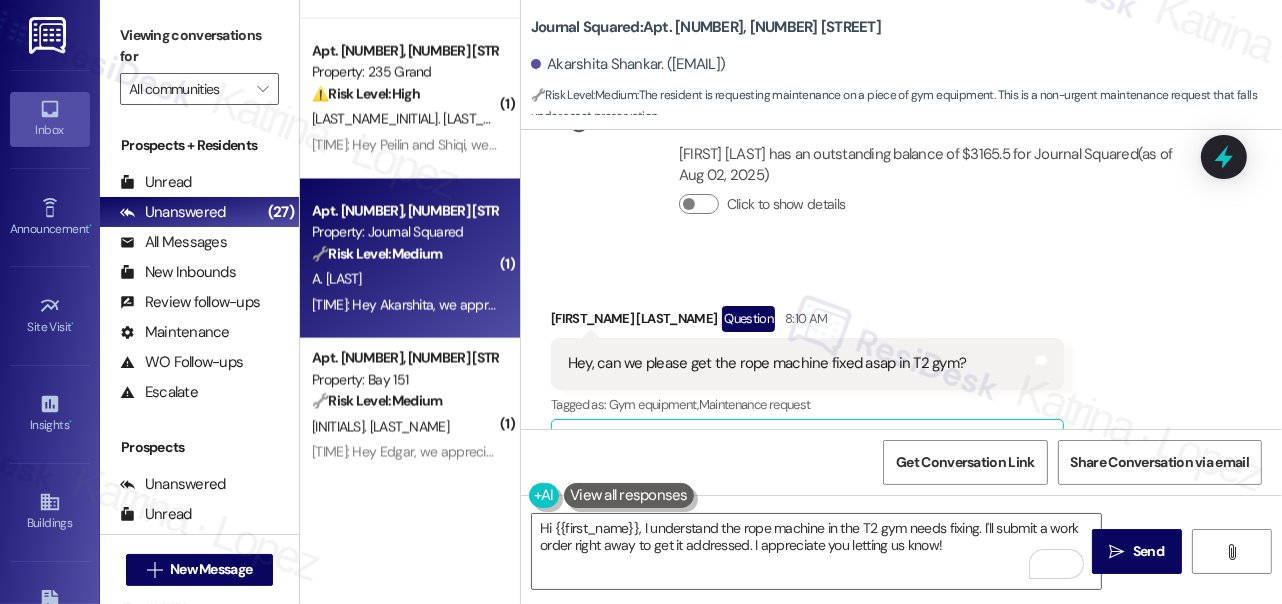 click on "Viewing conversations for All communities " at bounding box center (199, 62) 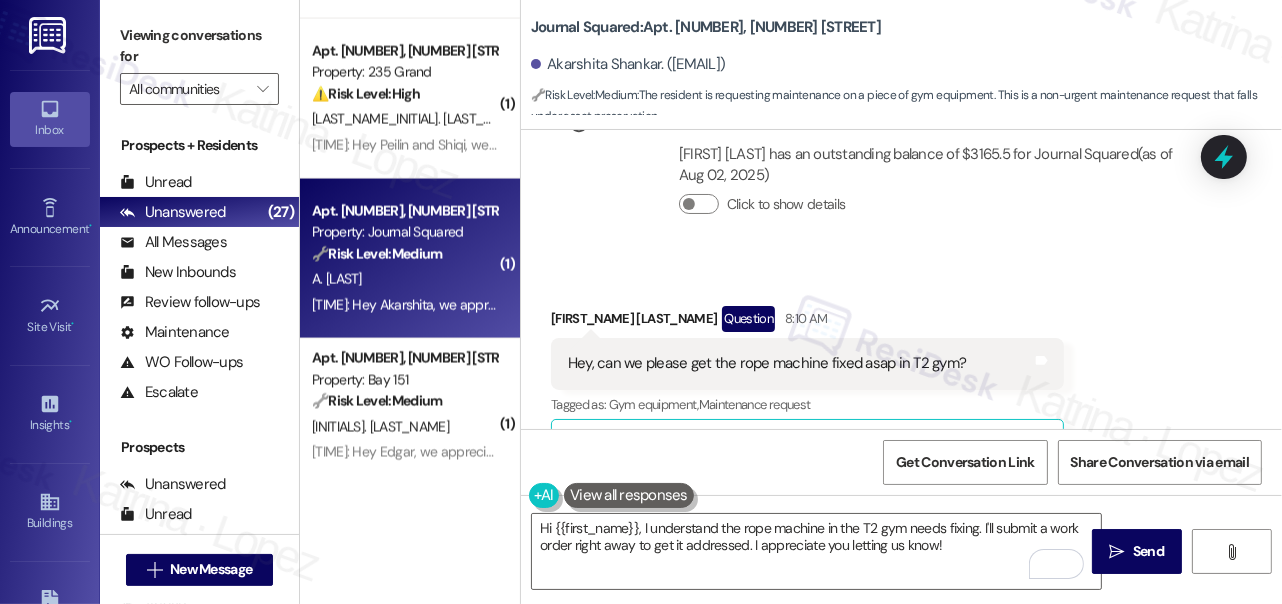 click on "Viewing conversations for" at bounding box center (199, 46) 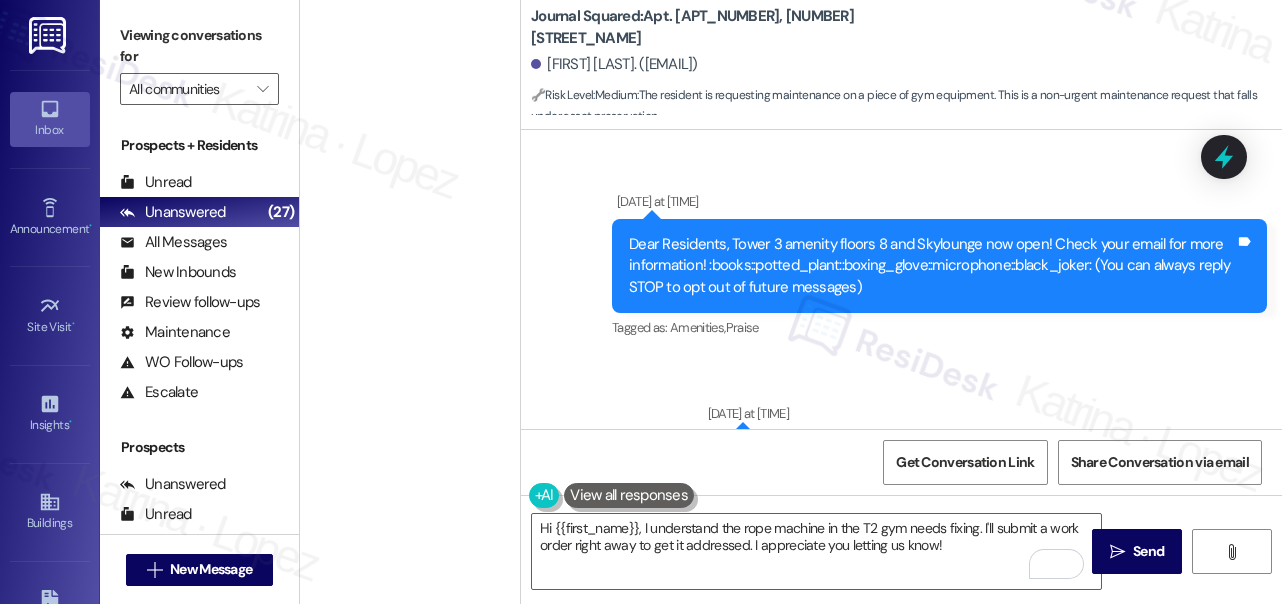 scroll, scrollTop: 0, scrollLeft: 0, axis: both 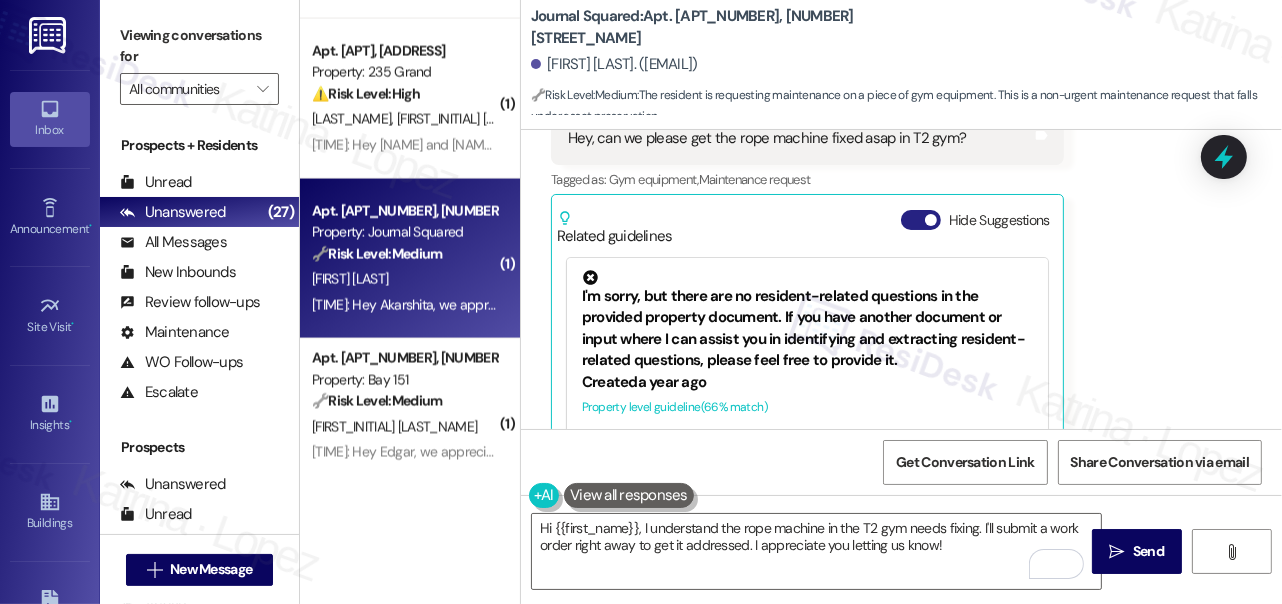 click at bounding box center [931, 220] 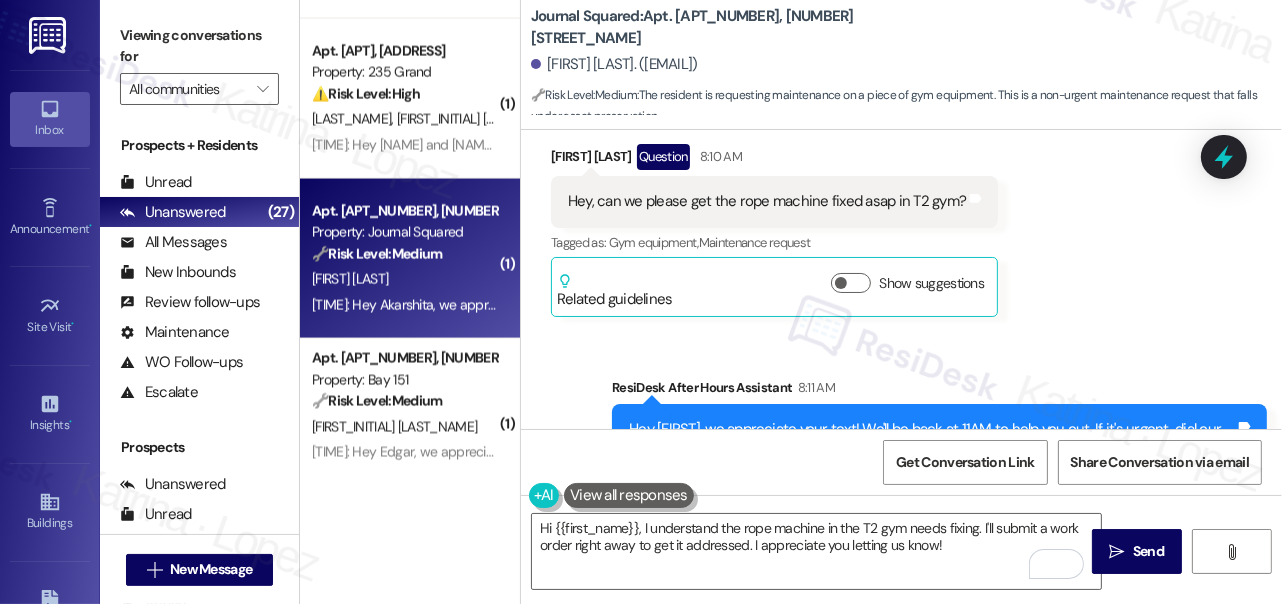 scroll, scrollTop: 20048, scrollLeft: 0, axis: vertical 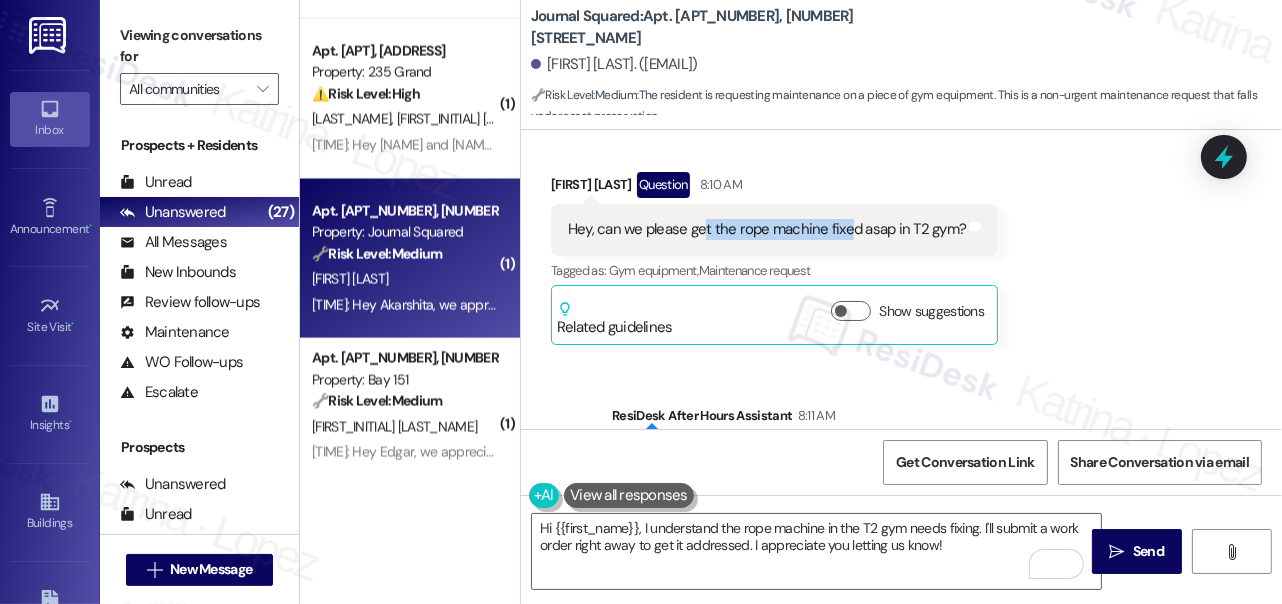 drag, startPoint x: 704, startPoint y: 223, endPoint x: 856, endPoint y: 235, distance: 152.47295 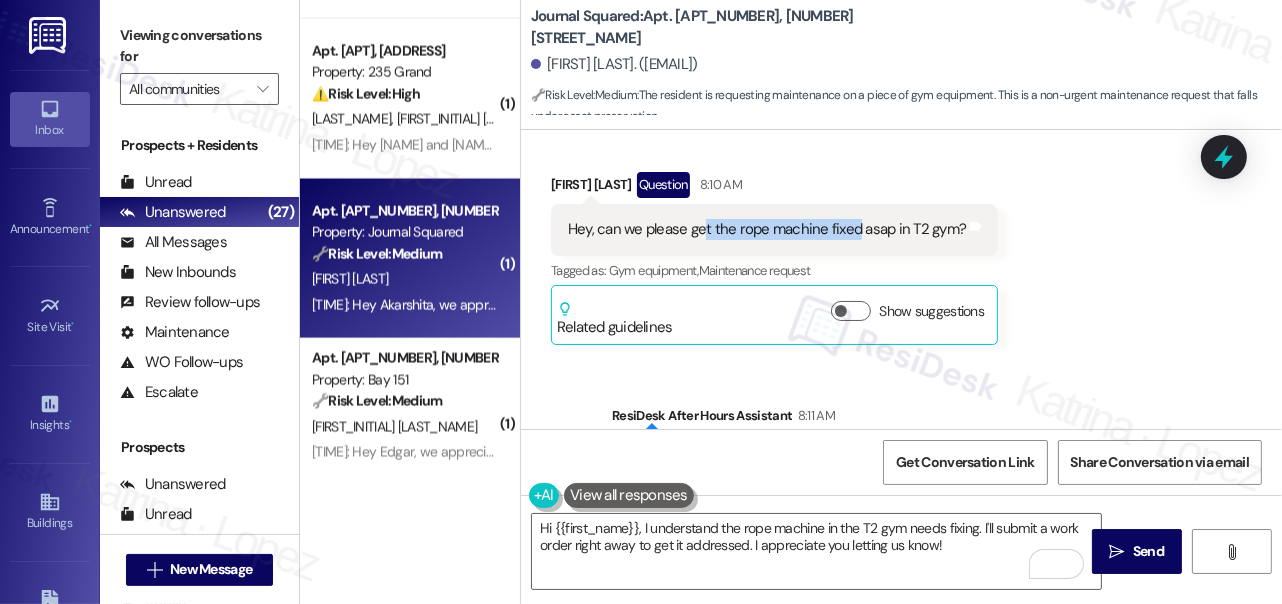 click on "Hey, can we please get the rope machine fixed asap in T2 gym?" at bounding box center [767, 229] 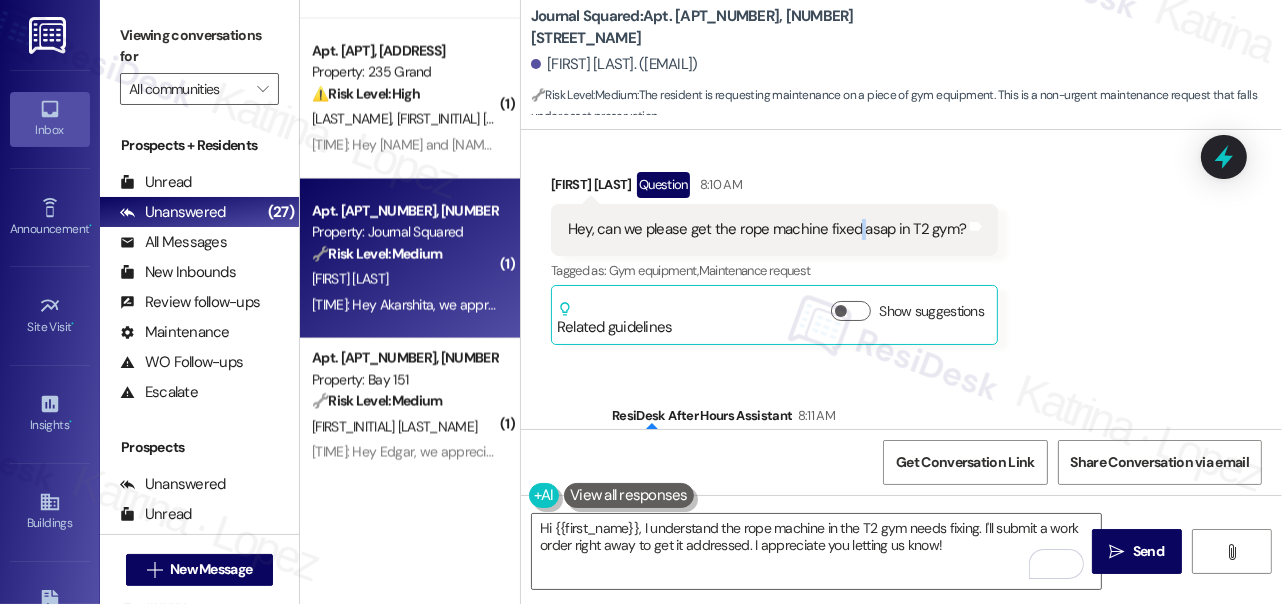 click on "Hey, can we please get the rope machine fixed asap in T2 gym?" at bounding box center (767, 229) 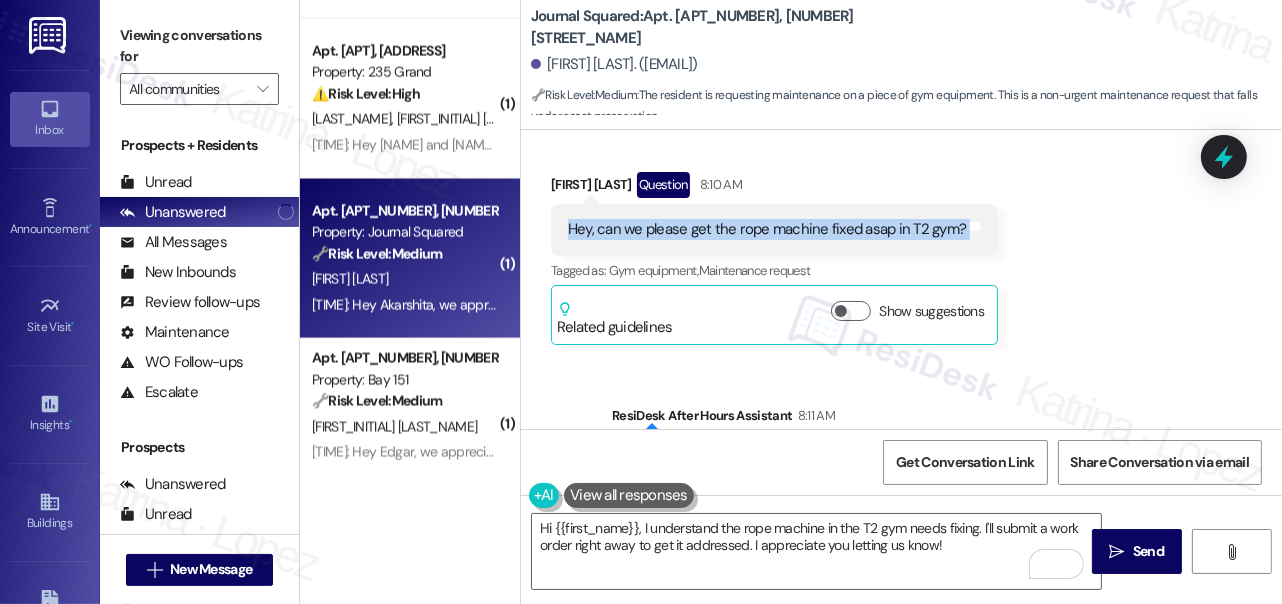 click on "Hey, can we please get the rope machine fixed asap in T2 gym?" at bounding box center (767, 229) 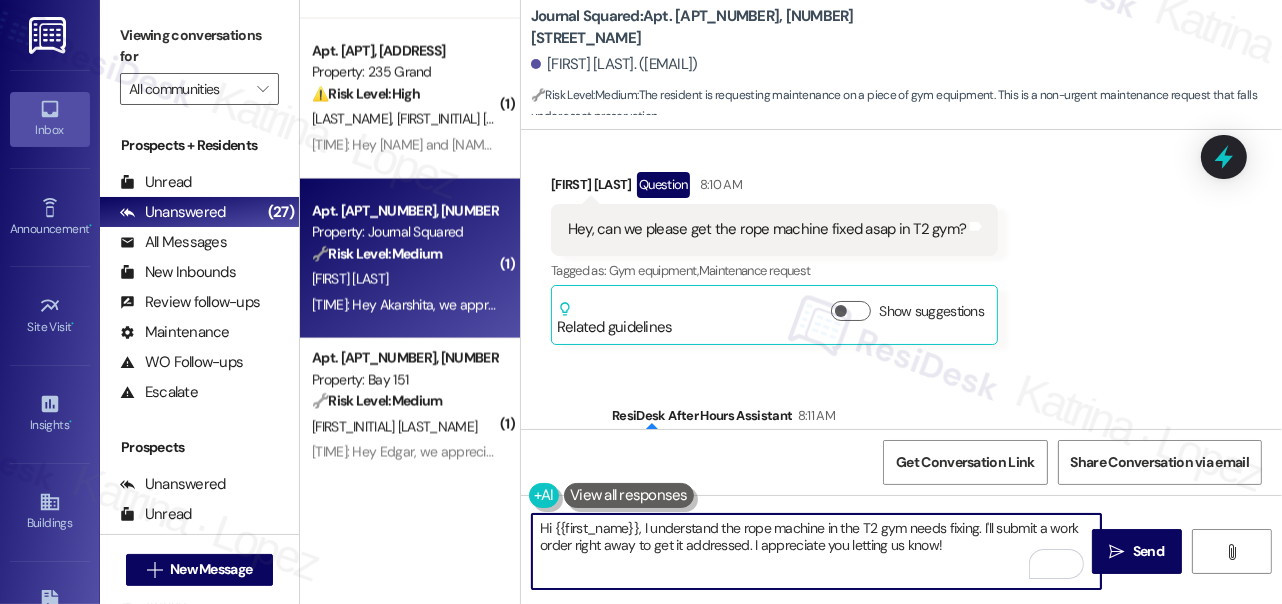 drag, startPoint x: 809, startPoint y: 531, endPoint x: 953, endPoint y: 534, distance: 144.03125 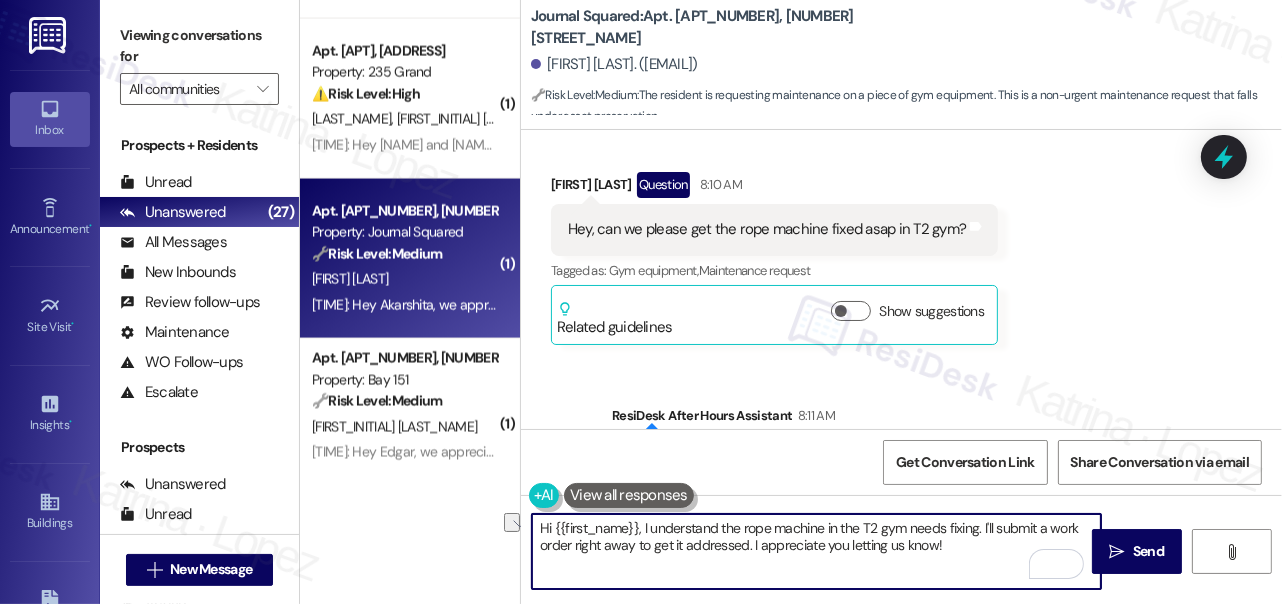 click on "Hi {{first_name}}, I understand the rope machine in the T2 gym needs fixing. I'll submit a work order right away to get it addressed. I appreciate you letting us know!" at bounding box center [816, 551] 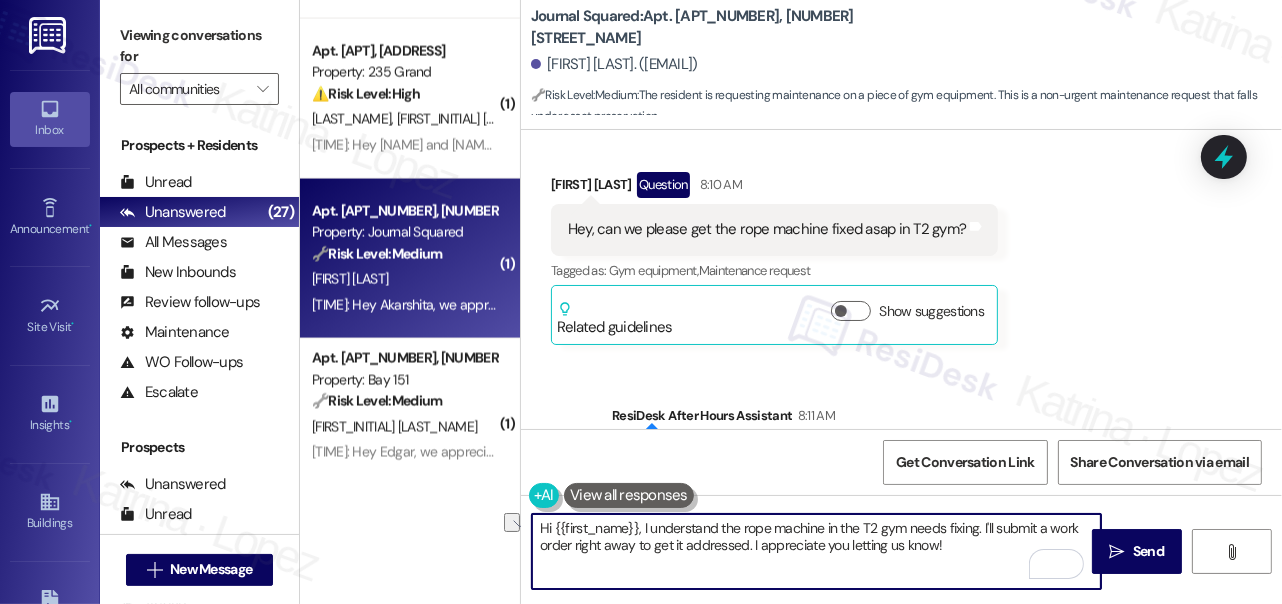 drag, startPoint x: 572, startPoint y: 545, endPoint x: 749, endPoint y: 538, distance: 177.13837 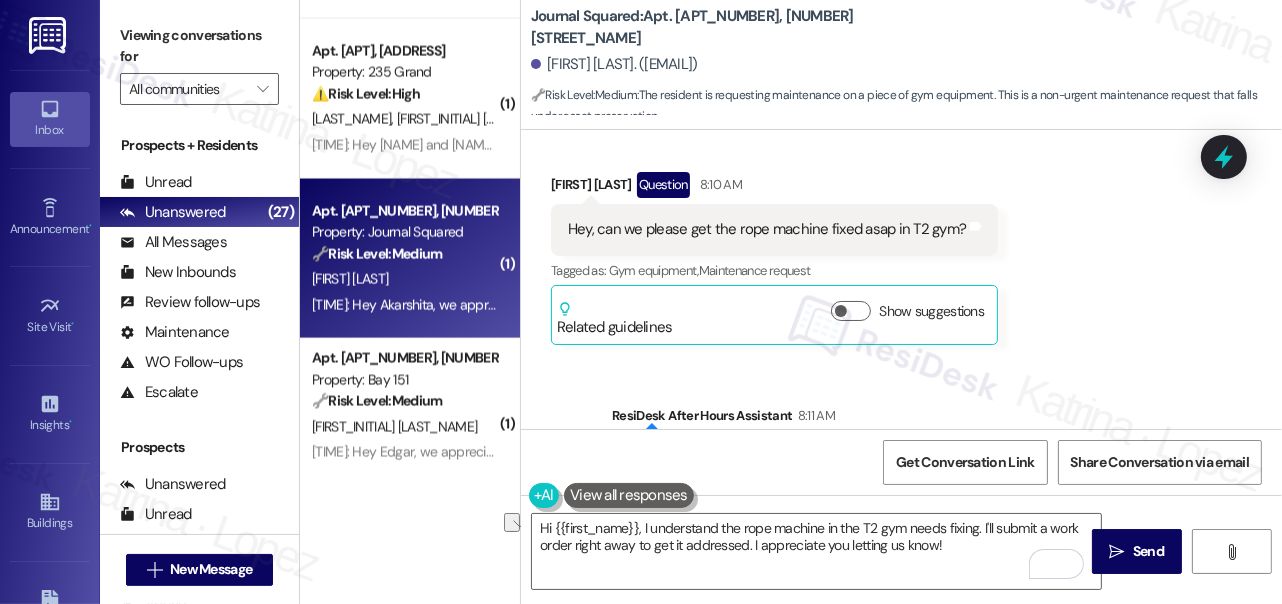 click on "Viewing conversations for All communities " at bounding box center [199, 62] 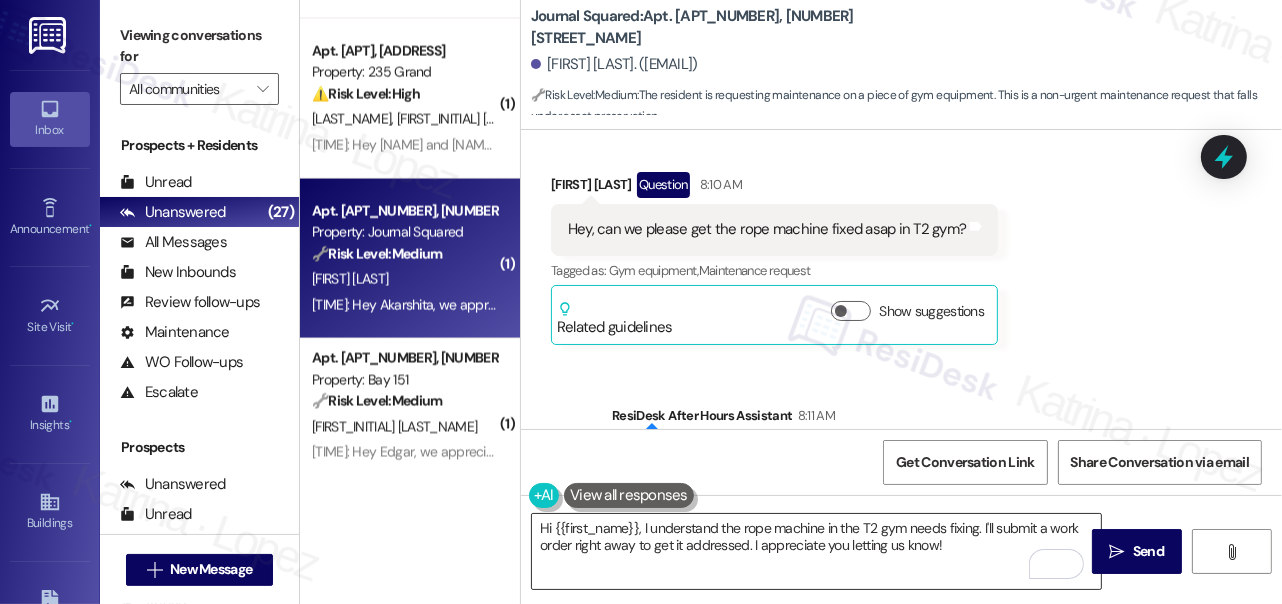 click on "Hi {{first_name}}, I understand the rope machine in the T2 gym needs fixing. I'll submit a work order right away to get it addressed. I appreciate you letting us know!" at bounding box center (816, 551) 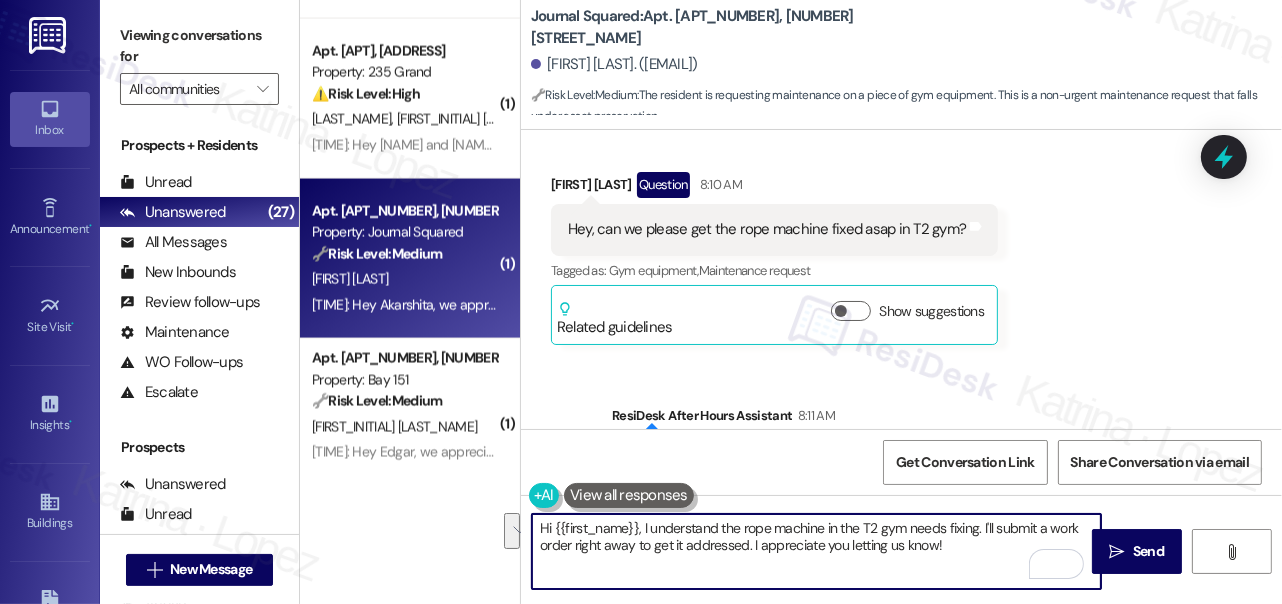 drag, startPoint x: 981, startPoint y: 528, endPoint x: 996, endPoint y: 547, distance: 24.207438 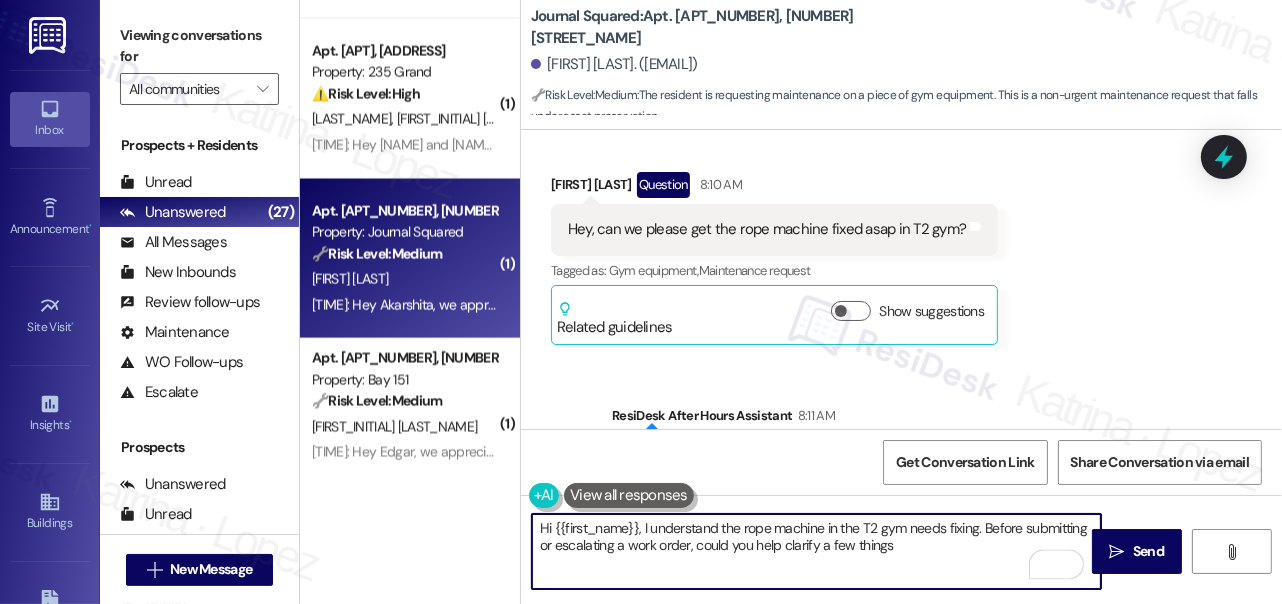 click on "Hi {{first_name}}, I understand the rope machine in the T2 gym needs fixing. Before submitting or escalating a work order, could you help clarify a few things" at bounding box center [816, 551] 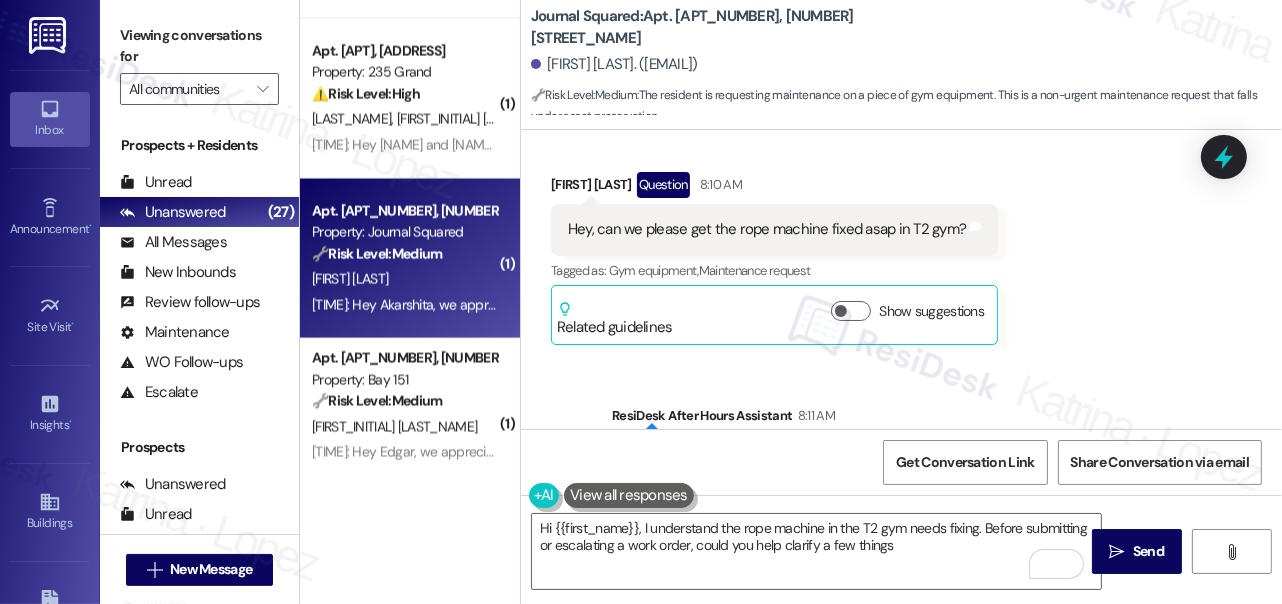 click on "Viewing conversations for" at bounding box center (199, 46) 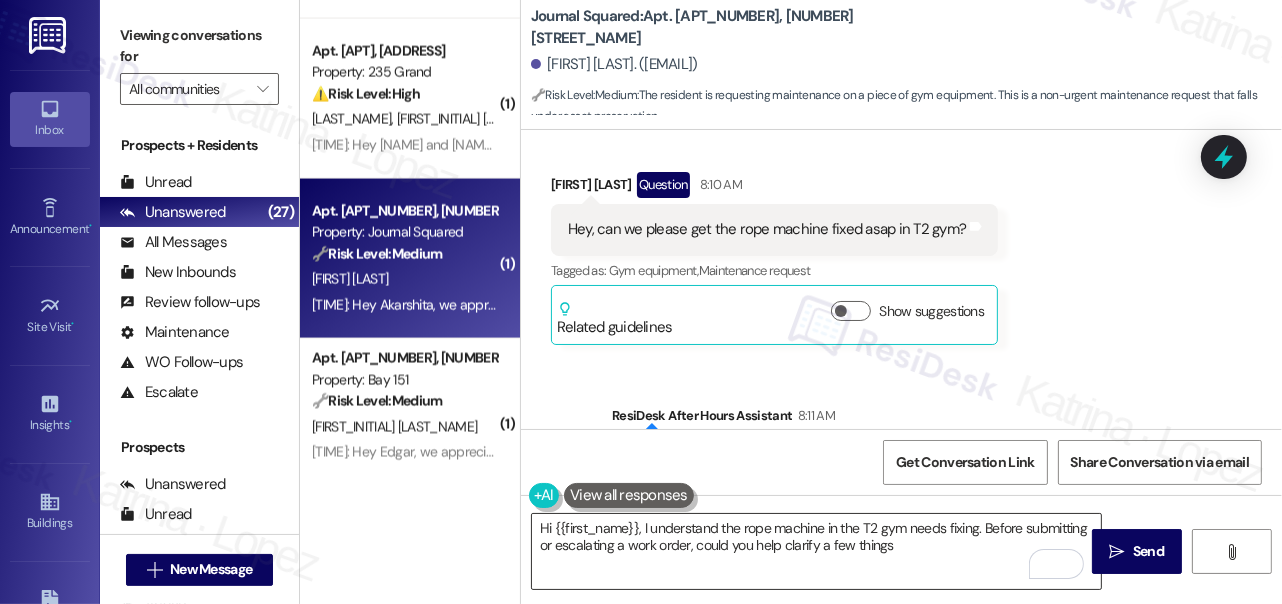 click on "Hi {{first_name}}, I understand the rope machine in the T2 gym needs fixing. Before submitting or escalating a work order, could you help clarify a few things" at bounding box center [816, 551] 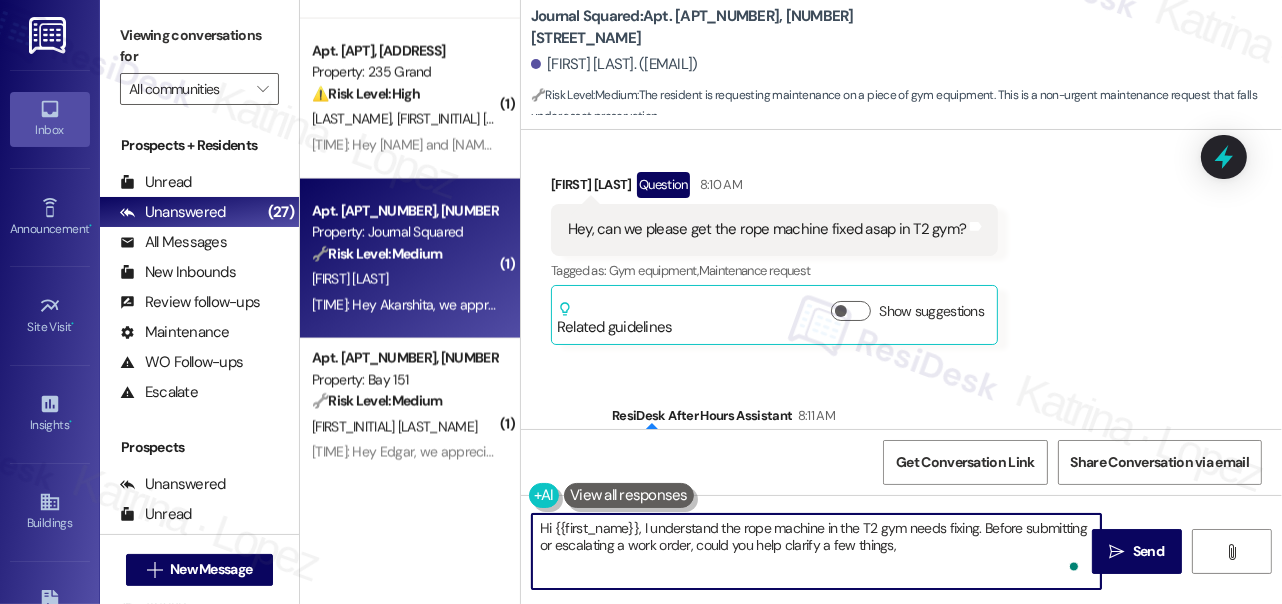 paste on "Is it an electrical issue, mechanical failure, or visible damage?" 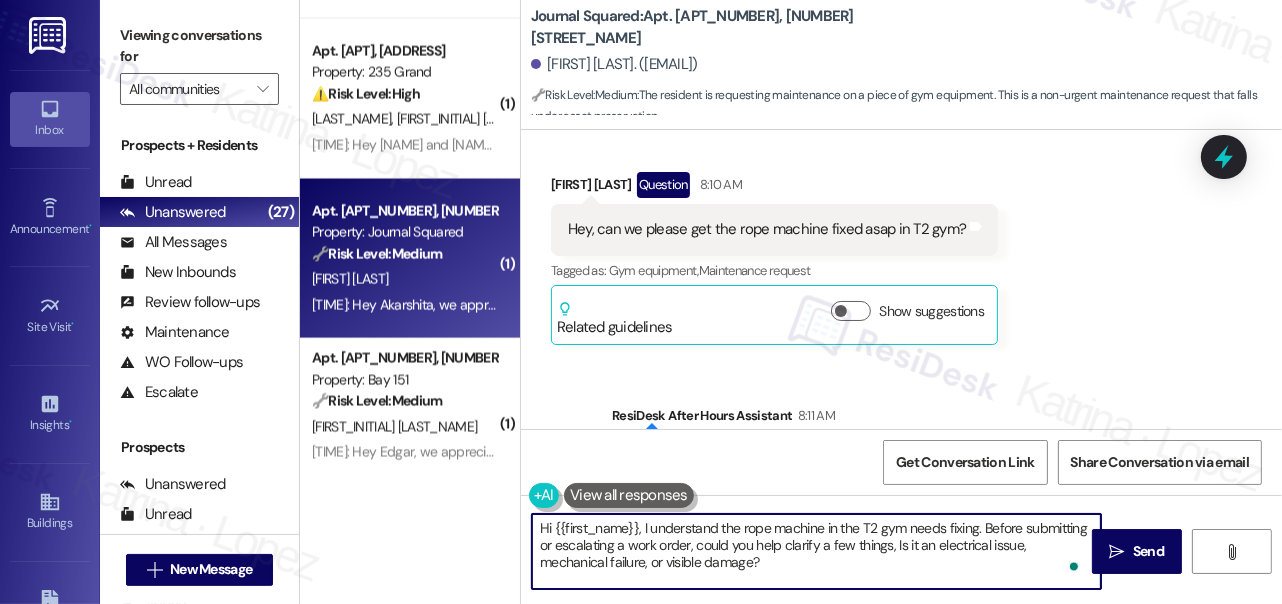 scroll, scrollTop: 16, scrollLeft: 0, axis: vertical 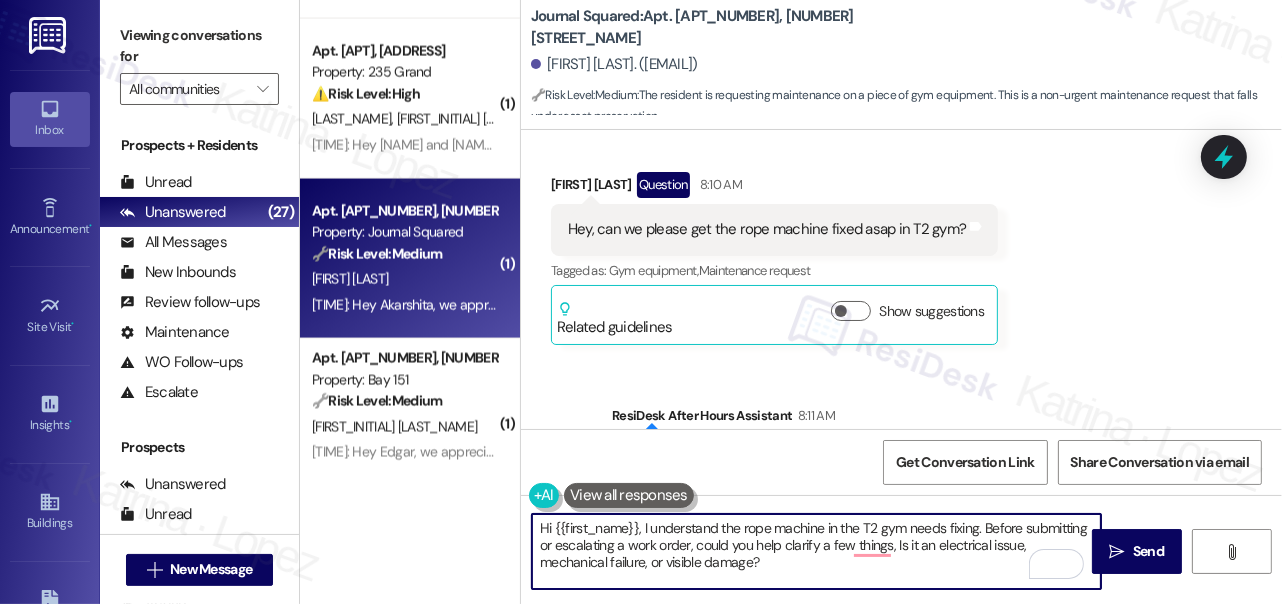 drag, startPoint x: 616, startPoint y: 544, endPoint x: 538, endPoint y: 538, distance: 78.23043 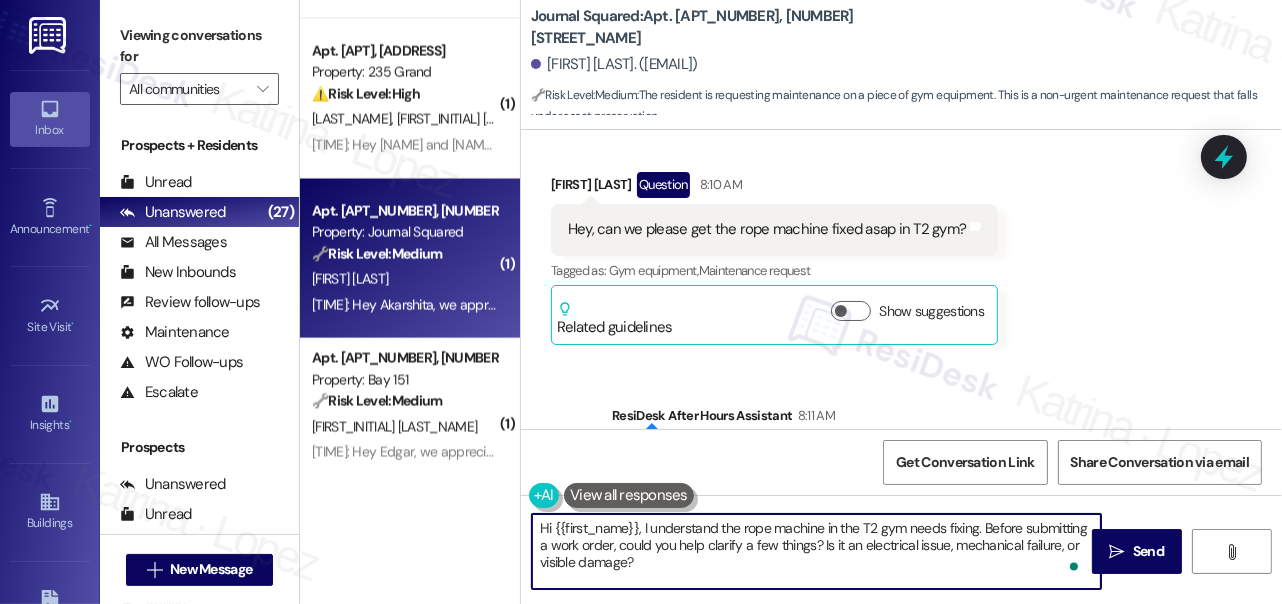 click on "Hi {{first_name}}, I understand the rope machine in the T2 gym needs fixing. Before submitting a work order, could you help clarify a few things? Is it an electrical issue, mechanical failure, or visible damage?" at bounding box center (816, 551) 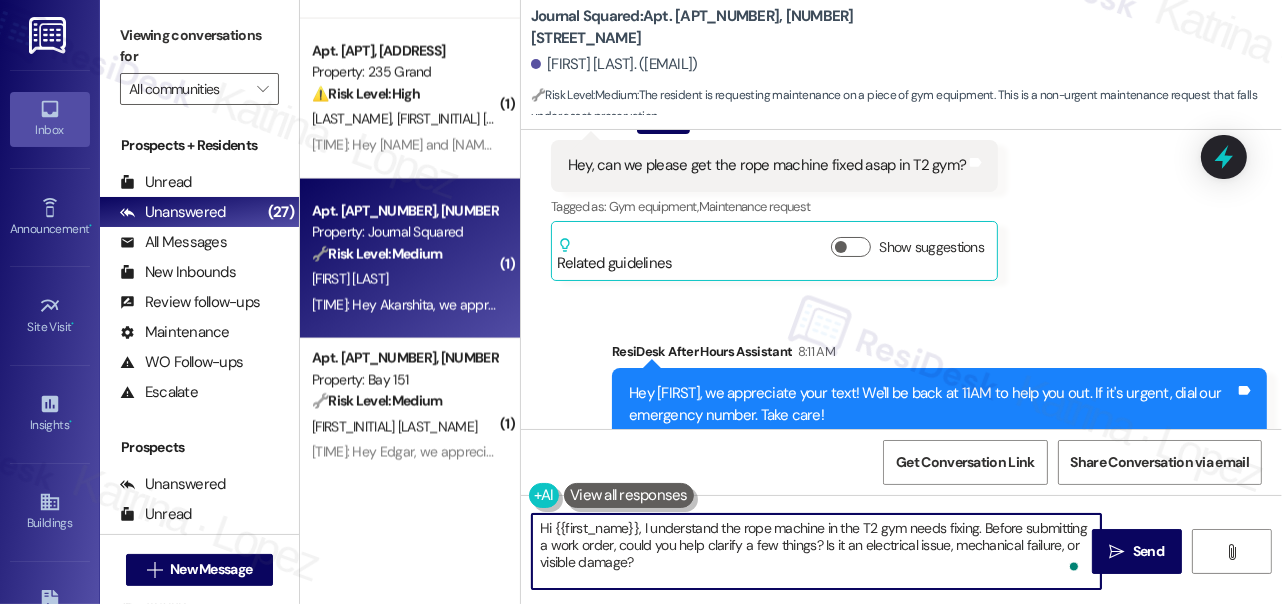 scroll, scrollTop: 20170, scrollLeft: 0, axis: vertical 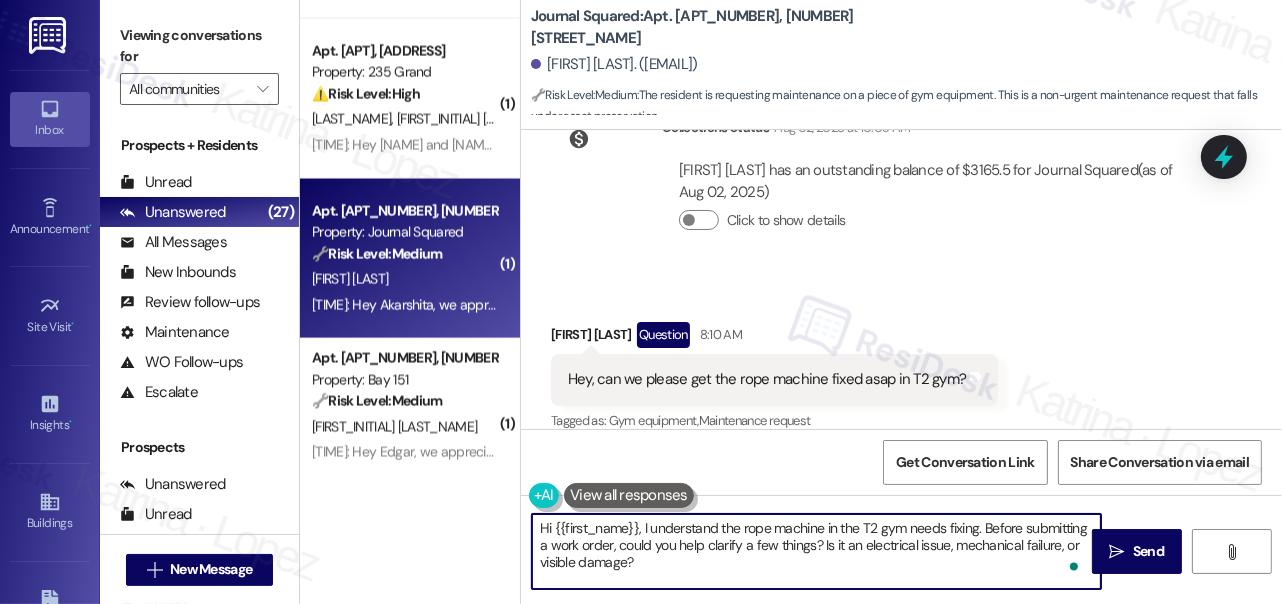 click on "Hi {{first_name}}, I understand the rope machine in the T2 gym needs fixing. Before submitting a work order, could you help clarify a few things? Is it an electrical issue, mechanical failure, or visible damage?" at bounding box center [816, 551] 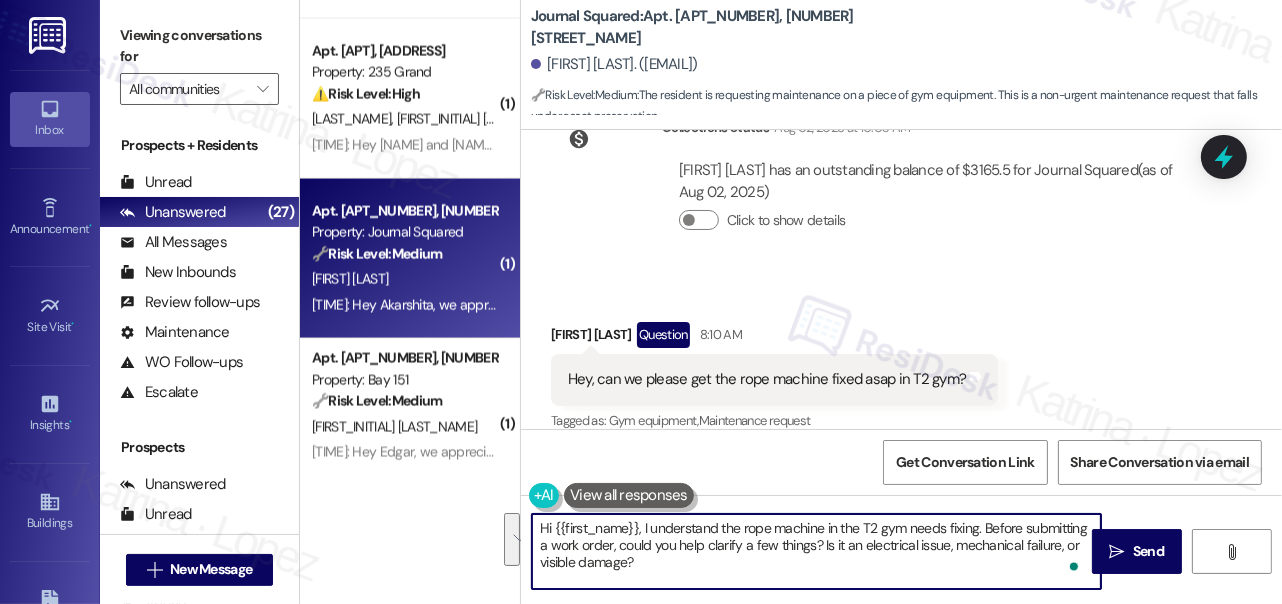click on "Hi {{first_name}}, I understand the rope machine in the T2 gym needs fixing. Before submitting a work order, could you help clarify a few things? Is it an electrical issue, mechanical failure, or visible damage?" at bounding box center [816, 551] 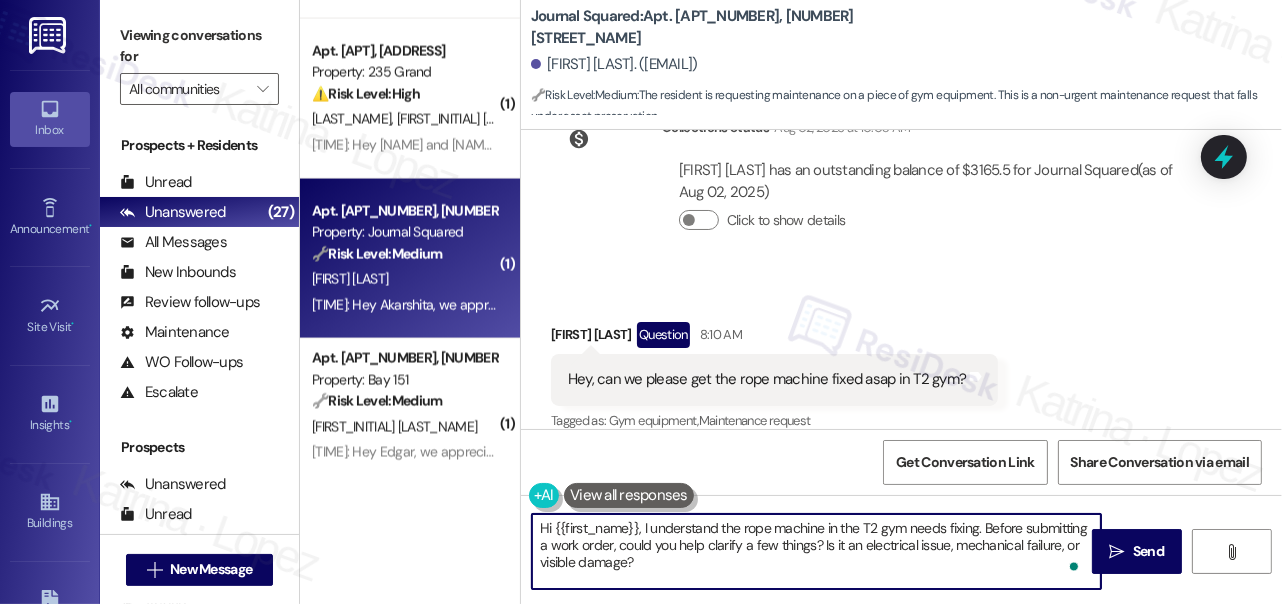 click on "Hi {{first_name}}, I understand the rope machine in the T2 gym needs fixing. Before submitting a work order, could you help clarify a few things? Is it an electrical issue, mechanical failure, or visible damage?" at bounding box center [816, 551] 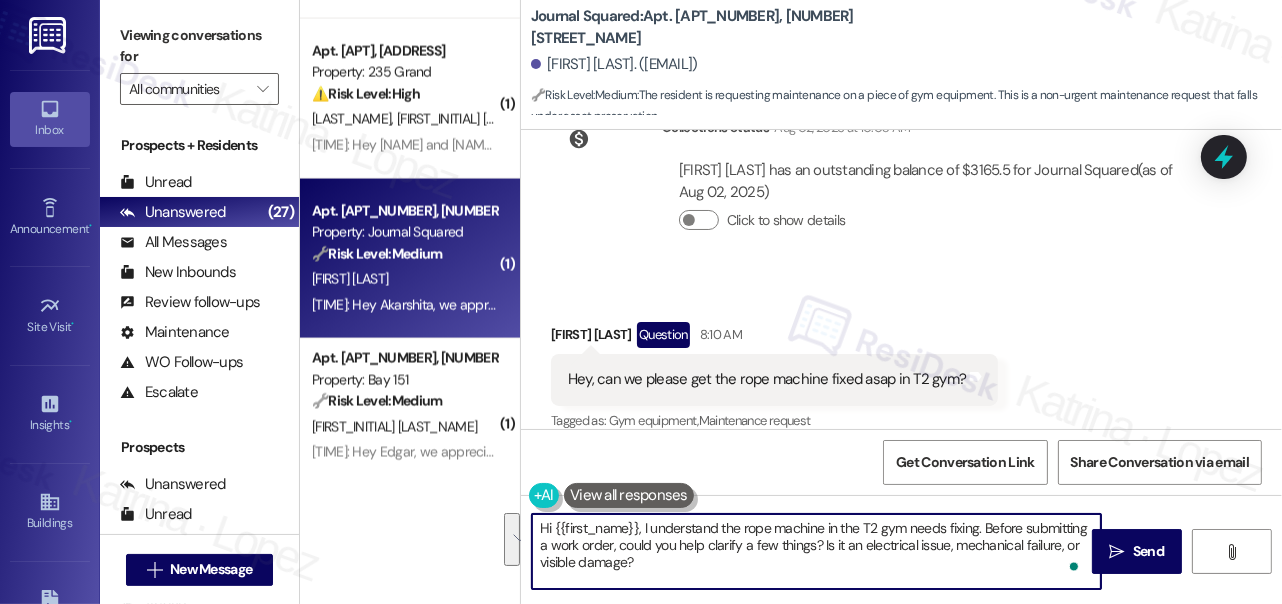 click on "Hi {{first_name}}, I understand the rope machine in the T2 gym needs fixing. Before submitting a work order, could you help clarify a few things? Is it an electrical issue, mechanical failure, or visible damage?" at bounding box center [816, 551] 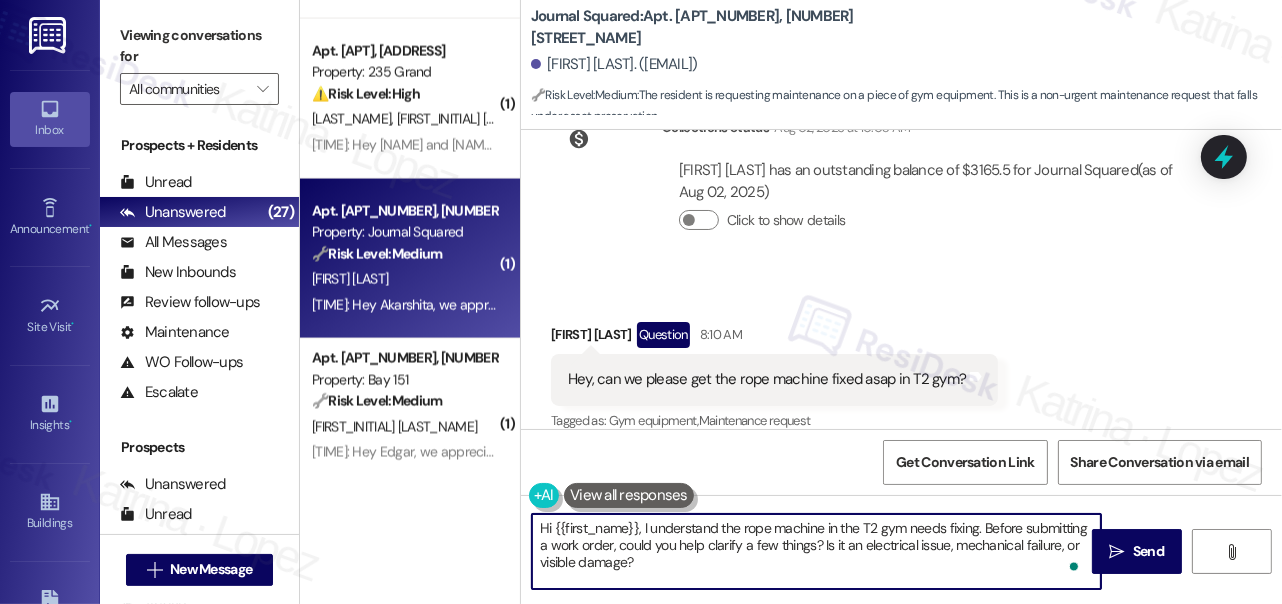 click on "Hi {{first_name}}, I understand the rope machine in the T2 gym needs fixing. Before submitting a work order, could you help clarify a few things? Is it an electrical issue, mechanical failure, or visible damage?" at bounding box center [816, 551] 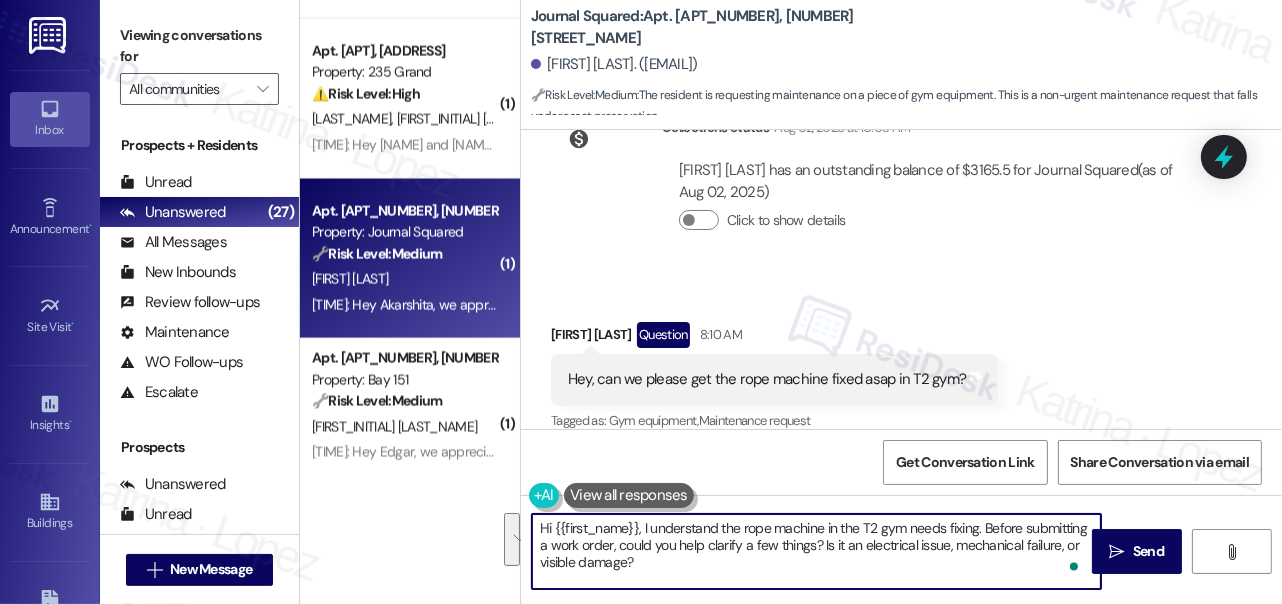 click on "Hi {{first_name}}, I understand the rope machine in the T2 gym needs fixing. Before submitting a work order, could you help clarify a few things? Is it an electrical issue, mechanical failure, or visible damage?" at bounding box center (816, 551) 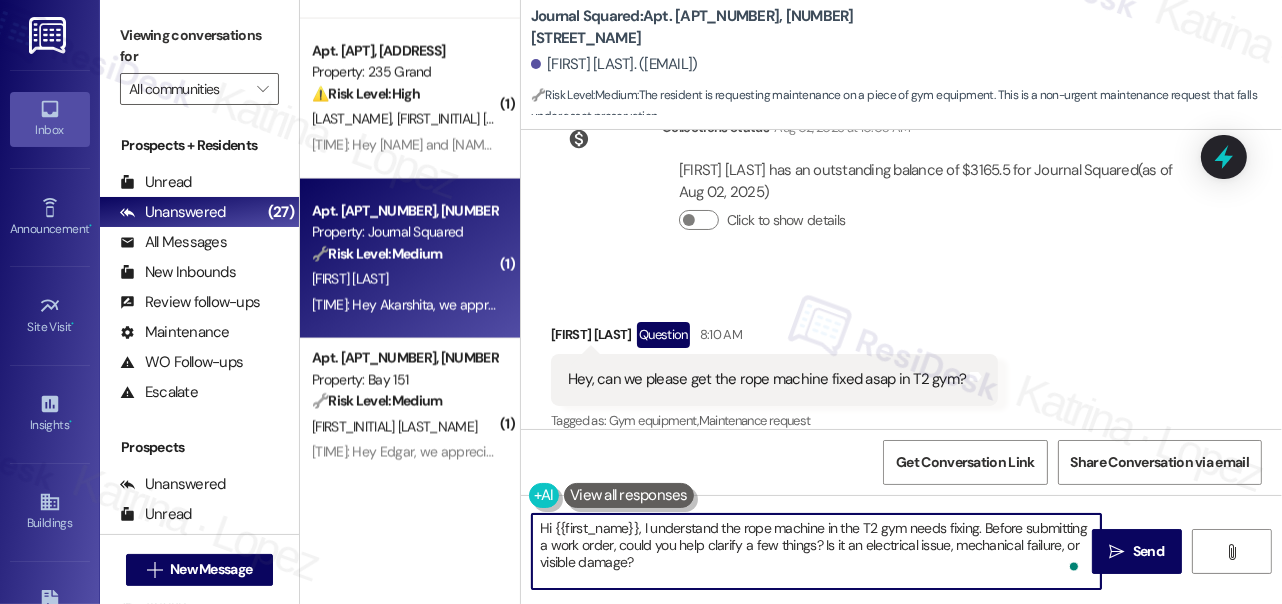 click on "Hi {{first_name}}, I understand the rope machine in the T2 gym needs fixing. Before submitting a work order, could you help clarify a few things? Is it an electrical issue, mechanical failure, or visible damage?" at bounding box center (816, 551) 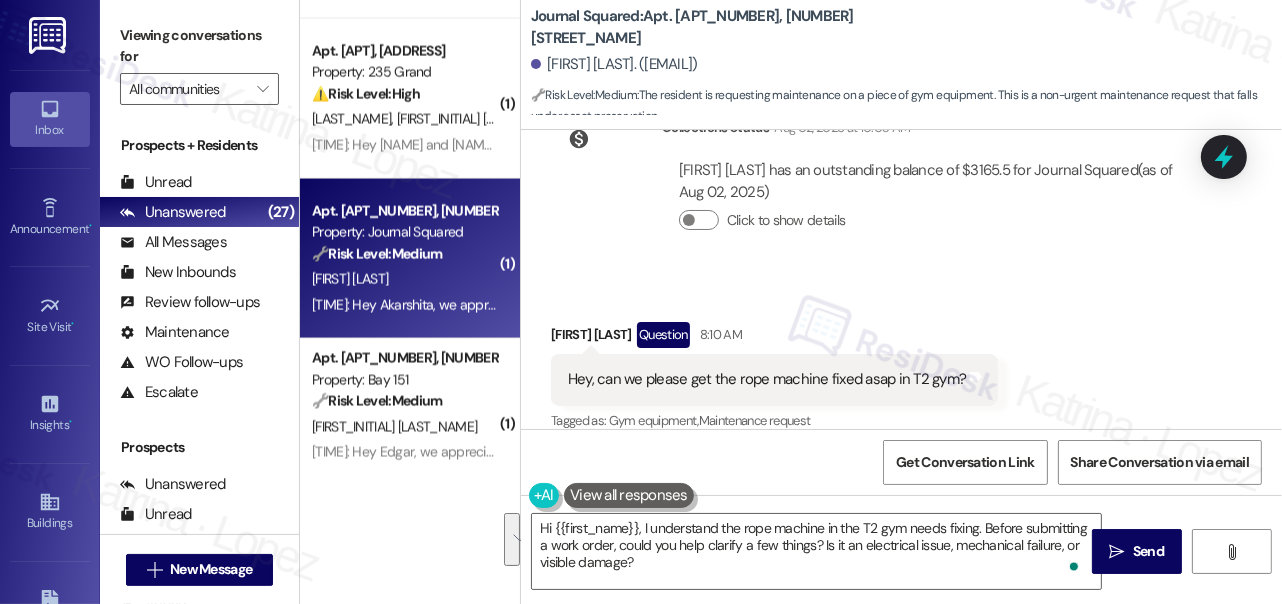 click on "Viewing conversations for" at bounding box center [199, 46] 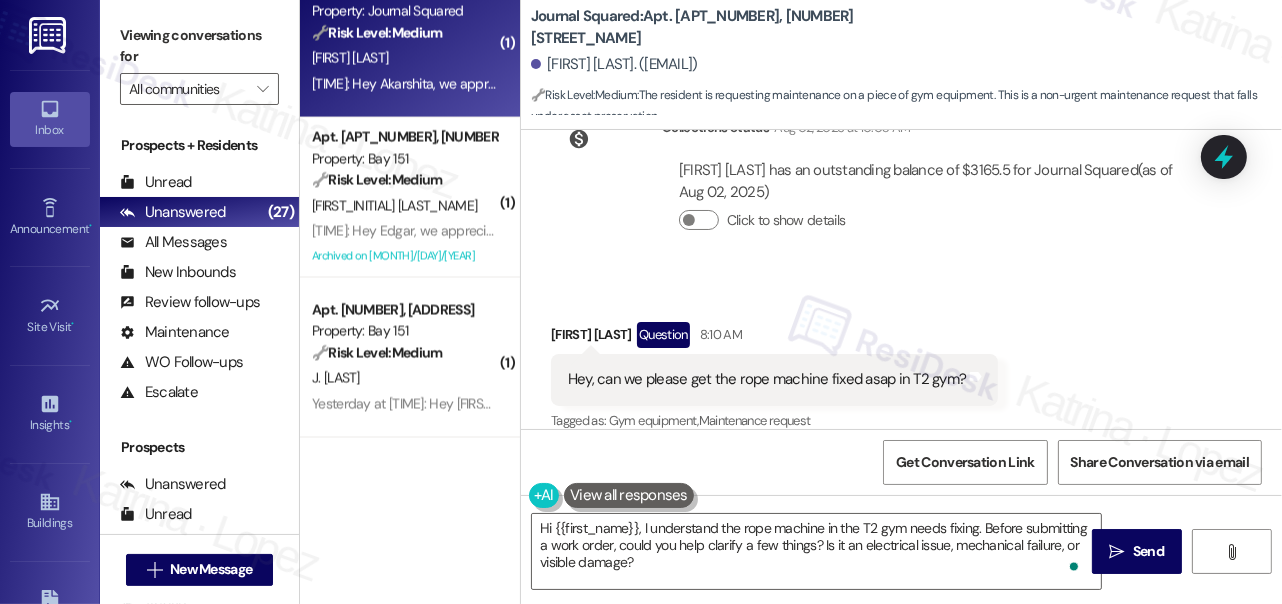 scroll, scrollTop: 3200, scrollLeft: 0, axis: vertical 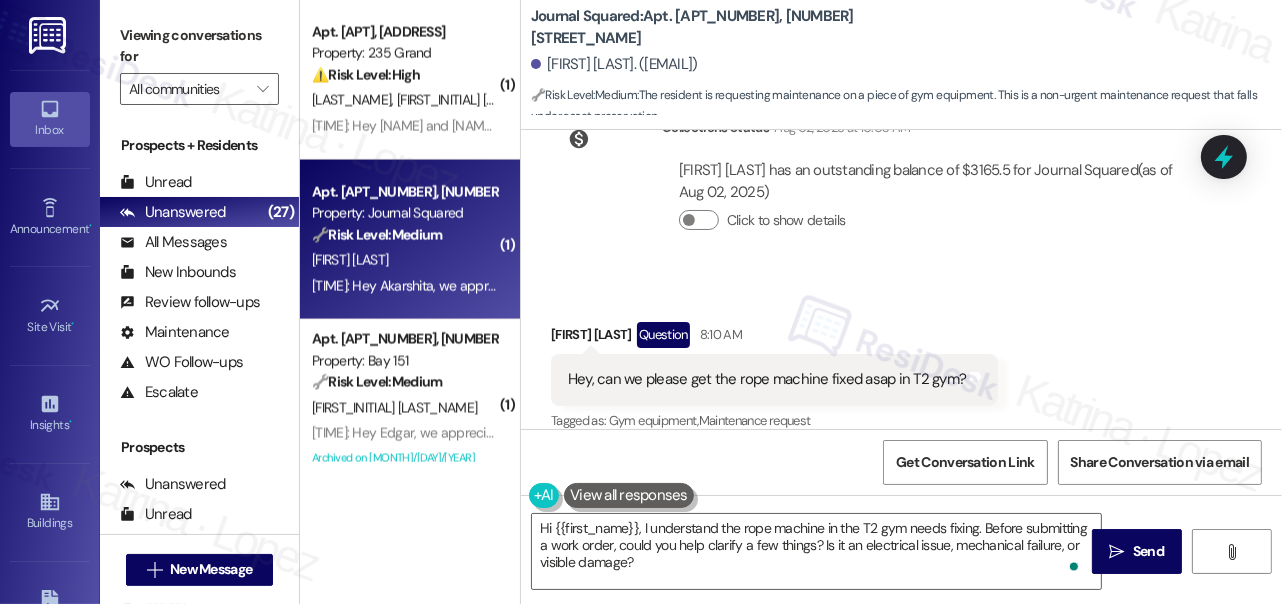 click on "Viewing conversations for" at bounding box center [199, 46] 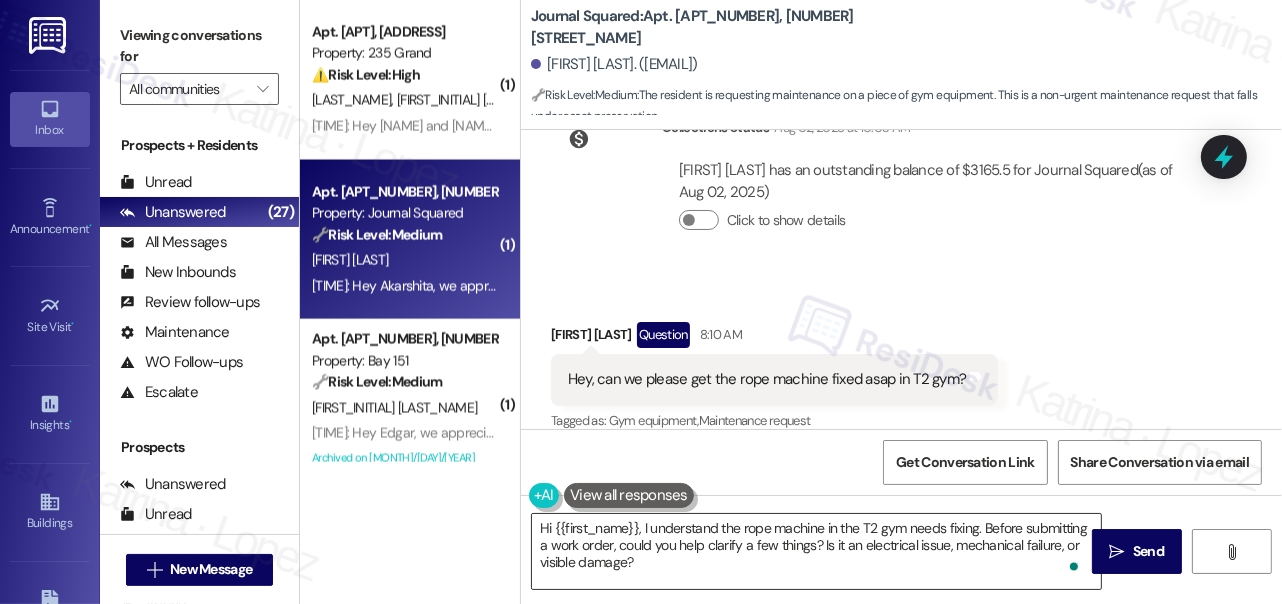 click on "Hi {{first_name}}, I understand the rope machine in the T2 gym needs fixing. Before submitting a work order, could you help clarify a few things? Is it an electrical issue, mechanical failure, or visible damage?" at bounding box center (816, 551) 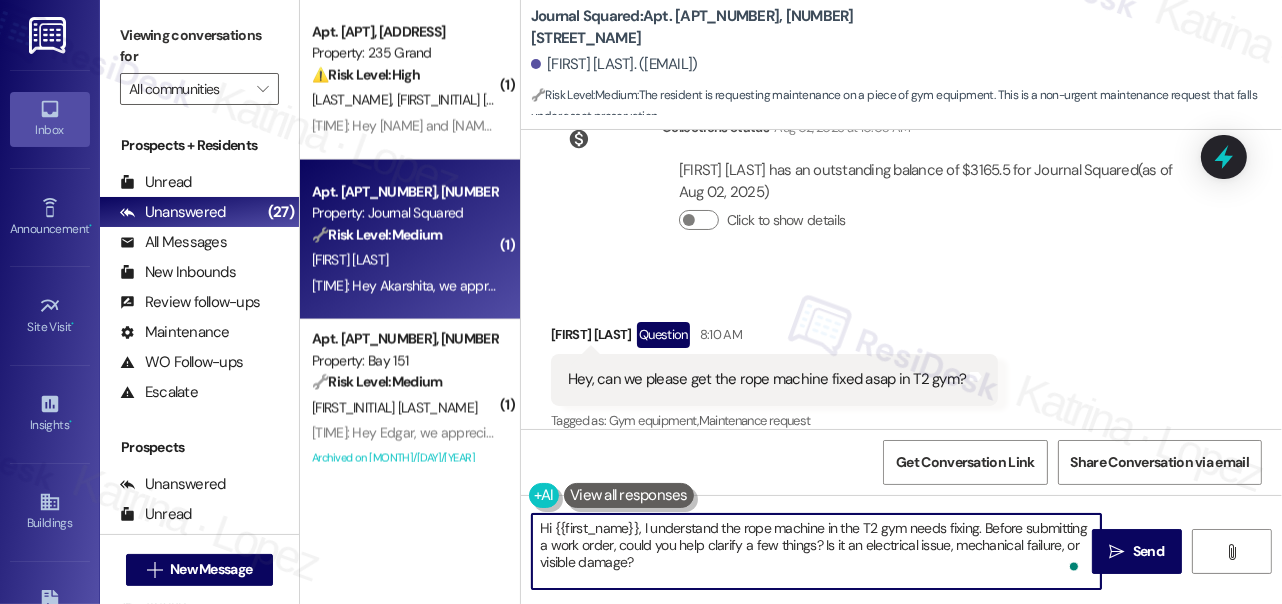 click on "Hi {{first_name}}, I understand the rope machine in the T2 gym needs fixing. Before submitting a work order, could you help clarify a few things? Is it an electrical issue, mechanical failure, or visible damage?" at bounding box center (816, 551) 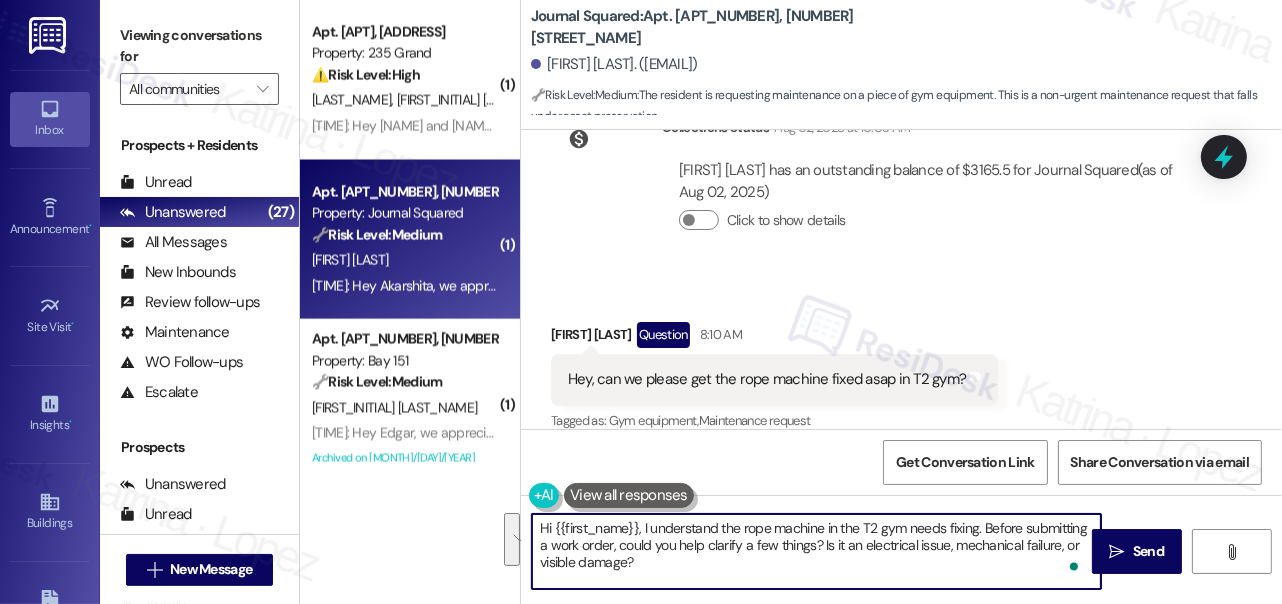 click on "Hi {{first_name}}, I understand the rope machine in the T2 gym needs fixing. Before submitting a work order, could you help clarify a few things? Is it an electrical issue, mechanical failure, or visible damage?" at bounding box center (816, 551) 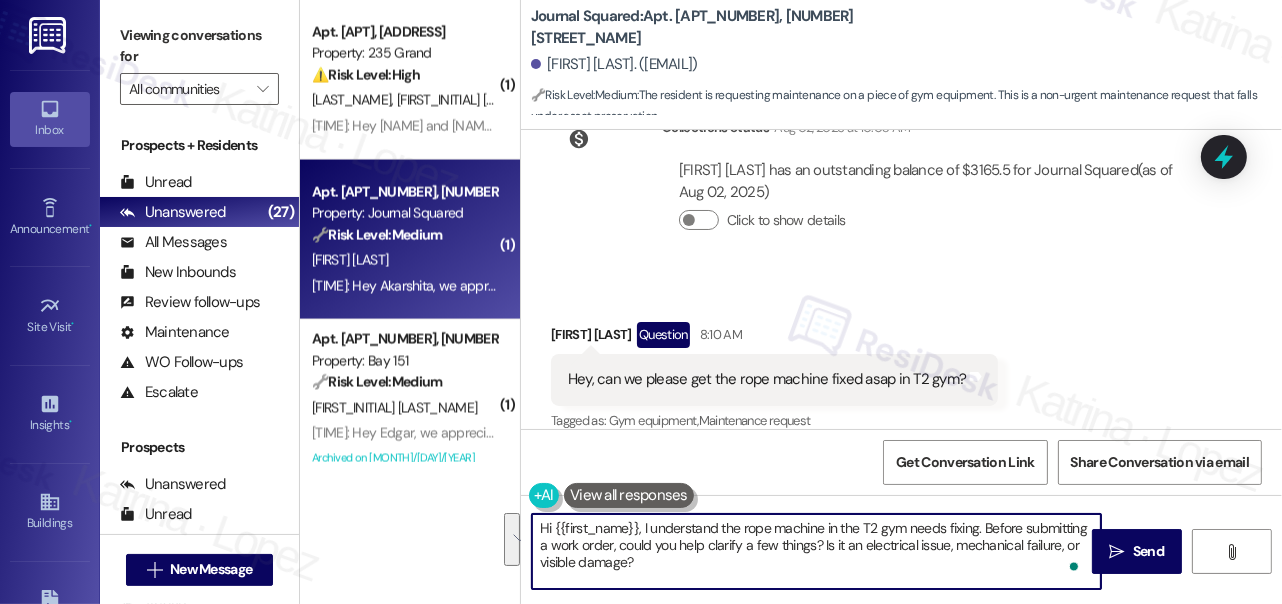 drag, startPoint x: 664, startPoint y: 561, endPoint x: 643, endPoint y: 524, distance: 42.544094 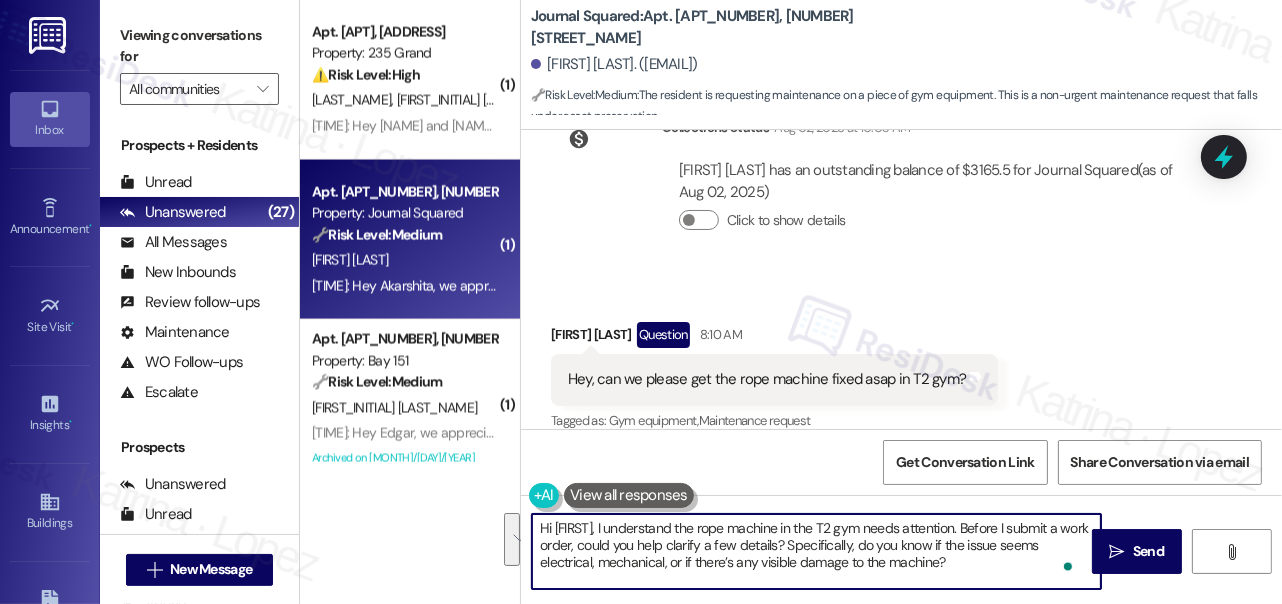 scroll, scrollTop: 16, scrollLeft: 0, axis: vertical 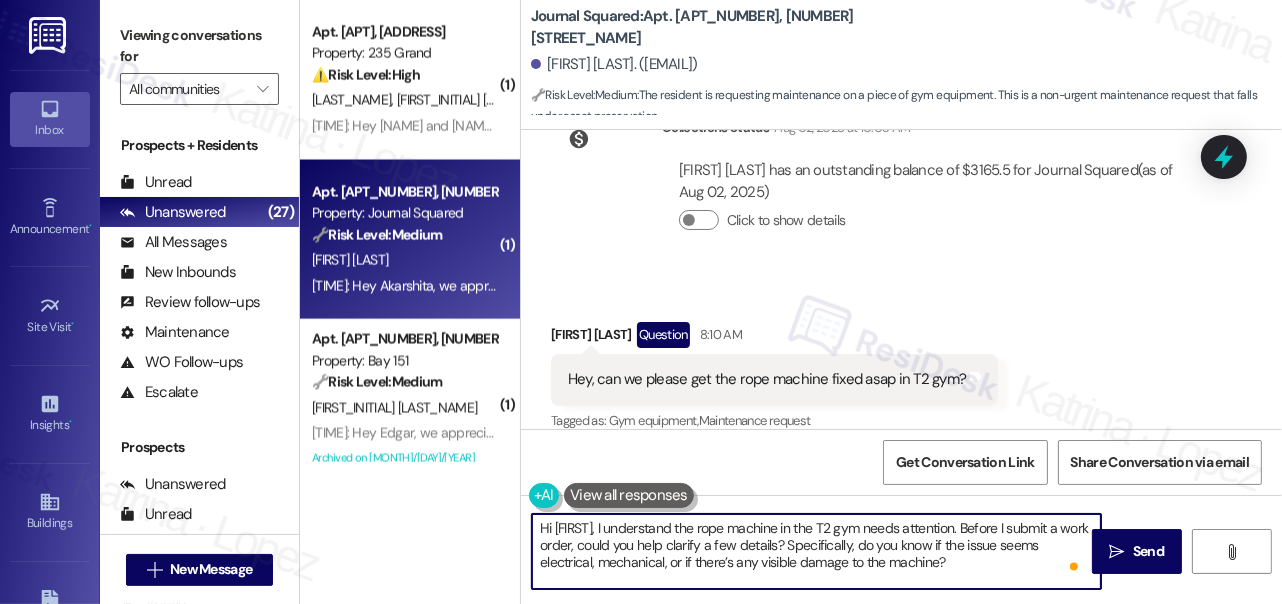 click on "Hi {{first_name}}, I understand the rope machine in the T2 gym needs attention. Before I submit a work order, could you help clarify a few details? Specifically, do you know if the issue seems electrical, mechanical, or if there’s any visible damage to the machine?" at bounding box center (816, 551) 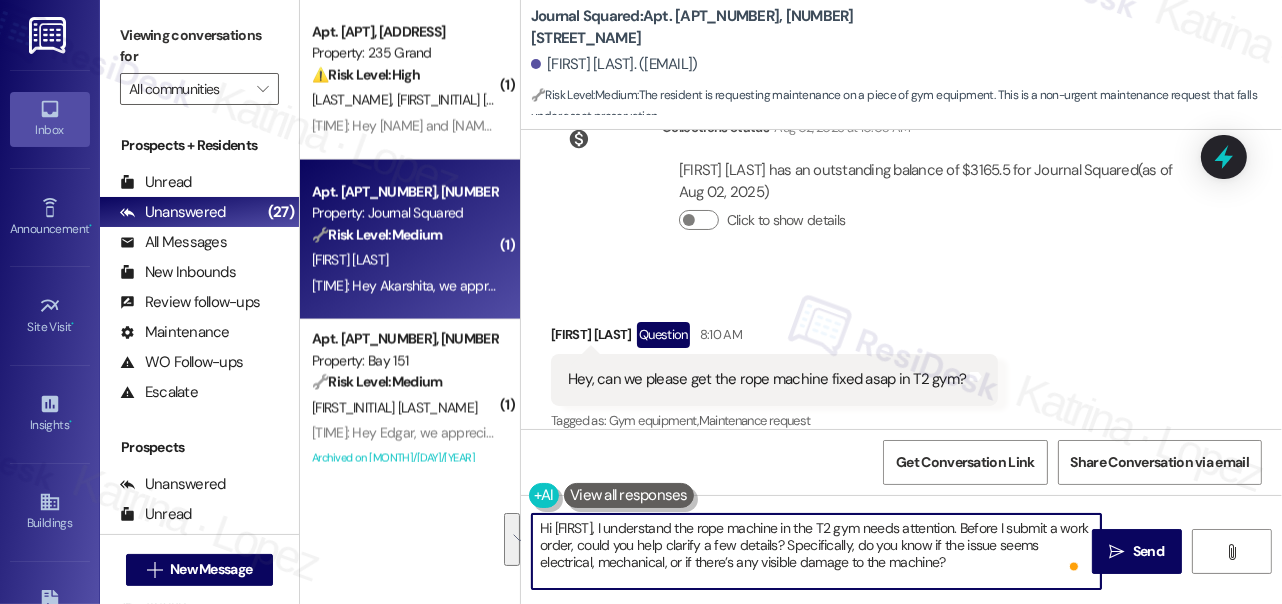 click on "Hi {{first_name}}, I understand the rope machine in the T2 gym needs attention. Before I submit a work order, could you help clarify a few details? Specifically, do you know if the issue seems electrical, mechanical, or if there’s any visible damage to the machine?" at bounding box center (816, 551) 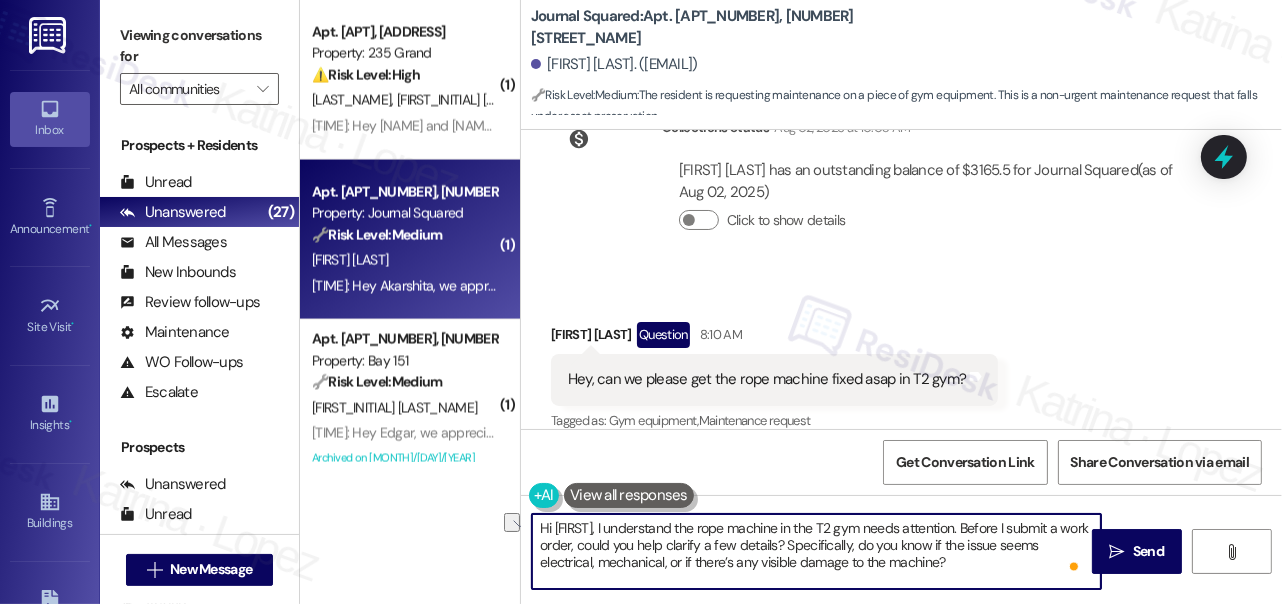 drag, startPoint x: 1023, startPoint y: 543, endPoint x: 868, endPoint y: 543, distance: 155 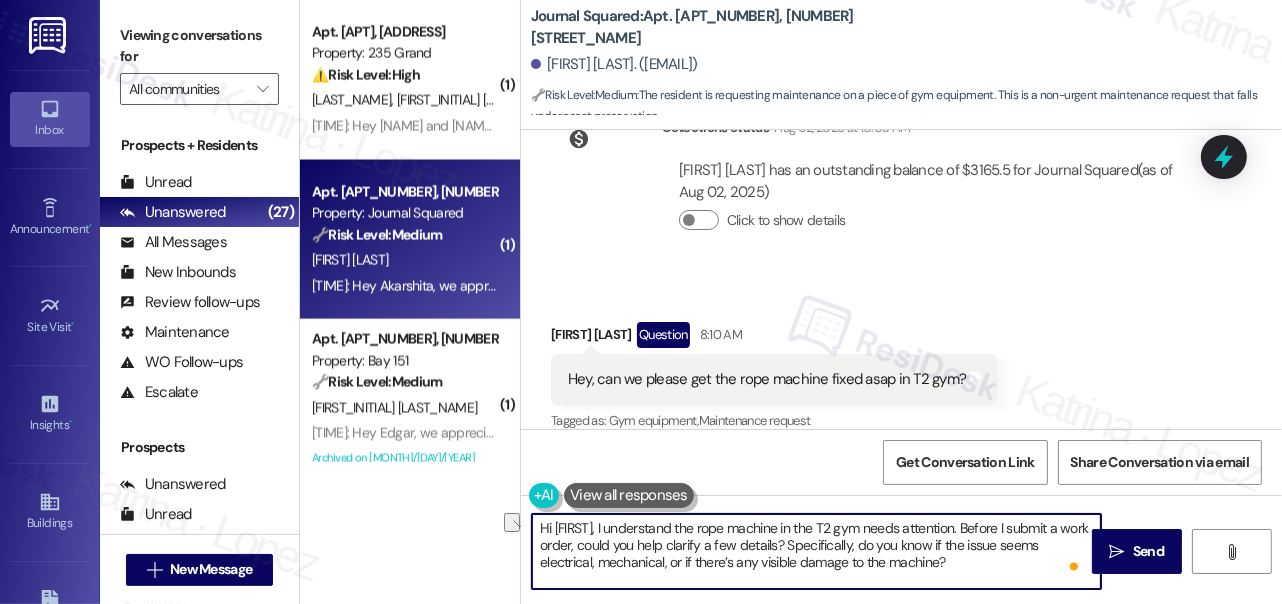 click on "Hi {{first_name}}, I understand the rope machine in the T2 gym needs attention. Before I submit a work order, could you help clarify a few details? Specifically, do you know if the issue seems electrical, mechanical, or if there’s any visible damage to the machine?" at bounding box center (816, 551) 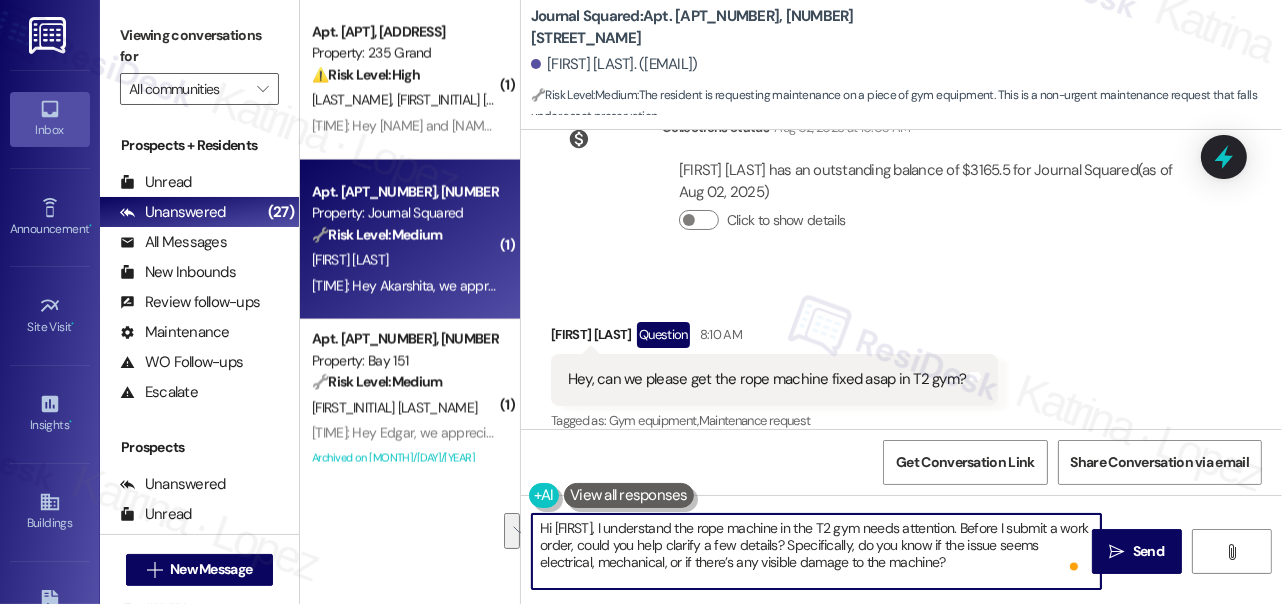 drag, startPoint x: 996, startPoint y: 563, endPoint x: 917, endPoint y: 546, distance: 80.80842 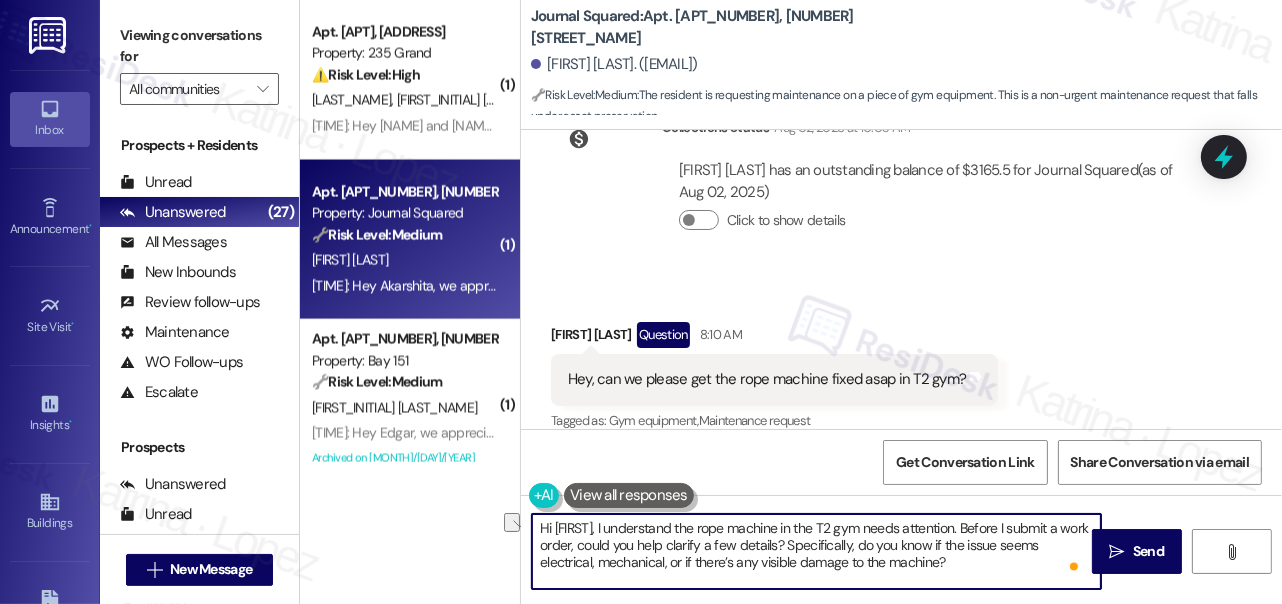 drag, startPoint x: 943, startPoint y: 548, endPoint x: 869, endPoint y: 545, distance: 74.06078 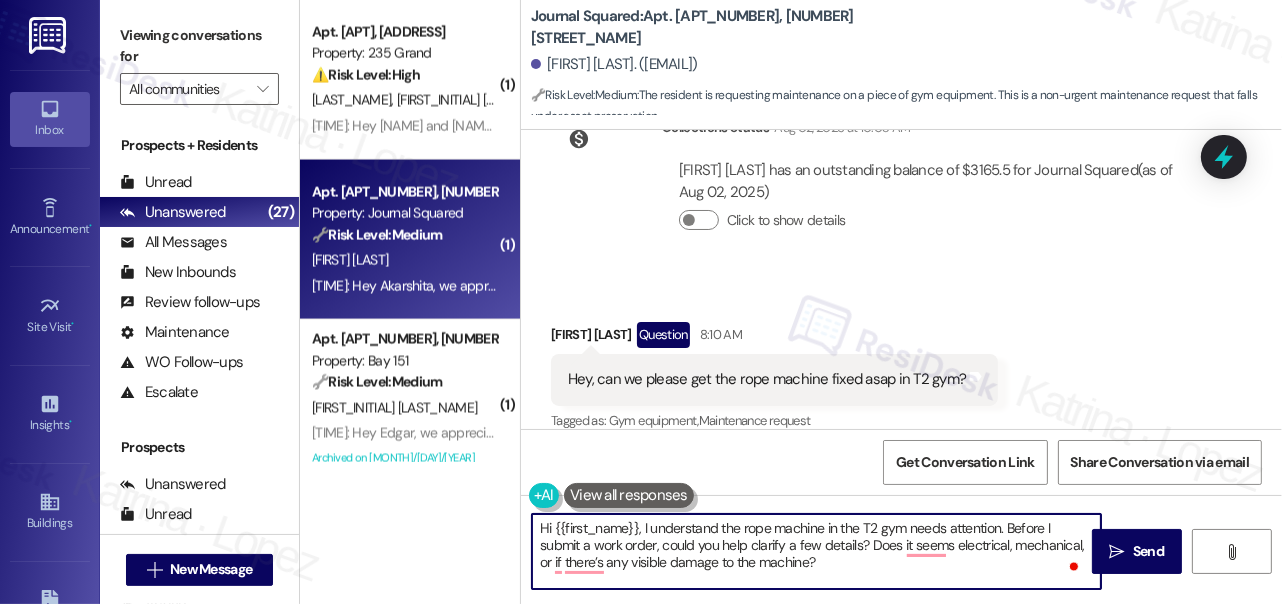 click on "Hi {{first_name}}, I understand the rope machine in the T2 gym needs attention. Before I submit a work order, could you help clarify a few details? Does it seems electrical, mechanical, or if there’s any visible damage to the machine?" at bounding box center (816, 551) 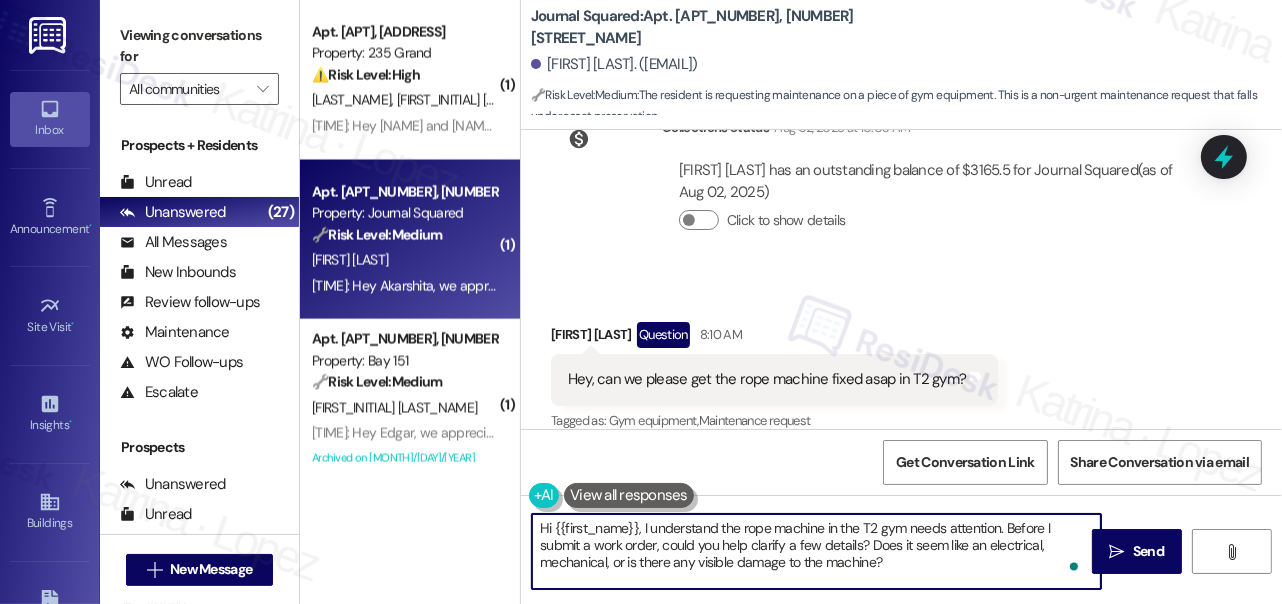 click on "Hi {{first_name}}, I understand the rope machine in the T2 gym needs attention. Before I submit a work order, could you help clarify a few details? Does it seem like an electrical, mechanical, or is there any visible damage to the machine?" at bounding box center [816, 551] 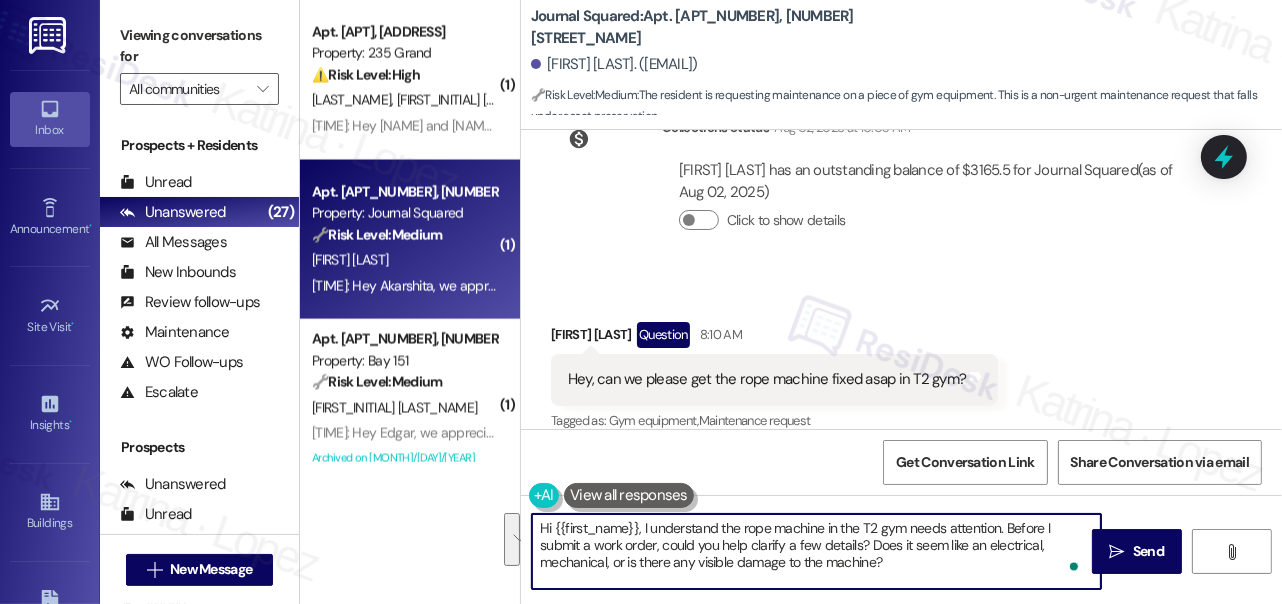 click on "Hi {{first_name}}, I understand the rope machine in the T2 gym needs attention. Before I submit a work order, could you help clarify a few details? Does it seem like an electrical, mechanical, or is there any visible damage to the machine?" at bounding box center (816, 551) 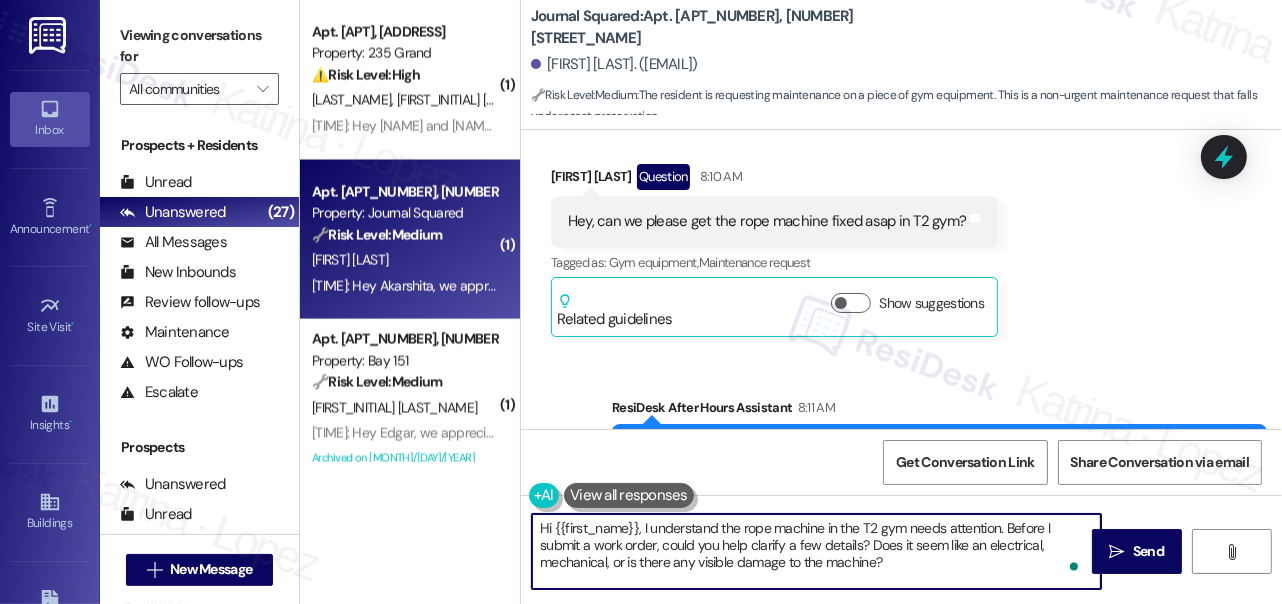 scroll, scrollTop: 20170, scrollLeft: 0, axis: vertical 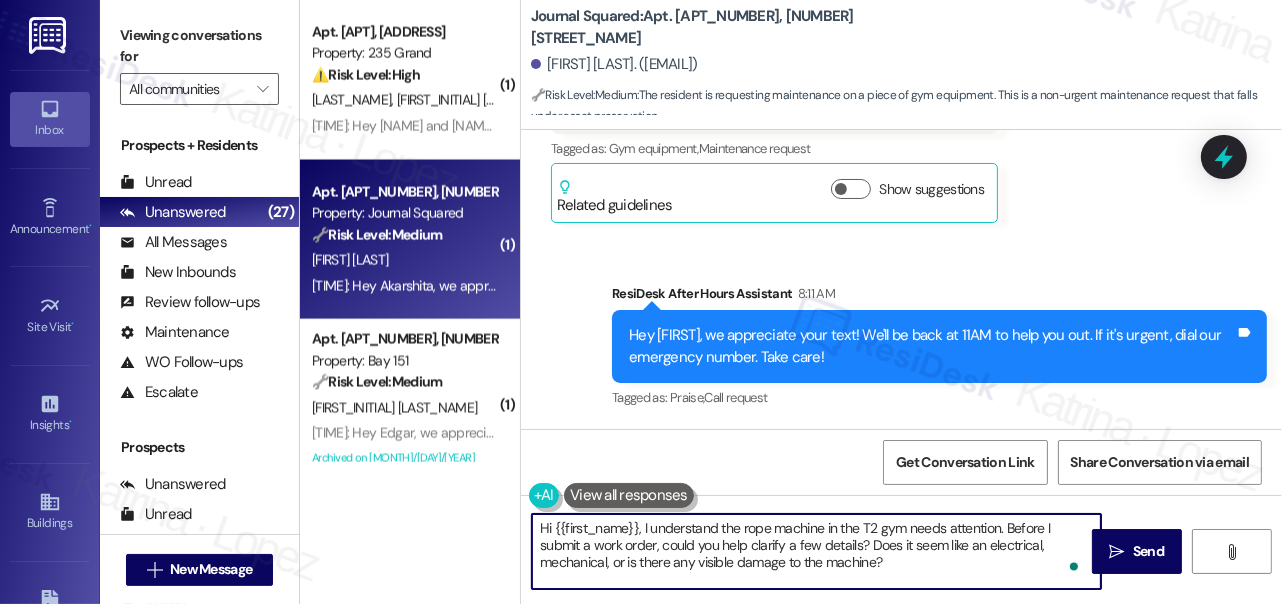 click on "Hi {{first_name}}, I understand the rope machine in the T2 gym needs attention. Before I submit a work order, could you help clarify a few details? Does it seem like an electrical, mechanical, or is there any visible damage to the machine?" at bounding box center [816, 551] 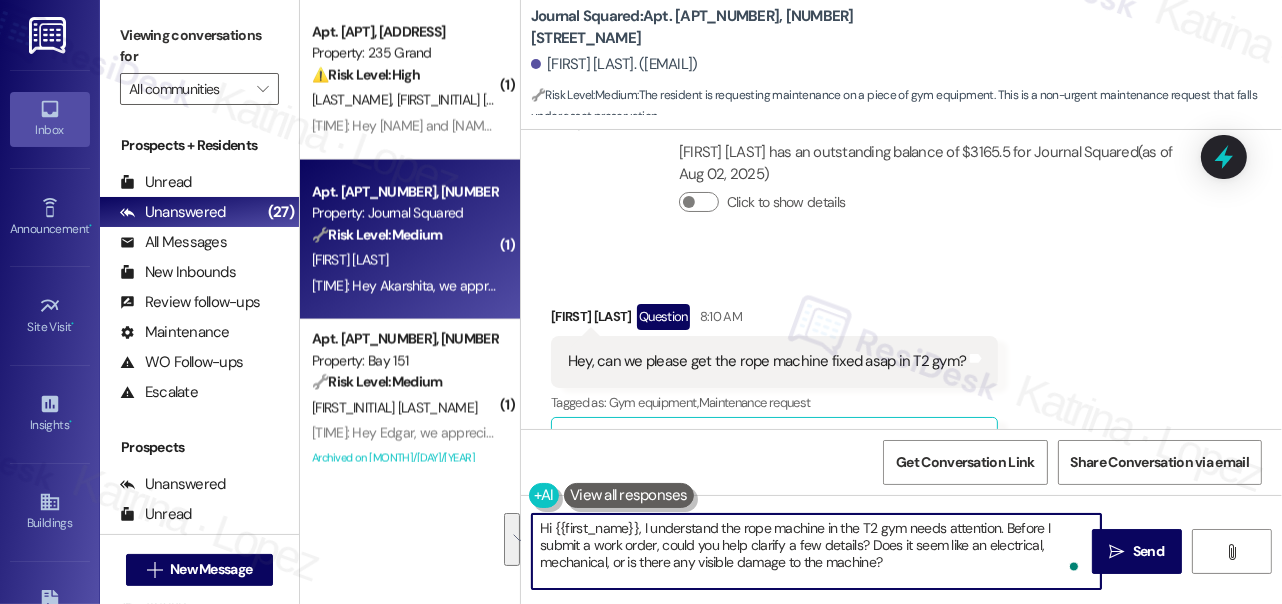 scroll, scrollTop: 19989, scrollLeft: 0, axis: vertical 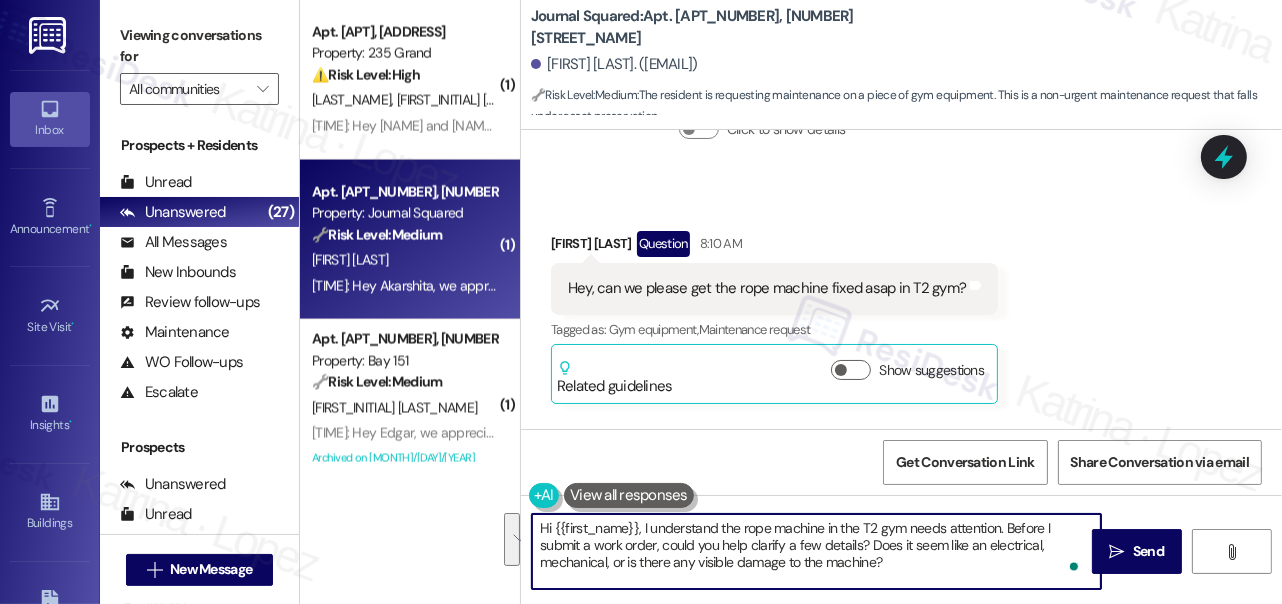 click on "Hey, can we please get the rope machine fixed asap in T2 gym?" at bounding box center (767, 288) 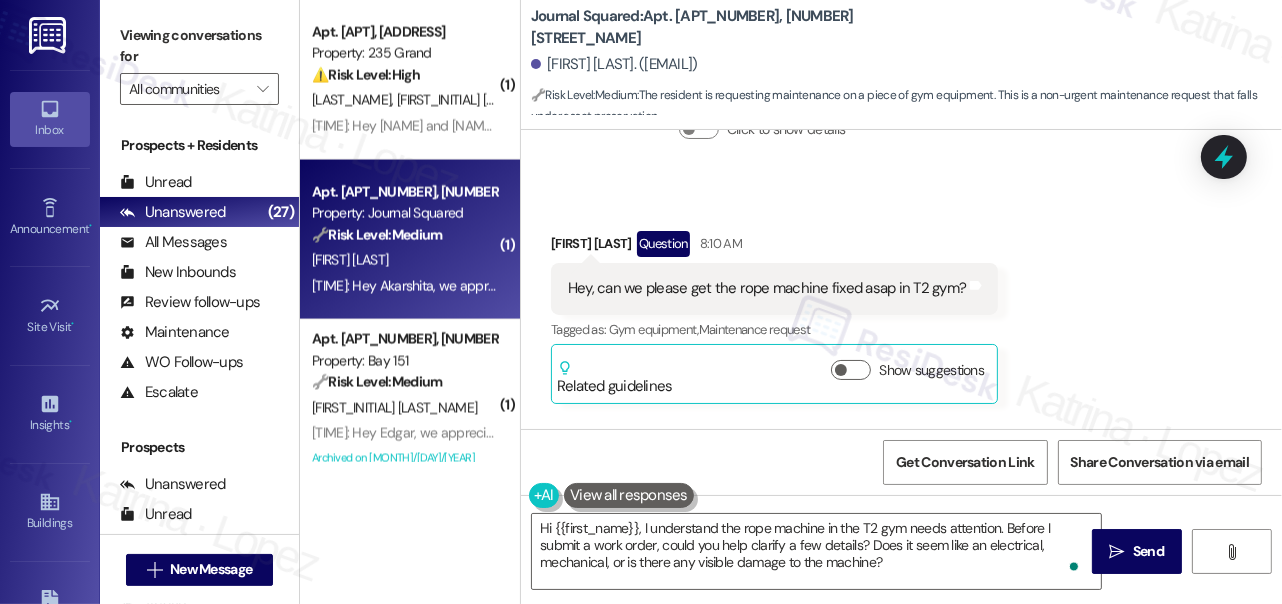 click on "Hey, can we please get the rope machine fixed asap in T2 gym?" at bounding box center (767, 288) 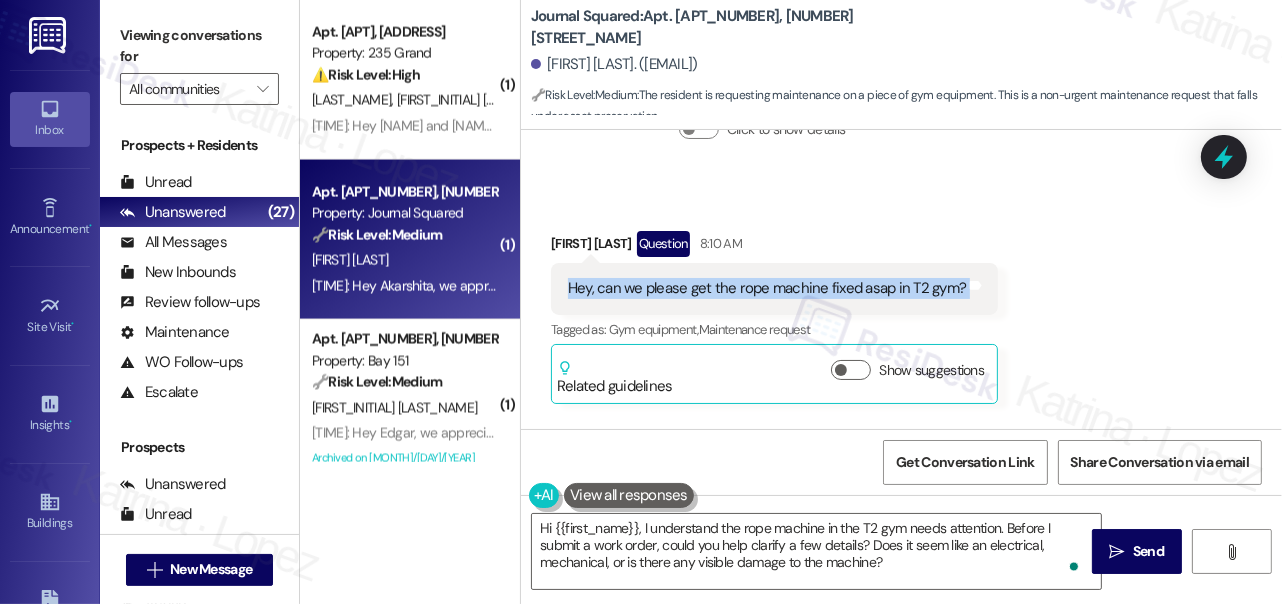 click on "Hey, can we please get the rope machine fixed asap in T2 gym?" at bounding box center (767, 288) 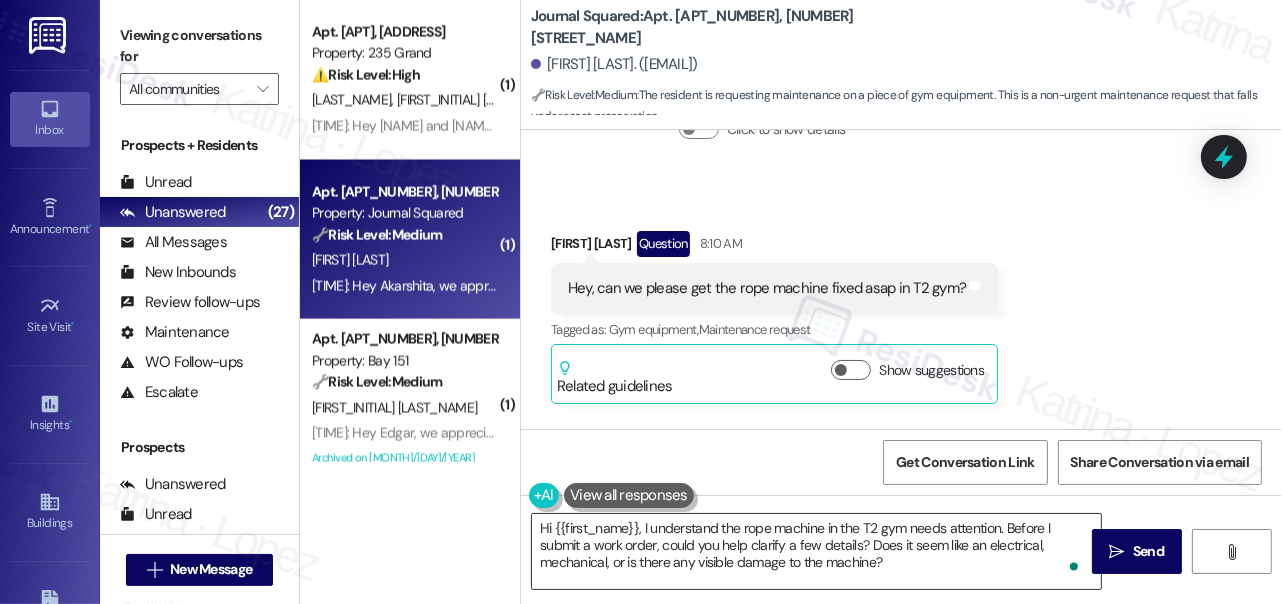 click on "Hi {{first_name}}, I understand the rope machine in the T2 gym needs attention. Before I submit a work order, could you help clarify a few details? Does it seem like an electrical, mechanical, or is there any visible damage to the machine?" at bounding box center [816, 551] 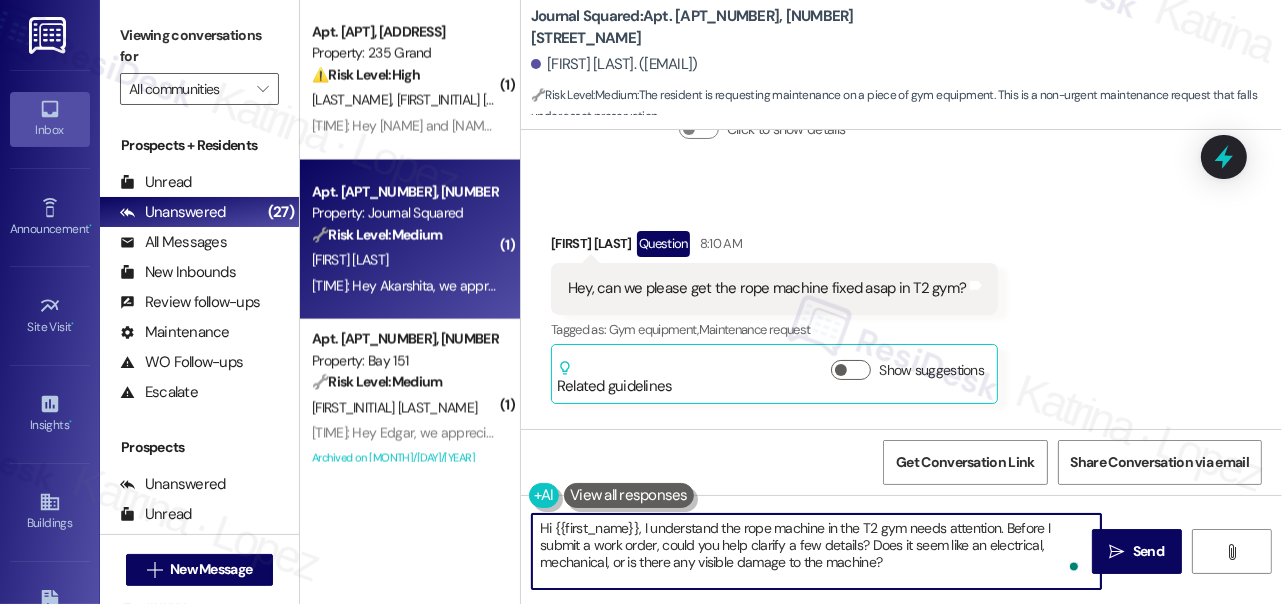 click on "Hi {{first_name}}, I understand the rope machine in the T2 gym needs attention. Before I submit a work order, could you help clarify a few details? Does it seem like an electrical, mechanical, or is there any visible damage to the machine?" at bounding box center (816, 551) 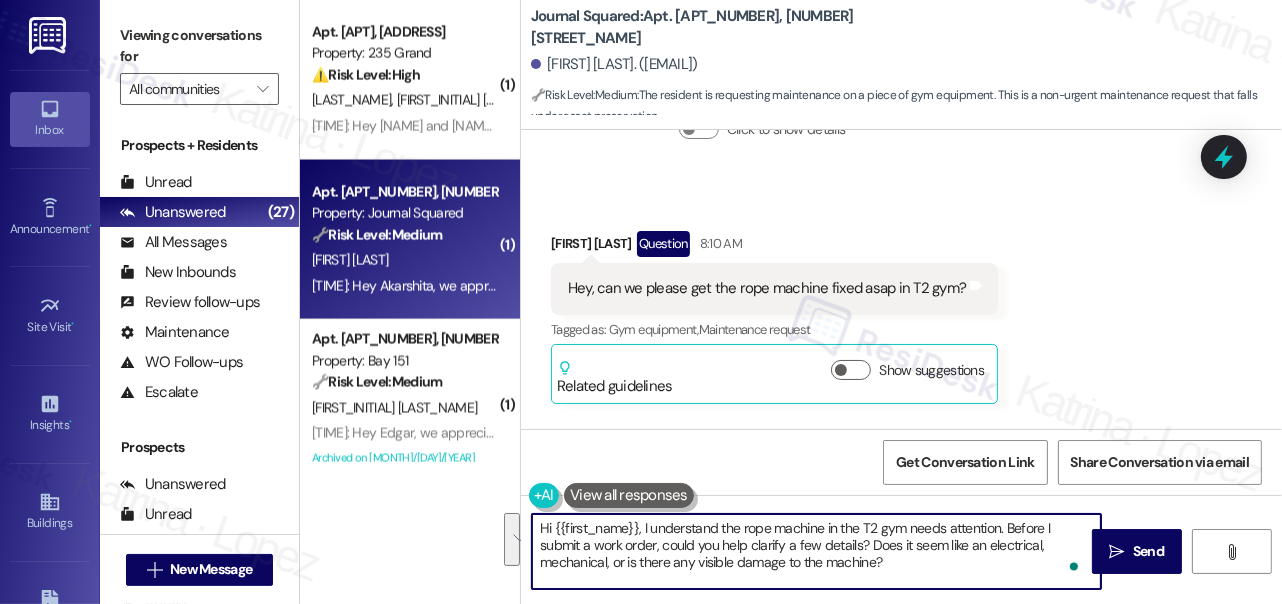 click on "Hi {{first_name}}, I understand the rope machine in the T2 gym needs attention. Before I submit a work order, could you help clarify a few details? Does it seem like an electrical, mechanical, or is there any visible damage to the machine?" at bounding box center (816, 551) 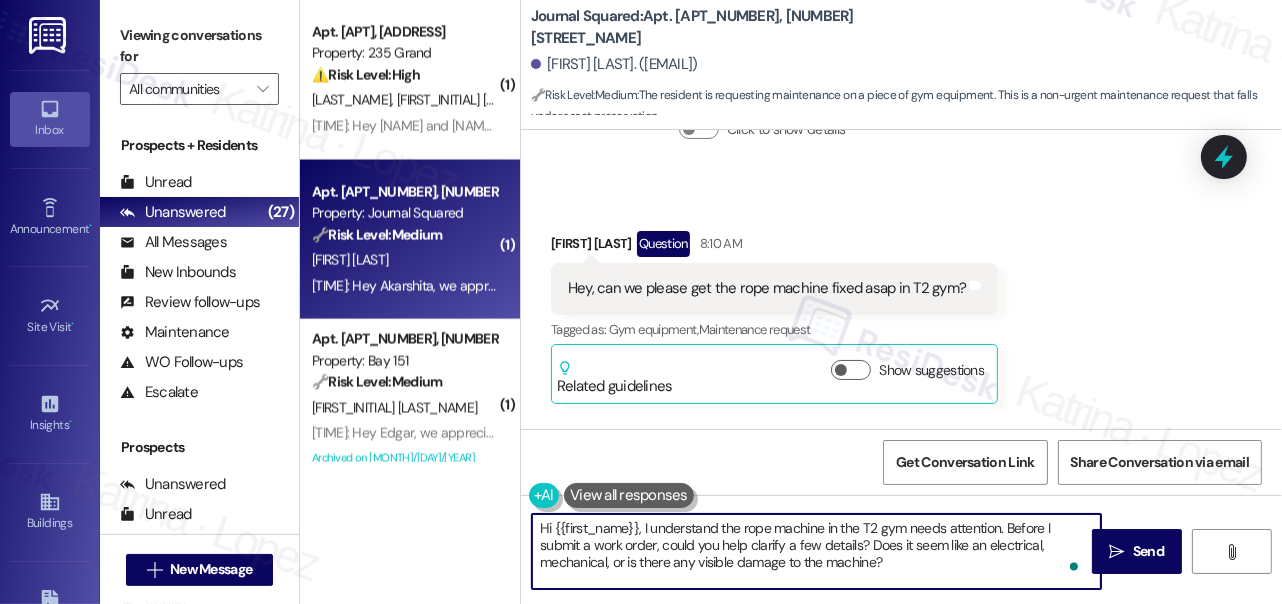 click on "Hi {{first_name}}, I understand the rope machine in the T2 gym needs attention. Before I submit a work order, could you help clarify a few details? Does it seem like an electrical, mechanical, or is there any visible damage to the machine?" at bounding box center [816, 551] 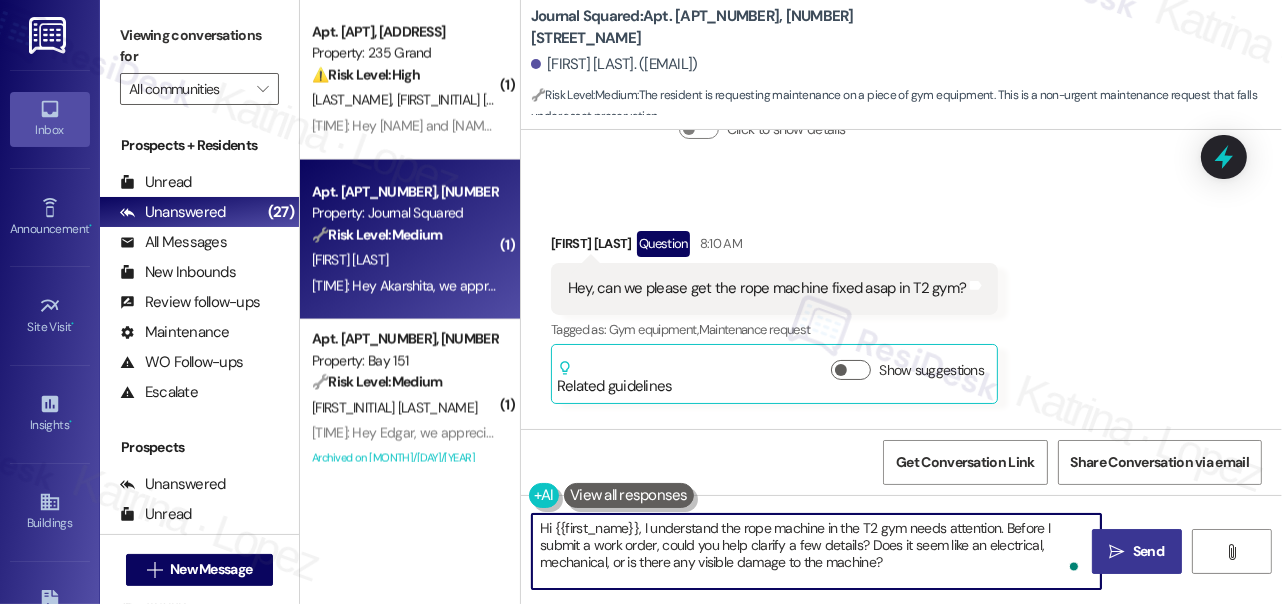 click on " Send" at bounding box center (1137, 551) 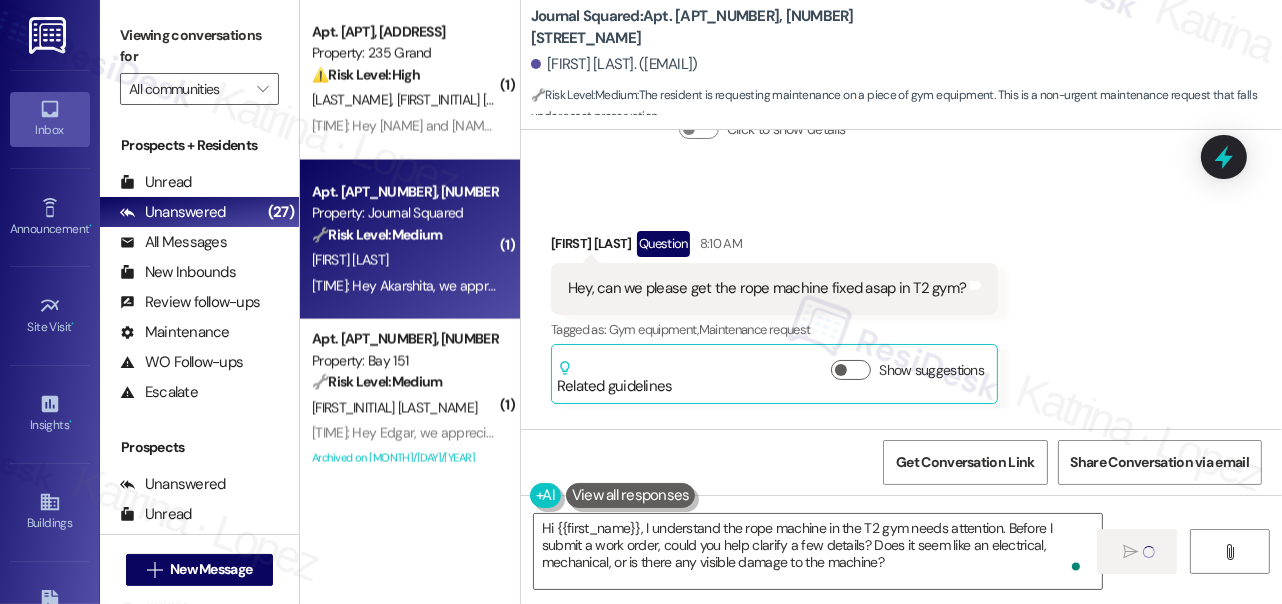 scroll, scrollTop: 3381, scrollLeft: 0, axis: vertical 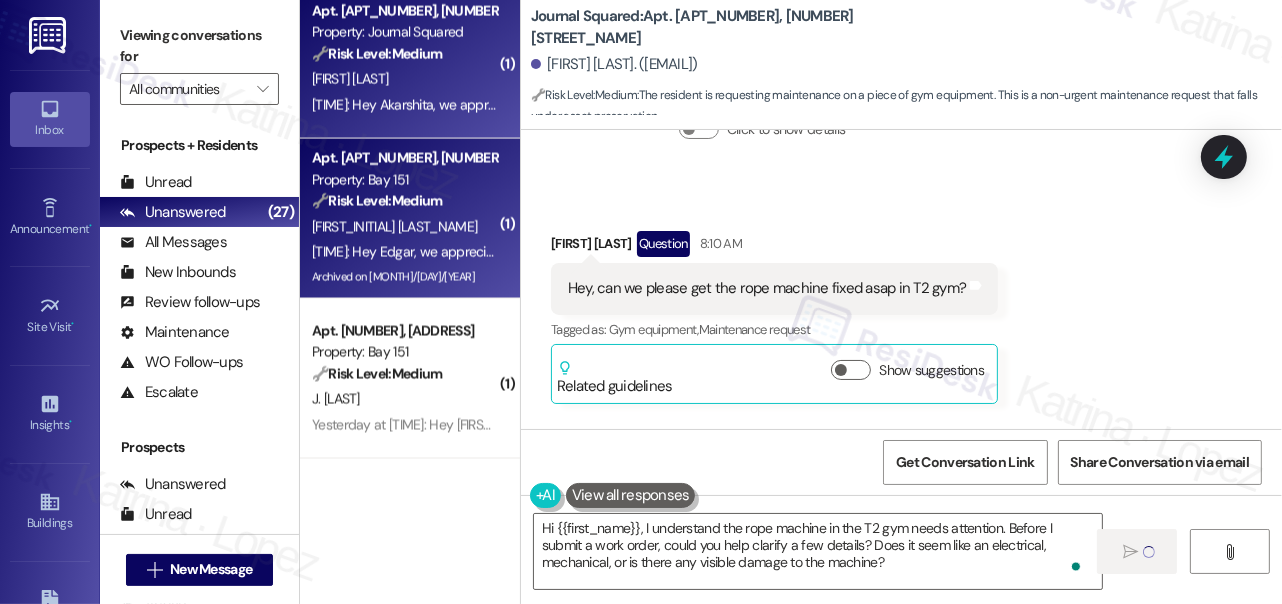 click on "🔧  Risk Level:  Medium The resident is complaining about excessive noise from landscaping activities occurring at 6 AM, which they believe violates local noise statutes. While disruptive and a quality of life concern, it does not present an immediate threat or emergency. This falls under community concerns and potential policy violations, but without immediate risk." at bounding box center [404, 201] 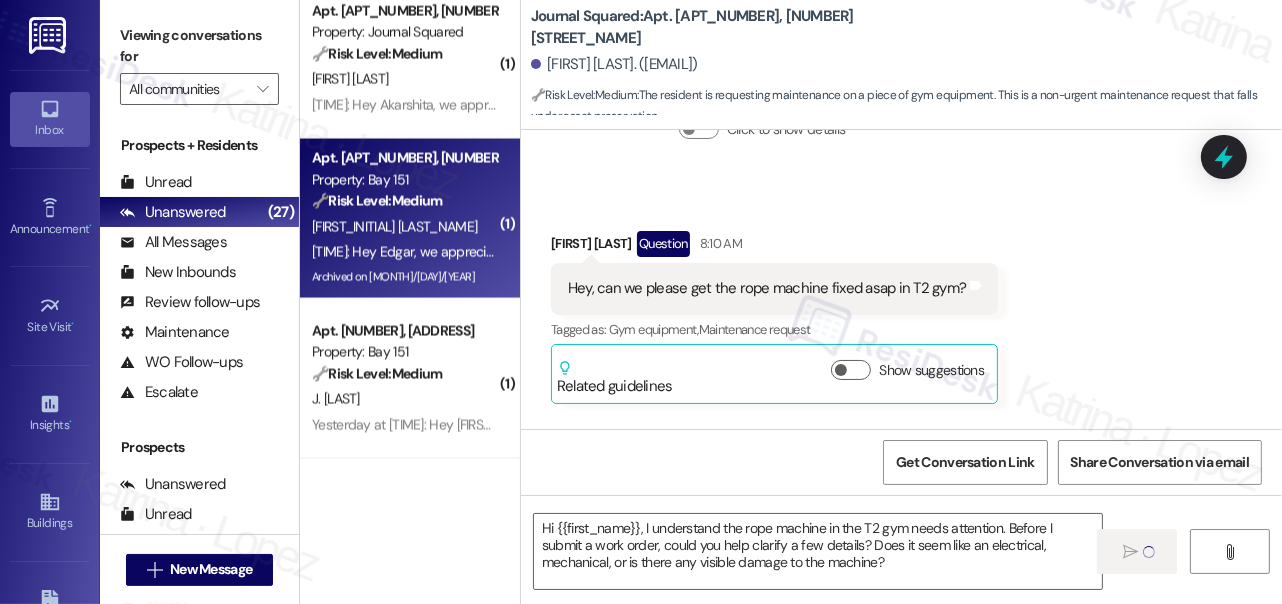 type on "Fetching suggested responses. Please feel free to read through the conversation in the meantime." 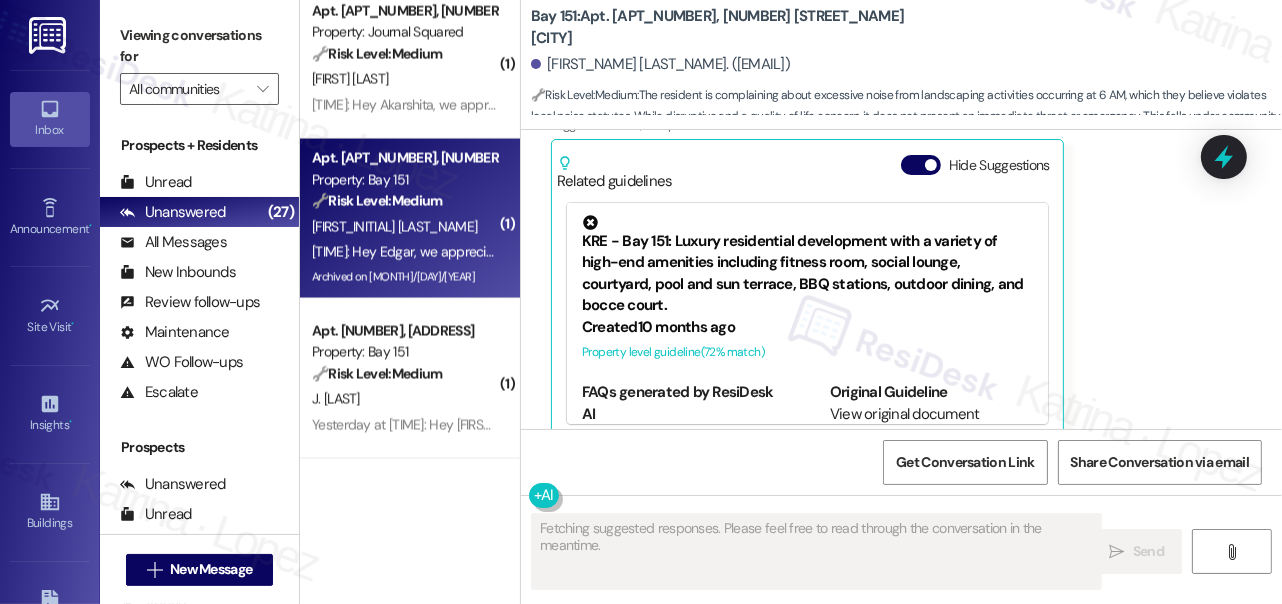 scroll, scrollTop: 15810, scrollLeft: 0, axis: vertical 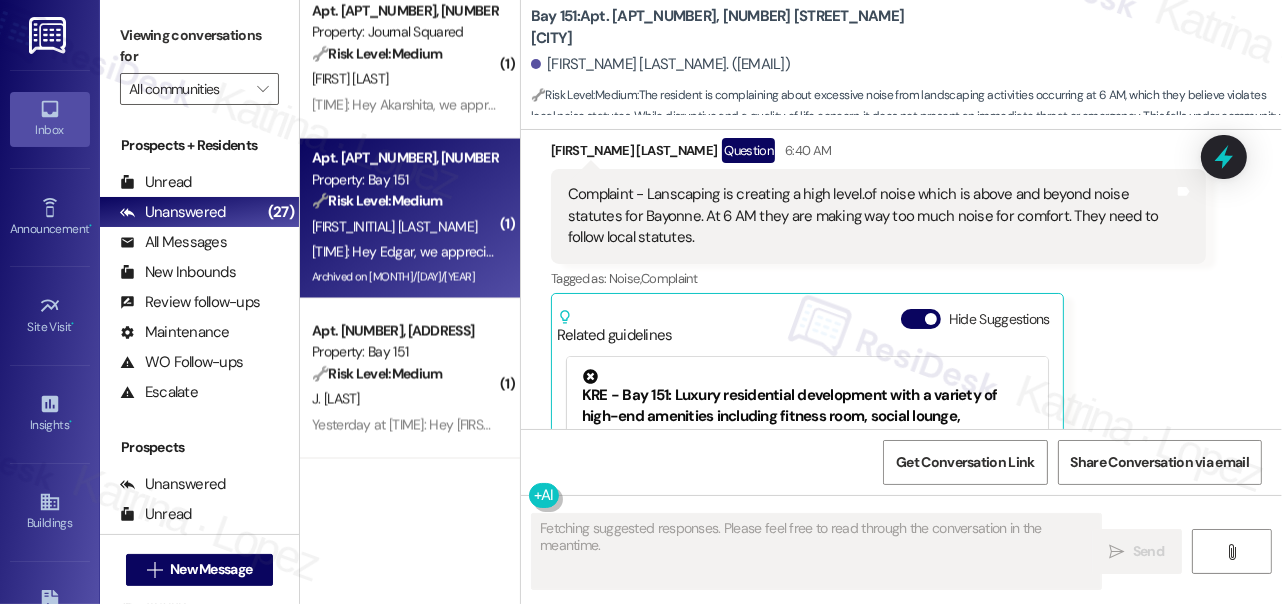 click on "Complaint - Lanscaping is creating a high level.of noise which is above and beyond noise statutes for Bayonne. At 6 AM they are making way too much noise for comfort. They need to follow local statutes." at bounding box center [871, 216] 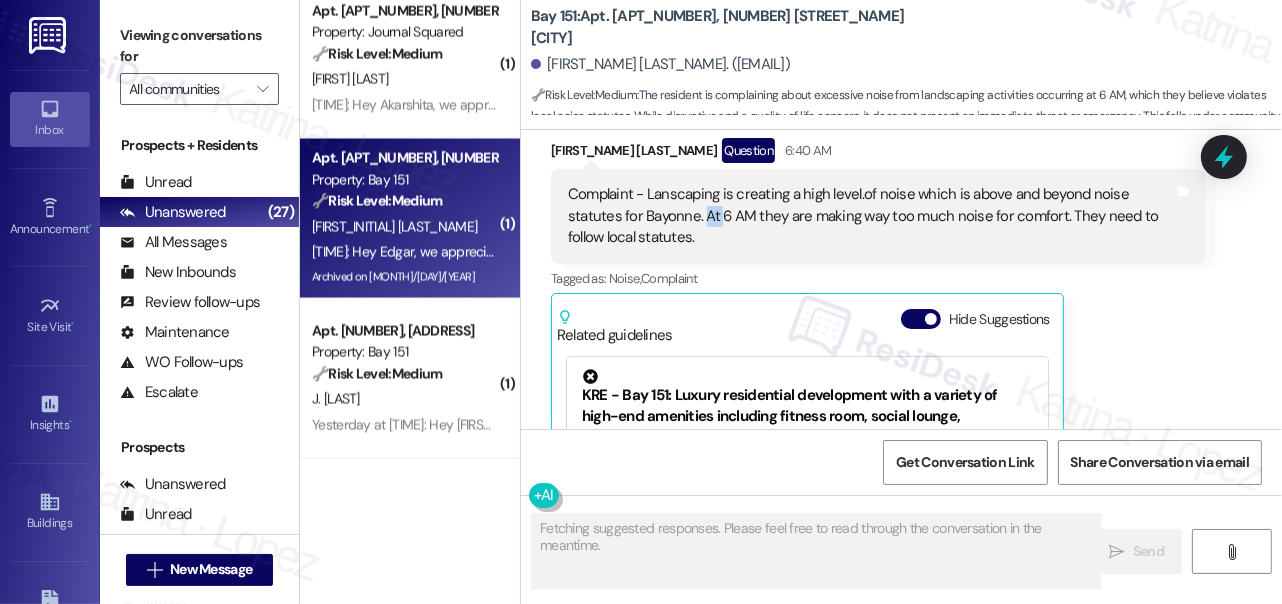 click on "Complaint - Lanscaping is creating a high level.of noise which is above and beyond noise statutes for Bayonne. At 6 AM they are making way too much noise for comfort. They need to follow local statutes." at bounding box center [871, 216] 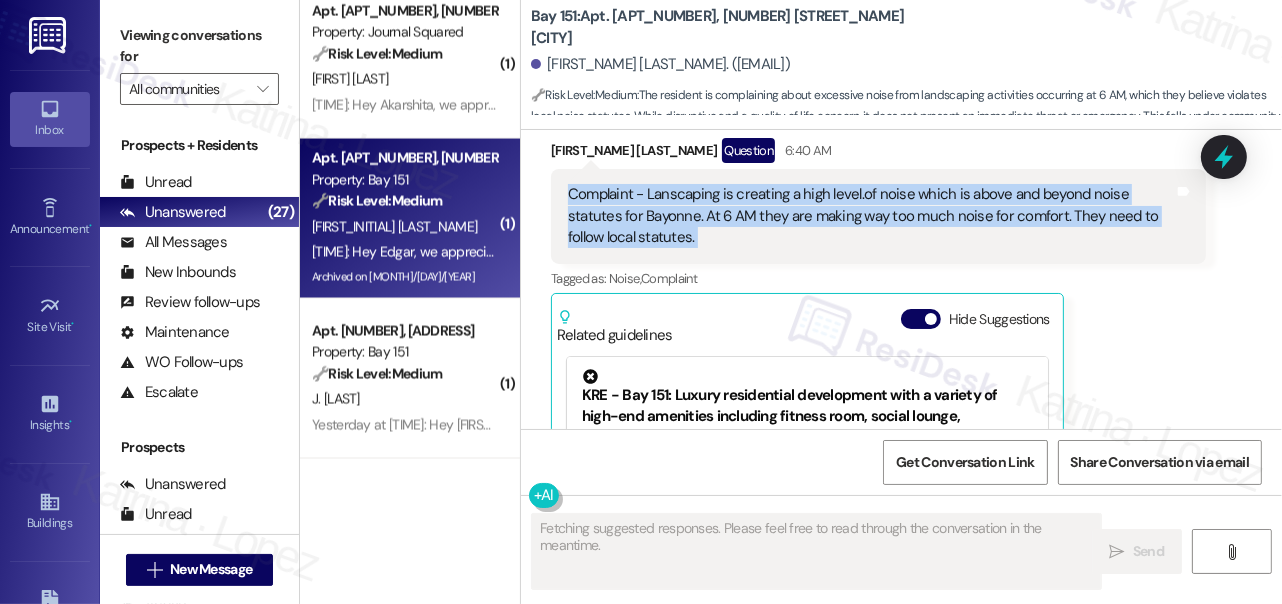 click on "Complaint - Lanscaping is creating a high level.of noise which is above and beyond noise statutes for Bayonne. At 6 AM they are making way too much noise for comfort. They need to follow local statutes." at bounding box center (871, 216) 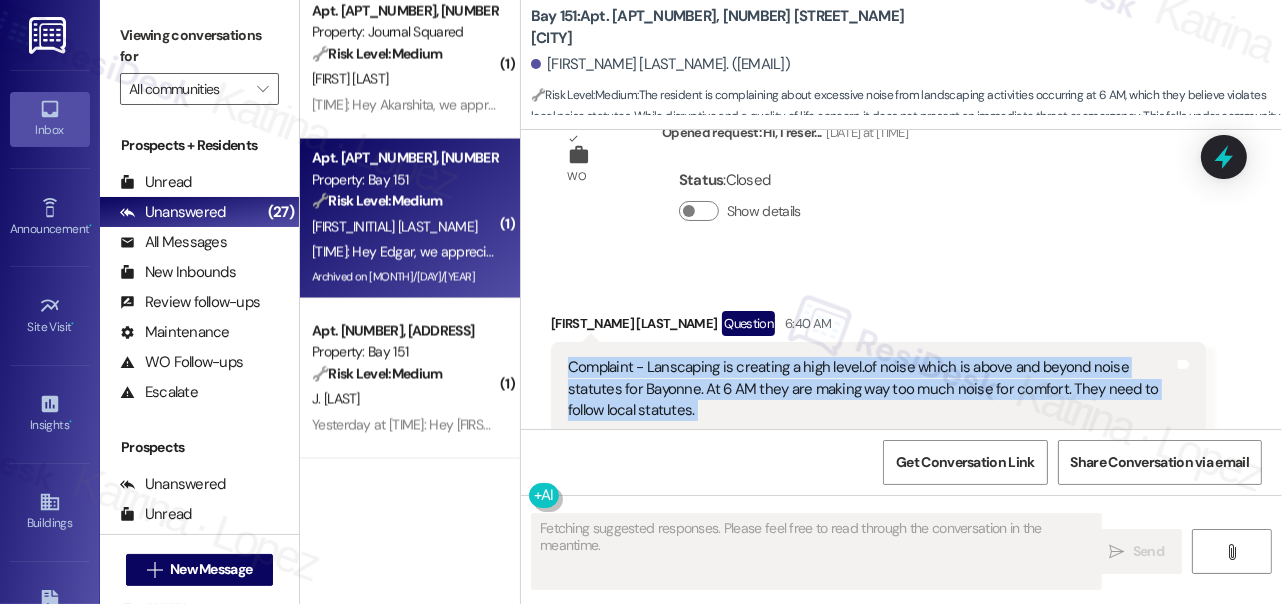 scroll, scrollTop: 15629, scrollLeft: 0, axis: vertical 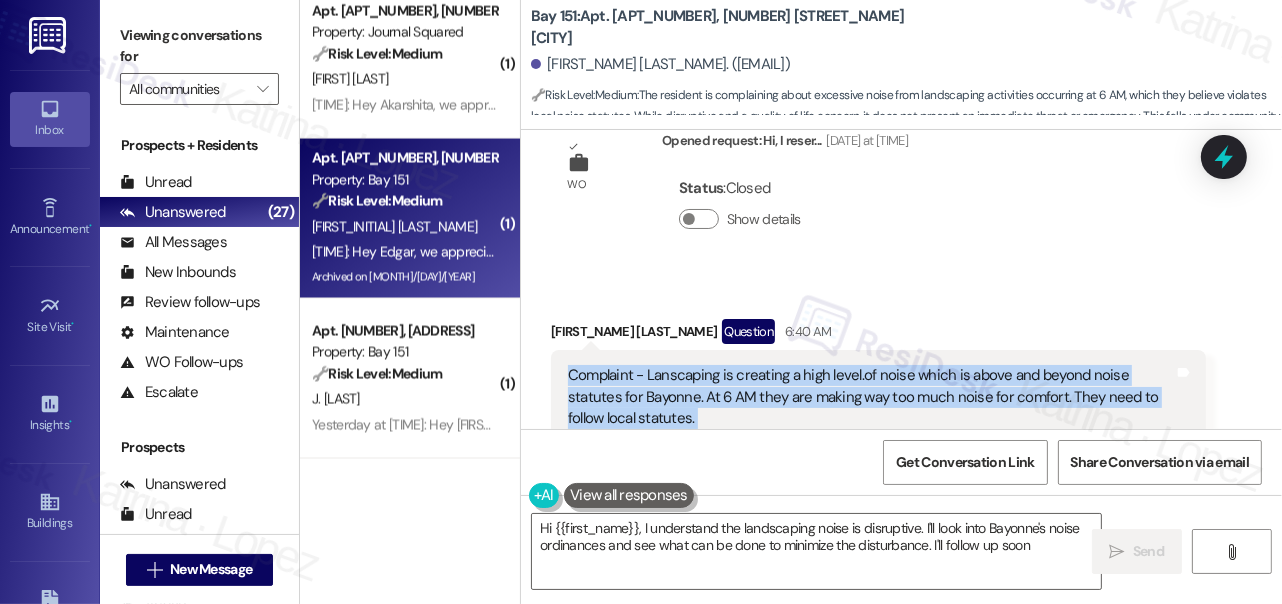 type on "Hi {{first_name}}, I understand the landscaping noise is disruptive. I'll look into Bayonne's noise ordinances and see what can be done to minimize the disturbance. I'll follow up soon!" 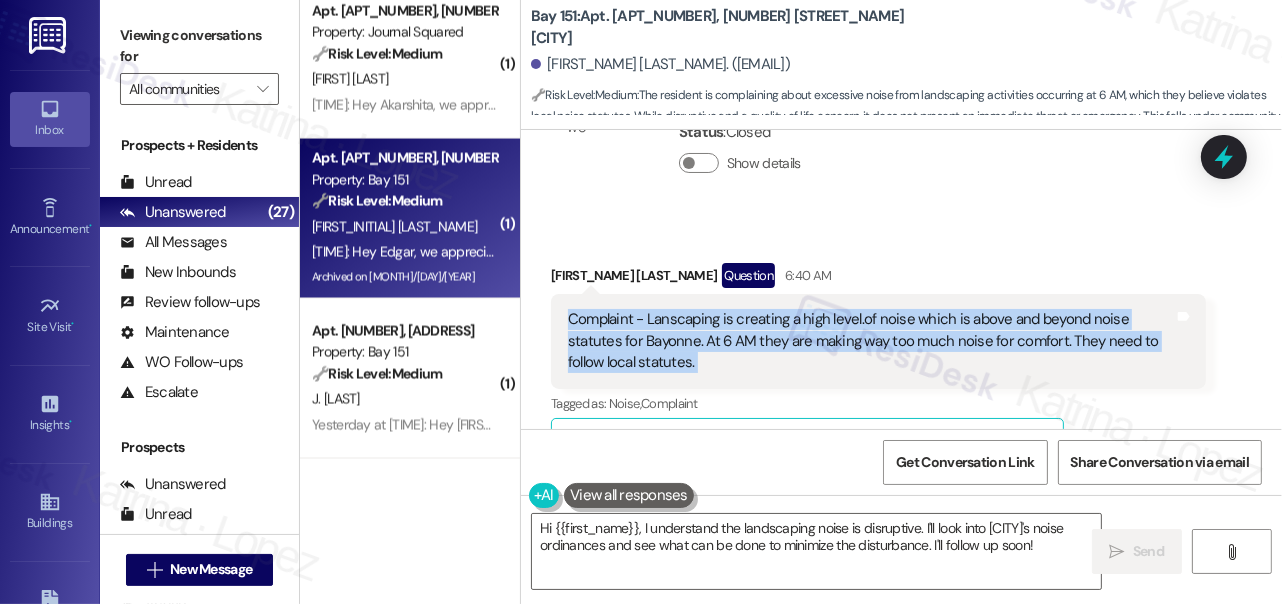 scroll, scrollTop: 15720, scrollLeft: 0, axis: vertical 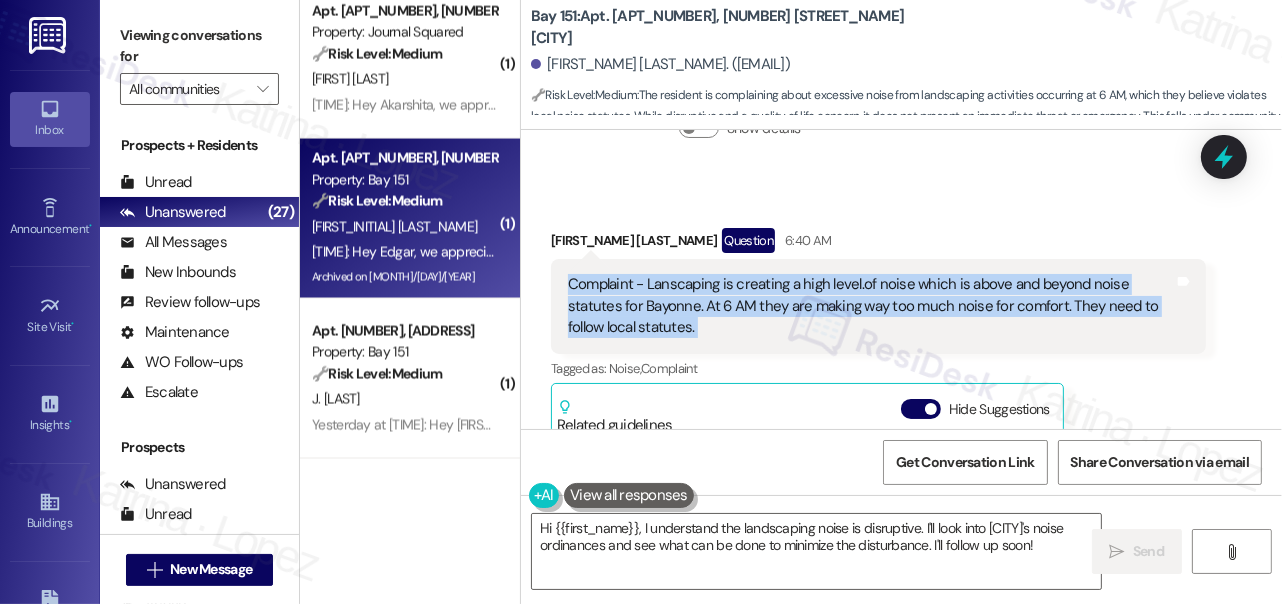 click on "Complaint - Lanscaping is creating a high level.of noise which is above and beyond noise statutes for Bayonne. At 6 AM they are making way too much noise for comfort. They need to follow local statutes." at bounding box center (871, 306) 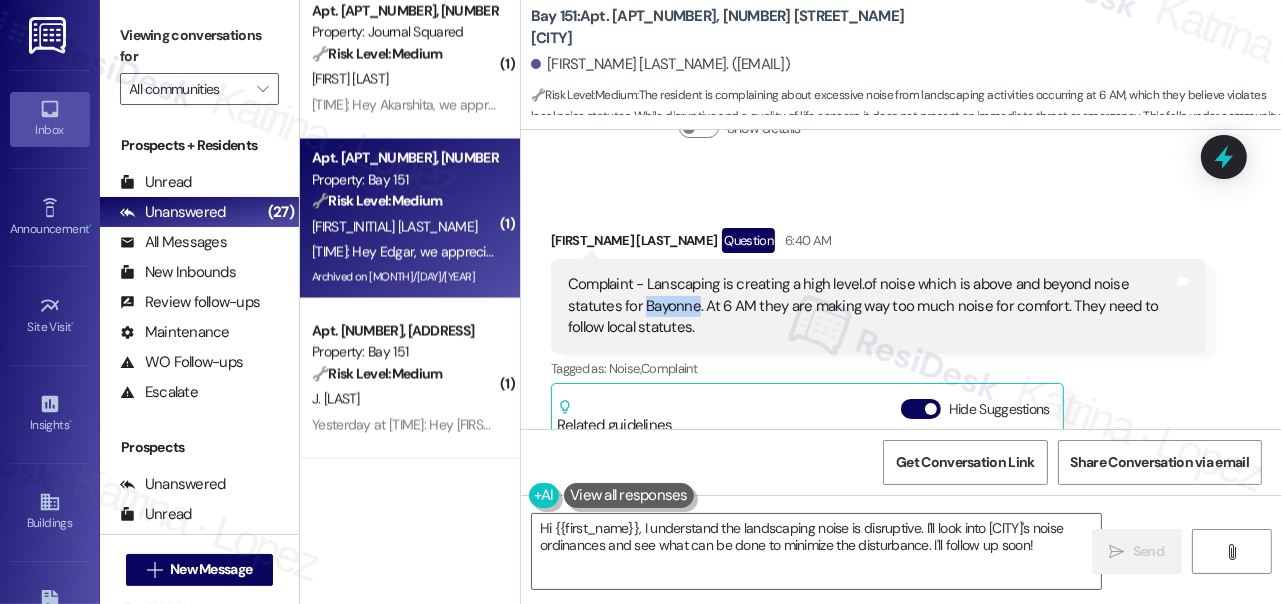 click on "Complaint - Lanscaping is creating a high level.of noise which is above and beyond noise statutes for Bayonne. At 6 AM they are making way too much noise for comfort. They need to follow local statutes." at bounding box center [871, 306] 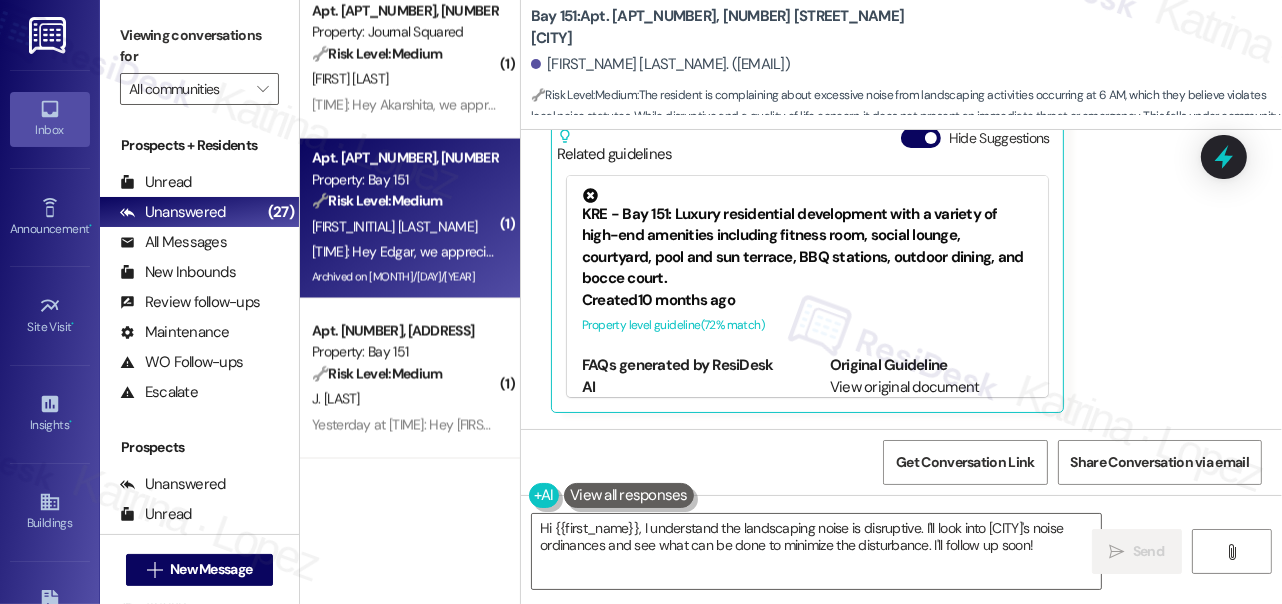 scroll, scrollTop: 15992, scrollLeft: 0, axis: vertical 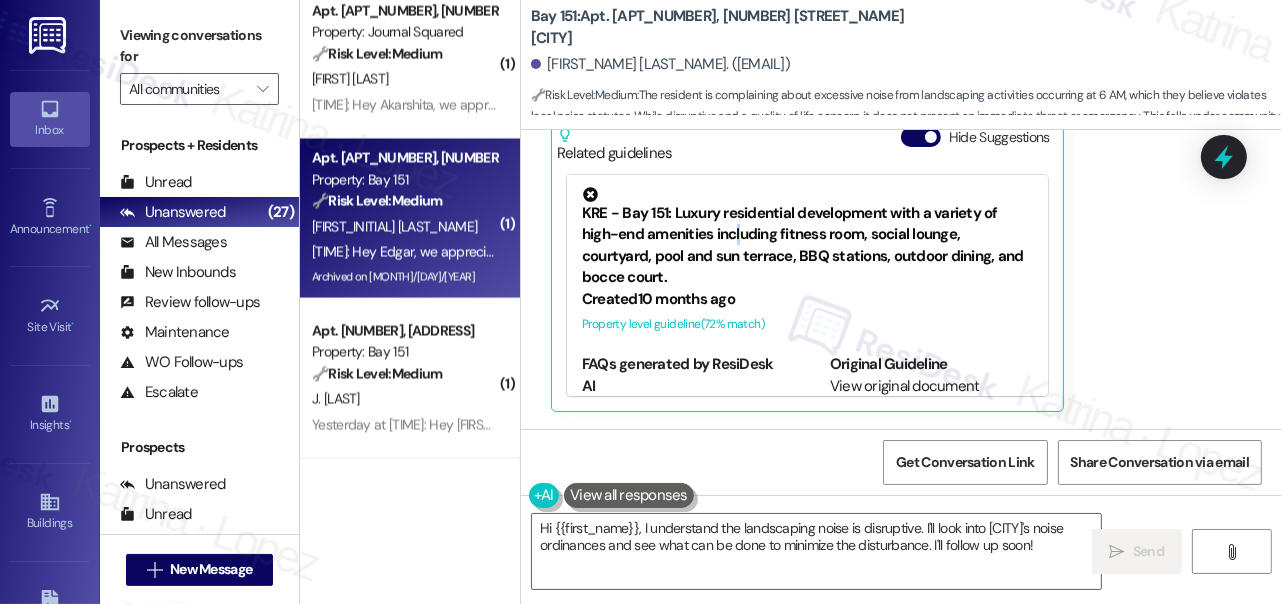 click on "KRE - Bay 151: Luxury residential development with a variety of high-end amenities including fitness room, social lounge, courtyard, pool and sun terrace, BBQ stations, outdoor dining, and bocce court." at bounding box center [807, 238] 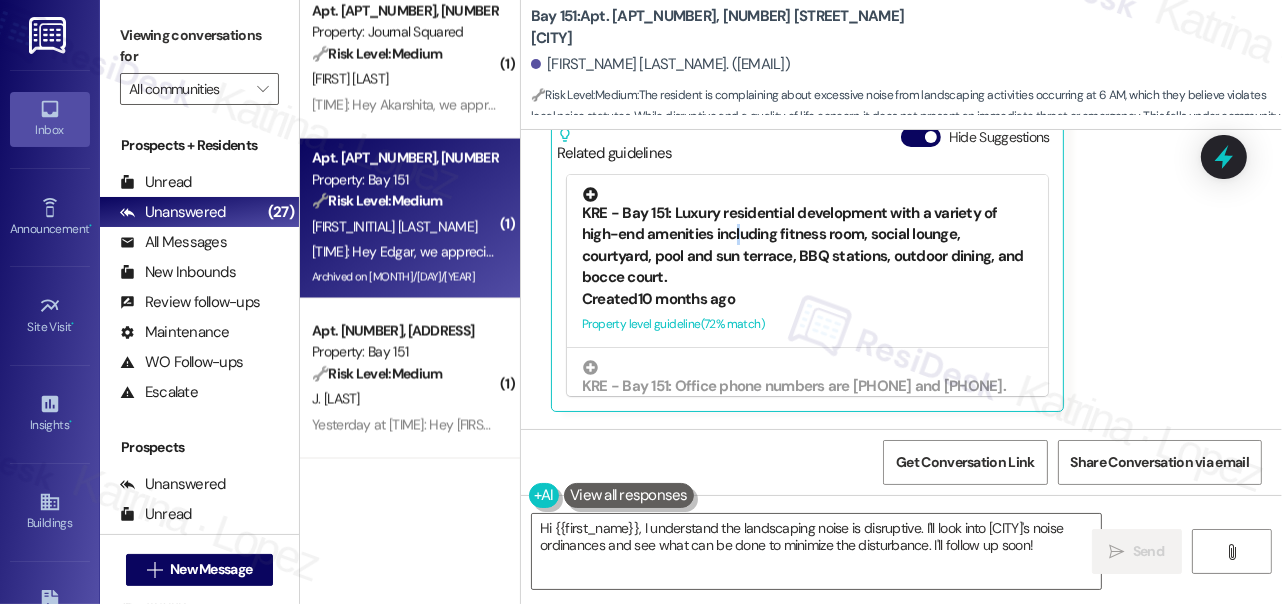 click on "KRE - Bay 151: Luxury residential development with a variety of high-end amenities including fitness room, social lounge, courtyard, pool and sun terrace, BBQ stations, outdoor dining, and bocce court." at bounding box center [807, 238] 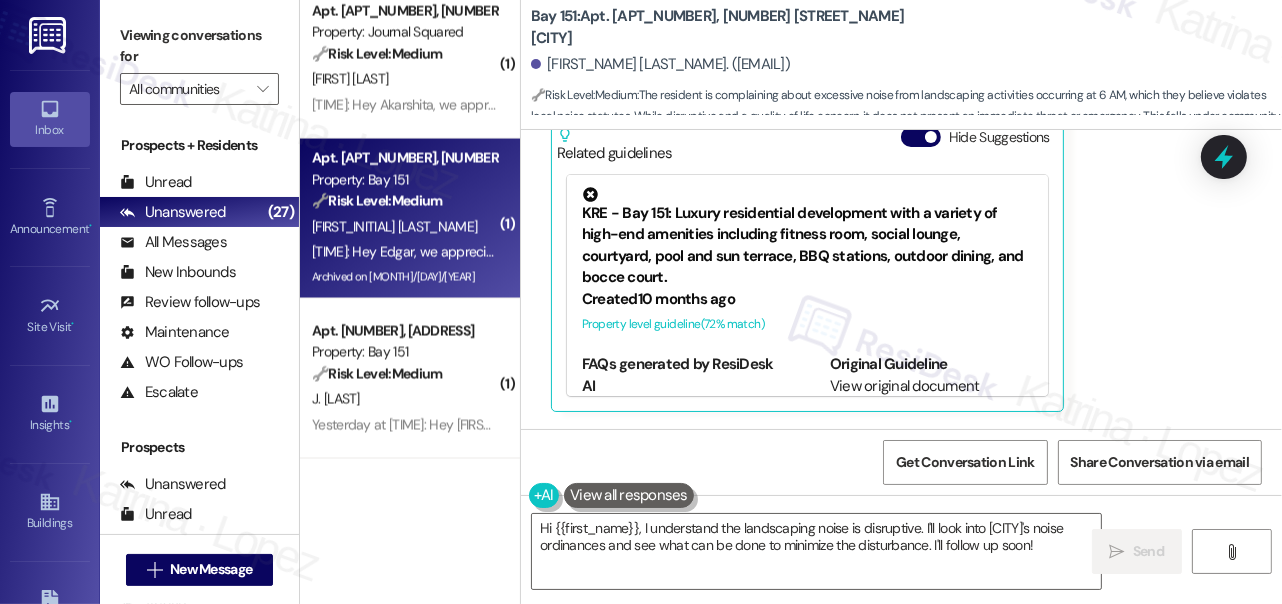 scroll, scrollTop: 90, scrollLeft: 0, axis: vertical 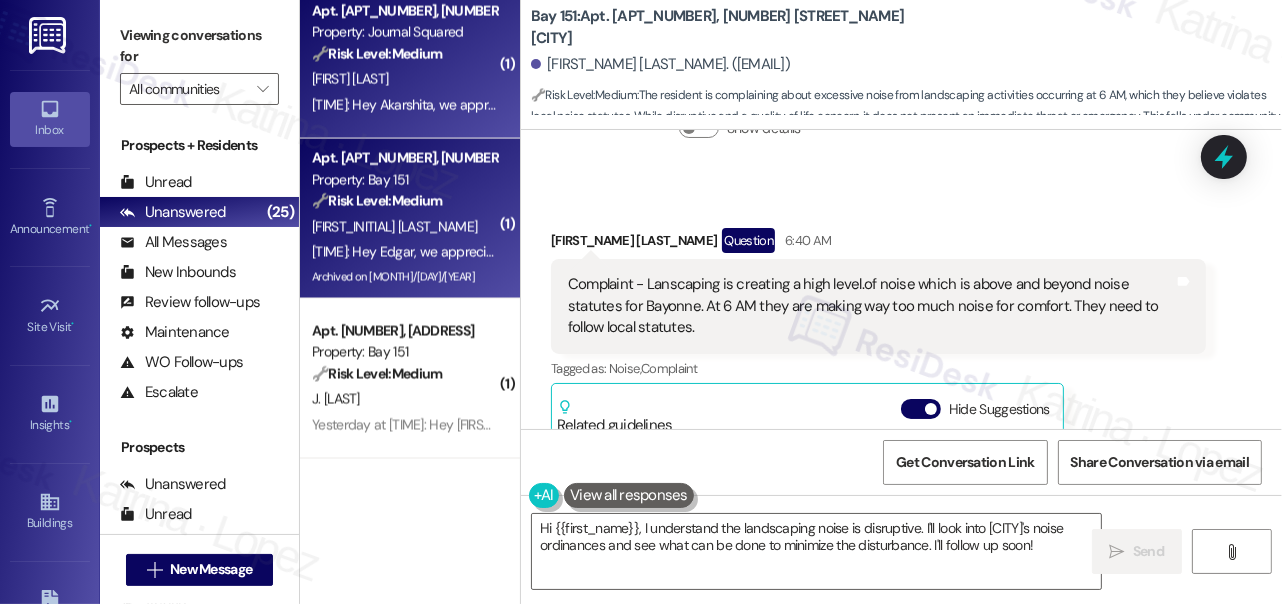click on "A. Shankar" at bounding box center (404, 79) 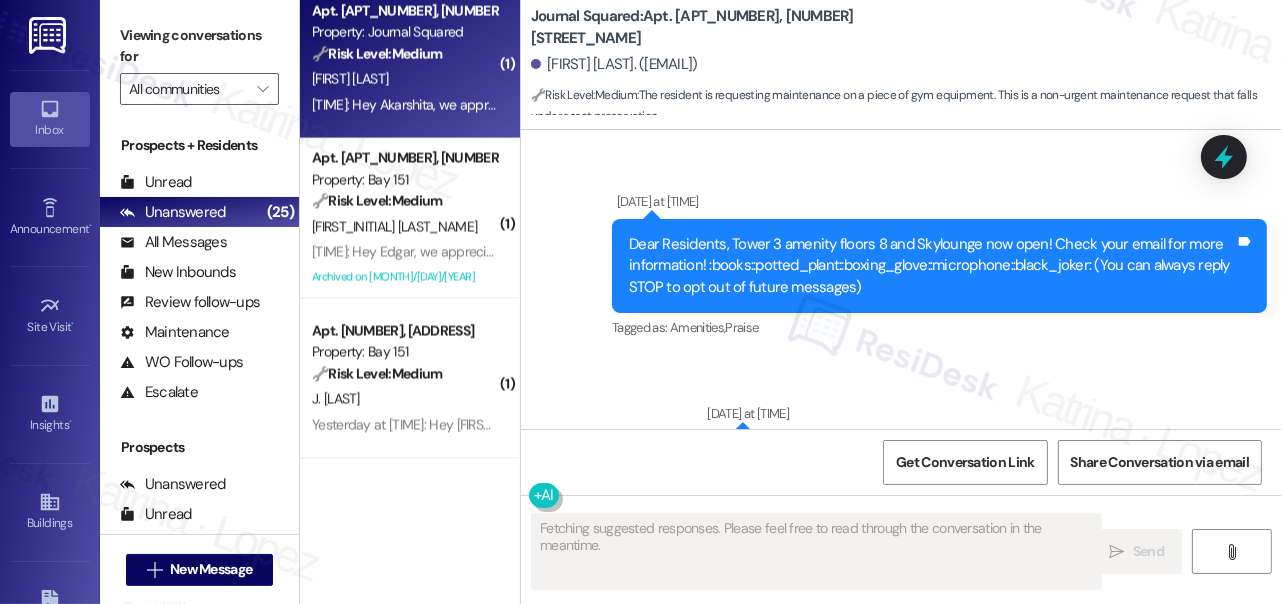 type on "Fetching suggested responses. Please feel free to read through the conversation in the meantime." 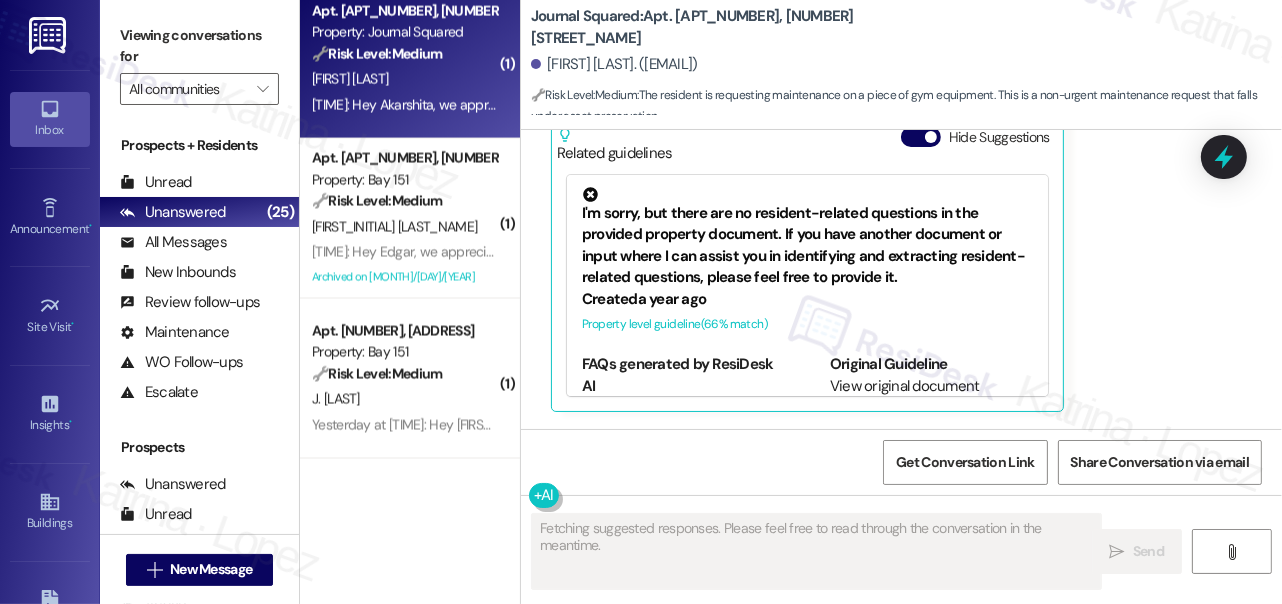 scroll, scrollTop: 20221, scrollLeft: 0, axis: vertical 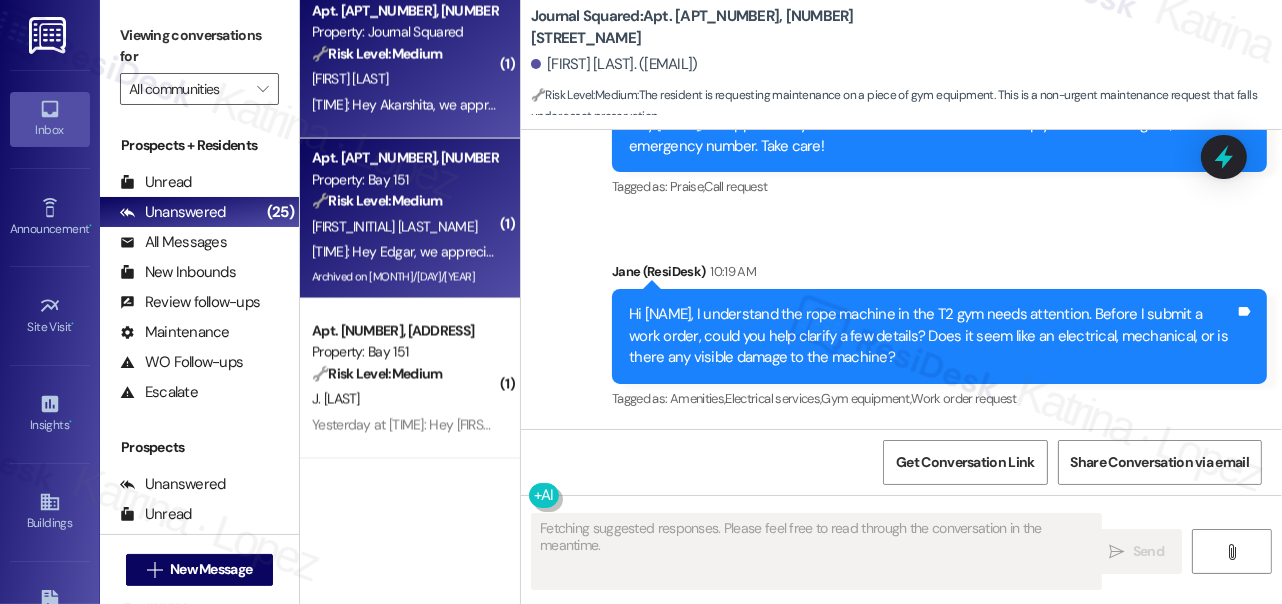 click on "Apt. 3402, 225 Chosin Few Way Property: Bay 151 🔧  Risk Level:  Medium The resident is complaining about excessive noise from landscaping activities occurring at 6 AM, which they believe violates local noise statutes. While disruptive and a quality of life concern, it does not present an immediate threat or emergency. This falls under community concerns and potential policy violations, but without immediate risk. E. Cancinos 6:40 AM: Hey Edgar, we appreciate your text! We'll be back at 11AM to help you out. If it's urgent, dial our emergency number. Take care! 6:40 AM: Hey Edgar, we appreciate your text! We'll be back at 11AM to help you out. If it's urgent, dial our emergency number. Take care! Archived on 05/02/2024" at bounding box center [410, 219] 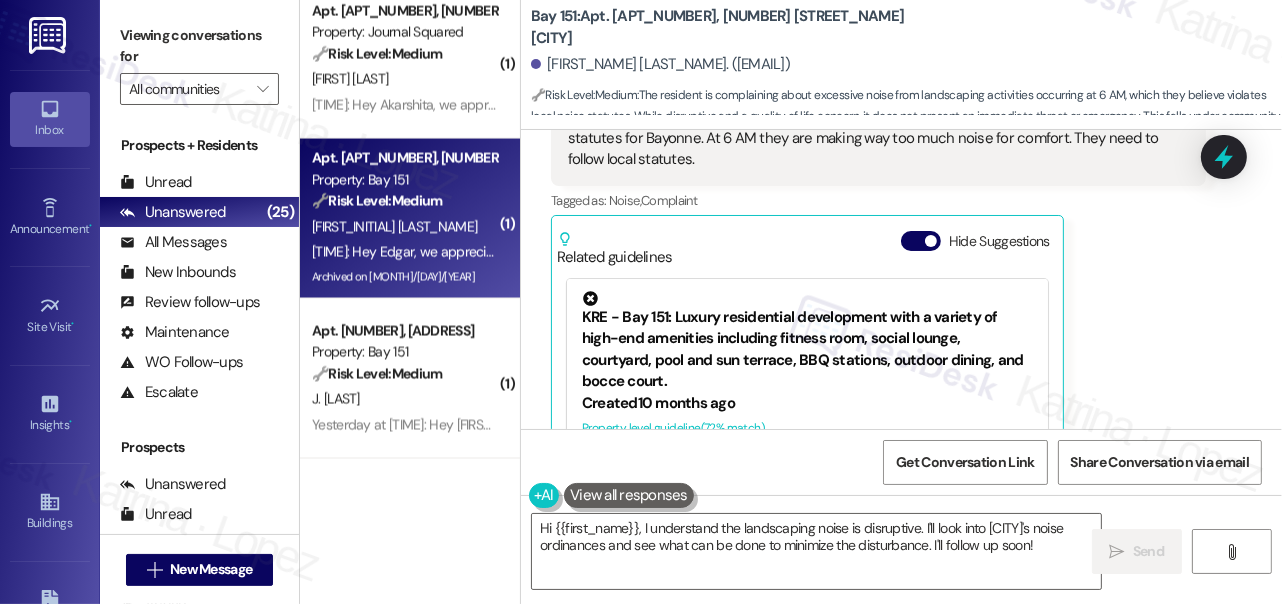 scroll, scrollTop: 15710, scrollLeft: 0, axis: vertical 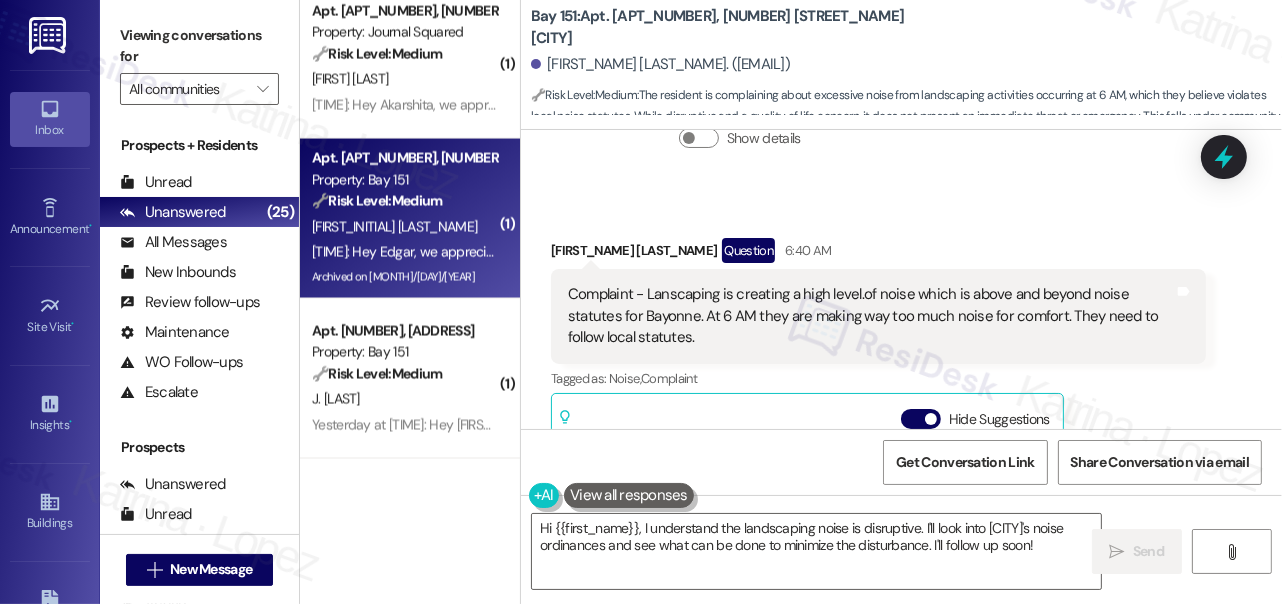 click on "Complaint - Lanscaping is creating a high level.of noise which is above and beyond noise statutes for Bayonne. At 6 AM they are making way too much noise for comfort. They need to follow local statutes." at bounding box center [871, 316] 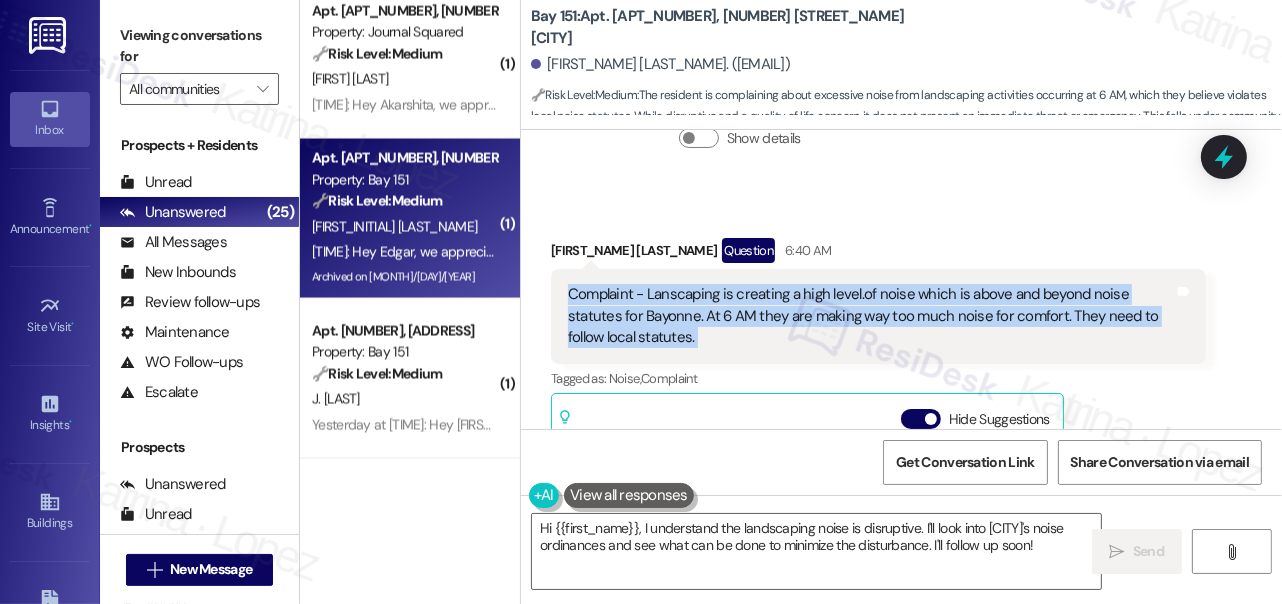 click on "Complaint - Lanscaping is creating a high level.of noise which is above and beyond noise statutes for Bayonne. At 6 AM they are making way too much noise for comfort. They need to follow local statutes." at bounding box center (871, 316) 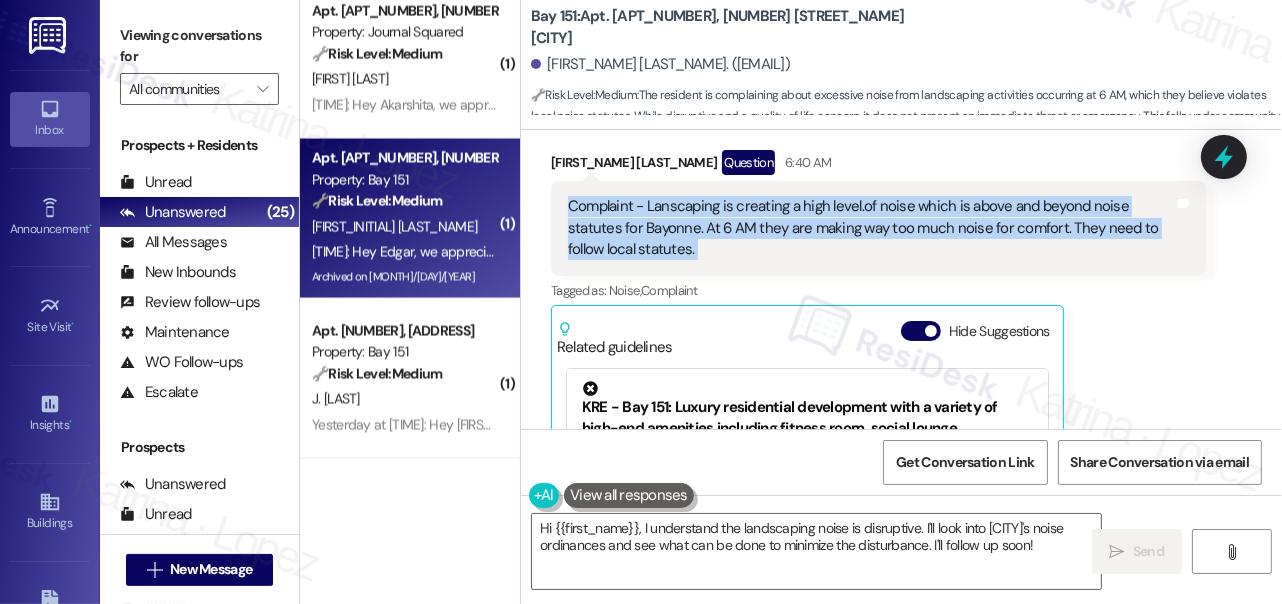 scroll, scrollTop: 15892, scrollLeft: 0, axis: vertical 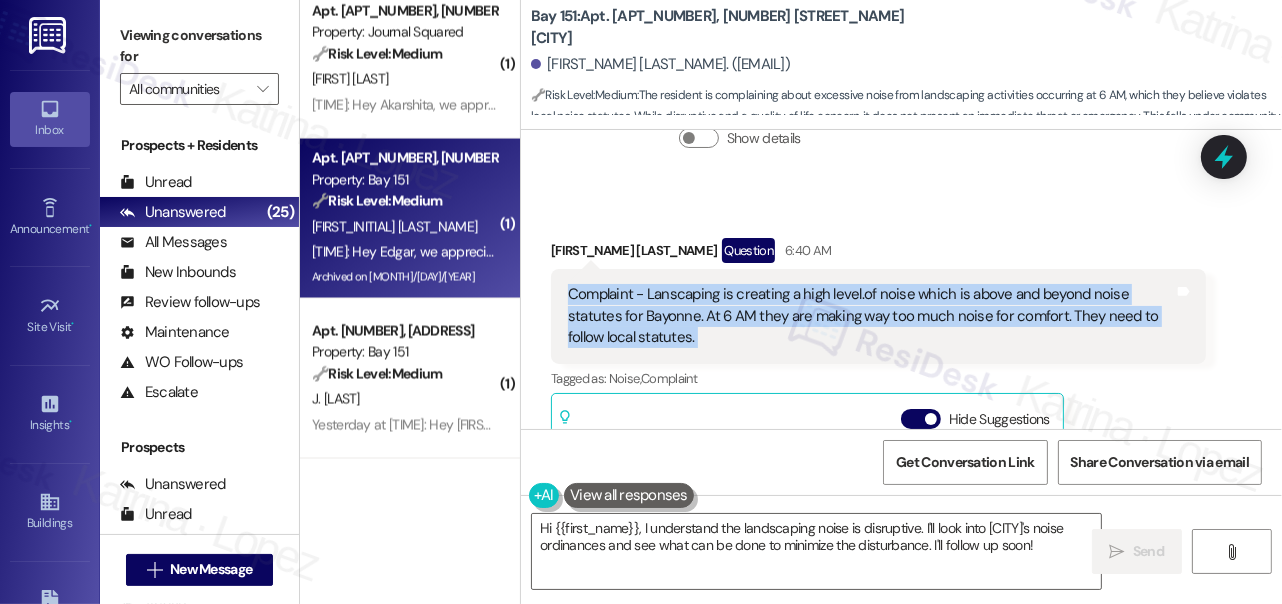 click on "Complaint - Lanscaping is creating a high level.of noise which is above and beyond noise statutes for Bayonne. At 6 AM they are making way too much noise for comfort. They need to follow local statutes." at bounding box center (871, 316) 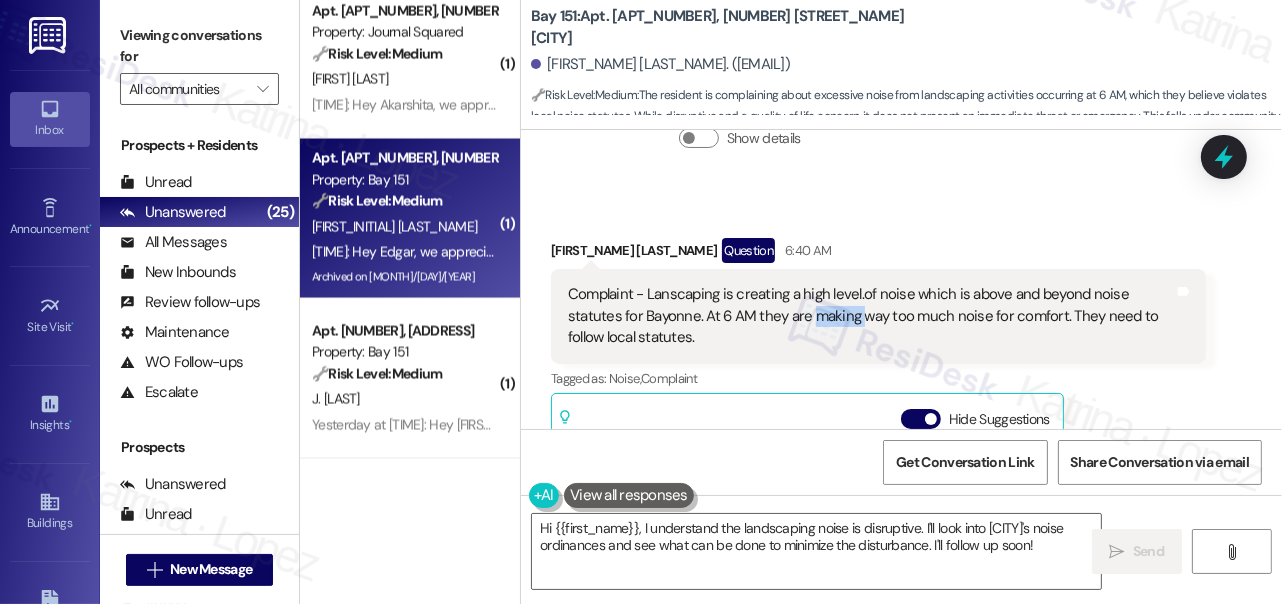click on "Complaint - Lanscaping is creating a high level.of noise which is above and beyond noise statutes for Bayonne. At 6 AM they are making way too much noise for comfort. They need to follow local statutes." at bounding box center (871, 316) 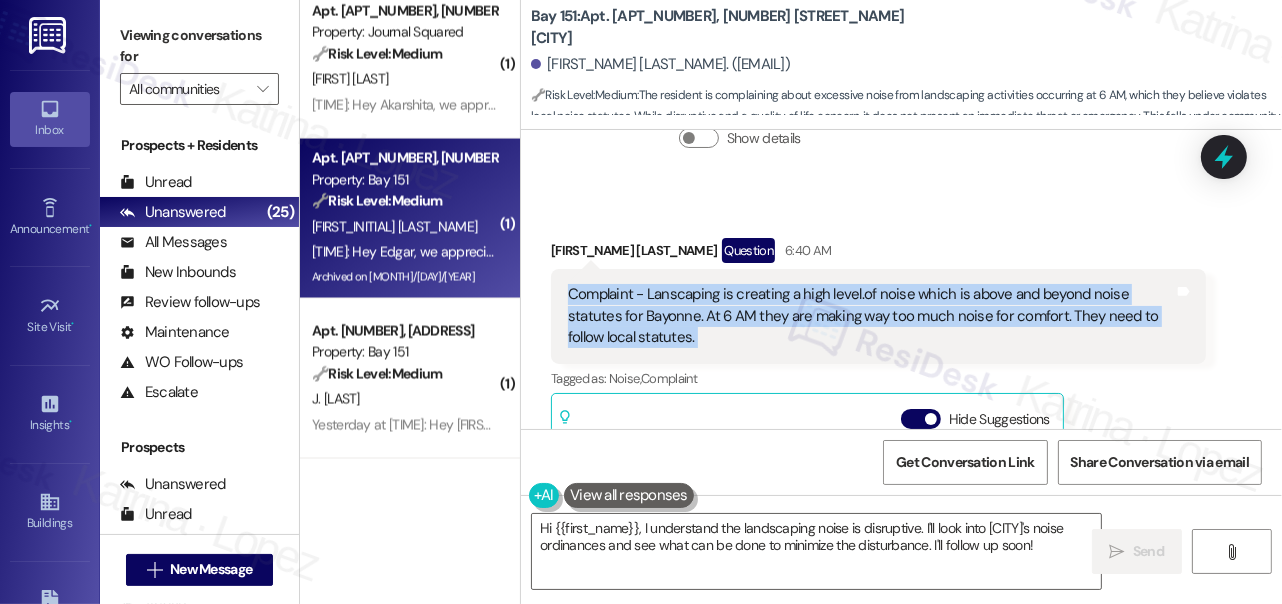 click on "Complaint - Lanscaping is creating a high level.of noise which is above and beyond noise statutes for Bayonne. At 6 AM they are making way too much noise for comfort. They need to follow local statutes." at bounding box center [871, 316] 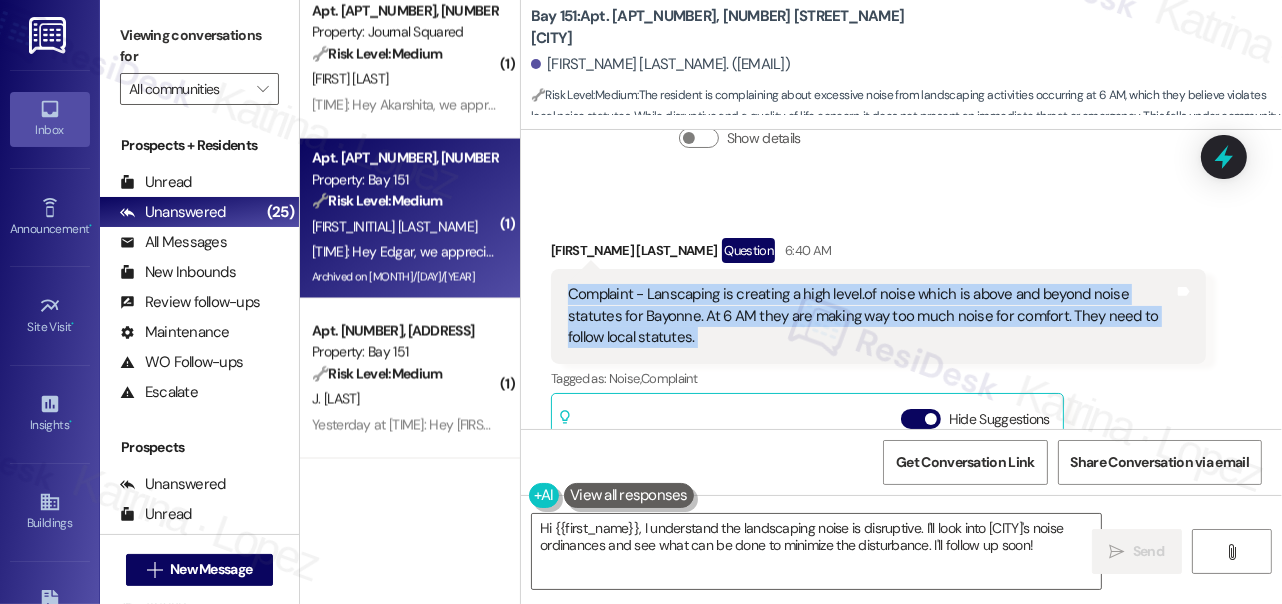 click on "Complaint - Lanscaping is creating a high level.of noise which is above and beyond noise statutes for Bayonne. At 6 AM they are making way too much noise for comfort. They need to follow local statutes." at bounding box center [871, 316] 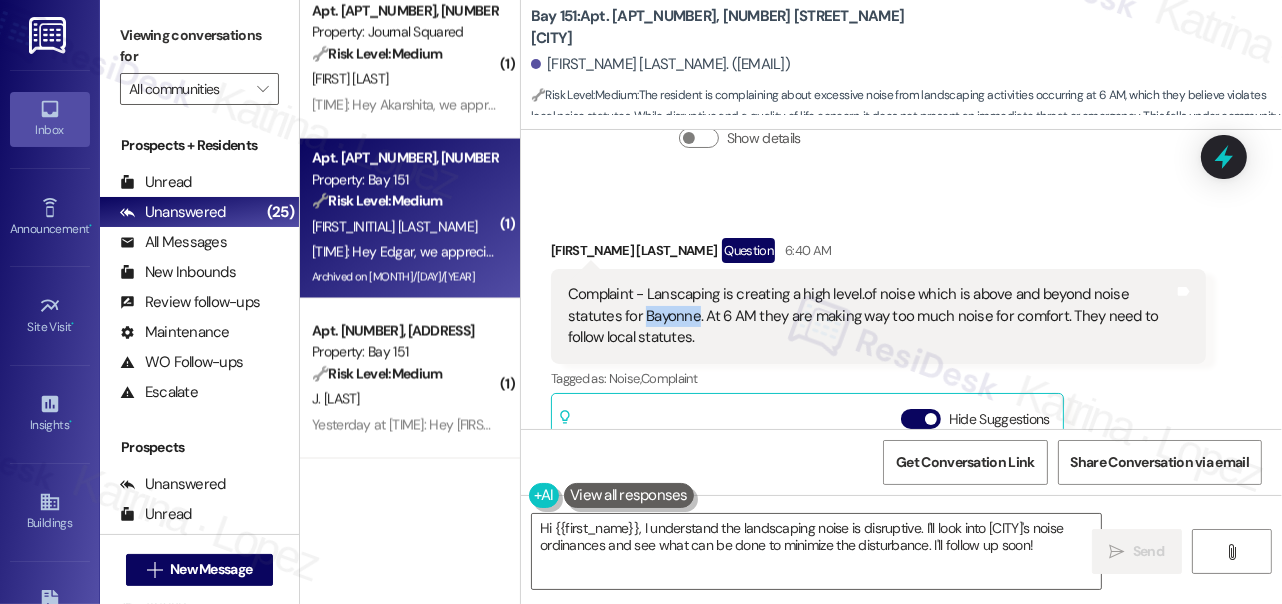 click on "Complaint - Lanscaping is creating a high level.of noise which is above and beyond noise statutes for Bayonne. At 6 AM they are making way too much noise for comfort. They need to follow local statutes." at bounding box center [871, 316] 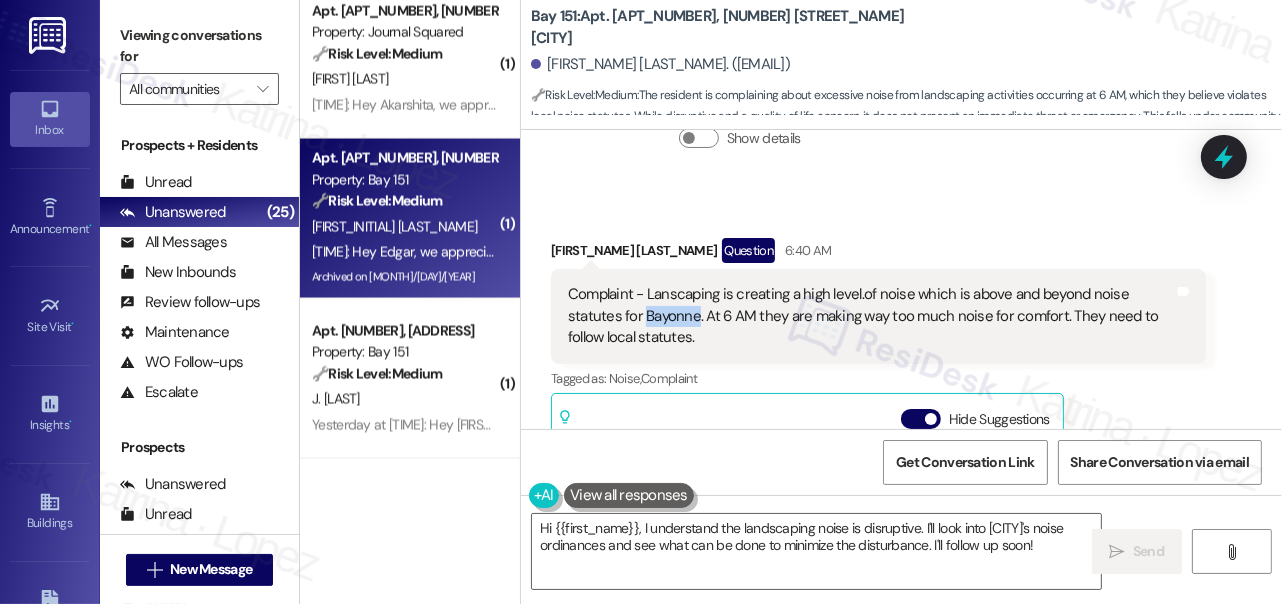click on "Complaint - Lanscaping is creating a high level.of noise which is above and beyond noise statutes for Bayonne. At 6 AM they are making way too much noise for comfort. They need to follow local statutes." at bounding box center (871, 316) 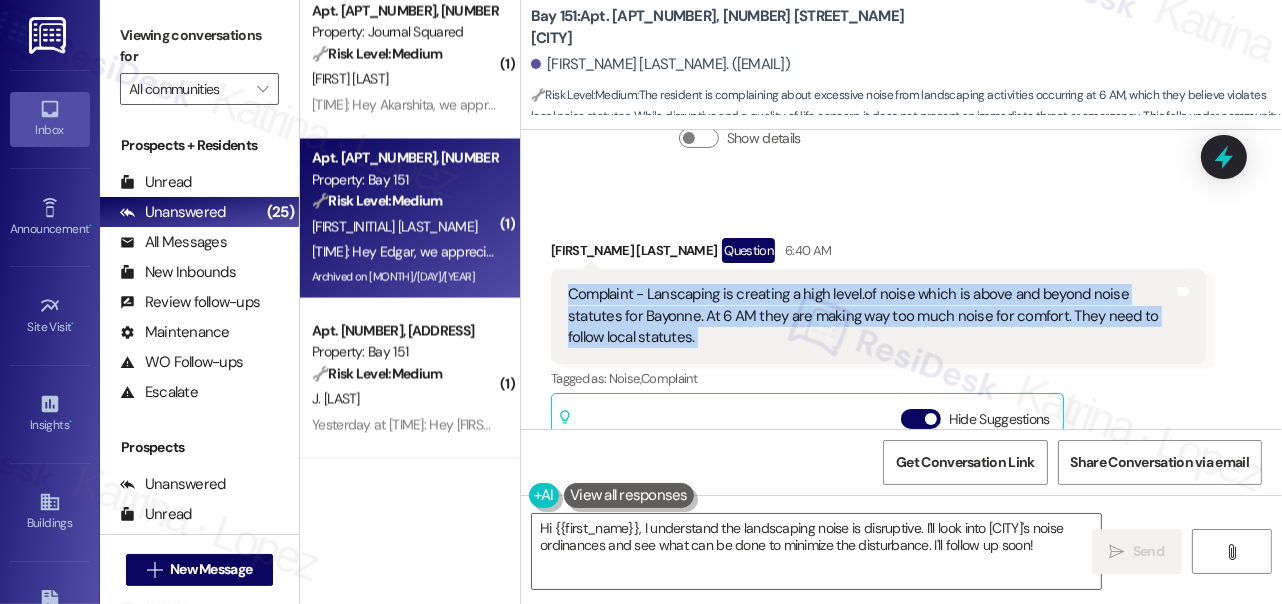 click on "Complaint - Lanscaping is creating a high level.of noise which is above and beyond noise statutes for Bayonne. At 6 AM they are making way too much noise for comfort. They need to follow local statutes." at bounding box center (871, 316) 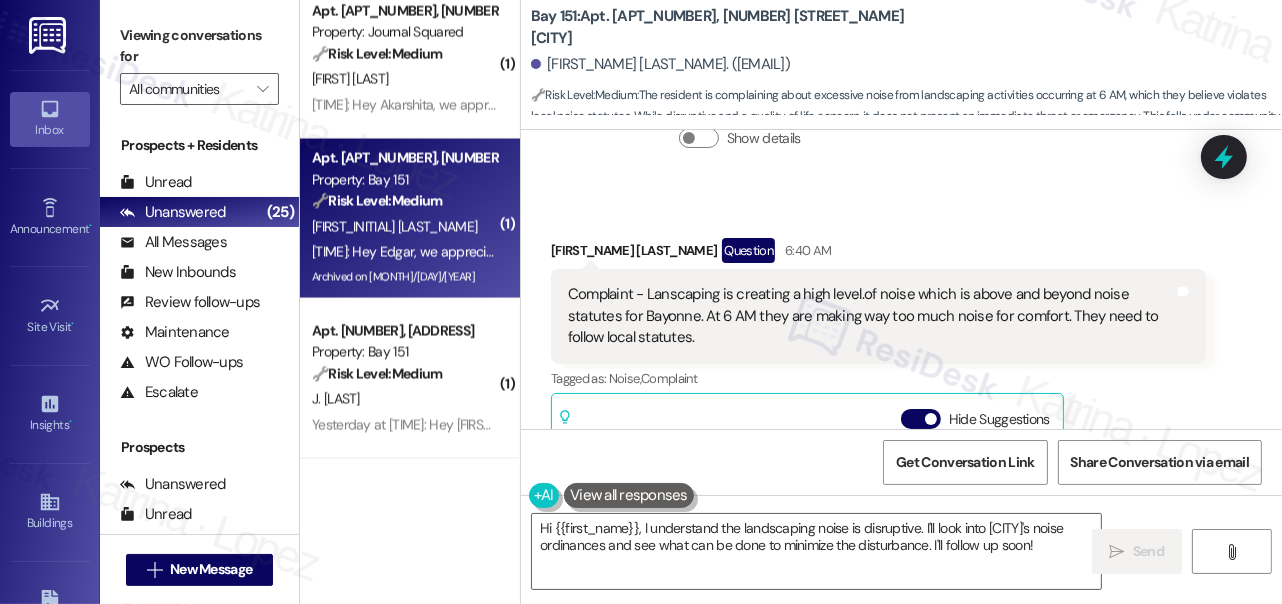 click on "Viewing conversations for All communities " at bounding box center (199, 62) 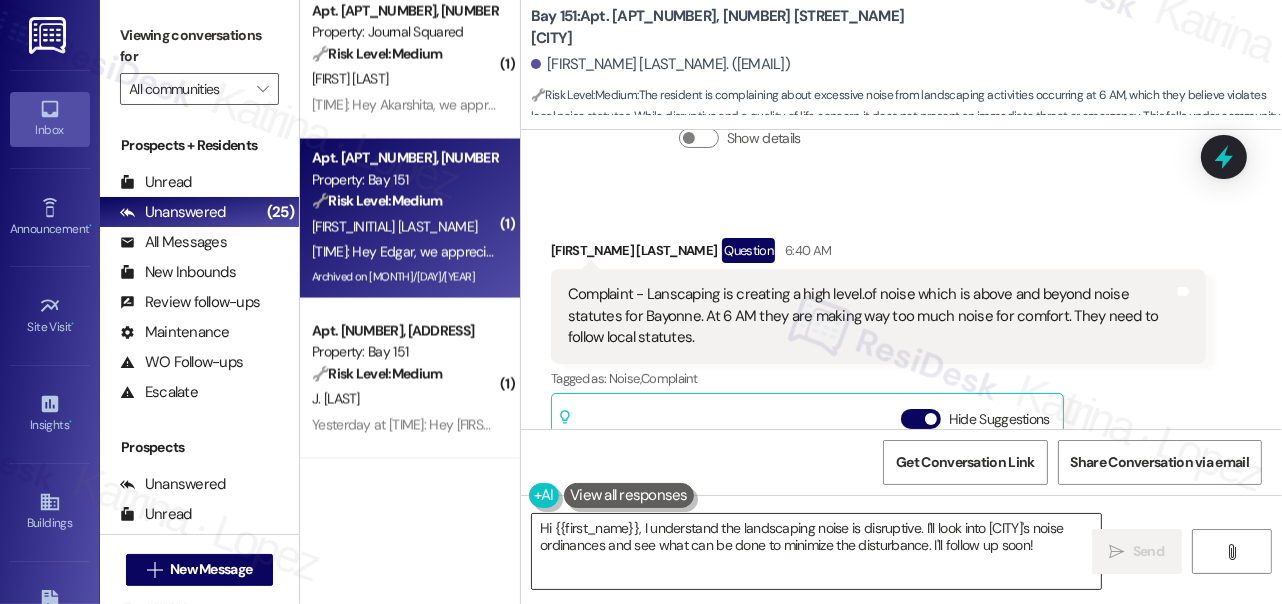 click on "Hi {{first_name}}, I understand the landscaping noise is disruptive. I'll look into Bayonne's noise ordinances and see what can be done to minimize the disturbance. I'll follow up soon!" at bounding box center (816, 551) 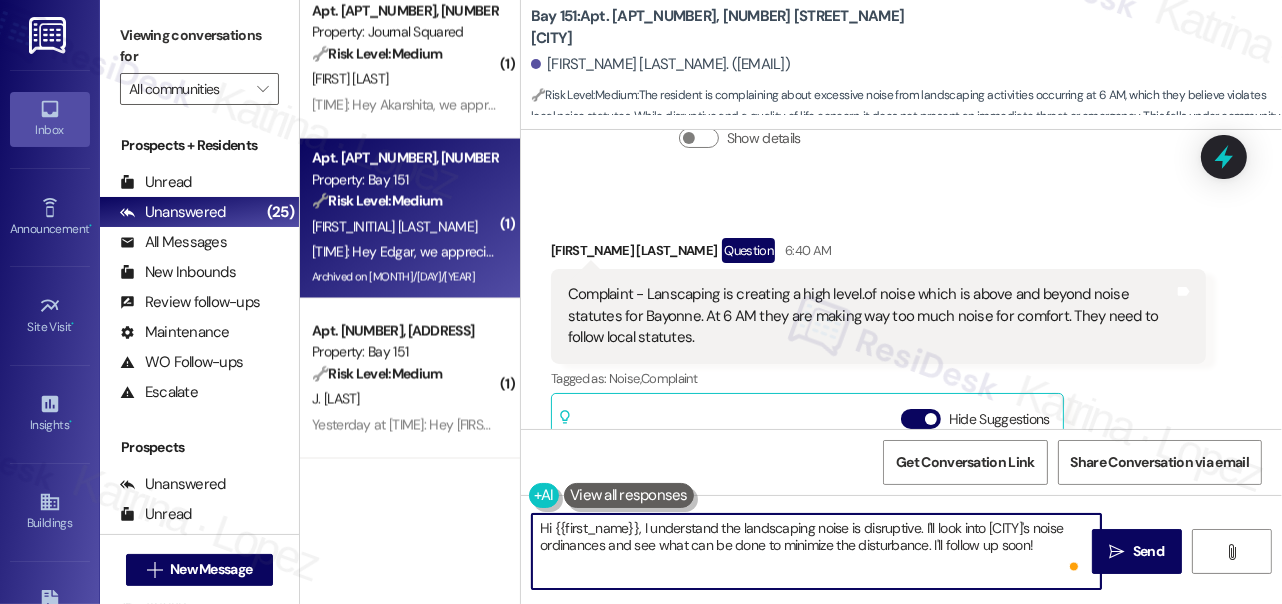 click on "Complaint - Lanscaping is creating a high level.of noise which is above and beyond noise statutes for Bayonne. At 6 AM they are making way too much noise for comfort. They need to follow local statutes." at bounding box center (871, 316) 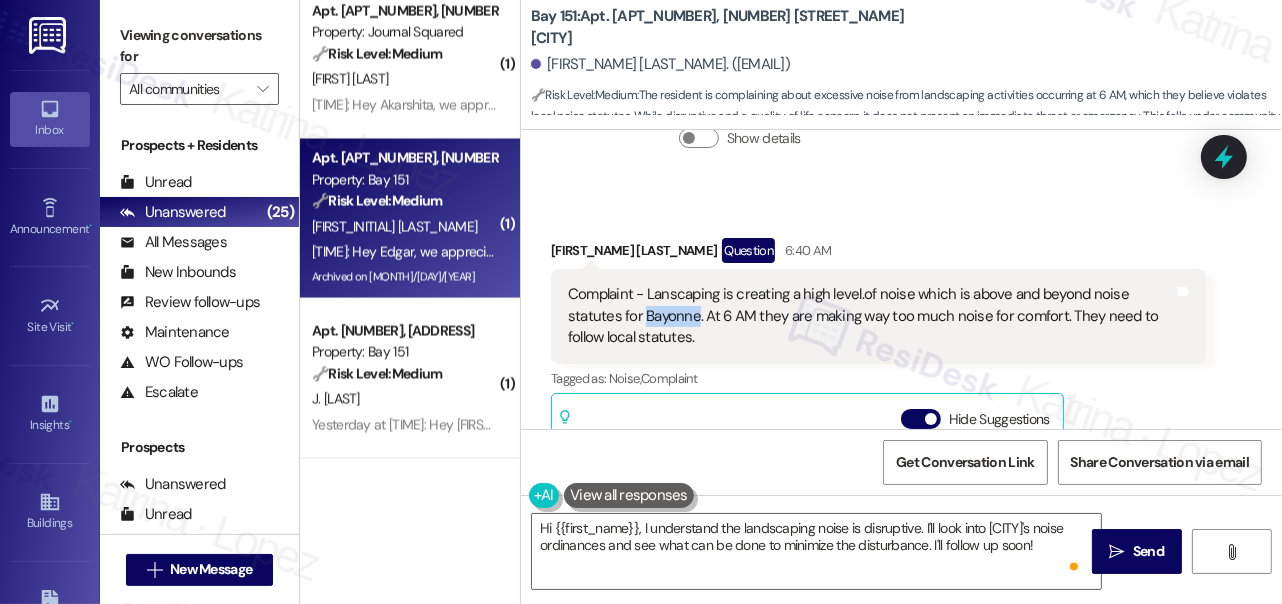 click on "Complaint - Lanscaping is creating a high level.of noise which is above and beyond noise statutes for Bayonne. At 6 AM they are making way too much noise for comfort. They need to follow local statutes." at bounding box center [871, 316] 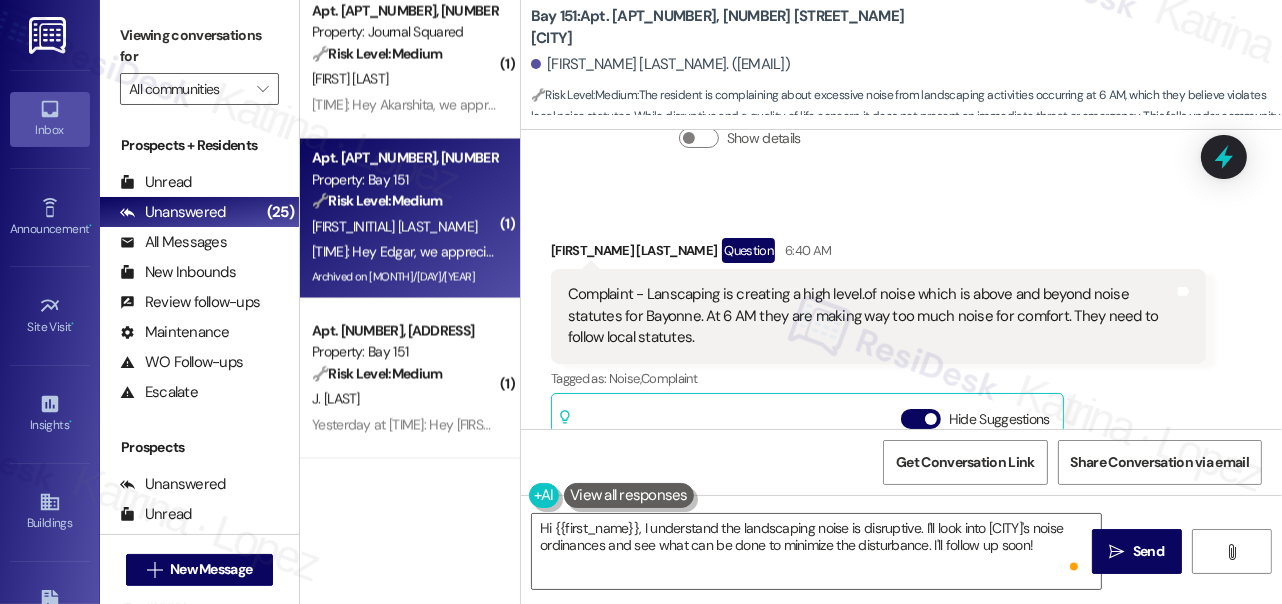 click on "Complaint - Lanscaping is creating a high level.of noise which is above and beyond noise statutes for Bayonne. At 6 AM they are making way too much noise for comfort. They need to follow local statutes." at bounding box center (871, 316) 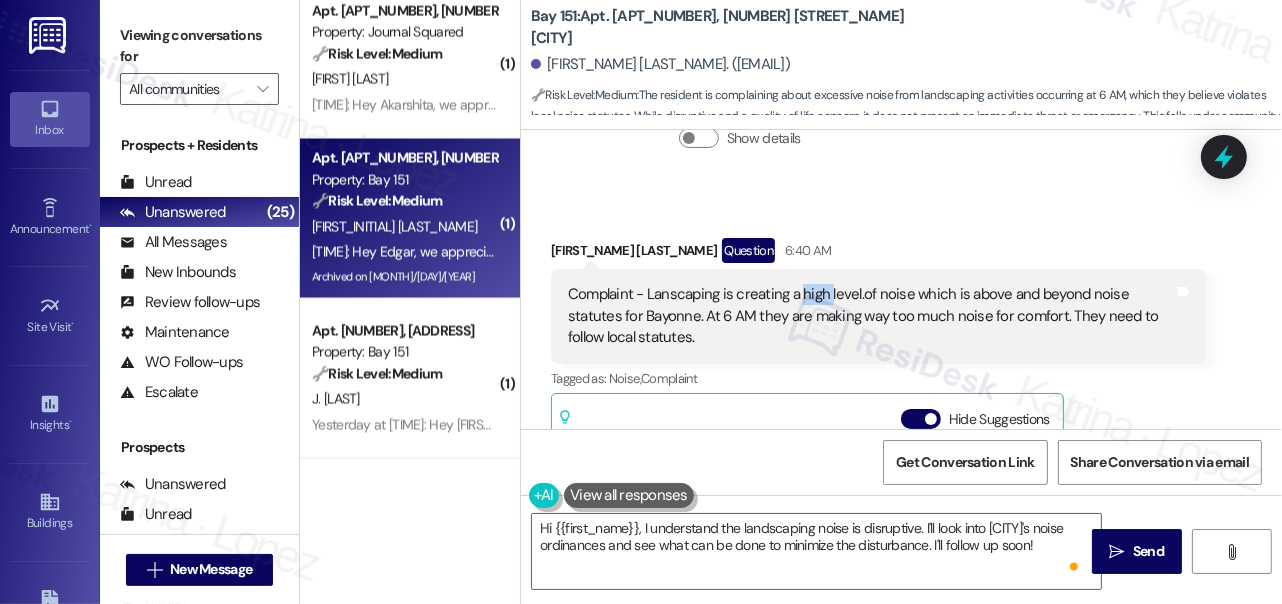 click on "Complaint - Lanscaping is creating a high level.of noise which is above and beyond noise statutes for Bayonne. At 6 AM they are making way too much noise for comfort. They need to follow local statutes." at bounding box center (871, 316) 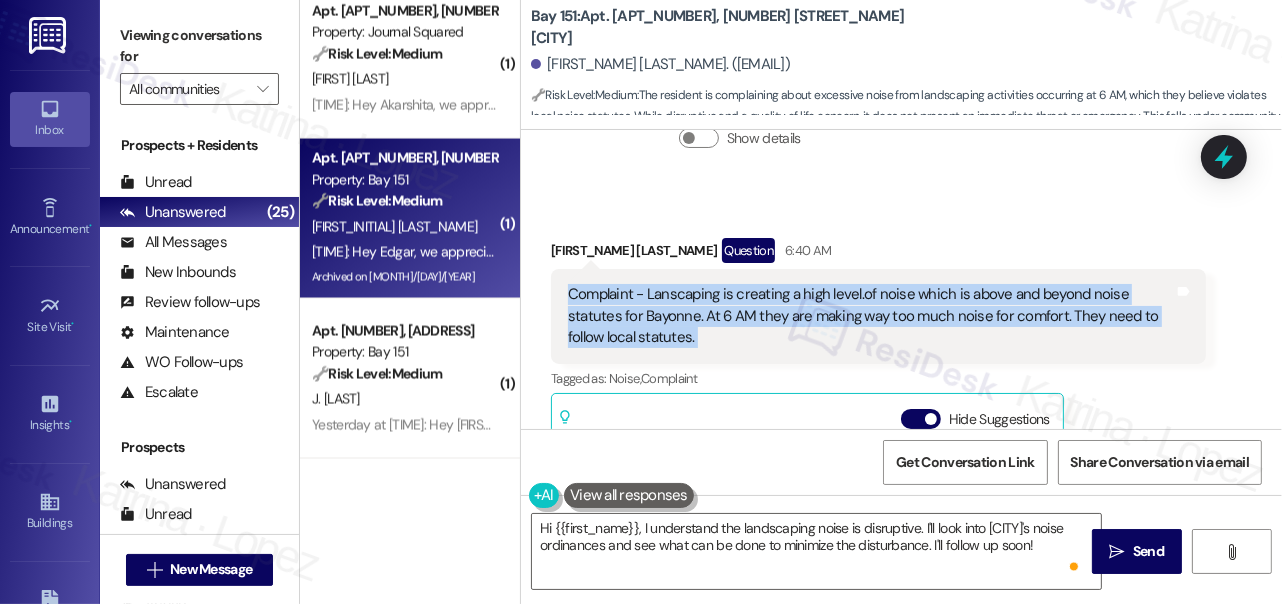 click on "Complaint - Lanscaping is creating a high level.of noise which is above and beyond noise statutes for Bayonne. At 6 AM they are making way too much noise for comfort. They need to follow local statutes." at bounding box center (871, 316) 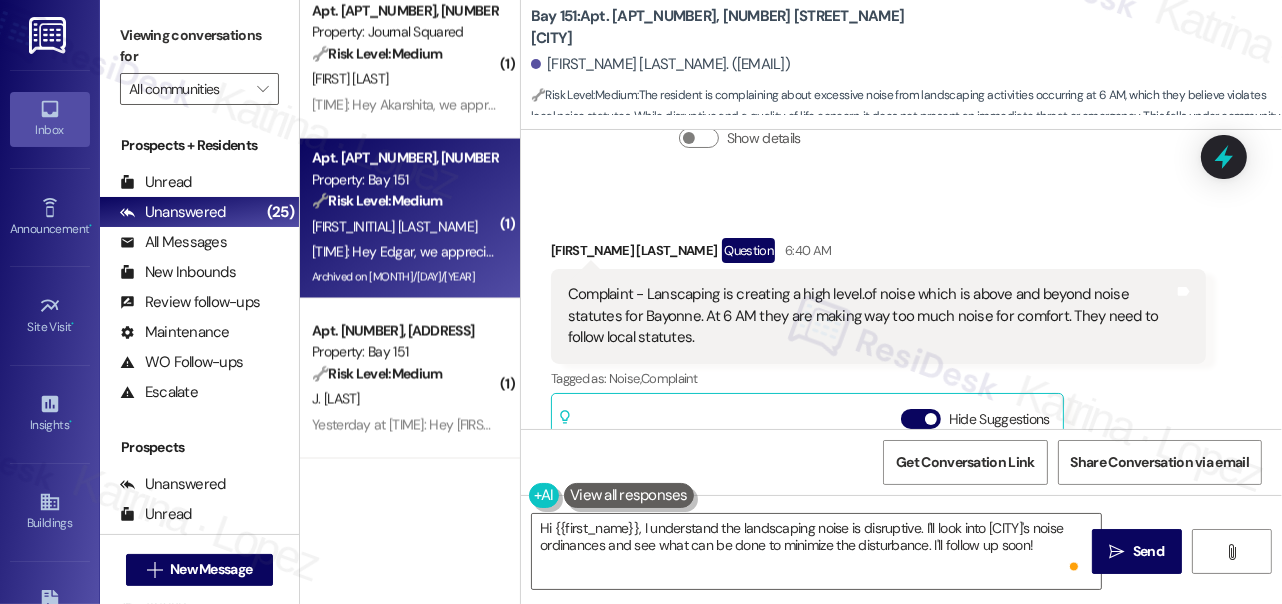 click on "Viewing conversations for All communities " at bounding box center [199, 62] 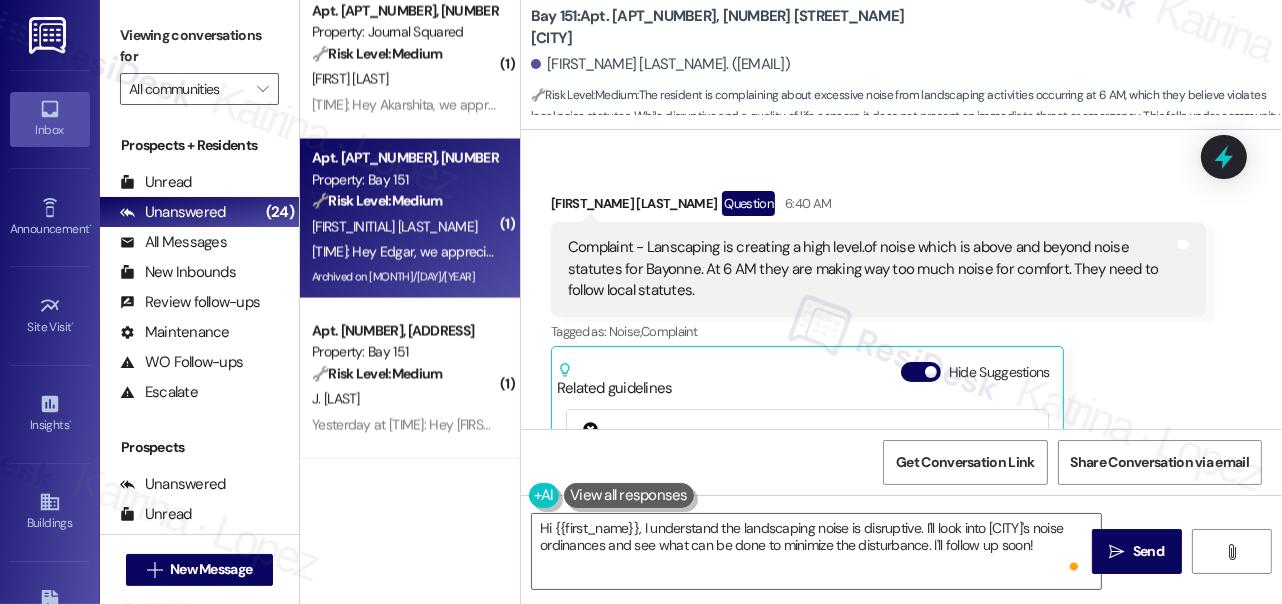 scroll, scrollTop: 15801, scrollLeft: 0, axis: vertical 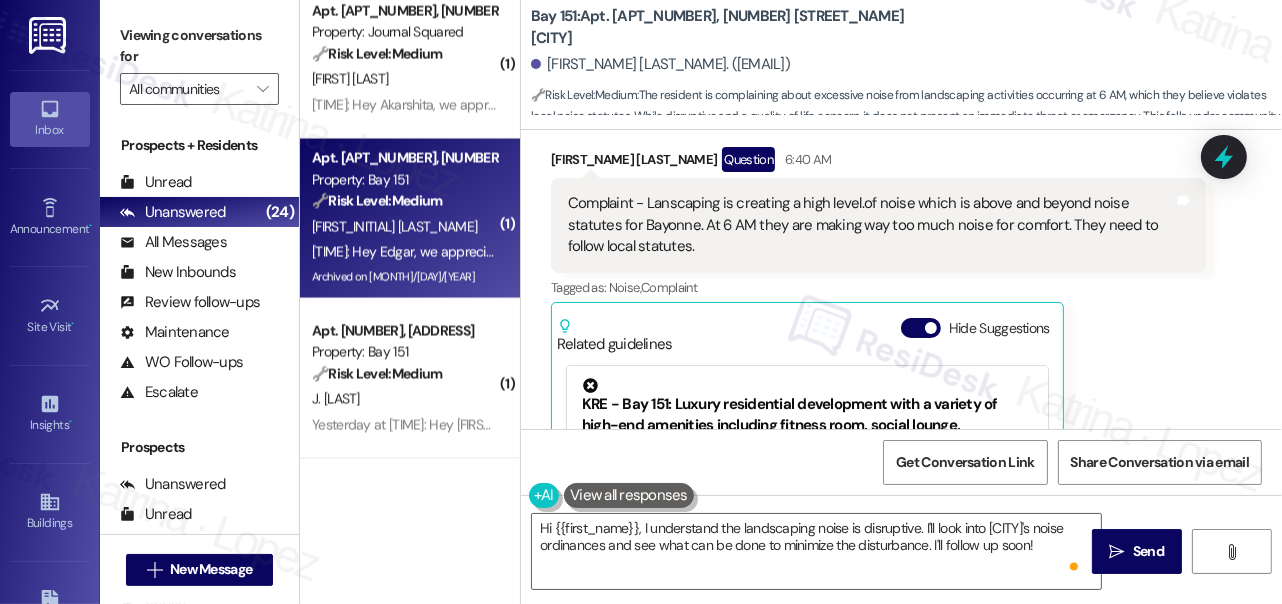 click on "Complaint - Lanscaping is creating a high level.of noise which is above and beyond noise statutes for Bayonne. At 6 AM they are making way too much noise for comfort. They need to follow local statutes." at bounding box center [871, 225] 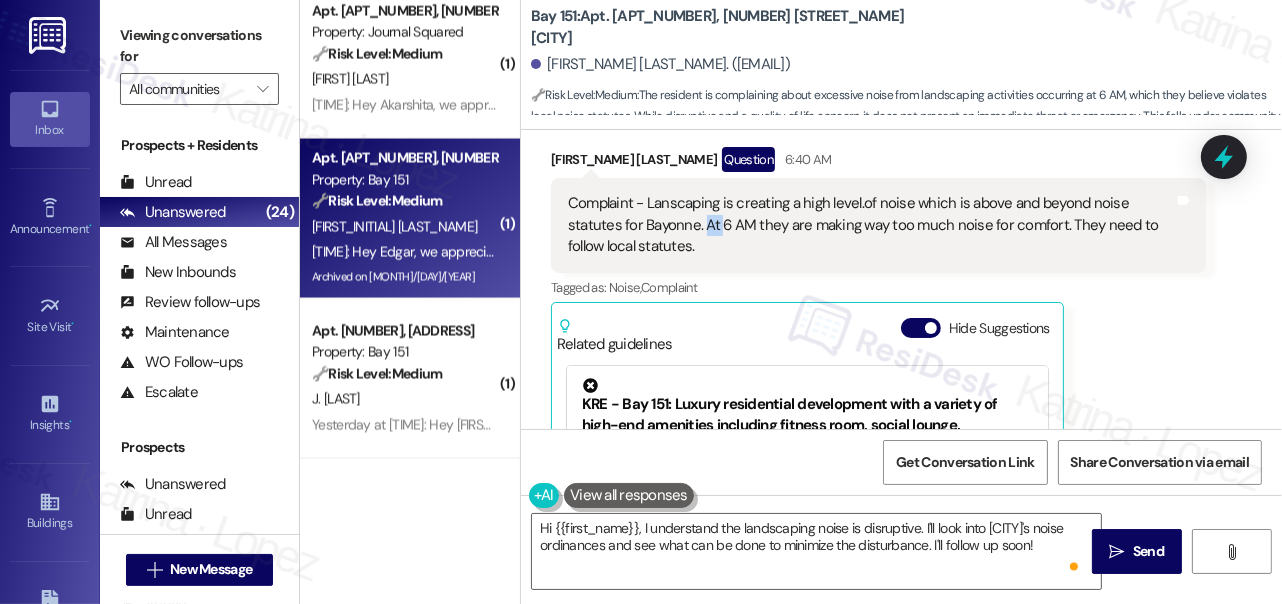 click on "Complaint - Lanscaping is creating a high level.of noise which is above and beyond noise statutes for Bayonne. At 6 AM they are making way too much noise for comfort. They need to follow local statutes." at bounding box center [871, 225] 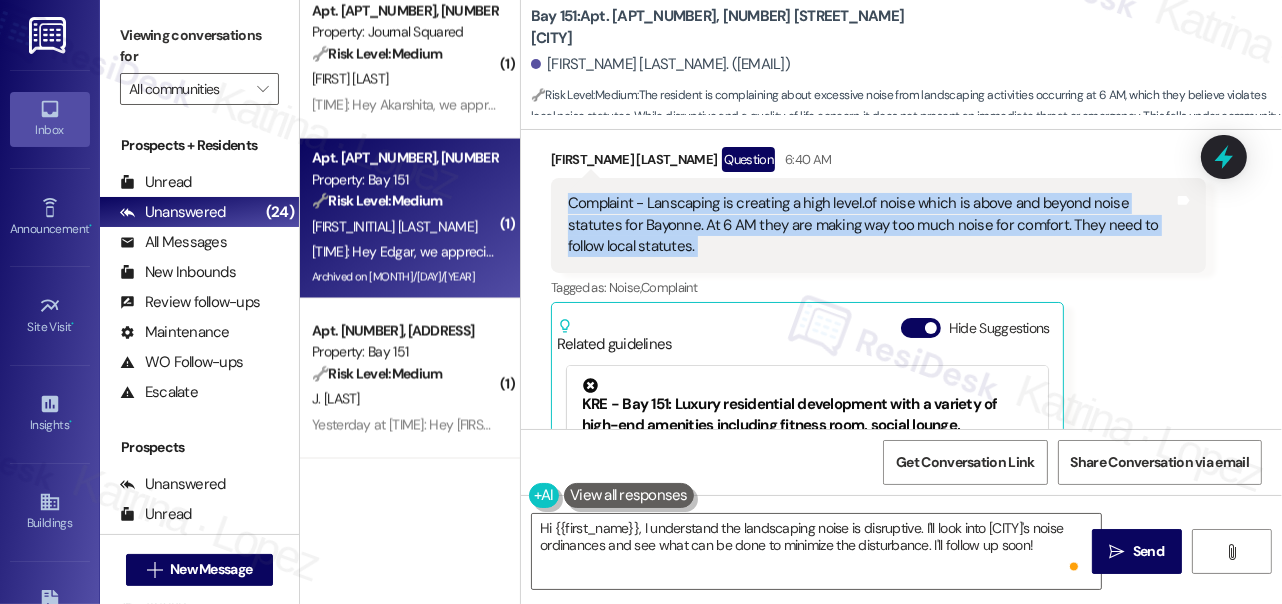 click on "Complaint - Lanscaping is creating a high level.of noise which is above and beyond noise statutes for Bayonne. At 6 AM they are making way too much noise for comfort. They need to follow local statutes." at bounding box center (871, 225) 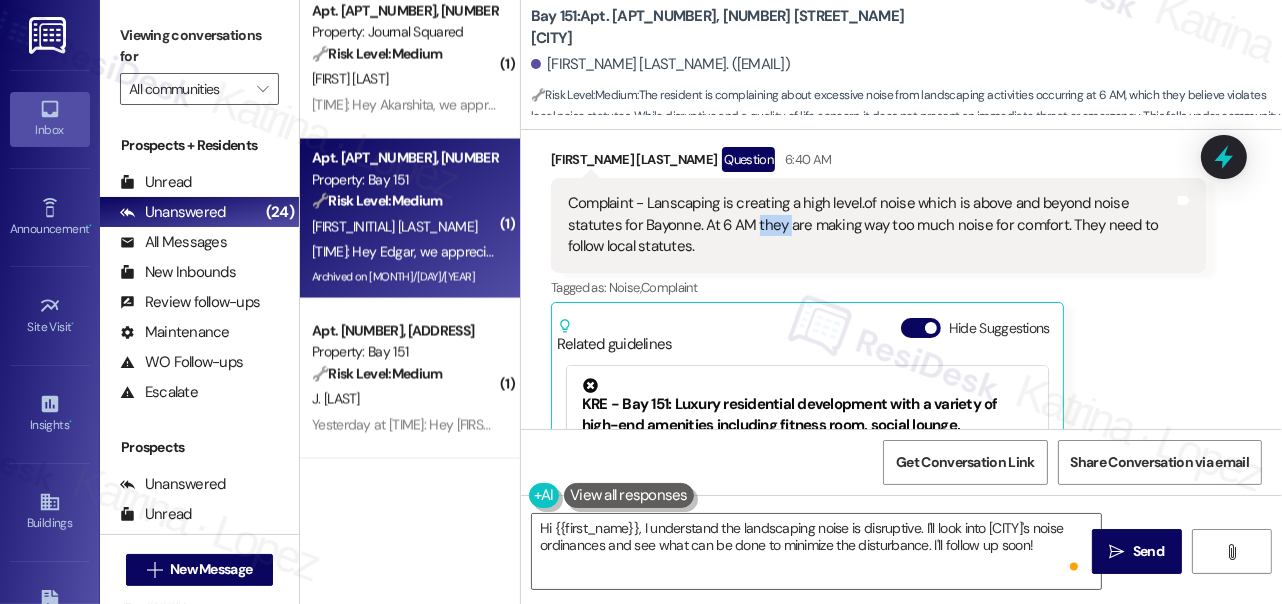 click on "Complaint - Lanscaping is creating a high level.of noise which is above and beyond noise statutes for Bayonne. At 6 AM they are making way too much noise for comfort. They need to follow local statutes." at bounding box center [871, 225] 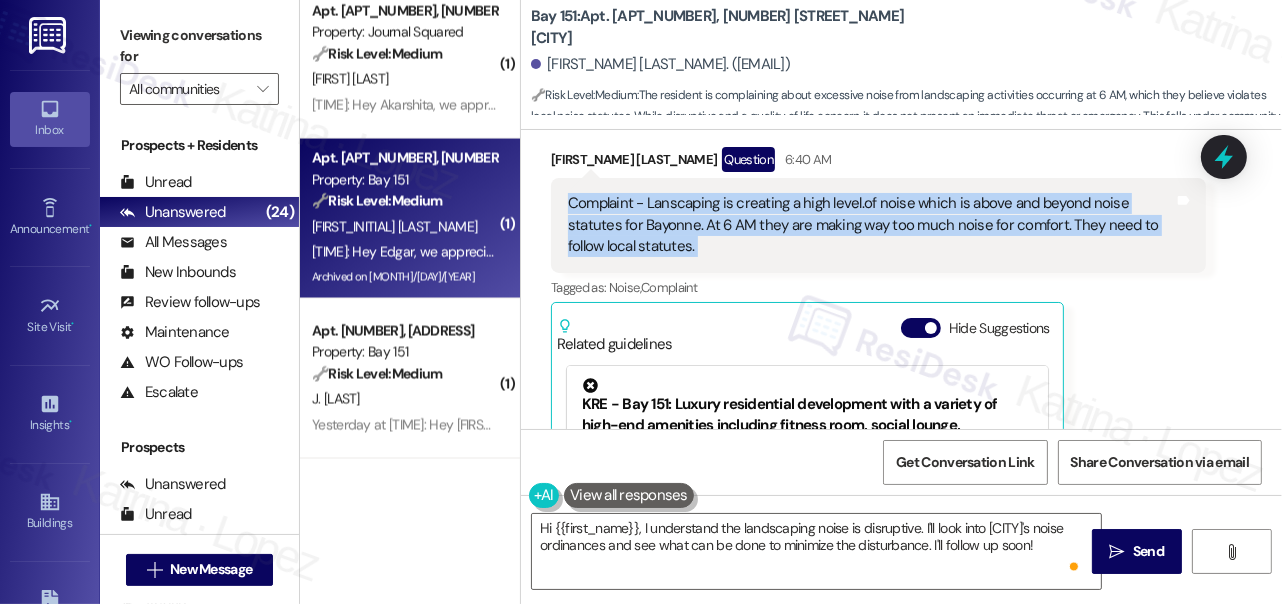 click on "Complaint - Lanscaping is creating a high level.of noise which is above and beyond noise statutes for Bayonne. At 6 AM they are making way too much noise for comfort. They need to follow local statutes." at bounding box center (871, 225) 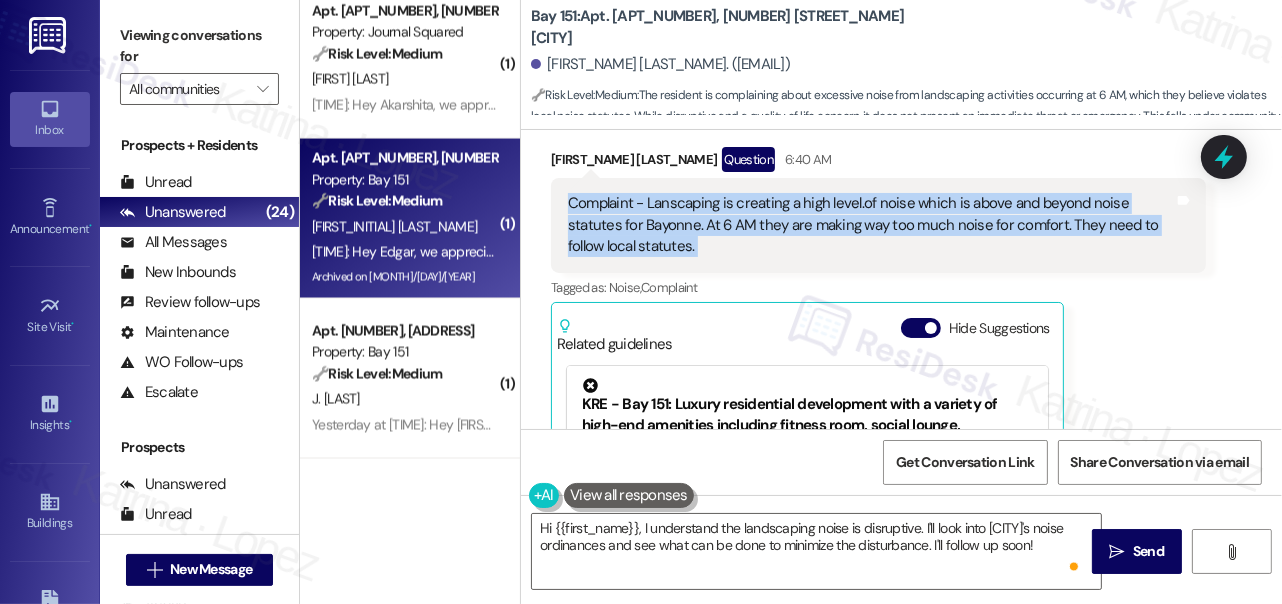 scroll, scrollTop: 15983, scrollLeft: 0, axis: vertical 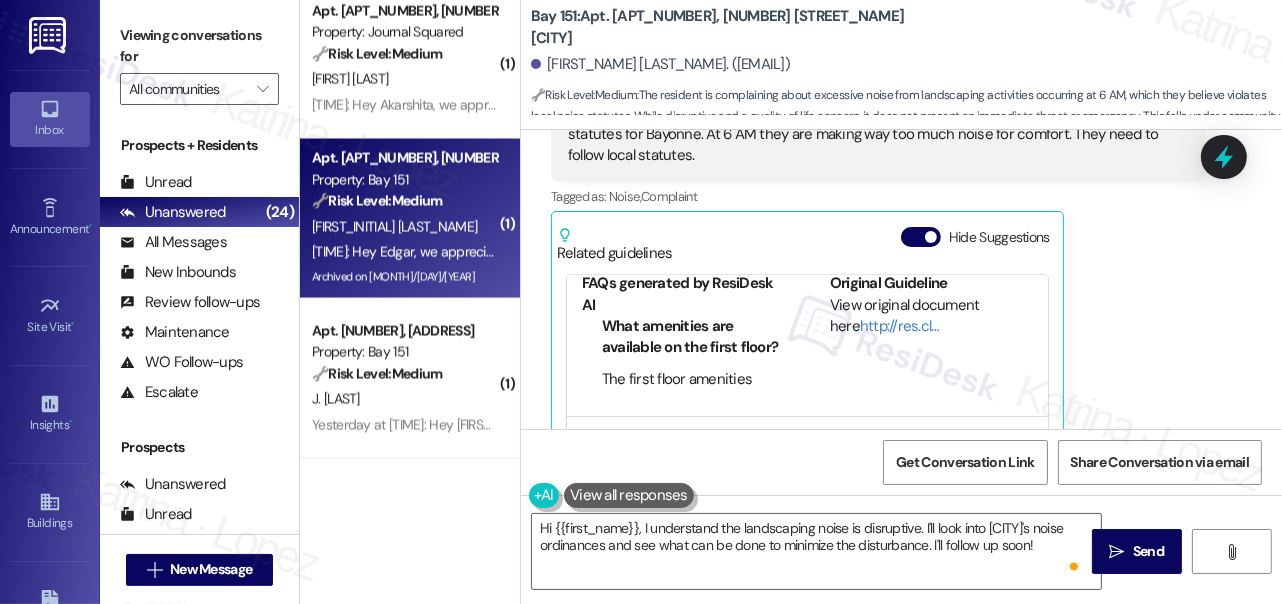click on "Viewing conversations for All communities " at bounding box center [199, 62] 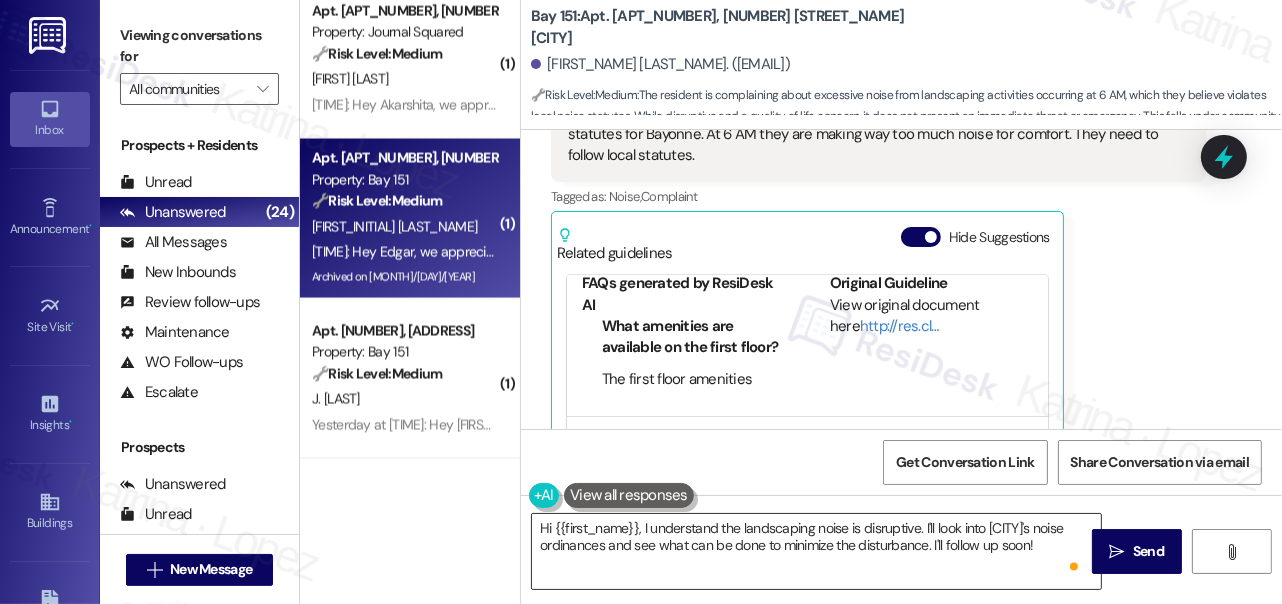 click on "Hi {{first_name}}, I understand the landscaping noise is disruptive. I'll look into Bayonne's noise ordinances and see what can be done to minimize the disturbance. I'll follow up soon!" at bounding box center [816, 551] 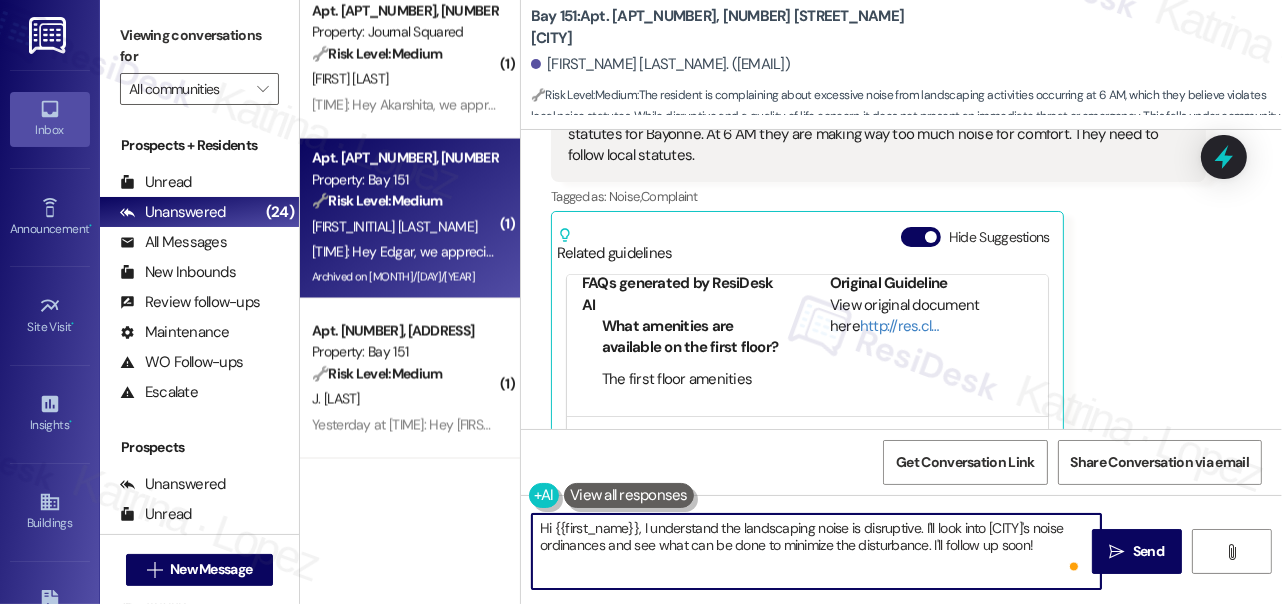click on "Hi {{first_name}}, I understand the landscaping noise is disruptive. I'll look into Bayonne's noise ordinances and see what can be done to minimize the disturbance. I'll follow up soon!" at bounding box center (816, 551) 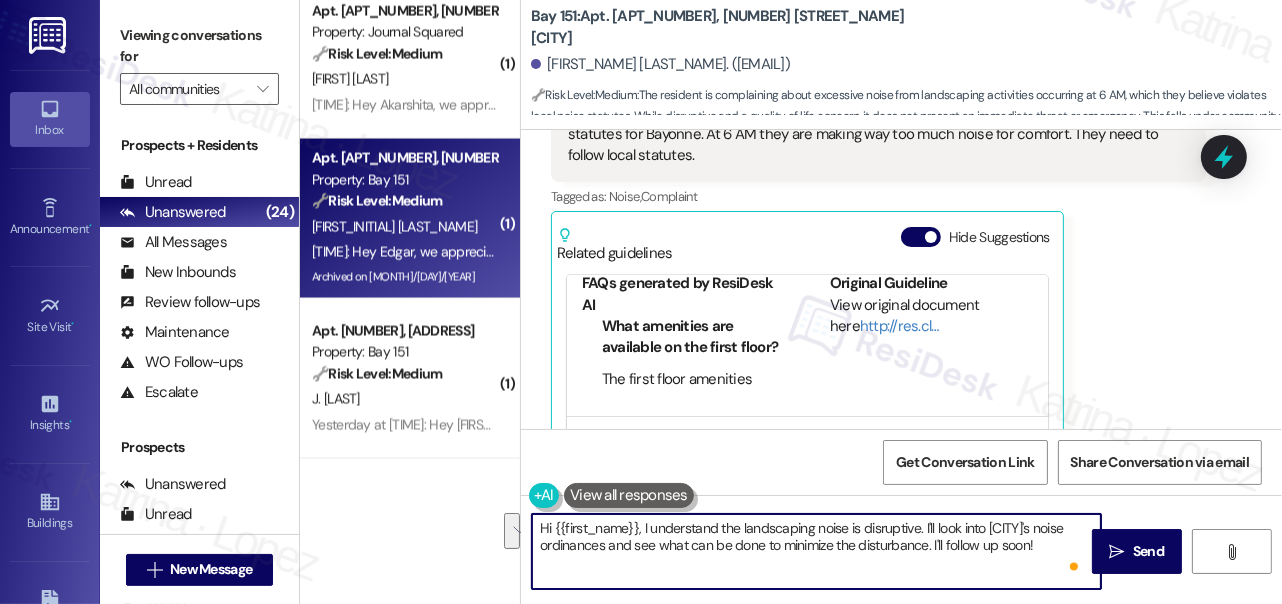 click on "Hi {{first_name}}, I understand the landscaping noise is disruptive. I'll look into Bayonne's noise ordinances and see what can be done to minimize the disturbance. I'll follow up soon!" at bounding box center (816, 551) 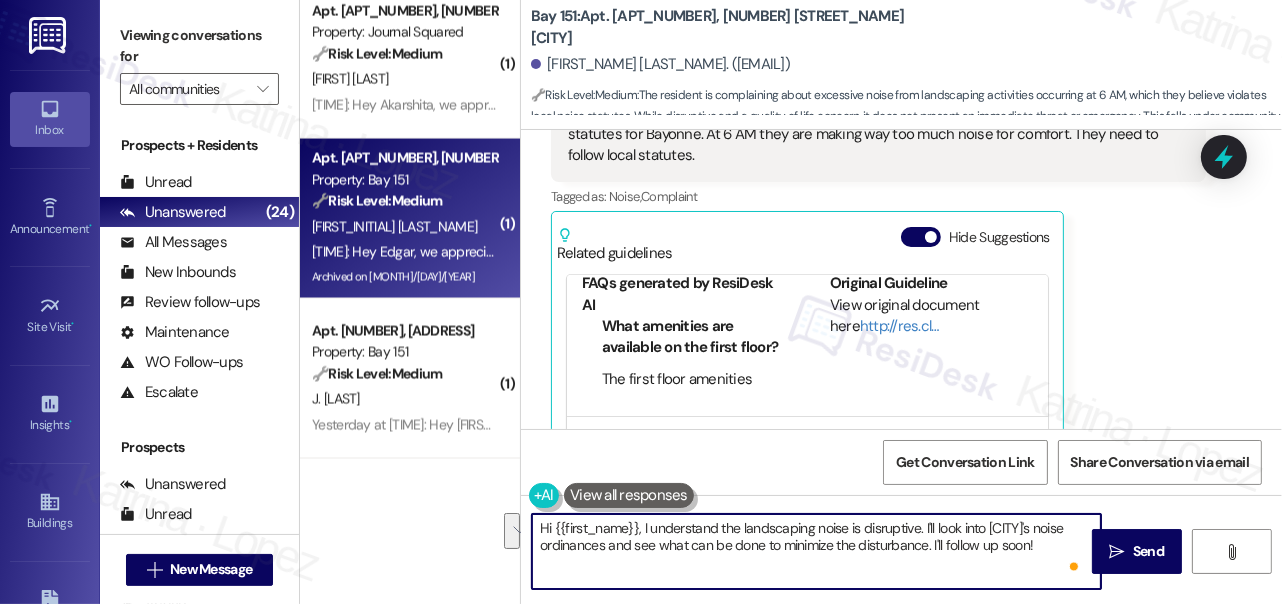 drag, startPoint x: 1048, startPoint y: 543, endPoint x: 924, endPoint y: 527, distance: 125.028 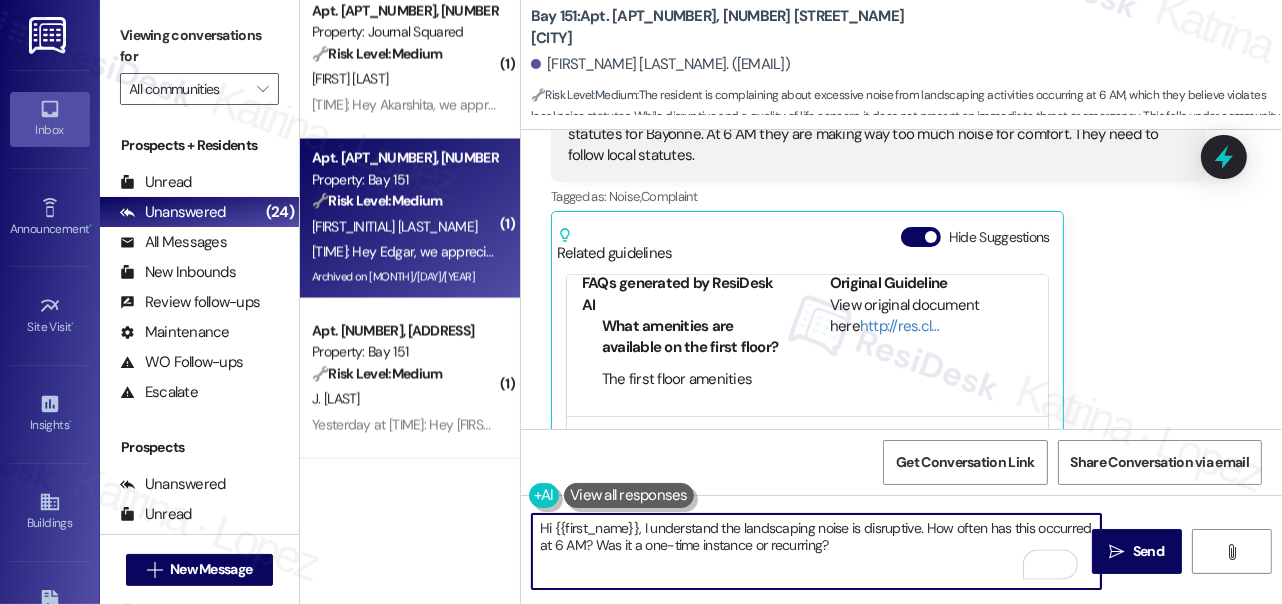 click on "Hi {{first_name}}, I understand the landscaping noise is disruptive. How often has this occurred at 6 AM? Was it a one-time instance or recurring?" at bounding box center (816, 551) 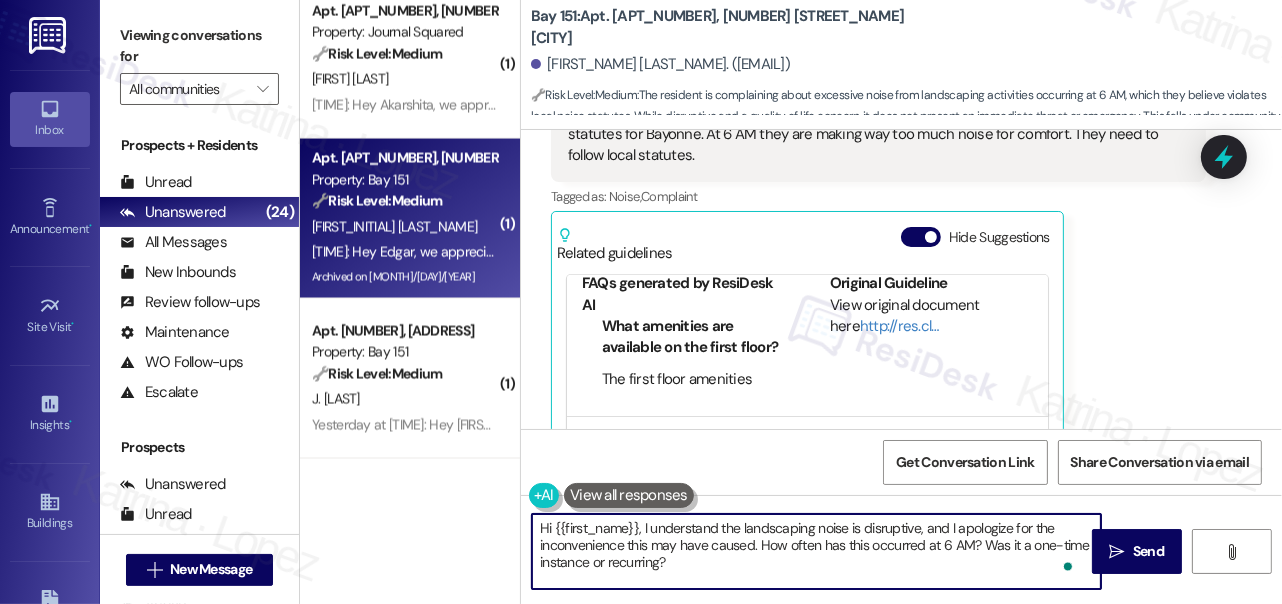 drag, startPoint x: 907, startPoint y: 558, endPoint x: 896, endPoint y: 558, distance: 11 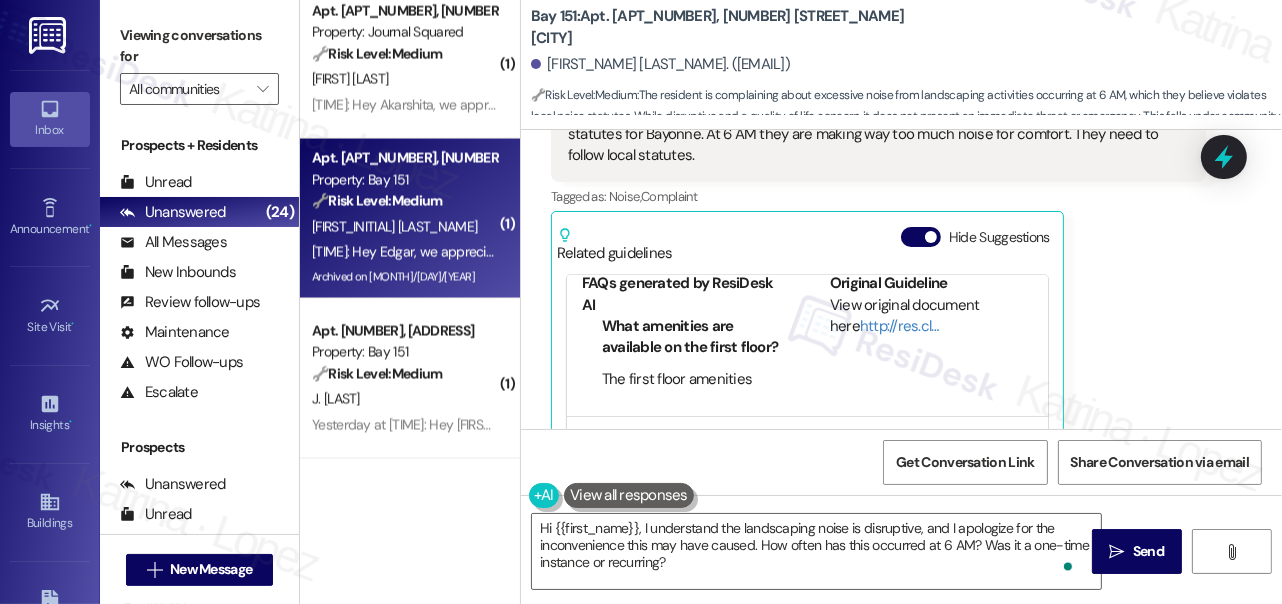 click on "Viewing conversations for" at bounding box center (199, 46) 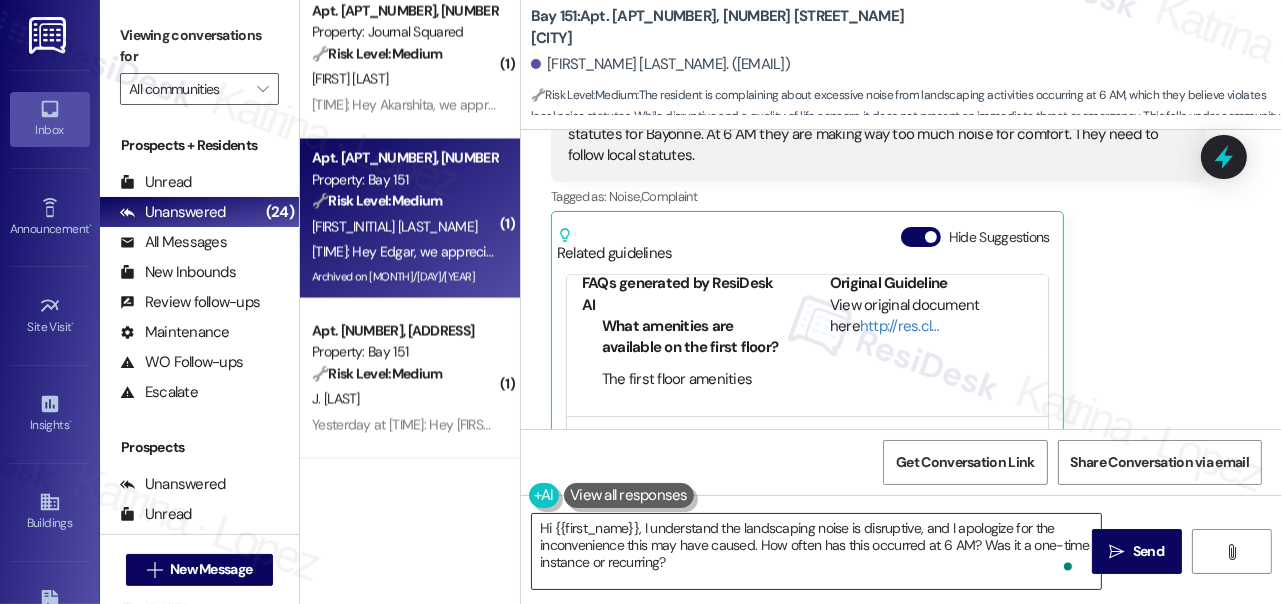 click on "Hi {{first_name}}, I understand the landscaping noise is disruptive, and I apologize for the inconvenience this may have caused. How often has this occurred at 6 AM? Was it a one-time instance or recurring?" at bounding box center (816, 551) 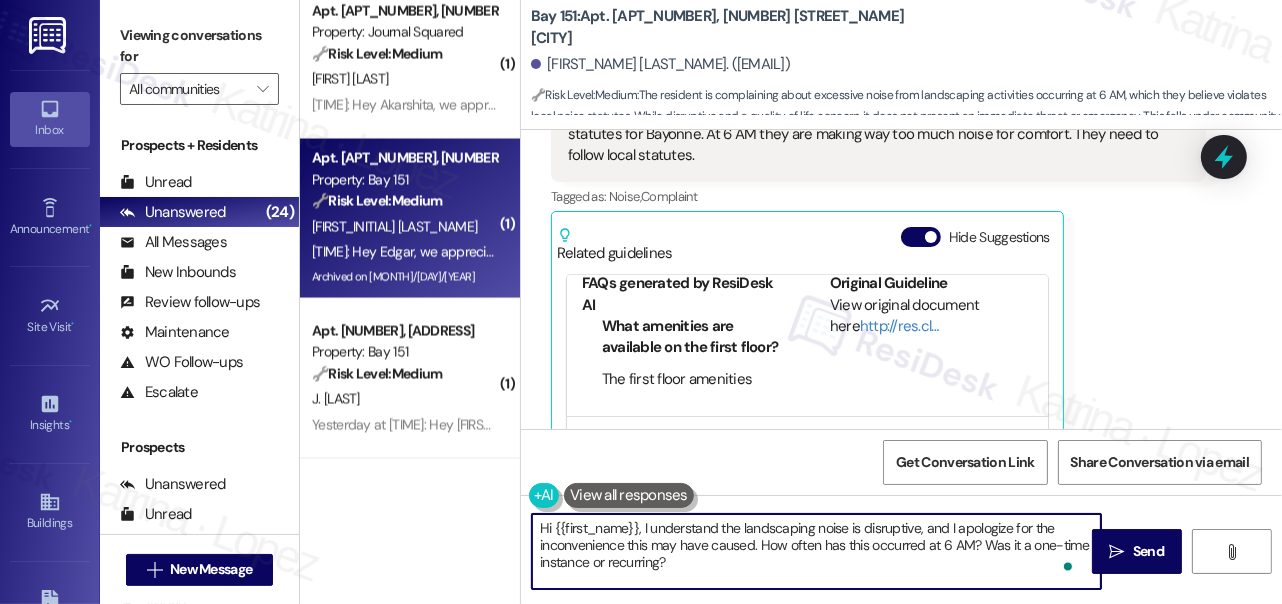 click on "Hi {{first_name}}, I understand the landscaping noise is disruptive, and I apologize for the inconvenience this may have caused. How often has this occurred at 6 AM? Was it a one-time instance or recurring?" at bounding box center (816, 551) 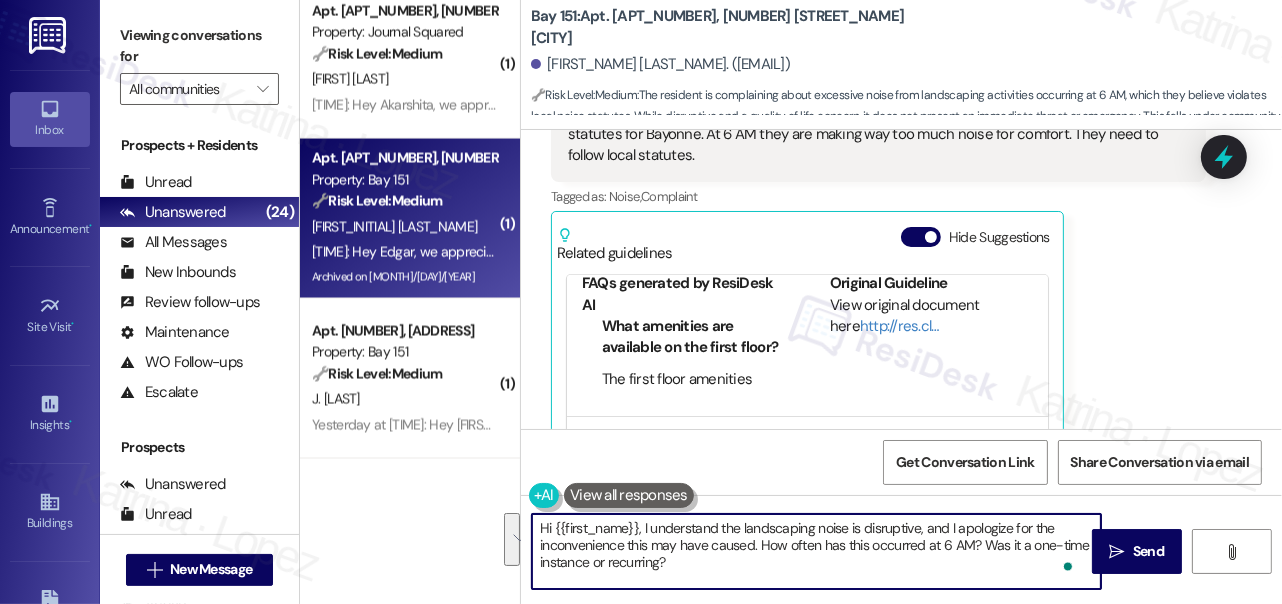 click on "Hi {{first_name}}, I understand the landscaping noise is disruptive, and I apologize for the inconvenience this may have caused. How often has this occurred at 6 AM? Was it a one-time instance or recurring?" at bounding box center (816, 551) 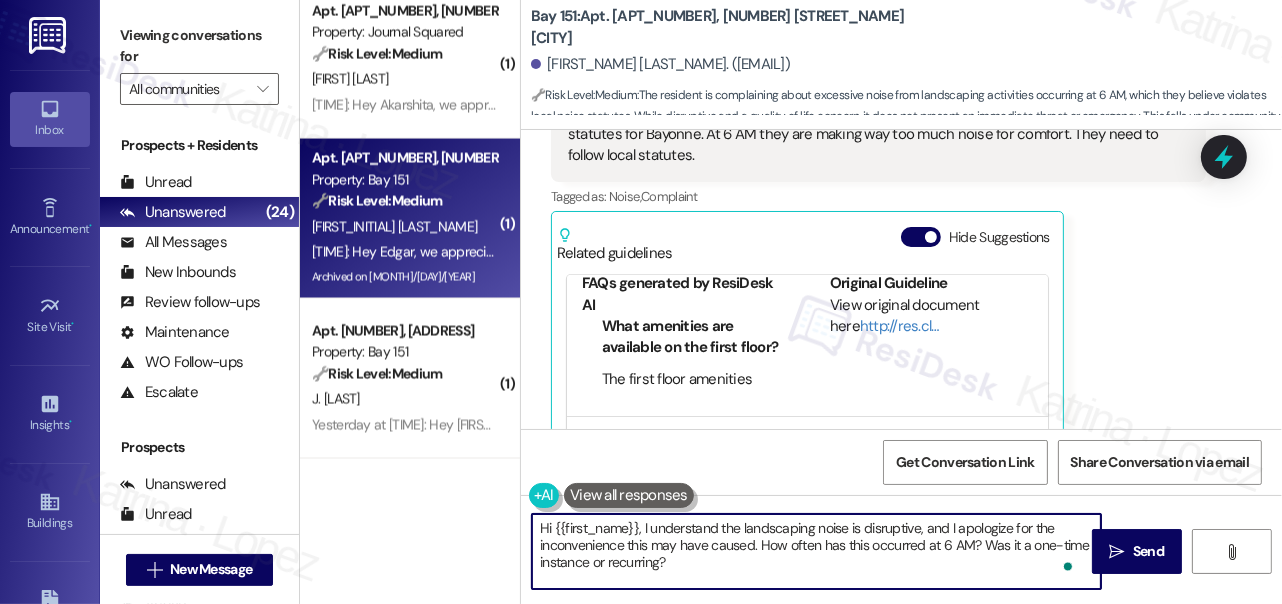 click on "Hi {{first_name}}, I understand the landscaping noise is disruptive, and I apologize for the inconvenience this may have caused. How often has this occurred at 6 AM? Was it a one-time instance or recurring?" at bounding box center (816, 551) 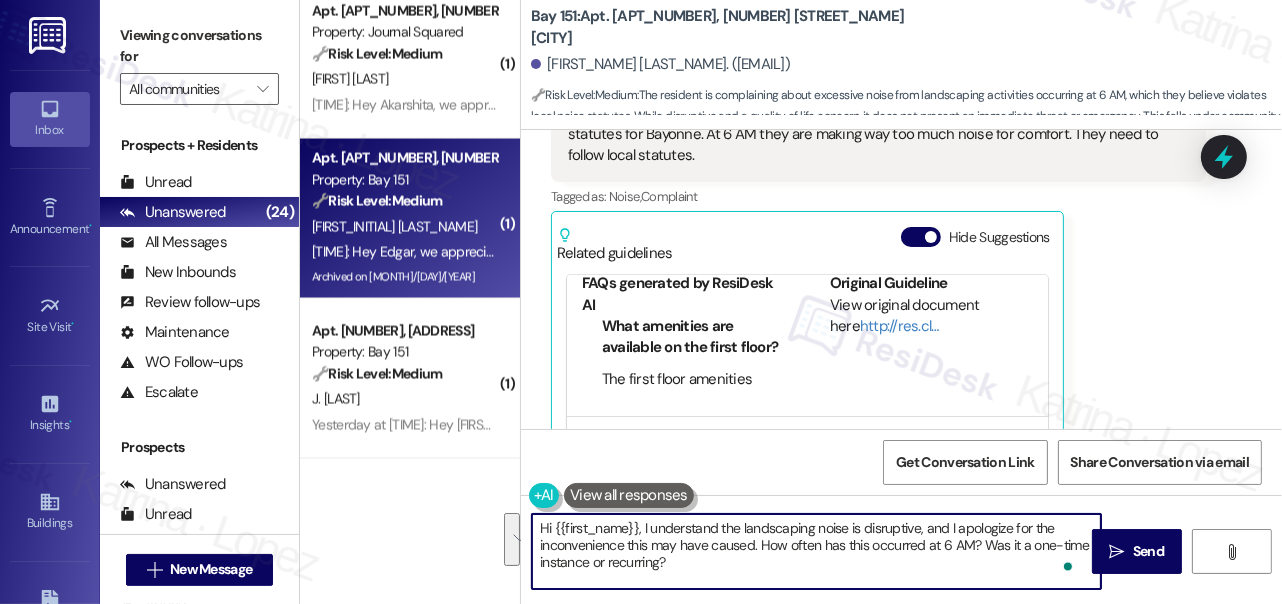 click on "Hi {{first_name}}, I understand the landscaping noise is disruptive, and I apologize for the inconvenience this may have caused. How often has this occurred at 6 AM? Was it a one-time instance or recurring?" at bounding box center [816, 551] 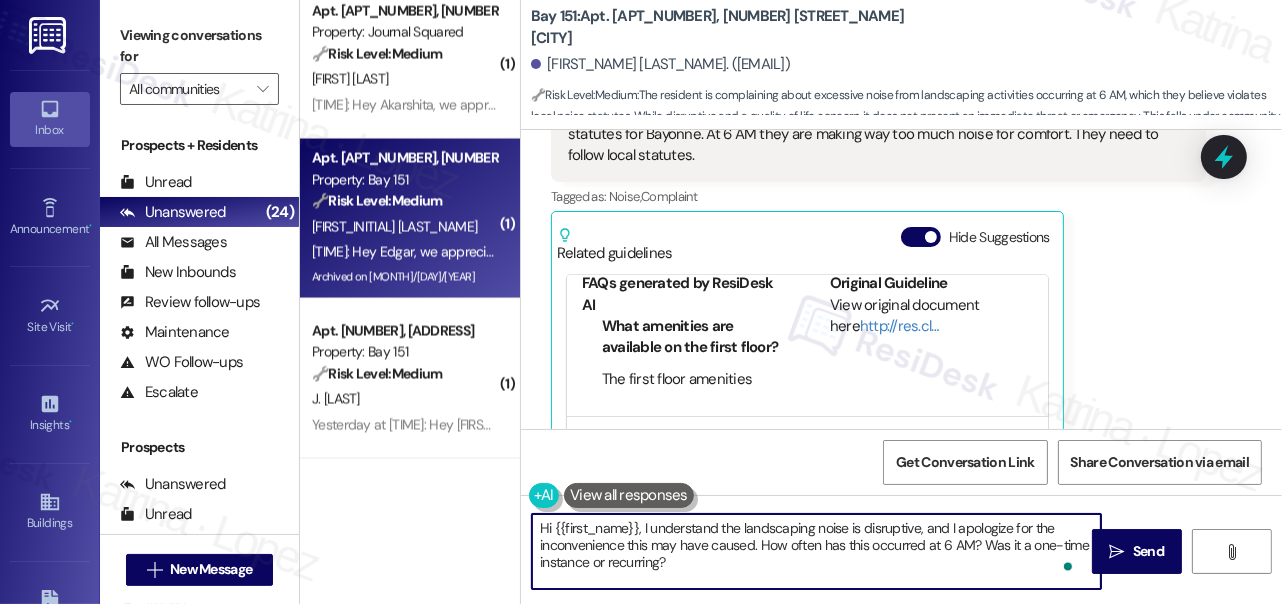click on "Hi {{first_name}}, I understand the landscaping noise is disruptive, and I apologize for the inconvenience this may have caused. How often has this occurred at 6 AM? Was it a one-time instance or recurring?" at bounding box center (816, 551) 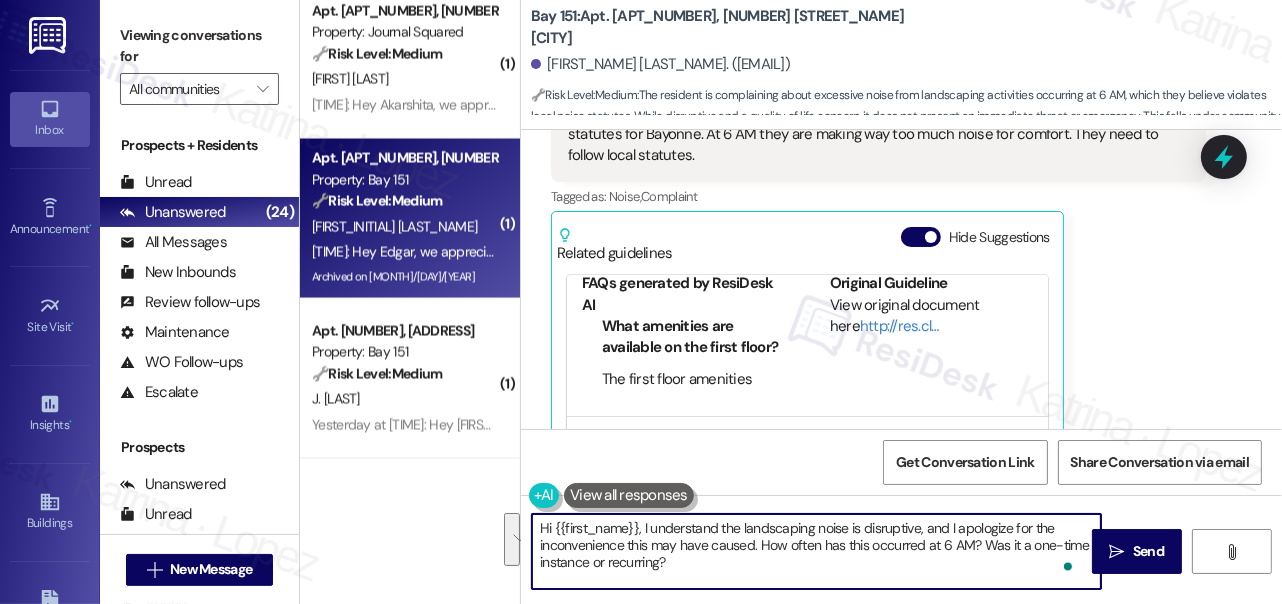 click on "Hi {{first_name}}, I understand the landscaping noise is disruptive, and I apologize for the inconvenience this may have caused. How often has this occurred at 6 AM? Was it a one-time instance or recurring?" at bounding box center (816, 551) 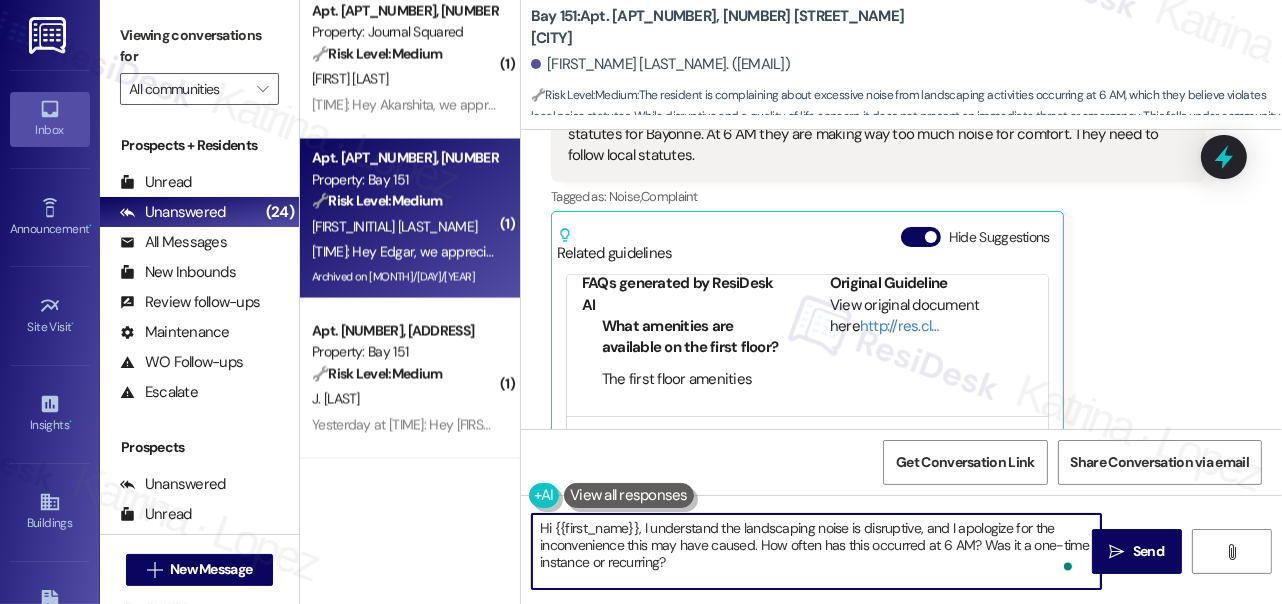 click on "Hi {{first_name}}, I understand the landscaping noise is disruptive, and I apologize for the inconvenience this may have caused. How often has this occurred at 6 AM? Was it a one-time instance or recurring?" at bounding box center [816, 551] 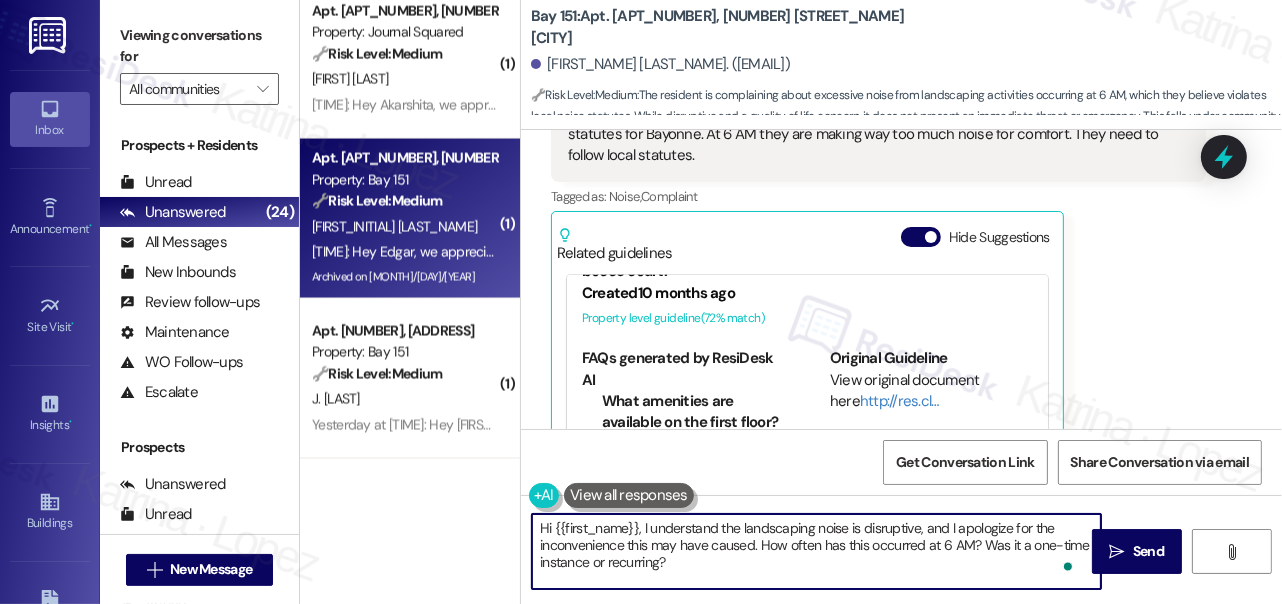 scroll, scrollTop: 0, scrollLeft: 0, axis: both 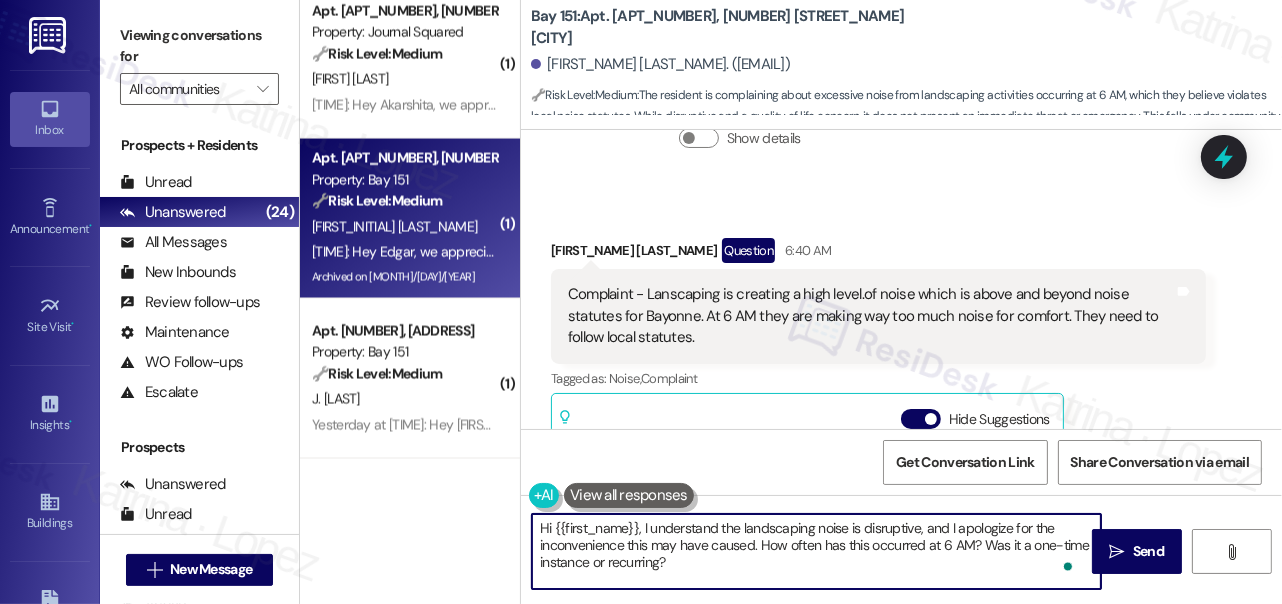 click on "Complaint - Lanscaping is creating a high level.of noise which is above and beyond noise statutes for Bayonne. At 6 AM they are making way too much noise for comfort. They need to follow local statutes." at bounding box center [871, 316] 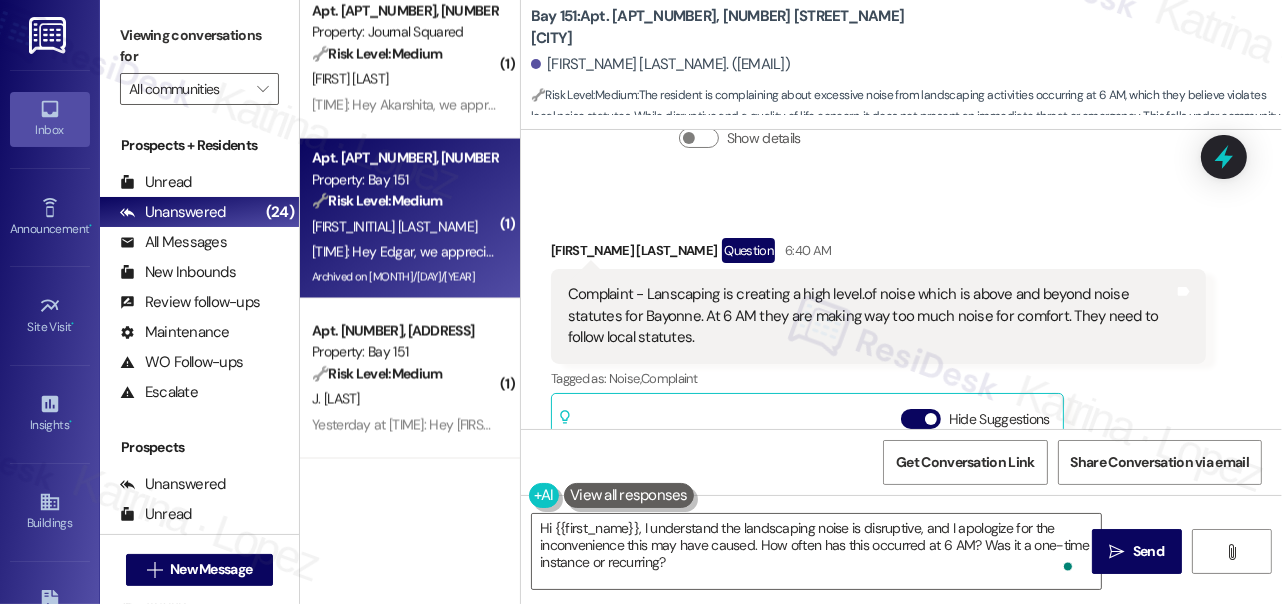click on "Complaint - Lanscaping is creating a high level.of noise which is above and beyond noise statutes for Bayonne. At 6 AM they are making way too much noise for comfort. They need to follow local statutes." at bounding box center (871, 316) 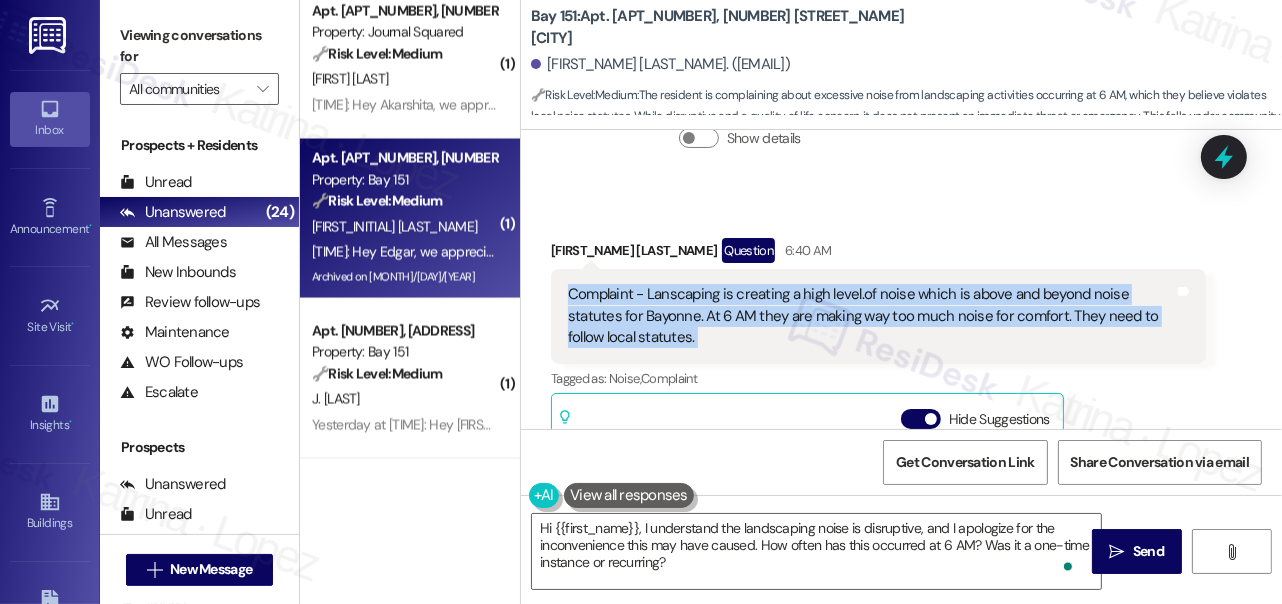 click on "Complaint - Lanscaping is creating a high level.of noise which is above and beyond noise statutes for Bayonne. At 6 AM they are making way too much noise for comfort. They need to follow local statutes." at bounding box center [871, 316] 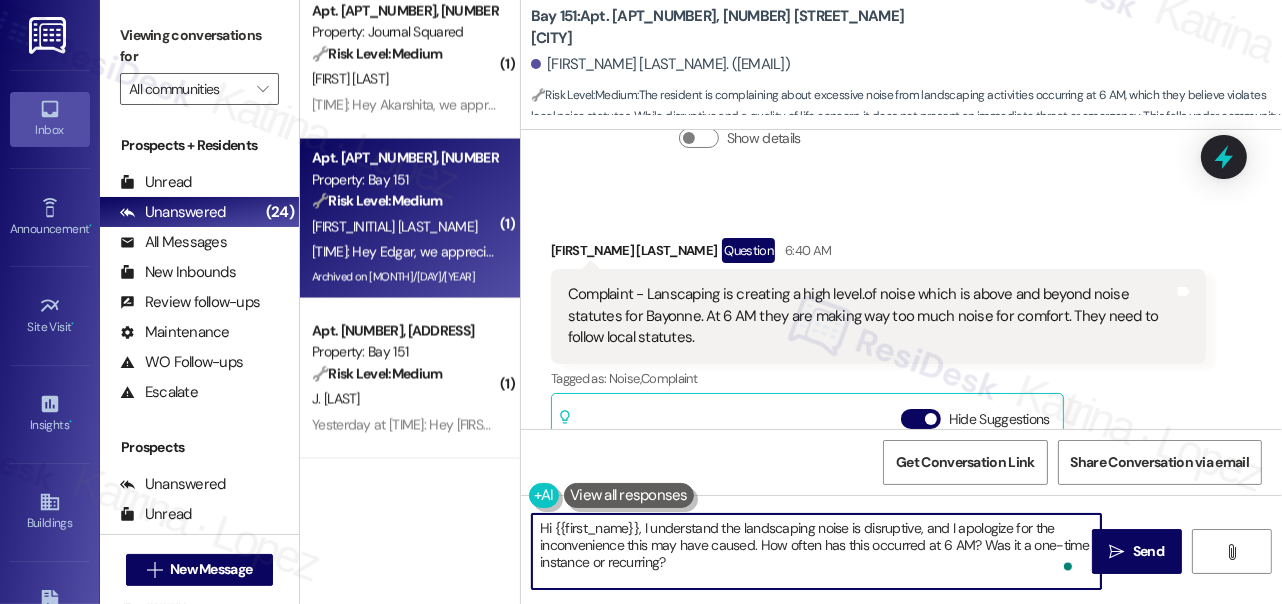 click on "Hi {{first_name}}, I understand the landscaping noise is disruptive, and I apologize for the inconvenience this may have caused. How often has this occurred at 6 AM? Was it a one-time instance or recurring?" at bounding box center (816, 551) 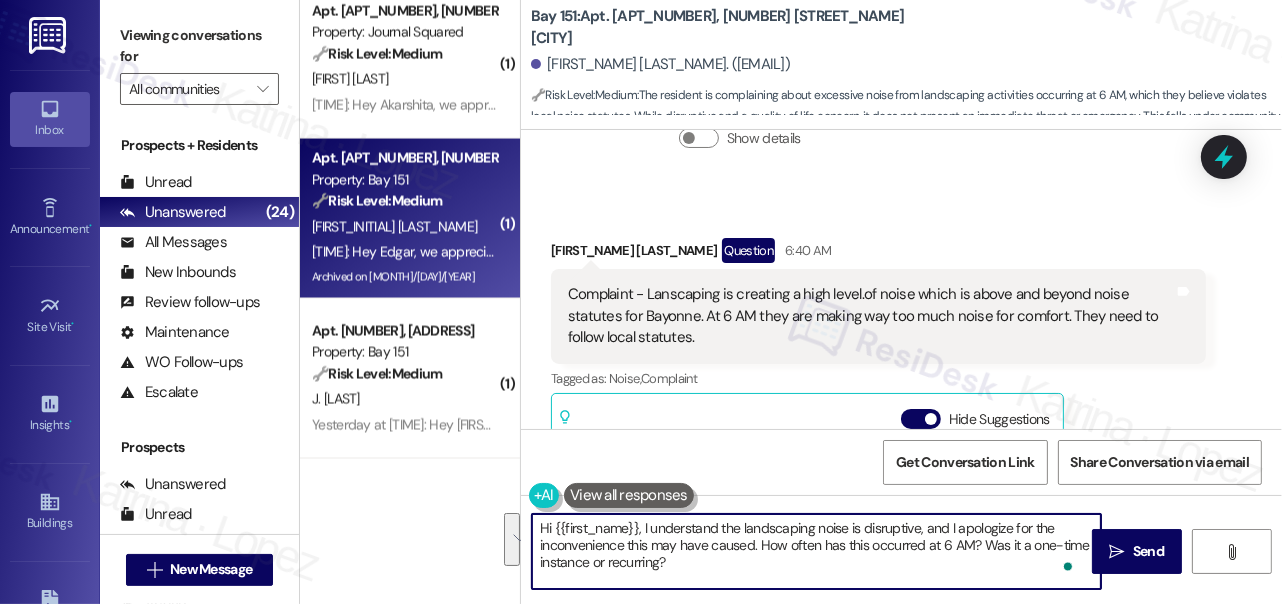 click on "Hi {{first_name}}, I understand the landscaping noise is disruptive, and I apologize for the inconvenience this may have caused. How often has this occurred at 6 AM? Was it a one-time instance or recurring?" at bounding box center [816, 551] 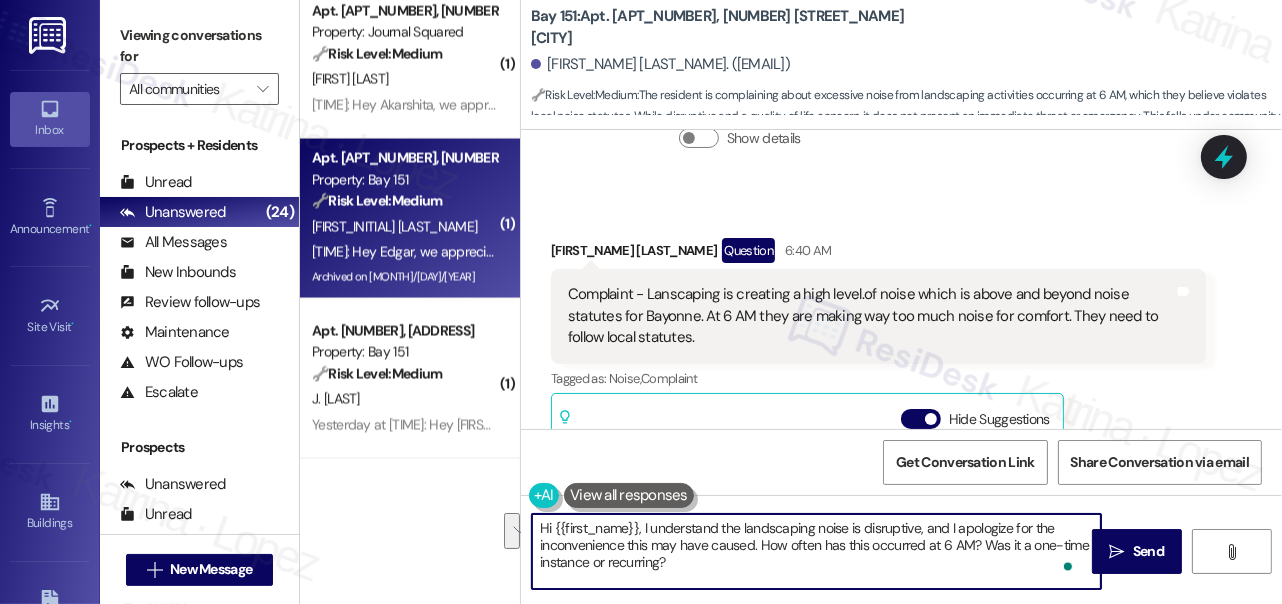 drag, startPoint x: 984, startPoint y: 545, endPoint x: 1015, endPoint y: 555, distance: 32.572994 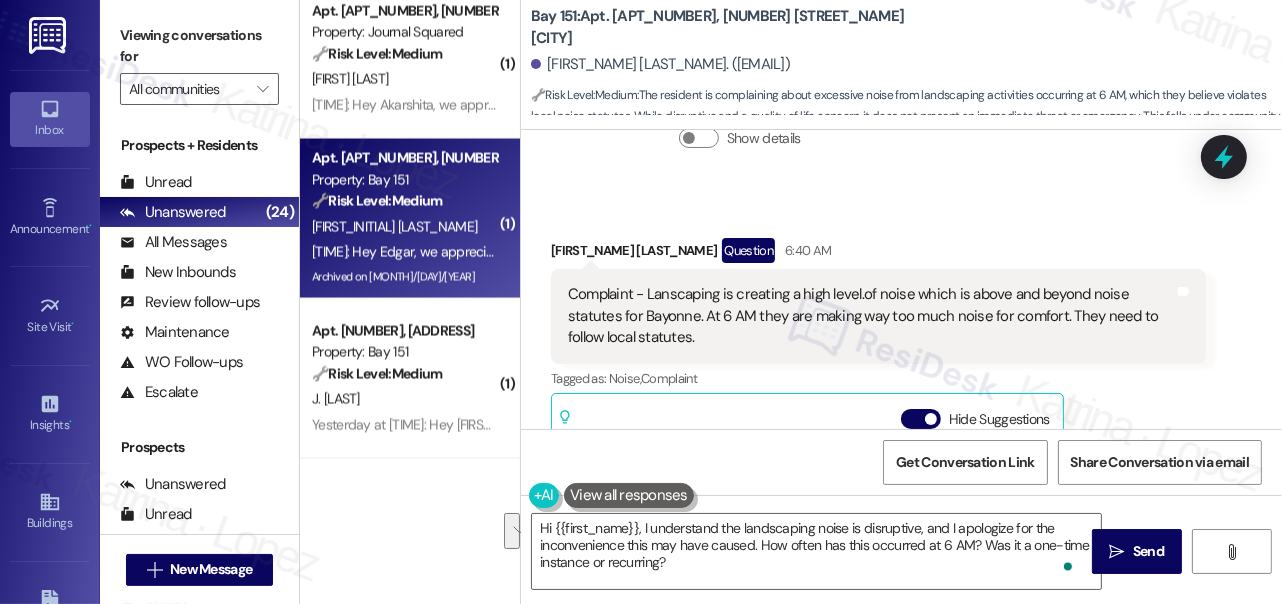 click on "Viewing conversations for" at bounding box center [199, 46] 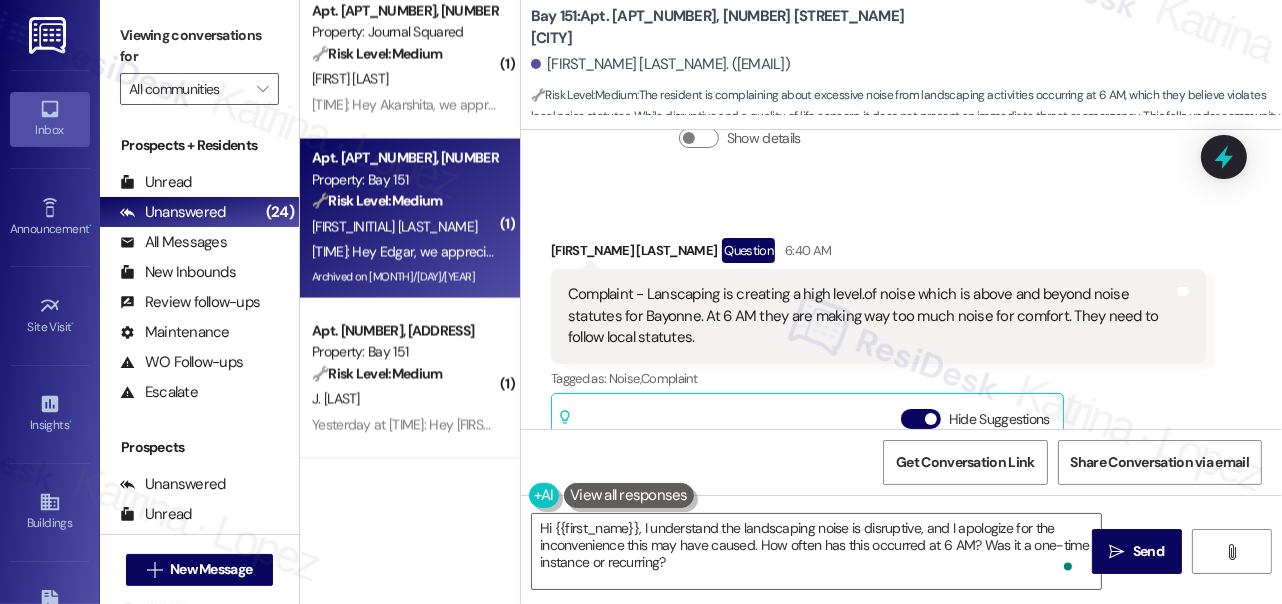 click on "Viewing conversations for" at bounding box center (199, 46) 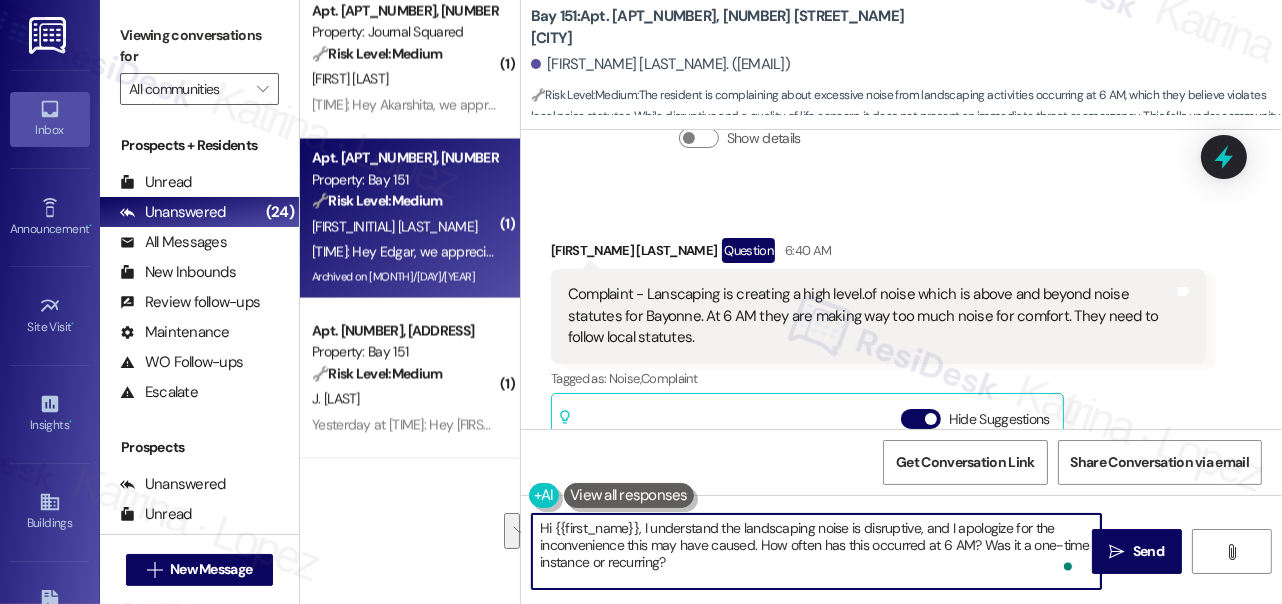 drag, startPoint x: 772, startPoint y: 559, endPoint x: 985, endPoint y: 543, distance: 213.6001 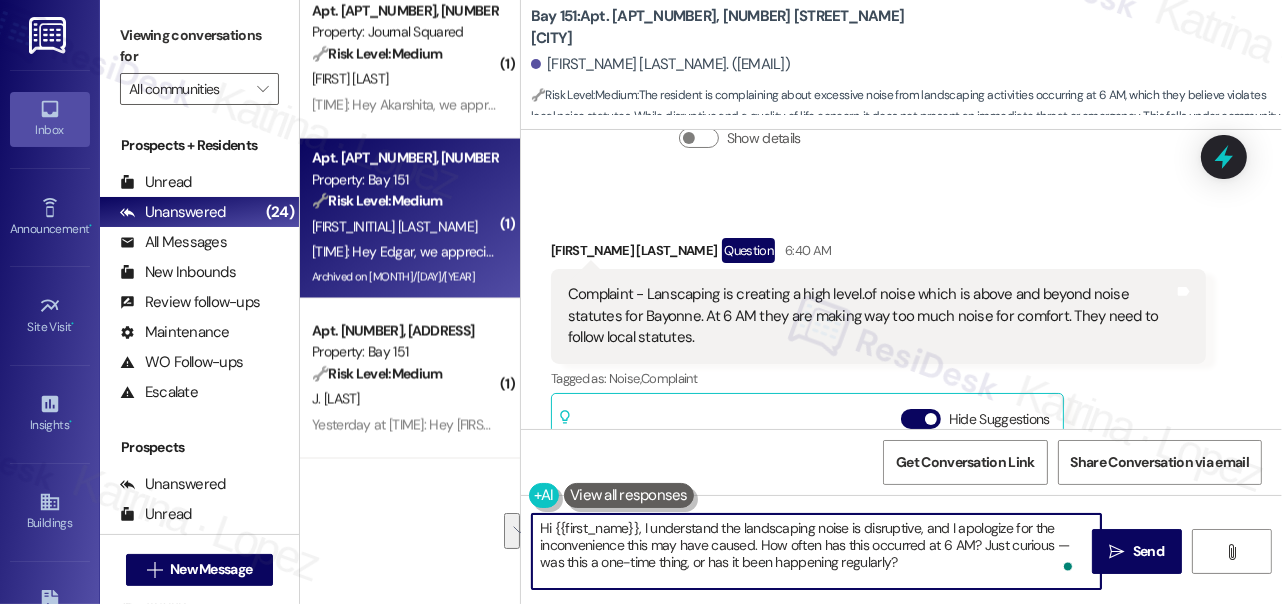 scroll, scrollTop: 16, scrollLeft: 0, axis: vertical 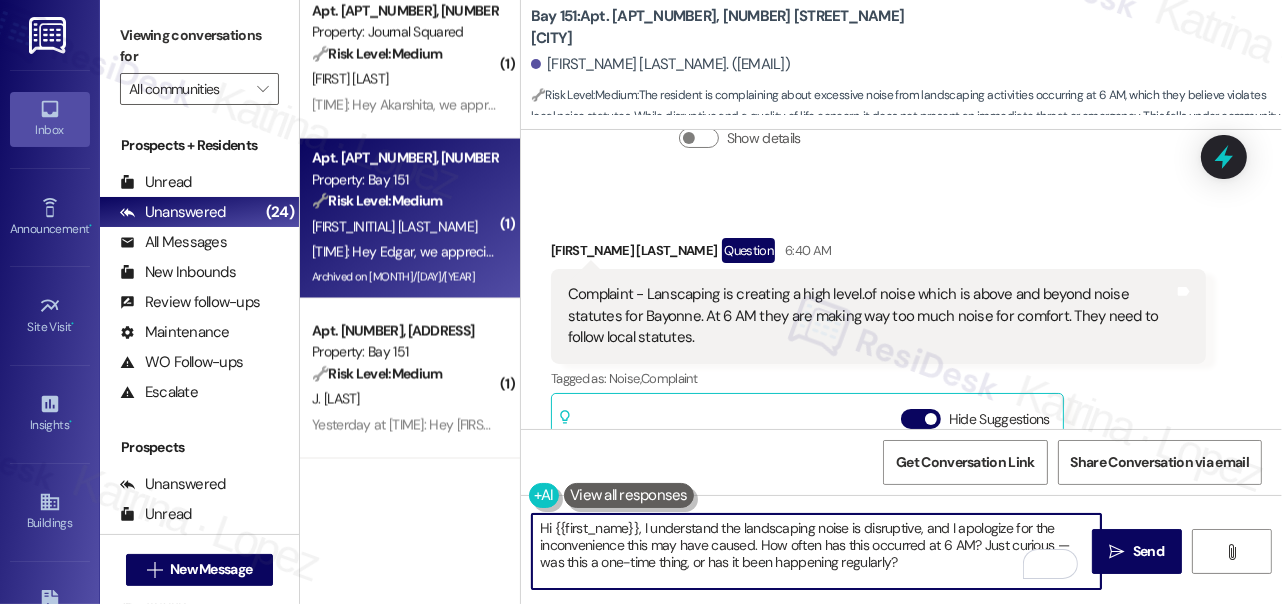 drag, startPoint x: 1063, startPoint y: 529, endPoint x: 1052, endPoint y: 538, distance: 14.21267 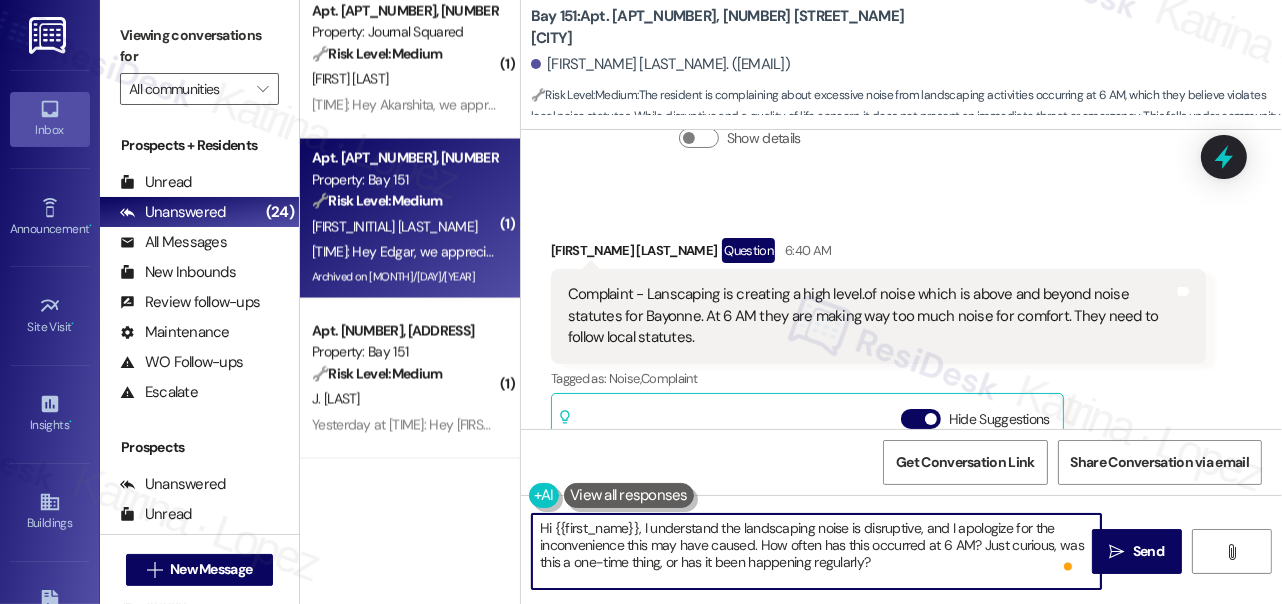 scroll, scrollTop: 39, scrollLeft: 0, axis: vertical 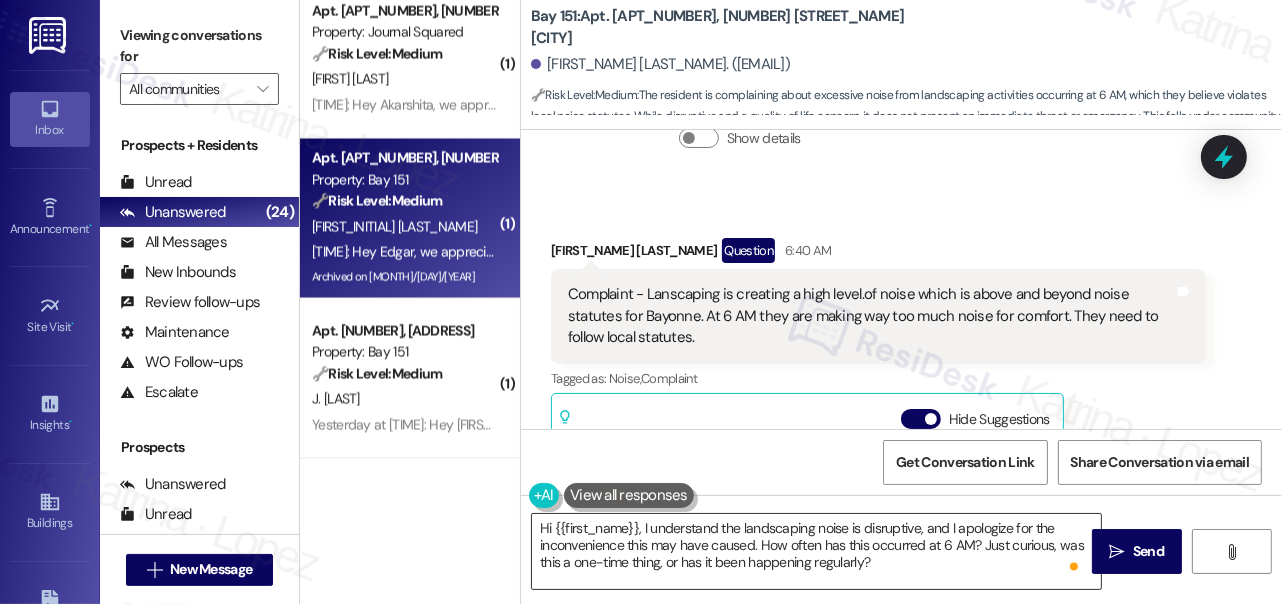 click on "Hi {{first_name}}, I understand the landscaping noise is disruptive, and I apologize for the inconvenience this may have caused. How often has this occurred at 6 AM? Just curious, was this a one-time thing, or has it been happening regularly?" at bounding box center [816, 551] 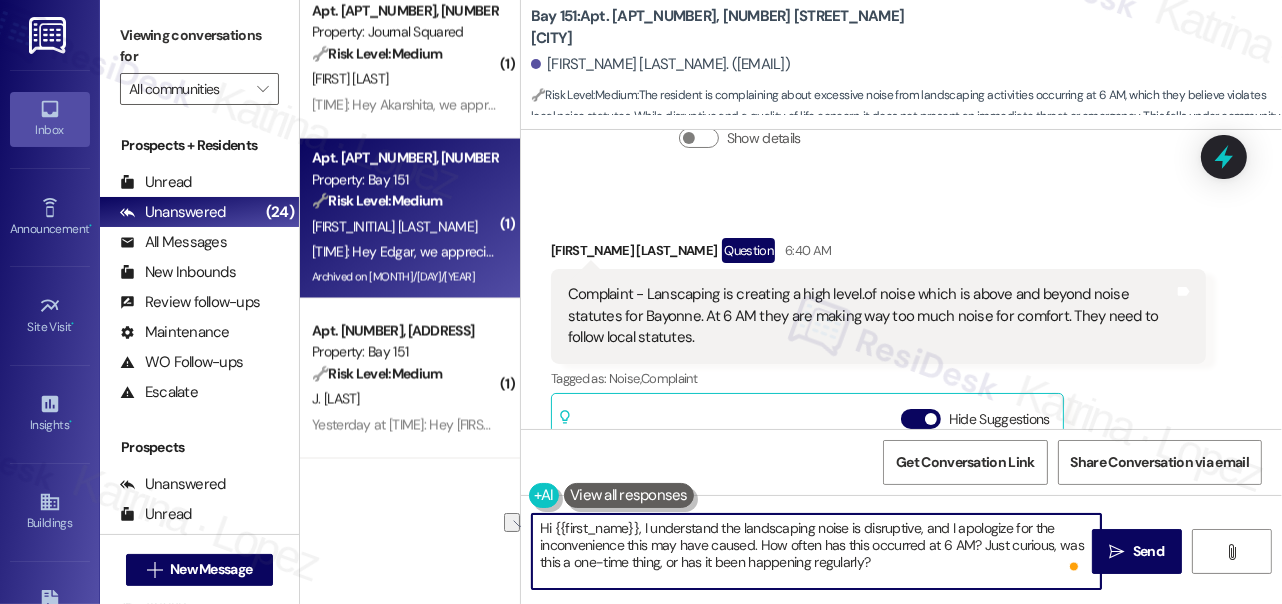drag, startPoint x: 1065, startPoint y: 546, endPoint x: 983, endPoint y: 543, distance: 82.05486 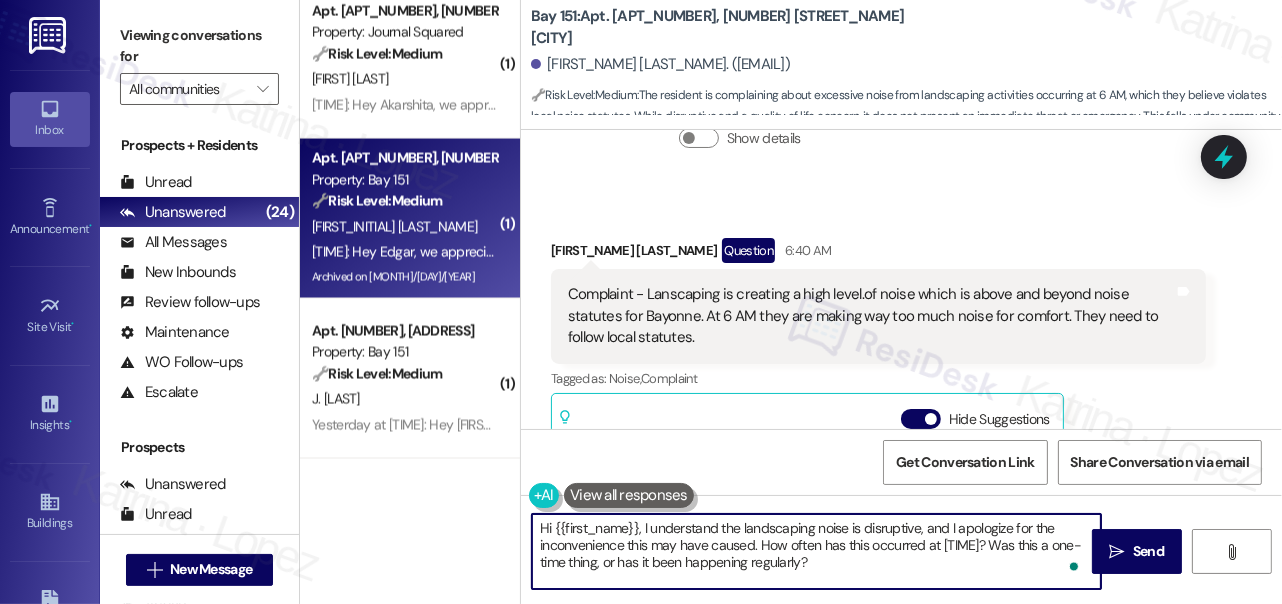 click on "Hi {{first_name}}, I understand the landscaping noise is disruptive, and I apologize for the inconvenience this may have caused. How often has this occurred at 6 AM? Was this a one-time thing, or has it been happening regularly?" at bounding box center [816, 551] 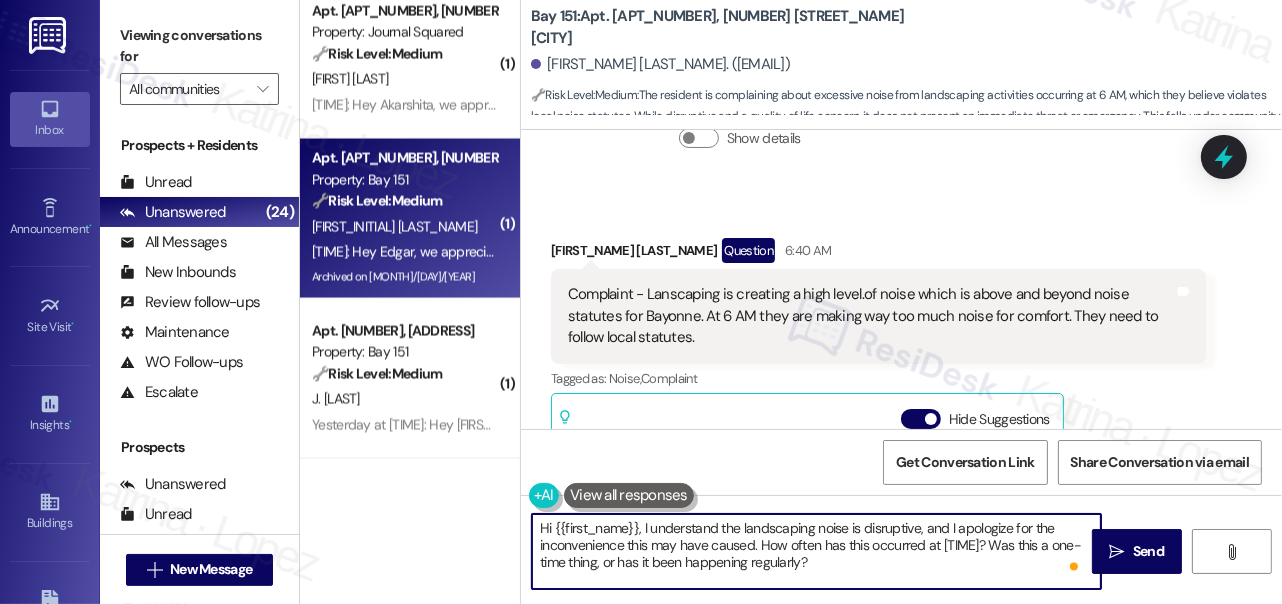 click on "Hi {{first_name}}, I understand the landscaping noise is disruptive, and I apologize for the inconvenience this may have caused. How often has this occurred at 6 AM? Was this a one-time thing, or has it been happening regularly?" at bounding box center [816, 551] 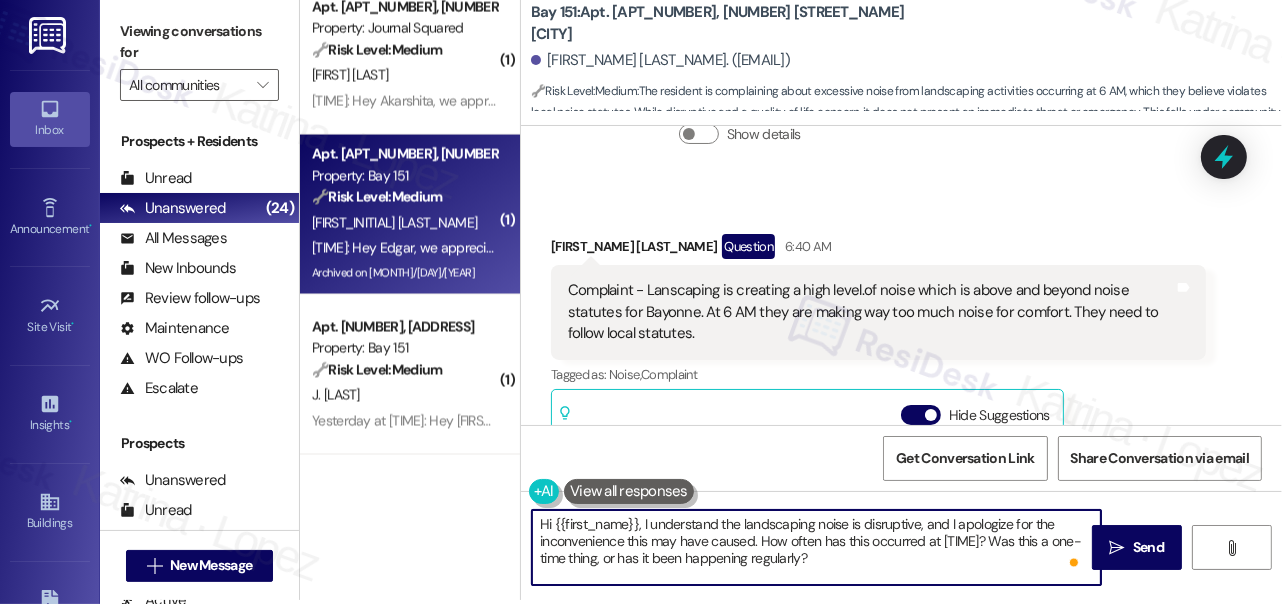 click on "Hi {{first_name}}, I understand the landscaping noise is disruptive, and I apologize for the inconvenience this may have caused. How often has this occurred at 6 AM? Was this a one-time thing, or has it been happening regularly?" at bounding box center [816, 547] 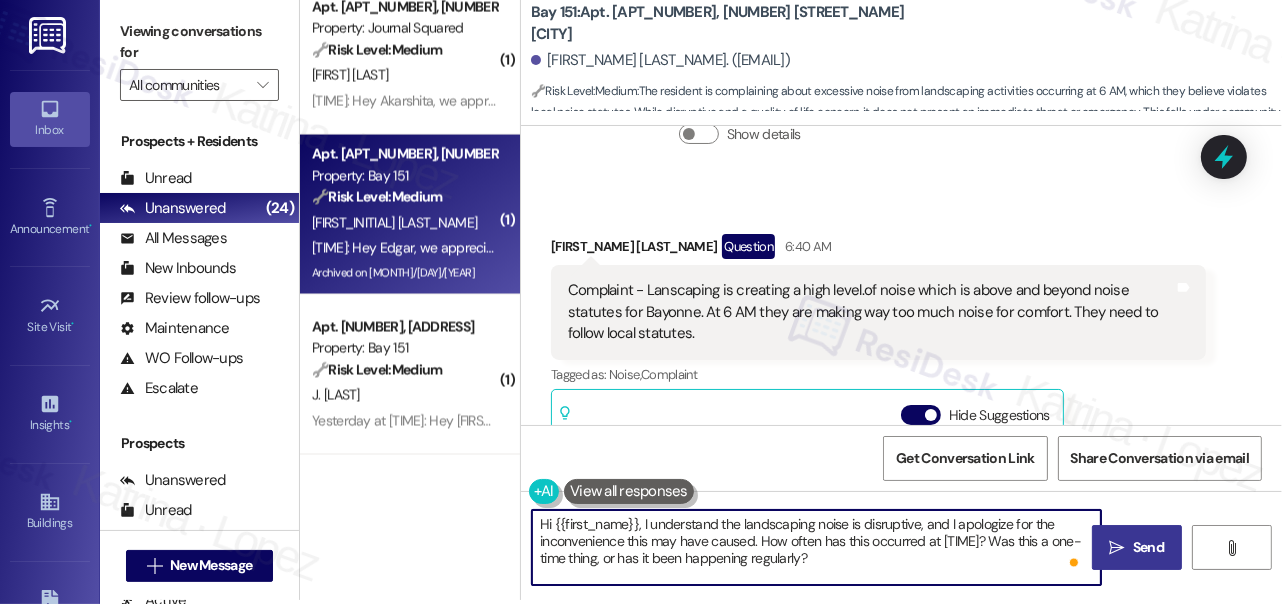 click on "Send" at bounding box center [1148, 547] 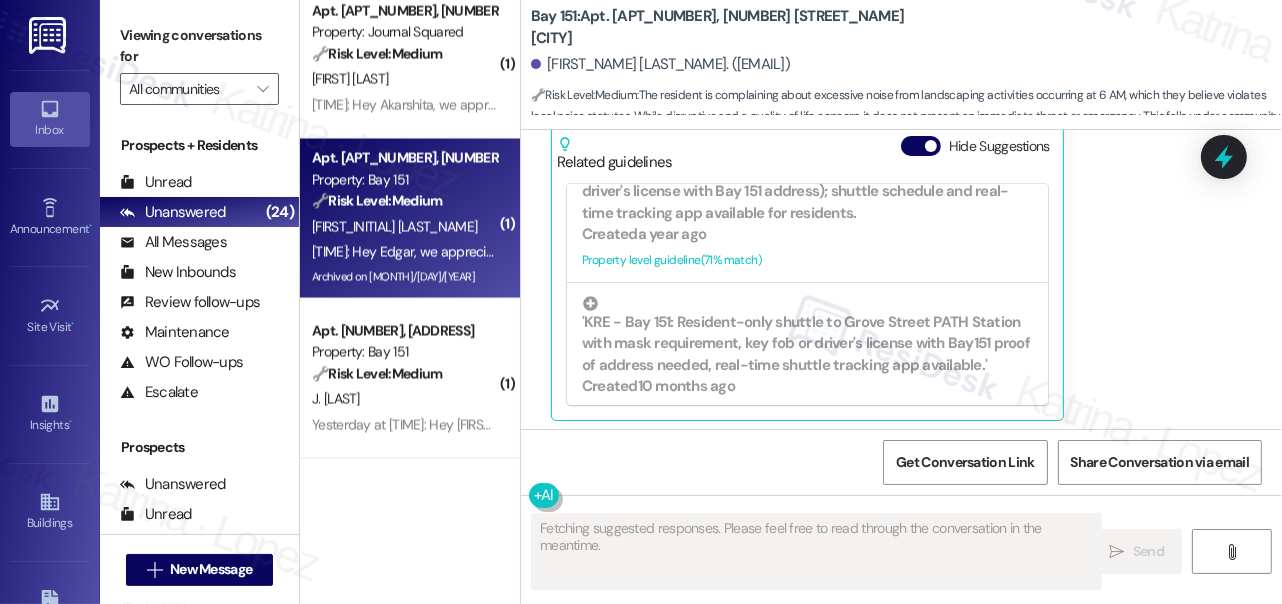 click on "Hide Suggestions" at bounding box center [979, 146] 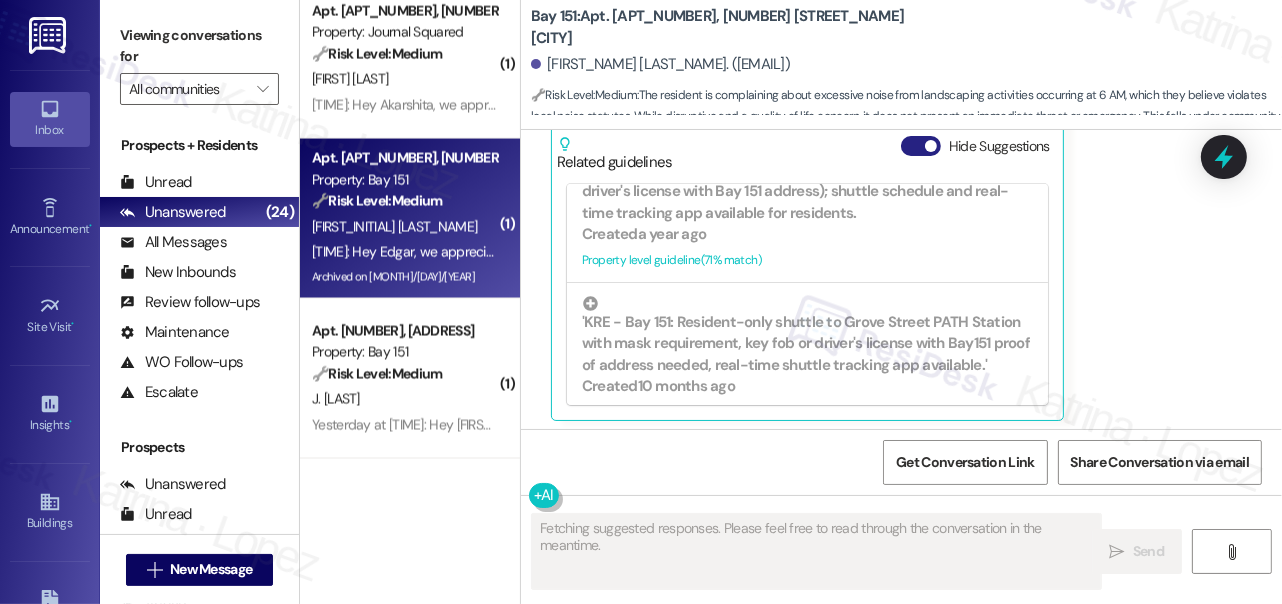 click on "Hide Suggestions" at bounding box center (921, 146) 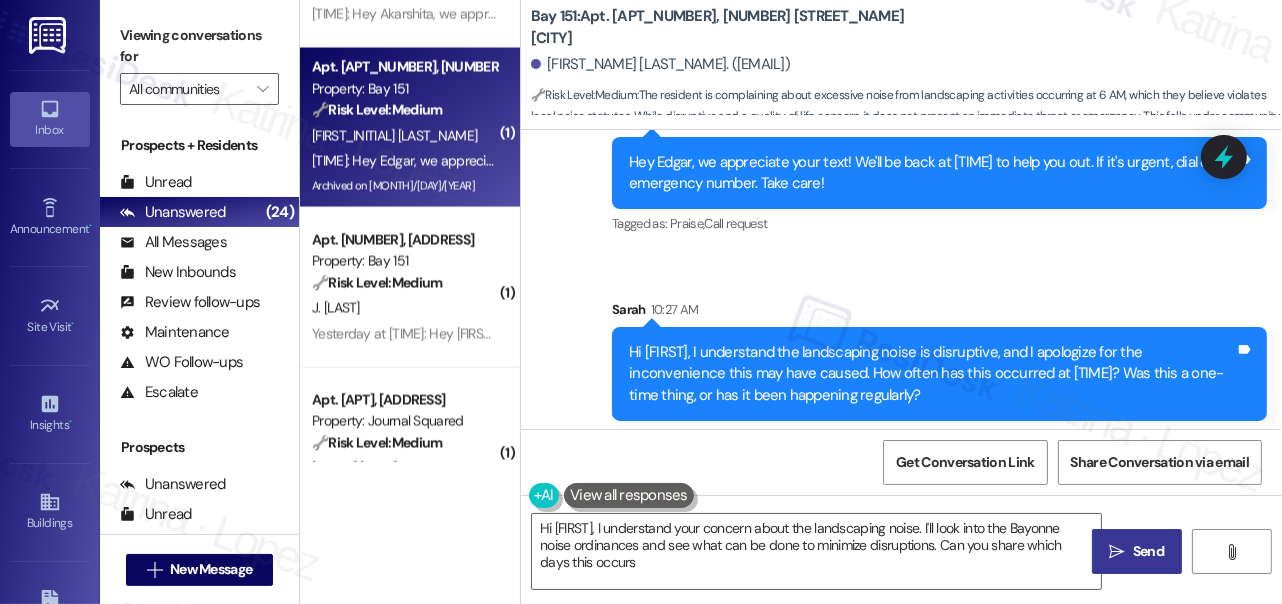 type on "Hi Edgar, I understand your concern about the landscaping noise. I'll look into the Bayonne noise ordinances and see what can be done to minimize disruptions. Can you share which days this occurs?" 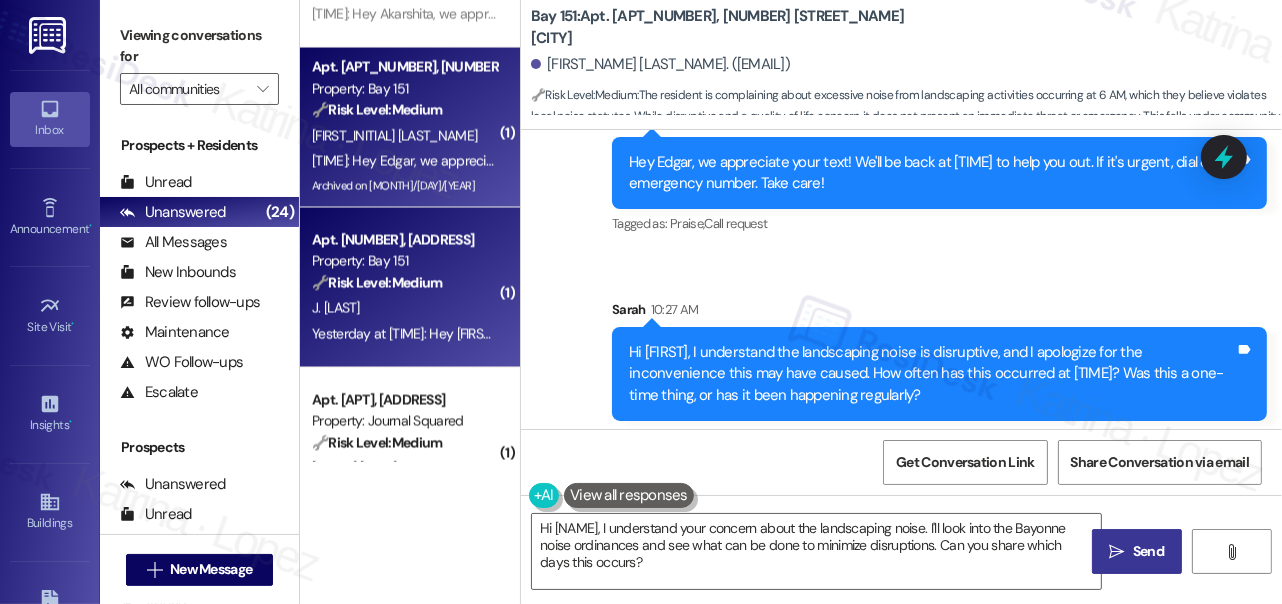click on "Property: Bay 151" at bounding box center (404, 261) 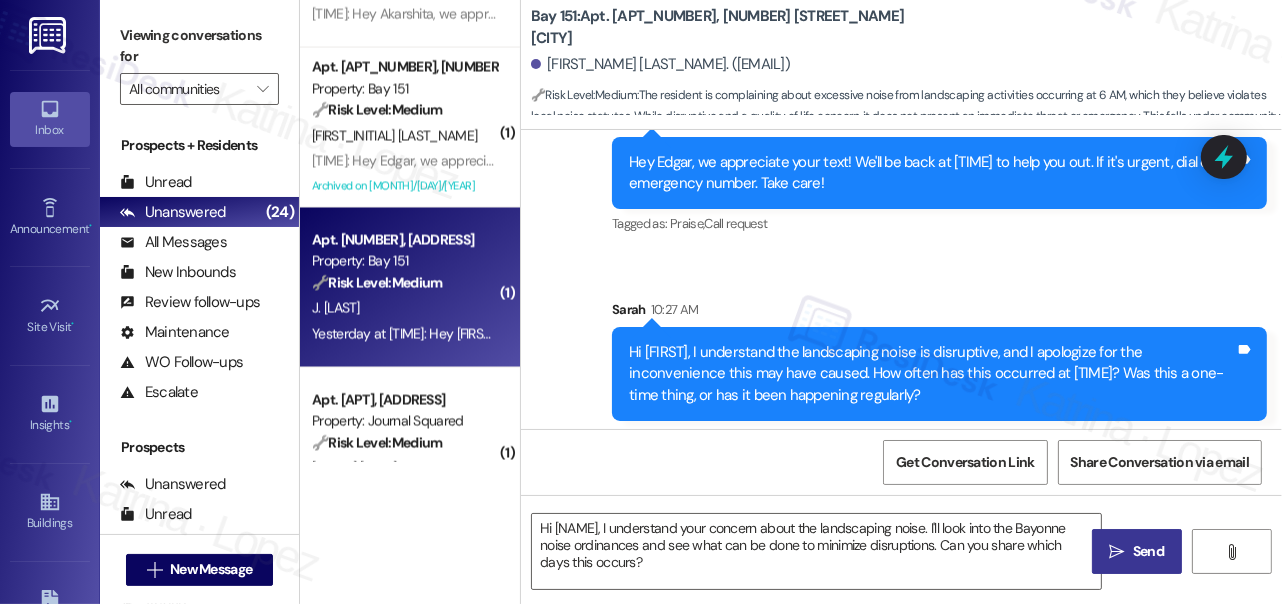 type on "Fetching suggested responses. Please feel free to read through the conversation in the meantime." 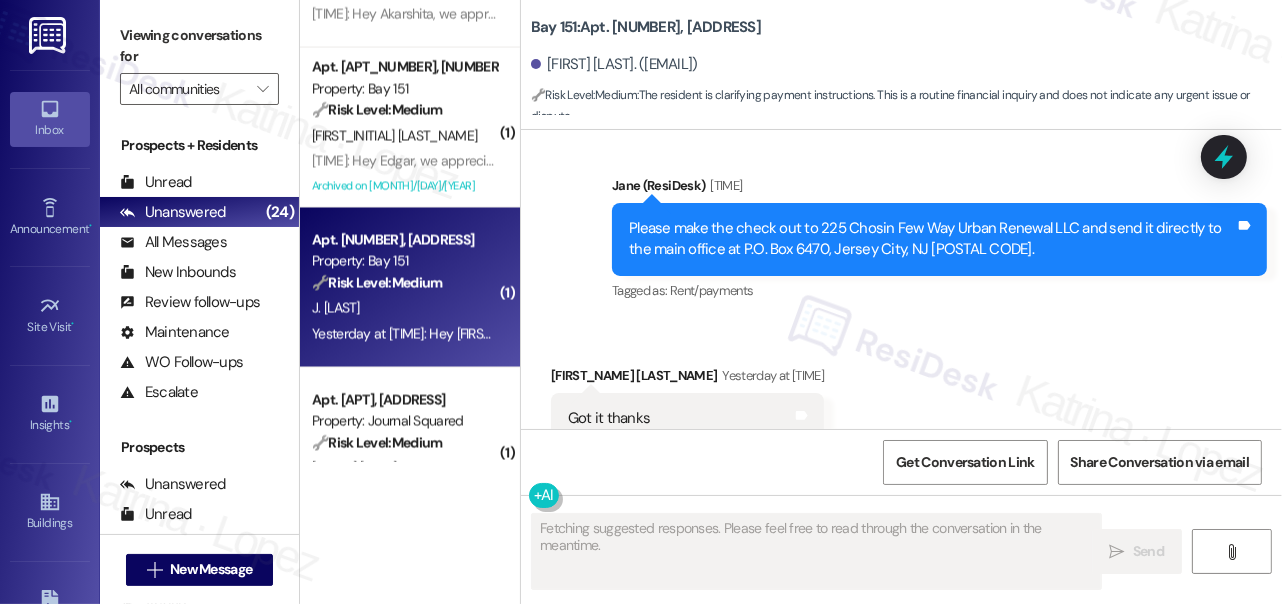 click on "Please make the check out to 225 Chosin Few Way Urban Renewal LLC and send it directly to the main office at P.O. Box 6470, Jersey City, NJ 07306-0470." at bounding box center [932, 239] 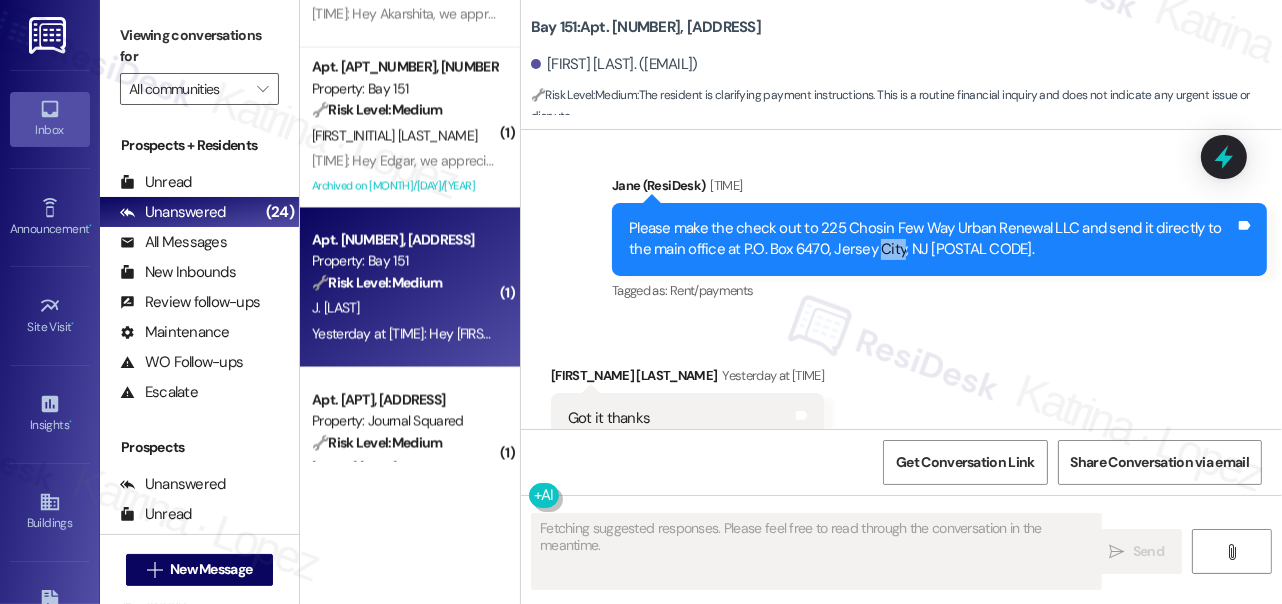 click on "Please make the check out to 225 Chosin Few Way Urban Renewal LLC and send it directly to the main office at P.O. Box 6470, Jersey City, NJ 07306-0470." at bounding box center [932, 239] 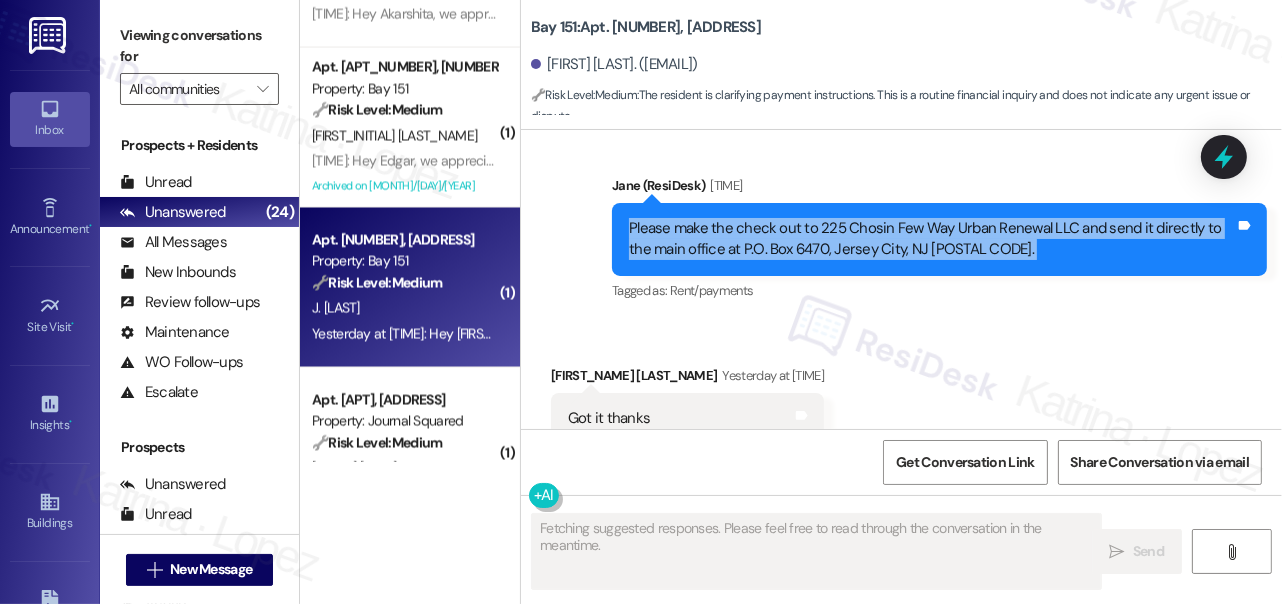 click on "Please make the check out to 225 Chosin Few Way Urban Renewal LLC and send it directly to the main office at P.O. Box 6470, Jersey City, NJ 07306-0470." at bounding box center [932, 239] 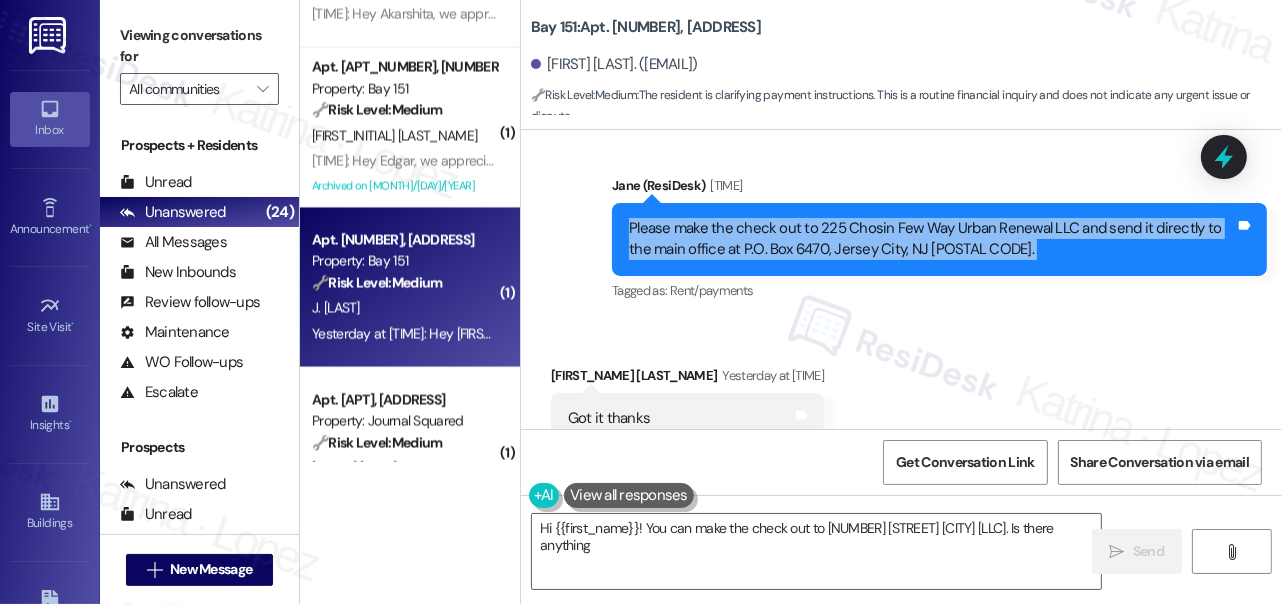 click on "Please make the check out to 225 Chosin Few Way Urban Renewal LLC and send it directly to the main office at P.O. Box 6470, Jersey City, NJ 07306-0470." at bounding box center [932, 239] 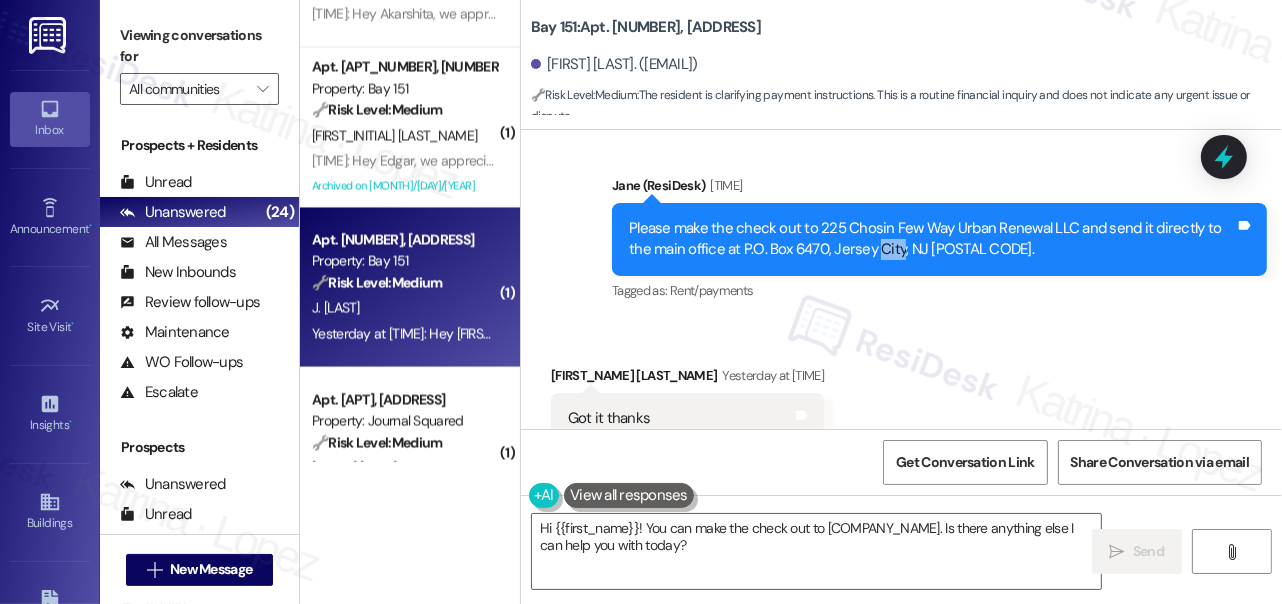 click on "Please make the check out to 225 Chosin Few Way Urban Renewal LLC and send it directly to the main office at P.O. Box 6470, Jersey City, NJ 07306-0470." at bounding box center (932, 239) 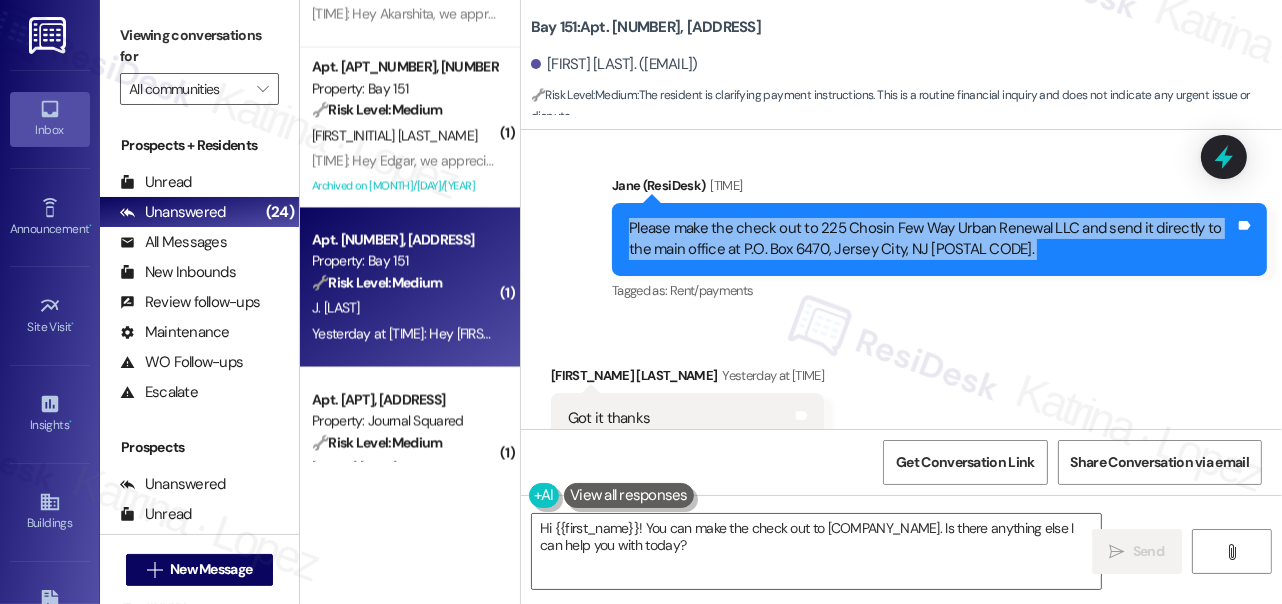 click on "Please make the check out to 225 Chosin Few Way Urban Renewal LLC and send it directly to the main office at P.O. Box 6470, Jersey City, NJ 07306-0470." at bounding box center [932, 239] 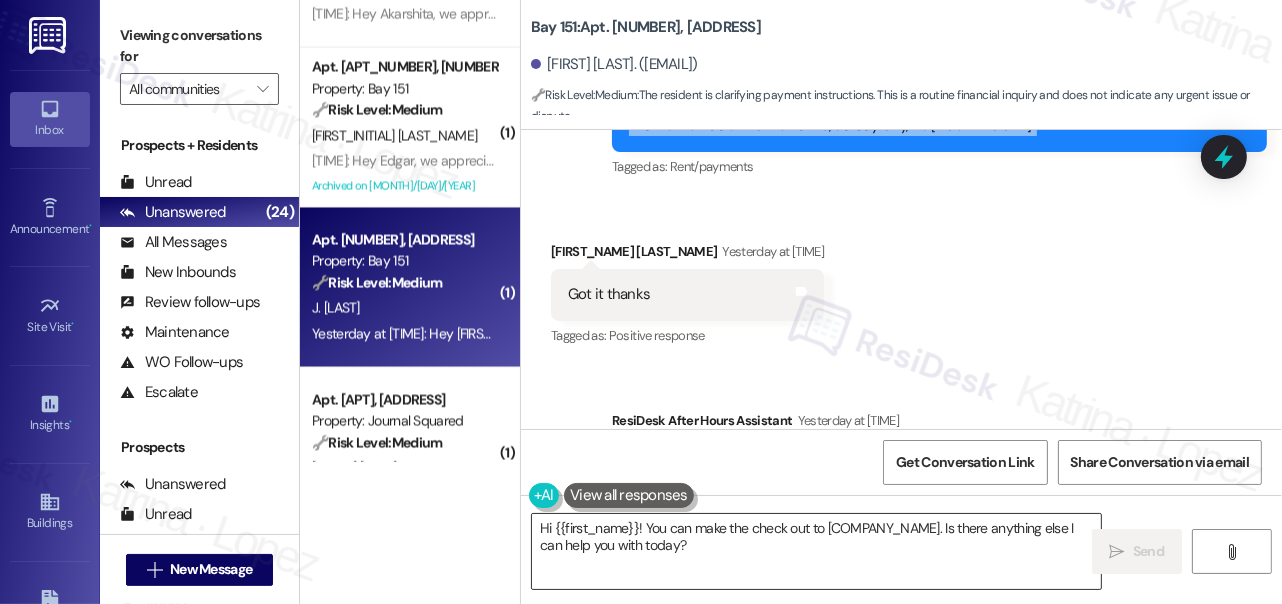 click on "Hi {{first_name}}! You can make the check out to 275 Chosin Few Way Urban Renewal LLC. Is there anything else I can help you with today?" at bounding box center [816, 551] 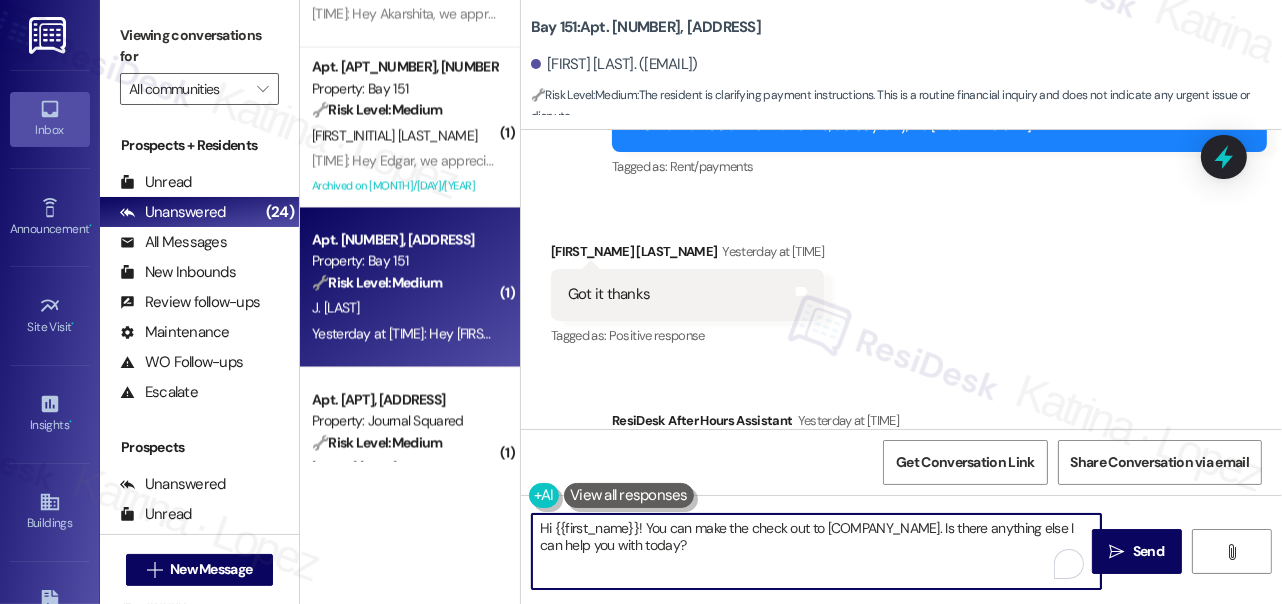 click on "Hi {{first_name}}! You can make the check out to 275 Chosin Few Way Urban Renewal LLC. Is there anything else I can help you with today?" at bounding box center [816, 551] 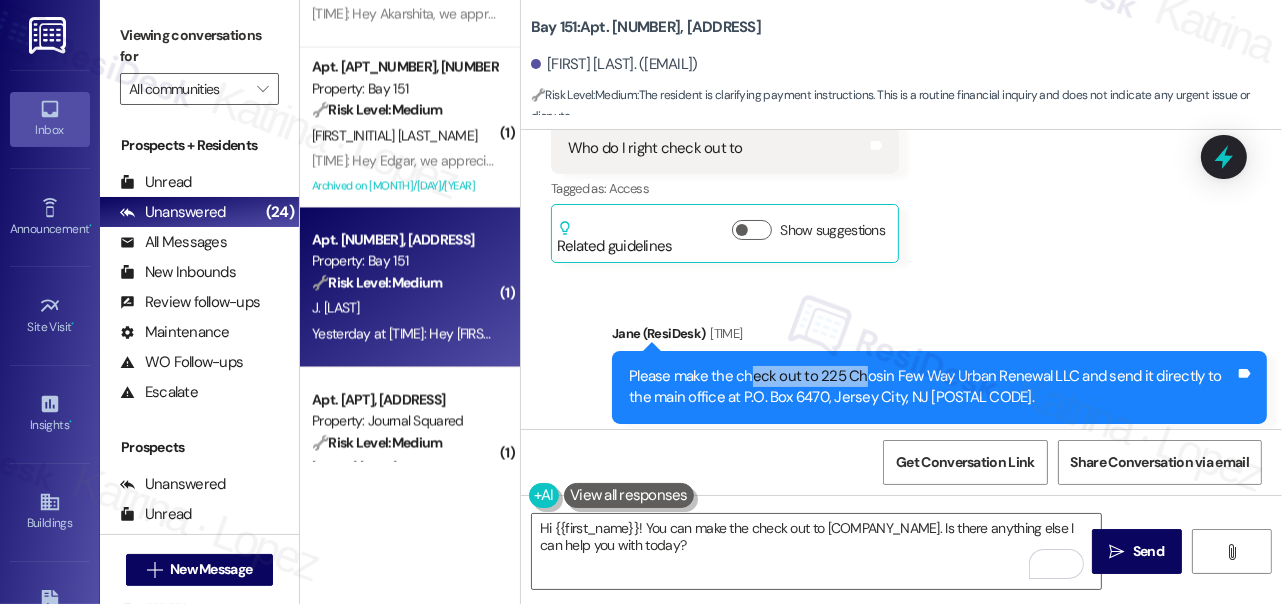 drag, startPoint x: 749, startPoint y: 319, endPoint x: 856, endPoint y: 319, distance: 107 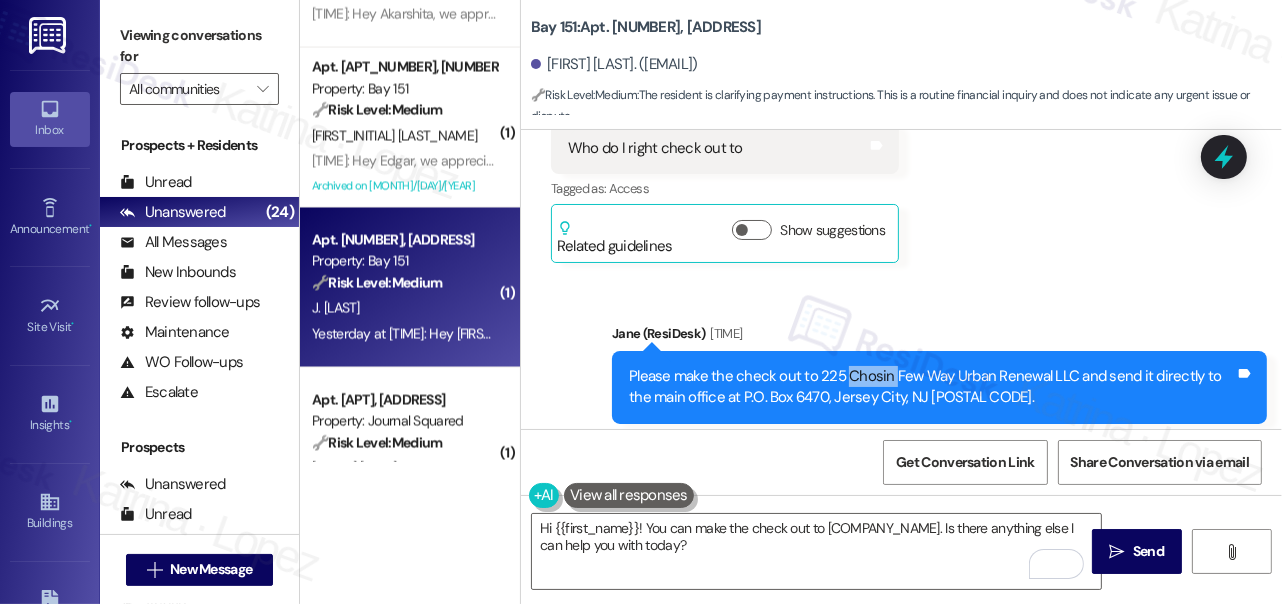 click on "Please make the check out to 225 Chosin Few Way Urban Renewal LLC and send it directly to the main office at P.O. Box 6470, Jersey City, NJ 07306-0470." at bounding box center (932, 387) 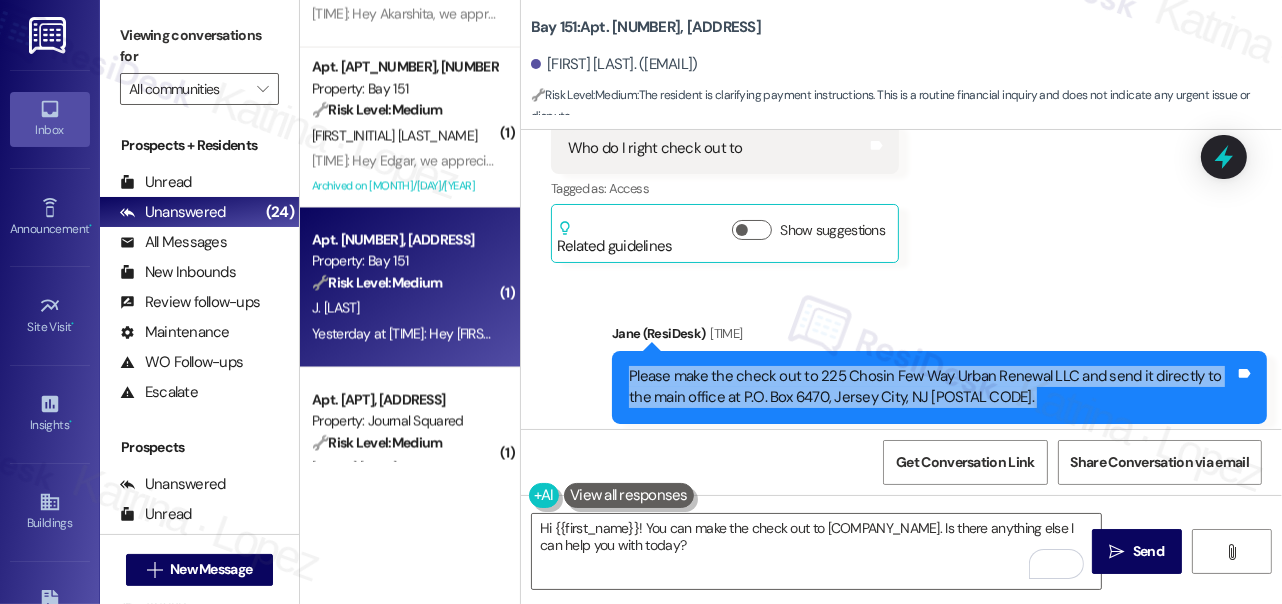 click on "Please make the check out to 225 Chosin Few Way Urban Renewal LLC and send it directly to the main office at P.O. Box 6470, Jersey City, NJ 07306-0470." at bounding box center [932, 387] 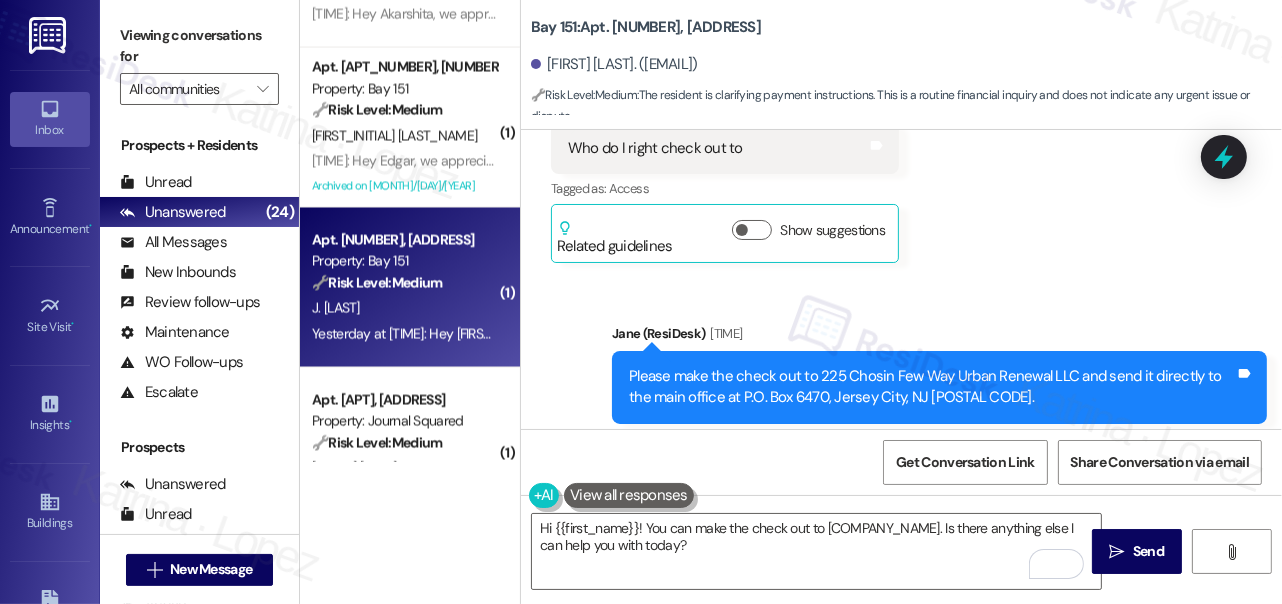 click on "Please make the check out to 225 Chosin Few Way Urban Renewal LLC and send it directly to the main office at P.O. Box 6470, Jersey City, NJ 07306-0470." at bounding box center (932, 387) 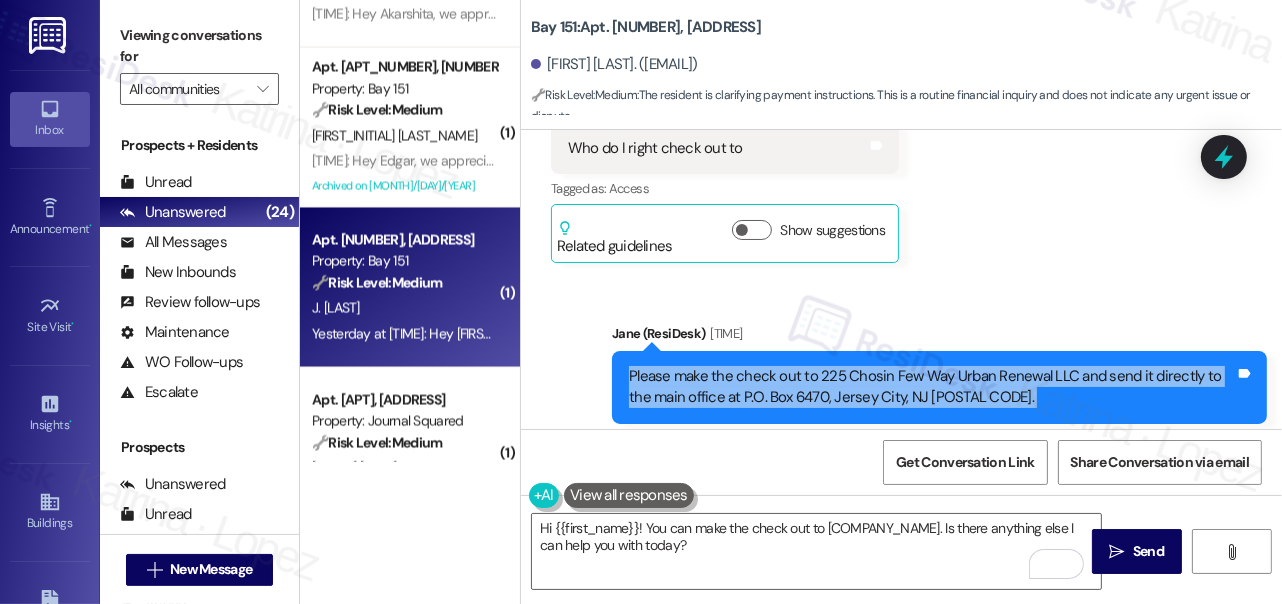 click on "Please make the check out to 225 Chosin Few Way Urban Renewal LLC and send it directly to the main office at P.O. Box 6470, Jersey City, NJ 07306-0470." at bounding box center (932, 387) 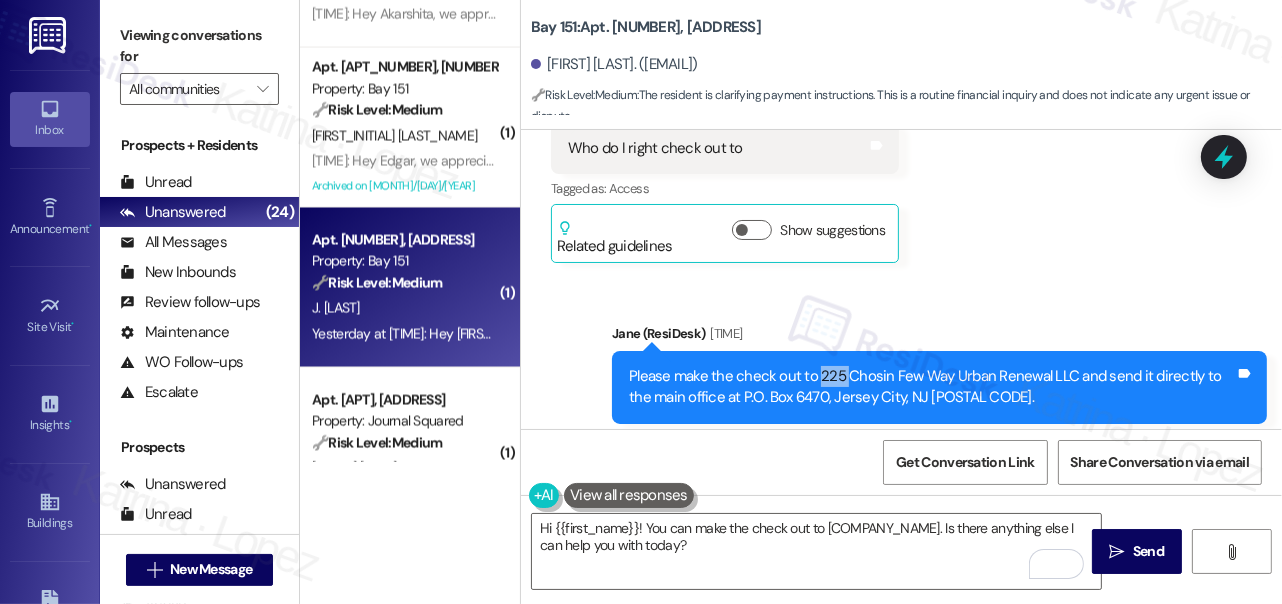 click on "Please make the check out to 225 Chosin Few Way Urban Renewal LLC and send it directly to the main office at P.O. Box 6470, Jersey City, NJ 07306-0470." at bounding box center [932, 387] 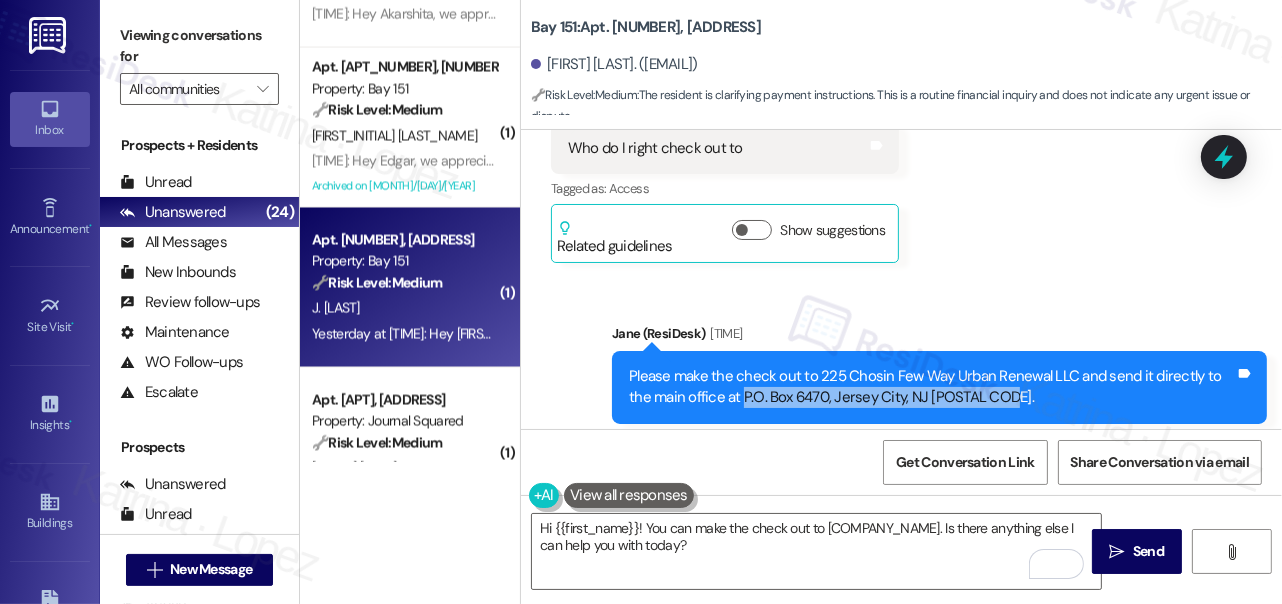 drag, startPoint x: 739, startPoint y: 337, endPoint x: 1030, endPoint y: 340, distance: 291.01547 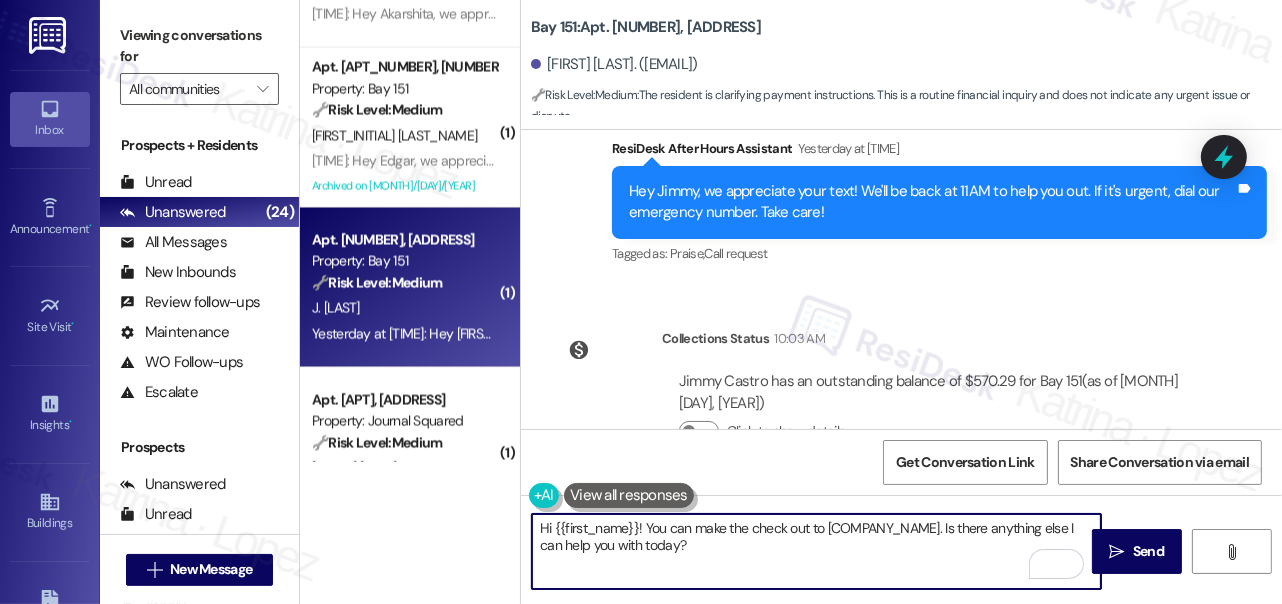 click on "Hi {{first_name}}! You can make the check out to 275 Chosin Few Way Urban Renewal LLC. Is there anything else I can help you with today?" at bounding box center (816, 551) 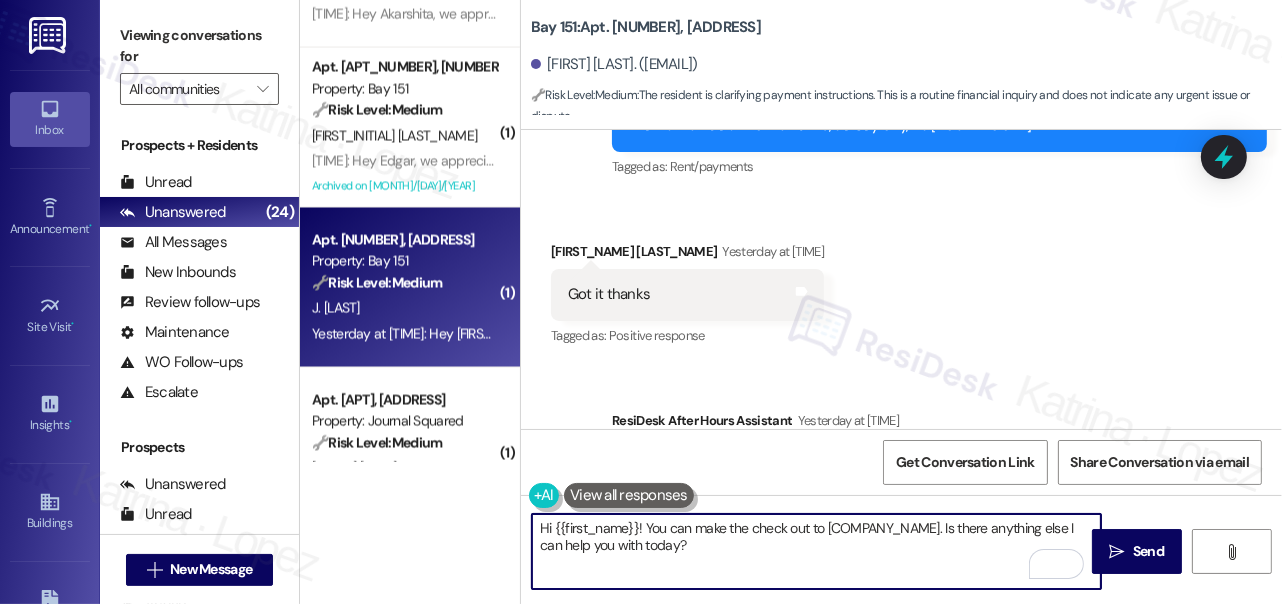 click on "Hi {{first_name}}! You can make the check out to 275 Chosin Few Way Urban Renewal LLC. Is there anything else I can help you with today?" at bounding box center [816, 551] 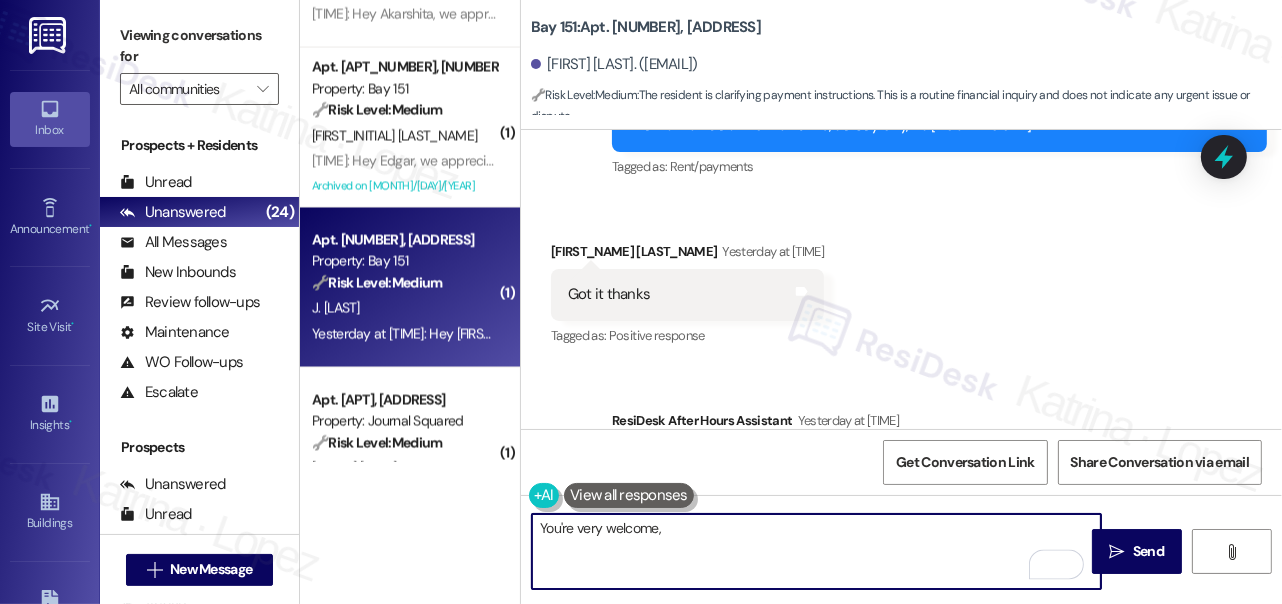 click on "Jimmy Castro Yesterday at 8:48 PM" at bounding box center [687, 255] 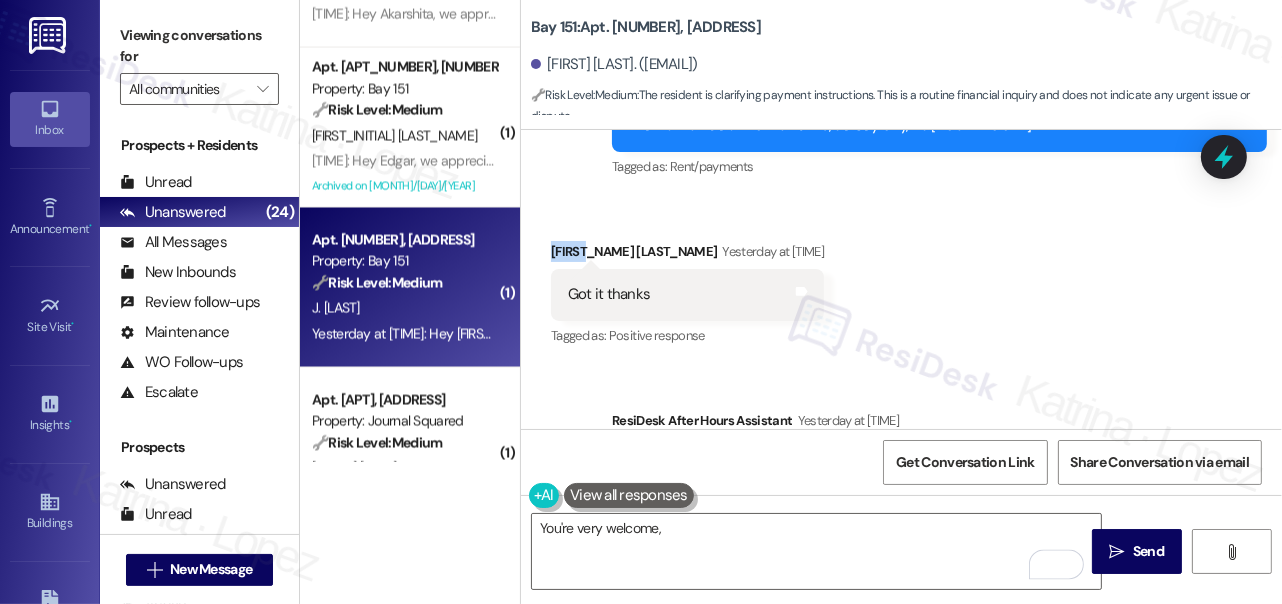 click on "Jimmy Castro Yesterday at 8:48 PM" at bounding box center (687, 255) 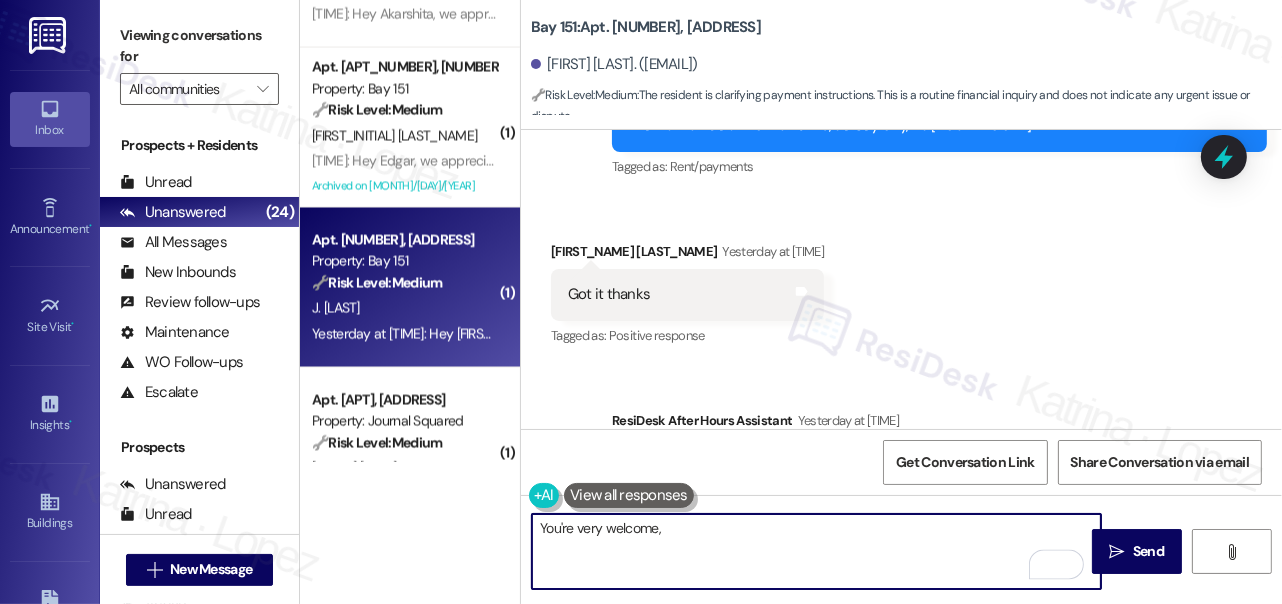 click on "You're very welcome," at bounding box center (816, 551) 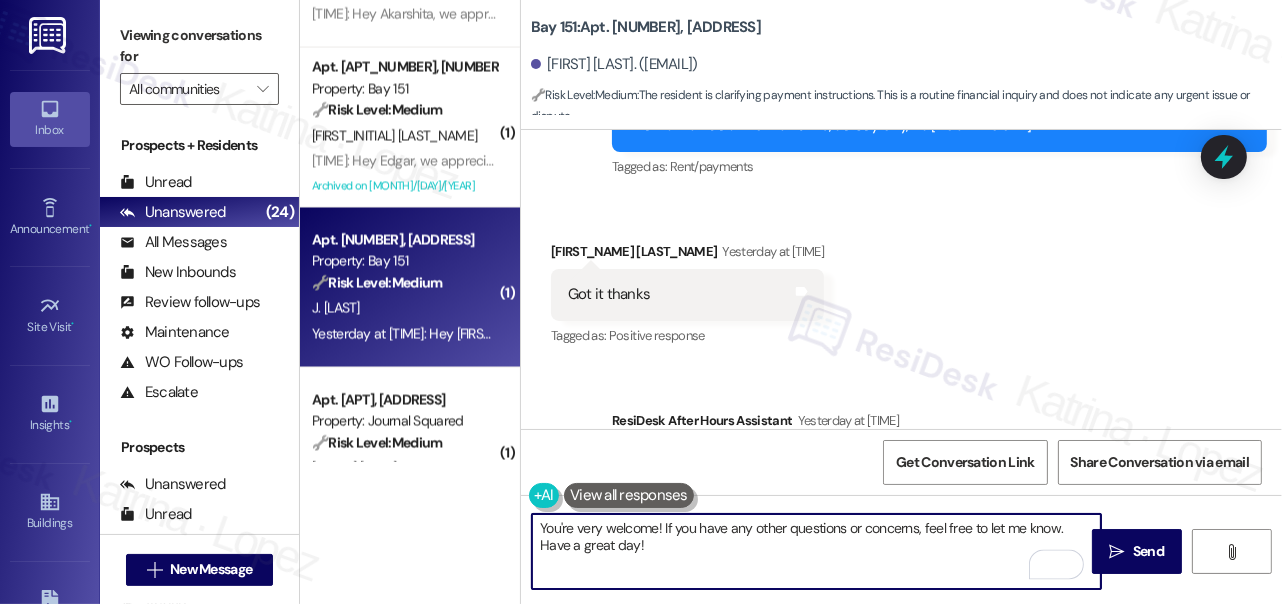 type on "You're very welcome! If you have any other questions or concerns, feel free to let me know. Have a great day!" 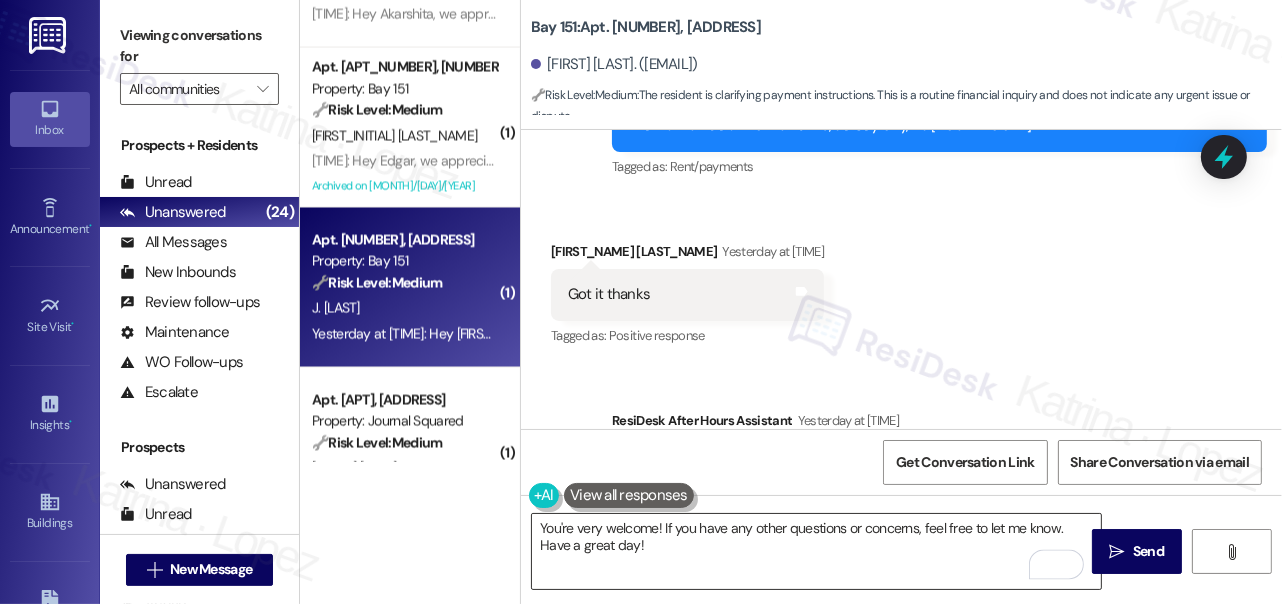 click on "You're very welcome! If you have any other questions or concerns, feel free to let me know. Have a great day!" at bounding box center [816, 551] 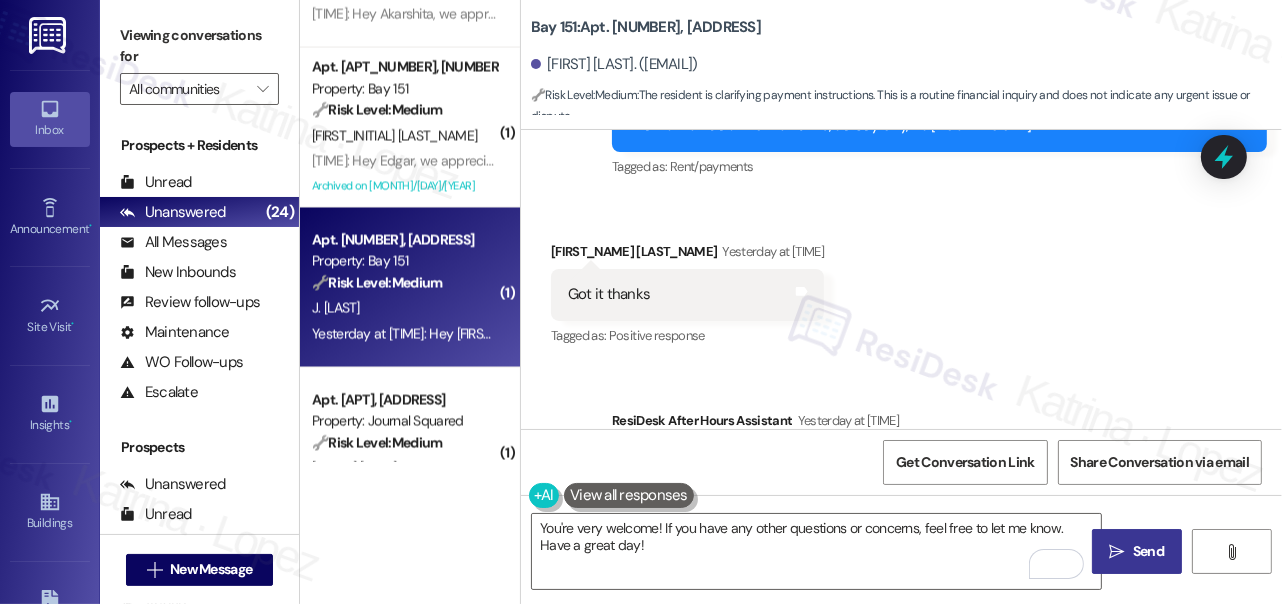 click on " Send" at bounding box center [1137, 551] 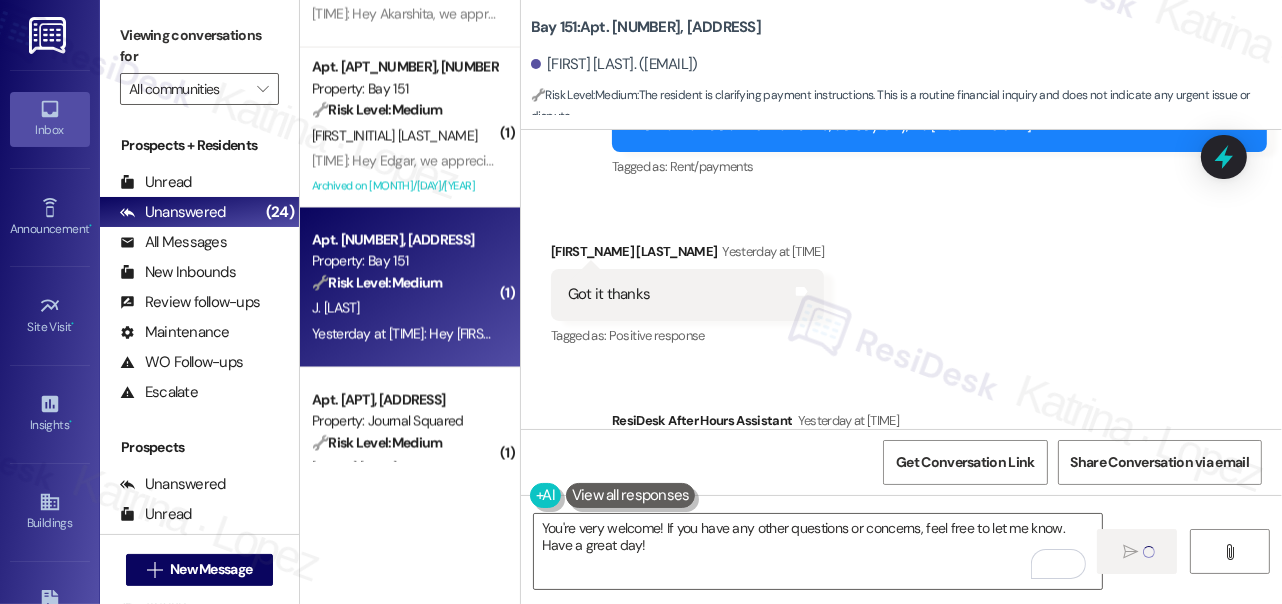 type 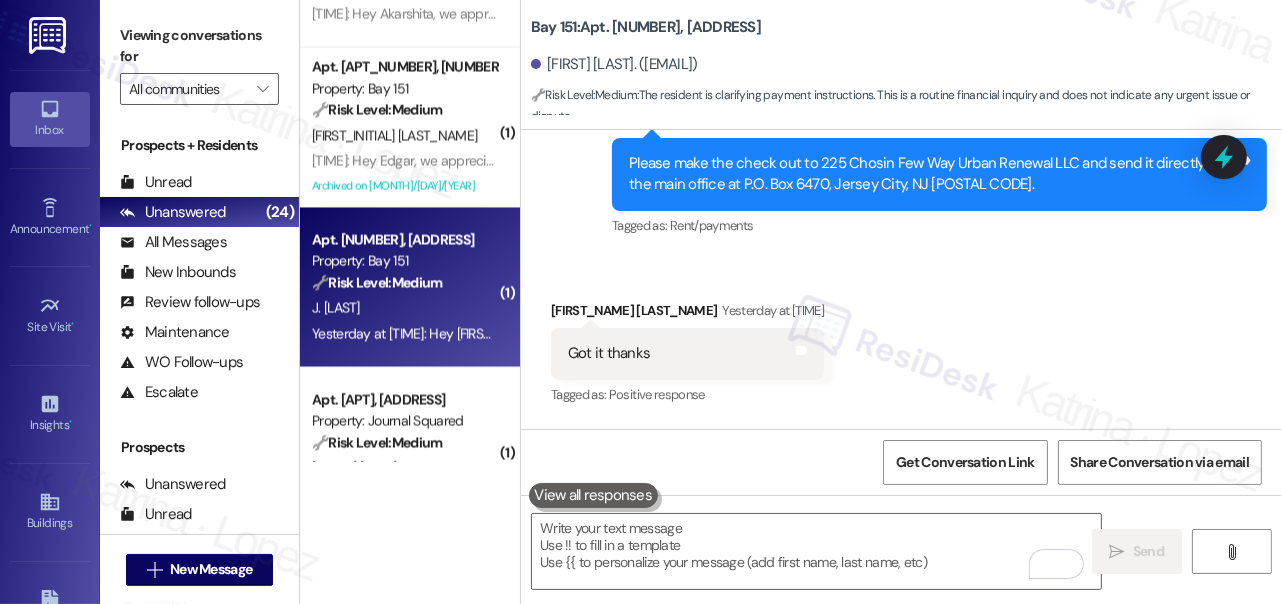 scroll, scrollTop: 35135, scrollLeft: 0, axis: vertical 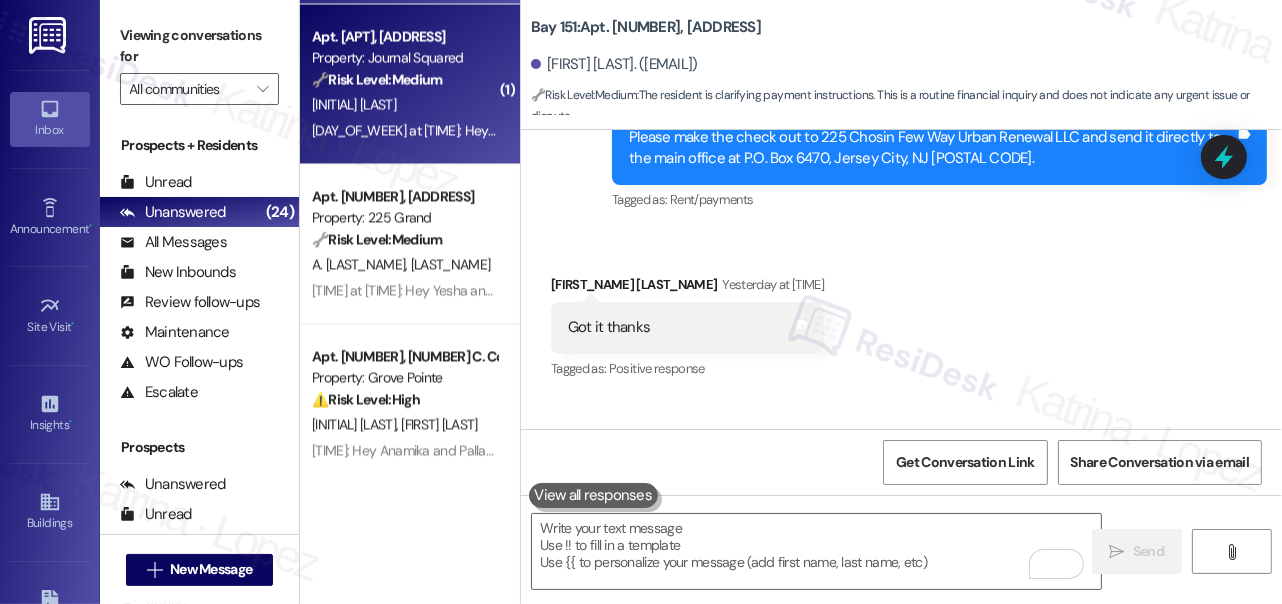 click on "Yesterday at 8:21 PM: Hey Taehoon, we appreciate your text! We'll be back at 11AM to help you out. If it's urgent, dial our emergency number. Take care! Yesterday at 8:21 PM: Hey Taehoon, we appreciate your text! We'll be back at 11AM to help you out. If it's urgent, dial our emergency number. Take care!" at bounding box center (755, 130) 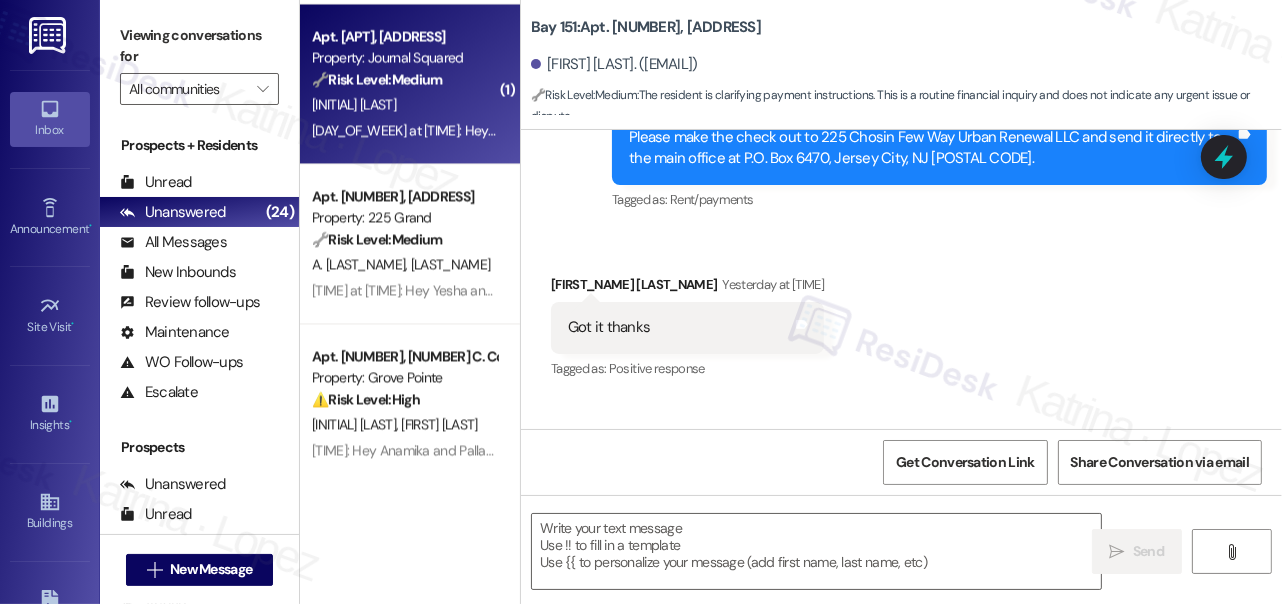 type on "Fetching suggested responses. Please feel free to read through the conversation in the meantime." 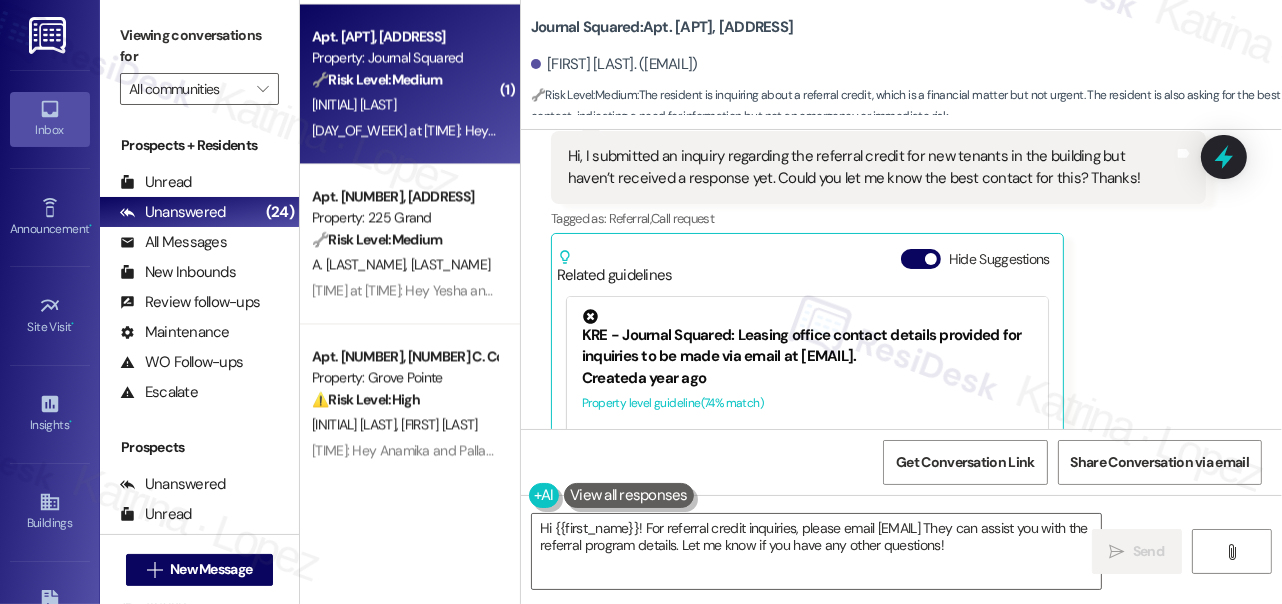 scroll, scrollTop: 30317, scrollLeft: 0, axis: vertical 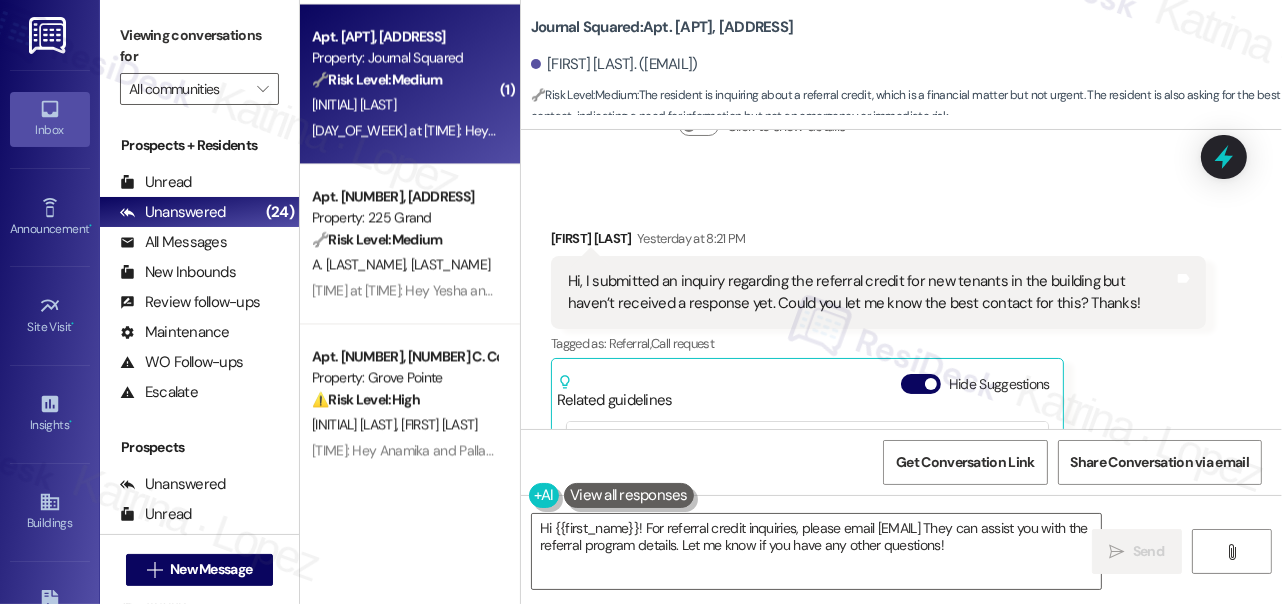 click on "Hi, I submitted an inquiry regarding the referral credit for new tenants in the building but haven’t received a response yet. Could you let me know the best contact for this? Thanks!" at bounding box center [871, 292] 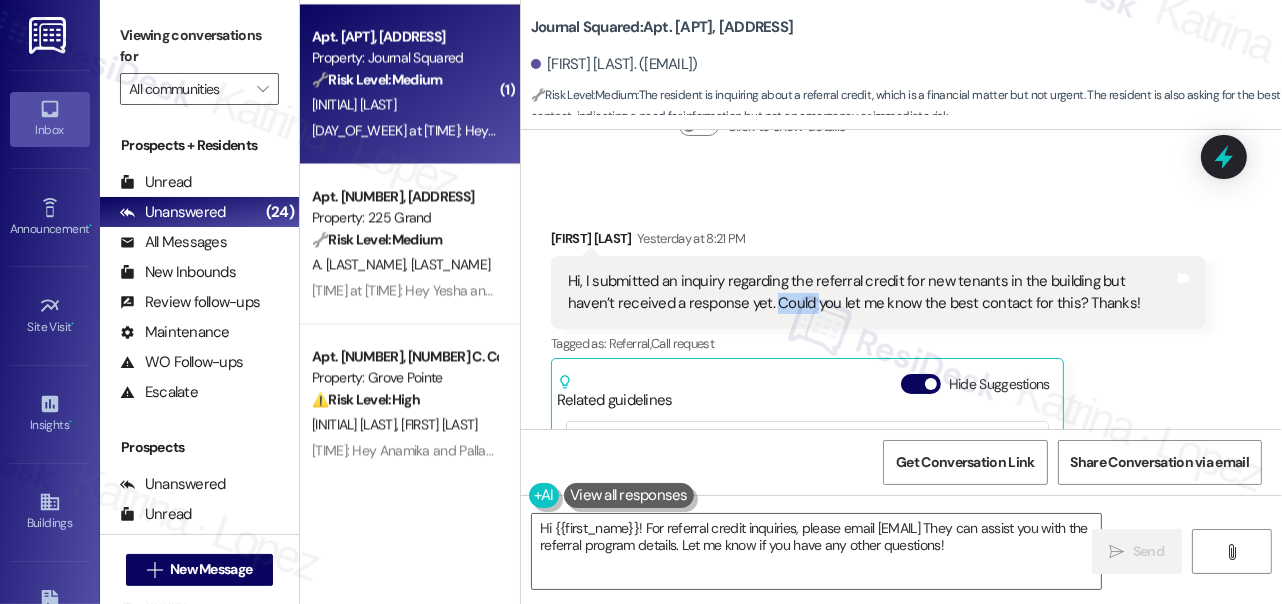 click on "Hi, I submitted an inquiry regarding the referral credit for new tenants in the building but haven’t received a response yet. Could you let me know the best contact for this? Thanks!" at bounding box center [871, 292] 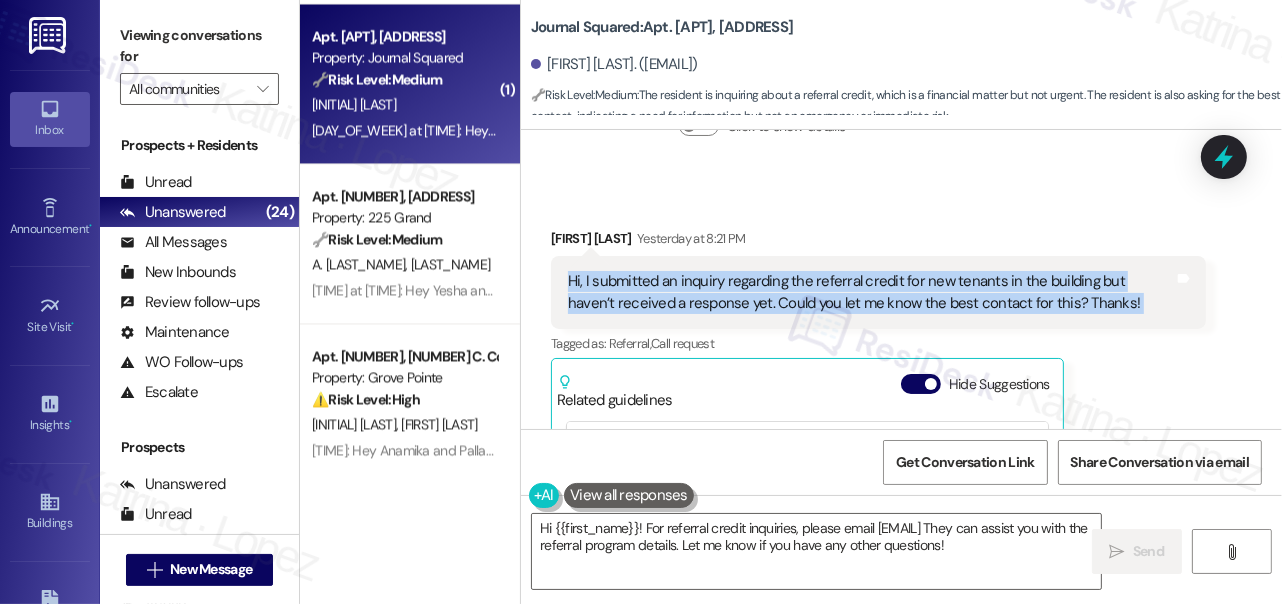 click on "Hi, I submitted an inquiry regarding the referral credit for new tenants in the building but haven’t received a response yet. Could you let me know the best contact for this? Thanks!" at bounding box center [871, 292] 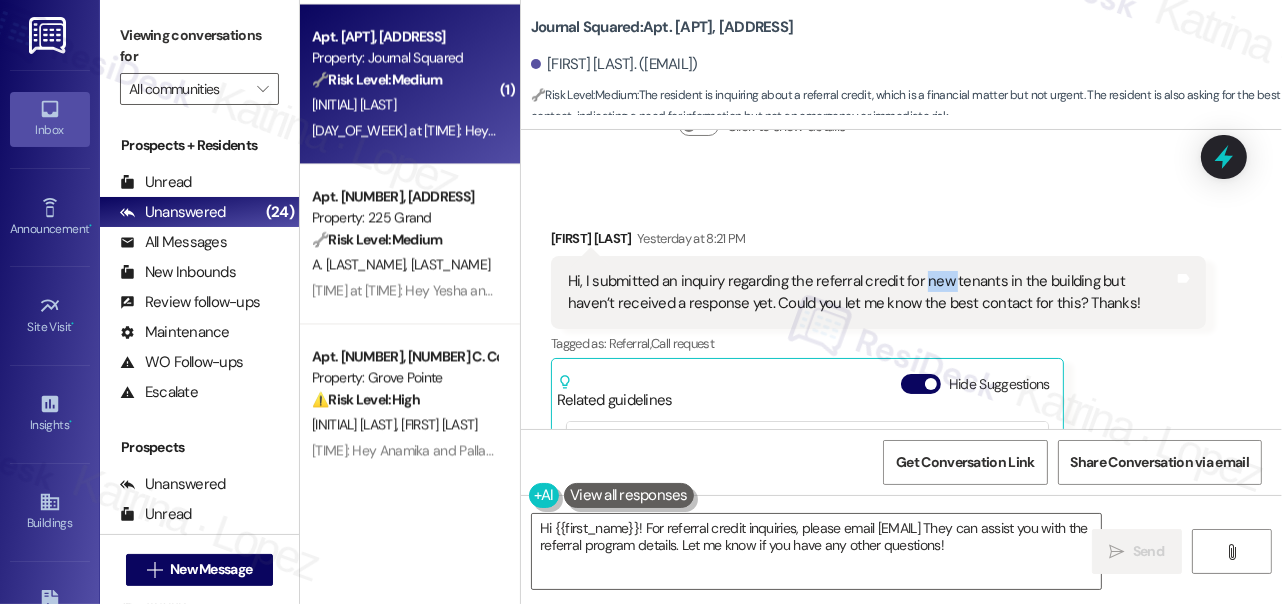 click on "Hi, I submitted an inquiry regarding the referral credit for new tenants in the building but haven’t received a response yet. Could you let me know the best contact for this? Thanks!" at bounding box center [871, 292] 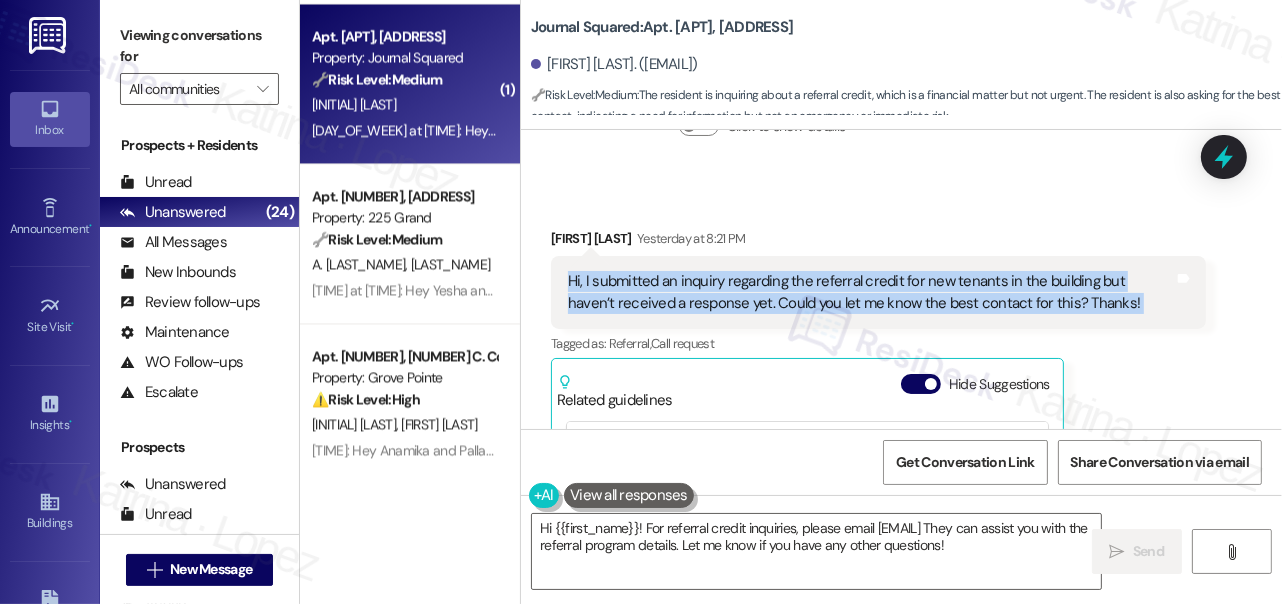 click on "Hi, I submitted an inquiry regarding the referral credit for new tenants in the building but haven’t received a response yet. Could you let me know the best contact for this? Thanks!" at bounding box center [871, 292] 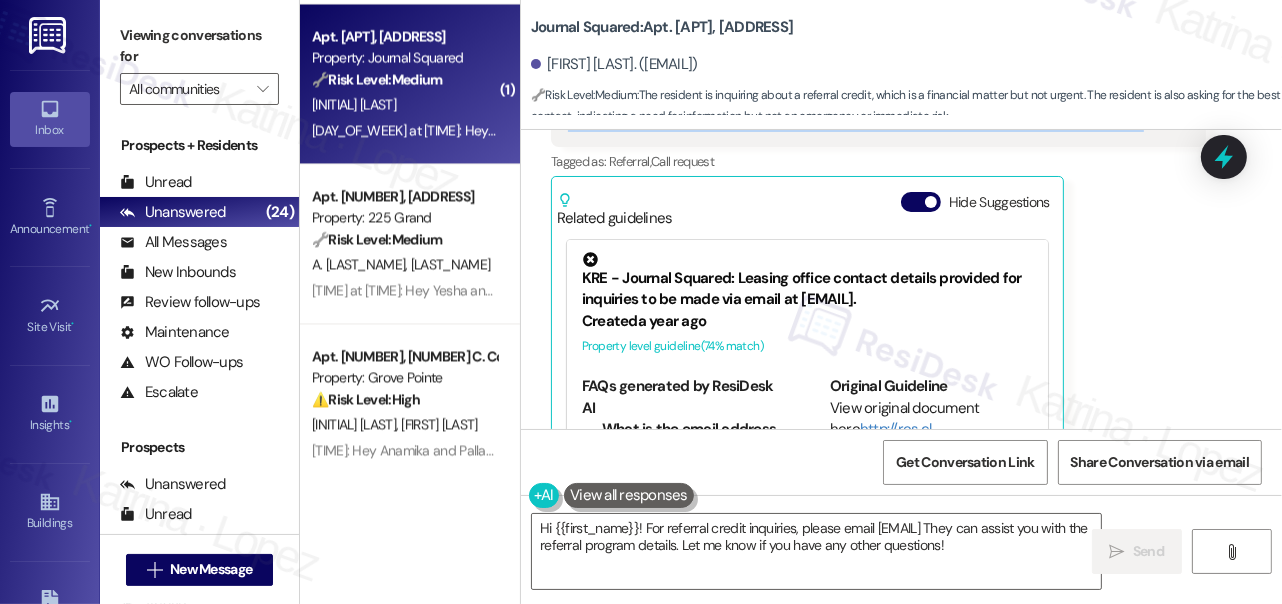 scroll, scrollTop: 30408, scrollLeft: 0, axis: vertical 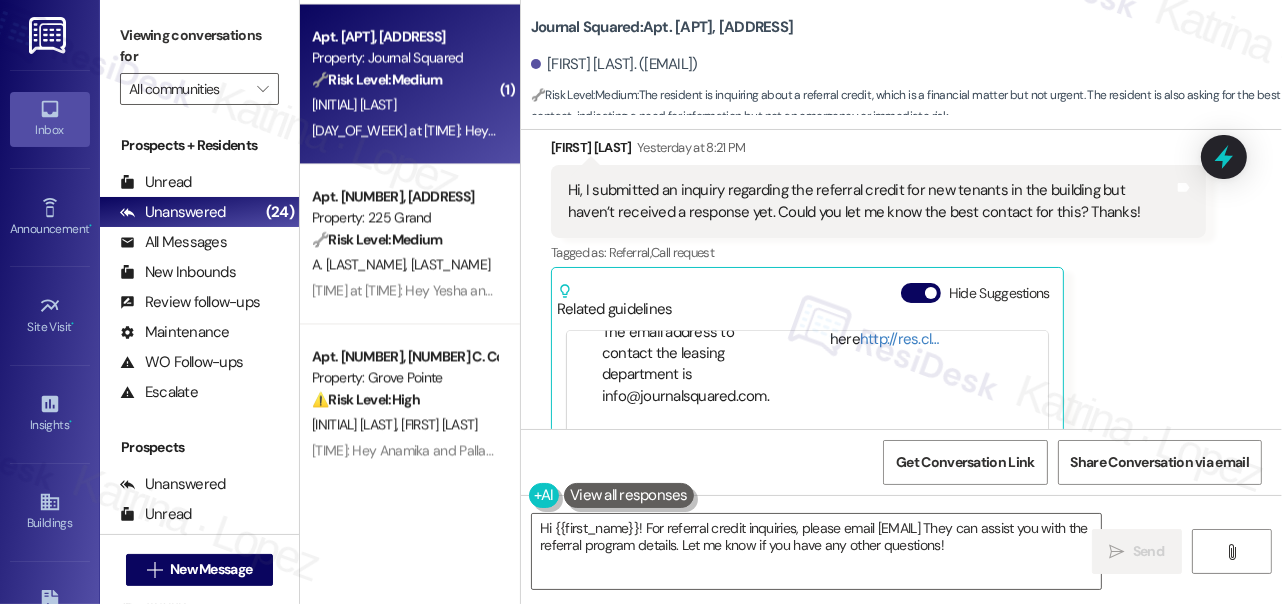 click on "The email address to contact the leasing department is info@journalsquared.com." at bounding box center (693, 365) 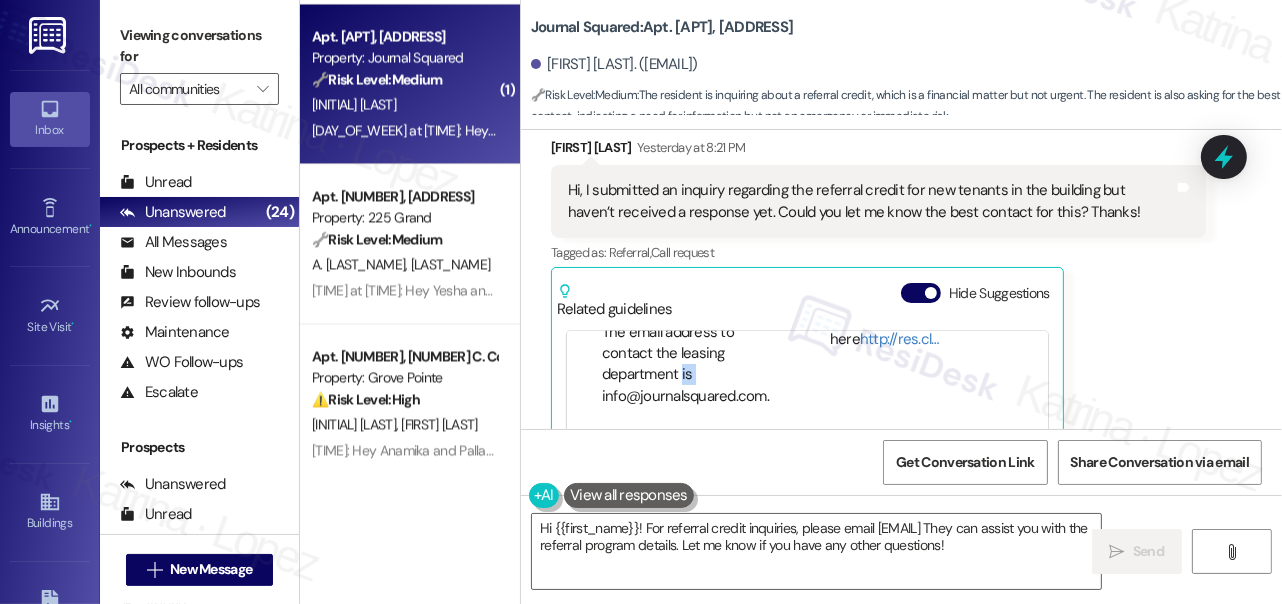 click on "The email address to contact the leasing department is info@journalsquared.com." at bounding box center [693, 365] 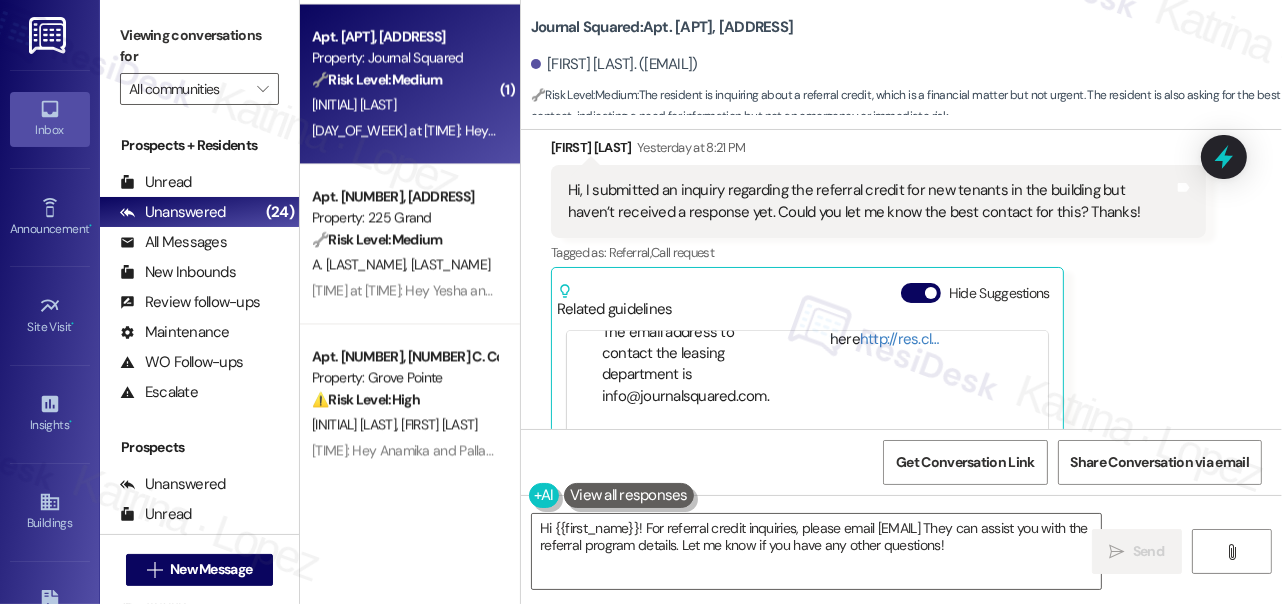 click on "The email address to contact the leasing department is info@journalsquared.com." at bounding box center (693, 365) 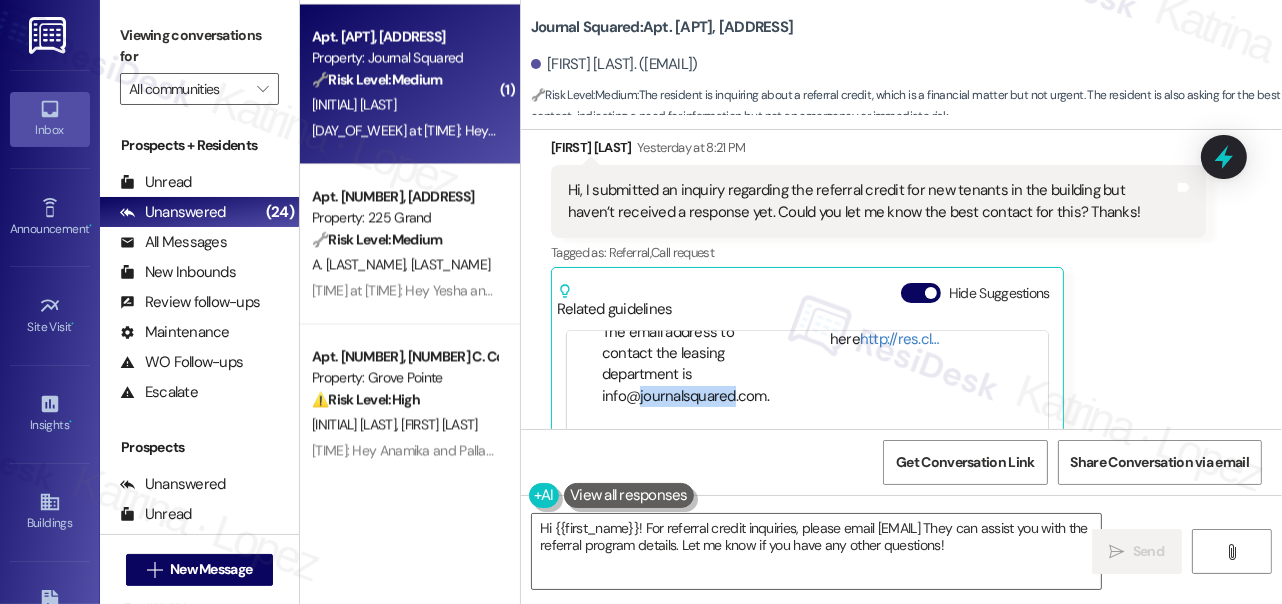 click on "The email address to contact the leasing department is info@journalsquared.com." at bounding box center [693, 365] 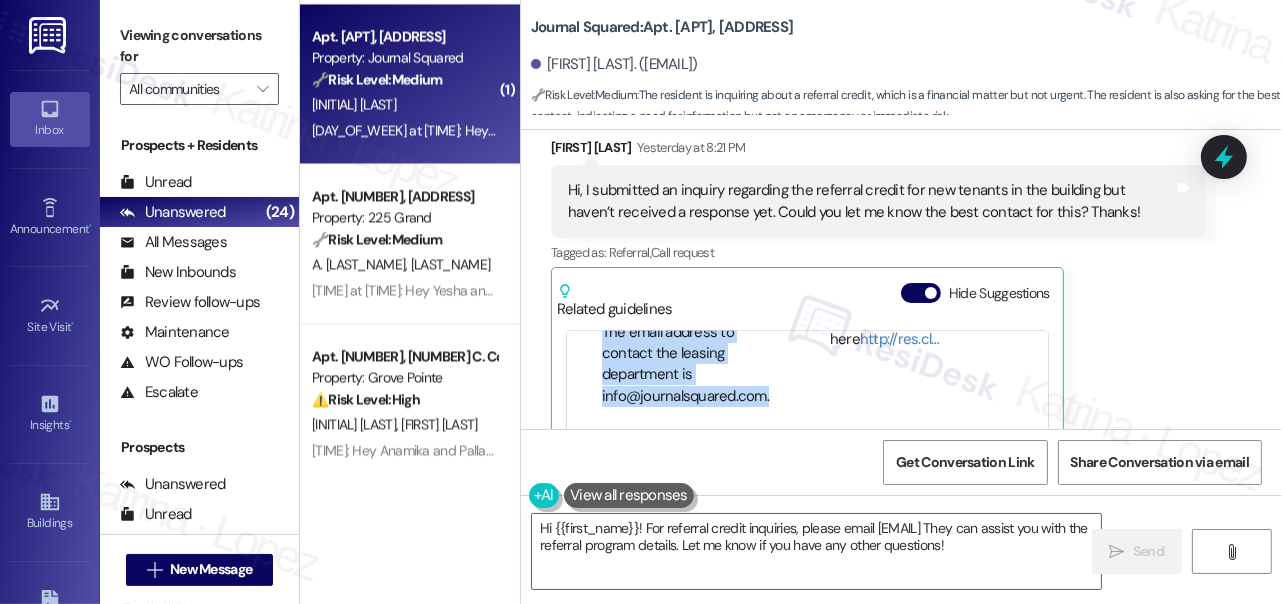 click on "The email address to contact the leasing department is info@journalsquared.com." at bounding box center (693, 365) 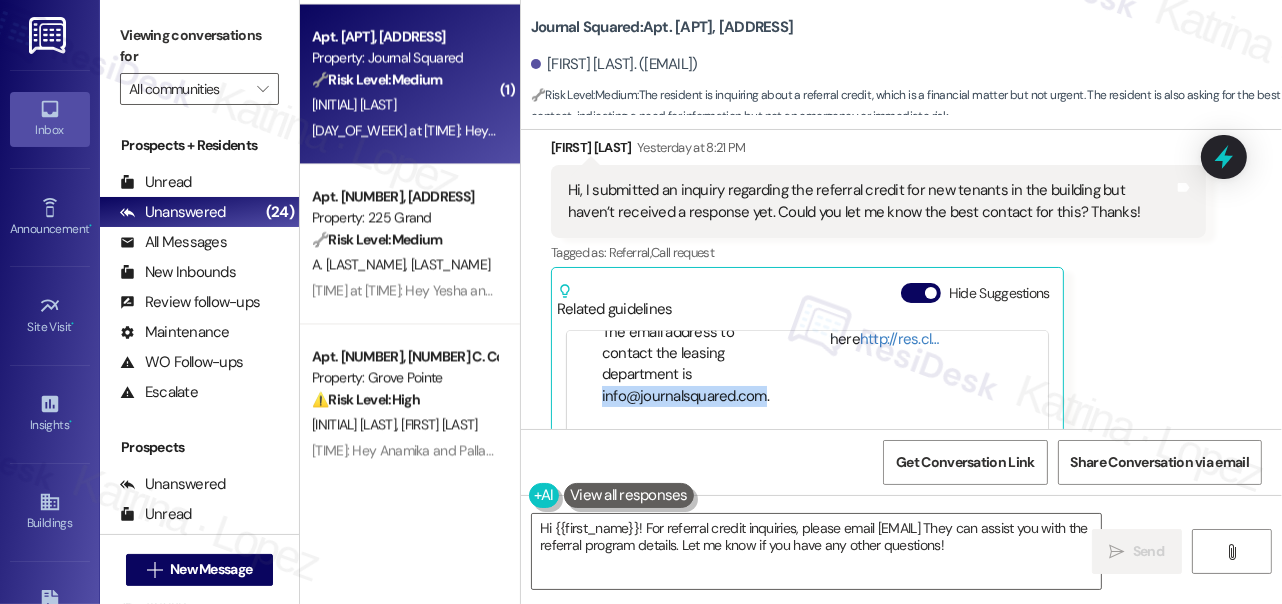 drag, startPoint x: 600, startPoint y: 400, endPoint x: 757, endPoint y: 409, distance: 157.25775 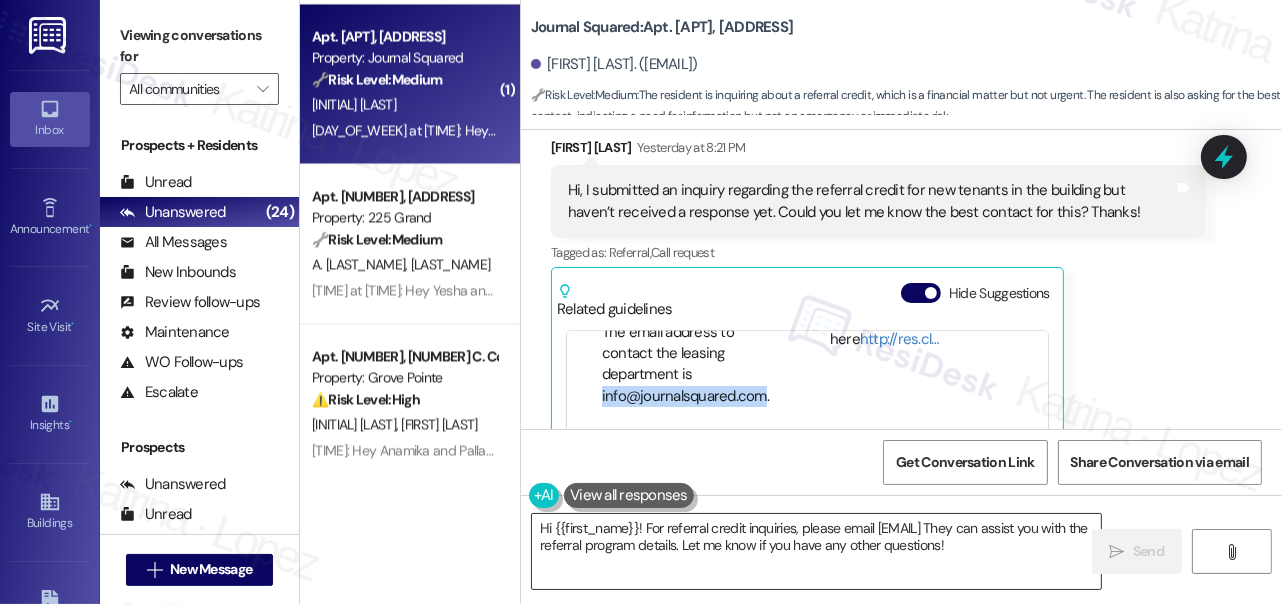 click on "Hi {{first_name}}! For referral credit inquiries, please email jsqmgmt@thekregroup.com. They can assist you with the referral program details. Let me know if you have any other questions!" at bounding box center (816, 551) 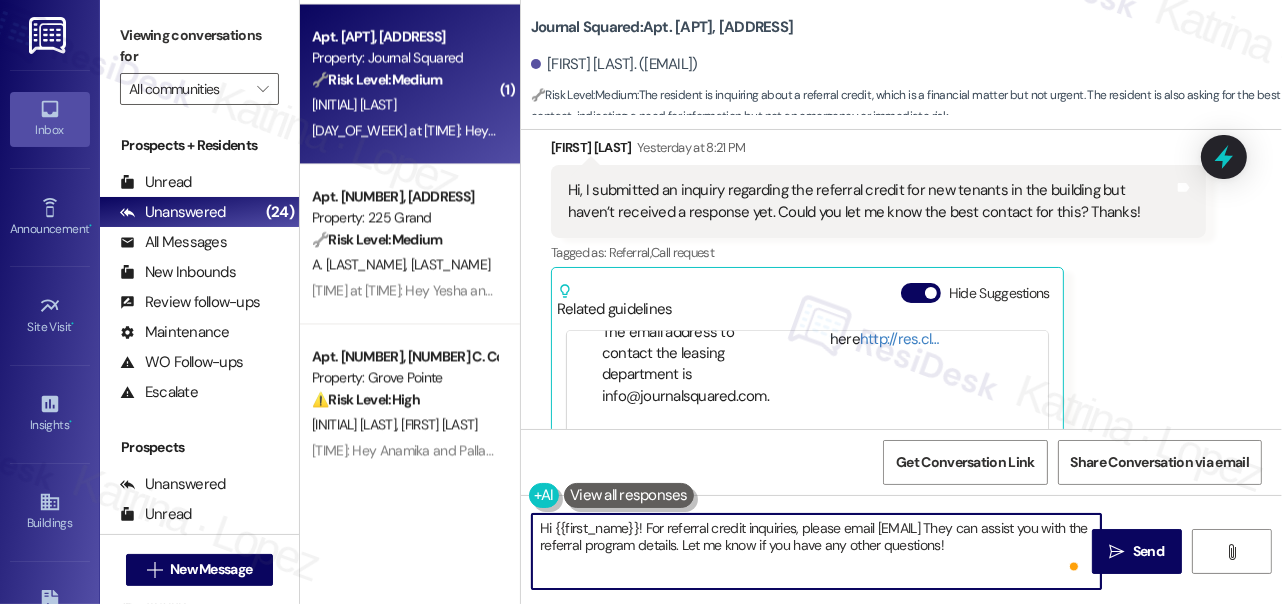 drag, startPoint x: 877, startPoint y: 529, endPoint x: 1037, endPoint y: 521, distance: 160.19987 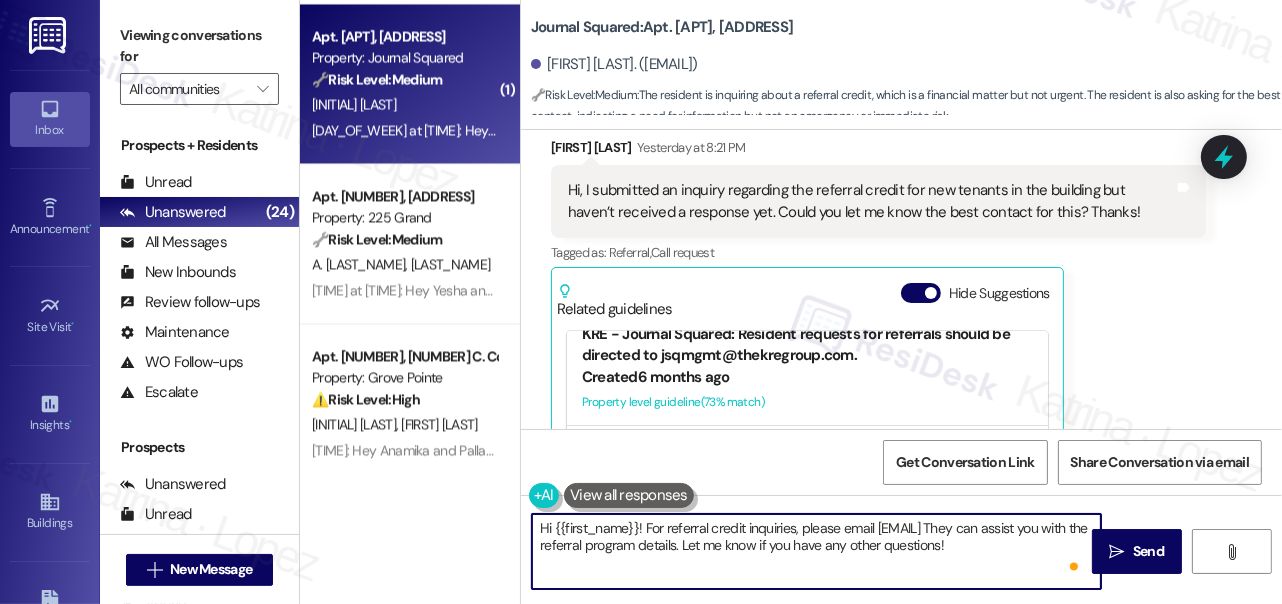 scroll, scrollTop: 272, scrollLeft: 0, axis: vertical 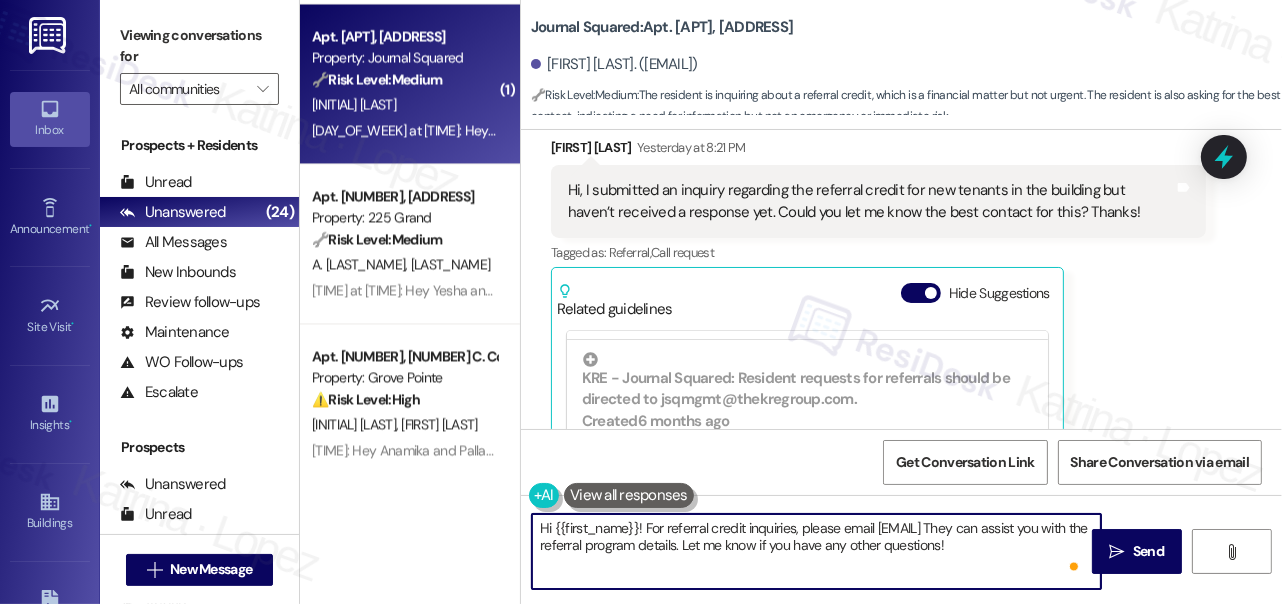 click on "Hi {{first_name}}! For referral credit inquiries, please email jinfo@journalsquared.com. They can assist you with the referral program details. Let me know if you have any other questions!" at bounding box center [816, 551] 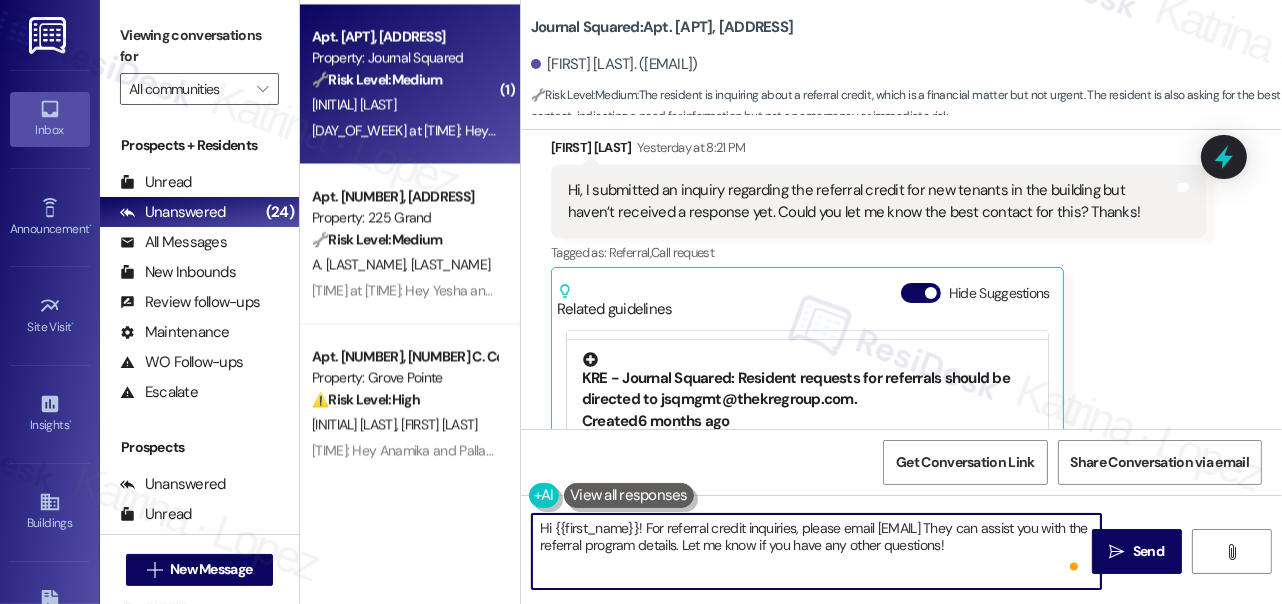 click on "KRE - Journal Squared: Resident requests for referrals should be directed to jsqmgmt@thekregroup.com." at bounding box center (807, 381) 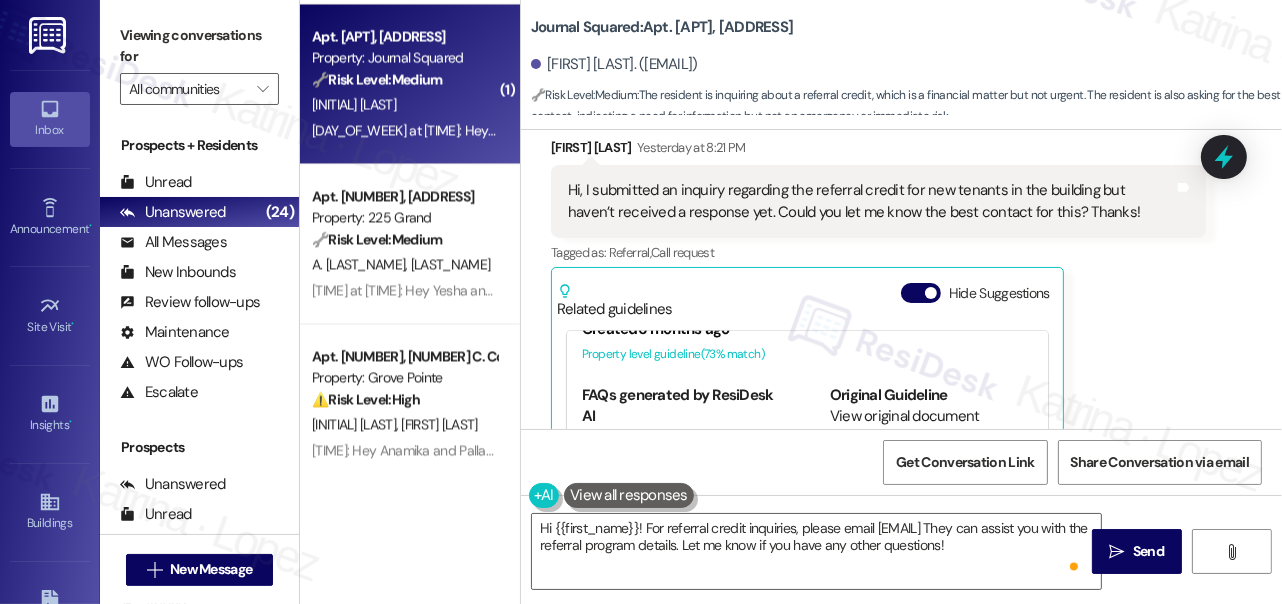scroll, scrollTop: 304, scrollLeft: 0, axis: vertical 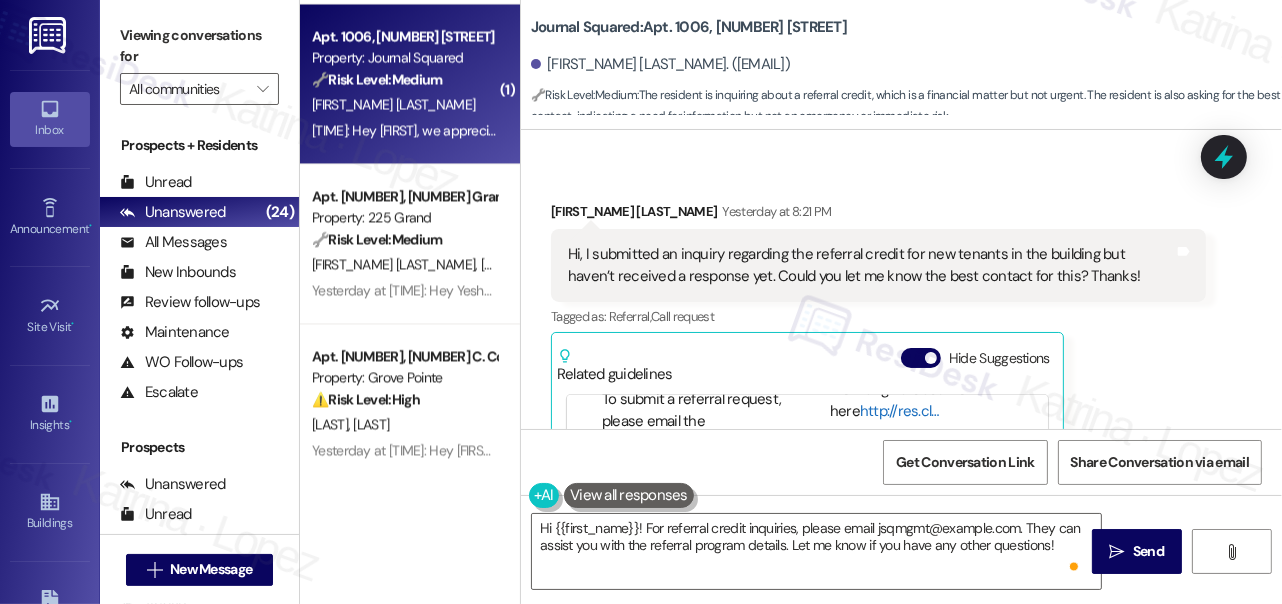 click on "http://res.cl…" at bounding box center [899, 411] 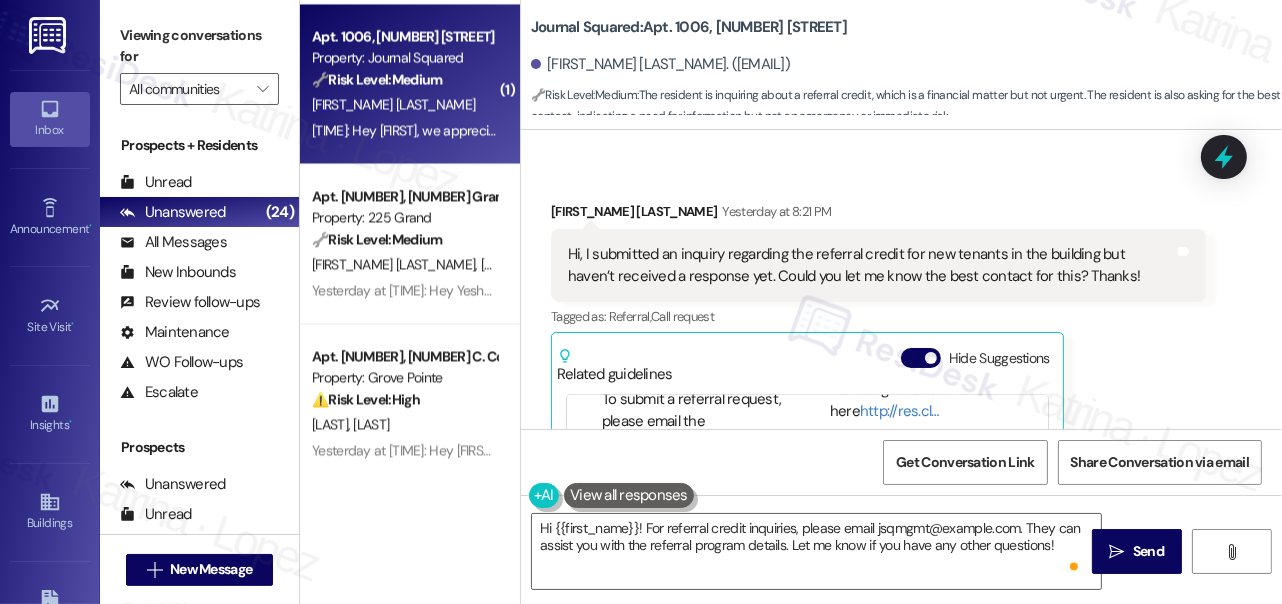 click on "[FIRST_NAME] [LAST_NAME] [TIME]" at bounding box center (878, 215) 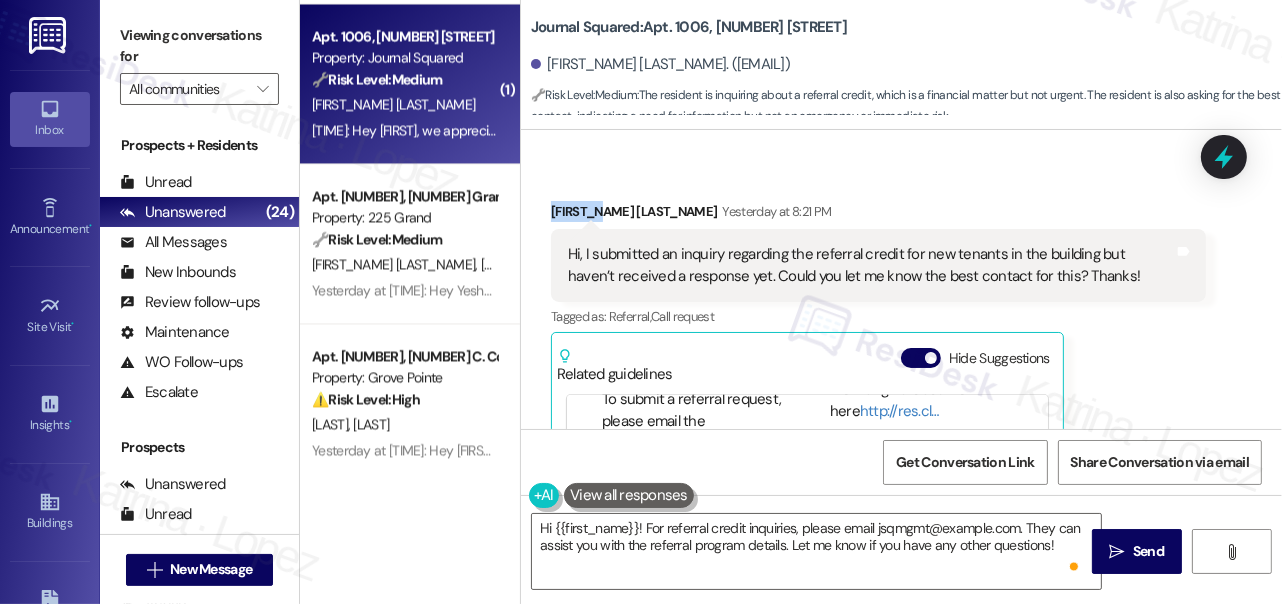 click on "[FIRST_NAME] [LAST_NAME] [TIME]" at bounding box center [878, 215] 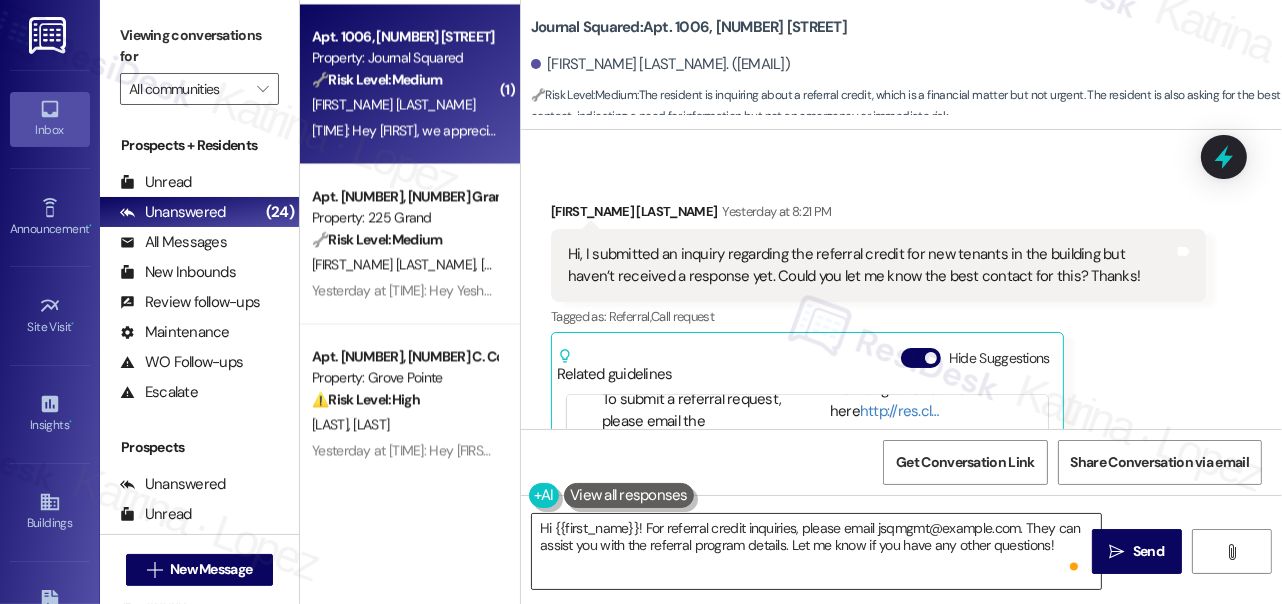 click on "Hi {{first_name}}! For referral credit inquiries, please email jsqmgmt@example.com. They can assist you with the referral program details. Let me know if you have any other questions!" at bounding box center [816, 551] 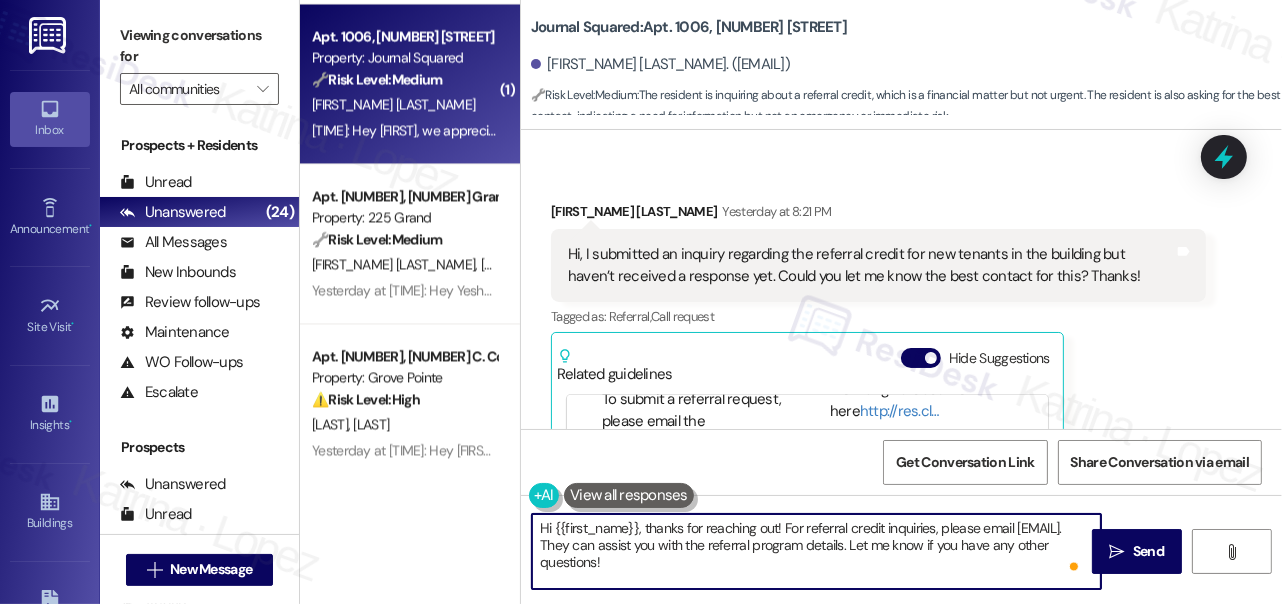 click on "Hi {{first_name}}, thanks for reaching out! For referral credit inquiries, please email [EMAIL]. They can assist you with the referral program details. Let me know if you have any other questions!" at bounding box center [816, 551] 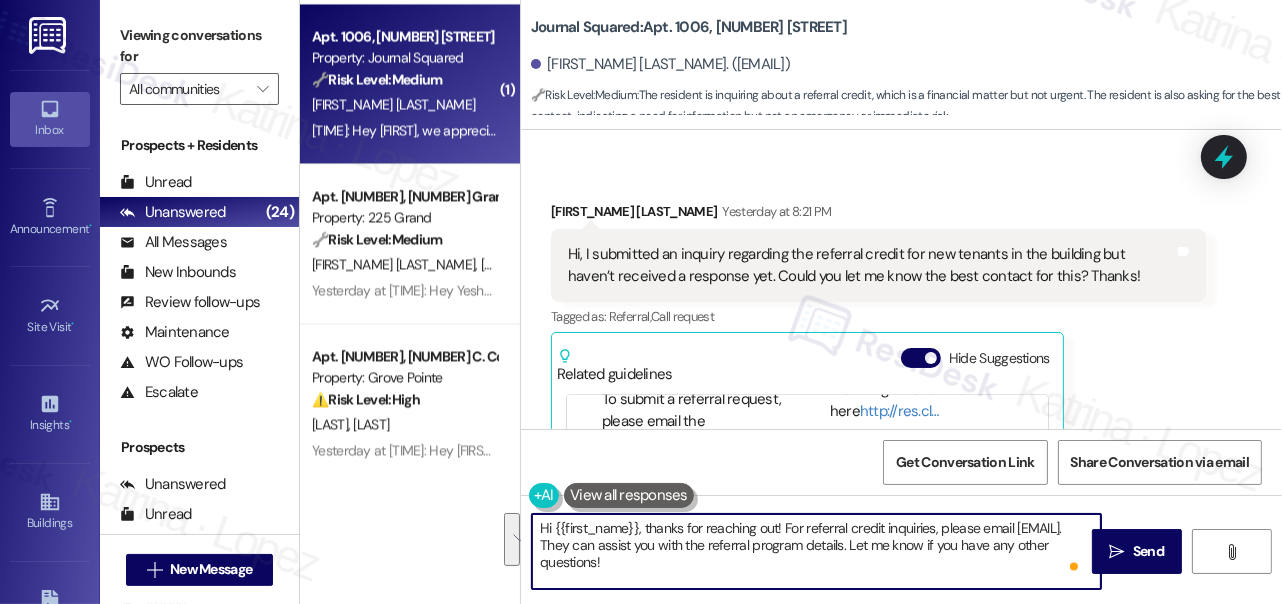 click on "Hi {{first_name}}, thanks for reaching out! For referral credit inquiries, please email [EMAIL]. They can assist you with the referral program details. Let me know if you have any other questions!" at bounding box center [816, 551] 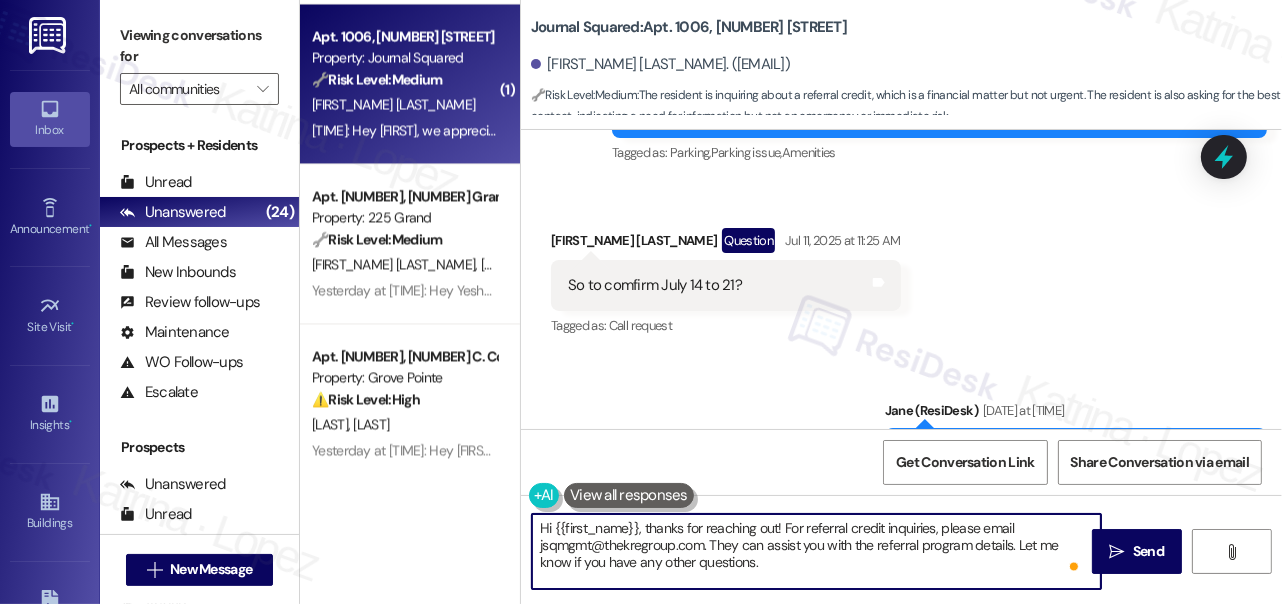 scroll, scrollTop: 29318, scrollLeft: 0, axis: vertical 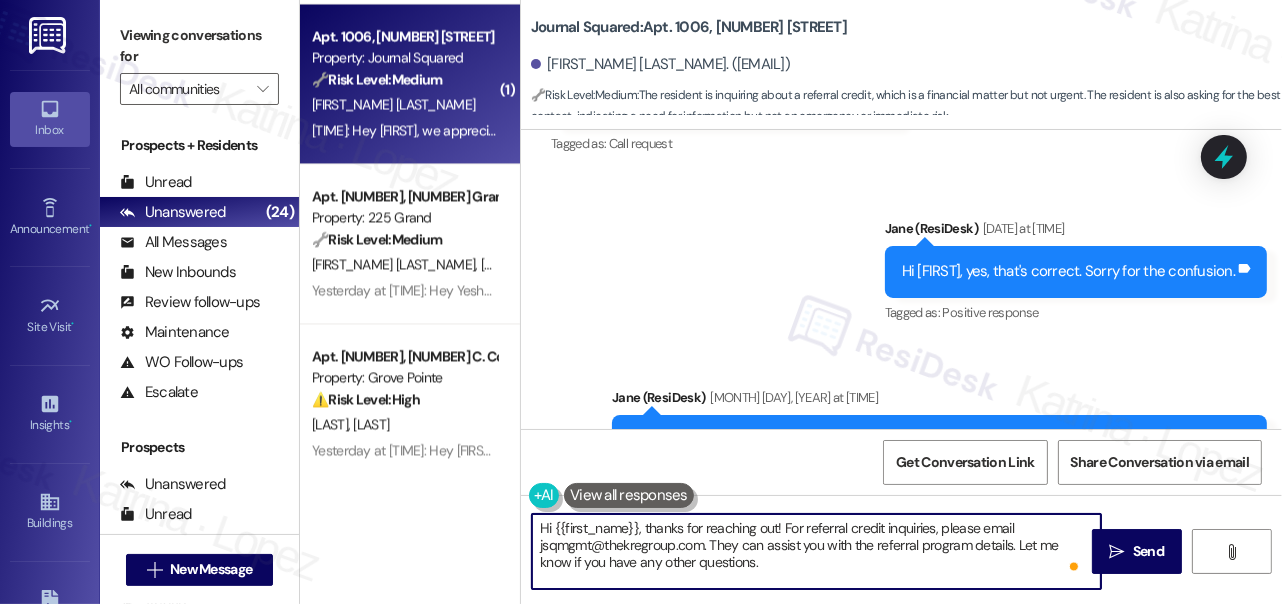 click on "Hi [FIRST], yes, that's correct. Sorry for the confusion." at bounding box center (1068, 271) 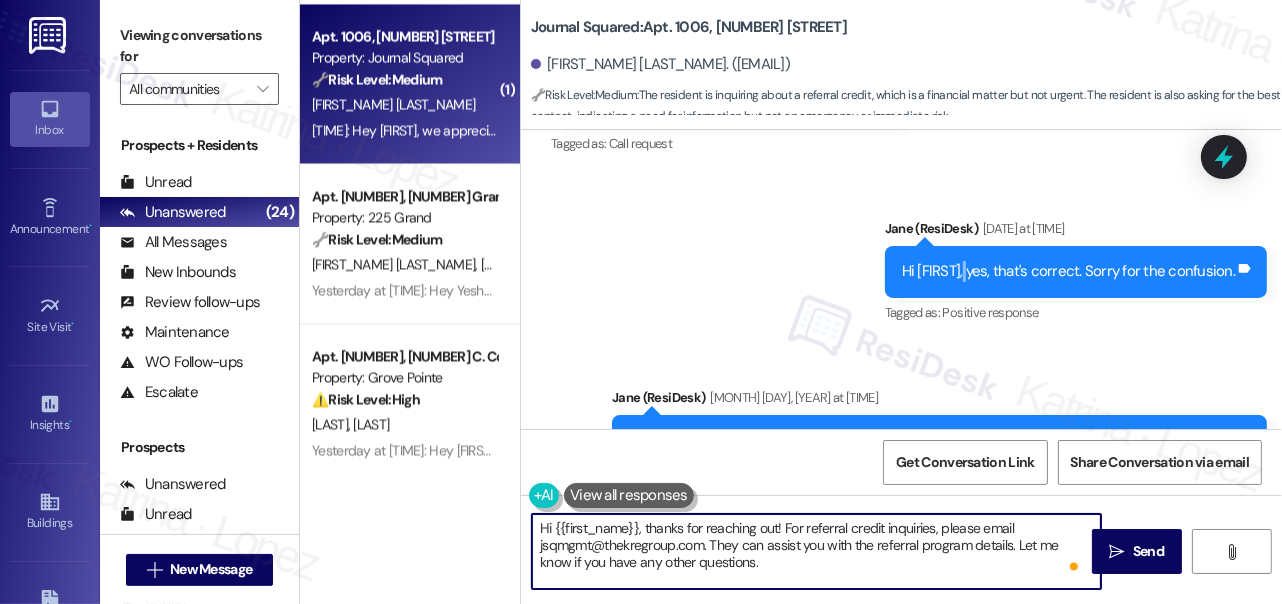 click on "Hi [FIRST], yes, that's correct. Sorry for the confusion." at bounding box center (1068, 271) 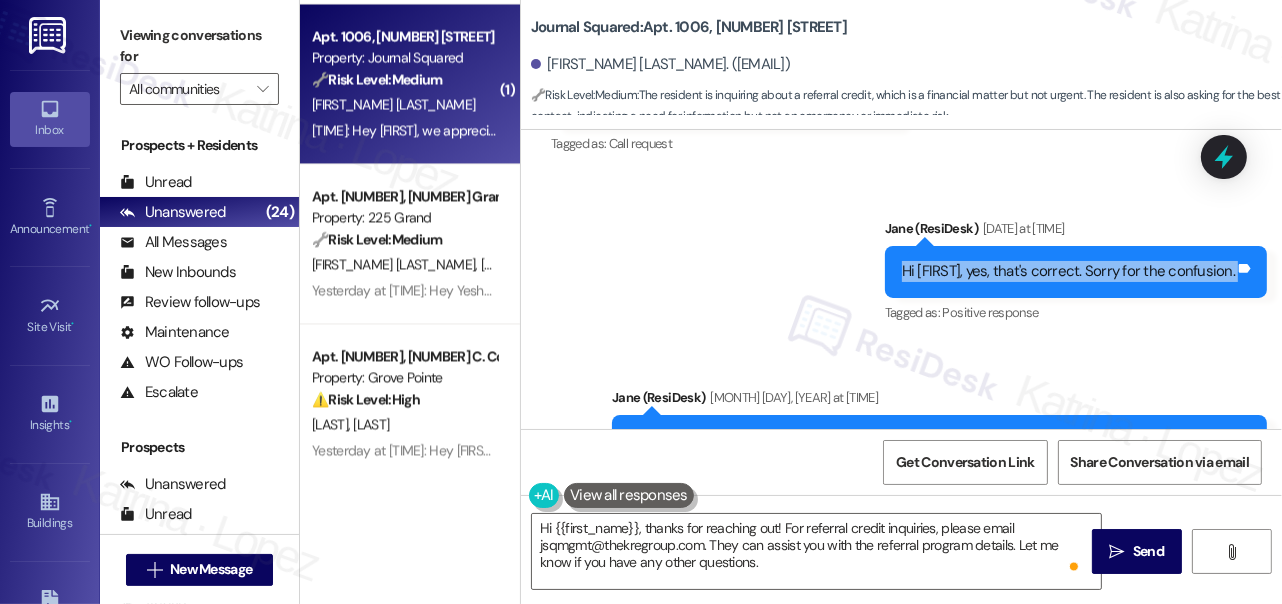 click on "Hi [FIRST], yes, that's correct. Sorry for the confusion." at bounding box center [1068, 271] 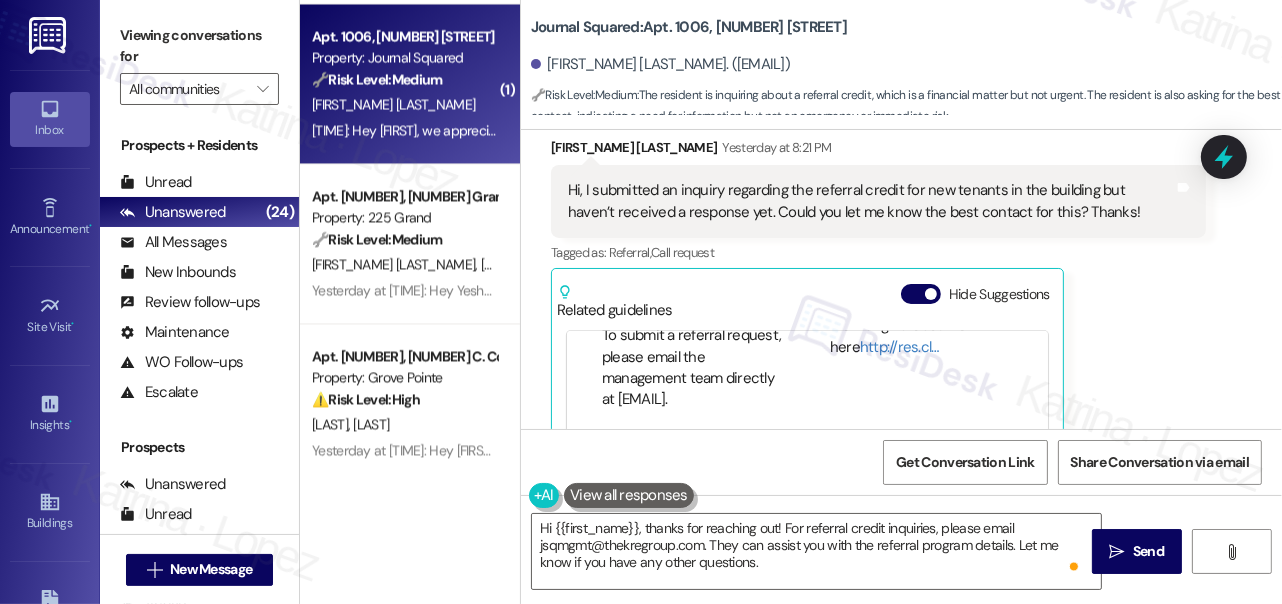 scroll, scrollTop: 30591, scrollLeft: 0, axis: vertical 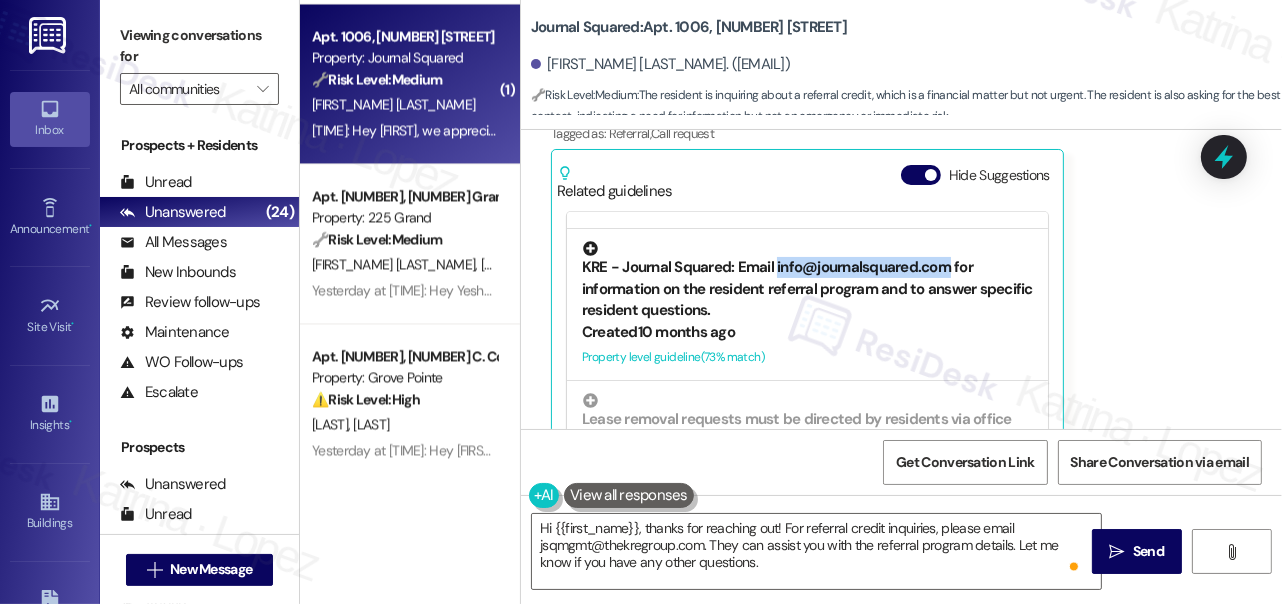 drag, startPoint x: 775, startPoint y: 224, endPoint x: 946, endPoint y: 218, distance: 171.10522 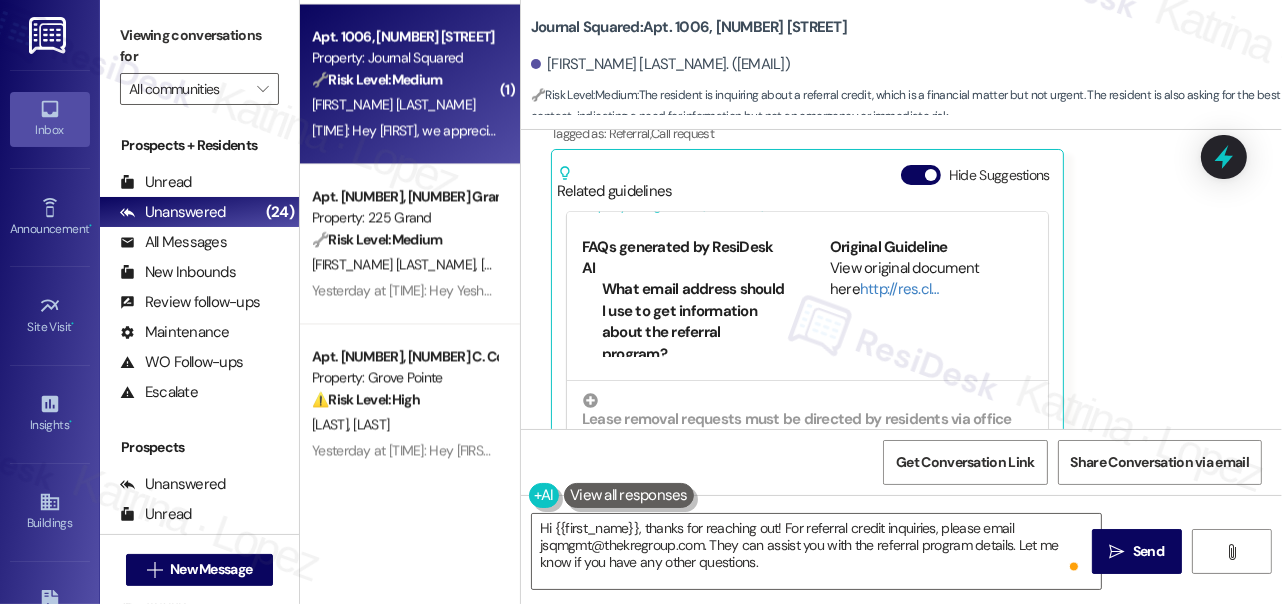 scroll, scrollTop: 243, scrollLeft: 0, axis: vertical 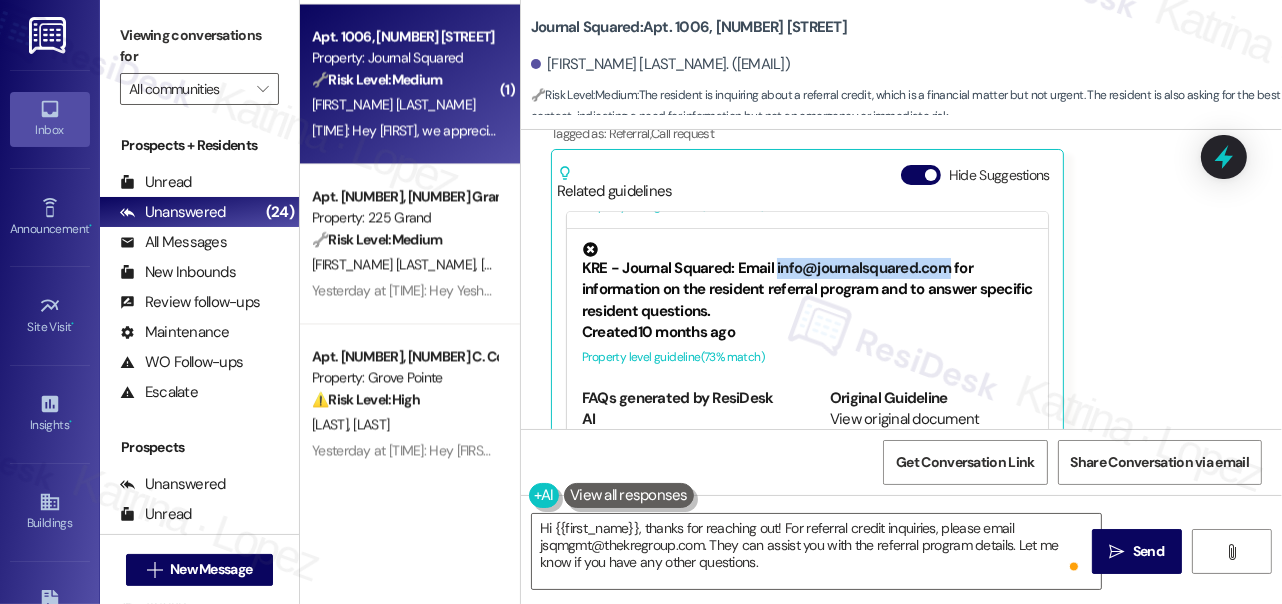 copy on "info@journalsquared.com" 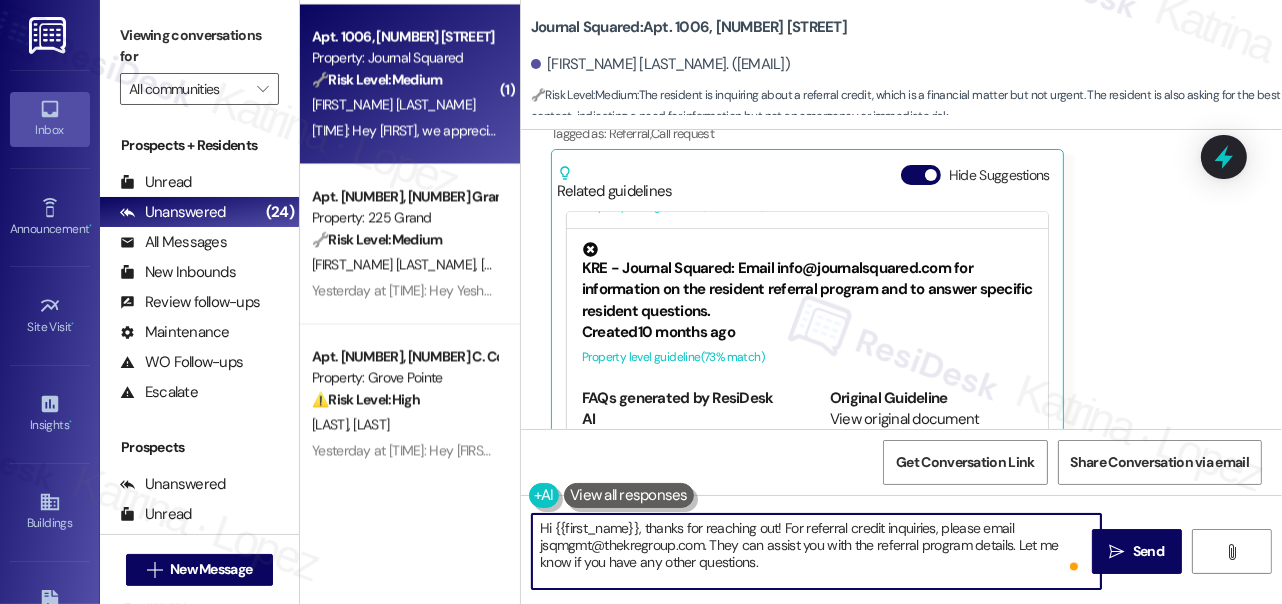 drag, startPoint x: 706, startPoint y: 545, endPoint x: 734, endPoint y: 549, distance: 28.284271 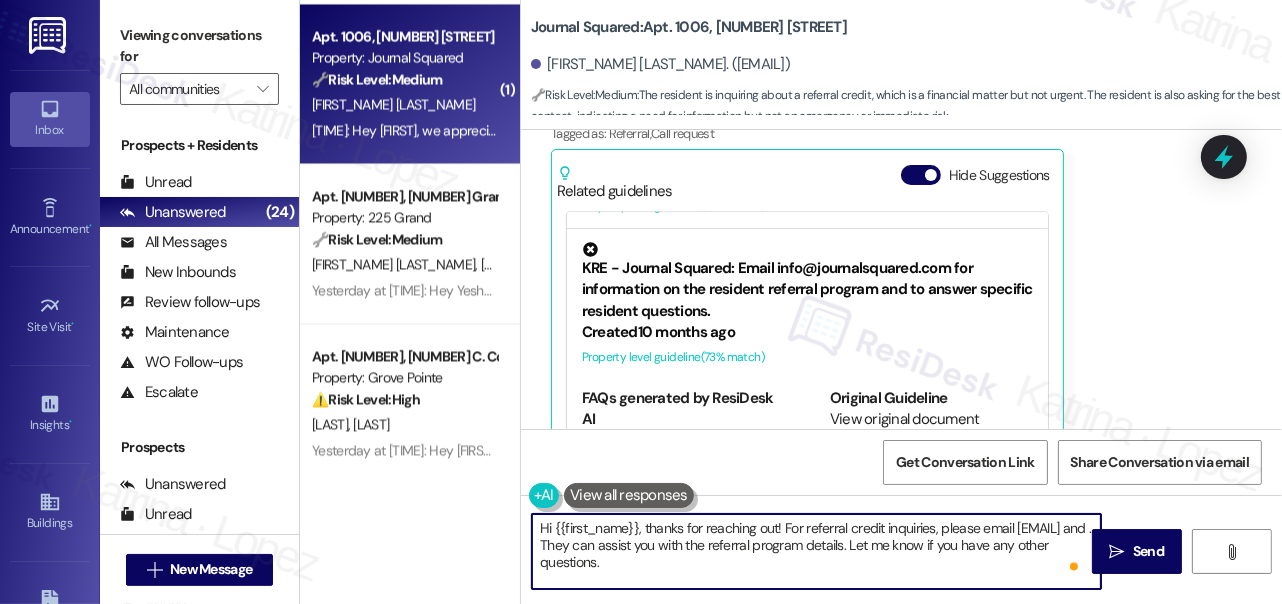 paste on "info@journalsquared.com" 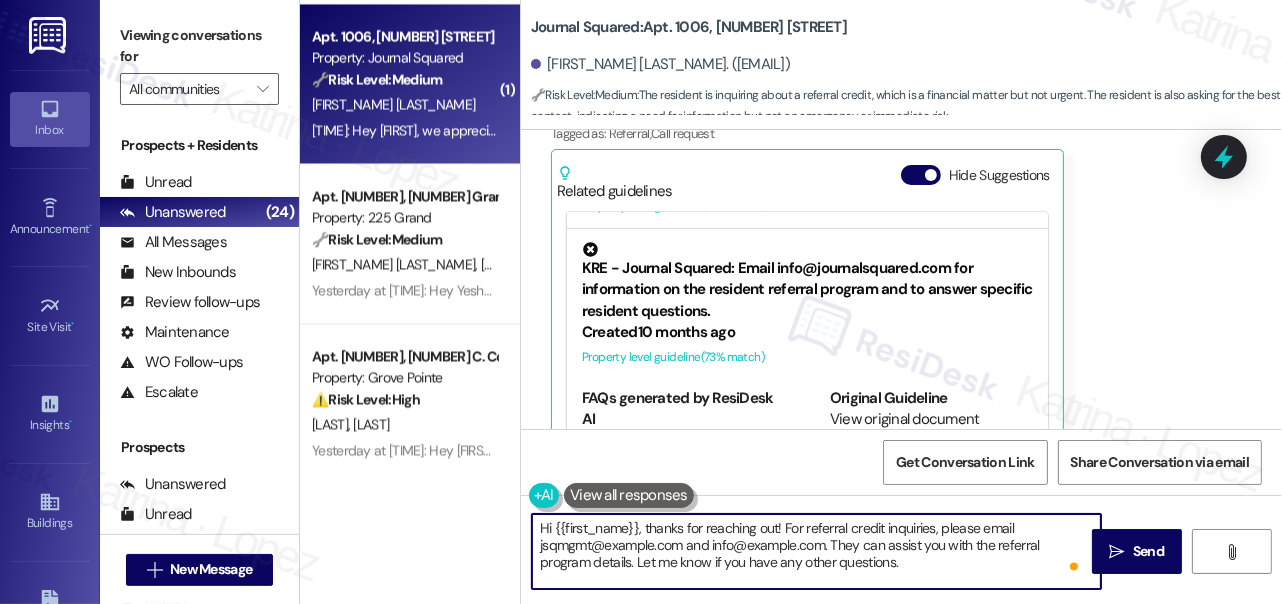 type on "Hi {{first_name}}, thanks for reaching out! For referral credit inquiries, please email jsqmgmt@thekregroup.com and info@journalsquared.com. They can assist you with the referral program details. Let me know if you have any other questions." 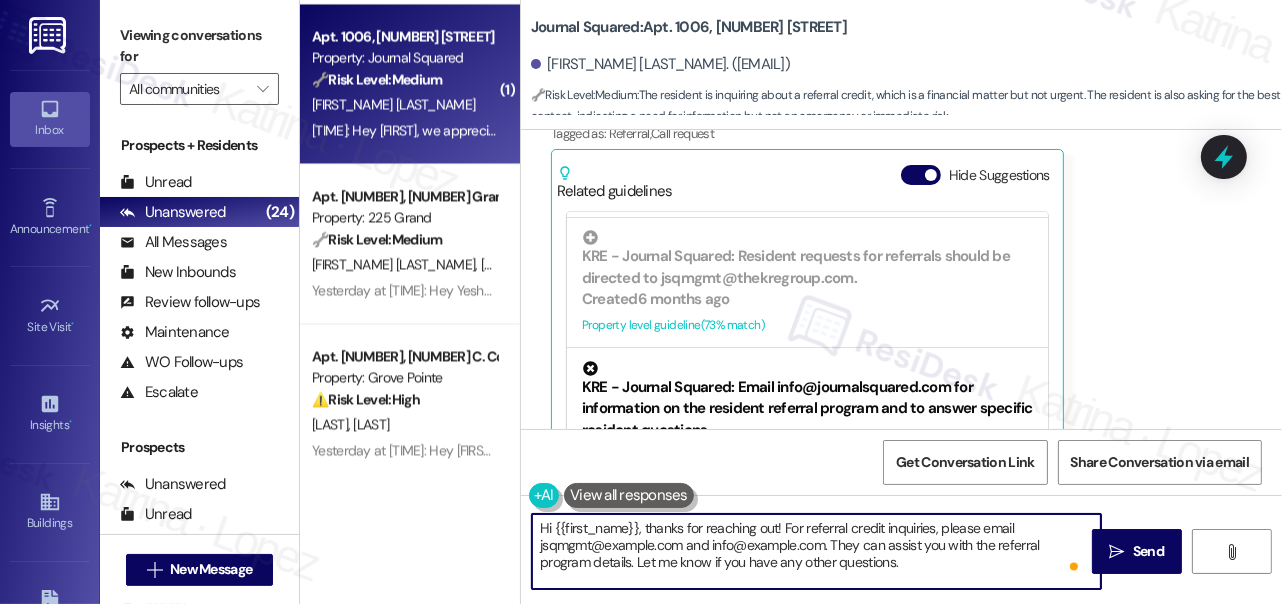 scroll, scrollTop: 0, scrollLeft: 0, axis: both 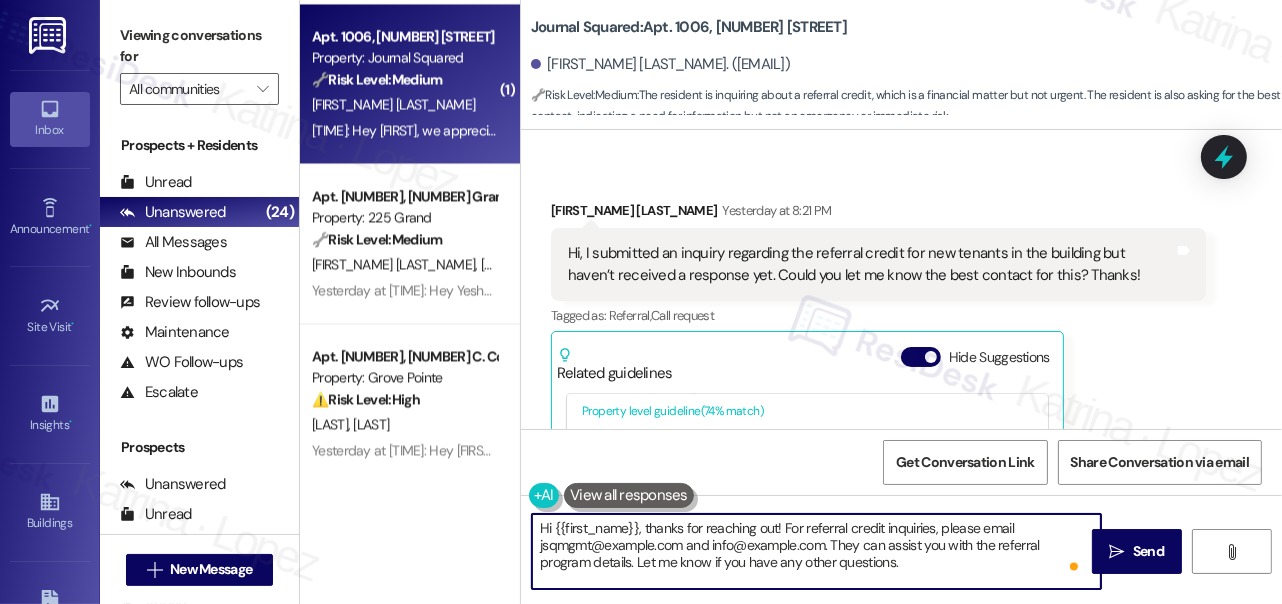 drag, startPoint x: 974, startPoint y: 569, endPoint x: 855, endPoint y: 545, distance: 121.39605 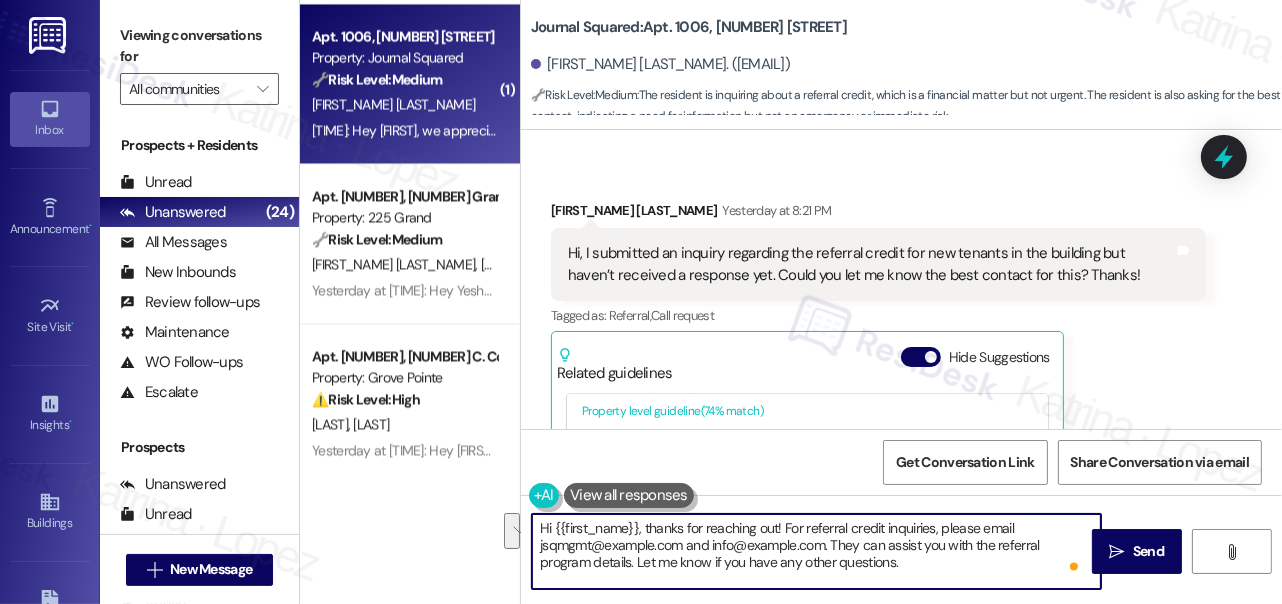 click on "Hi {{first_name}}, thanks for reaching out! For referral credit inquiries, please email jsqmgmt@thekregroup.com and info@journalsquared.com. They can assist you with the referral program details. Let me know if you have any other questions." at bounding box center (816, 551) 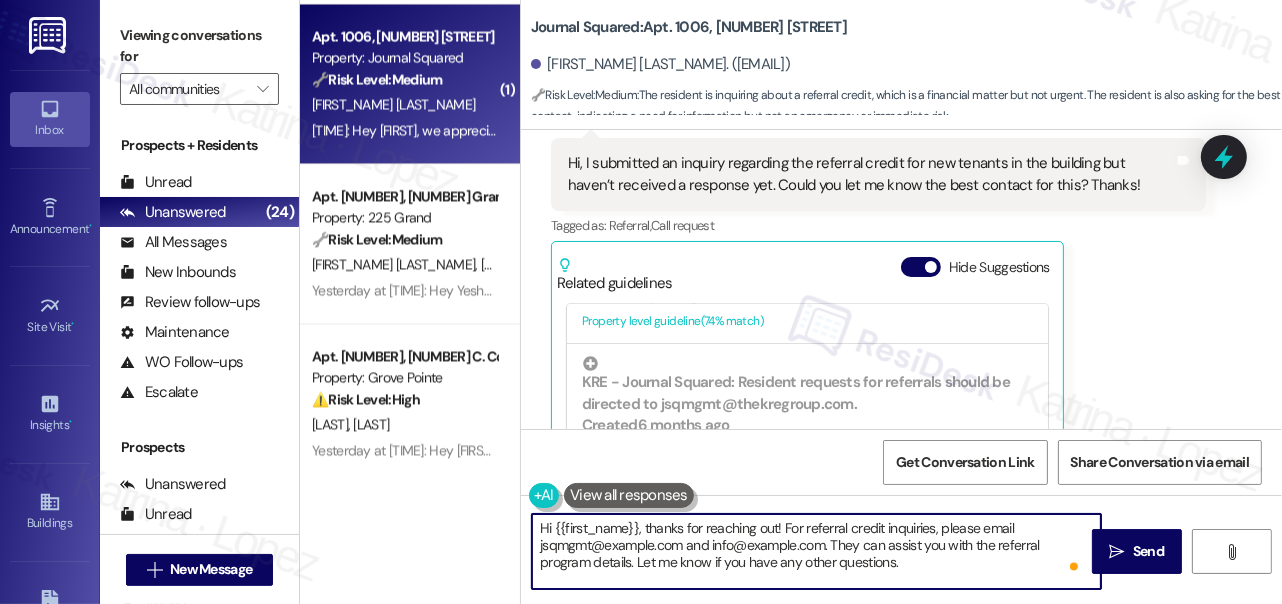 scroll, scrollTop: 30500, scrollLeft: 0, axis: vertical 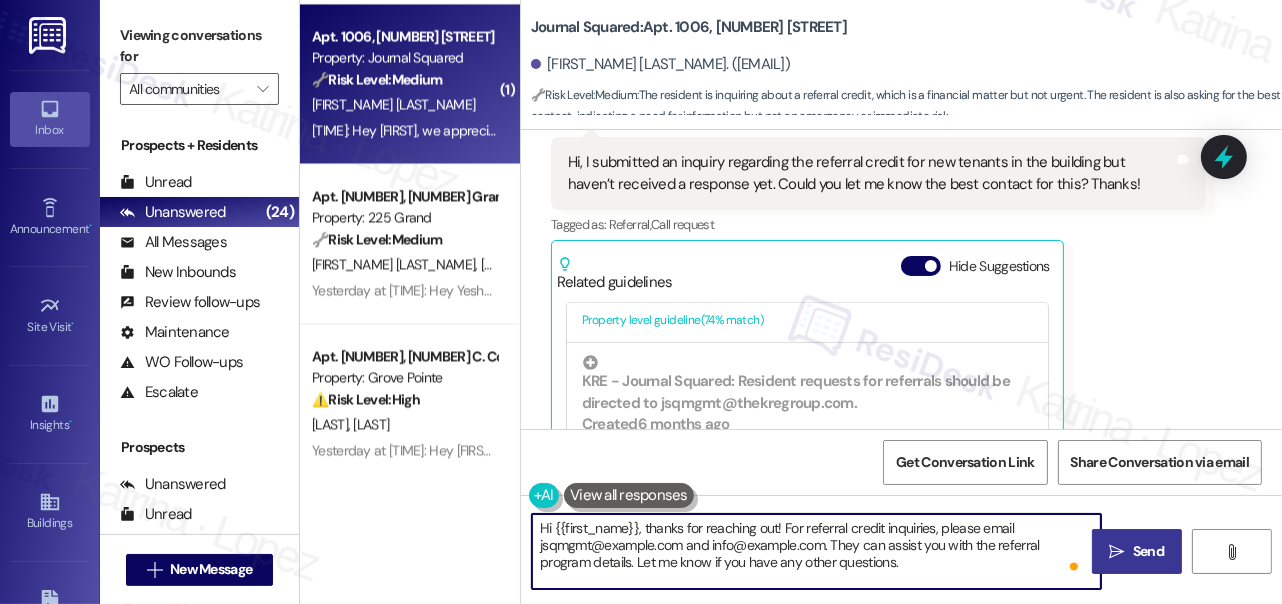 click on "" at bounding box center (1117, 552) 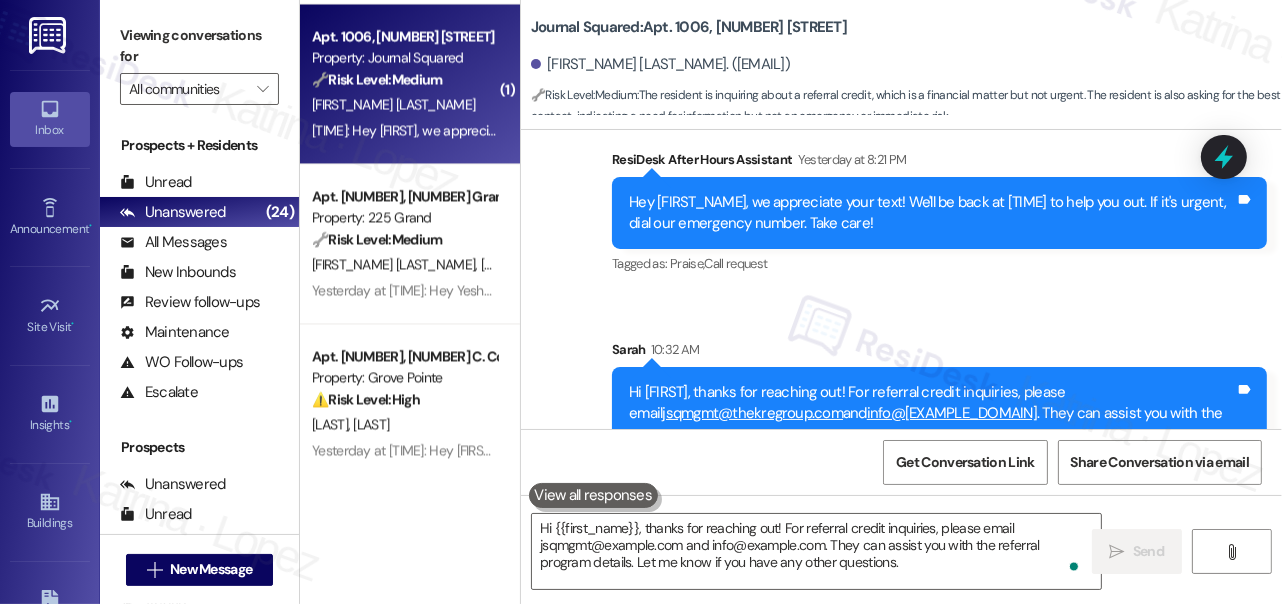 scroll, scrollTop: 30954, scrollLeft: 0, axis: vertical 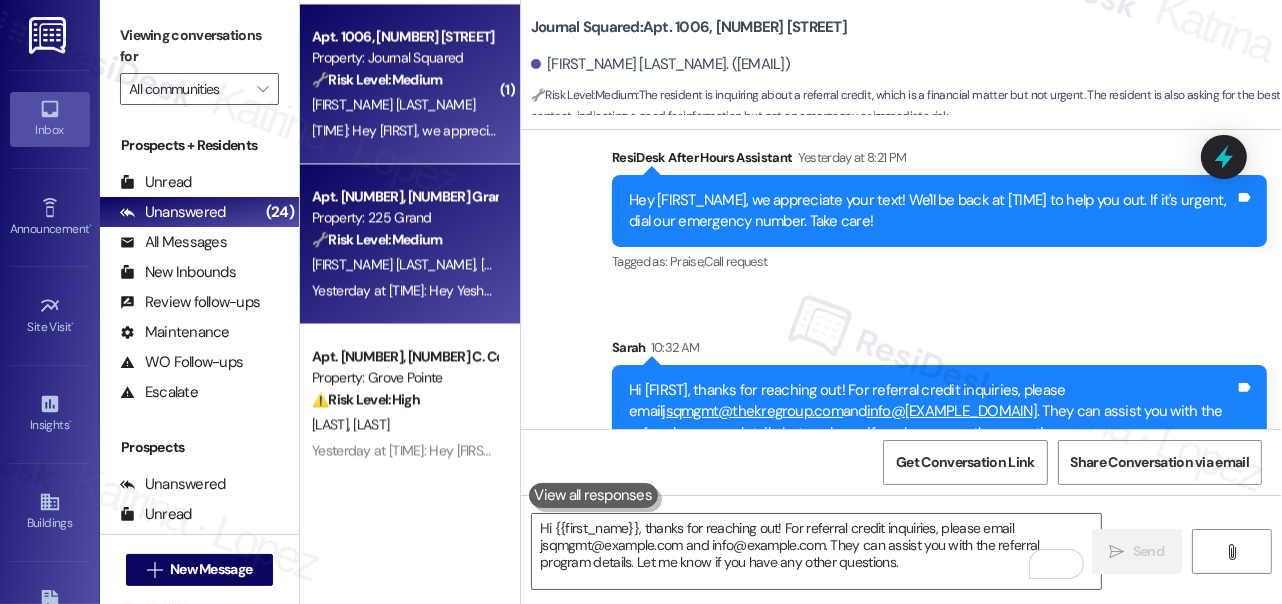 click on "A. Shah Y. Shah" at bounding box center (404, 264) 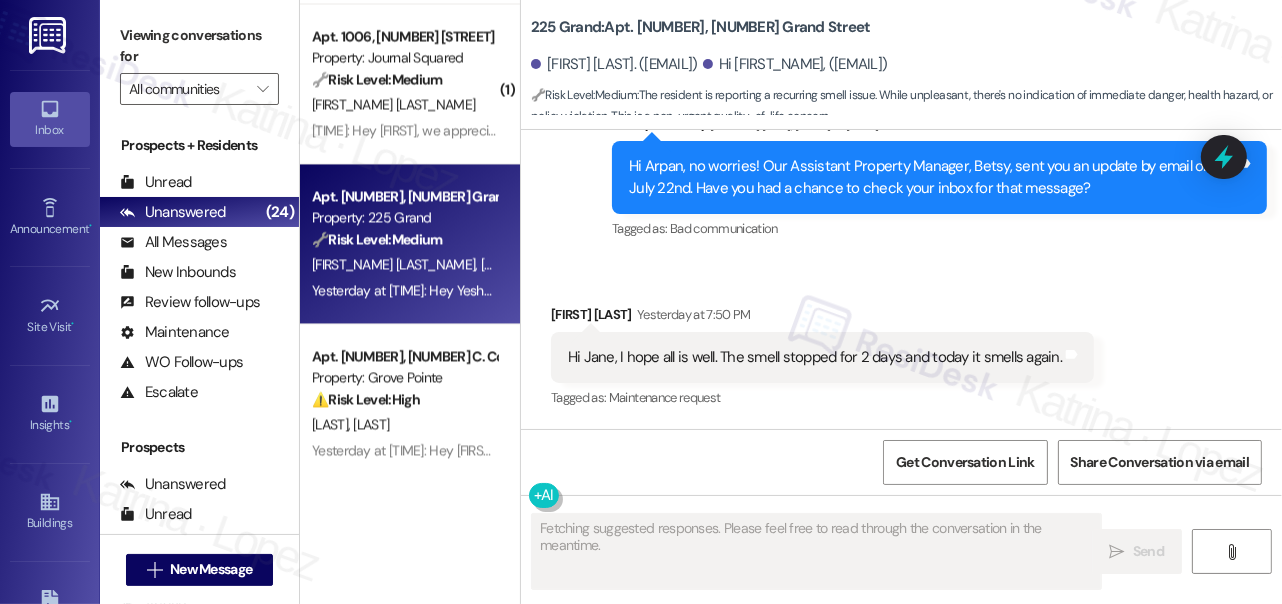 scroll, scrollTop: 18690, scrollLeft: 0, axis: vertical 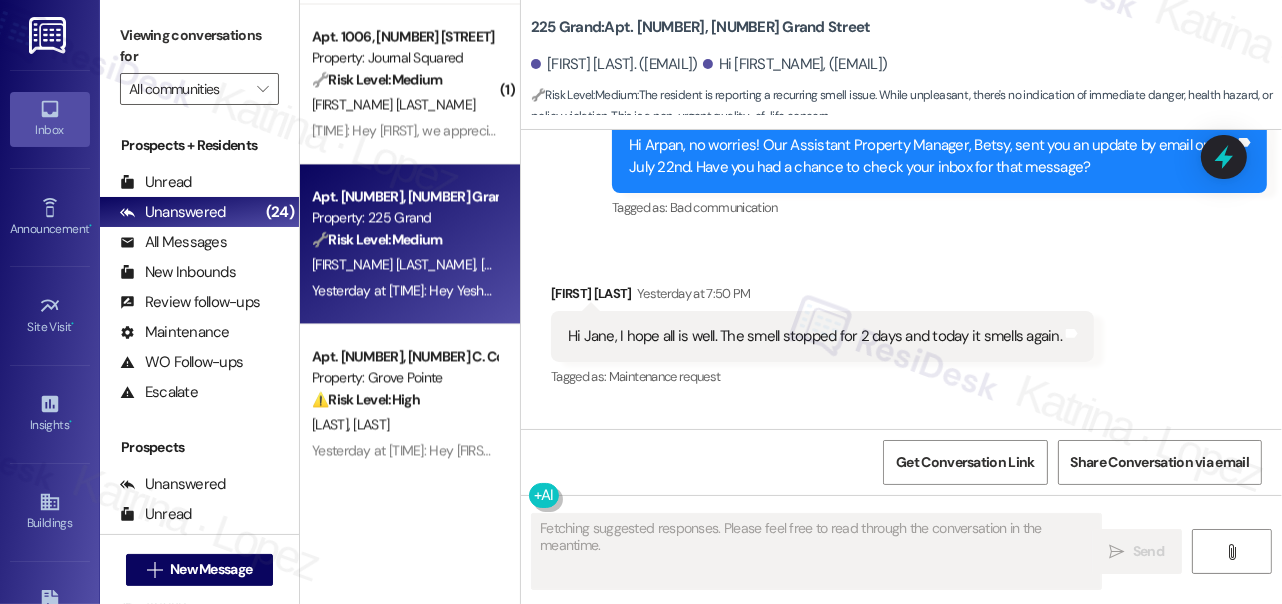 click on "Hi Jane, I hope all is well. The smell stopped for 2 days and today it smells again.   Tags and notes" at bounding box center (822, 336) 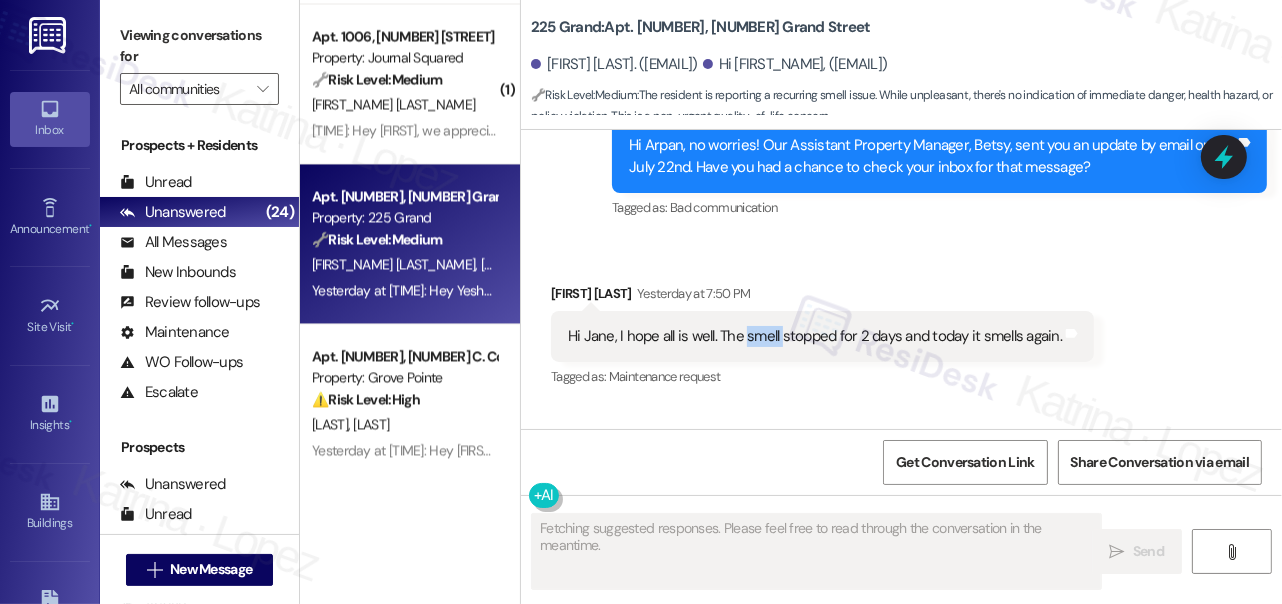 click on "Hi Jane, I hope all is well. The smell stopped for 2 days and today it smells again.   Tags and notes" at bounding box center [822, 336] 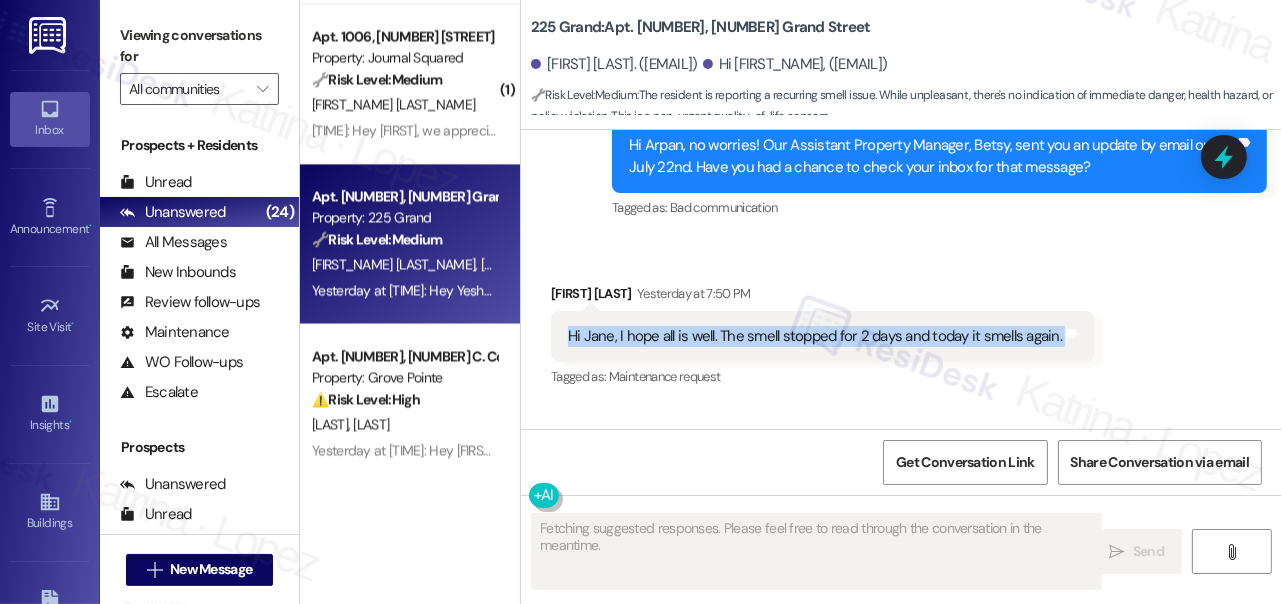 click on "Hi Jane, I hope all is well. The smell stopped for 2 days and today it smells again.   Tags and notes" at bounding box center (822, 336) 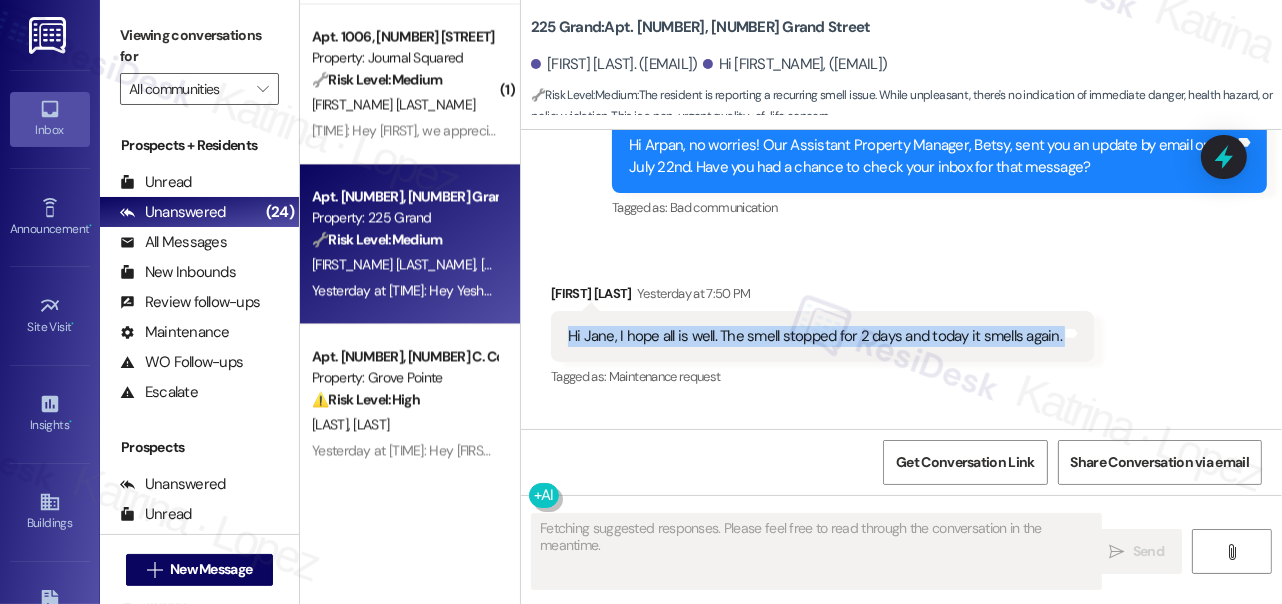 scroll, scrollTop: 18881, scrollLeft: 0, axis: vertical 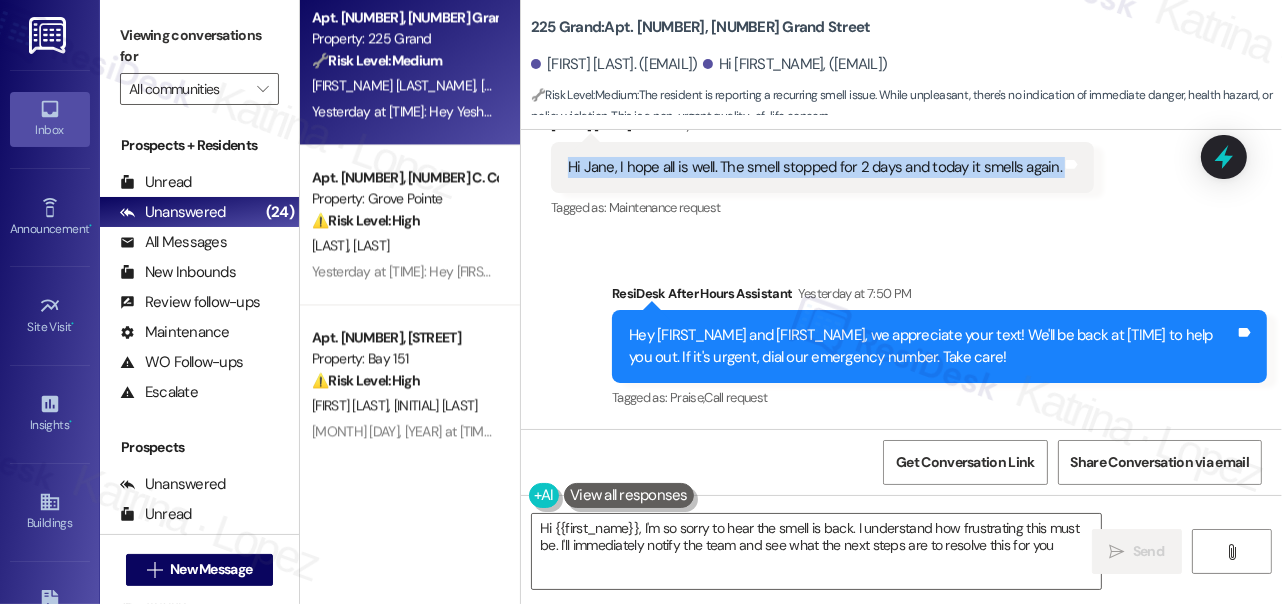 type on "Hi {{first_name}}, I'm so sorry to hear the smell is back. I understand how frustrating this must be. I'll immediately notify the team and see what the next steps are to resolve this for you." 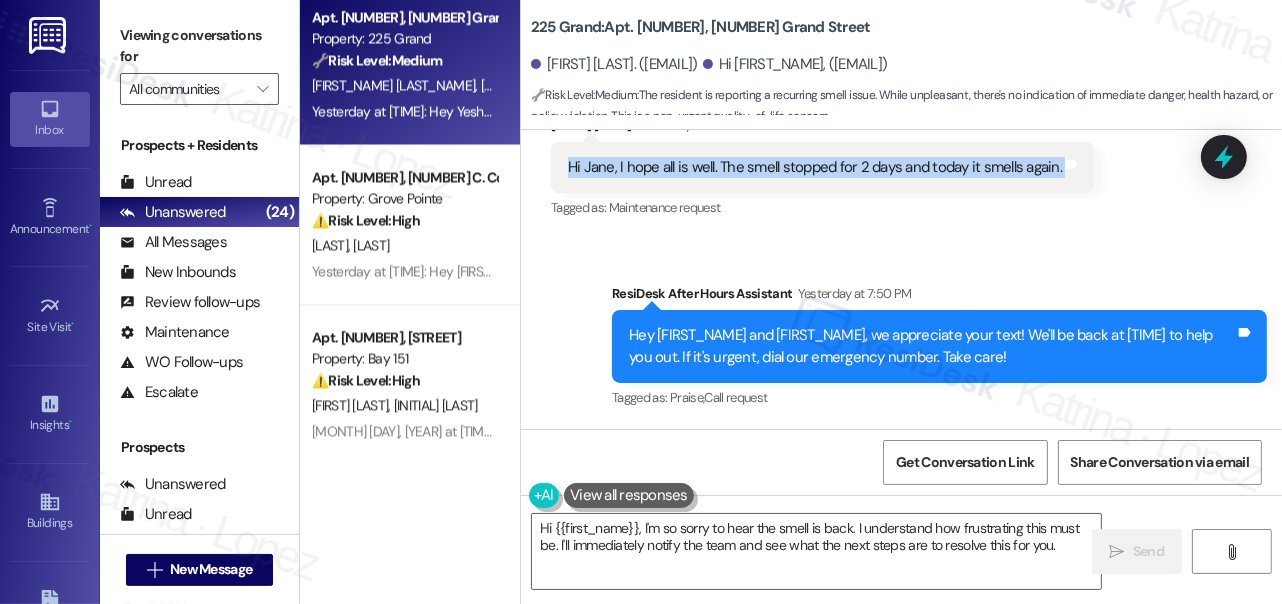 scroll, scrollTop: 4018, scrollLeft: 0, axis: vertical 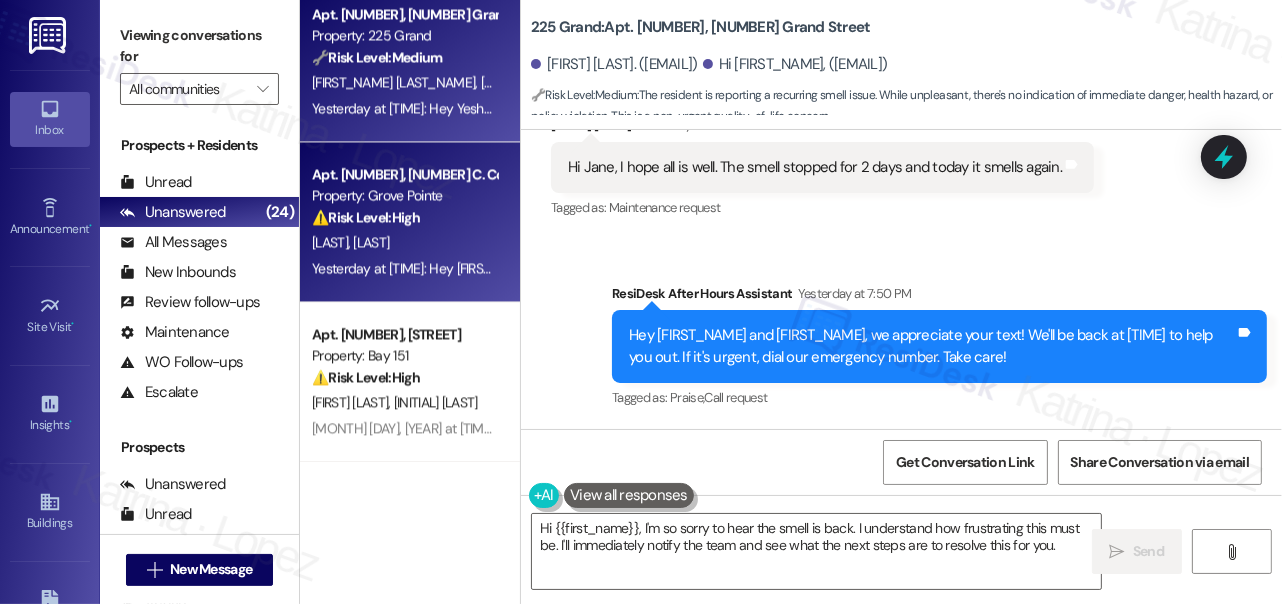 click on "⚠️  Risk Level:  High" at bounding box center [366, 217] 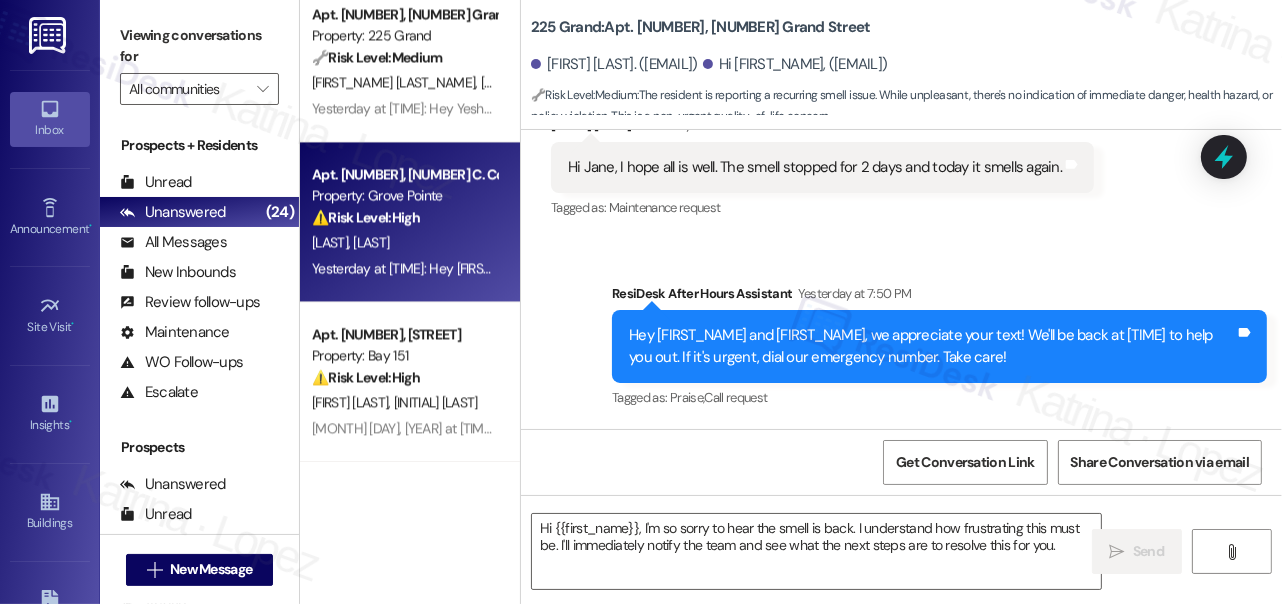 type on "Fetching suggested responses. Please feel free to read through the conversation in the meantime." 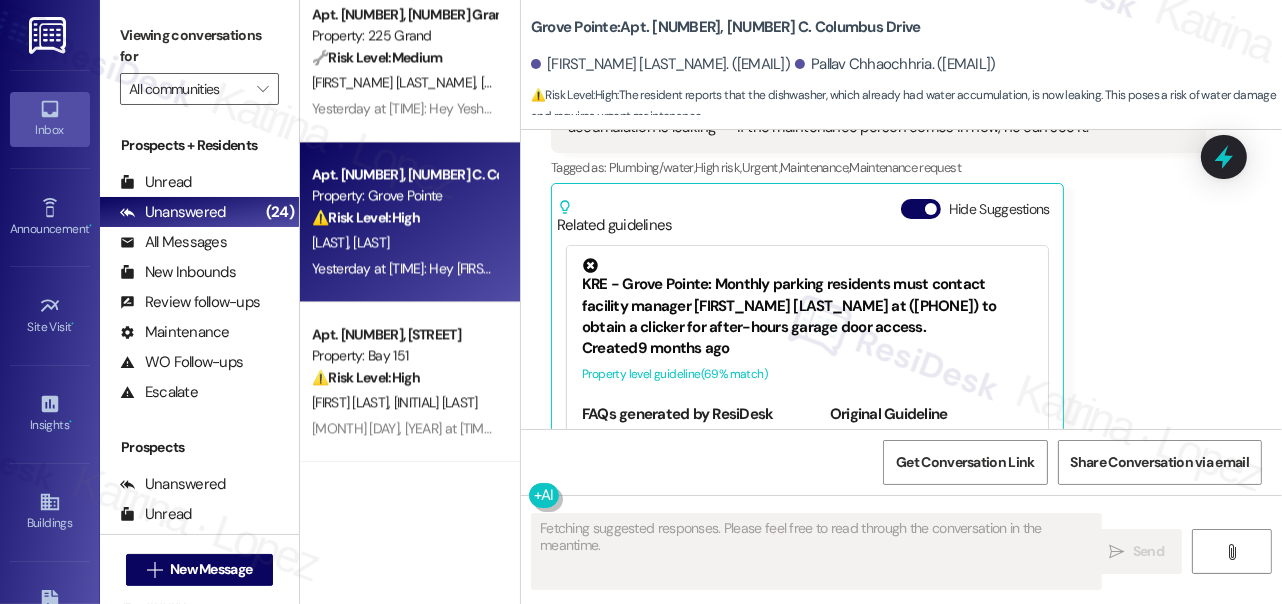 scroll, scrollTop: 27645, scrollLeft: 0, axis: vertical 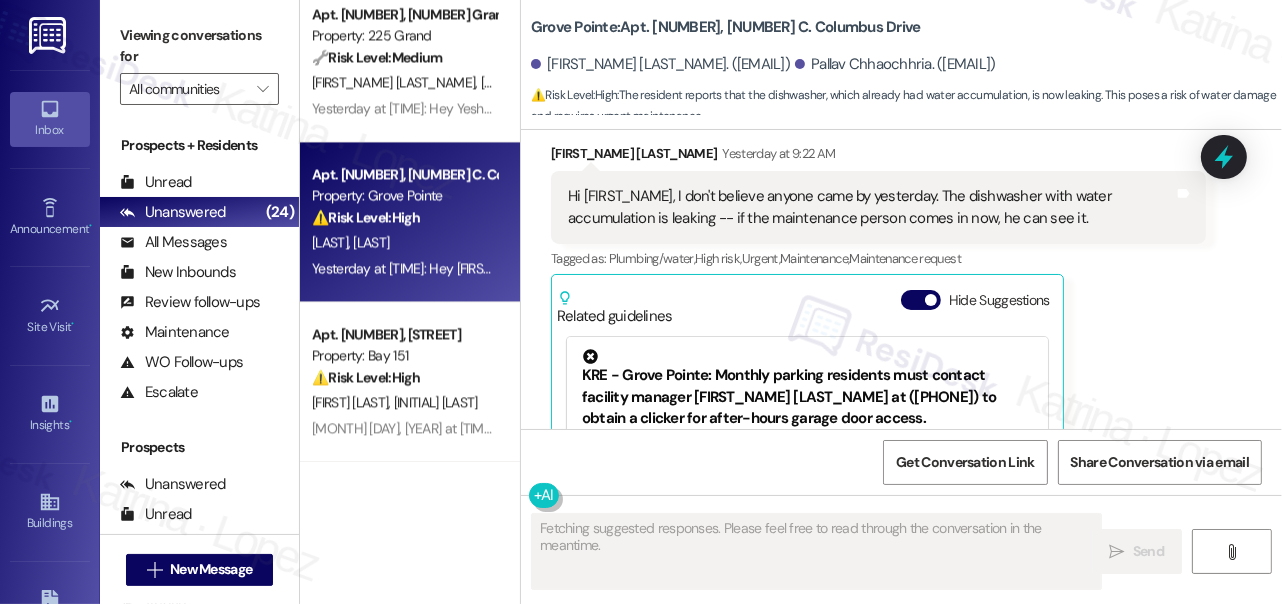 click on "Hi Jane, I don't believe anyone came by yesterday. The dishwasher with water accumulation is leaking -- if the maintenance person comes in now, he can see it." at bounding box center (871, 207) 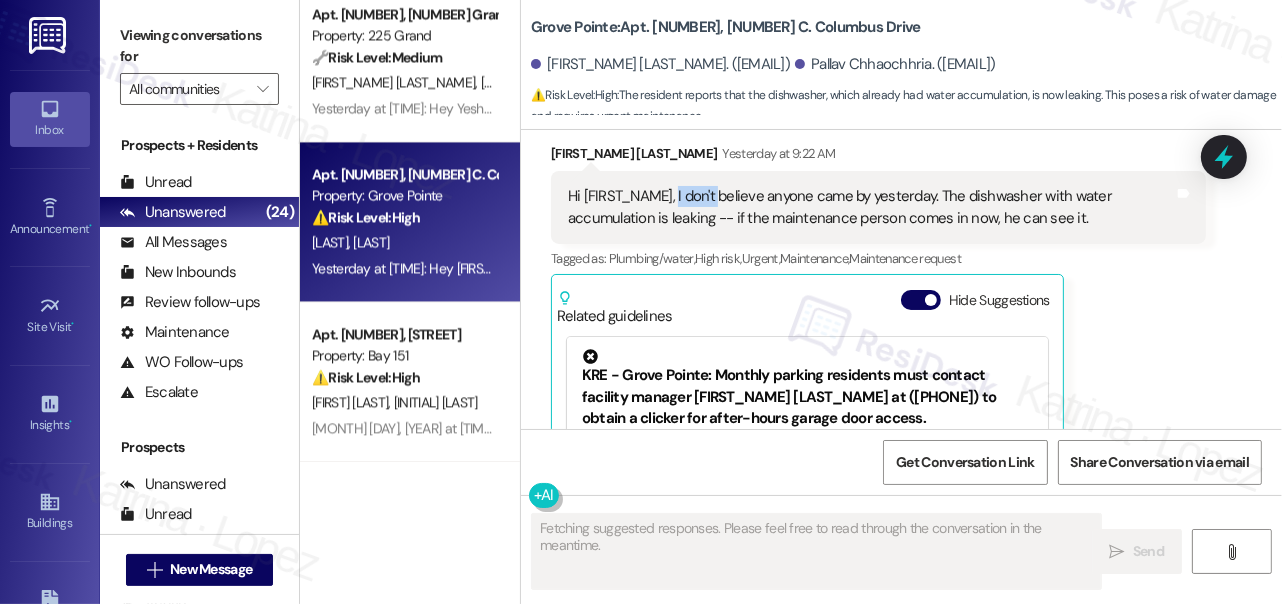 click on "Hi Jane, I don't believe anyone came by yesterday. The dishwasher with water accumulation is leaking -- if the maintenance person comes in now, he can see it." at bounding box center [871, 207] 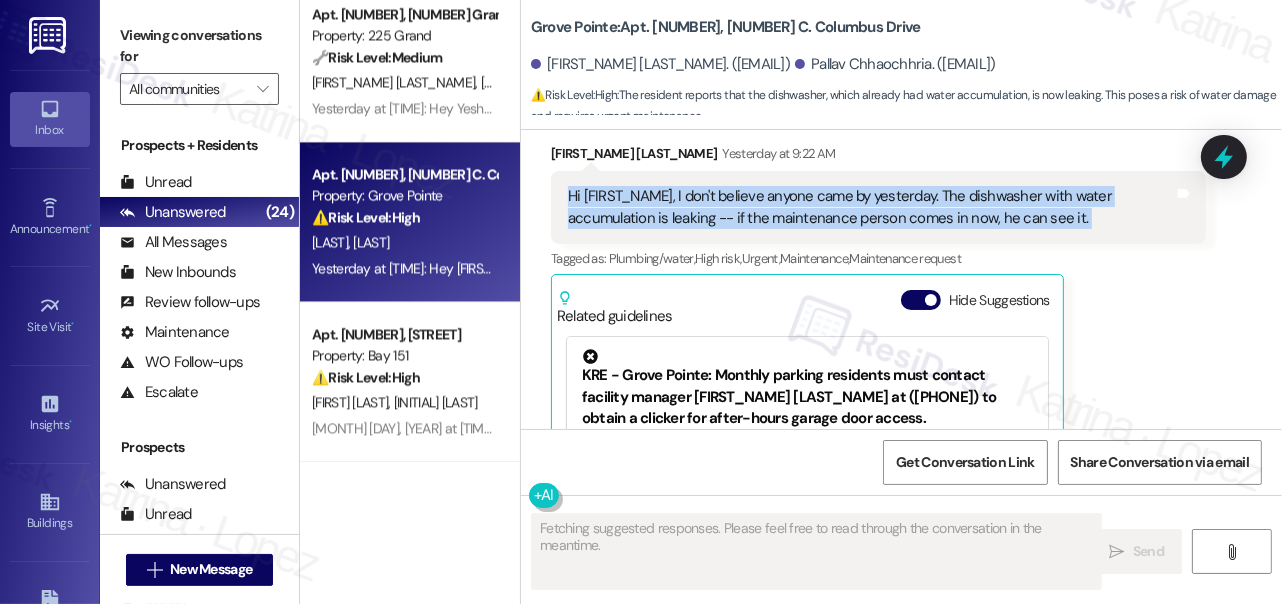 click on "Hi Jane, I don't believe anyone came by yesterday. The dishwasher with water accumulation is leaking -- if the maintenance person comes in now, he can see it." at bounding box center [871, 207] 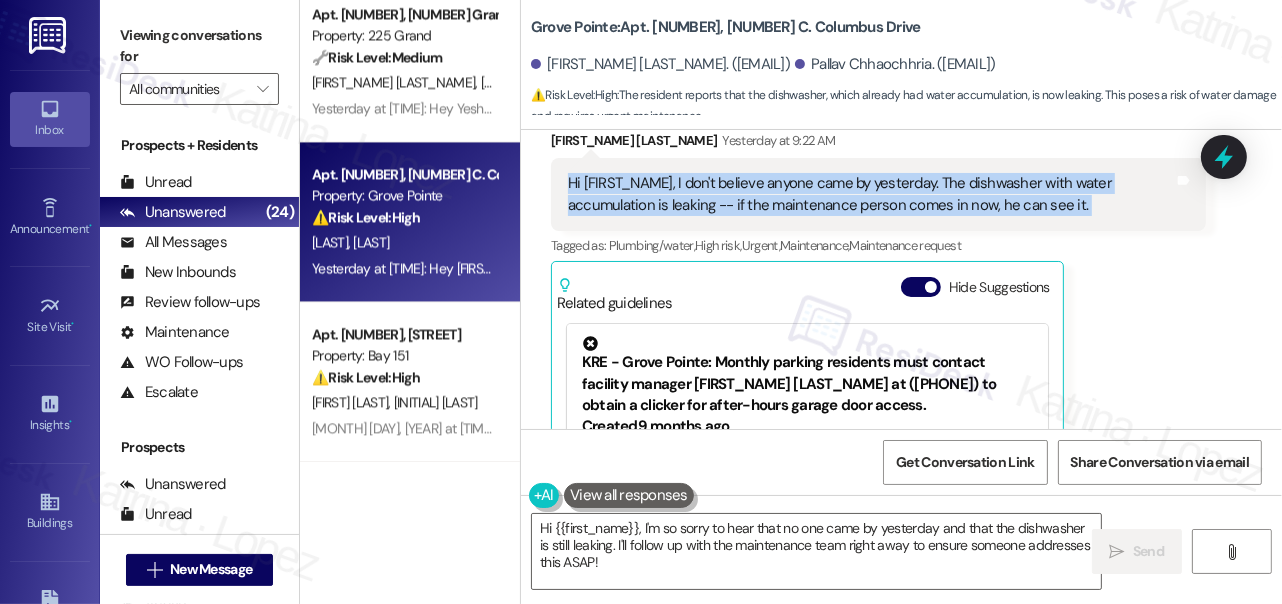 scroll, scrollTop: 27464, scrollLeft: 0, axis: vertical 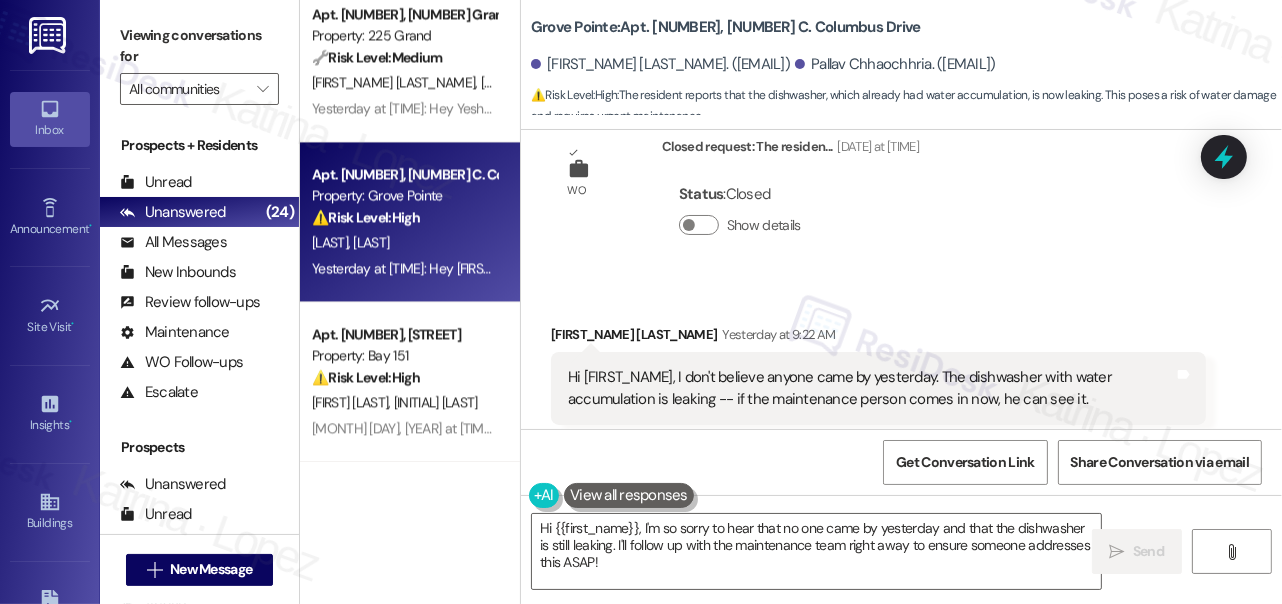 click on "Grove Pointe:  Apt. 1803, 100 C. Columbus Drive" at bounding box center (726, 27) 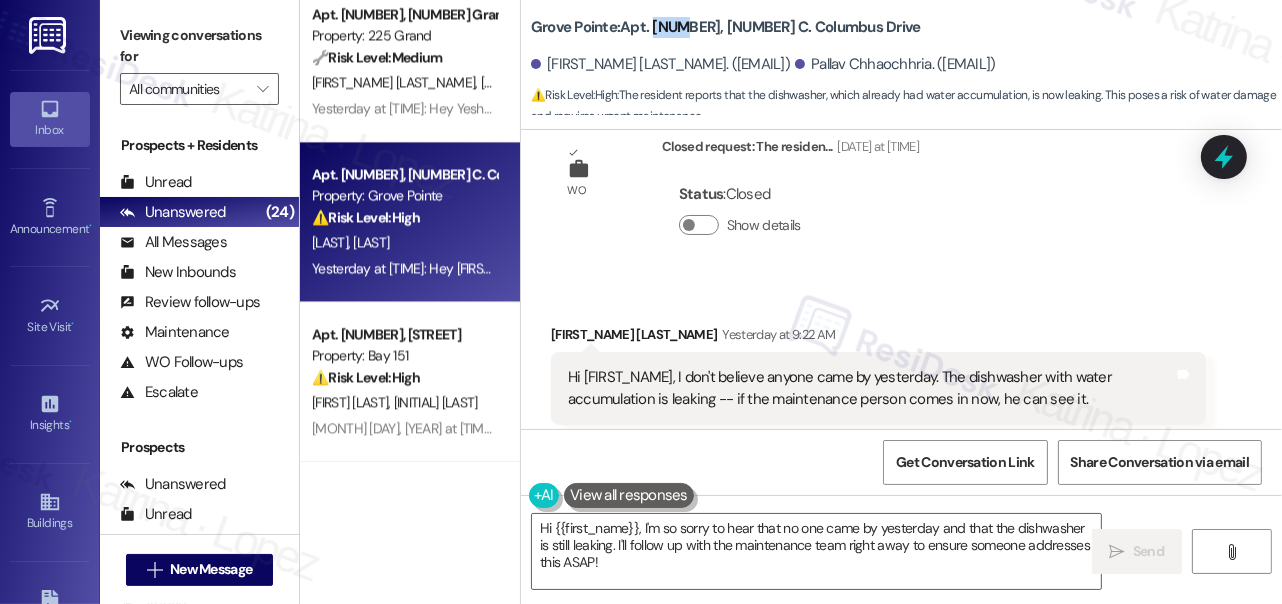 click on "Grove Pointe:  Apt. 1803, 100 C. Columbus Drive" at bounding box center (726, 27) 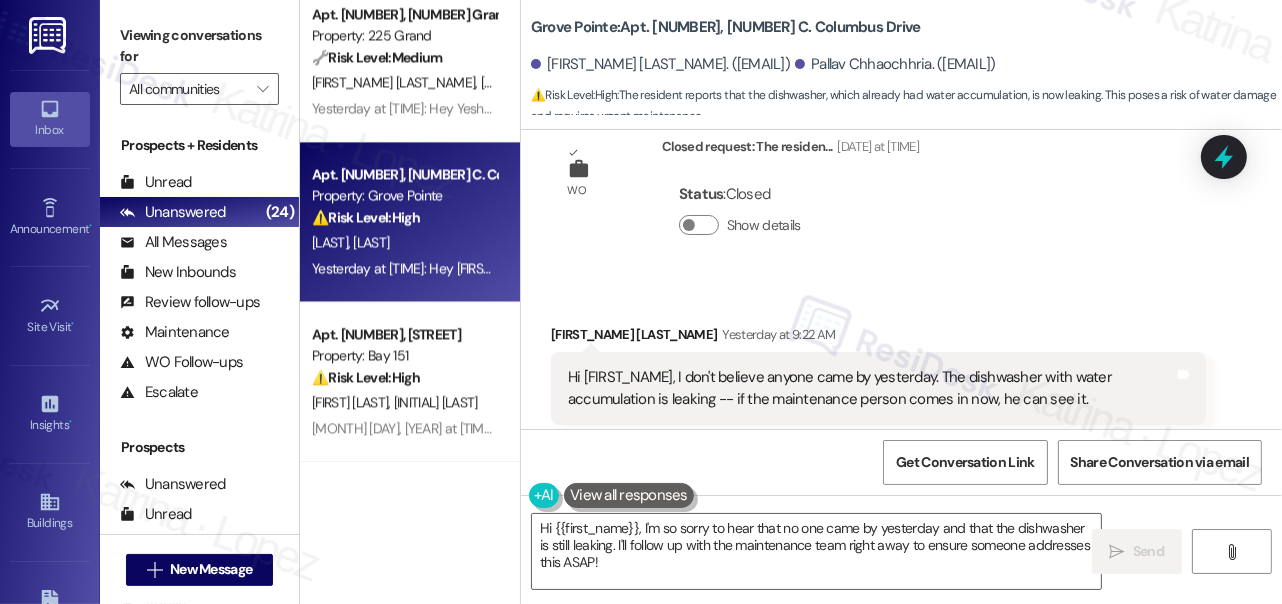 click on "Viewing conversations for" at bounding box center (199, 46) 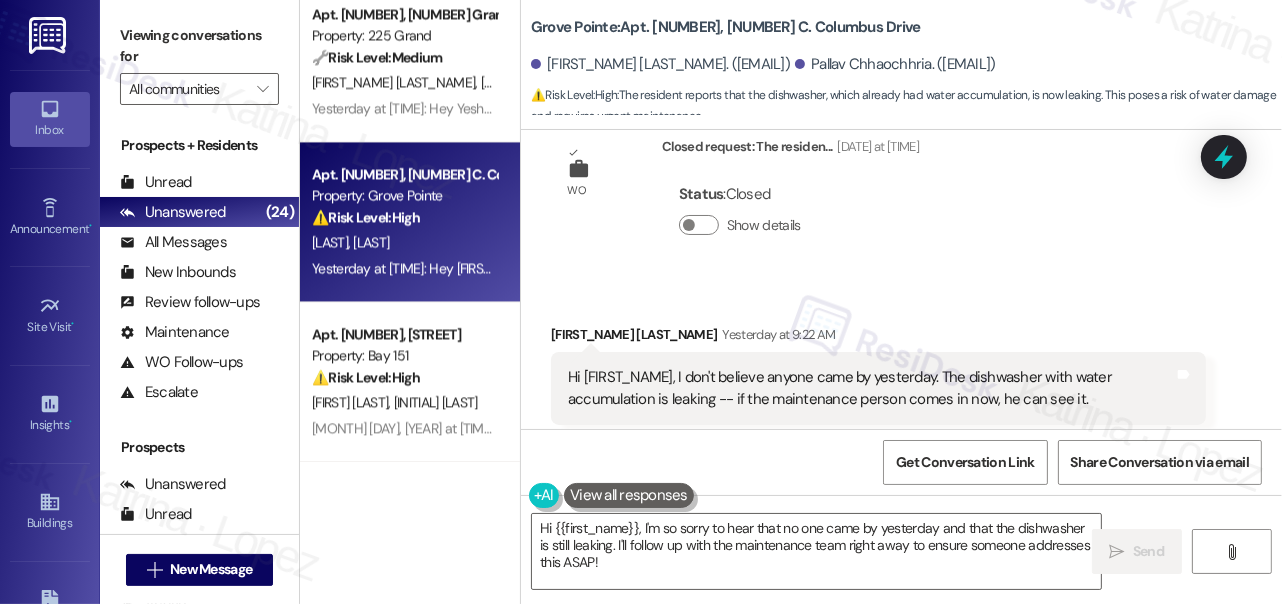 click on "Grove Pointe:  Apt. 1803, 100 C. Columbus Drive" at bounding box center (726, 27) 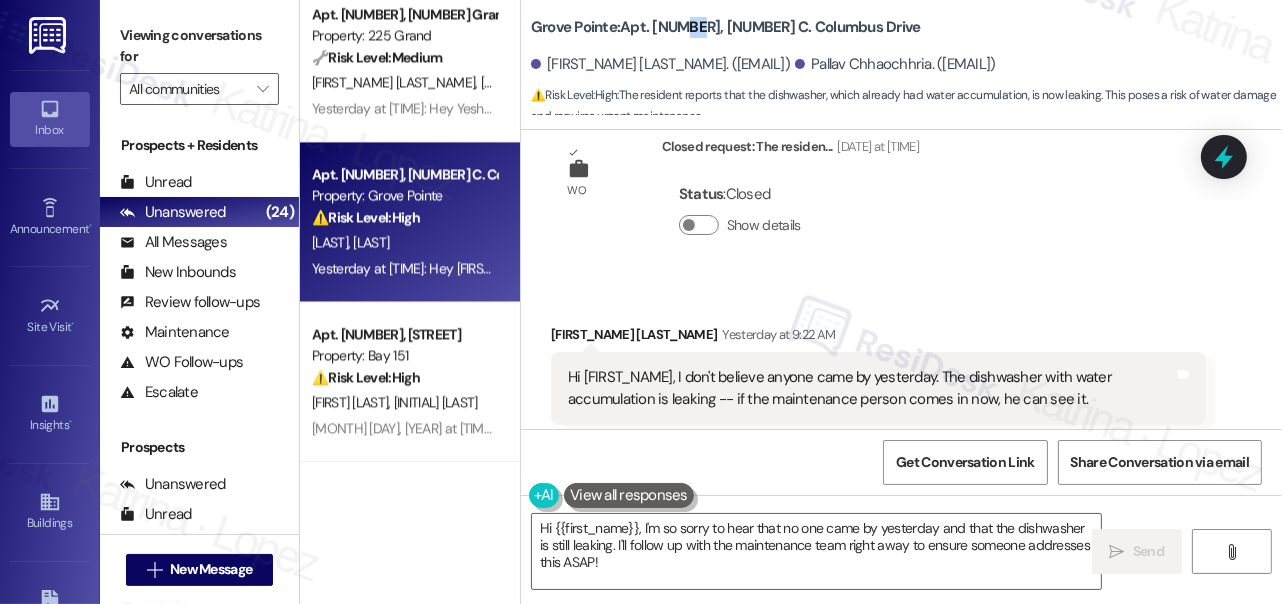 click on "Grove Pointe:  Apt. 1803, 100 C. Columbus Drive" at bounding box center [726, 27] 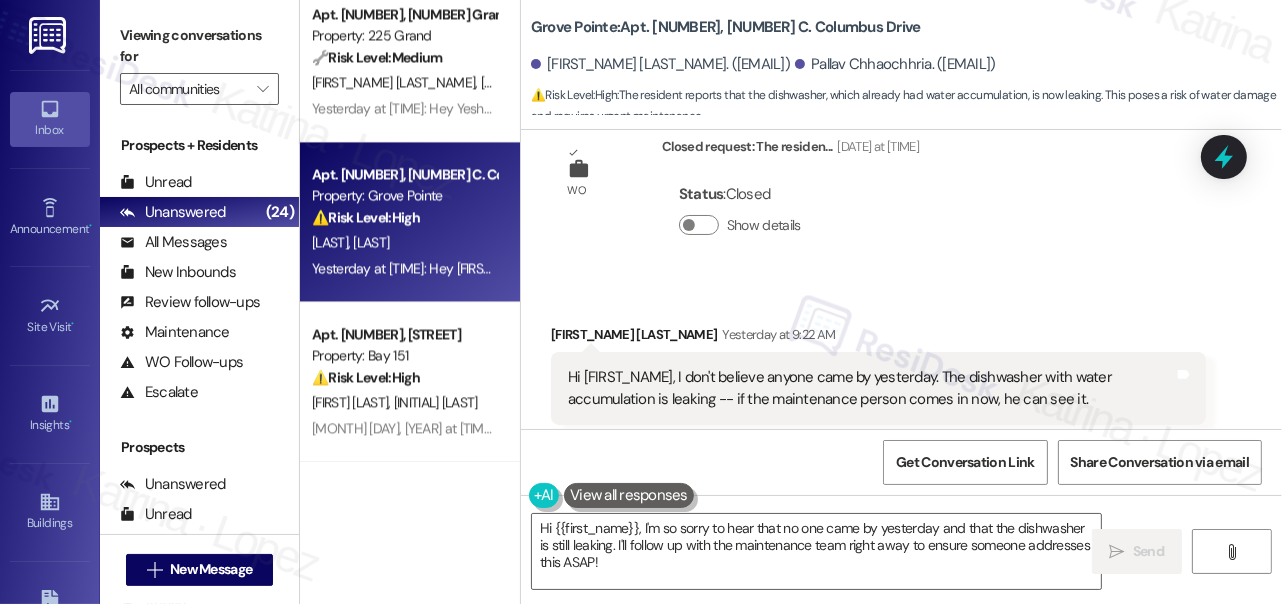 click on "Grove Pointe:  Apt. 1803, 100 C. Columbus Drive" at bounding box center [726, 27] 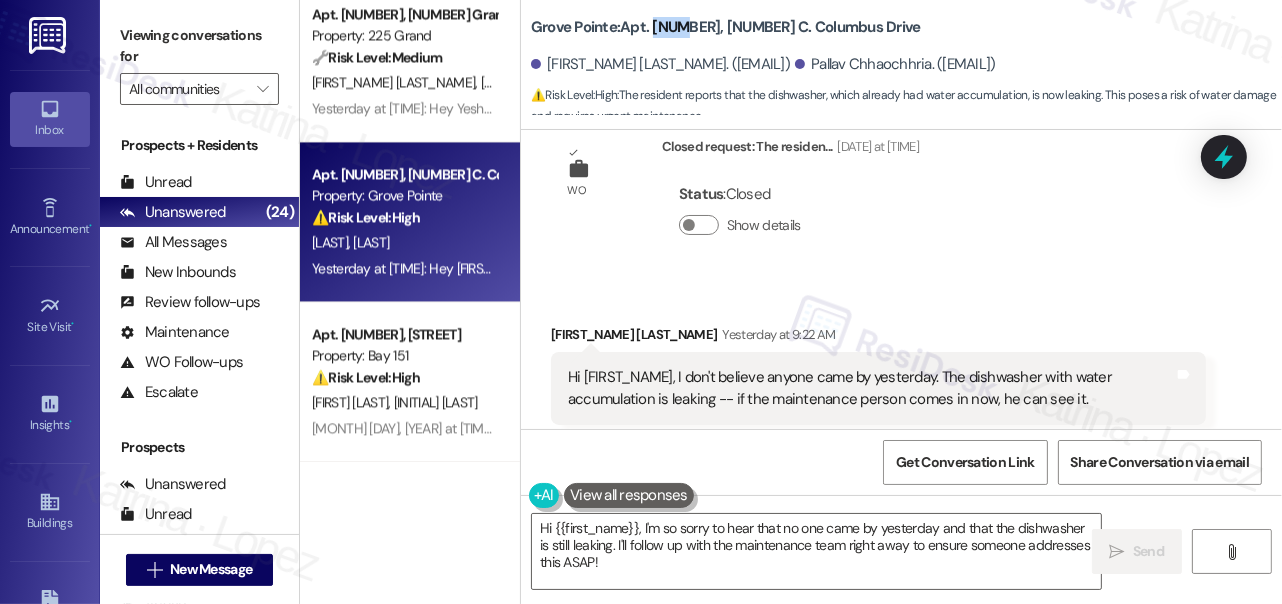 click on "Grove Pointe:  Apt. 1803, 100 C. Columbus Drive" at bounding box center [726, 27] 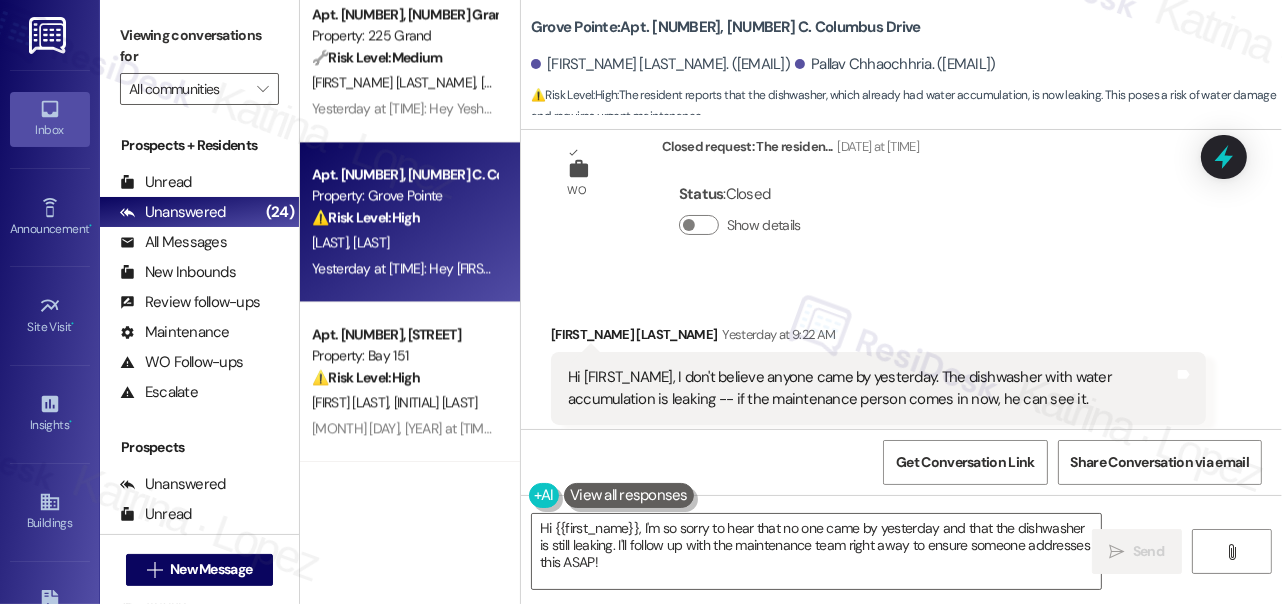 click on "Viewing conversations for" at bounding box center [199, 46] 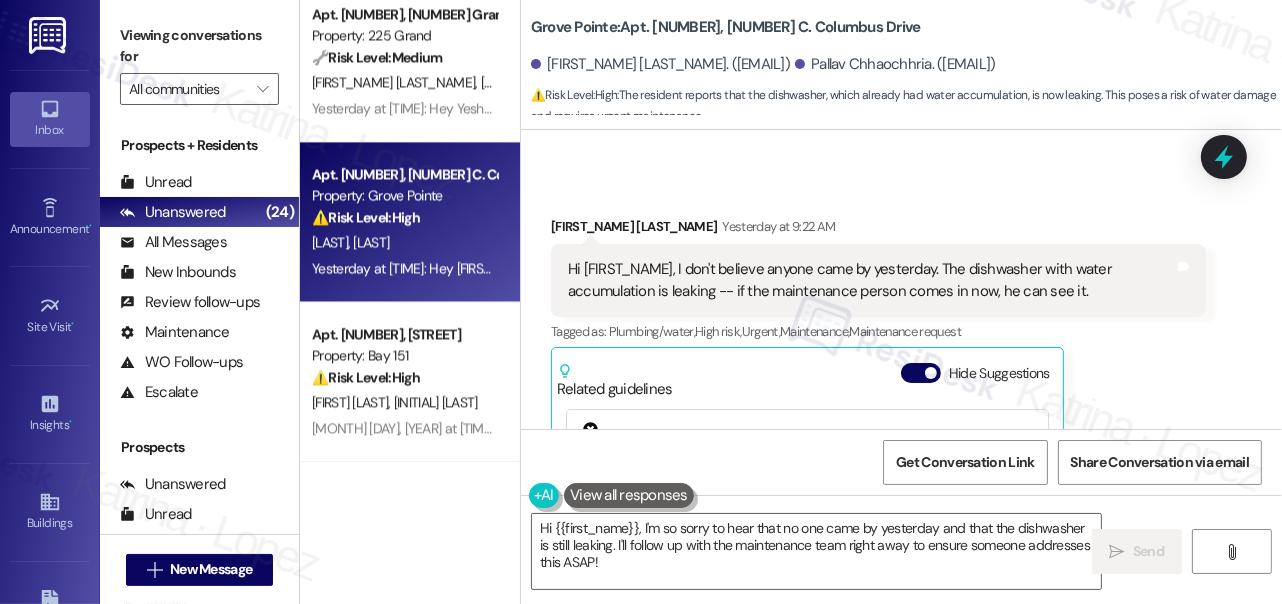 scroll, scrollTop: 27645, scrollLeft: 0, axis: vertical 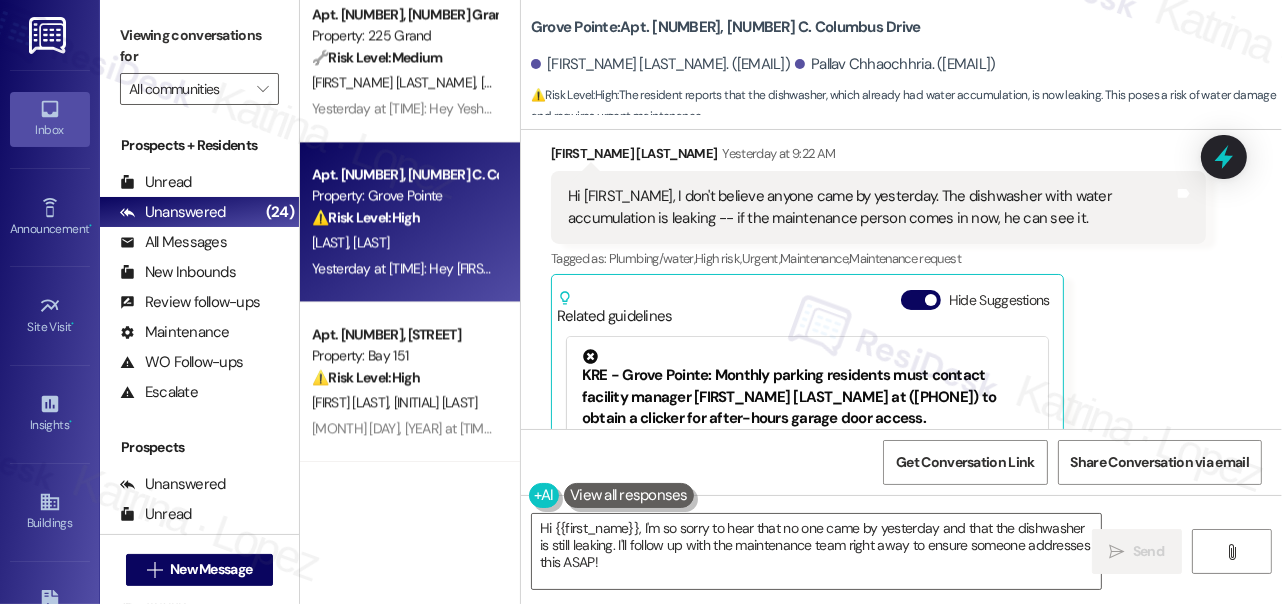 click on "Hi Jane, I don't believe anyone came by yesterday. The dishwasher with water accumulation is leaking -- if the maintenance person comes in now, he can see it." at bounding box center (871, 207) 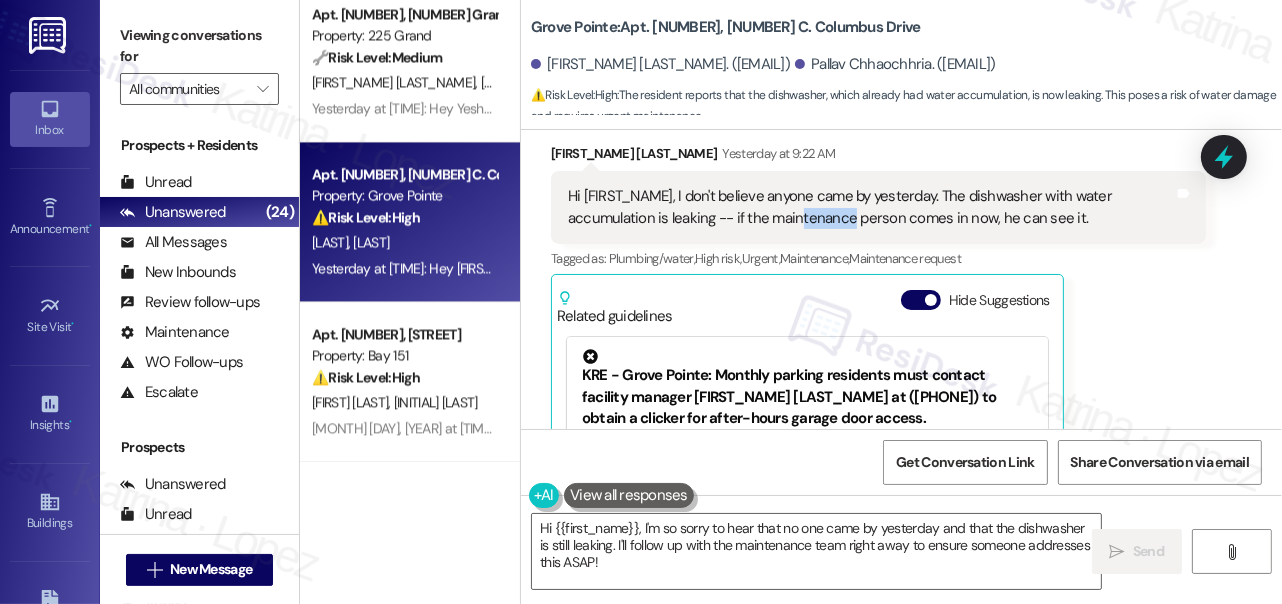 click on "Hi Jane, I don't believe anyone came by yesterday. The dishwasher with water accumulation is leaking -- if the maintenance person comes in now, he can see it." at bounding box center (871, 207) 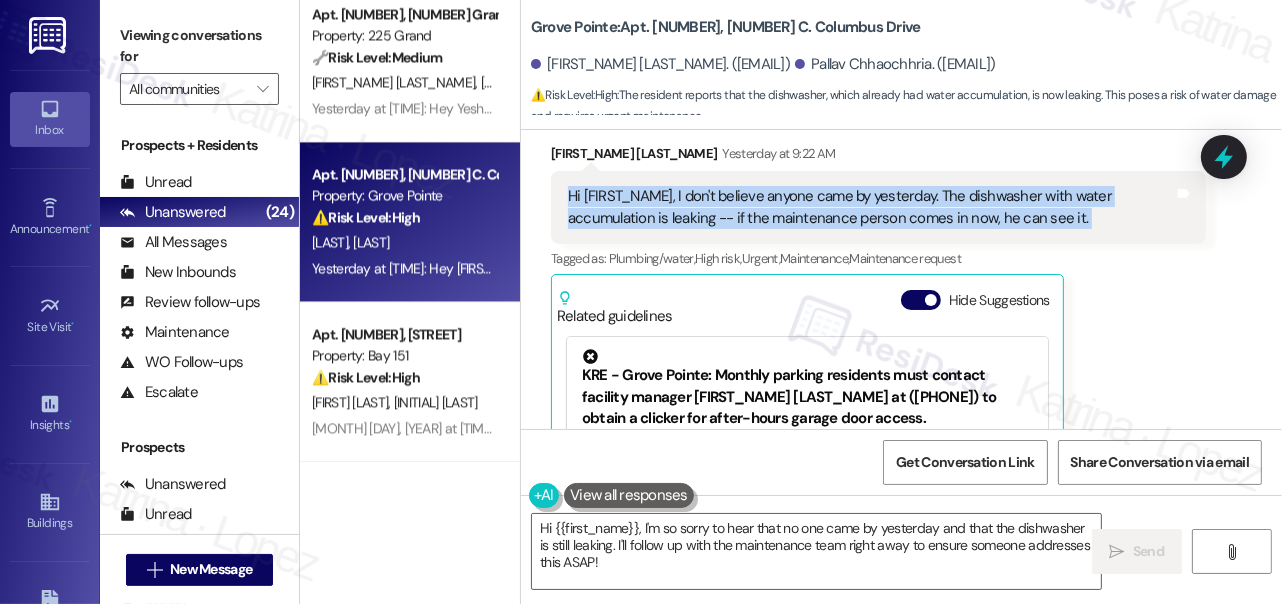click on "Hi Jane, I don't believe anyone came by yesterday. The dishwasher with water accumulation is leaking -- if the maintenance person comes in now, he can see it." at bounding box center [871, 207] 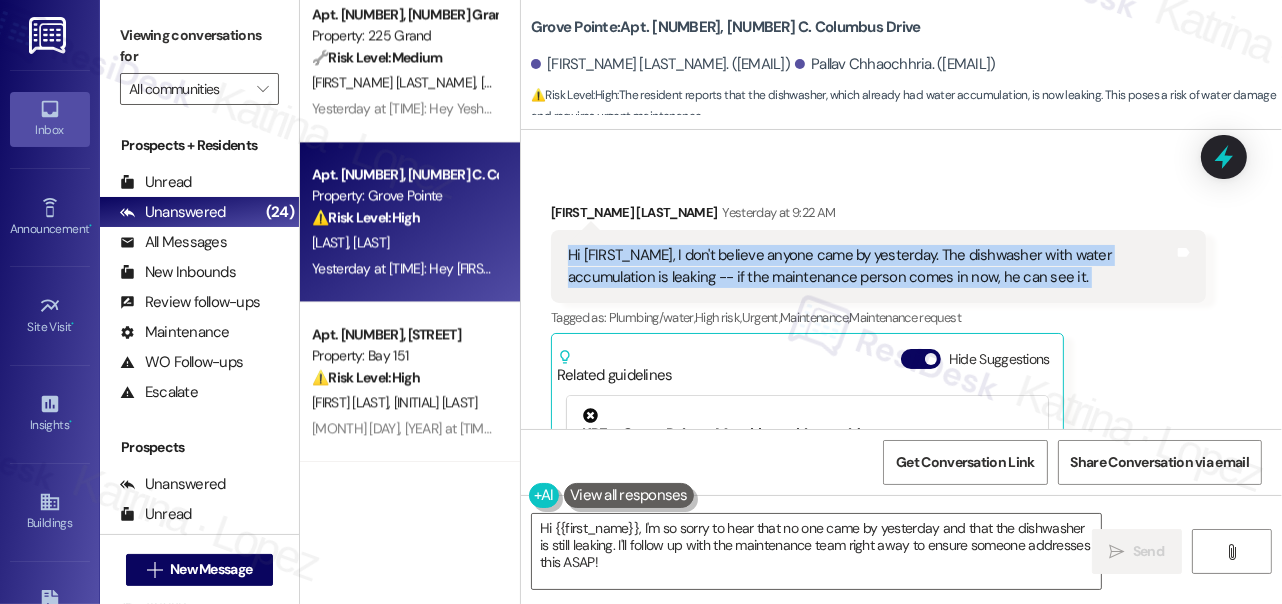 scroll, scrollTop: 27555, scrollLeft: 0, axis: vertical 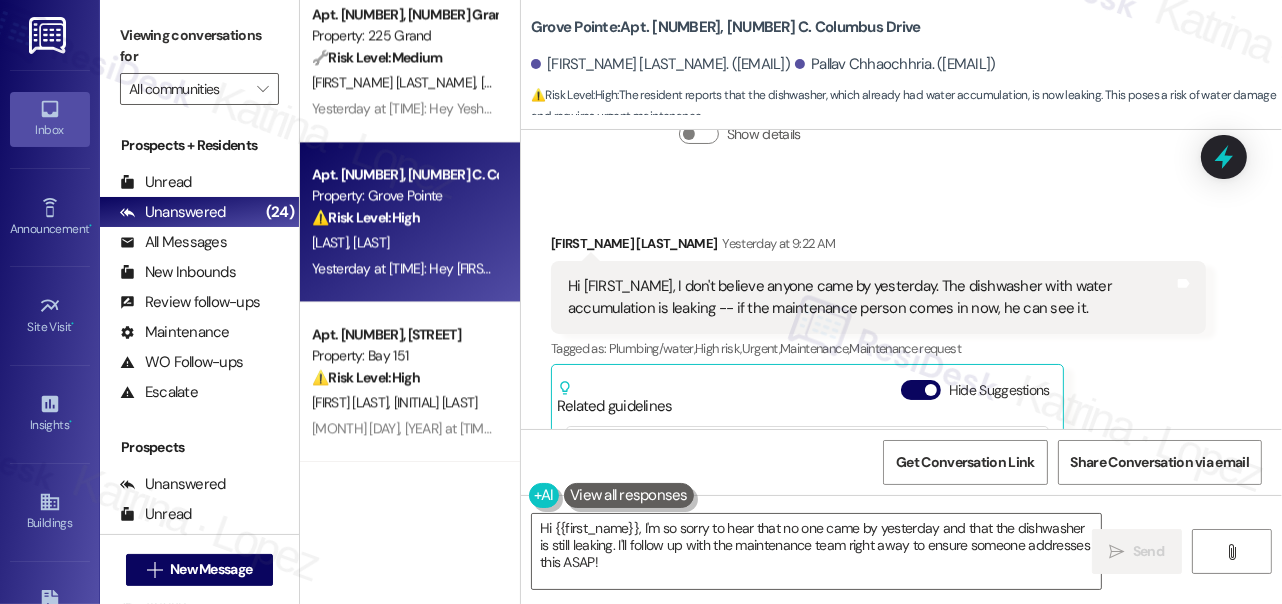 click on "Pallav Chhaochhria Yesterday at 9:22 AM" at bounding box center [878, 247] 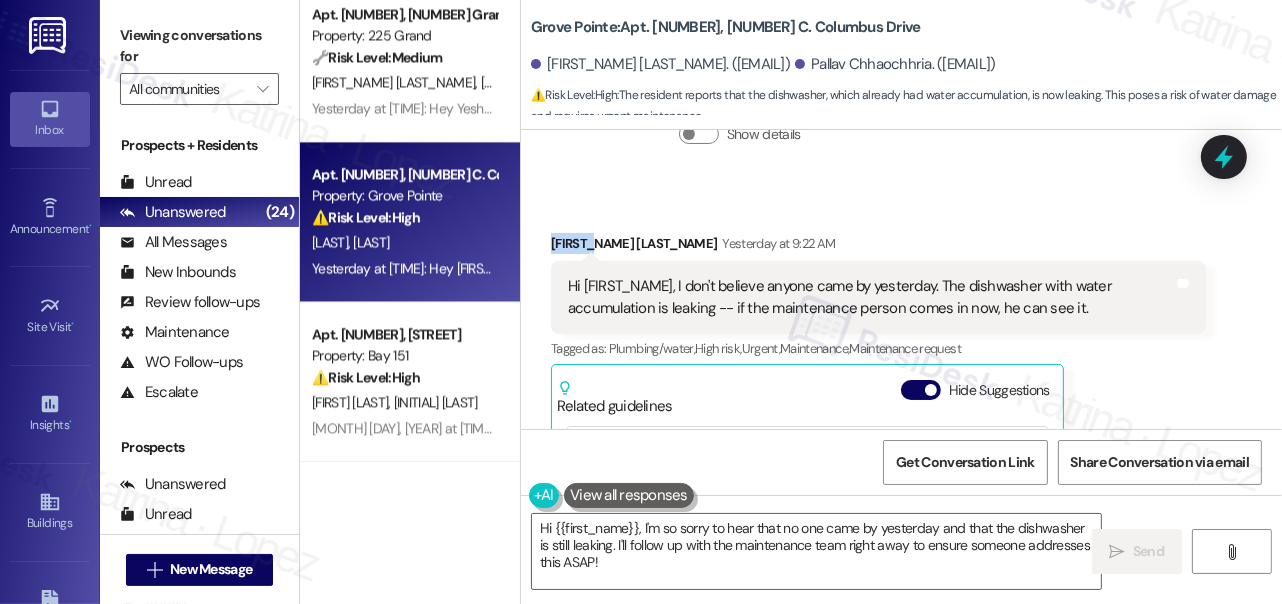 click on "Pallav Chhaochhria Yesterday at 9:22 AM" at bounding box center (878, 247) 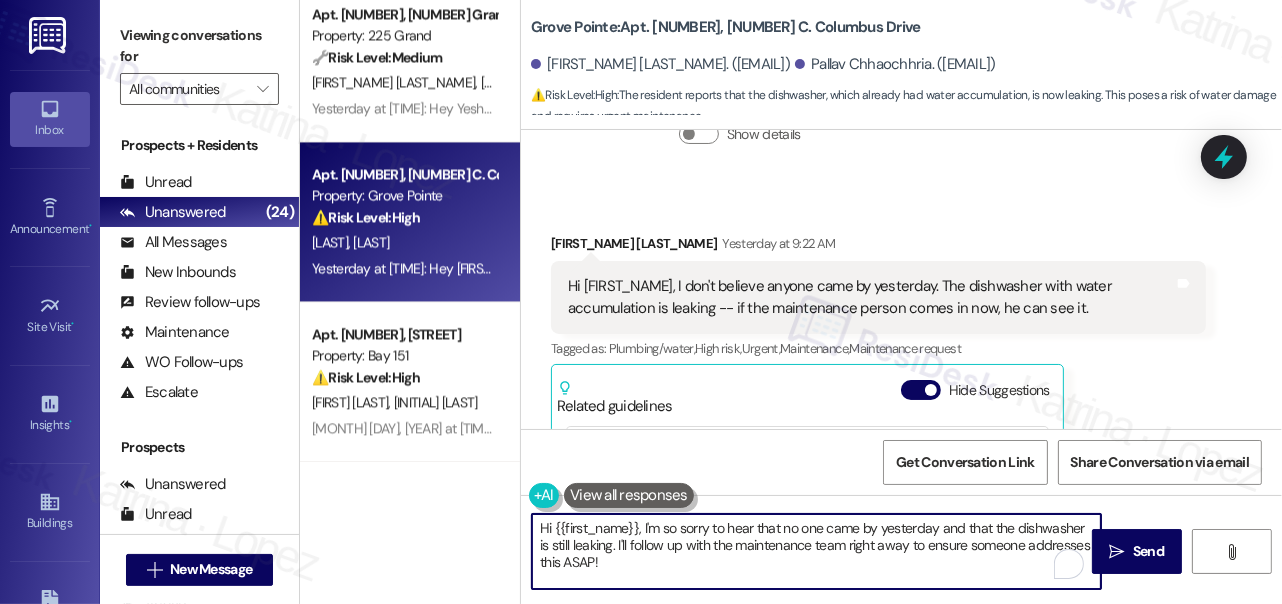 drag, startPoint x: 553, startPoint y: 525, endPoint x: 638, endPoint y: 516, distance: 85.47514 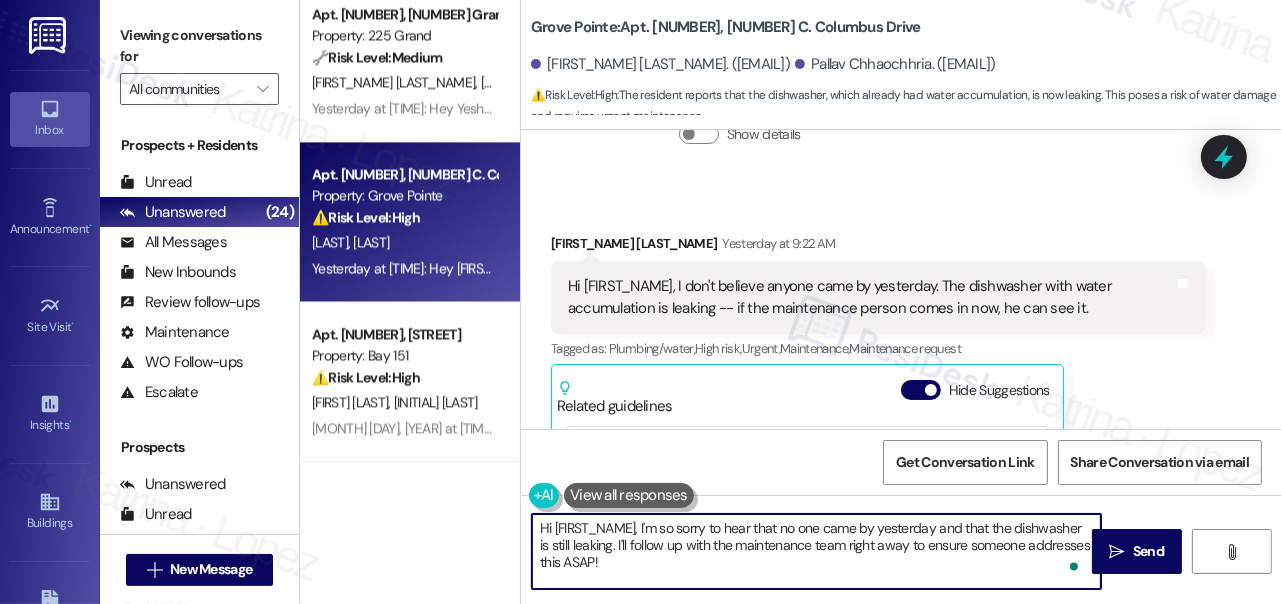 click on "Hi Pallav, I'm so sorry to hear that no one came by yesterday and that the dishwasher is still leaking. I'll follow up with the maintenance team right away to ensure someone addresses this ASAP!" at bounding box center (816, 551) 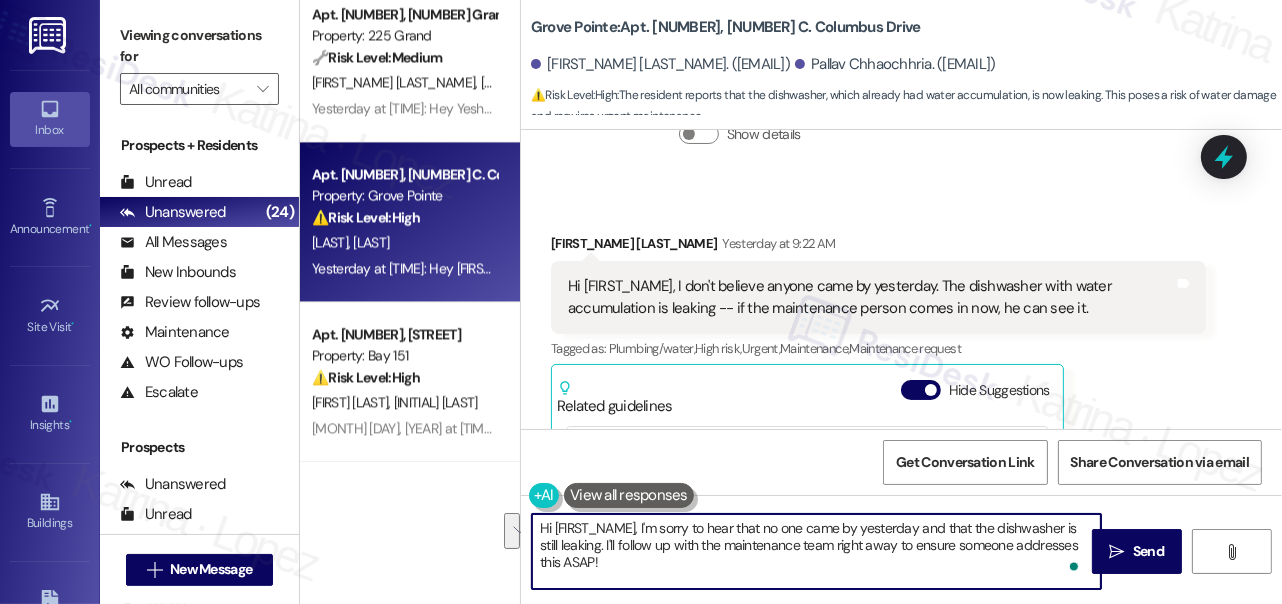 drag, startPoint x: 632, startPoint y: 570, endPoint x: 583, endPoint y: 544, distance: 55.470715 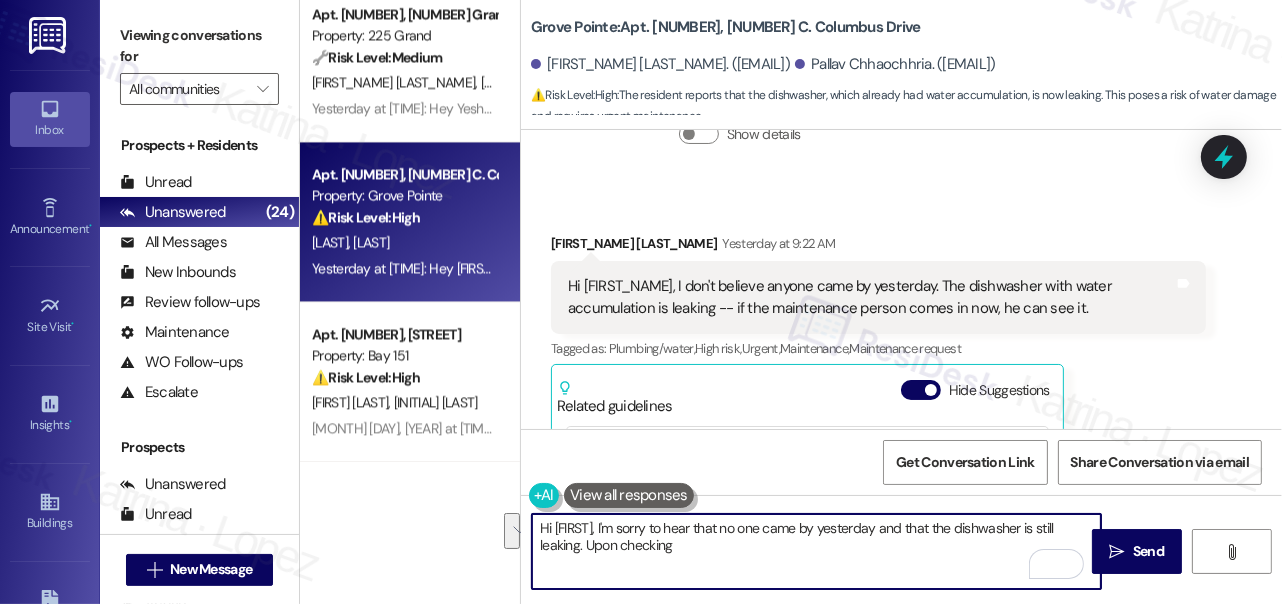 drag, startPoint x: 589, startPoint y: 525, endPoint x: 579, endPoint y: 548, distance: 25.079872 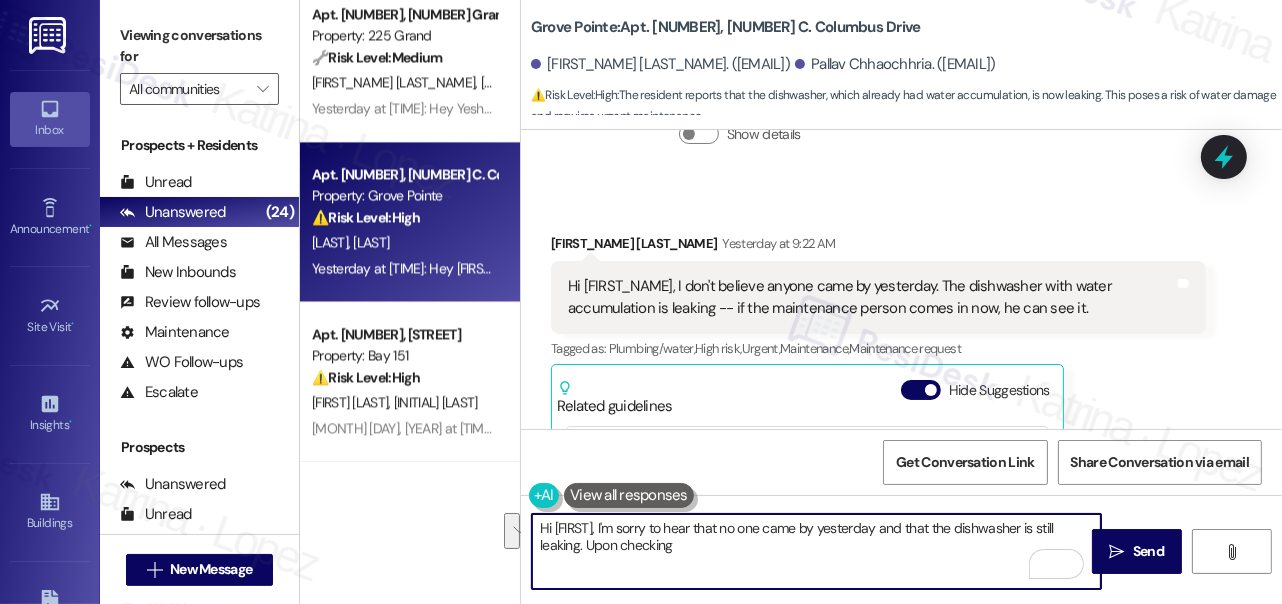 click on "Hi Pallav, I'm sorry to hear that no one came by yesterday and that the dishwasher is still leaking. Upon checking" at bounding box center (816, 551) 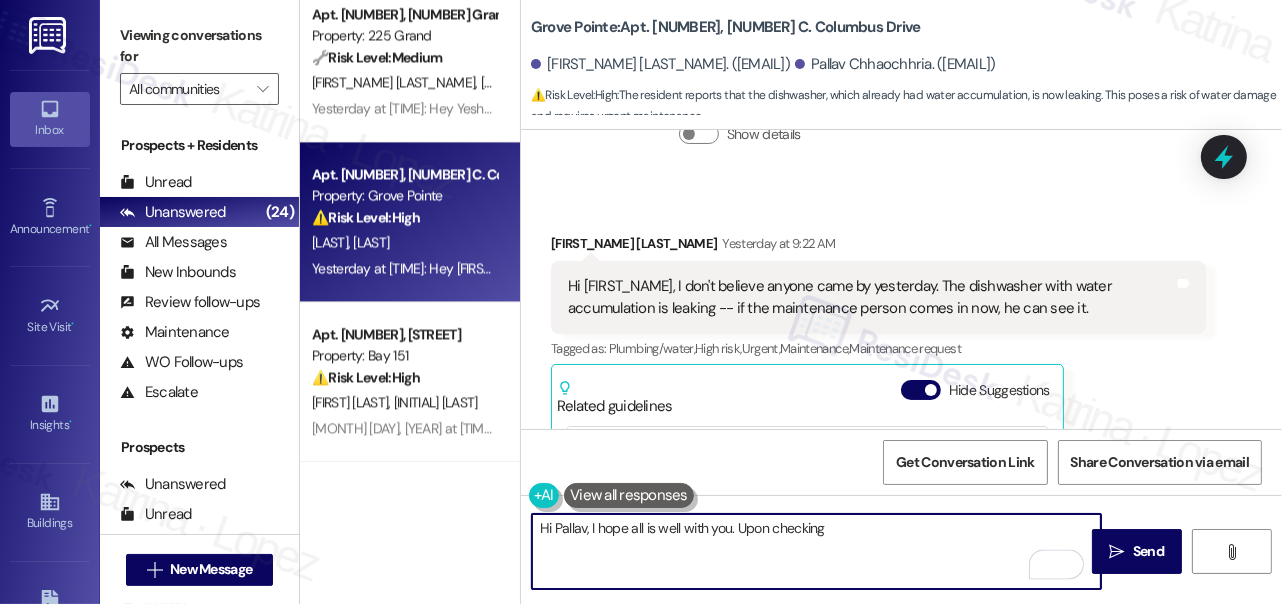 click on "Hi Pallav, I hope all is well with you. Upon checking" at bounding box center [816, 551] 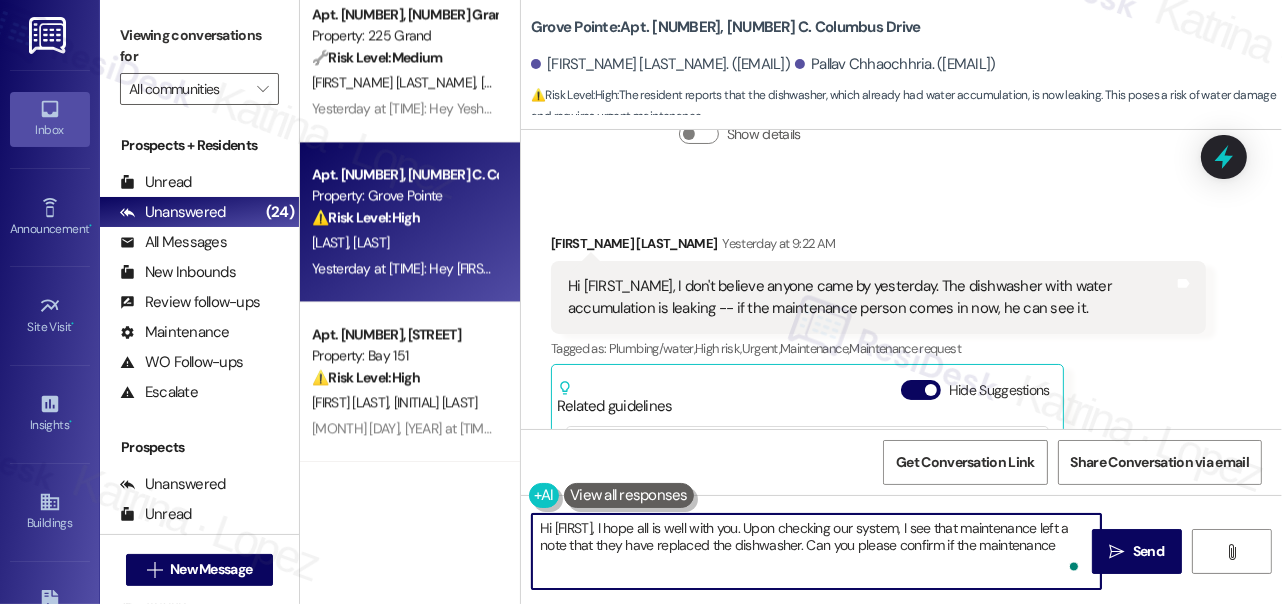 click on "Hi Pallav, I hope all is well with you. Upon checking our system, I see that maintenance left a note that they have replaced the dishwasher. Can you please confirm if the maintenance" at bounding box center [816, 551] 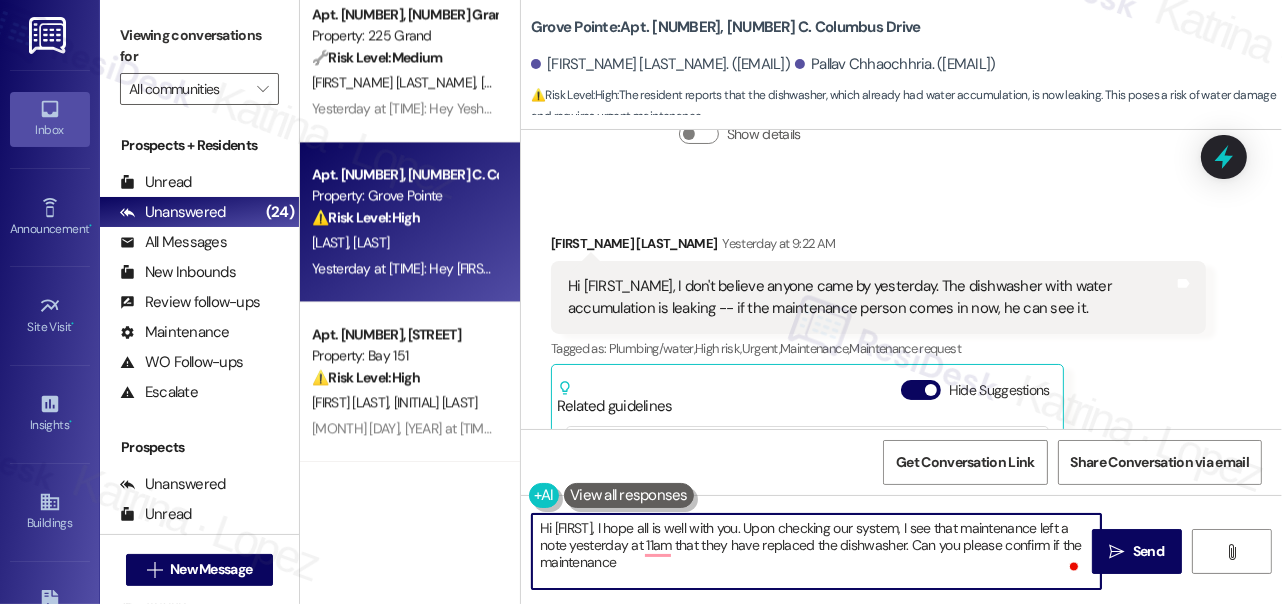 click on "Hi Pallav, I hope all is well with you. Upon checking our system, I see that maintenance left a note yesterday at 11am that they have replaced the dishwasher. Can you please confirm if the maintenance" at bounding box center [816, 551] 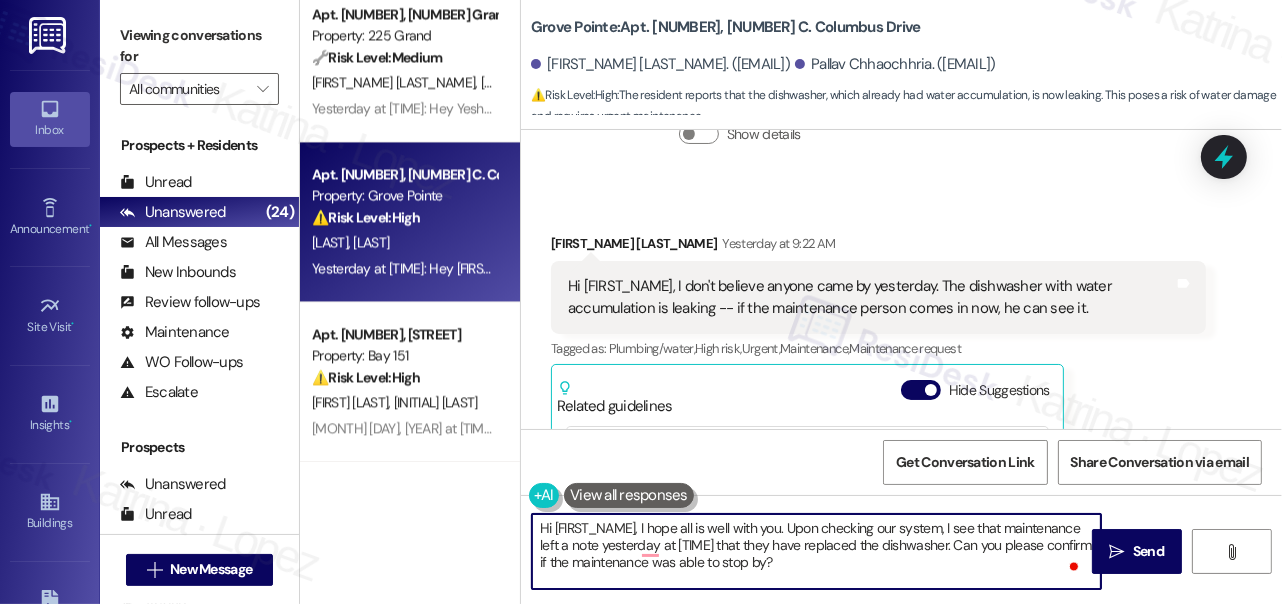 click on "Hi Pallav, I hope all is well with you. Upon checking our system, I see that maintenance left a note yesterday at 11am that they have replaced the dishwasher. Can you please confirm if the maintenance was able to stop by?" at bounding box center [816, 551] 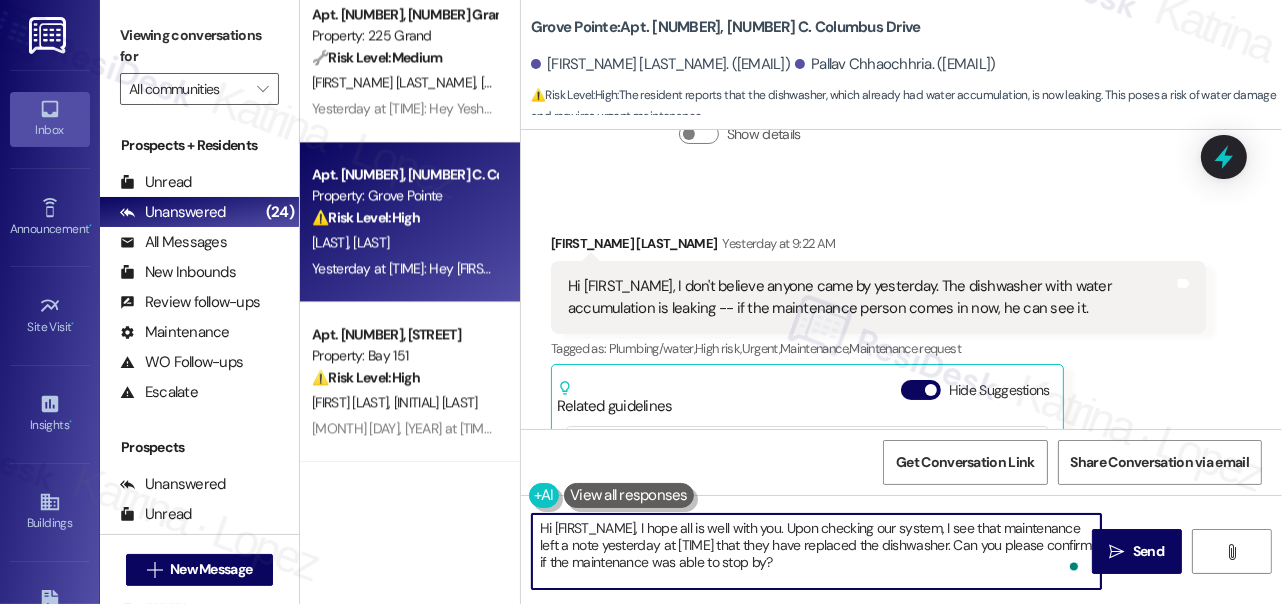 click on "Hi Pallav, I hope all is well with you. Upon checking our system, I see that maintenance left a note yesterday at 11am that they have replaced the dishwasher. Can you please confirm if the maintenance was able to stop by?" at bounding box center [816, 551] 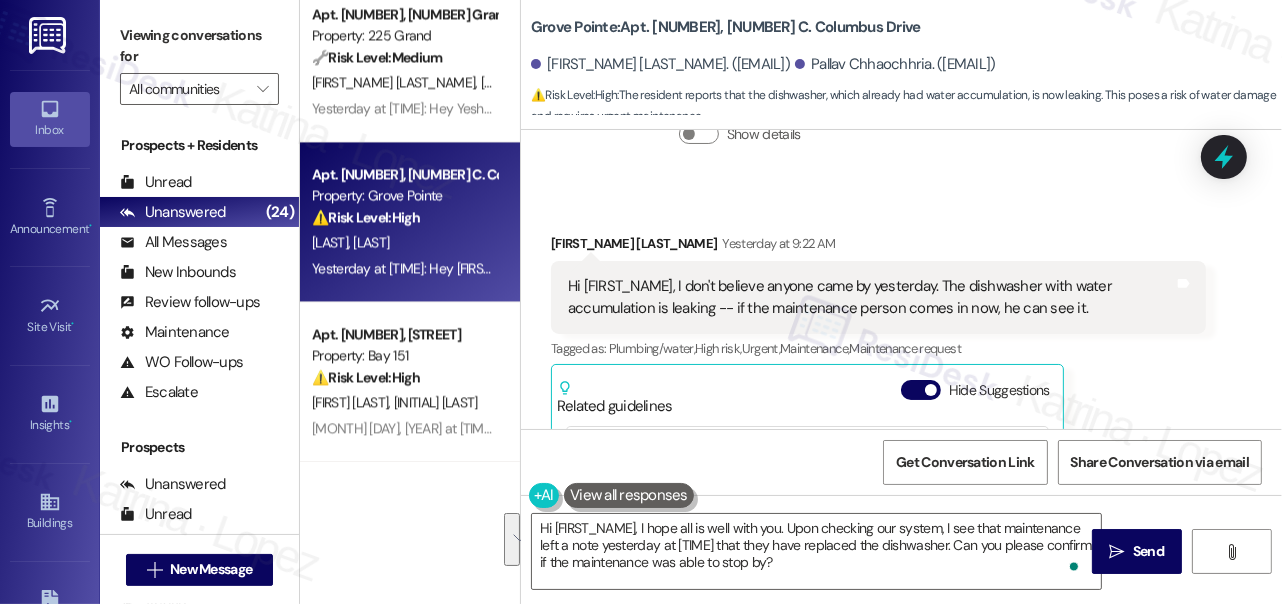 click on "Viewing conversations for" at bounding box center (199, 46) 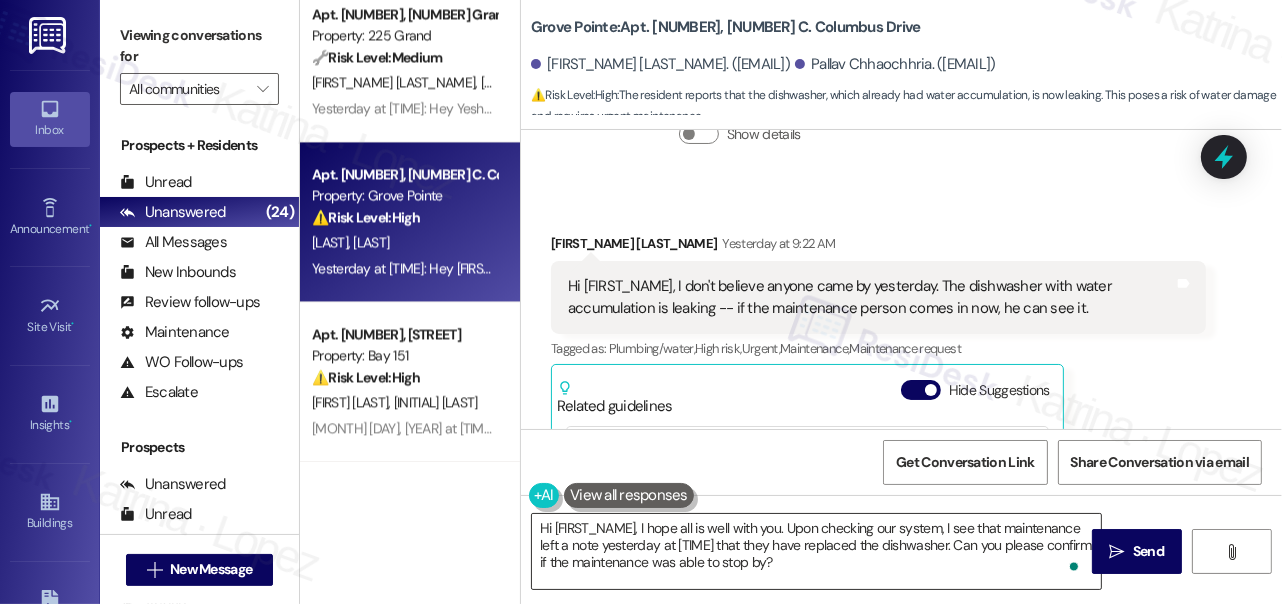 click on "Hi Pallav, I hope all is well with you. Upon checking our system, I see that maintenance left a note yesterday at 11am that they have replaced the dishwasher. Can you please confirm if the maintenance was able to stop by?" at bounding box center [816, 551] 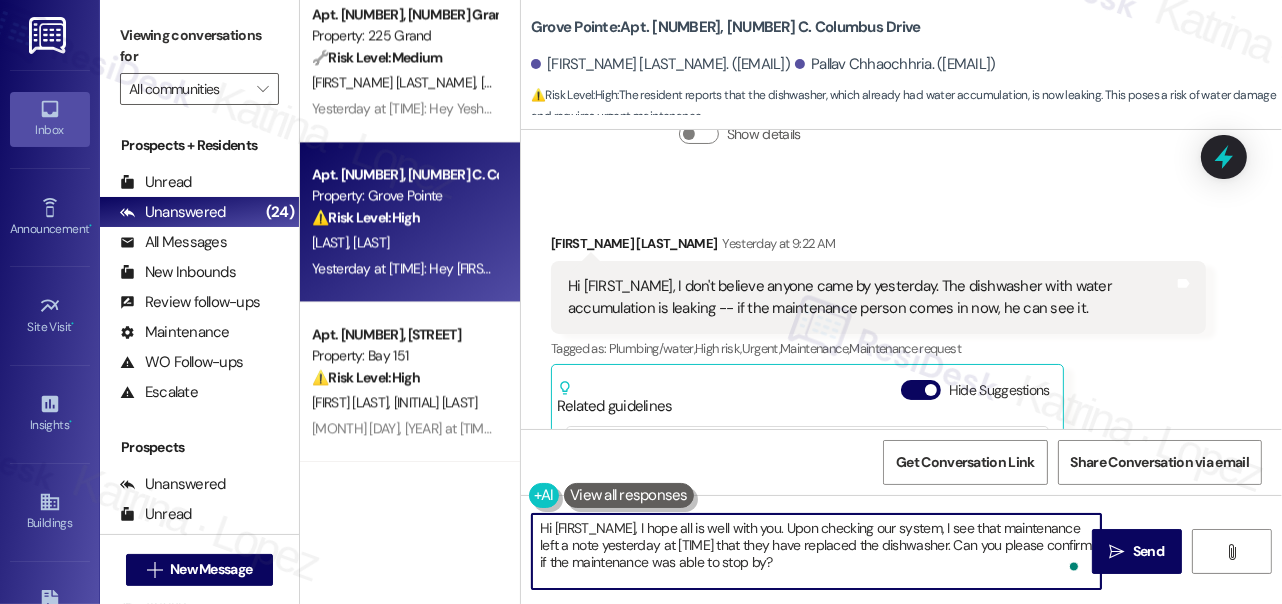 click on "Hi Pallav, I hope all is well with you. Upon checking our system, I see that maintenance left a note yesterday at 11am that they have replaced the dishwasher. Can you please confirm if the maintenance was able to stop by?" at bounding box center (816, 551) 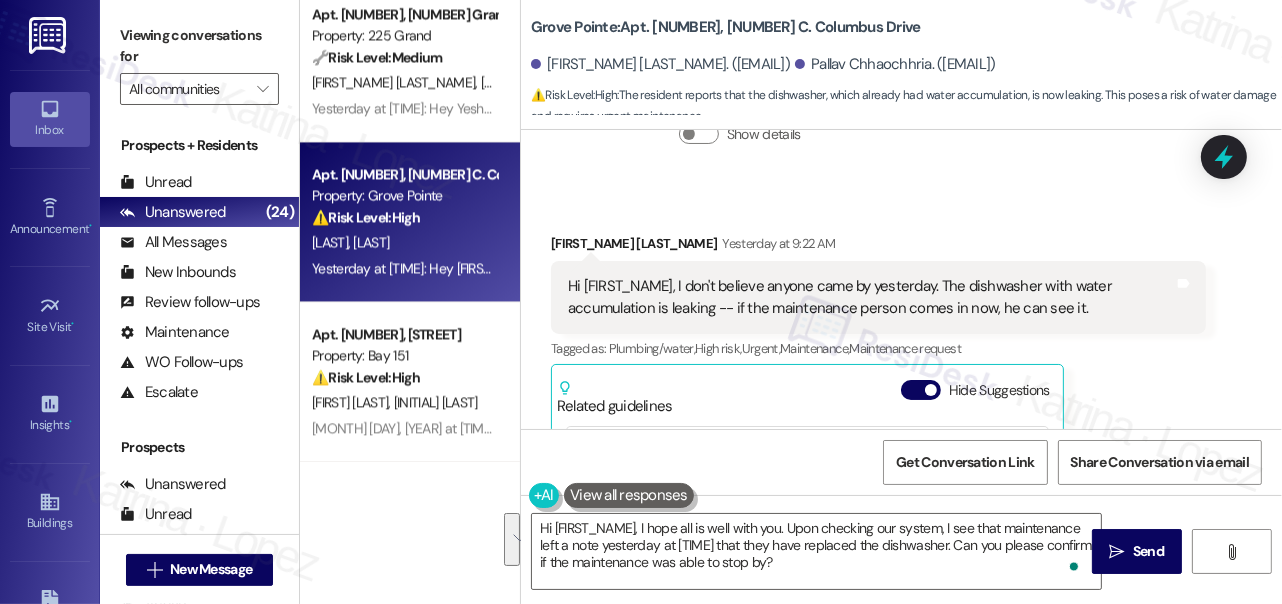 click on "Viewing conversations for" at bounding box center (199, 46) 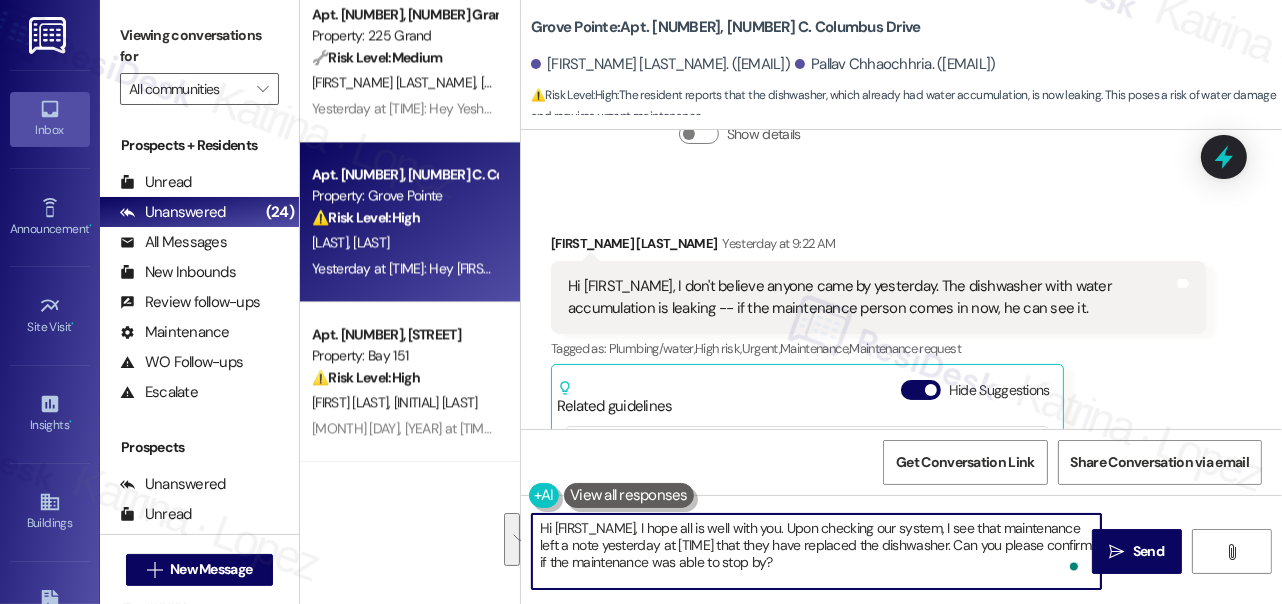 drag, startPoint x: 768, startPoint y: 562, endPoint x: 736, endPoint y: 518, distance: 54.405884 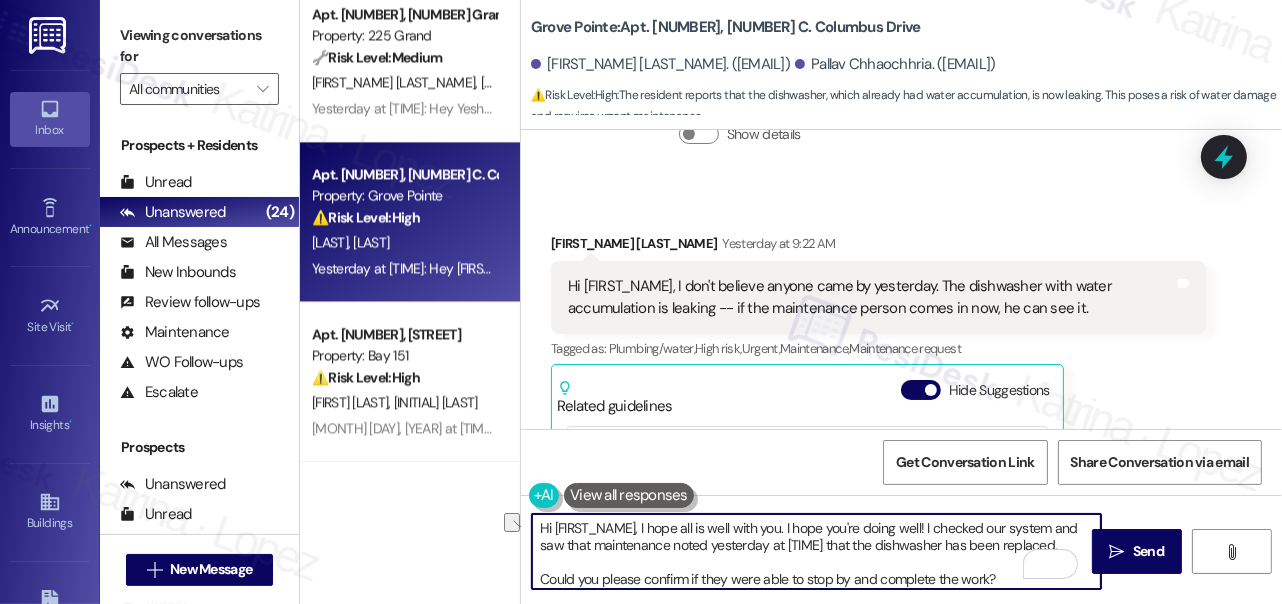 drag, startPoint x: 733, startPoint y: 527, endPoint x: 592, endPoint y: 508, distance: 142.27438 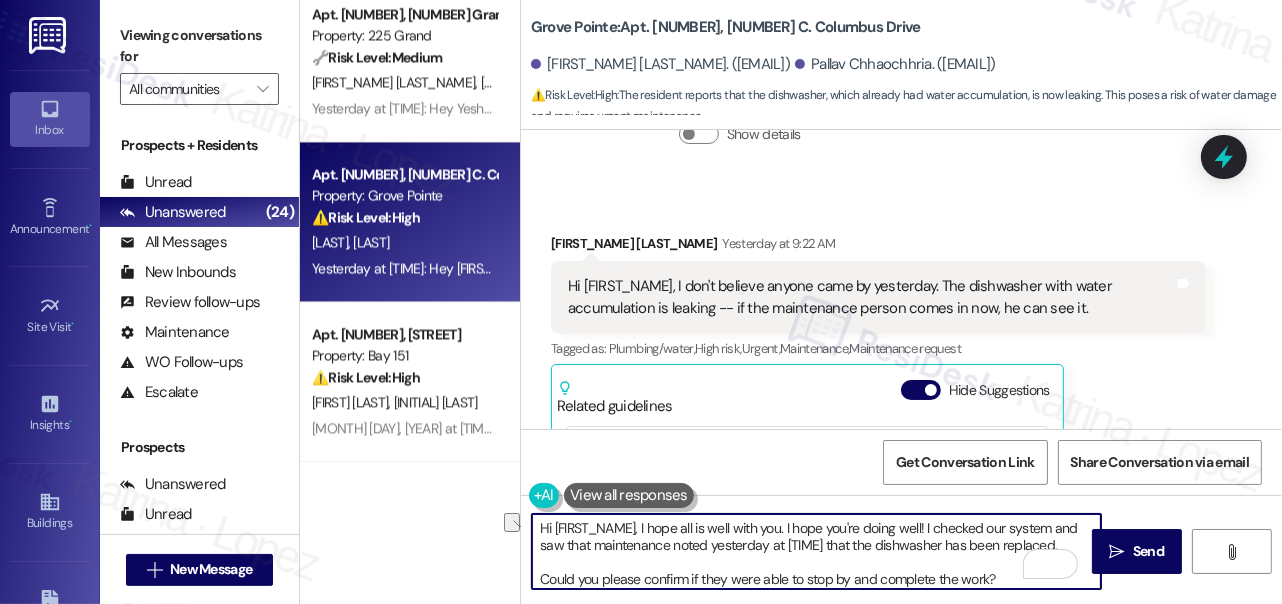 click on "Hi Pallav, I hope all is well with you. I hope you're doing well! I checked our system and saw that maintenance noted yesterday at 11 AM that the dishwasher has been replaced.
Could you please confirm if they were able to stop by and complete the work?" at bounding box center [806, 551] 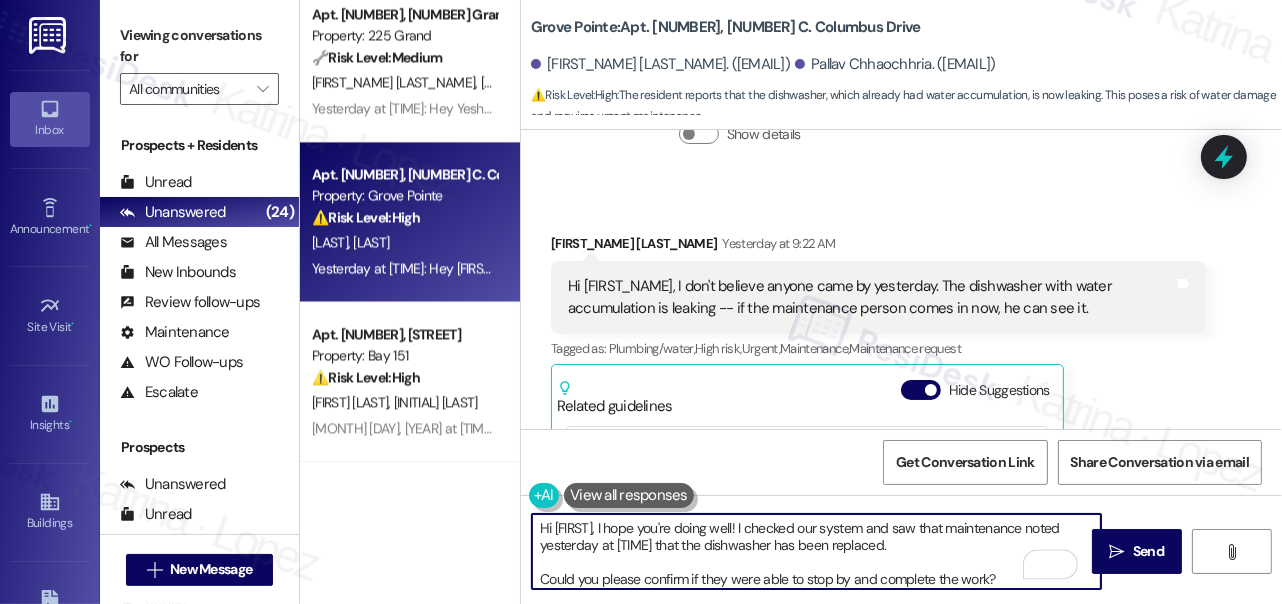 click on "Hi Pallav, I hope you're doing well! I checked our system and saw that maintenance noted yesterday at 11 AM that the dishwasher has been replaced.
Could you please confirm if they were able to stop by and complete the work?" at bounding box center [816, 551] 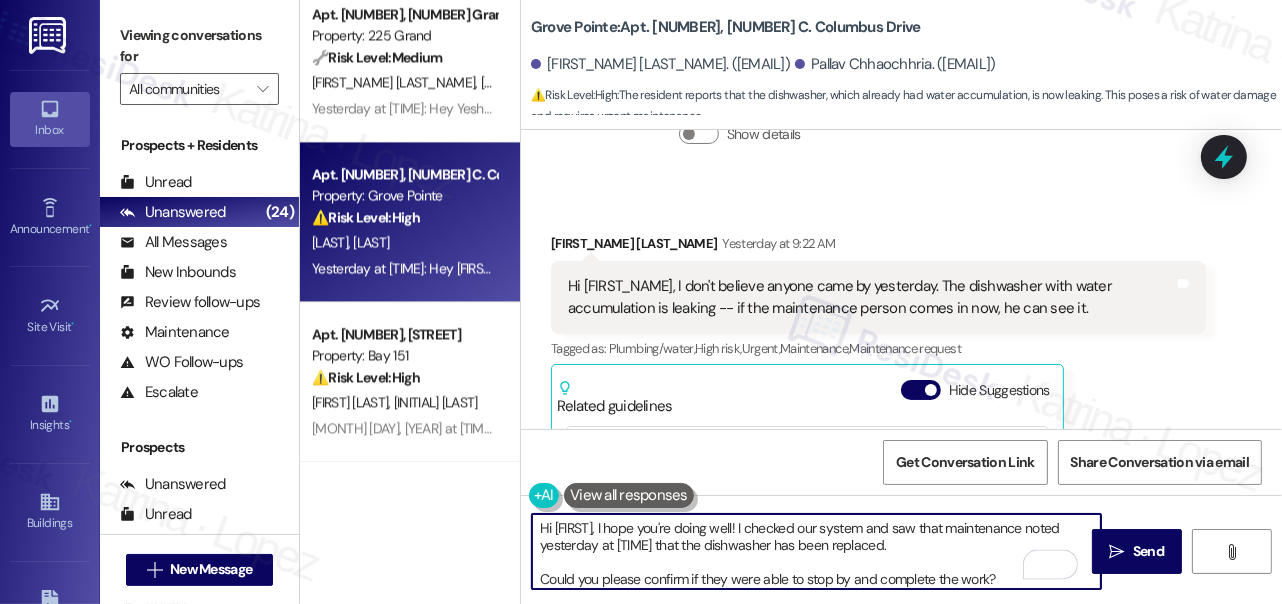 click on "Hi Pallav, I hope you're doing well! I checked our system and saw that maintenance noted yesterday at 11 AM that the dishwasher has been replaced.
Could you please confirm if they were able to stop by and complete the work?" at bounding box center (816, 551) 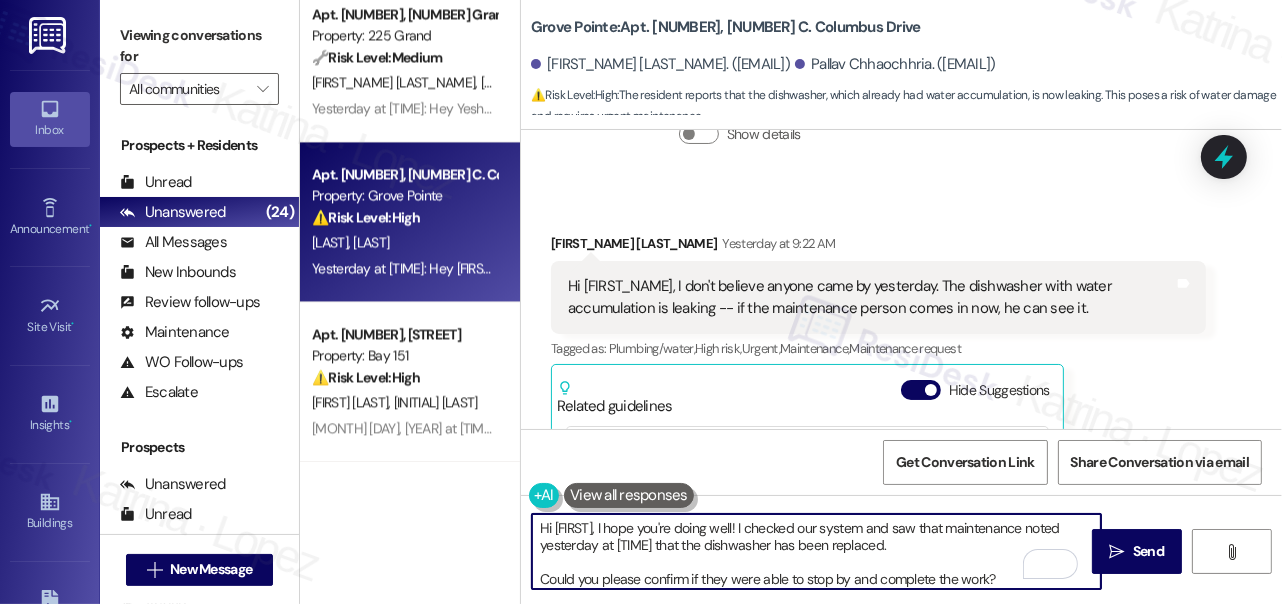 drag, startPoint x: 539, startPoint y: 575, endPoint x: 570, endPoint y: 572, distance: 31.144823 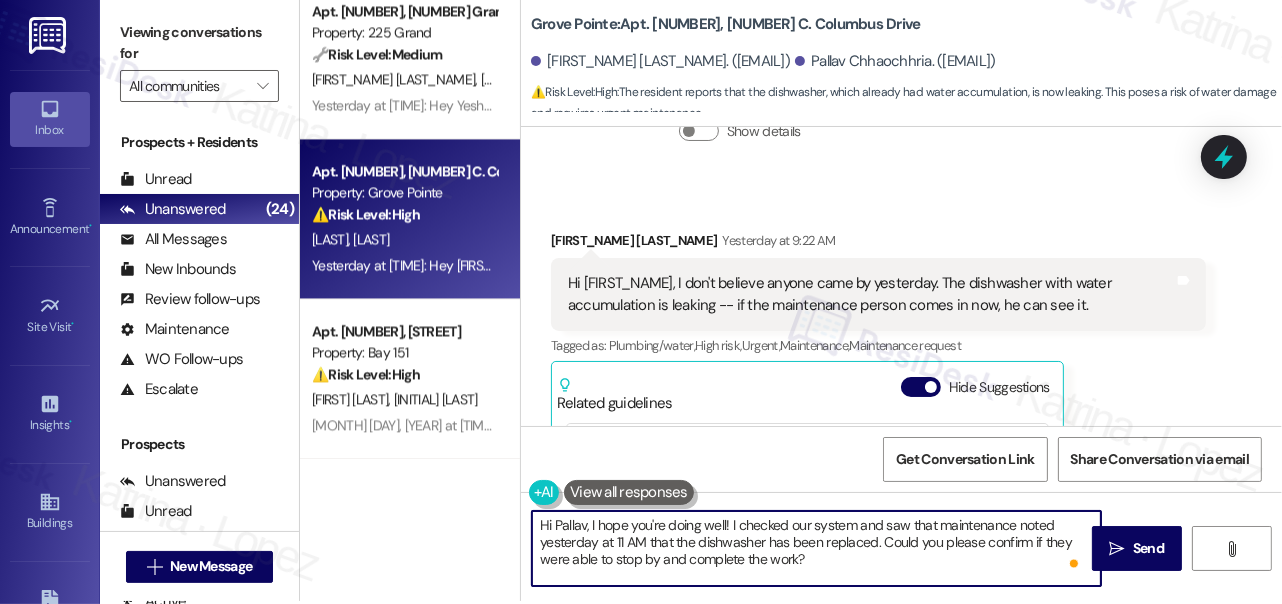 scroll, scrollTop: 4, scrollLeft: 0, axis: vertical 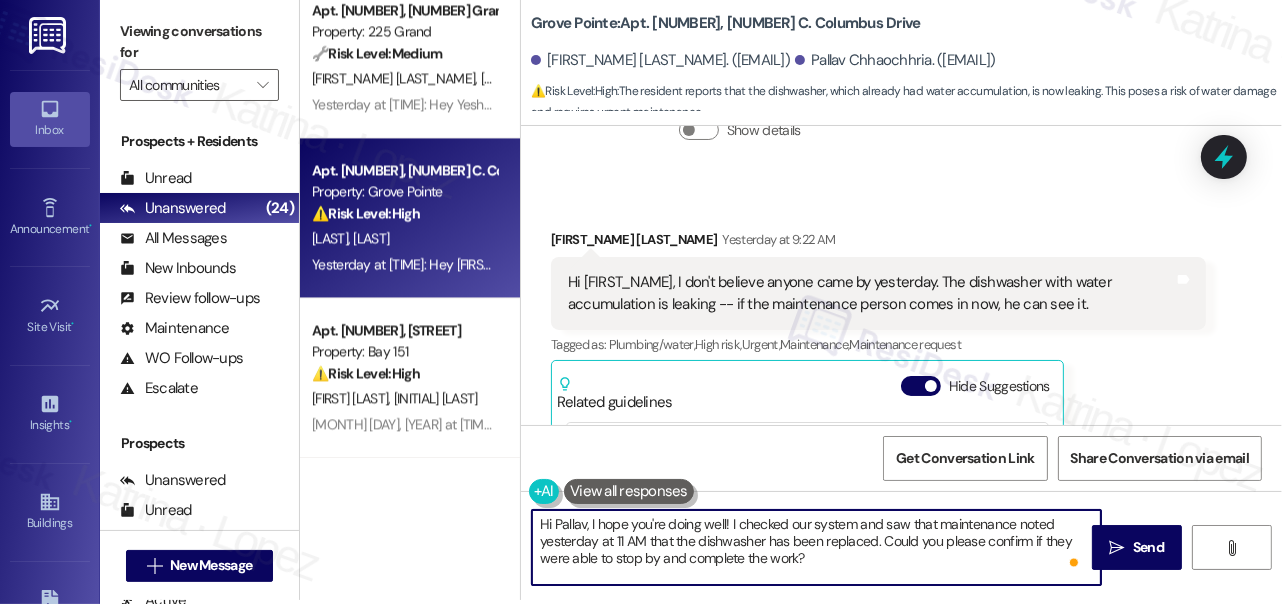 drag, startPoint x: 714, startPoint y: 559, endPoint x: 741, endPoint y: 562, distance: 27.166155 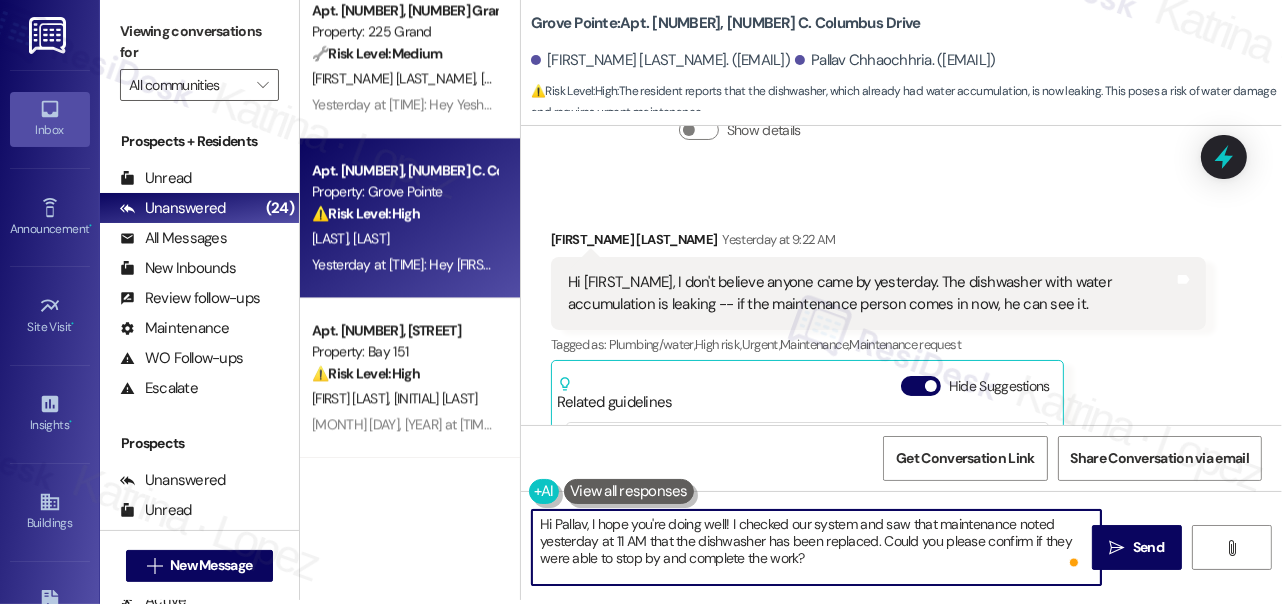 click on "Hi Pallav, I hope you're doing well! I checked our system and saw that maintenance noted yesterday at 11 AM that the dishwasher has been replaced. Could you please confirm if they were able to stop by and complete the work?" at bounding box center [816, 547] 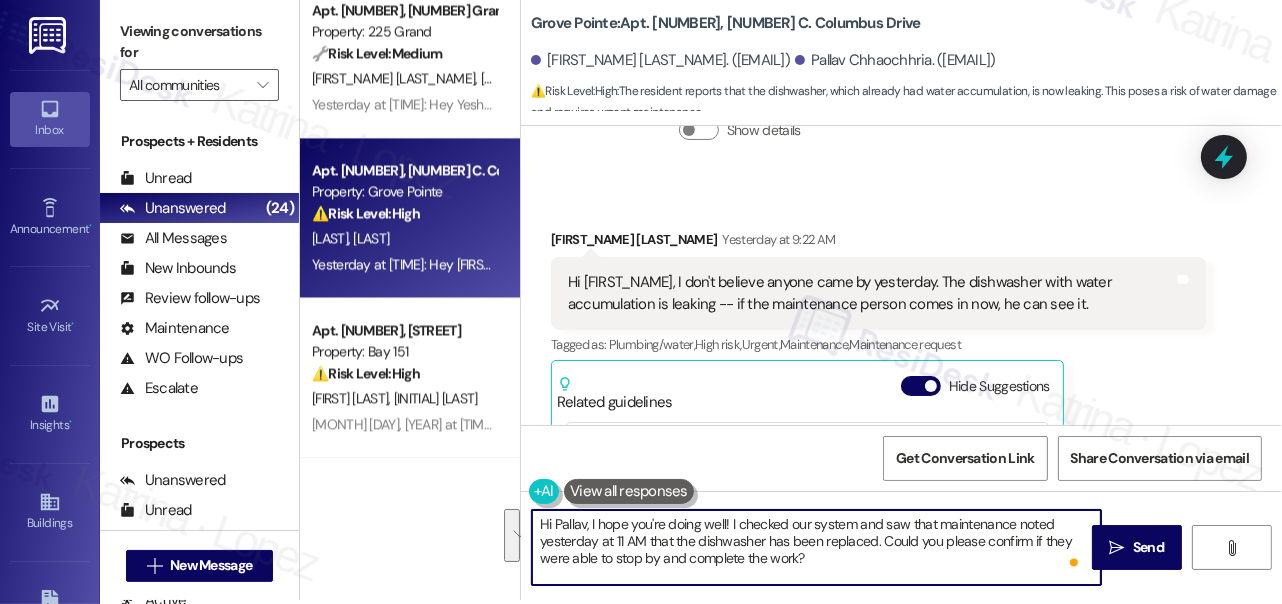 click on "Hi Pallav, I hope you're doing well! I checked our system and saw that maintenance noted yesterday at 11 AM that the dishwasher has been replaced. Could you please confirm if they were able to stop by and complete the work?" at bounding box center (816, 547) 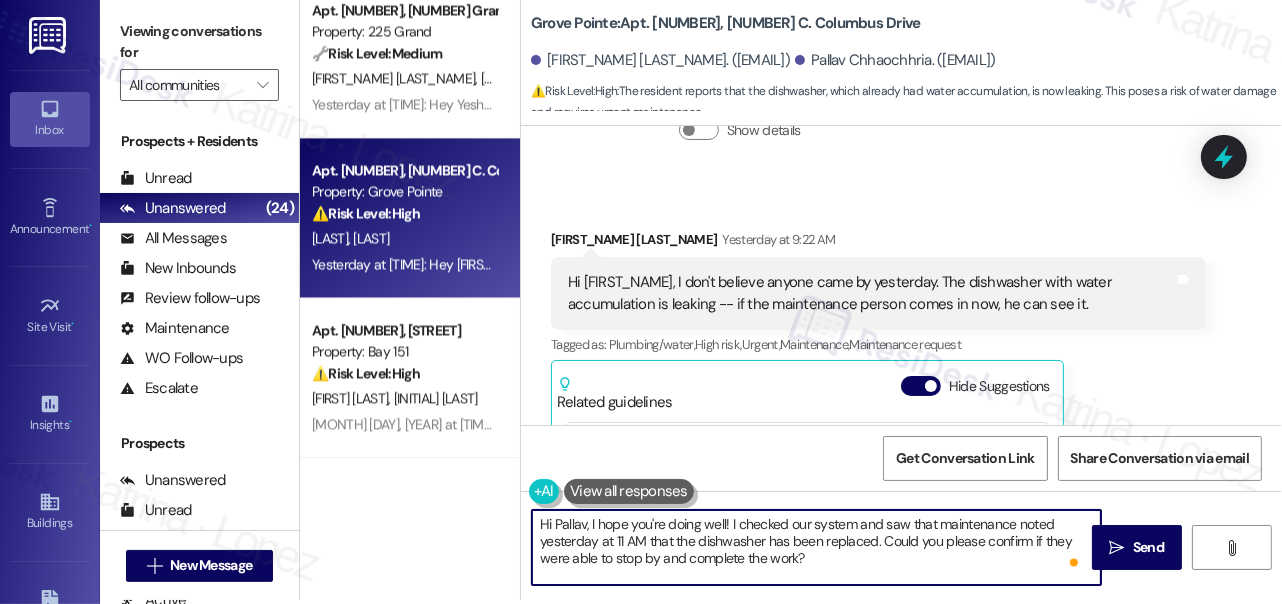 click on "Hi Pallav, I hope you're doing well! I checked our system and saw that maintenance noted yesterday at 11 AM that the dishwasher has been replaced. Could you please confirm if they were able to stop by and complete the work?" at bounding box center (816, 547) 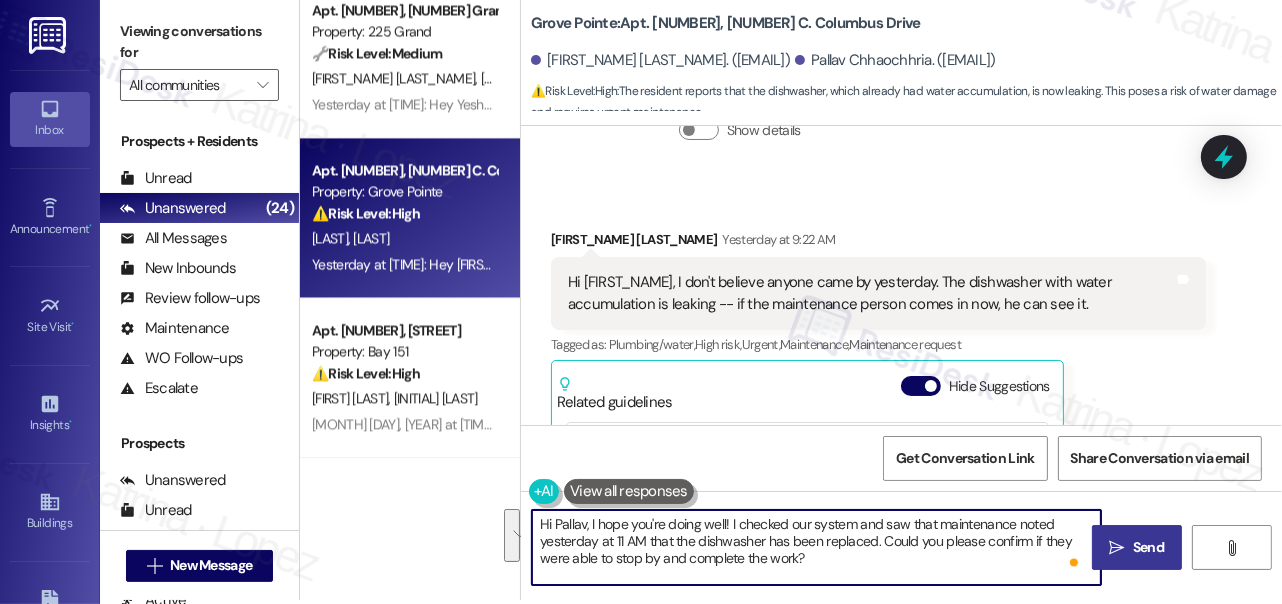 type on "Hi Pallav, I hope you're doing well! I checked our system and saw that maintenance noted yesterday at 11 AM that the dishwasher has been replaced. Could you please confirm if they were able to stop by and complete the work?" 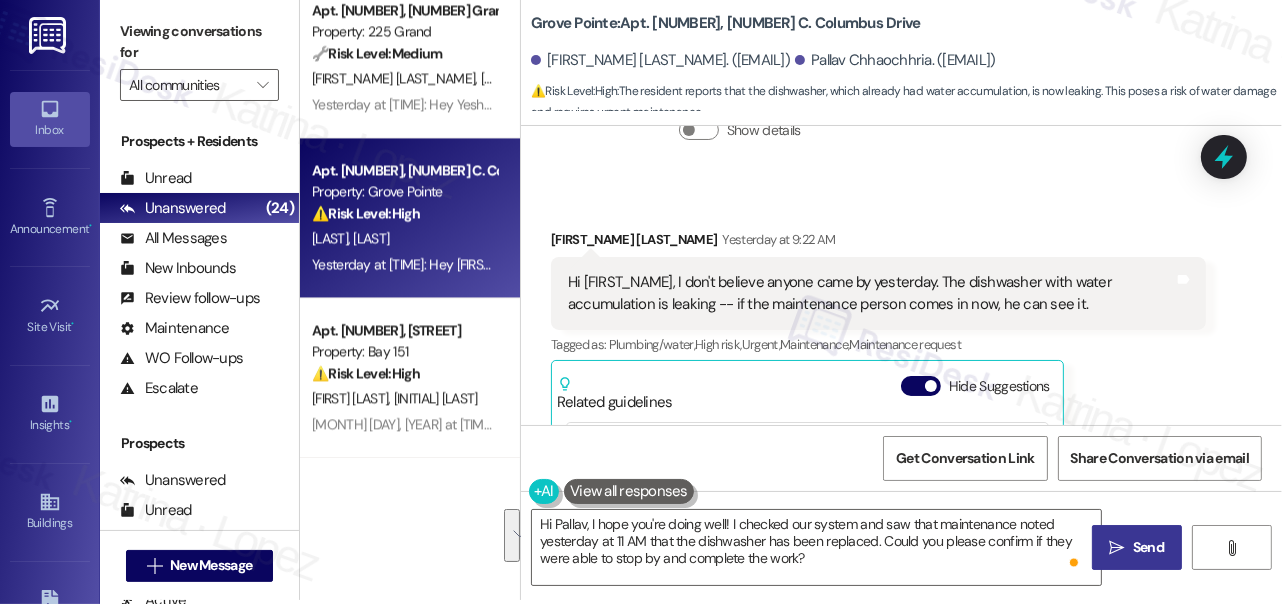 click on "" at bounding box center (1117, 548) 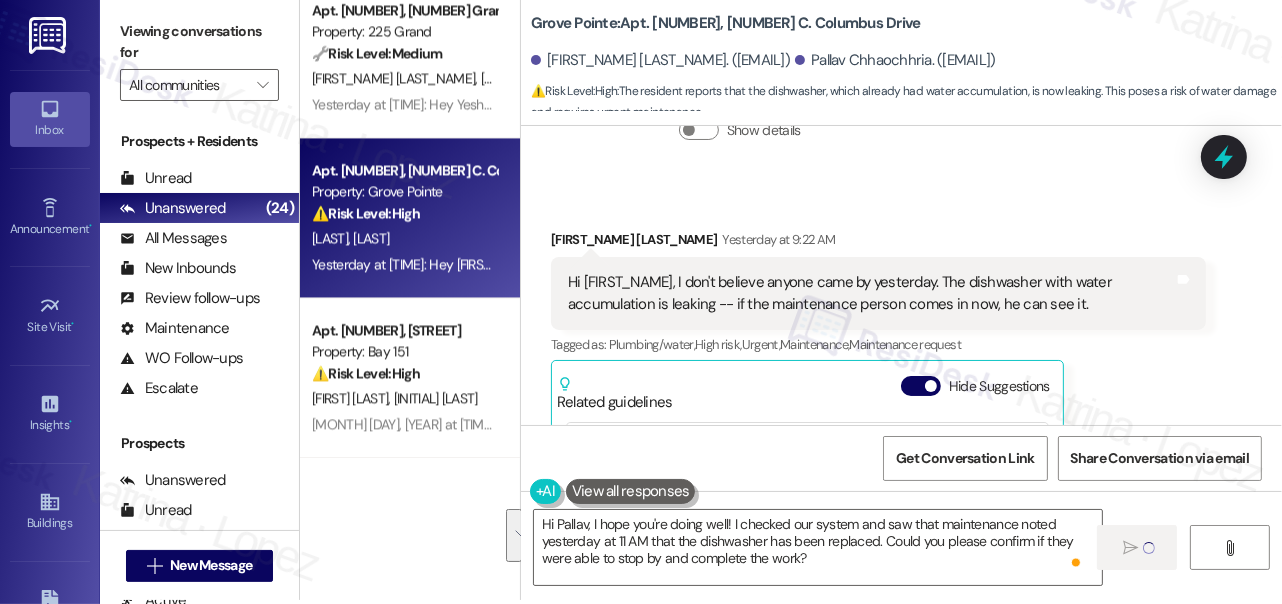 type 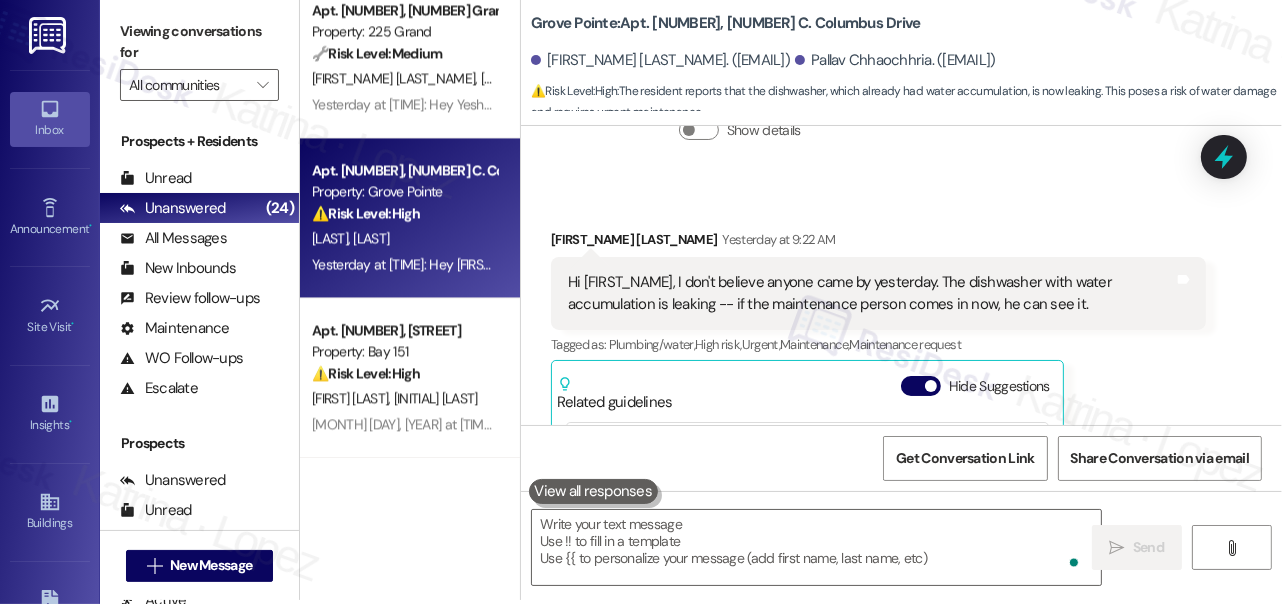 scroll, scrollTop: 0, scrollLeft: 0, axis: both 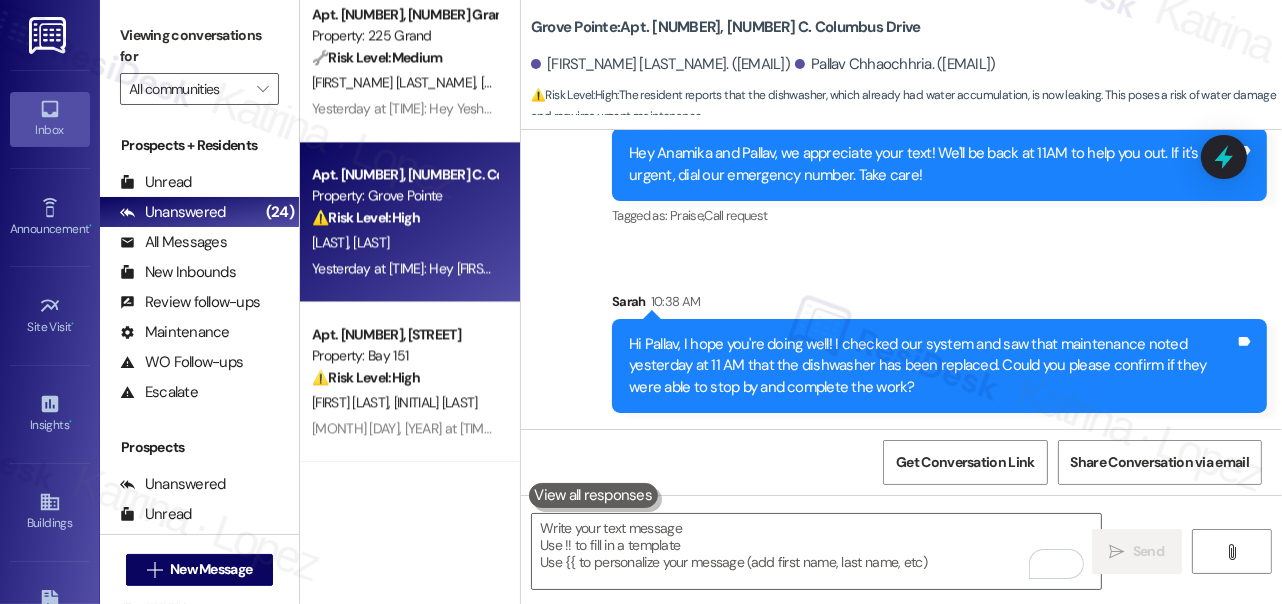 click on "Hi Pallav, I hope you're doing well! I checked our system and saw that maintenance noted yesterday at 11 AM that the dishwasher has been replaced. Could you please confirm if they were able to stop by and complete the work?" at bounding box center [932, 366] 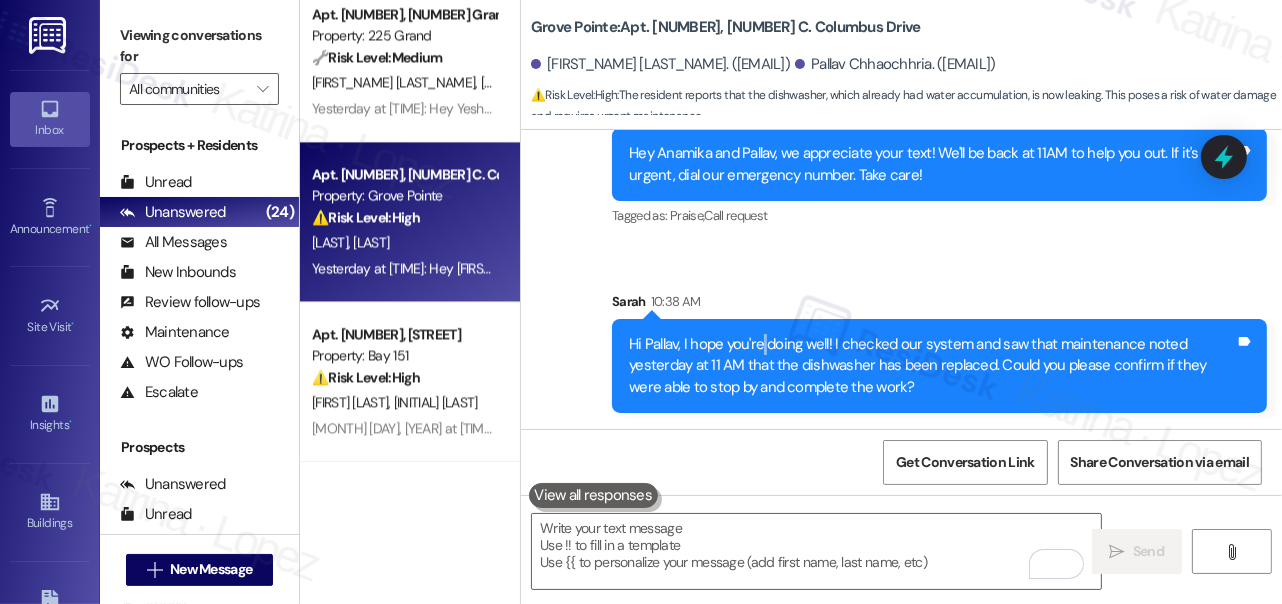 click on "Hi Pallav, I hope you're doing well! I checked our system and saw that maintenance noted yesterday at 11 AM that the dishwasher has been replaced. Could you please confirm if they were able to stop by and complete the work?" at bounding box center (932, 366) 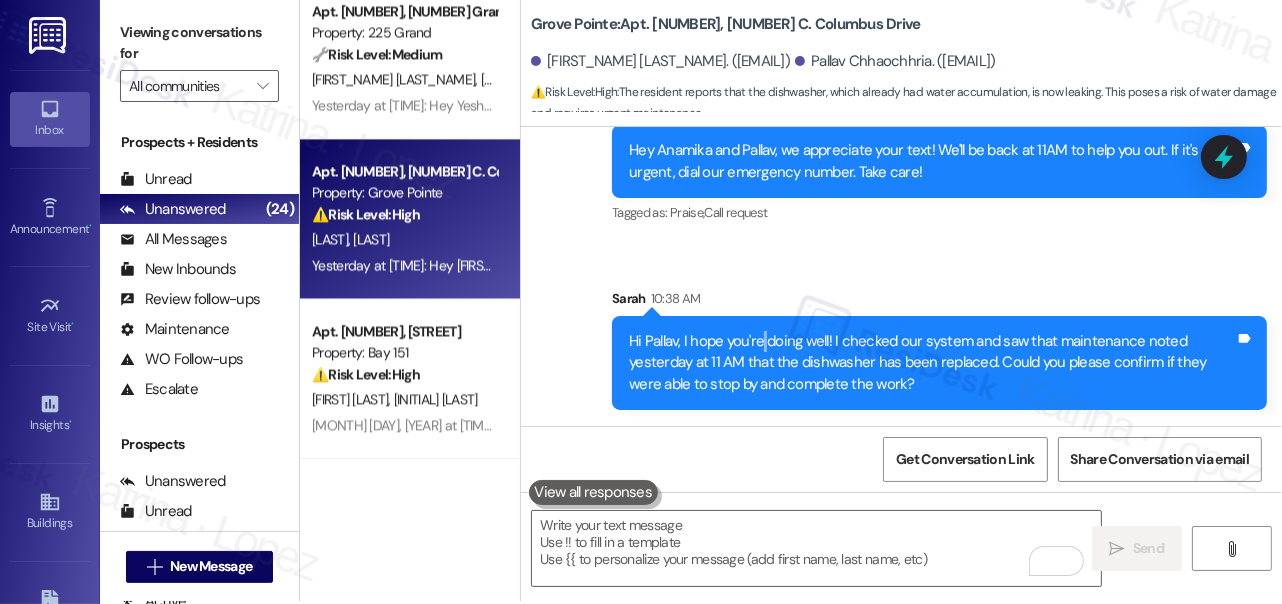 scroll, scrollTop: 4, scrollLeft: 0, axis: vertical 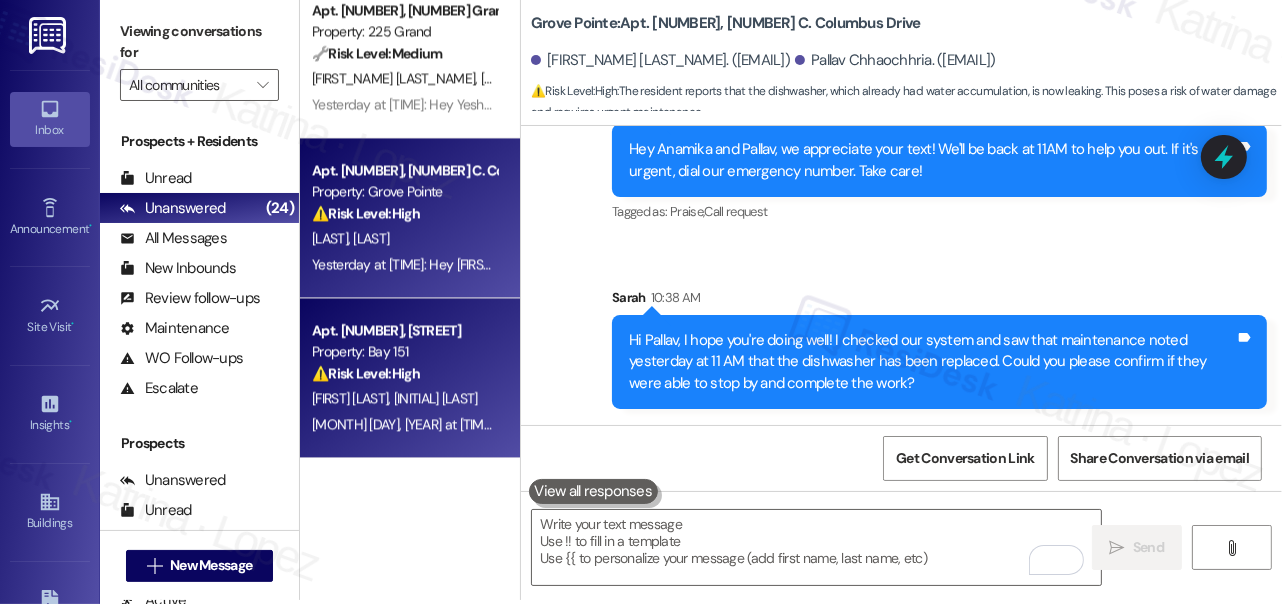 click on "⚠️  Risk Level:  High" at bounding box center [366, 373] 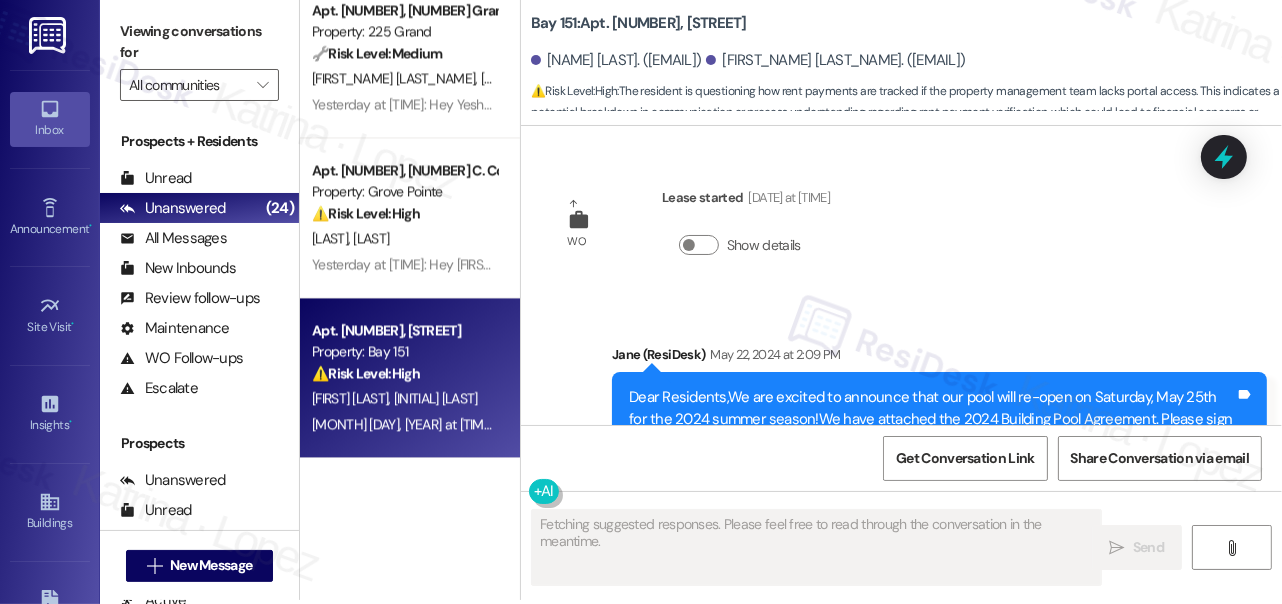 scroll, scrollTop: 38354, scrollLeft: 0, axis: vertical 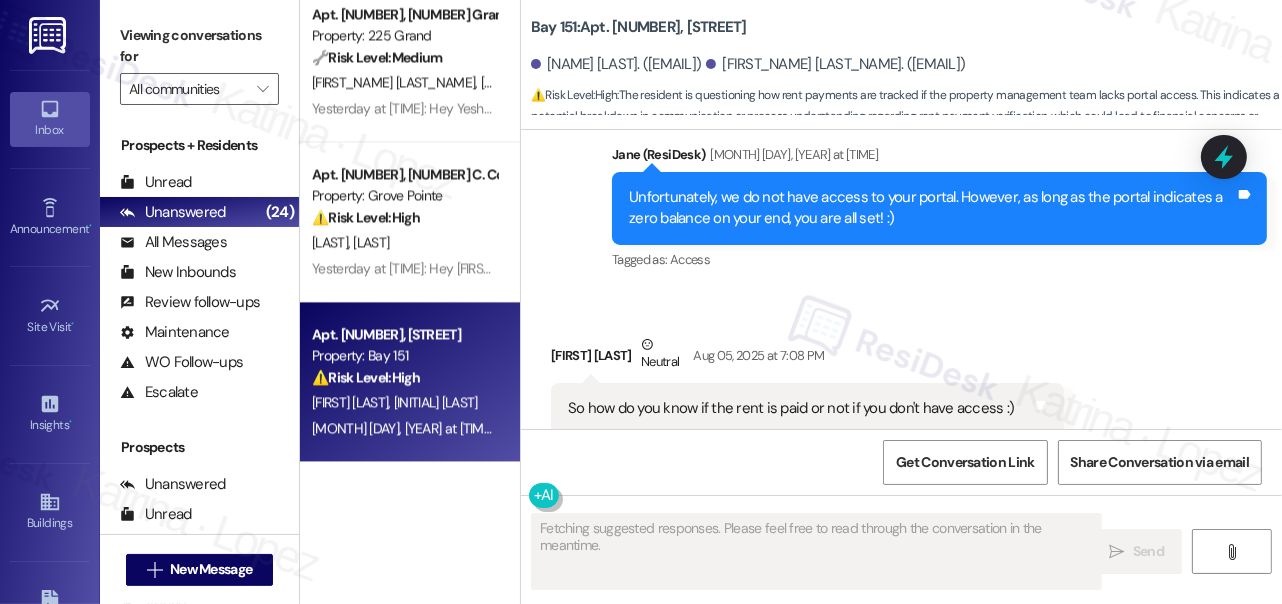 click on "So how do you know if the rent is paid or not if you don't have access :)" at bounding box center [791, 408] 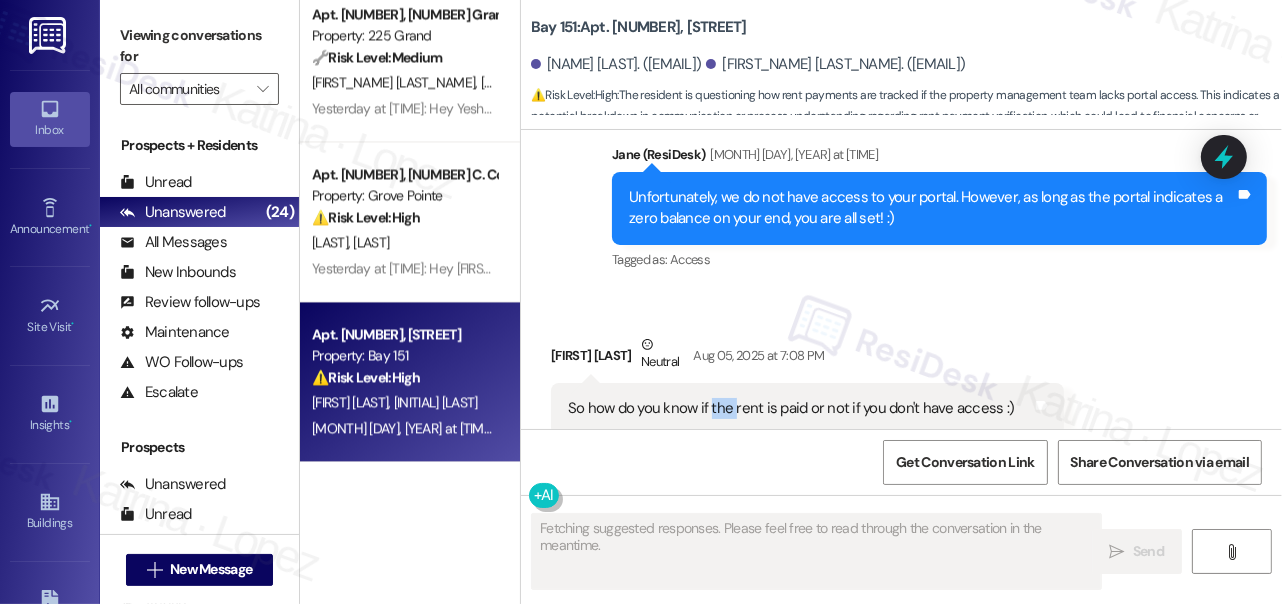 click on "So how do you know if the rent is paid or not if you don't have access :)" at bounding box center (791, 408) 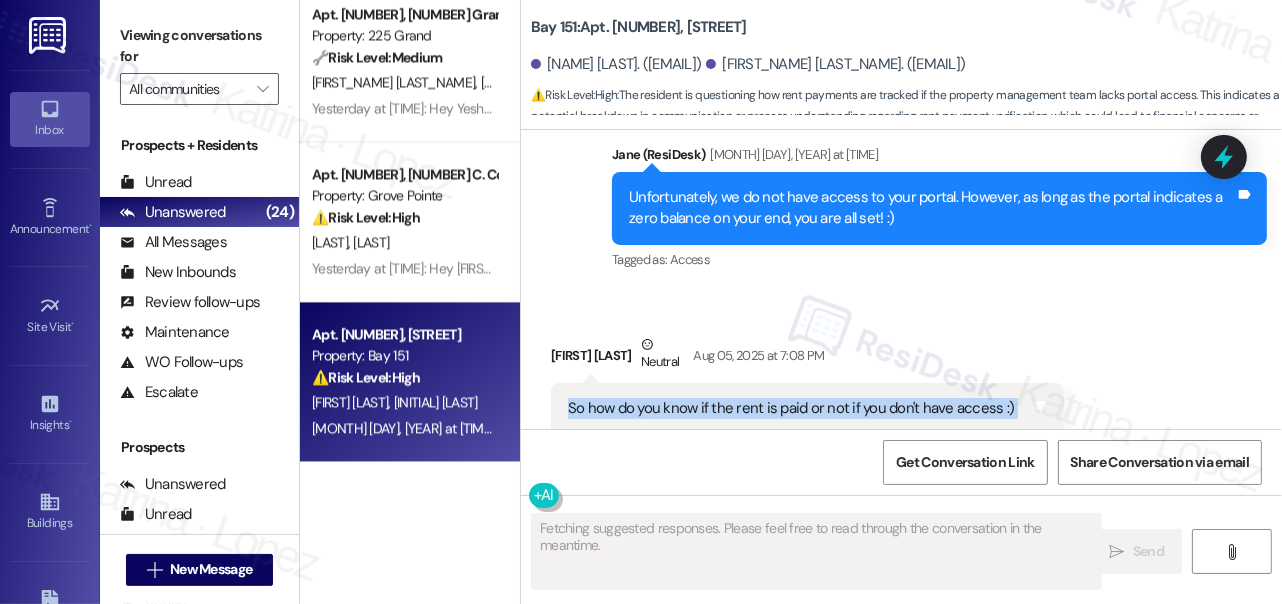 click on "So how do you know if the rent is paid or not if you don't have access :)" at bounding box center (791, 408) 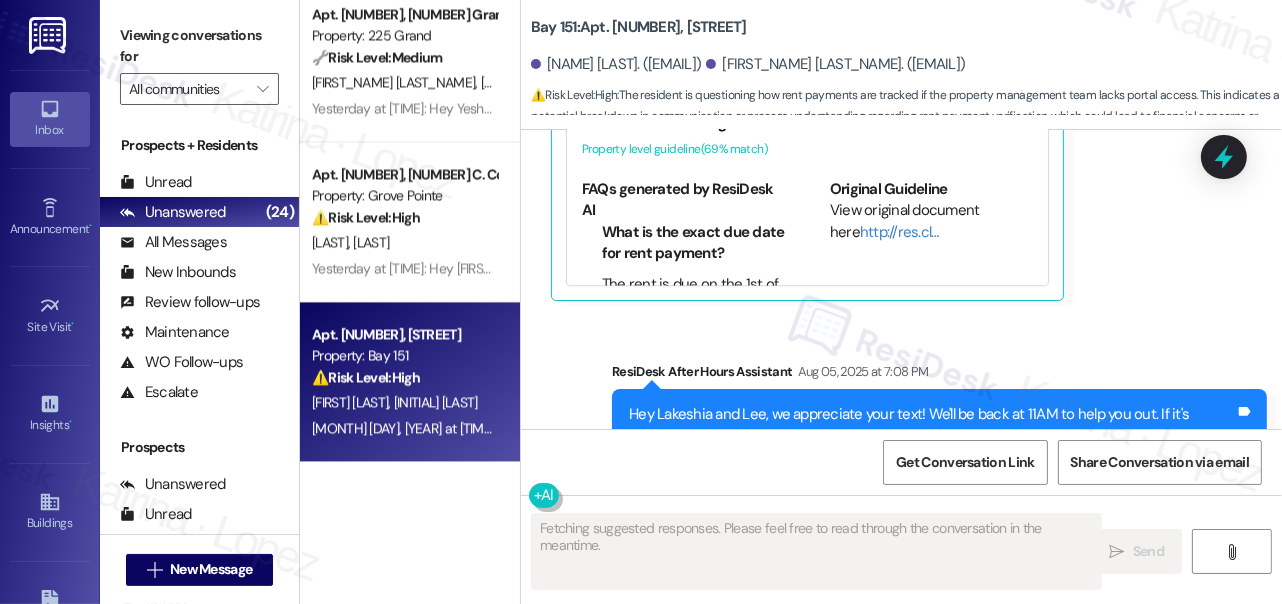 click on "Hey Lakeshia and Lee, we appreciate your text! We'll be back at 11AM to help you out. If it's urgent, dial our emergency number. Take care!" at bounding box center (932, 425) 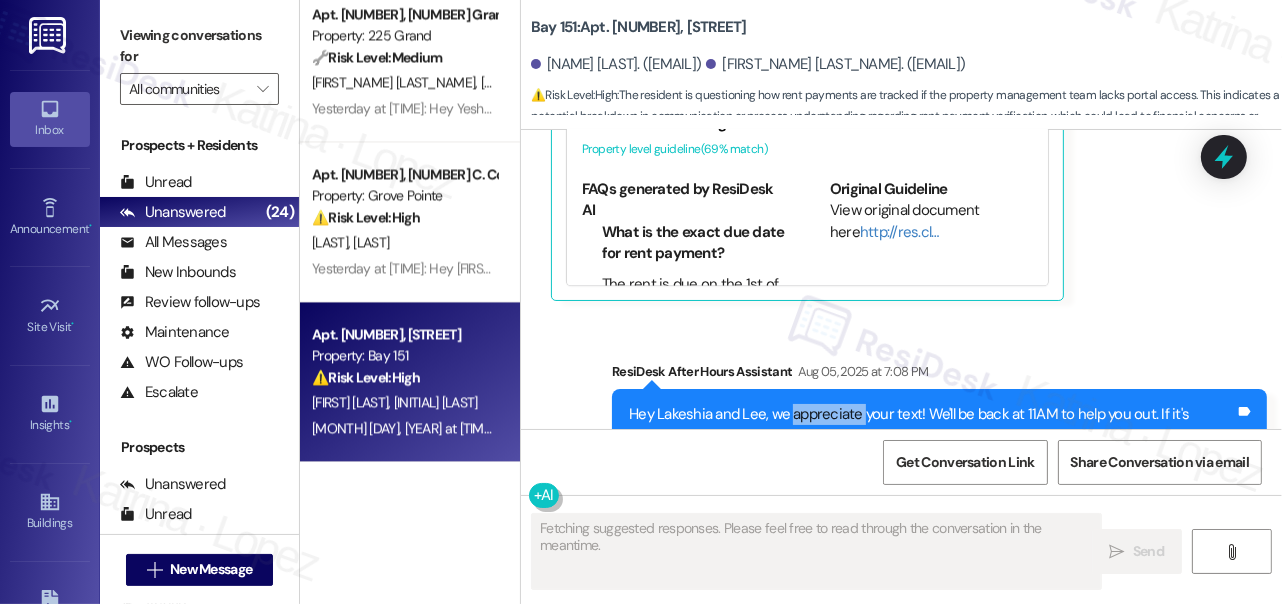click on "Hey Lakeshia and Lee, we appreciate your text! We'll be back at 11AM to help you out. If it's urgent, dial our emergency number. Take care!" at bounding box center (932, 425) 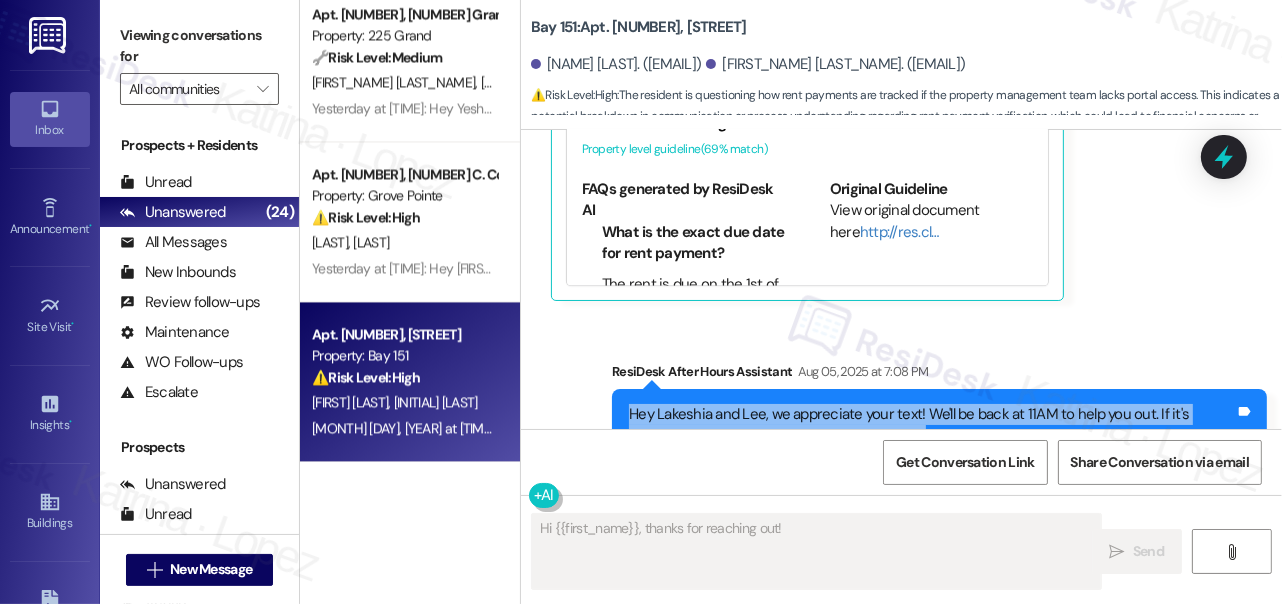 click on "Hey Lakeshia and Lee, we appreciate your text! We'll be back at 11AM to help you out. If it's urgent, dial our emergency number. Take care!" at bounding box center [932, 425] 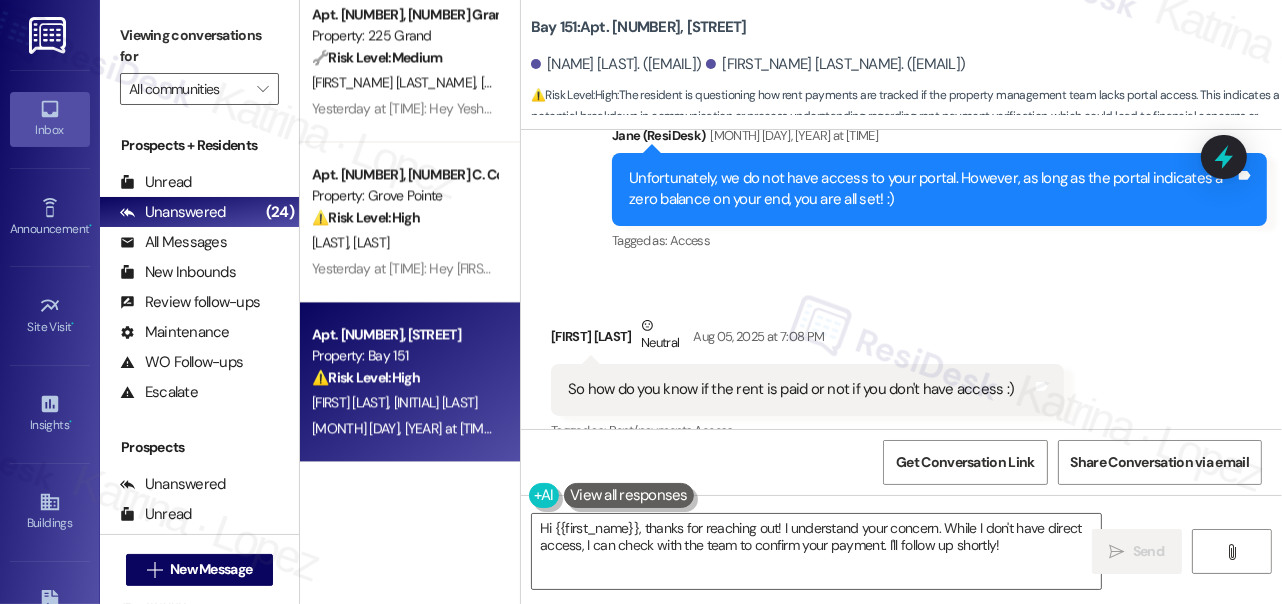 scroll, scrollTop: 38787, scrollLeft: 0, axis: vertical 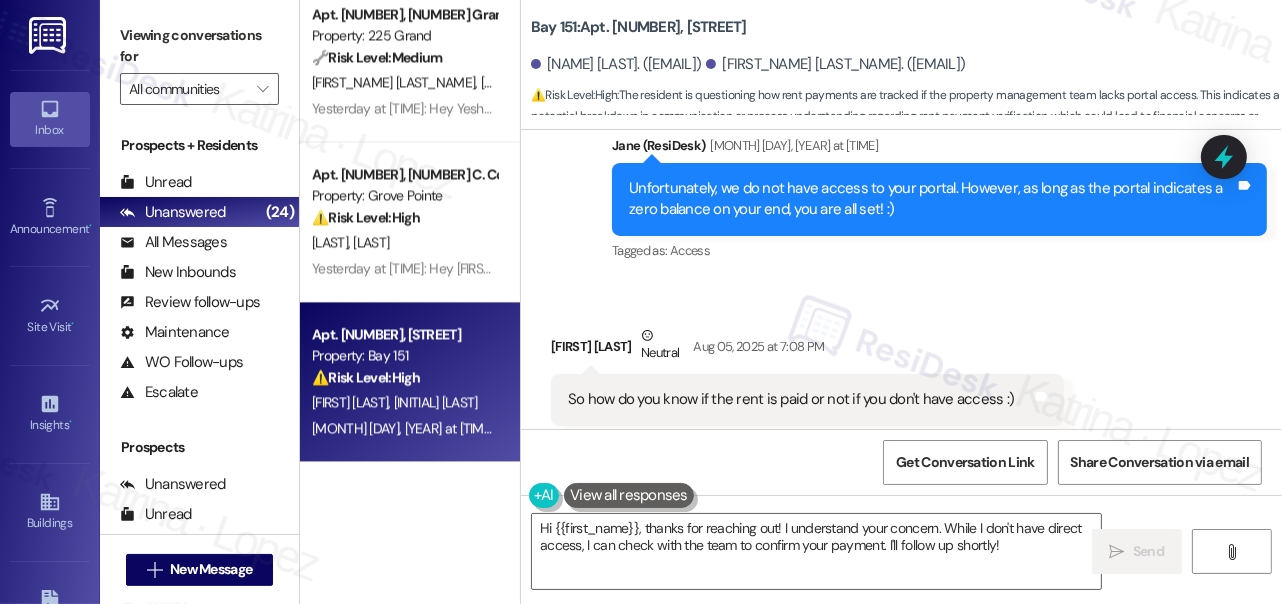 click on "So how do you know if the rent is paid or not if you don't have access :)" at bounding box center (791, 399) 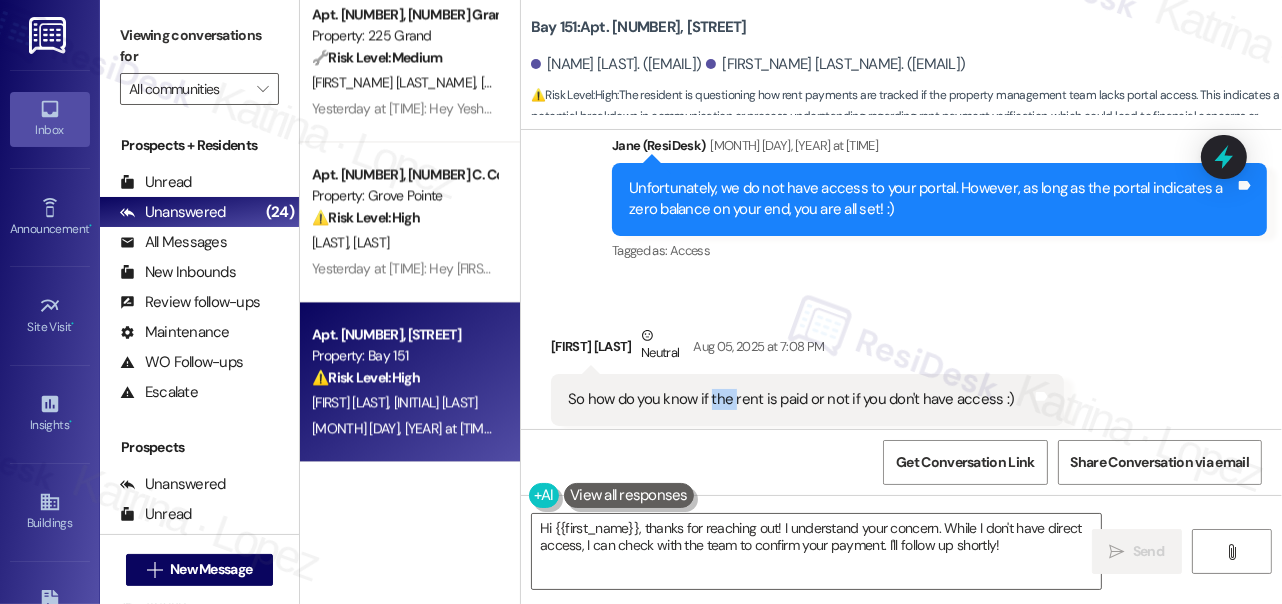 click on "So how do you know if the rent is paid or not if you don't have access :)" at bounding box center [791, 399] 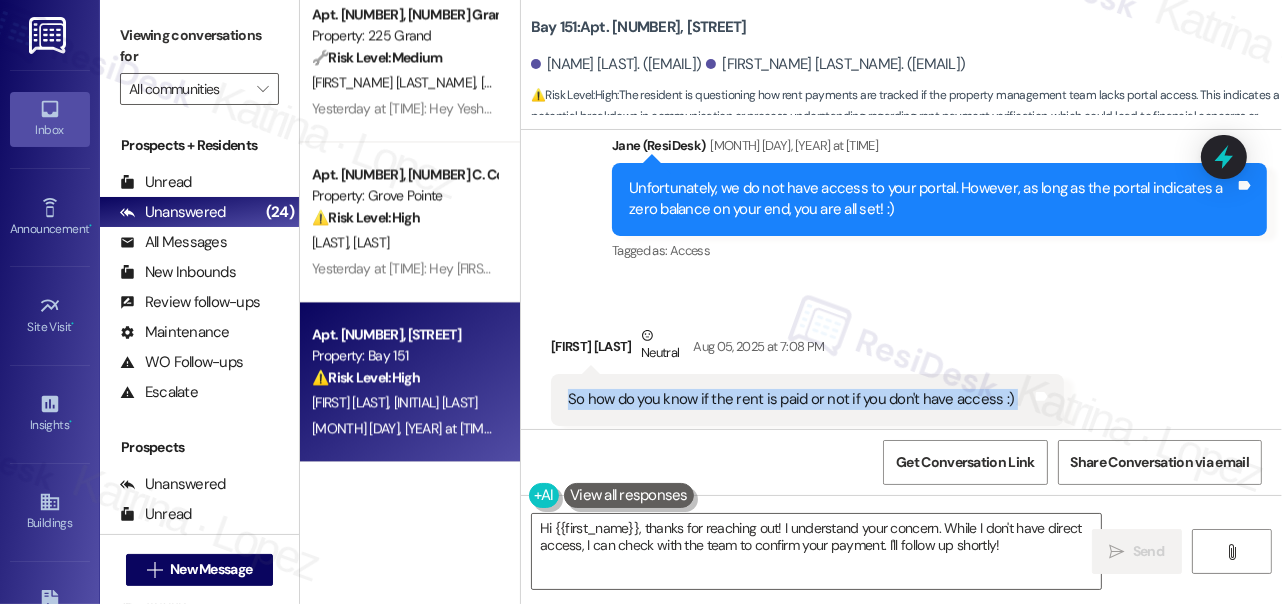 click on "So how do you know if the rent is paid or not if you don't have access :)" at bounding box center [791, 399] 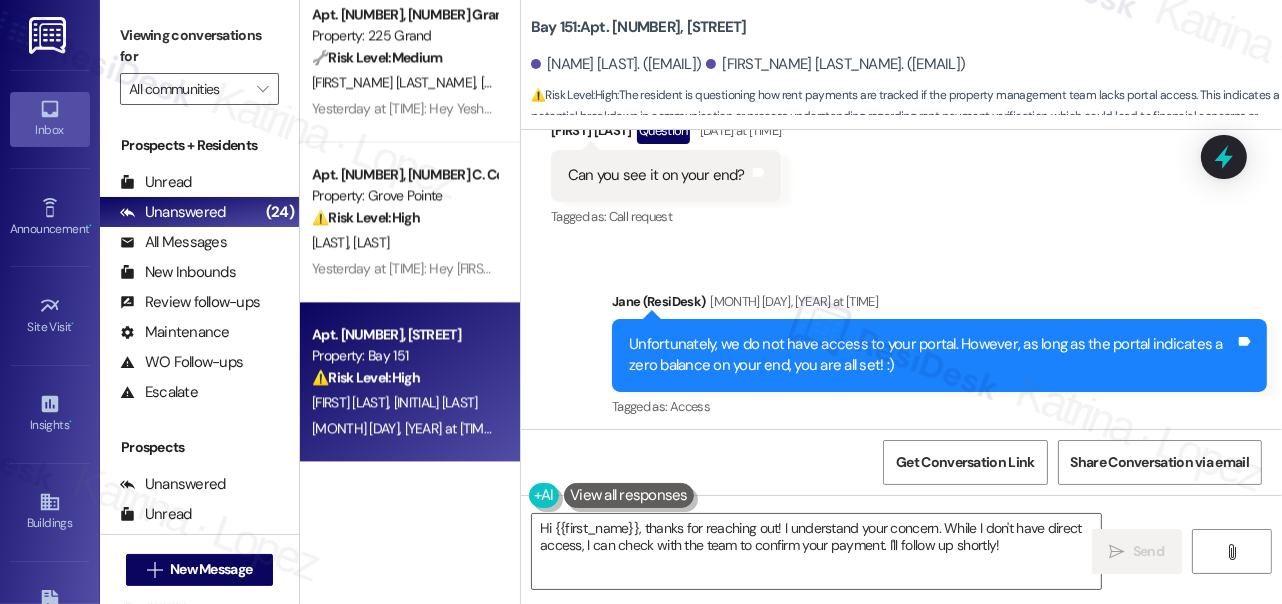 scroll, scrollTop: 38605, scrollLeft: 0, axis: vertical 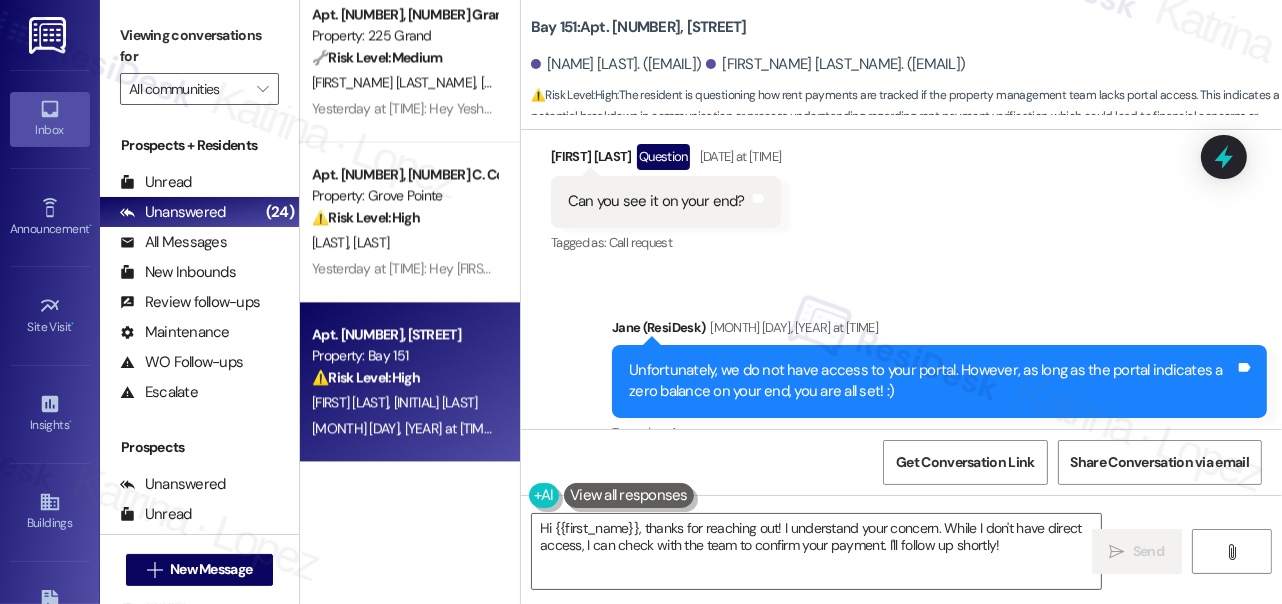 click on "Unfortunately, we do not have access to your portal. However, as long as the portal indicates a zero balance on your end, you are all set! :)" at bounding box center (932, 381) 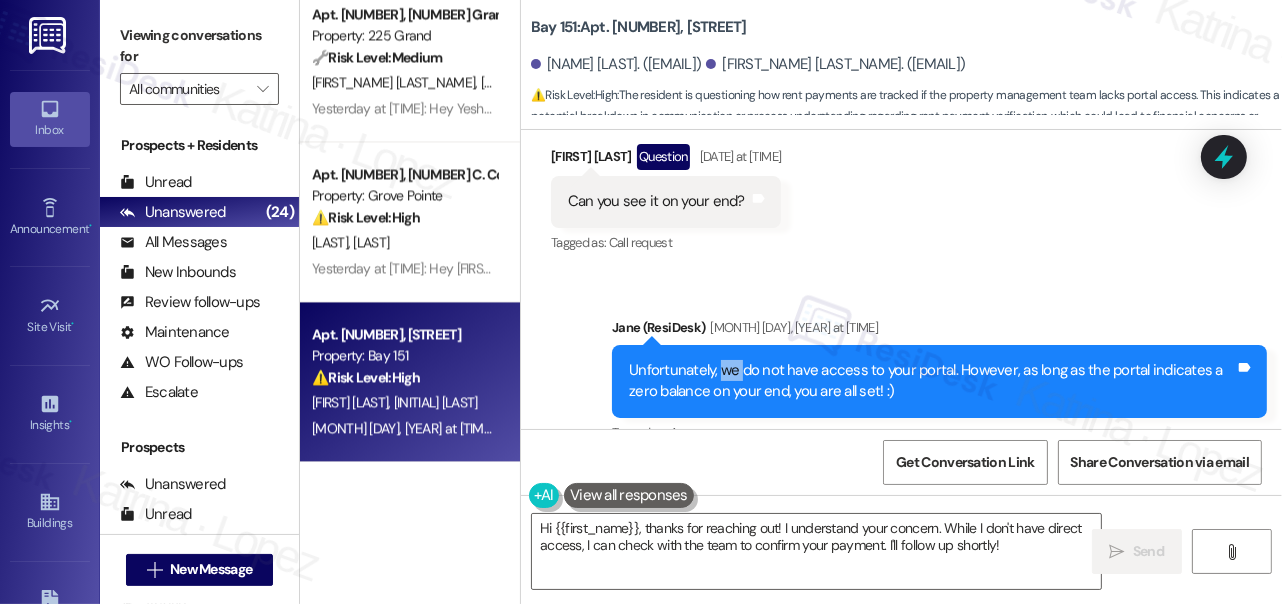 click on "Unfortunately, we do not have access to your portal. However, as long as the portal indicates a zero balance on your end, you are all set! :)" at bounding box center [932, 381] 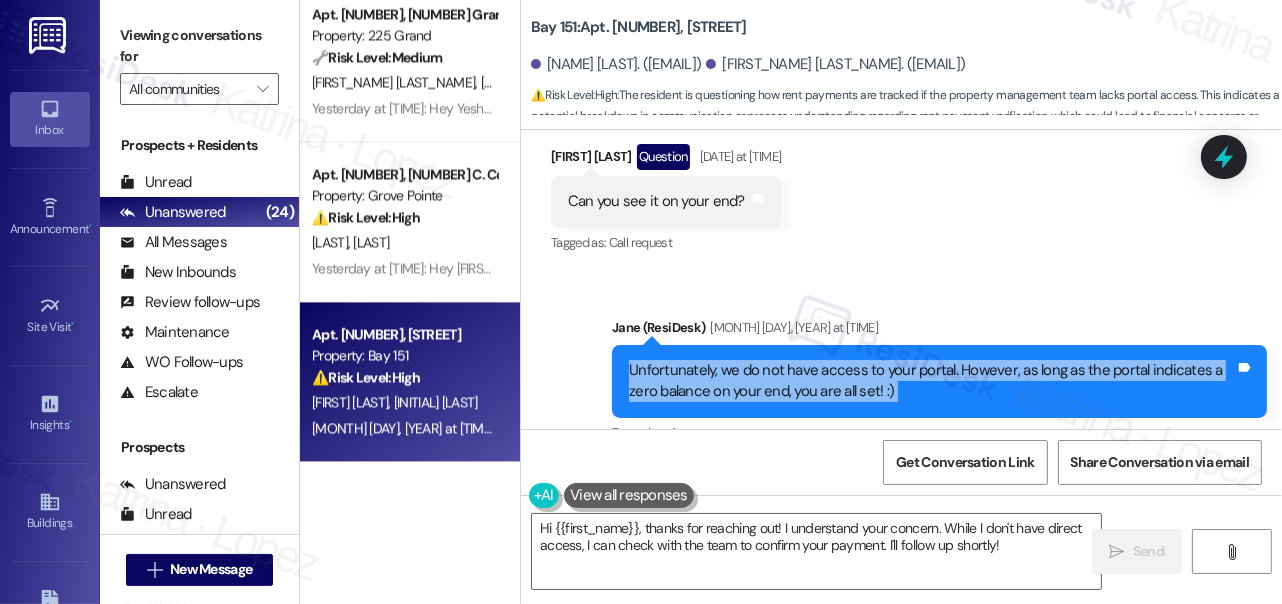 click on "Unfortunately, we do not have access to your portal. However, as long as the portal indicates a zero balance on your end, you are all set! :)" at bounding box center (932, 381) 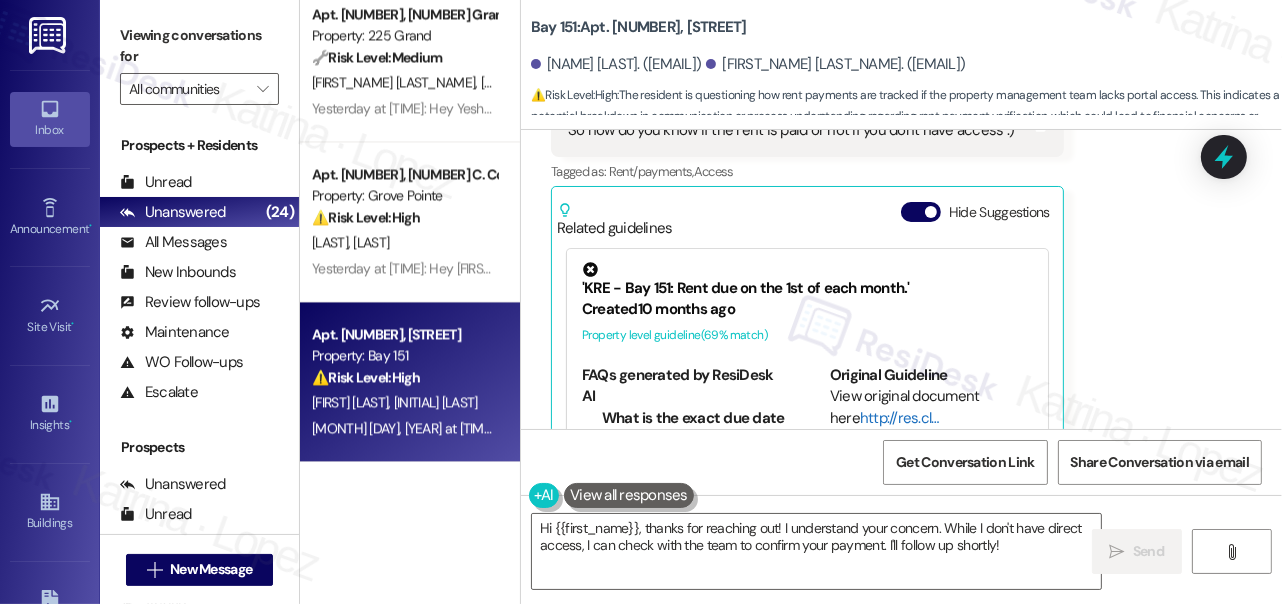 scroll, scrollTop: 38879, scrollLeft: 0, axis: vertical 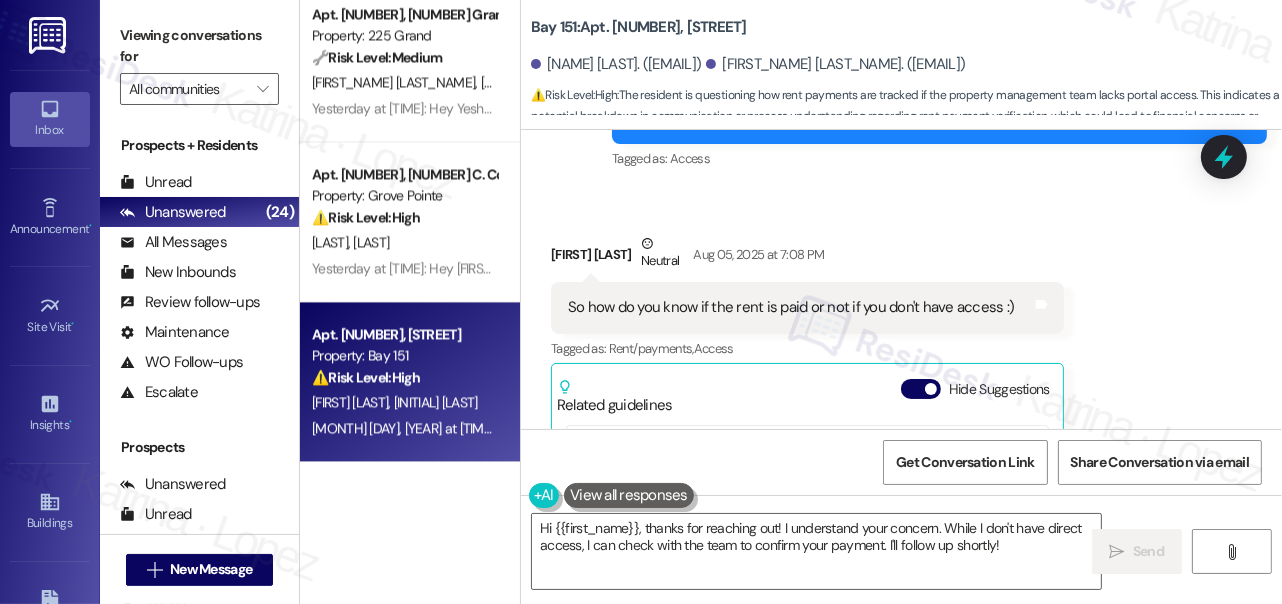 click on "Lee Cowart   Neutral Aug 05, 2025 at 7:08 PM" at bounding box center (807, 257) 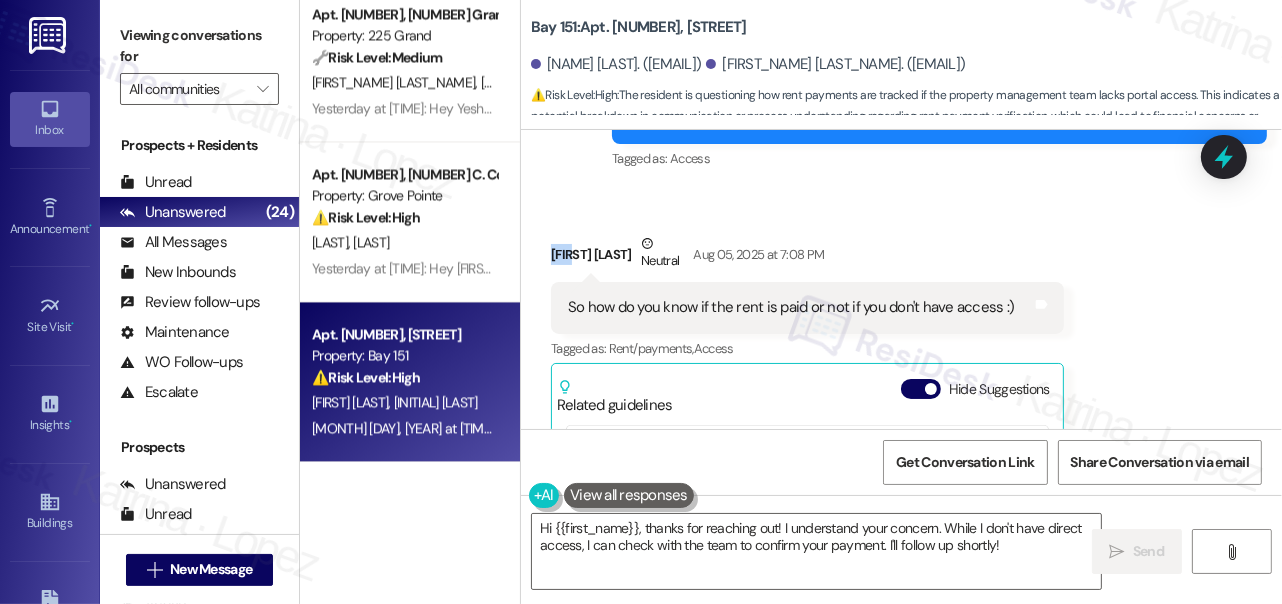click on "Lee Cowart   Neutral Aug 05, 2025 at 7:08 PM" at bounding box center (807, 257) 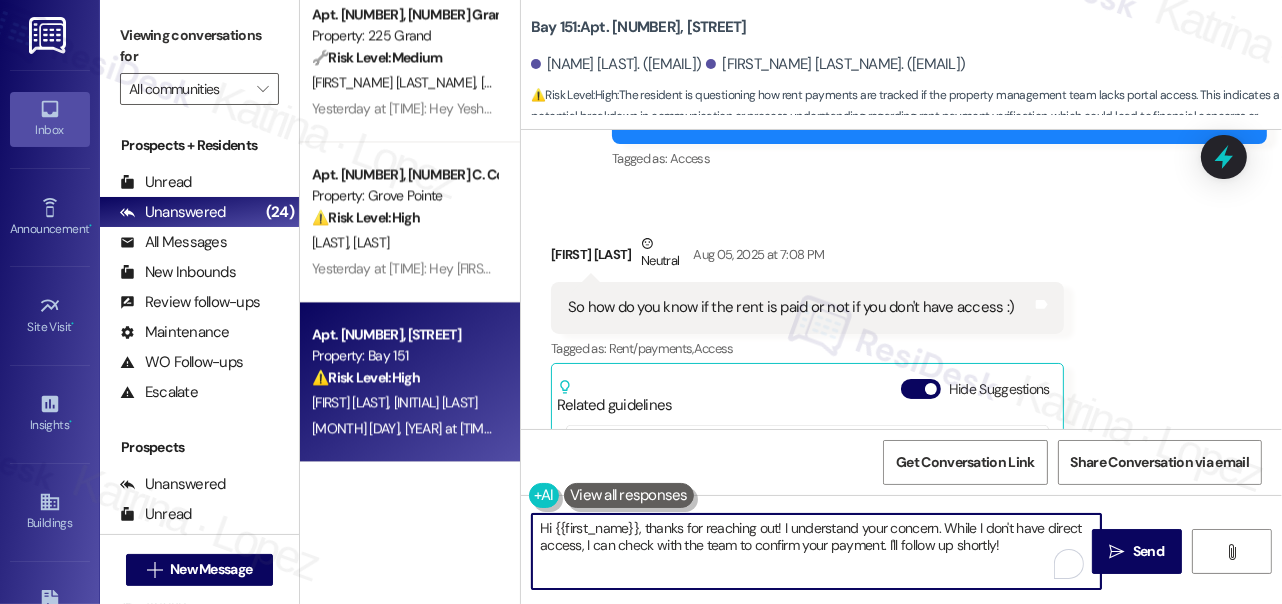 drag, startPoint x: 638, startPoint y: 517, endPoint x: 555, endPoint y: 524, distance: 83.294655 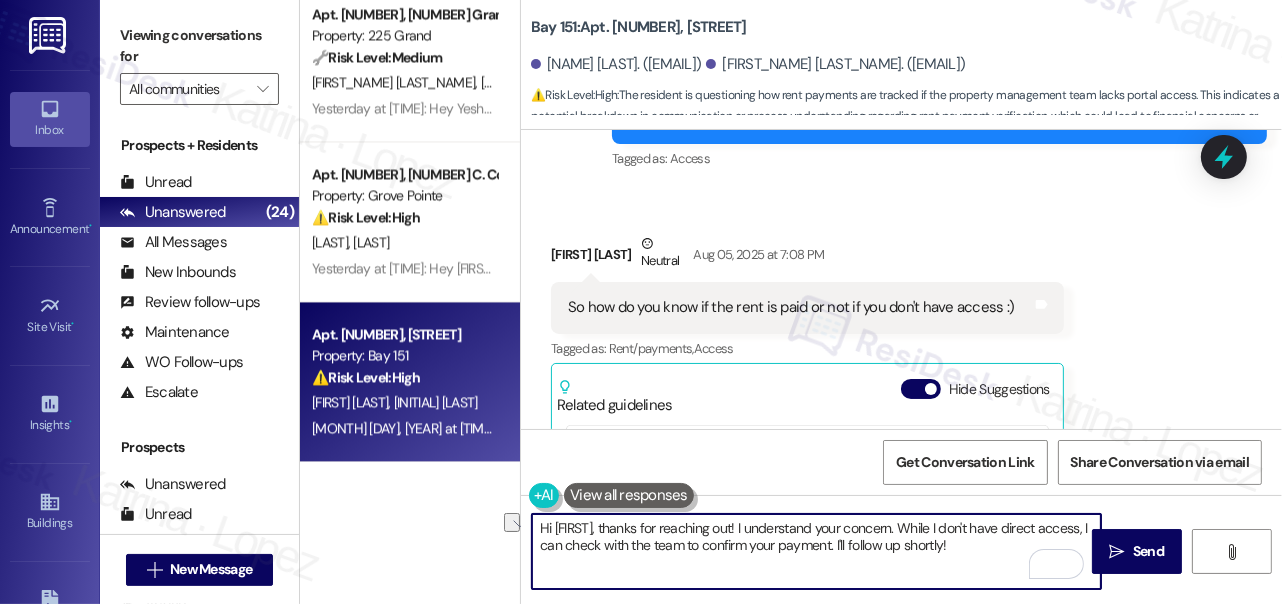 drag, startPoint x: 883, startPoint y: 524, endPoint x: 581, endPoint y: 512, distance: 302.2383 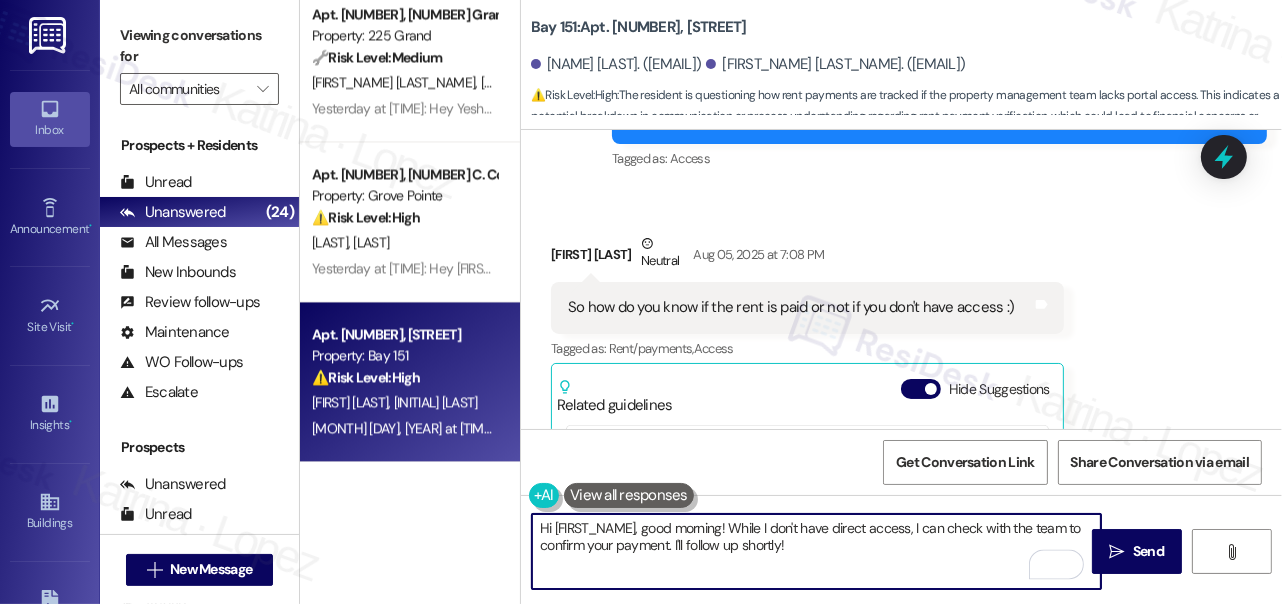 click on "Hi Lee, good morning! While I don't have direct access, I can check with the team to confirm your payment. I'll follow up shortly!" at bounding box center [816, 551] 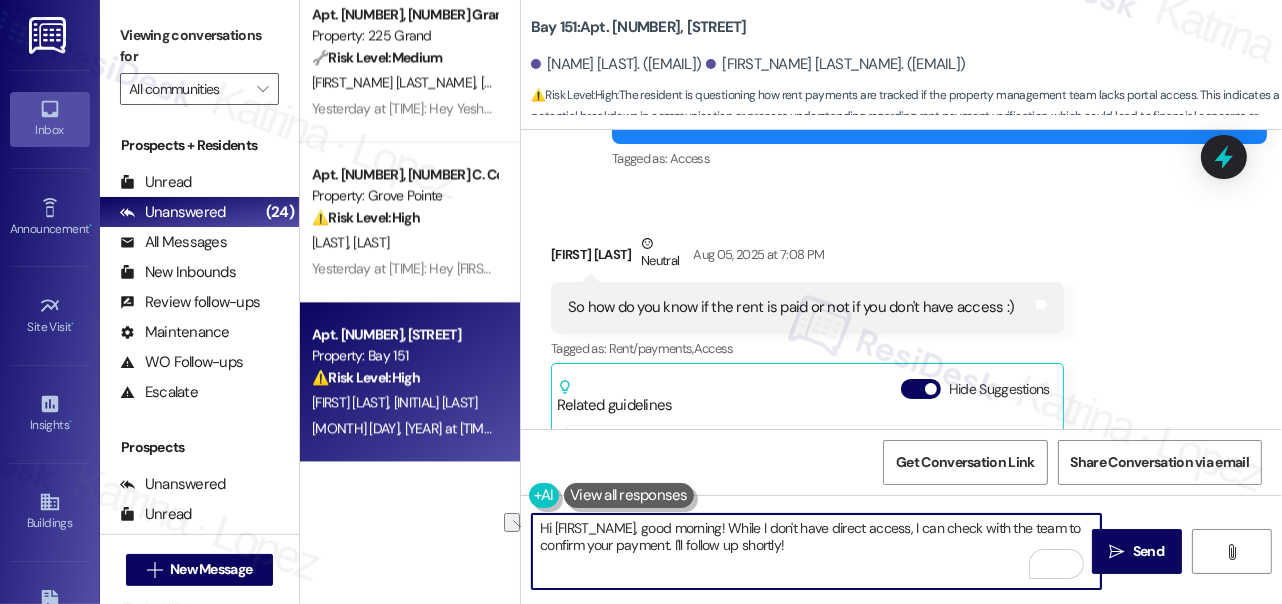 drag, startPoint x: 626, startPoint y: 543, endPoint x: 772, endPoint y: 548, distance: 146.08559 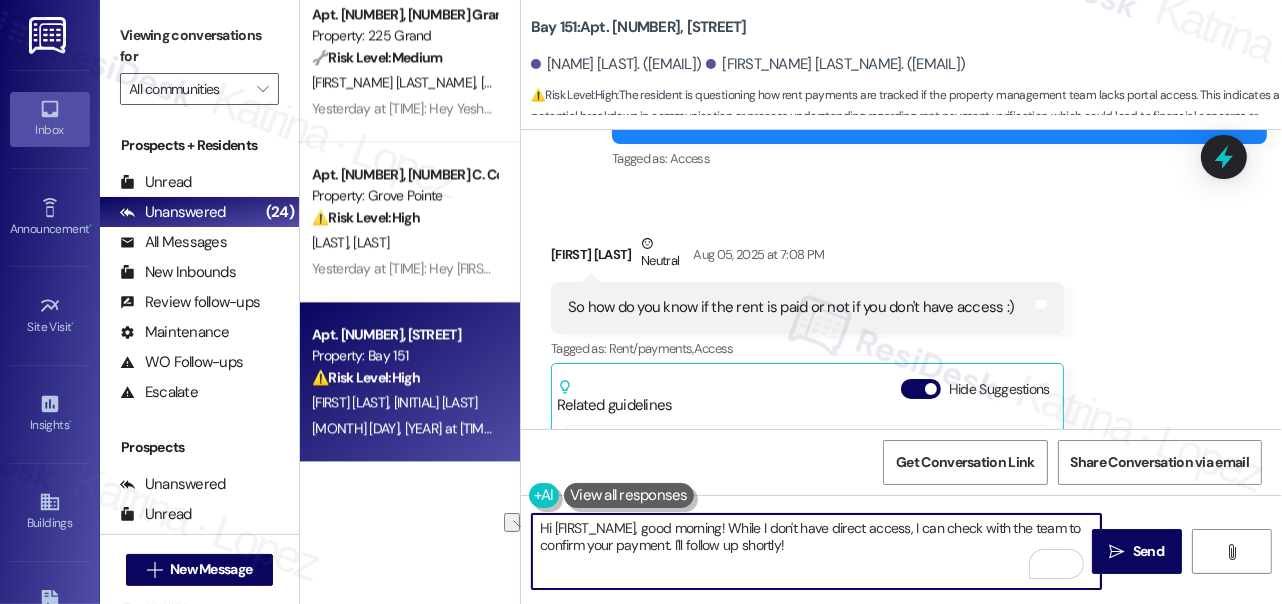 click on "Hi Lee, good morning! While I don't have direct access, I can check with the team to confirm your payment. I'll follow up shortly!" at bounding box center [816, 551] 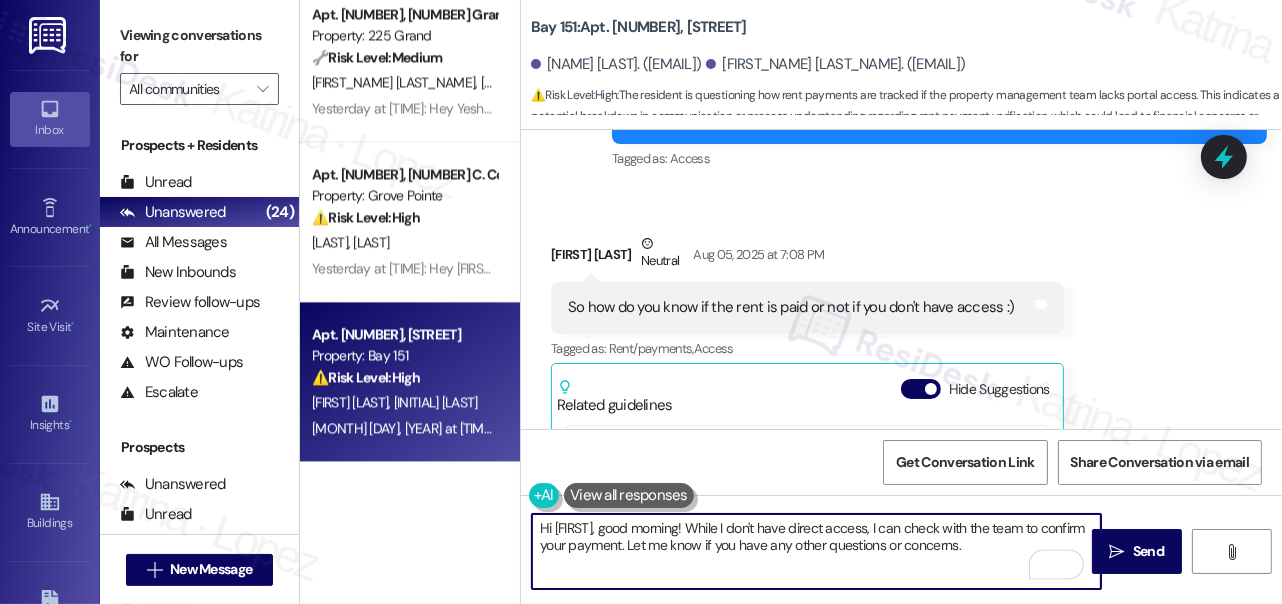click on "Hi Lee, good morning! While I don't have direct access, I can check with the team to confirm your payment. Let me know if you have any other questions or concerns." at bounding box center [816, 551] 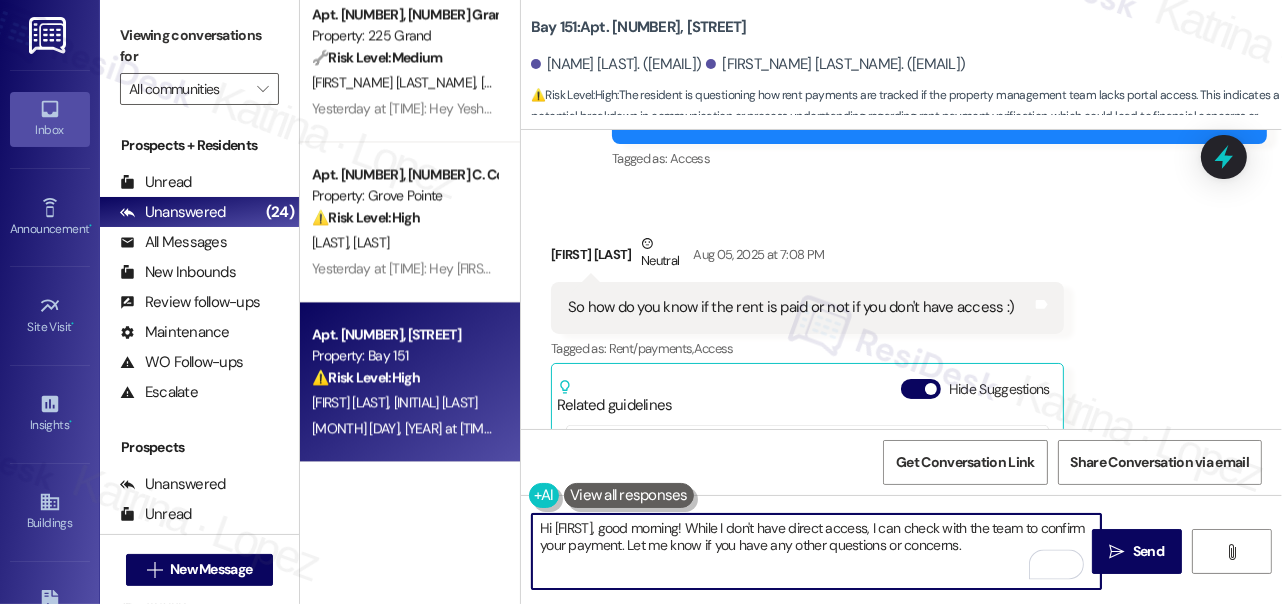 click on "Hi Lee, good morning! While I don't have direct access, I can check with the team to confirm your payment. Let me know if you have any other questions or concerns." at bounding box center [816, 551] 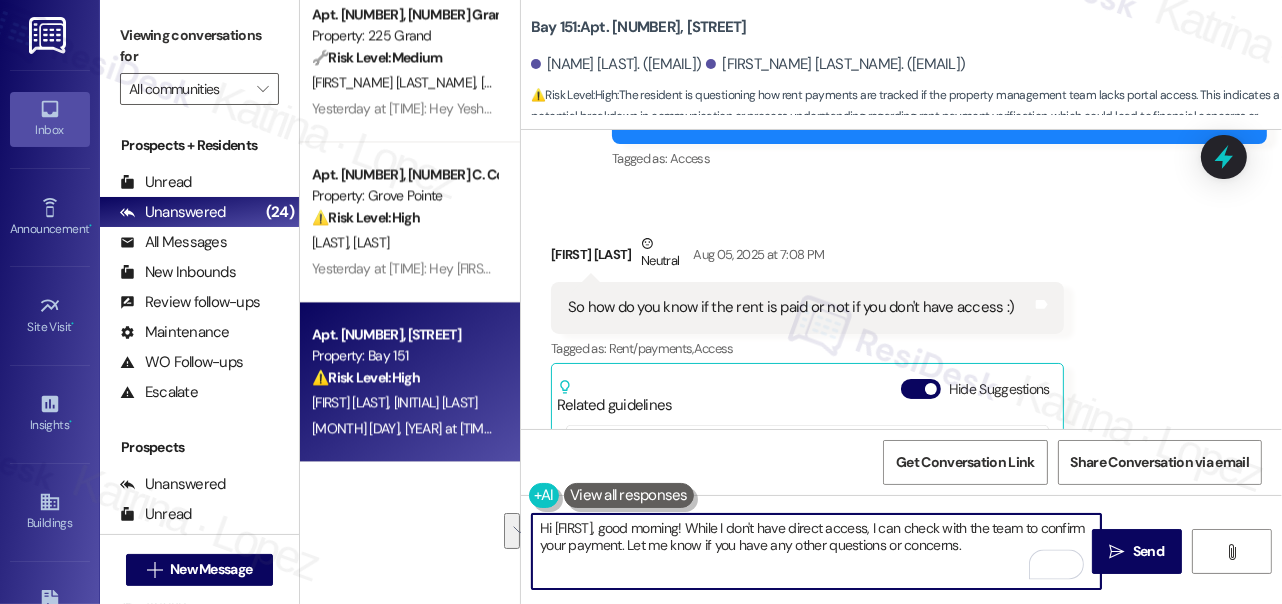 click on "Hi Lee, good morning! While I don't have direct access, I can check with the team to confirm your payment. Let me know if you have any other questions or concerns." at bounding box center [816, 551] 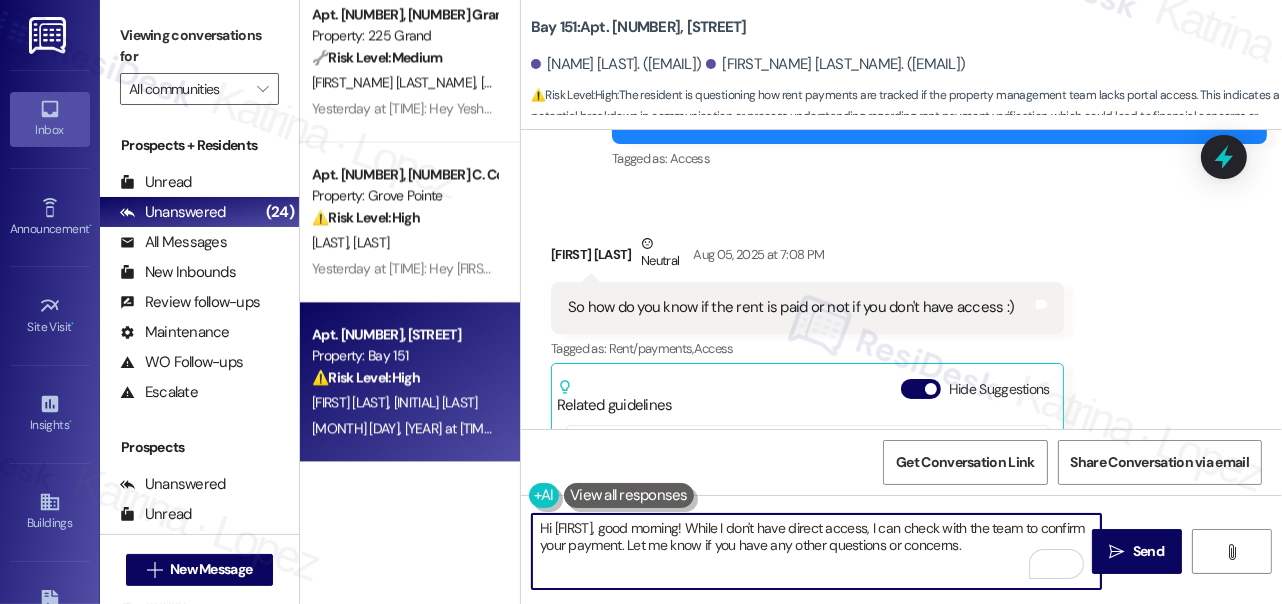 click on "Hi Lee, good morning! While I don't have direct access, I can check with the team to confirm your payment. Let me know if you have any other questions or concerns." at bounding box center [816, 551] 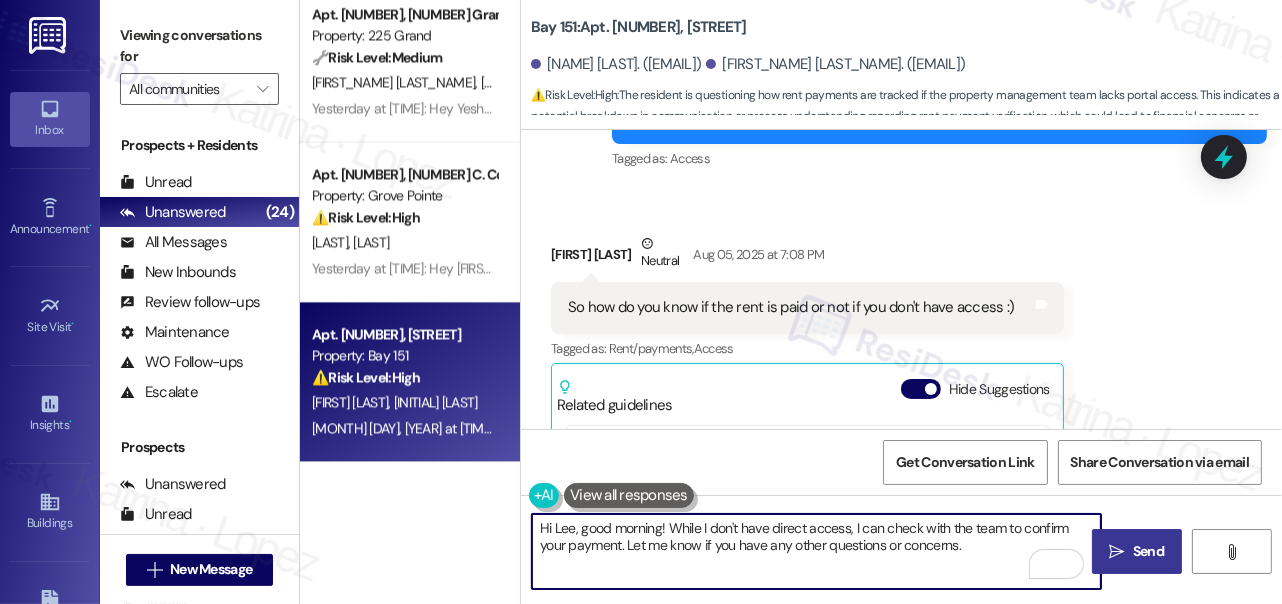 type on "Hi Lee, good morning! While I don't have direct access to your portal, I can check with the team to confirm your payment. Let me know if you have any other questions or concerns." 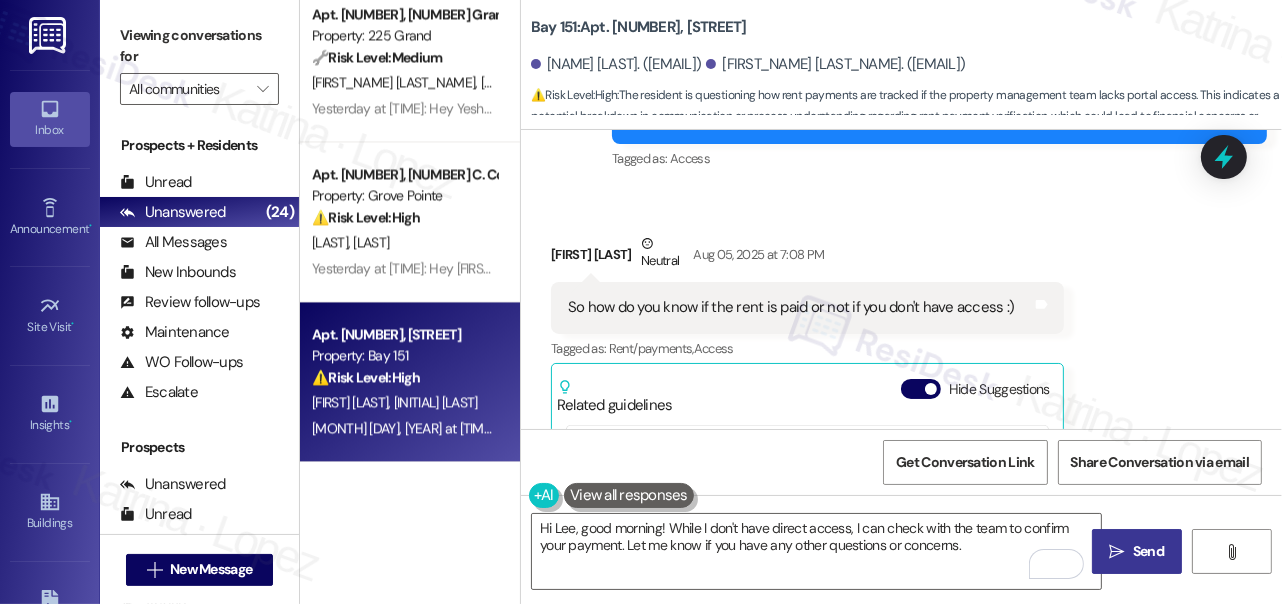 click on " Send" at bounding box center [1137, 551] 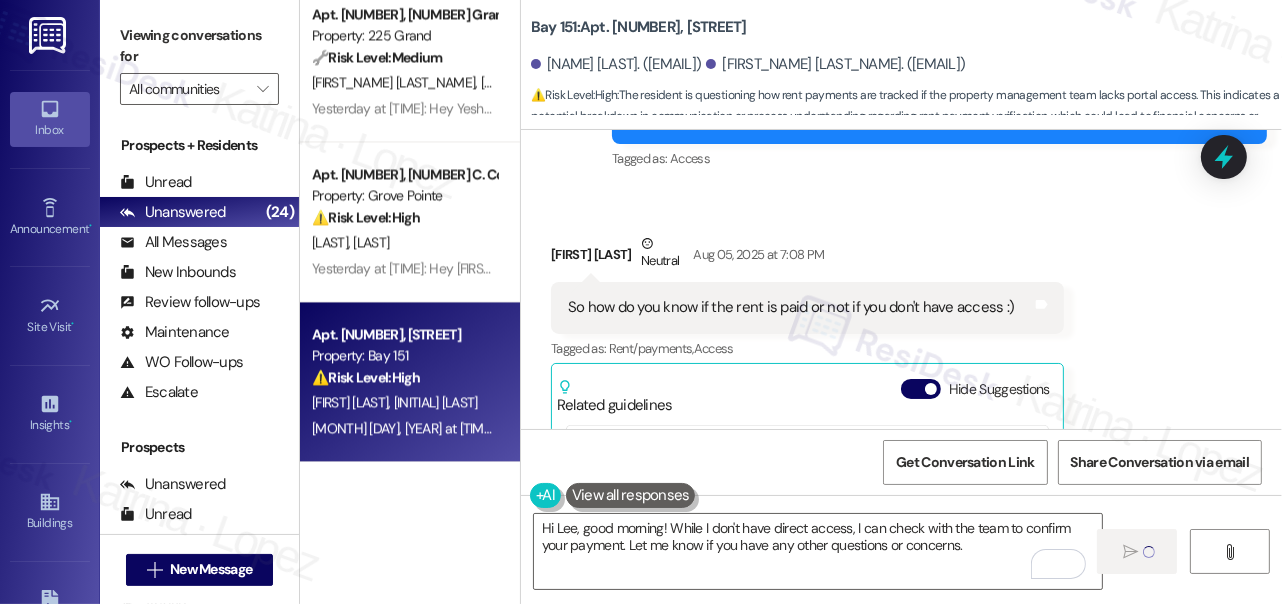 scroll, scrollTop: 39242, scrollLeft: 0, axis: vertical 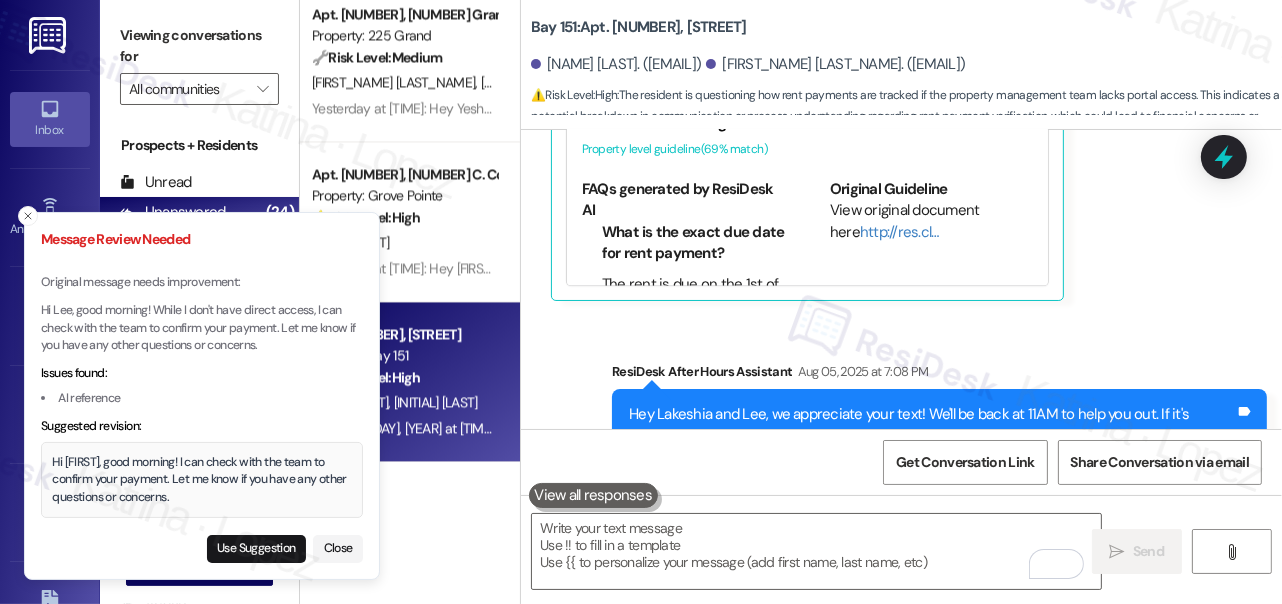 click on "Hi Lee, good morning! I can check with the team to confirm your payment. Let me know if you have any other questions or concerns." at bounding box center (202, 480) 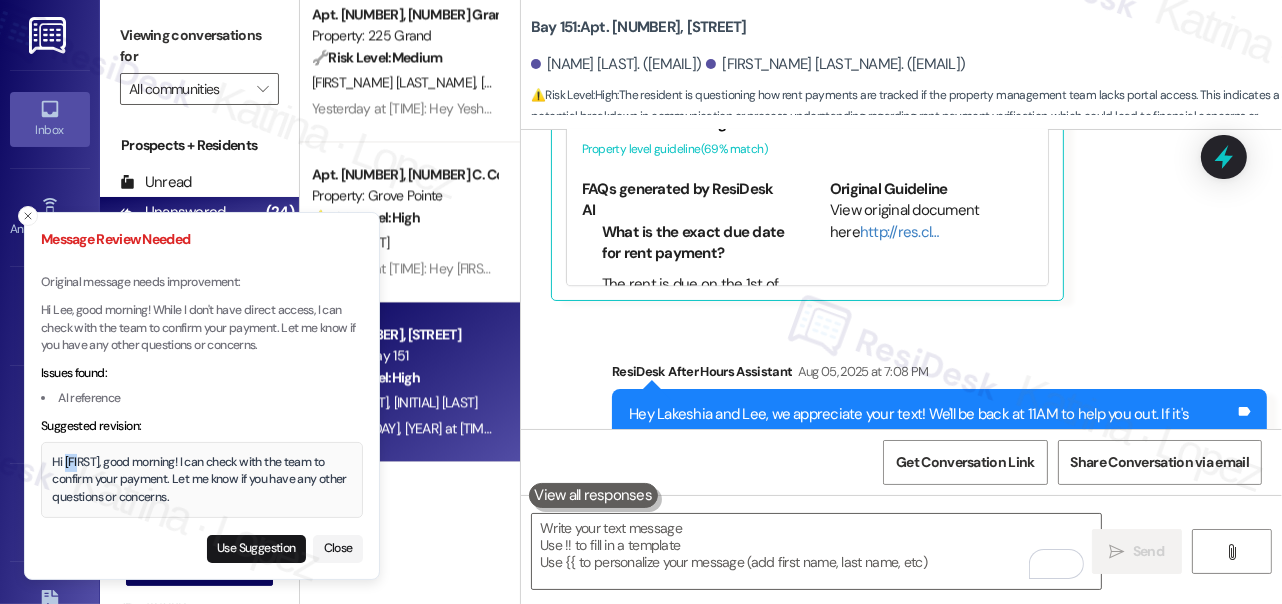click on "Hi Lee, good morning! I can check with the team to confirm your payment. Let me know if you have any other questions or concerns." at bounding box center [202, 480] 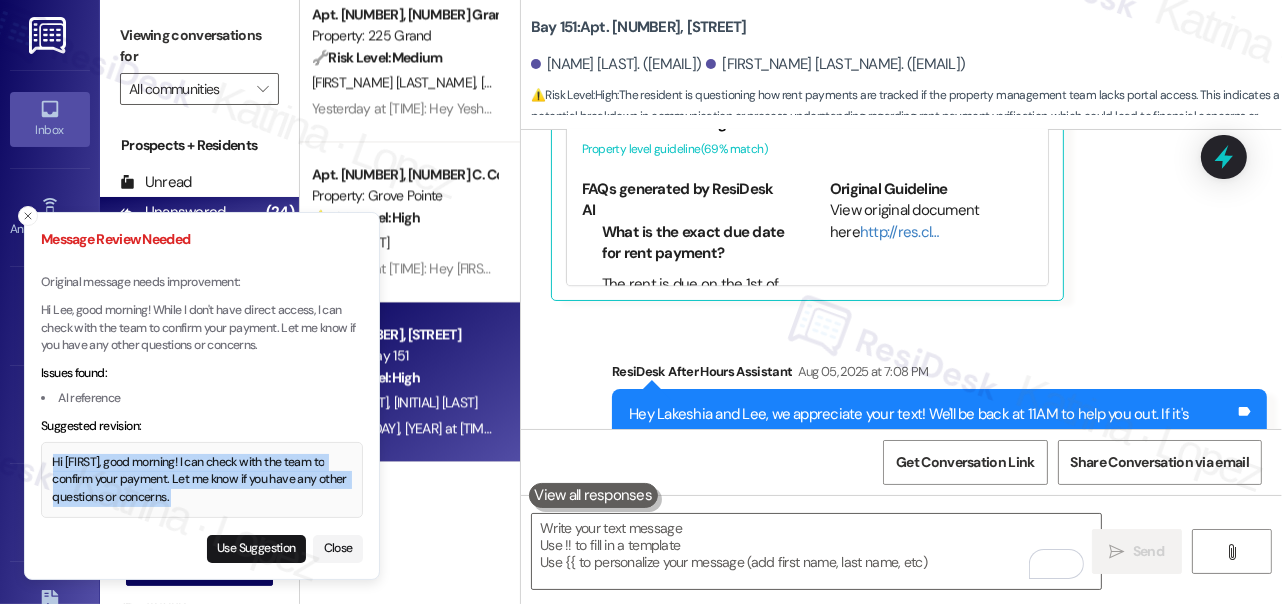 click on "Hi Lee, good morning! I can check with the team to confirm your payment. Let me know if you have any other questions or concerns." at bounding box center (202, 480) 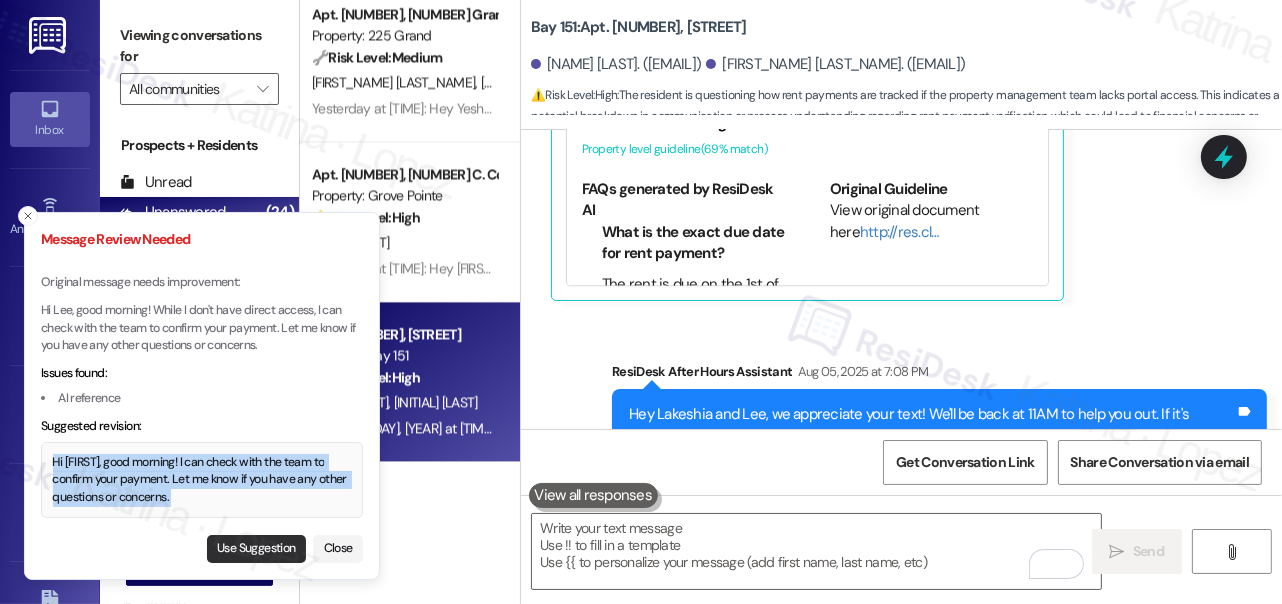 click on "Use Suggestion" at bounding box center (256, 549) 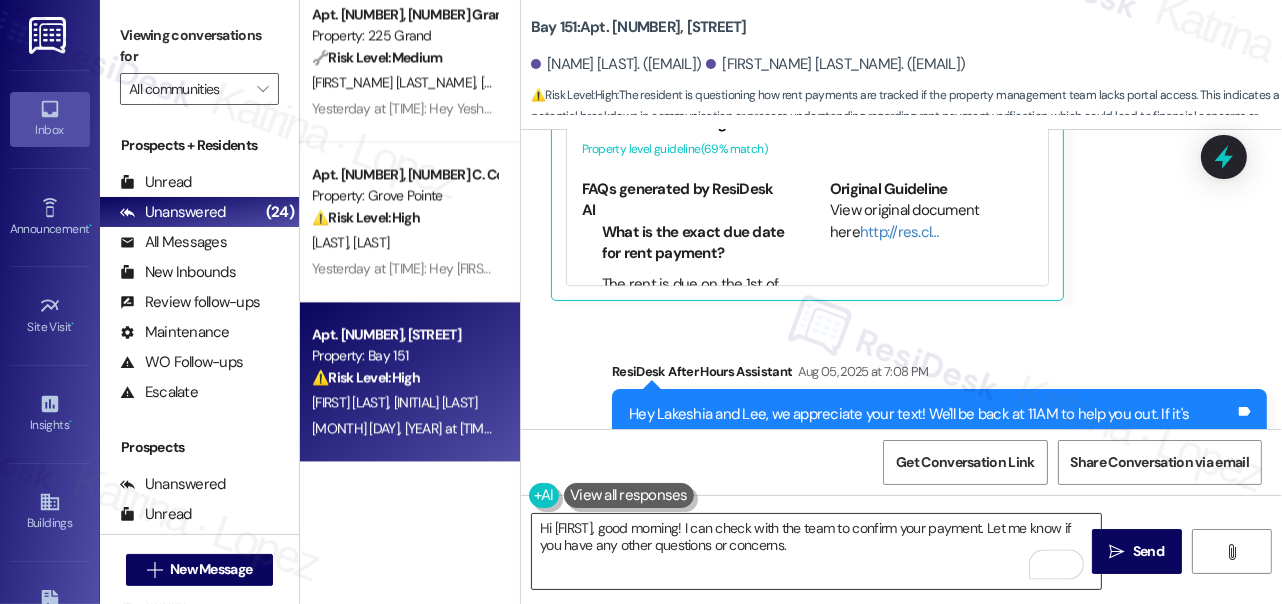 click on "Hi Lee, good morning! I can check with the team to confirm your payment. Let me know if you have any other questions or concerns." at bounding box center (816, 551) 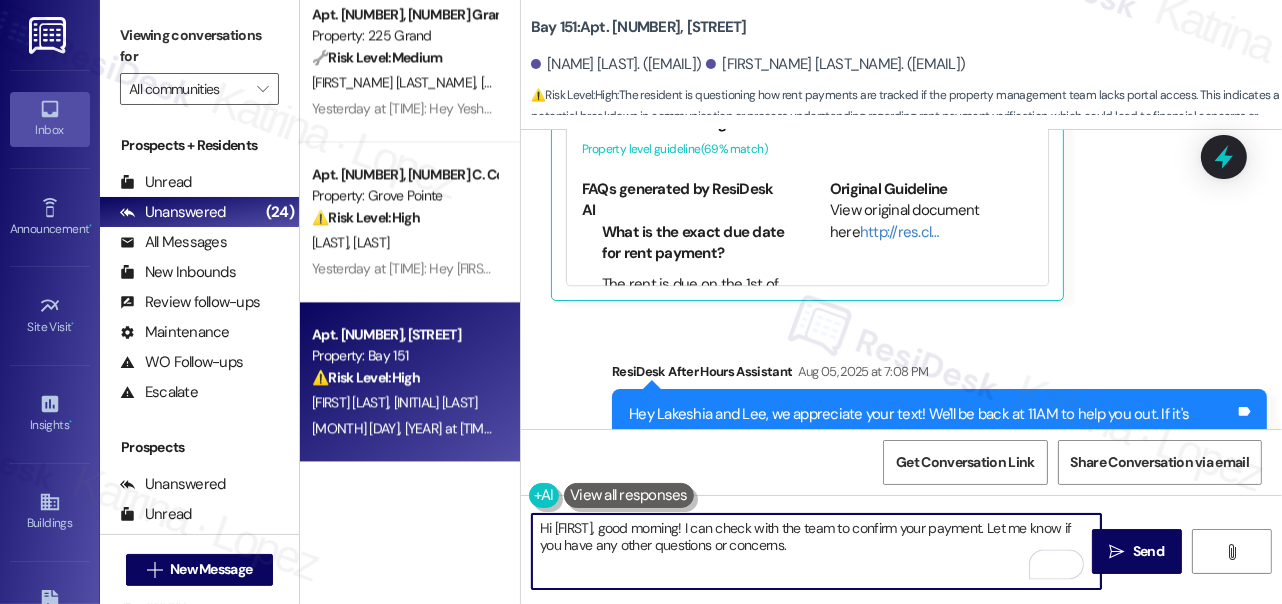 click on "Hi Lee, good morning! I can check with the team to confirm your payment. Let me know if you have any other questions or concerns." at bounding box center (816, 551) 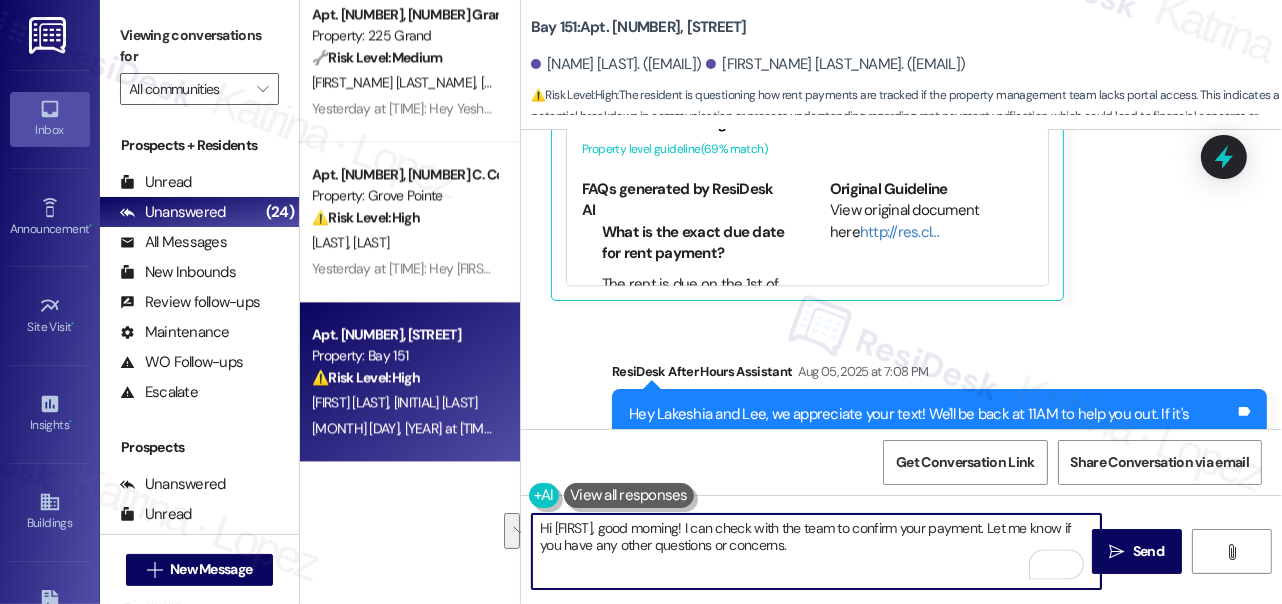 click on "Hi Lee, good morning! I can check with the team to confirm your payment. Let me know if you have any other questions or concerns." at bounding box center (816, 551) 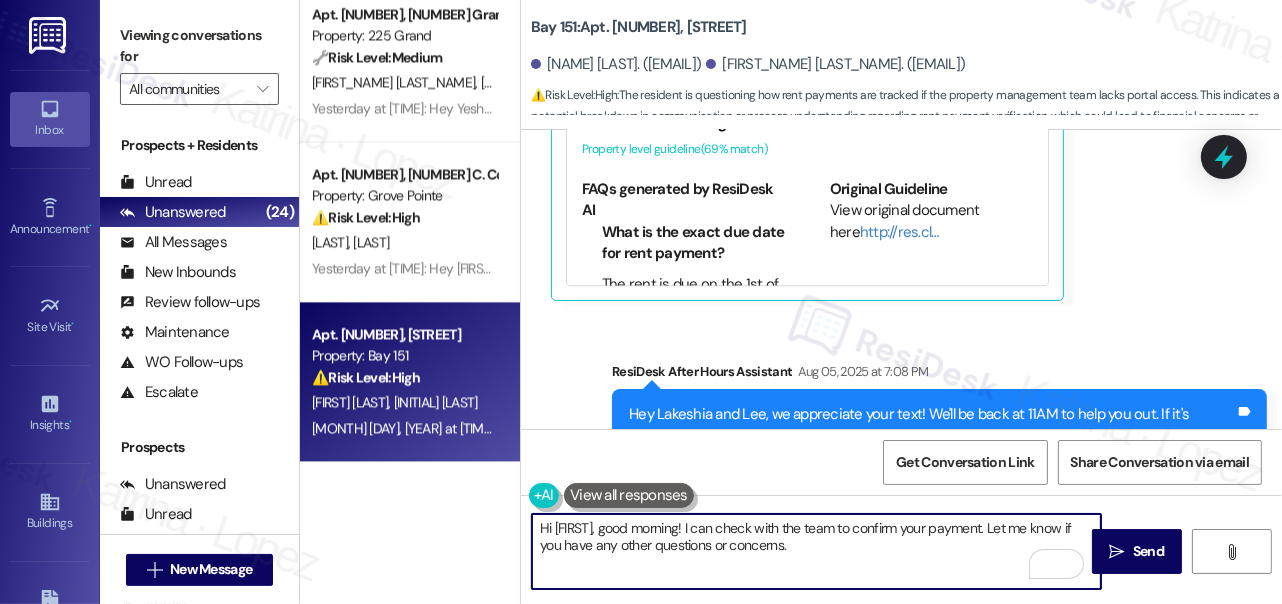 click on "Hi Lee, good morning! I can check with the team to confirm your payment. Let me know if you have any other questions or concerns." at bounding box center [816, 551] 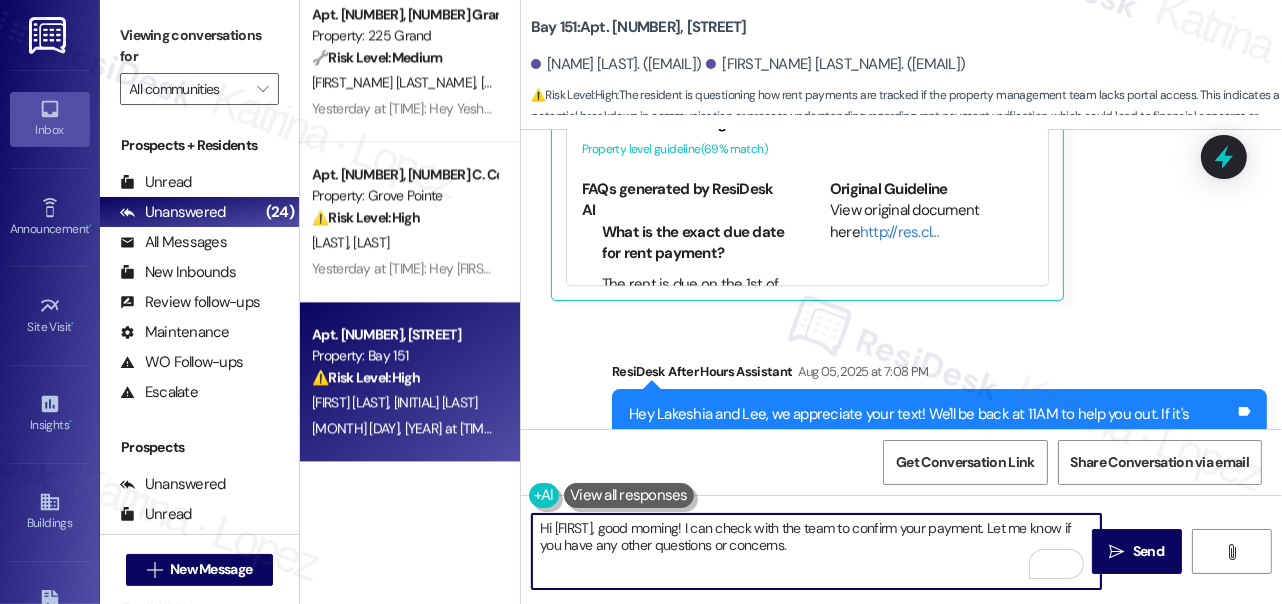 click on "Hi Lee, good morning! I can check with the team to confirm your payment. Let me know if you have any other questions or concerns." at bounding box center (816, 551) 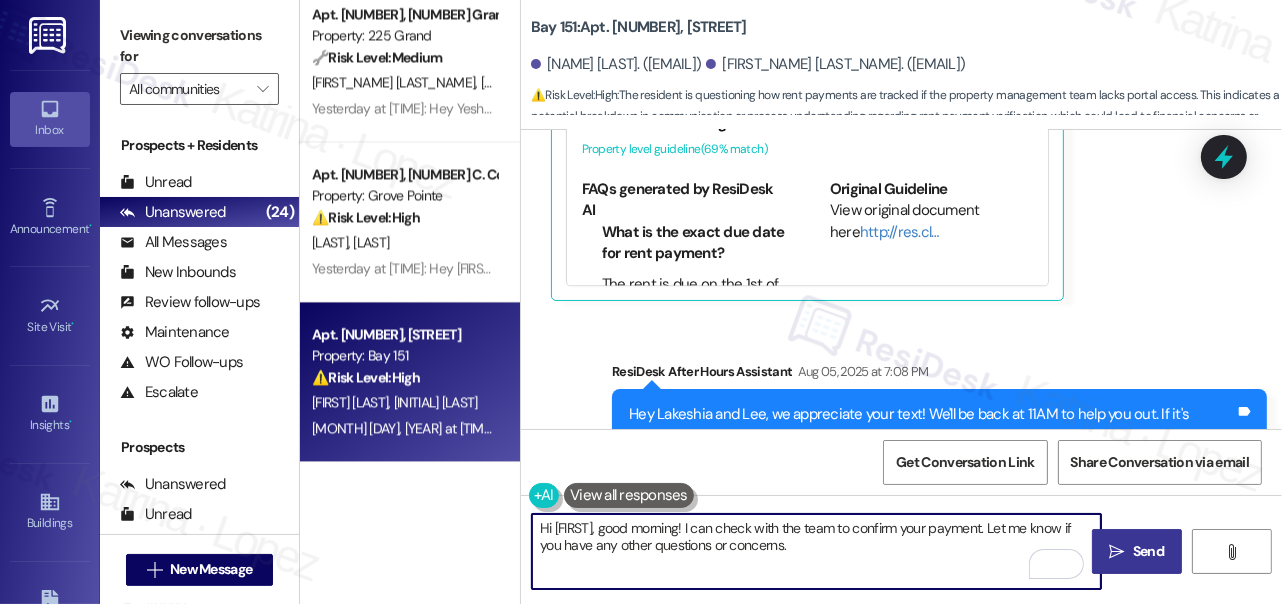 click on "" at bounding box center (1117, 552) 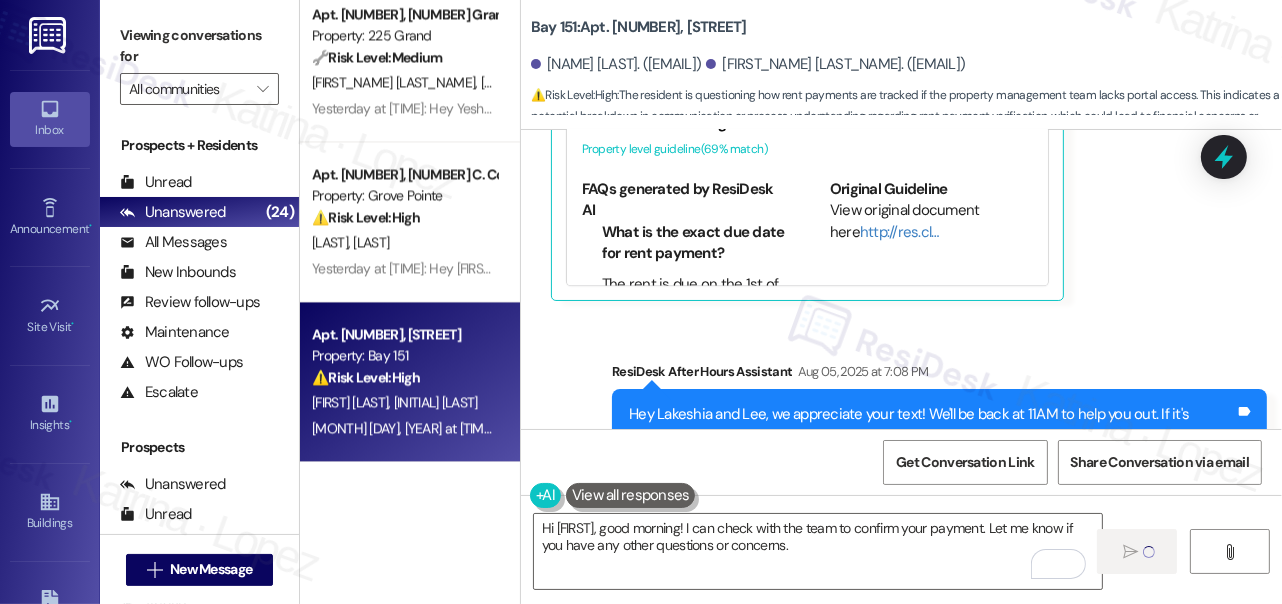 type 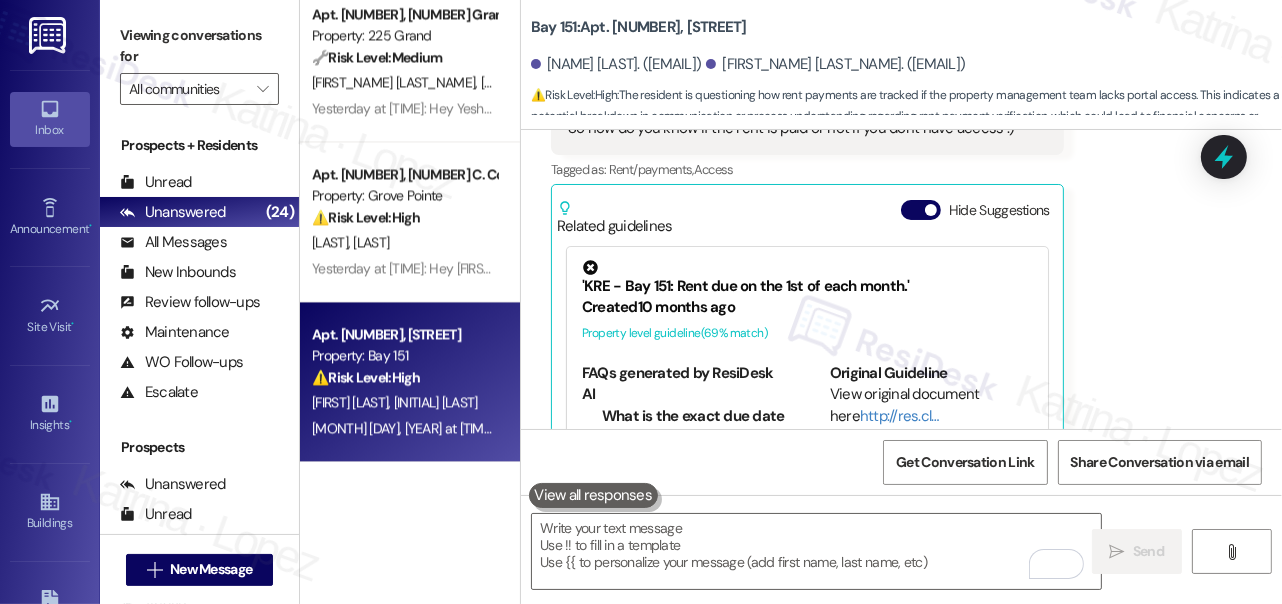 scroll, scrollTop: 39050, scrollLeft: 0, axis: vertical 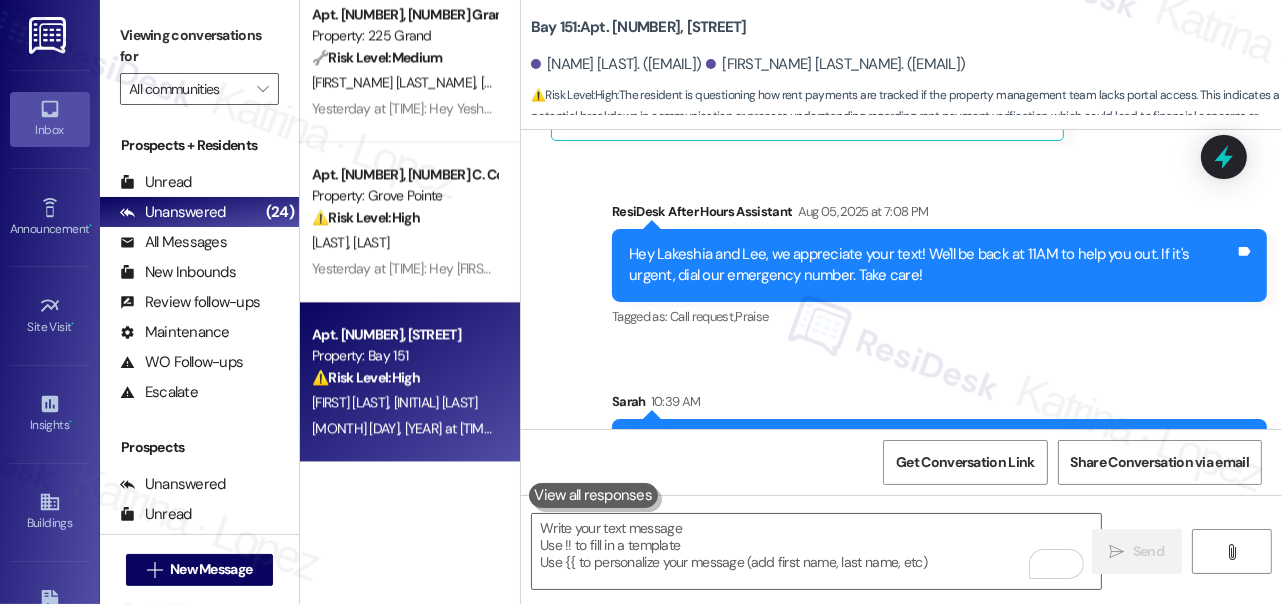 click on "Hi Lee, good morning! I can check with the team to confirm your payment. Let me know if you have any other questions or concerns." at bounding box center [932, 455] 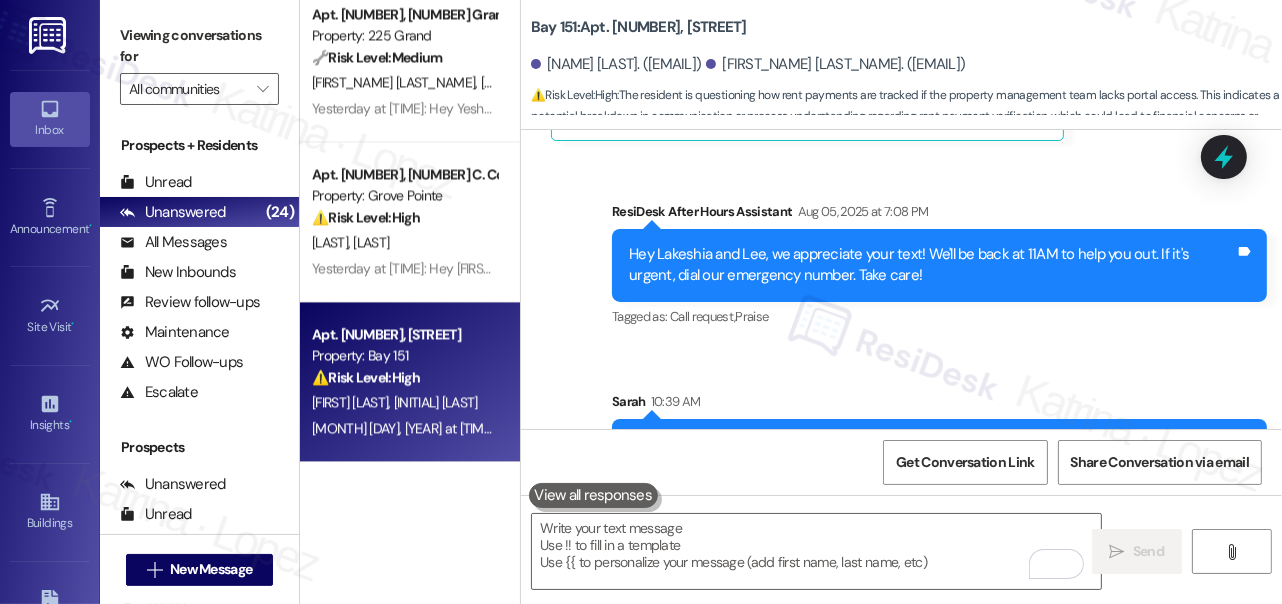 click on "Hi Lee, good morning! I can check with the team to confirm your payment. Let me know if you have any other questions or concerns." at bounding box center (932, 455) 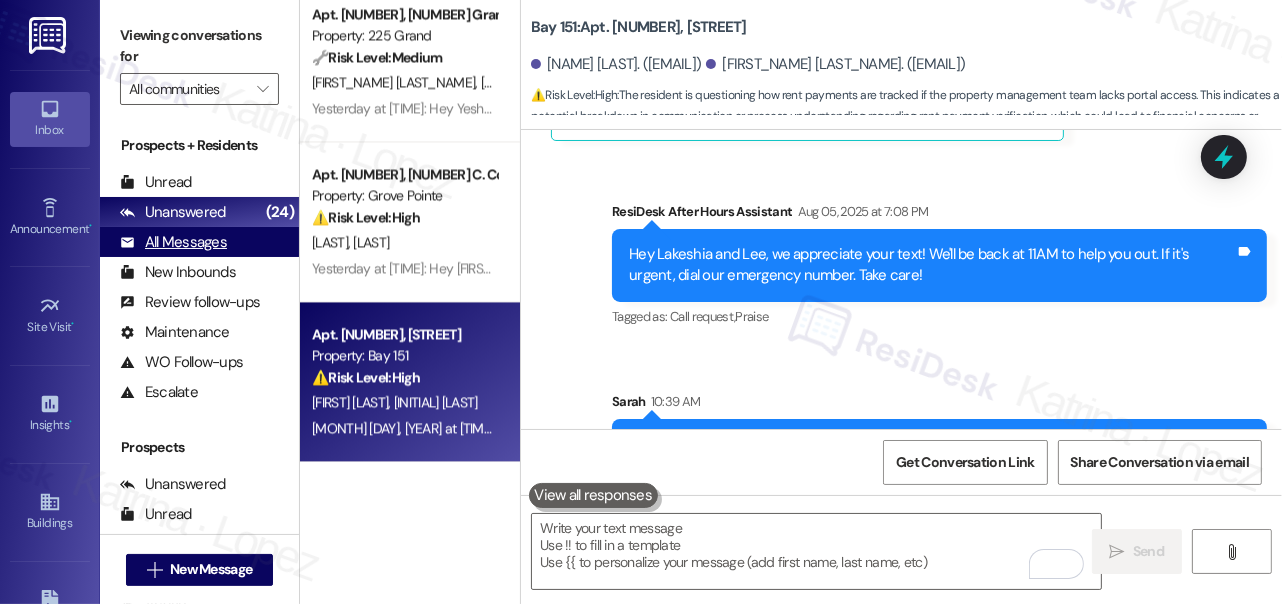 click on "All Messages" at bounding box center [173, 242] 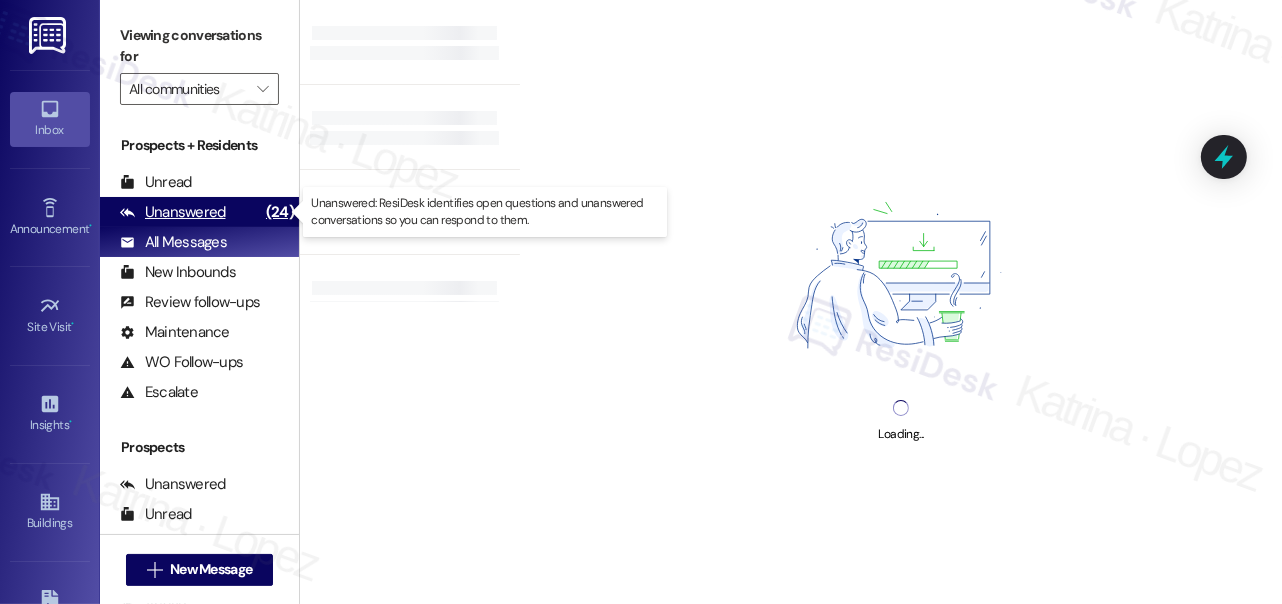 click on "Unanswered (24)" at bounding box center [199, 212] 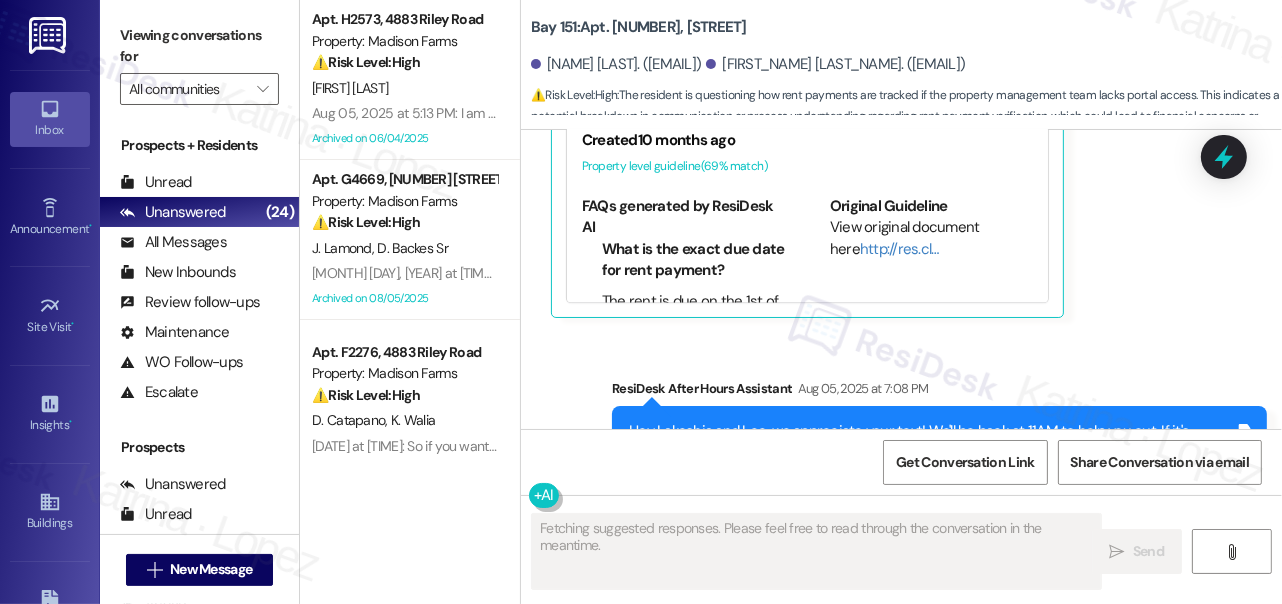 scroll, scrollTop: 38978, scrollLeft: 0, axis: vertical 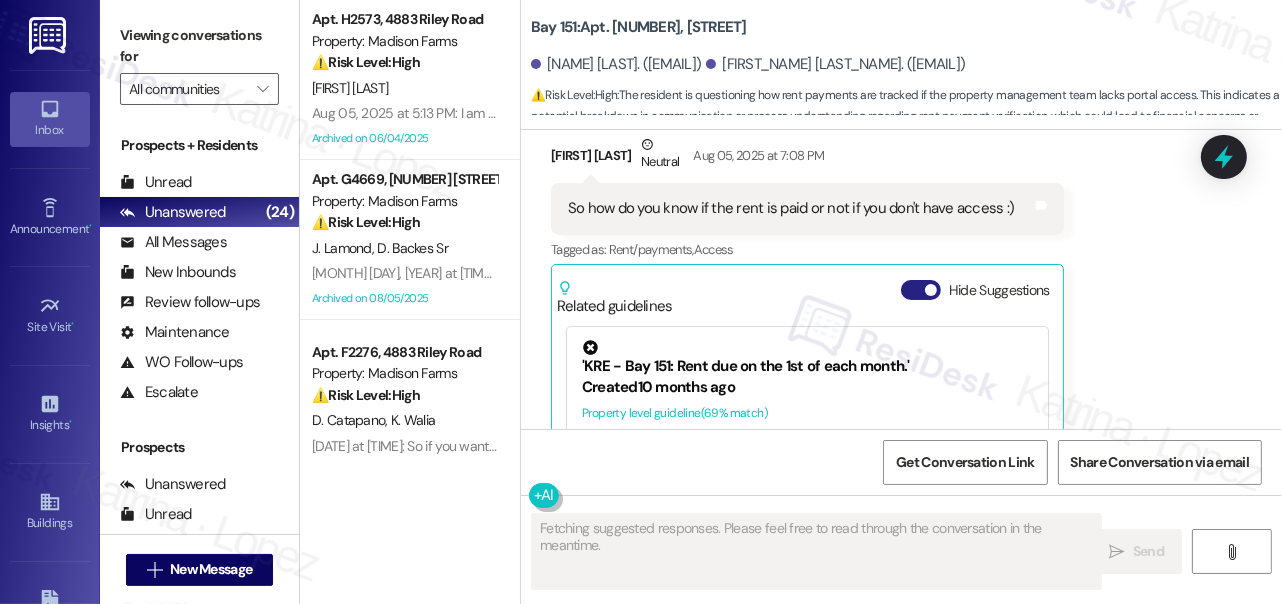 click on "Hide Suggestions" at bounding box center [921, 290] 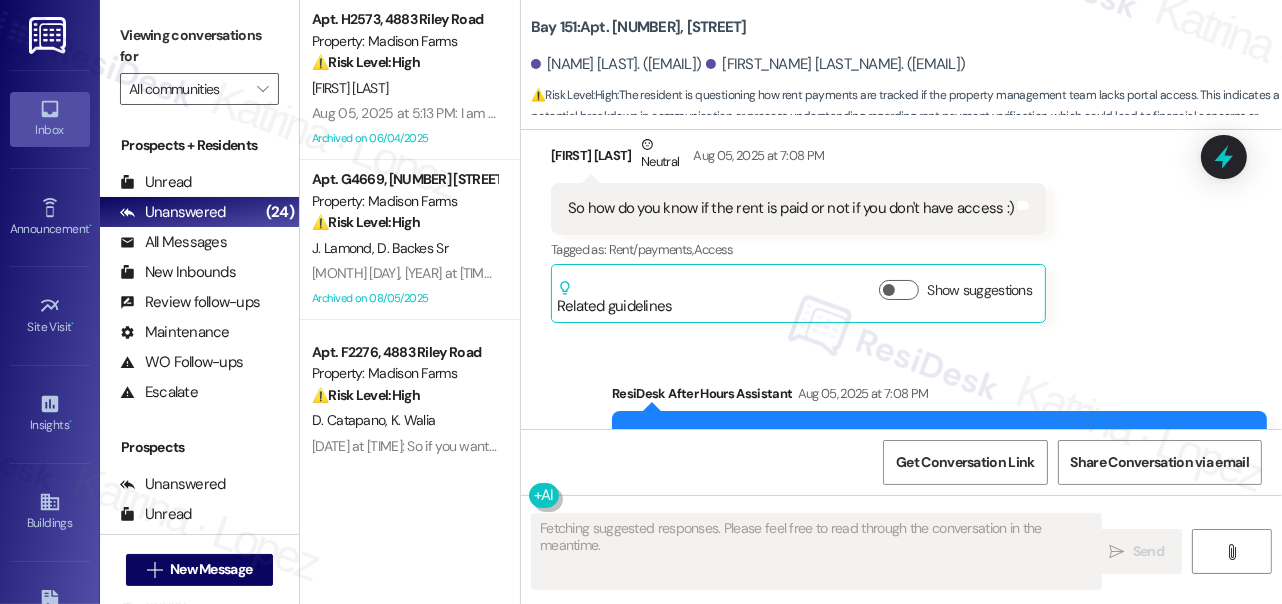 scroll, scrollTop: 39191, scrollLeft: 0, axis: vertical 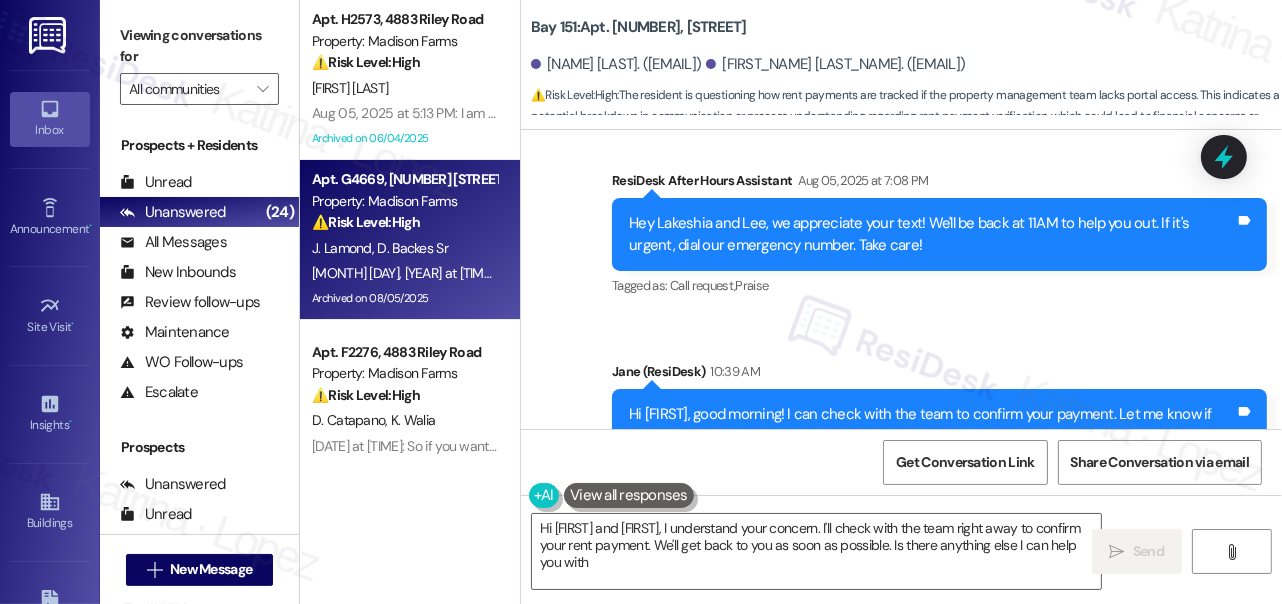 type on "Hi Lakeshia and Lee, I understand your concern. I'll check with the team right away to confirm your rent payment. We'll get back to you as soon as possible. Is there anything else I can help you with?" 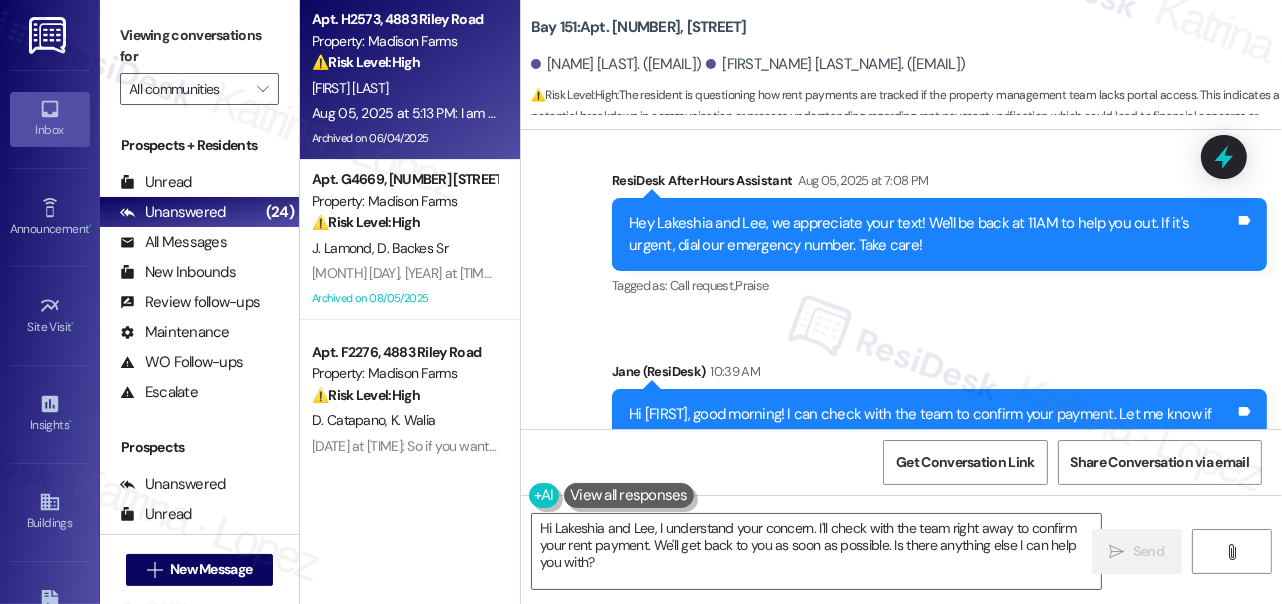 click on "L. Gabrielson" at bounding box center (404, 88) 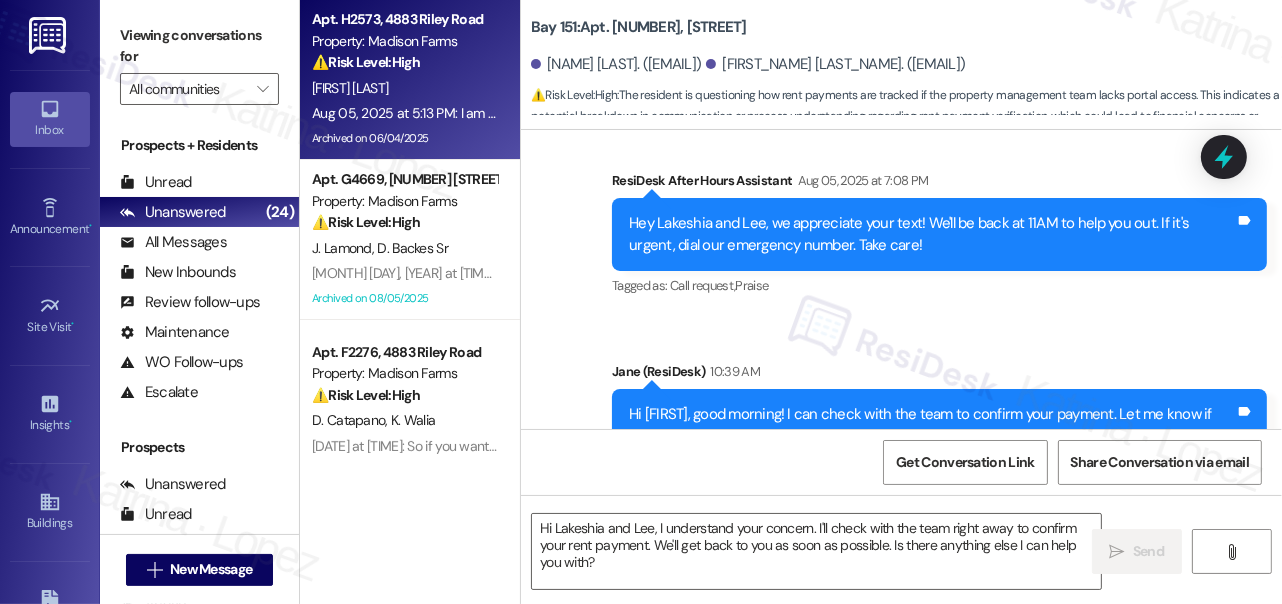type on "Fetching suggested responses. Please feel free to read through the conversation in the meantime." 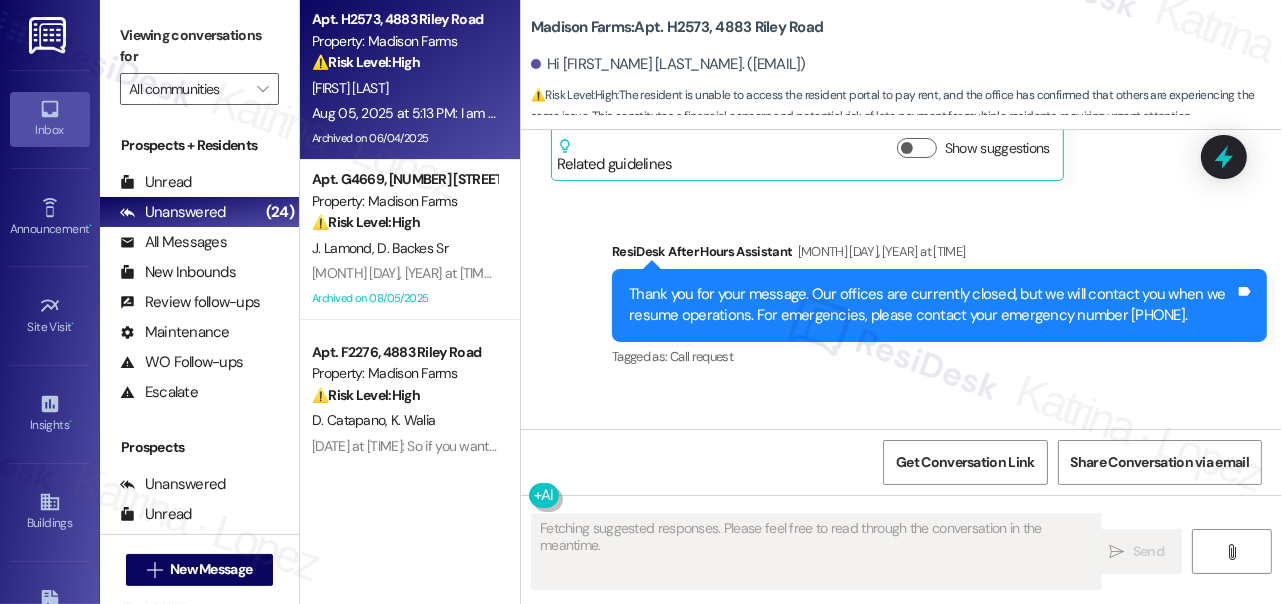 scroll, scrollTop: 11506, scrollLeft: 0, axis: vertical 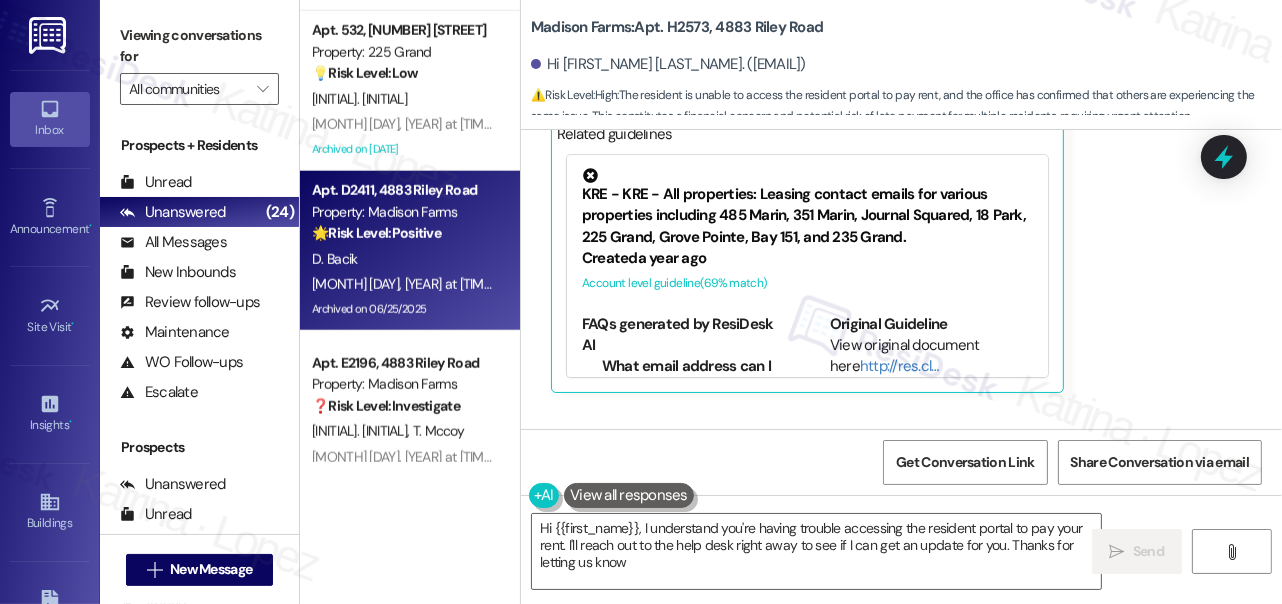 type on "Hi {{first_name}}, I understand you're having trouble accessing the resident portal to pay your rent. I'll reach out to the help desk right away to see if I can get an update for you. Thanks for letting us know!" 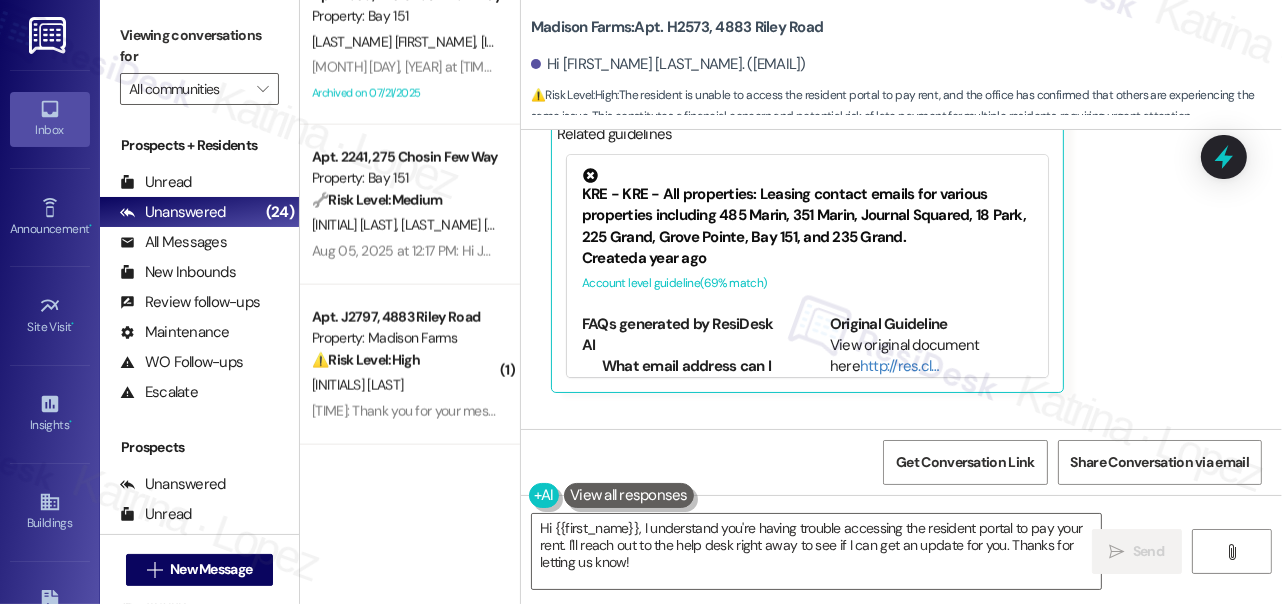scroll, scrollTop: 2898, scrollLeft: 0, axis: vertical 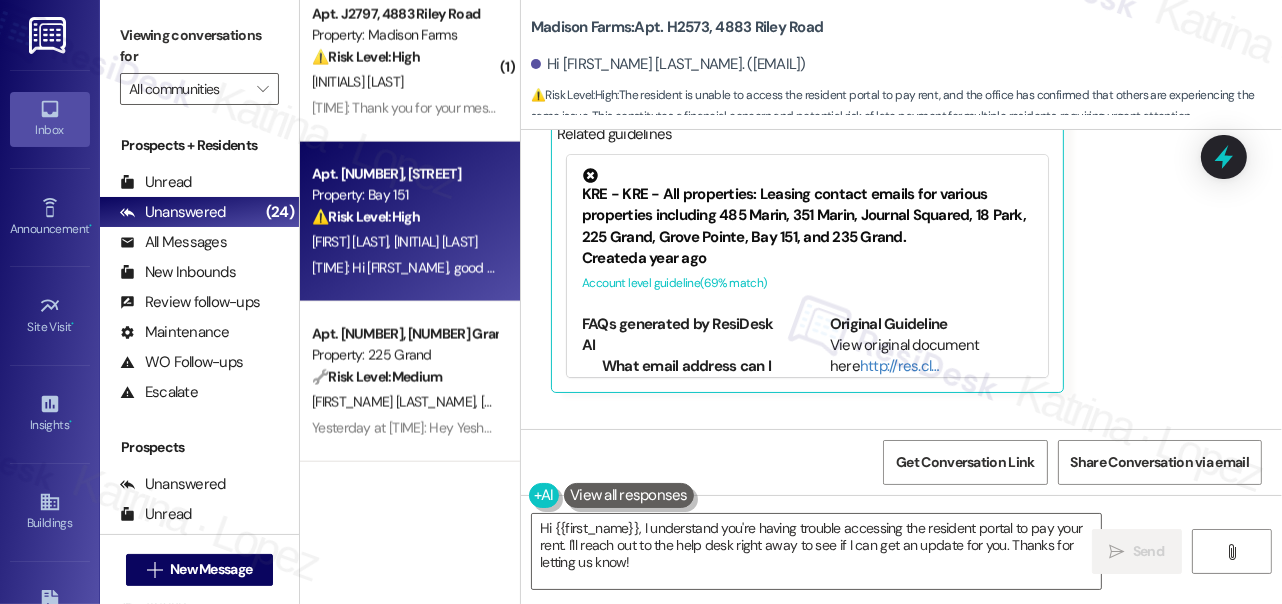 click on "Apt. 2409, 275 Chosin Few Way" at bounding box center [404, 174] 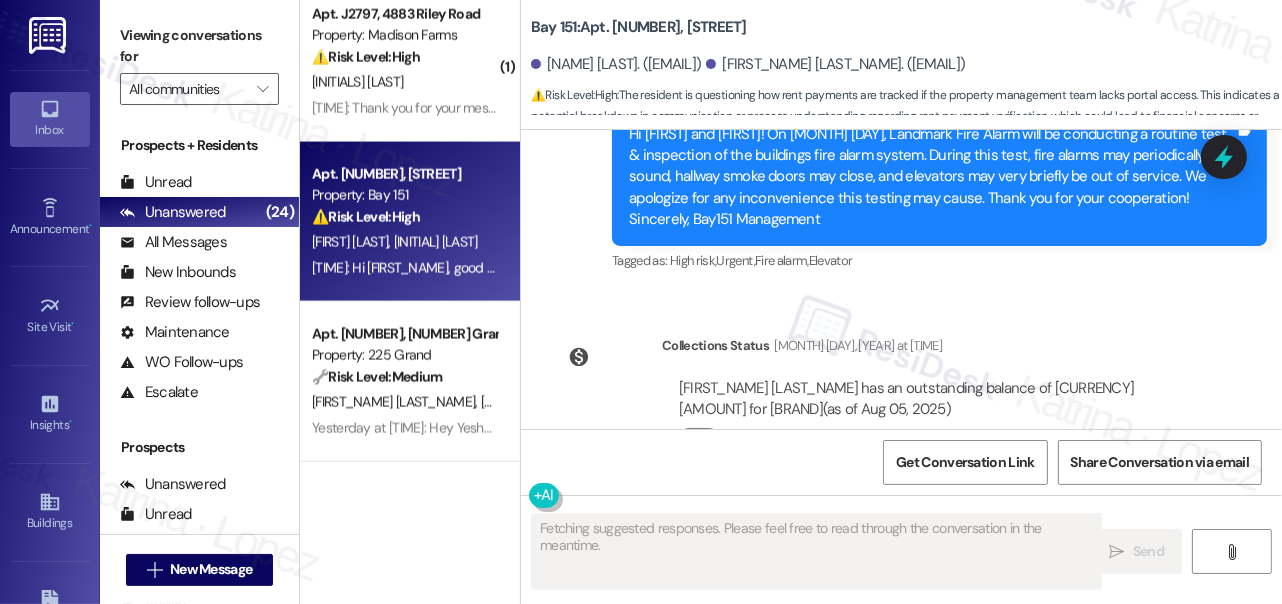 scroll, scrollTop: 39050, scrollLeft: 0, axis: vertical 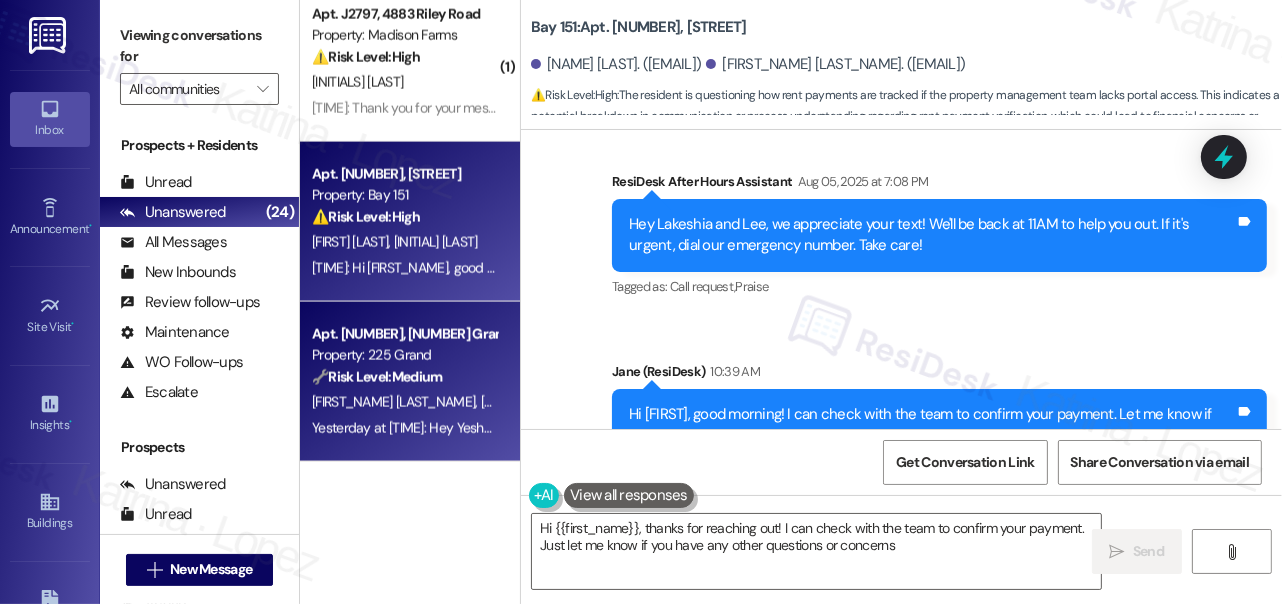 type on "Hi {{first_name}}, thanks for reaching out! I can check with the team to confirm your payment. Just let me know if you have any other questions or concerns!" 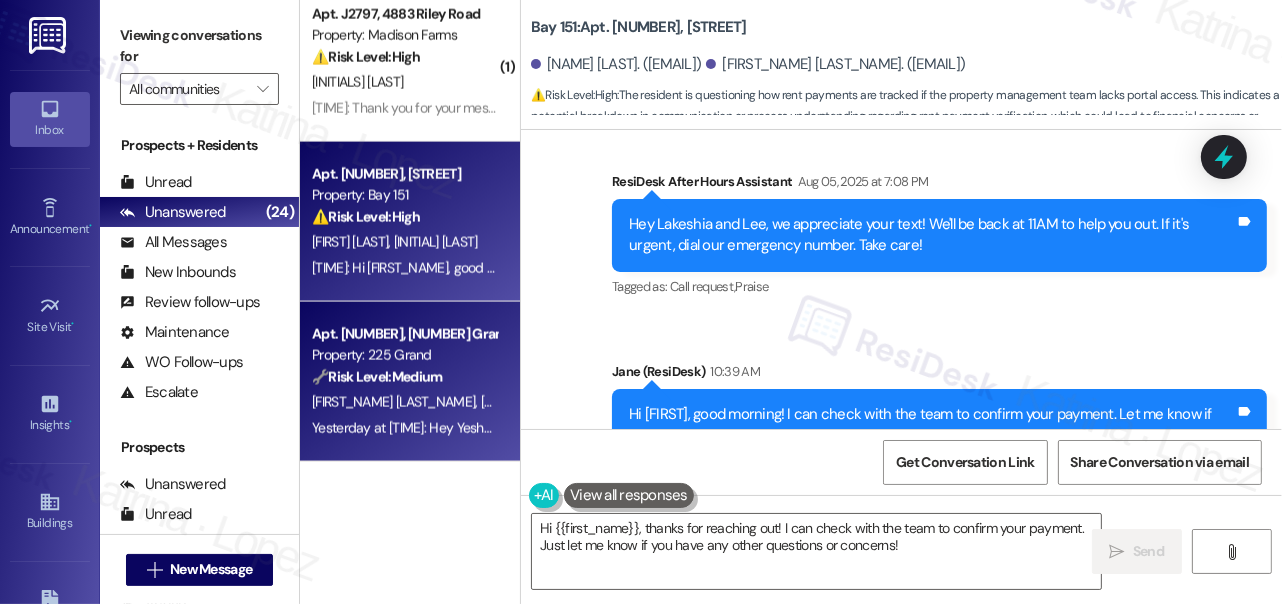 scroll, scrollTop: 4, scrollLeft: 0, axis: vertical 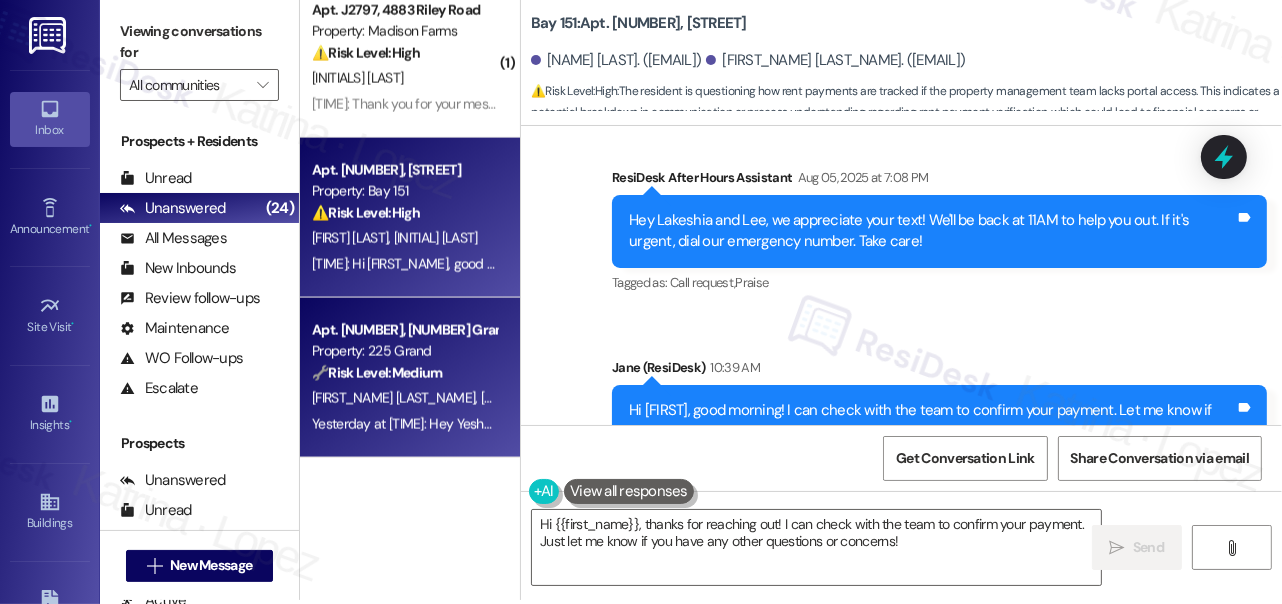 click on "A. Shah Y. Shah" at bounding box center (404, 398) 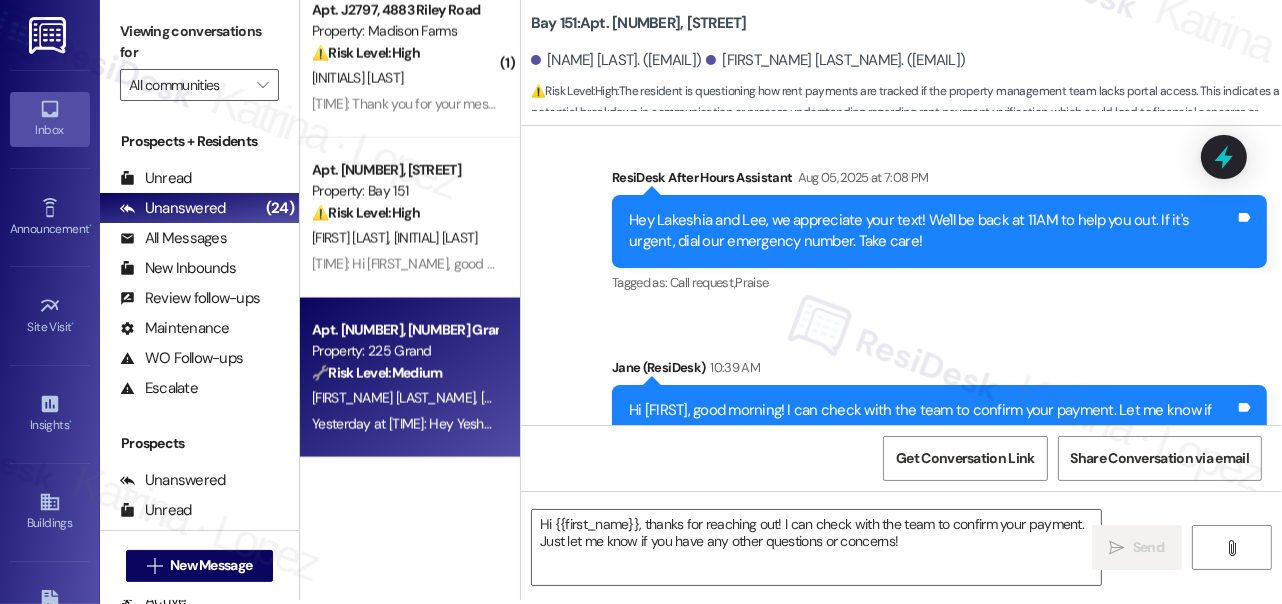 type on "Fetching suggested responses. Please feel free to read through the conversation in the meantime." 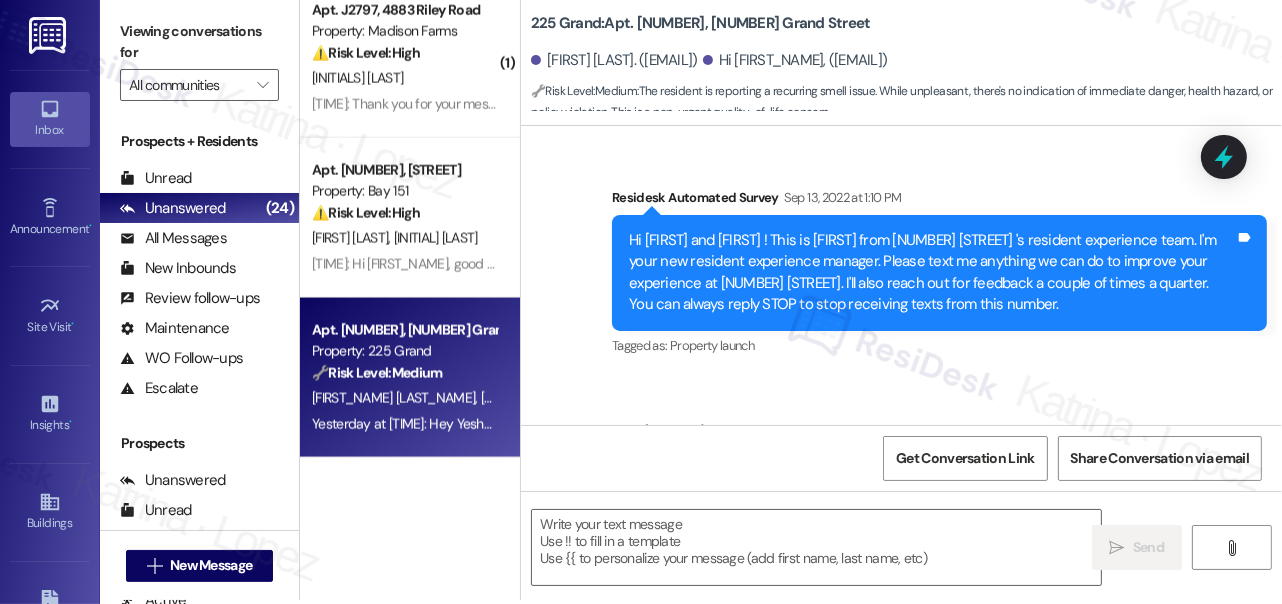 scroll, scrollTop: 3727, scrollLeft: 0, axis: vertical 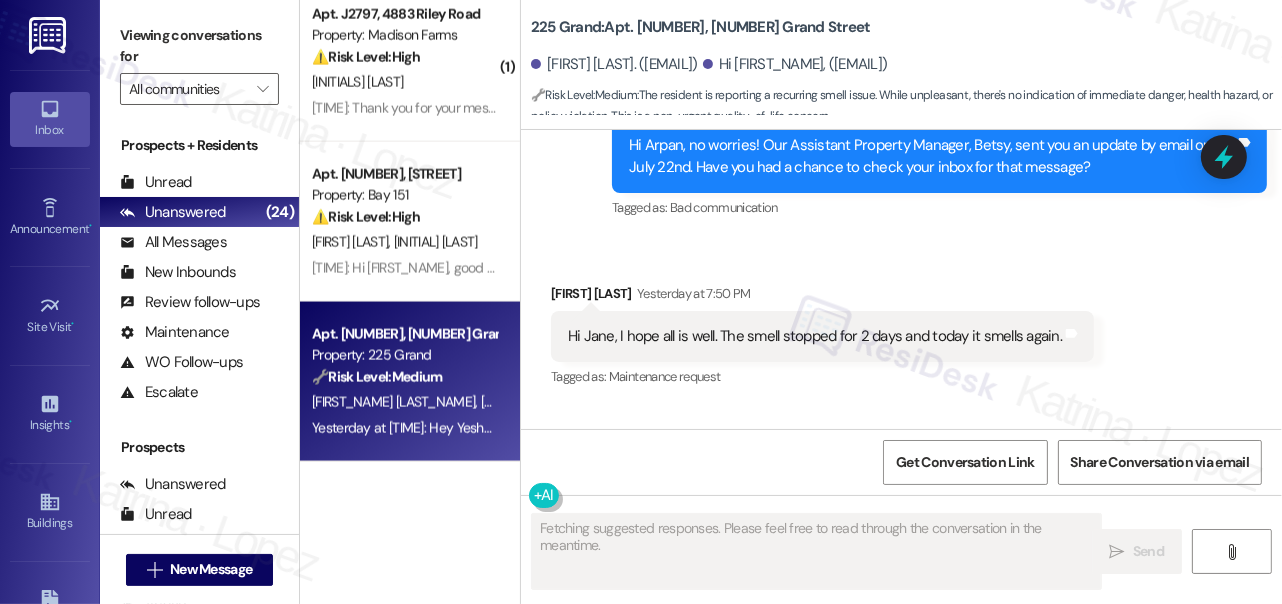 click on "Hi Jane, I hope all is well. The smell stopped for 2 days and today it smells again." at bounding box center (815, 336) 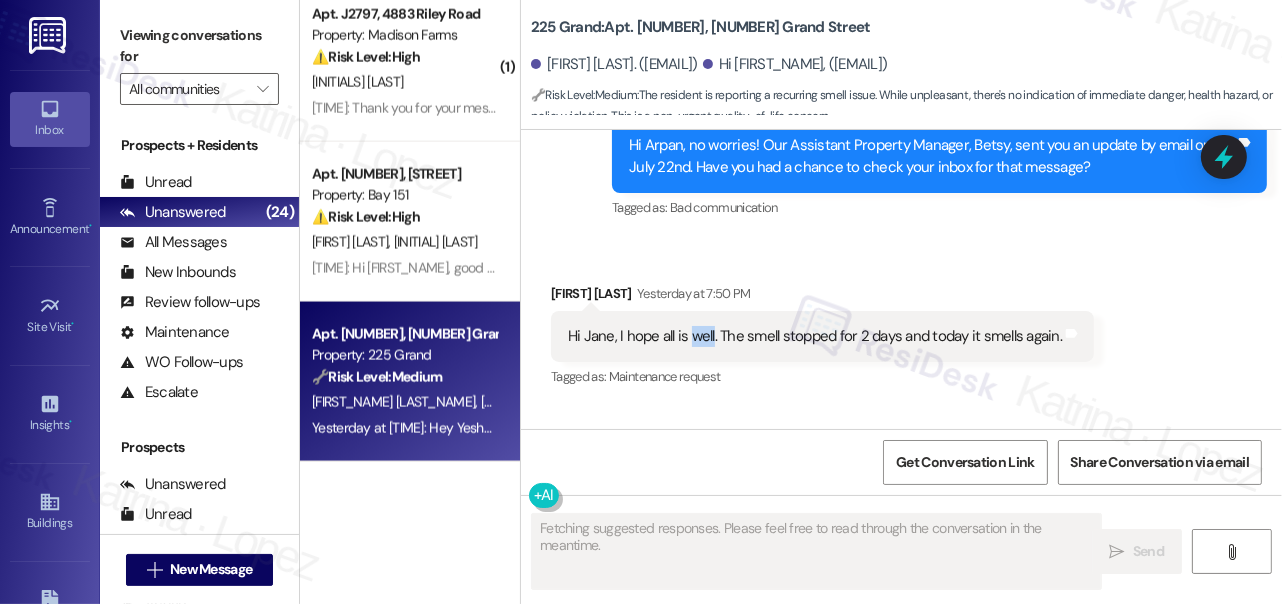 click on "Hi Jane, I hope all is well. The smell stopped for 2 days and today it smells again." at bounding box center [815, 336] 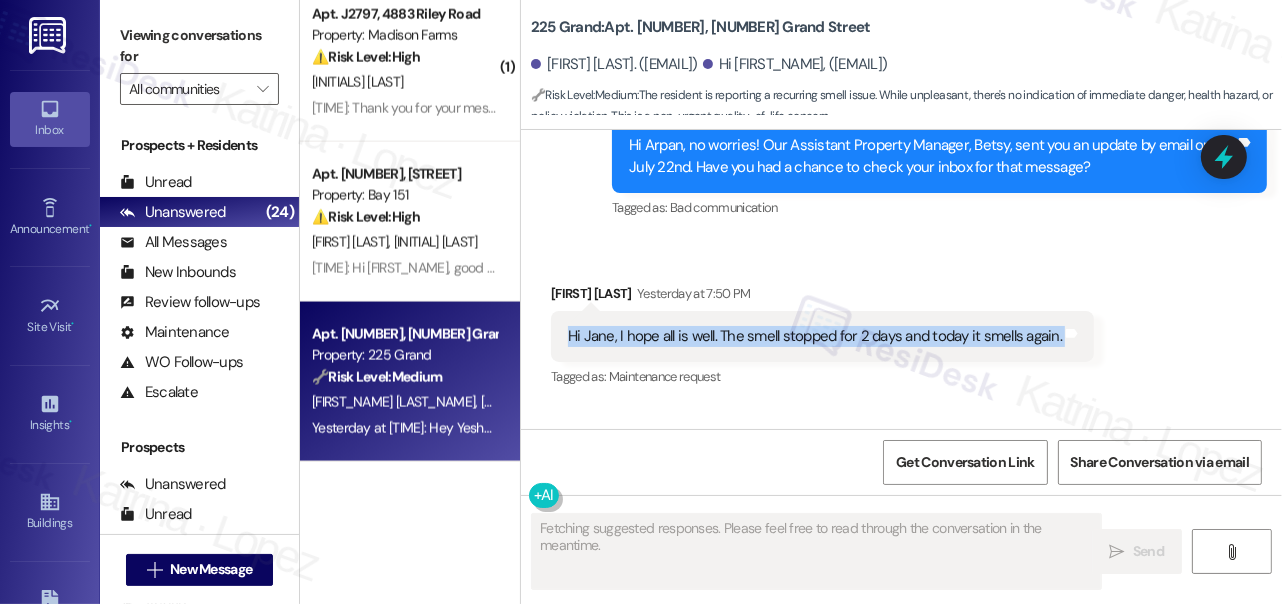 click on "Hi Jane, I hope all is well. The smell stopped for 2 days and today it smells again." at bounding box center (815, 336) 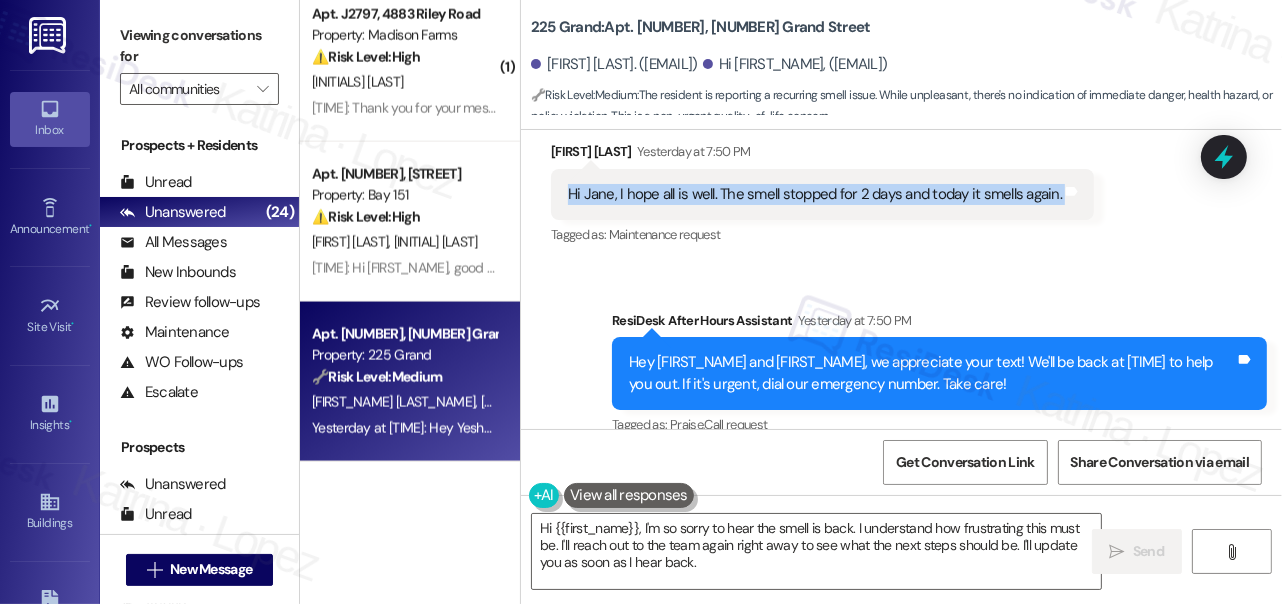 scroll, scrollTop: 18790, scrollLeft: 0, axis: vertical 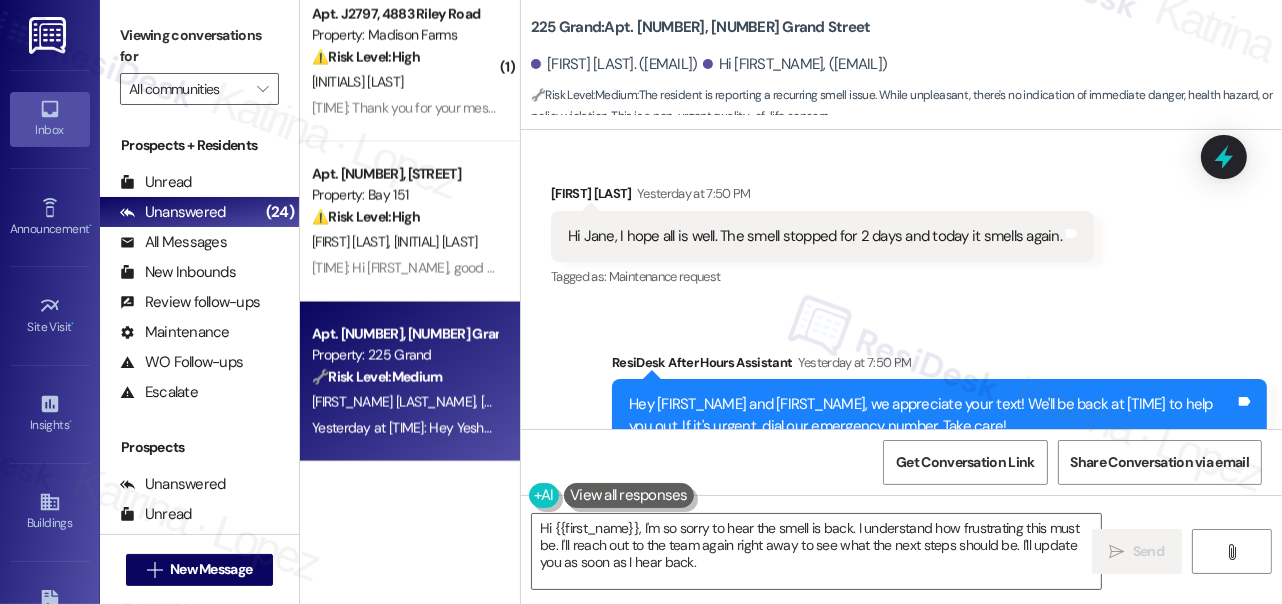click on "Yesha Shah Yesterday at 7:50 PM" at bounding box center (822, 197) 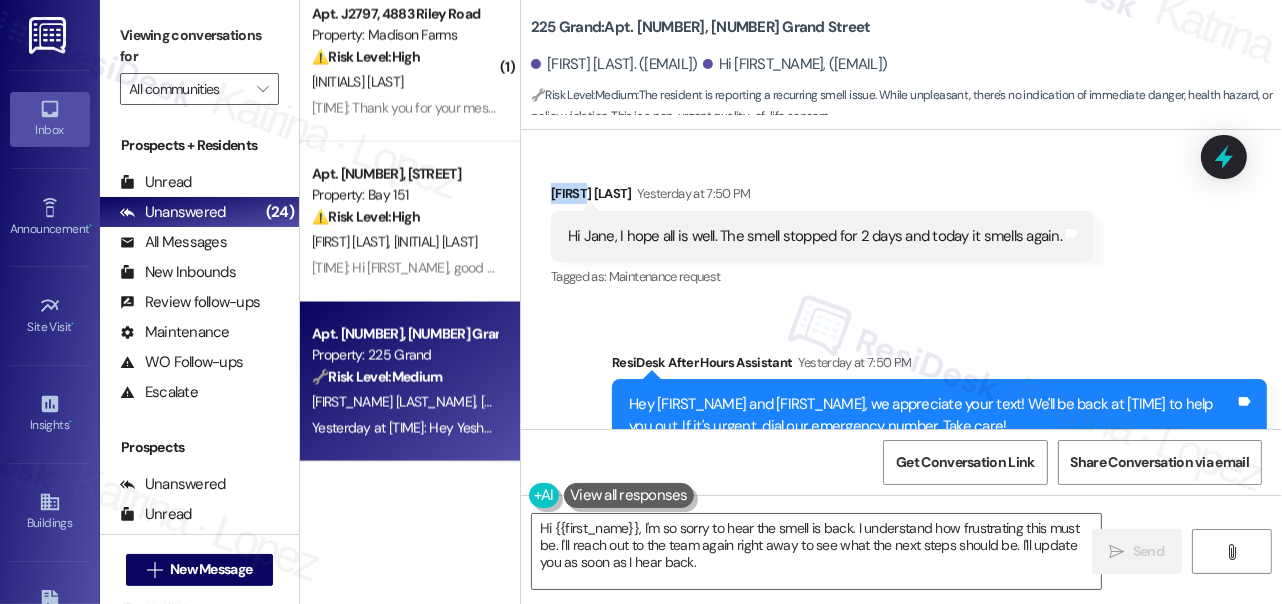 click on "Yesha Shah Yesterday at 7:50 PM" at bounding box center (822, 197) 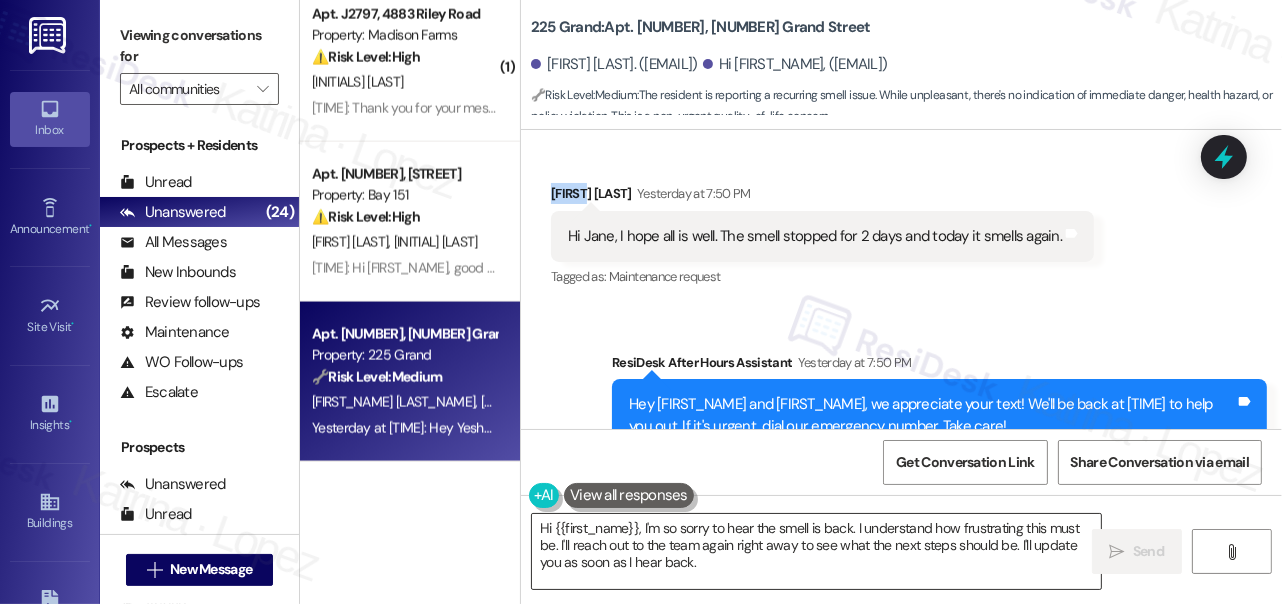 copy on "Yesha" 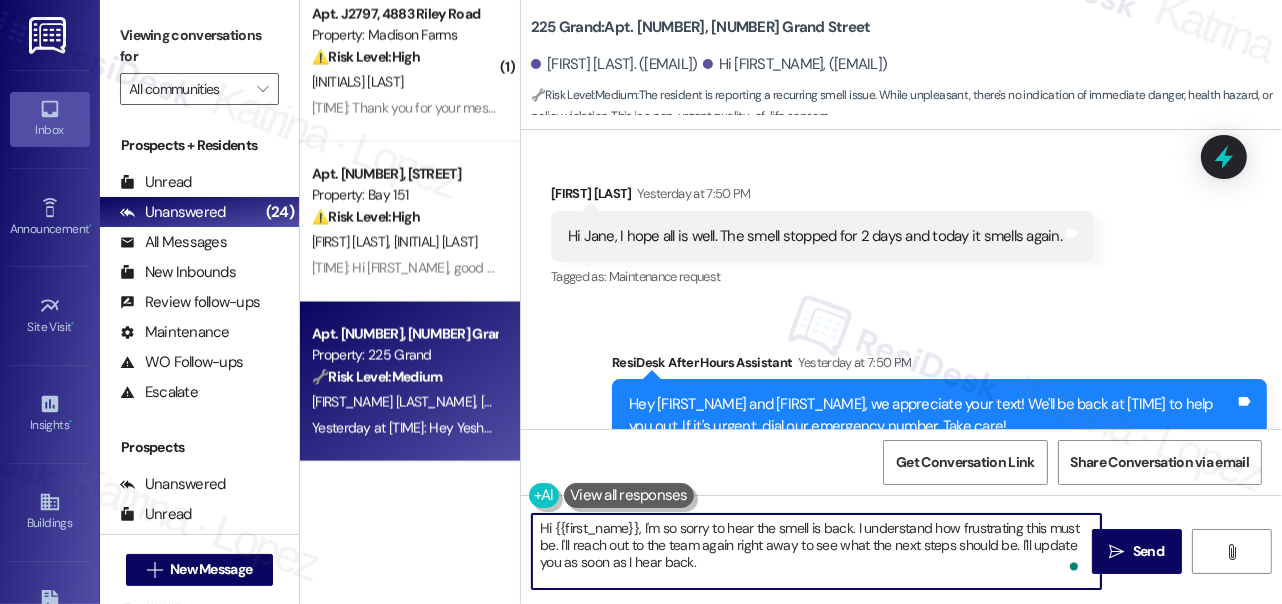 drag, startPoint x: 555, startPoint y: 522, endPoint x: 639, endPoint y: 511, distance: 84.71718 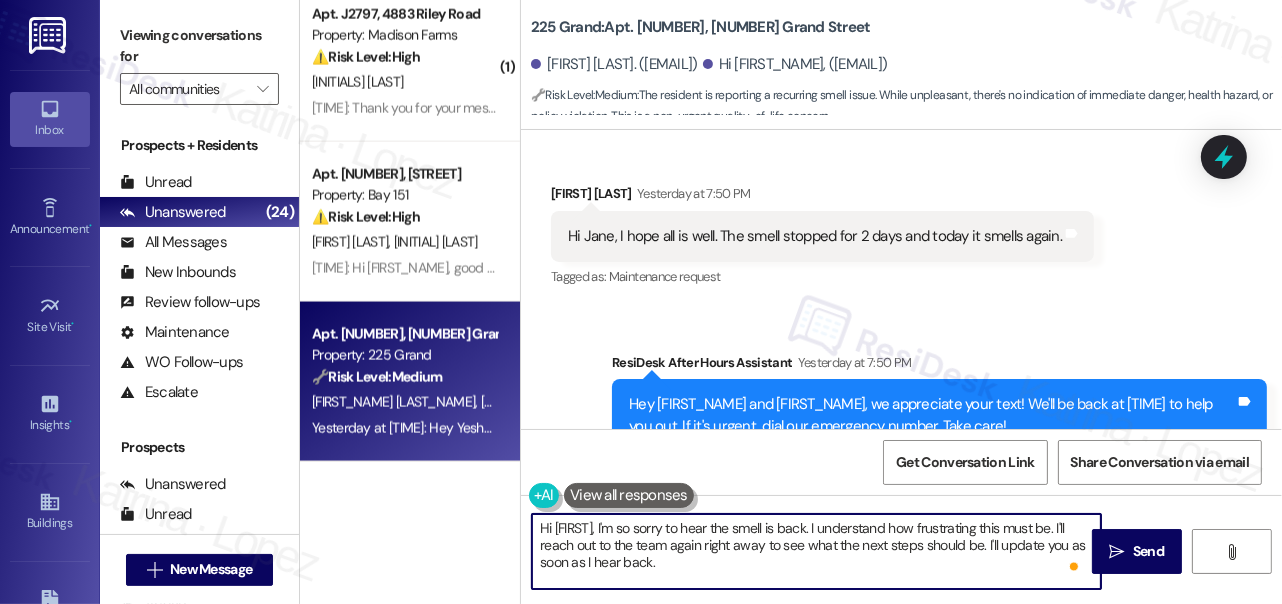 click on "Hi Yesha, I'm so sorry to hear the smell is back. I understand how frustrating this must be. I'll reach out to the team again right away to see what the next steps should be. I'll update you as soon as I hear back." at bounding box center [816, 551] 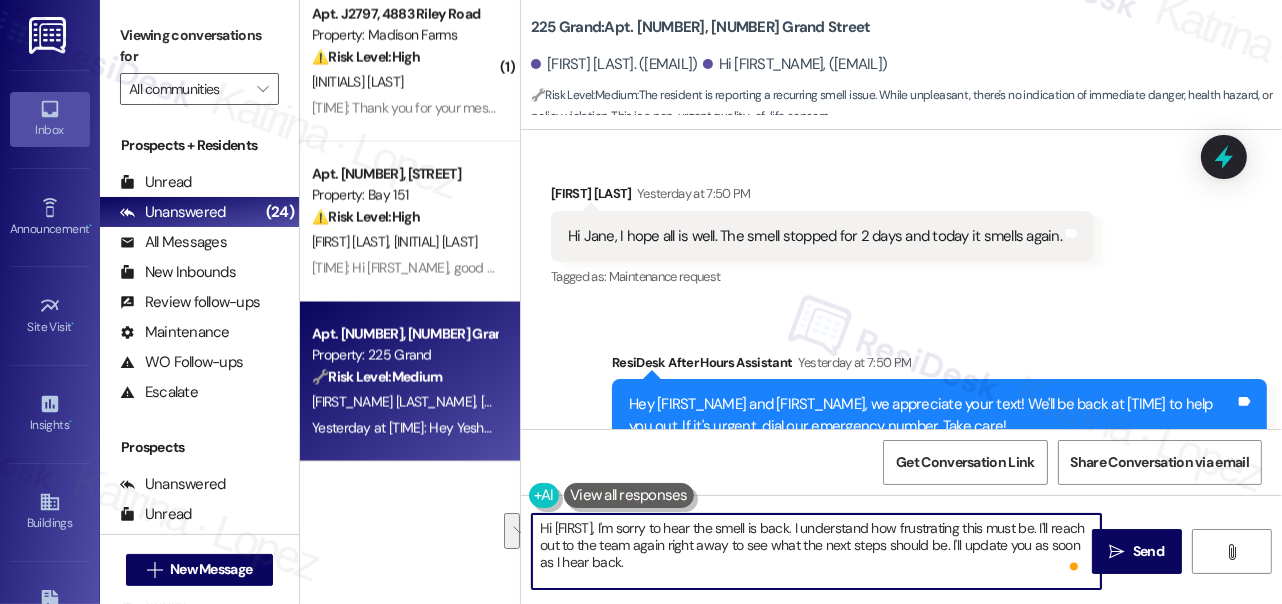 drag, startPoint x: 789, startPoint y: 526, endPoint x: 827, endPoint y: 548, distance: 43.908997 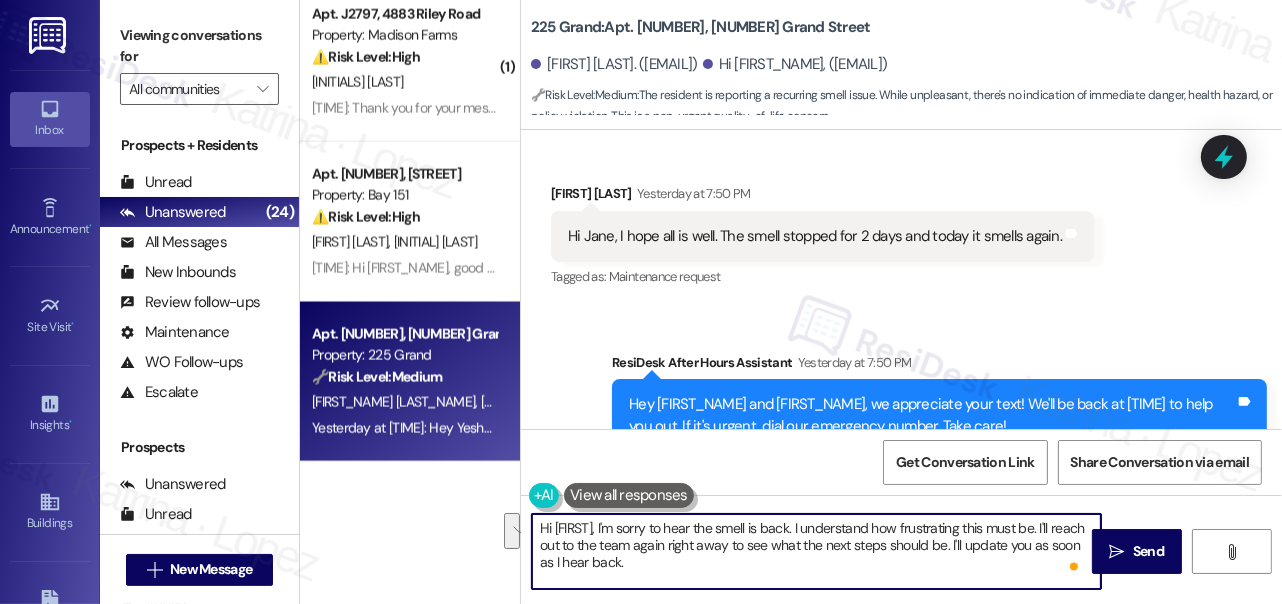 type on "Hi [NAME], I'm sorry to hear the smell is back. I understand how frustrating this must be. I'll reach out to the team again right away to see what the next steps should be. I'll update you as soon as I hear back." 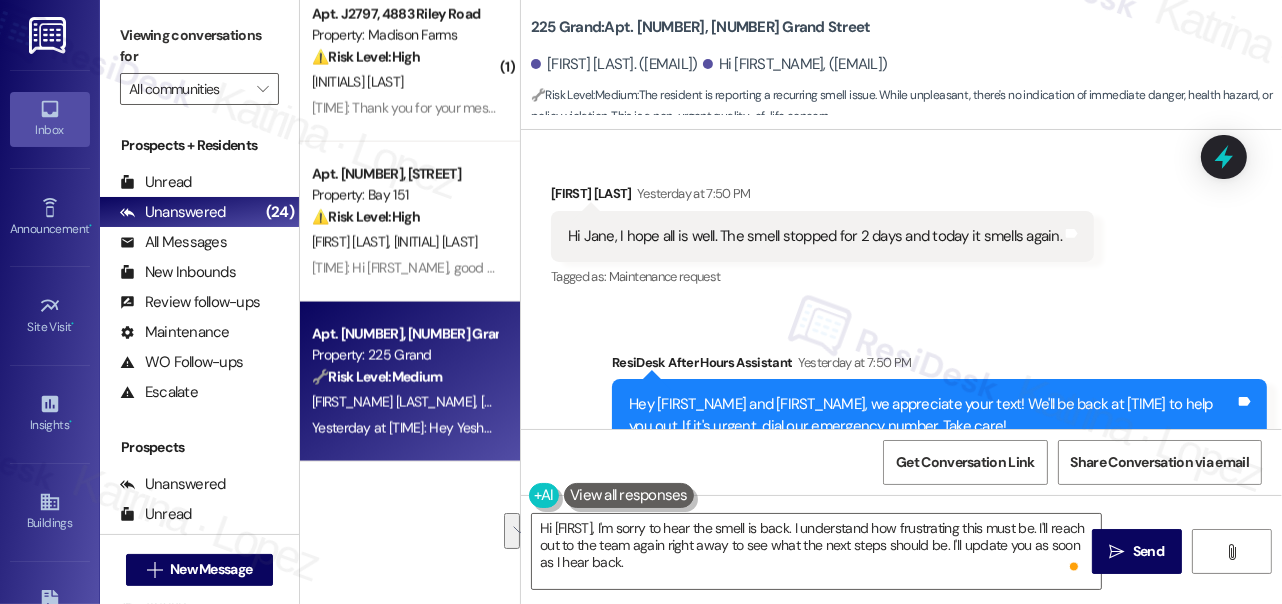 click on "Hi Jane, I hope all is well. The smell stopped for 2 days and today it smells again.   Tags and notes" at bounding box center (822, 236) 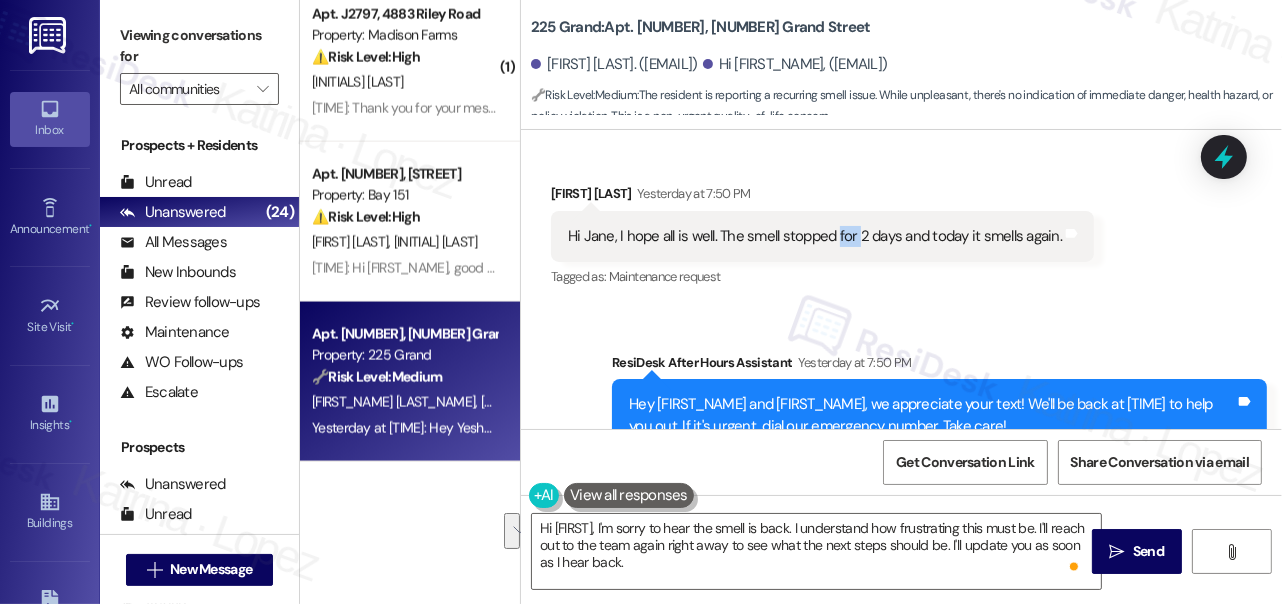 click on "Hi Jane, I hope all is well. The smell stopped for 2 days and today it smells again.   Tags and notes" at bounding box center (822, 236) 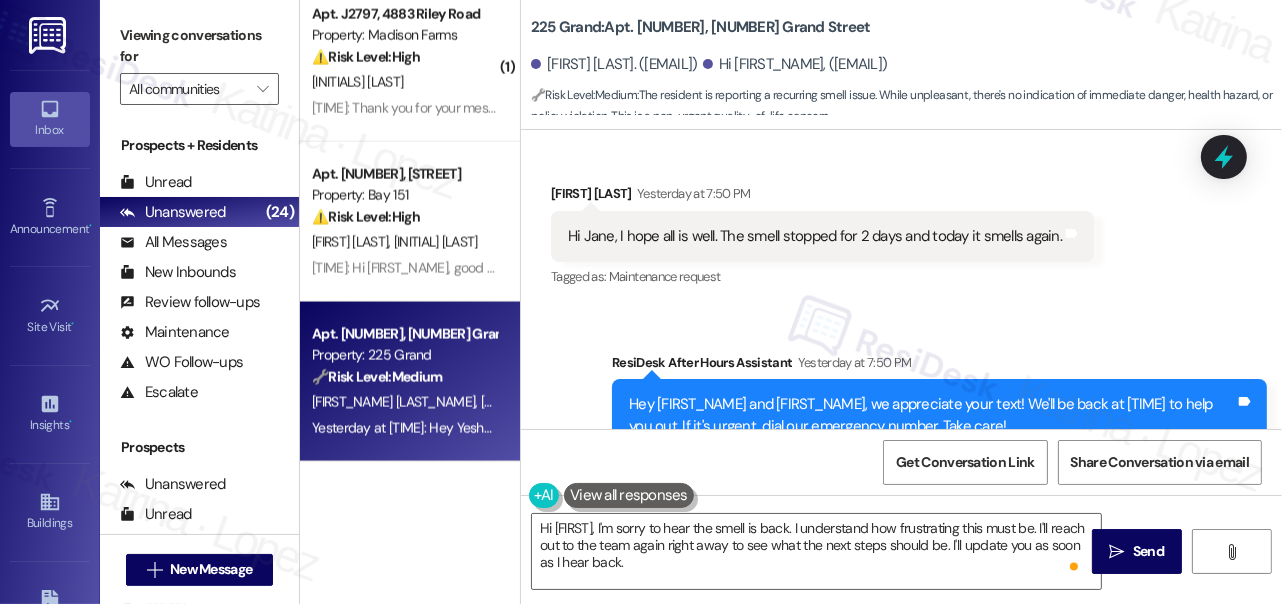click on "Hi Jane, I hope all is well. The smell stopped for 2 days and today it smells again.   Tags and notes" at bounding box center (822, 236) 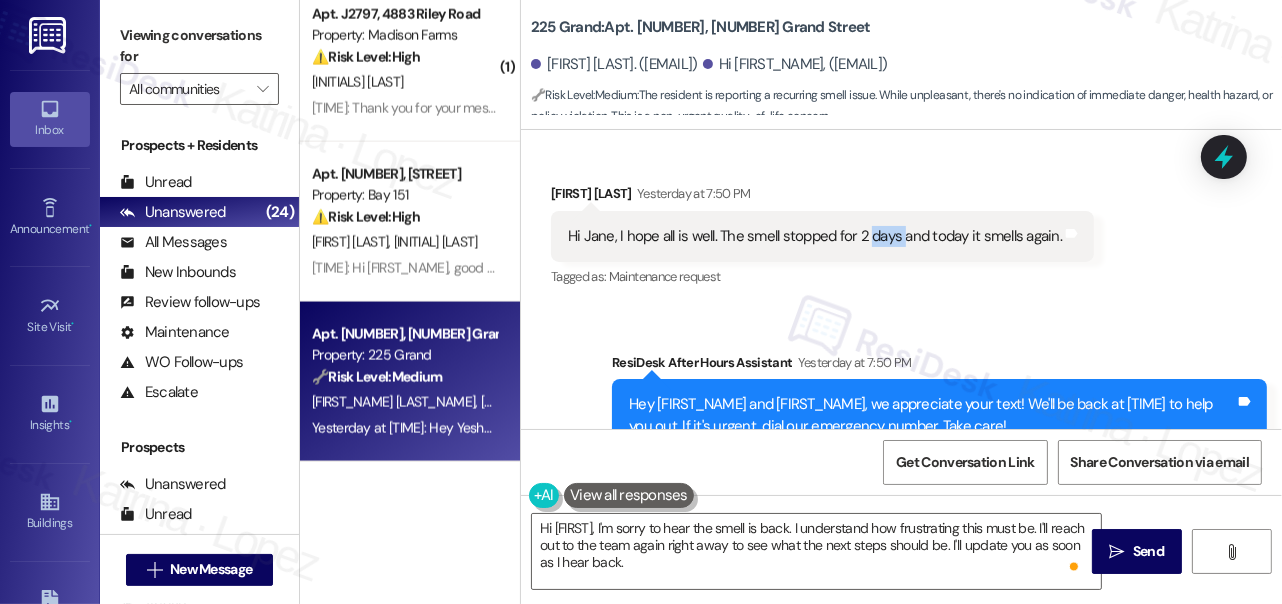 click on "Hi Jane, I hope all is well. The smell stopped for 2 days and today it smells again.   Tags and notes" at bounding box center (822, 236) 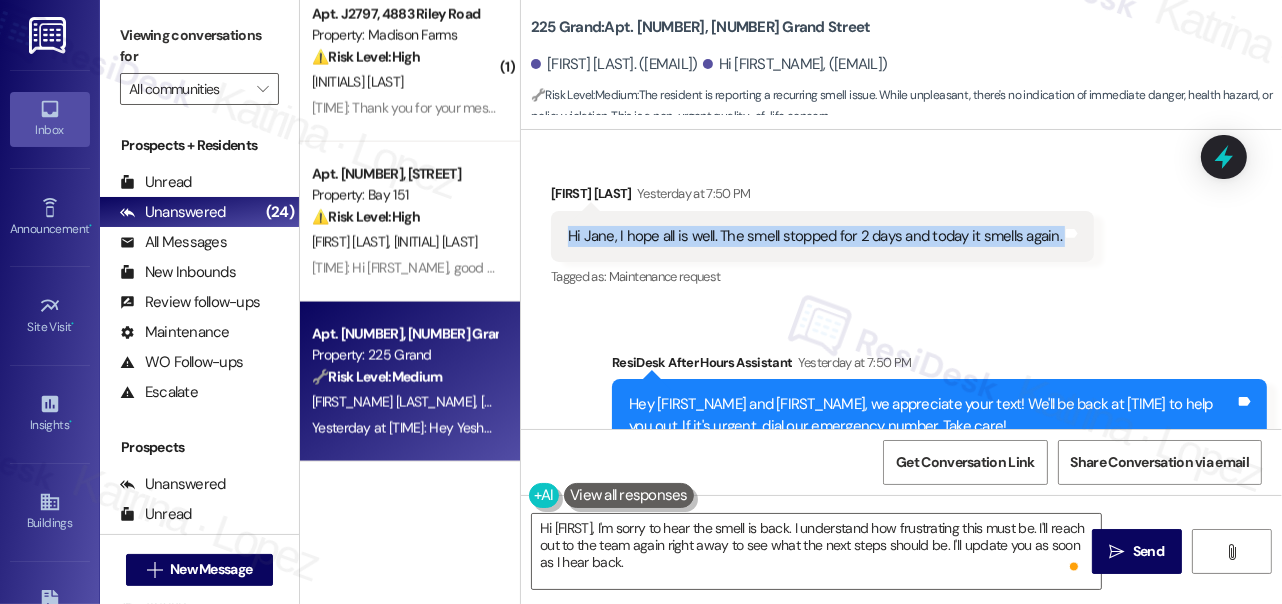 click on "Hi Jane, I hope all is well. The smell stopped for 2 days and today it smells again.   Tags and notes" at bounding box center (822, 236) 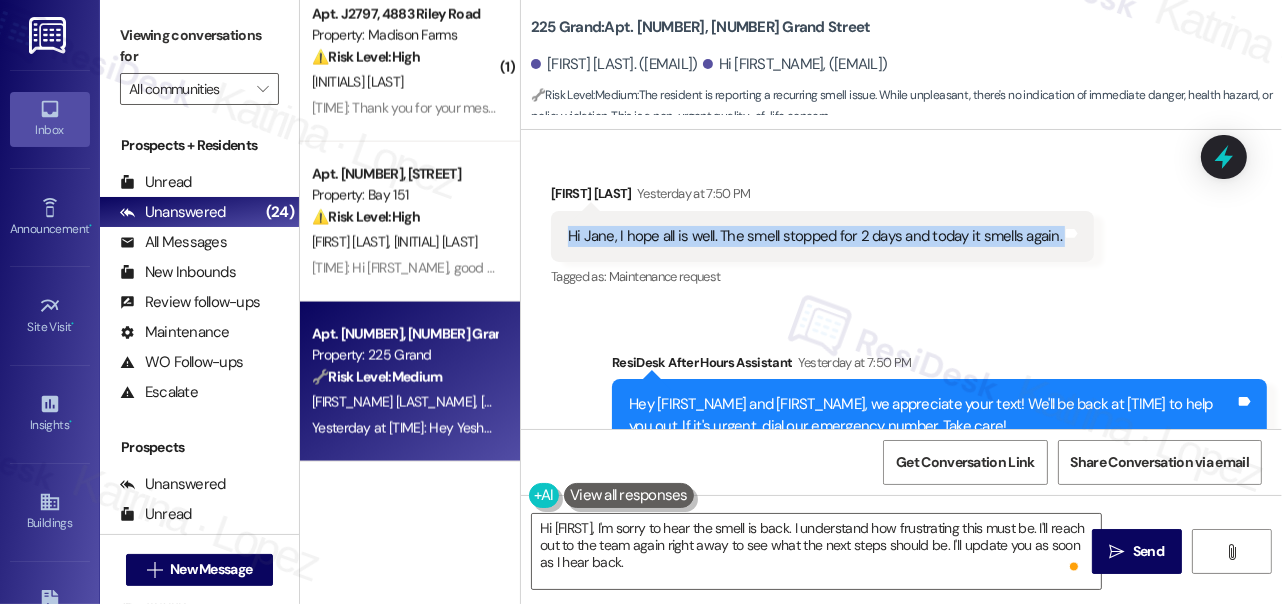 copy on "Hi Jane, I hope all is well. The smell stopped for 2 days and today it smells again.   Tags and notes" 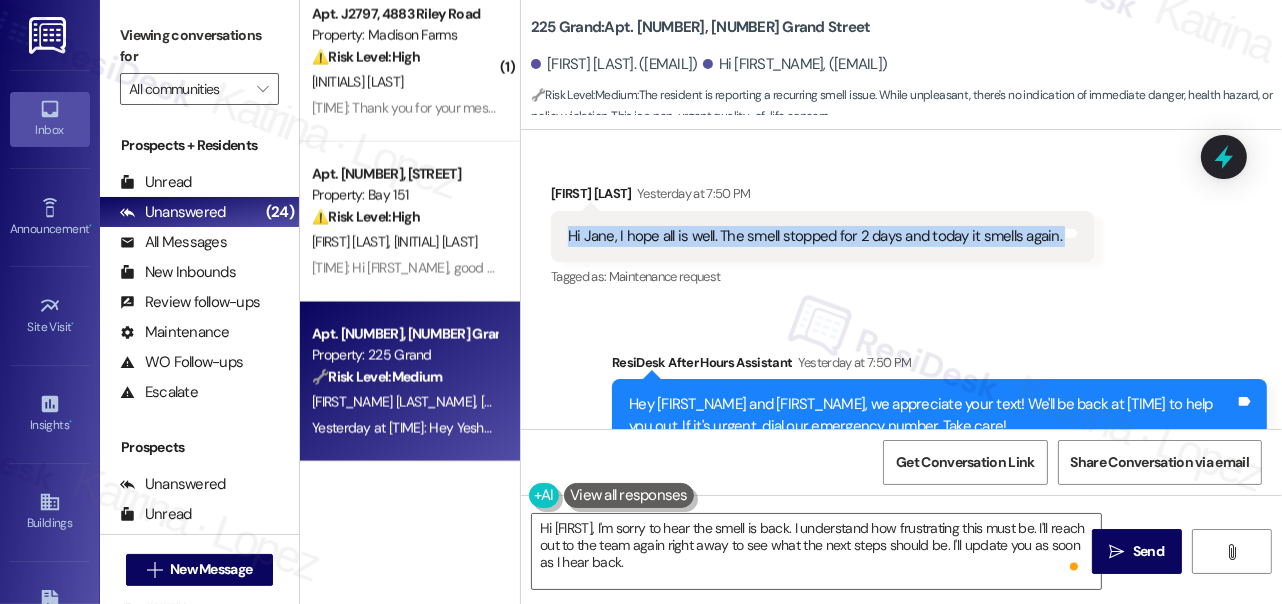 click on "Viewing conversations for All communities " at bounding box center [199, 62] 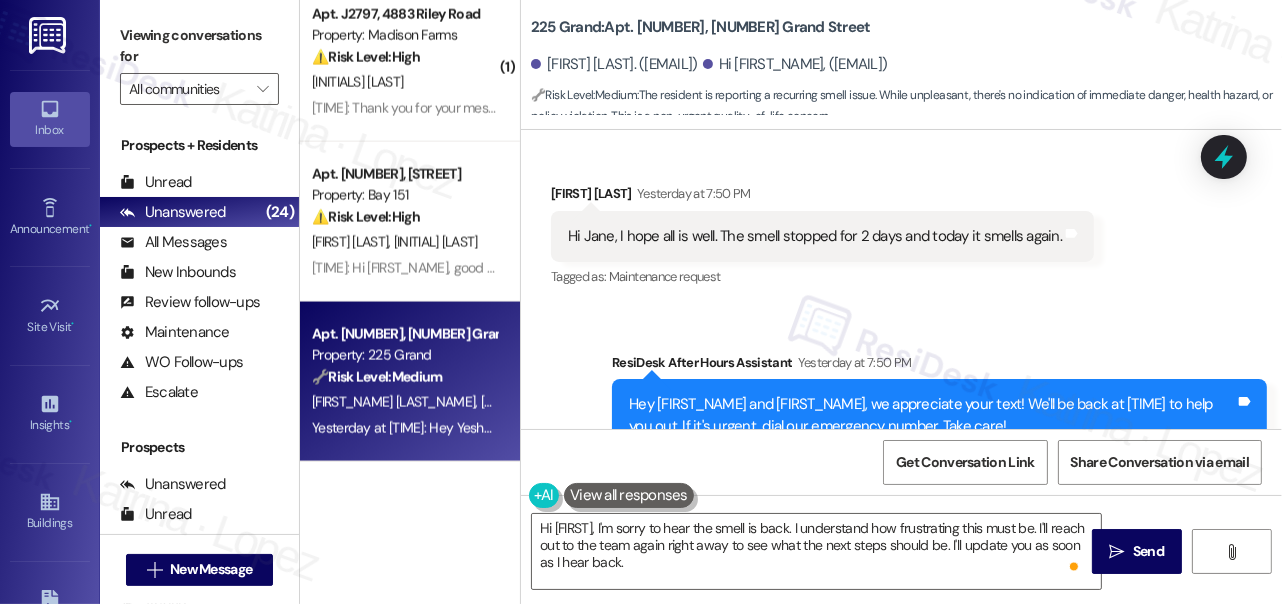 click on "Viewing conversations for" at bounding box center [199, 46] 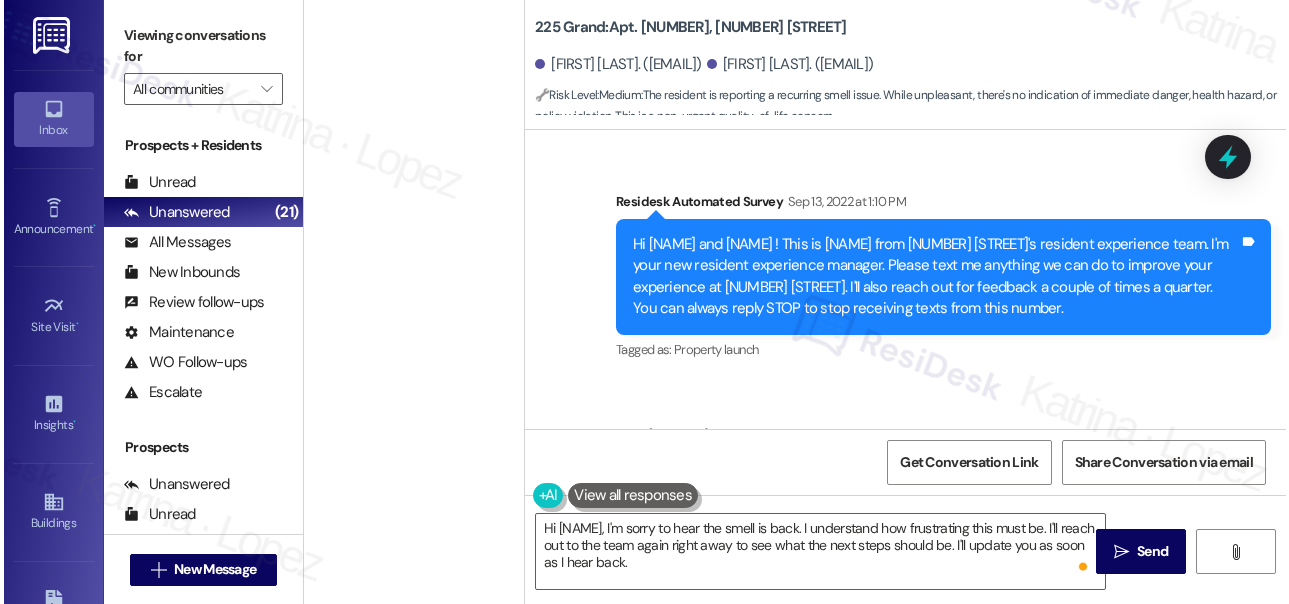 scroll, scrollTop: 0, scrollLeft: 0, axis: both 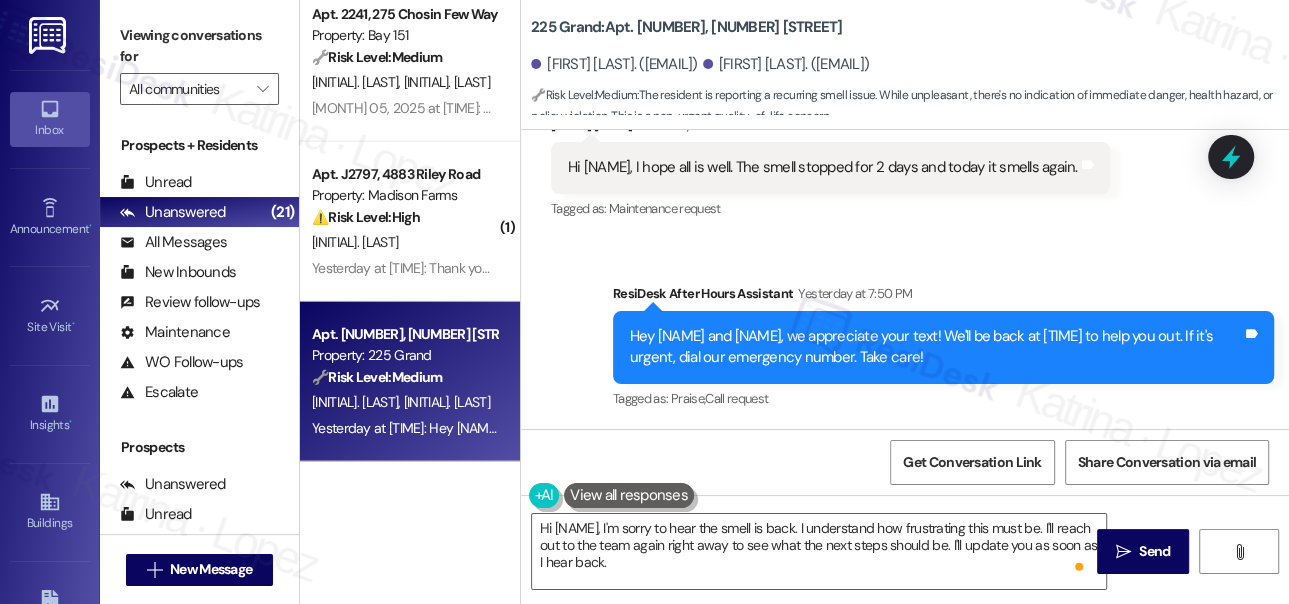 click on "Hey Yesha and Arpan, we appreciate your text! We'll be back at 11AM to help you out. If it's urgent, dial our emergency number. Take care!" at bounding box center (936, 347) 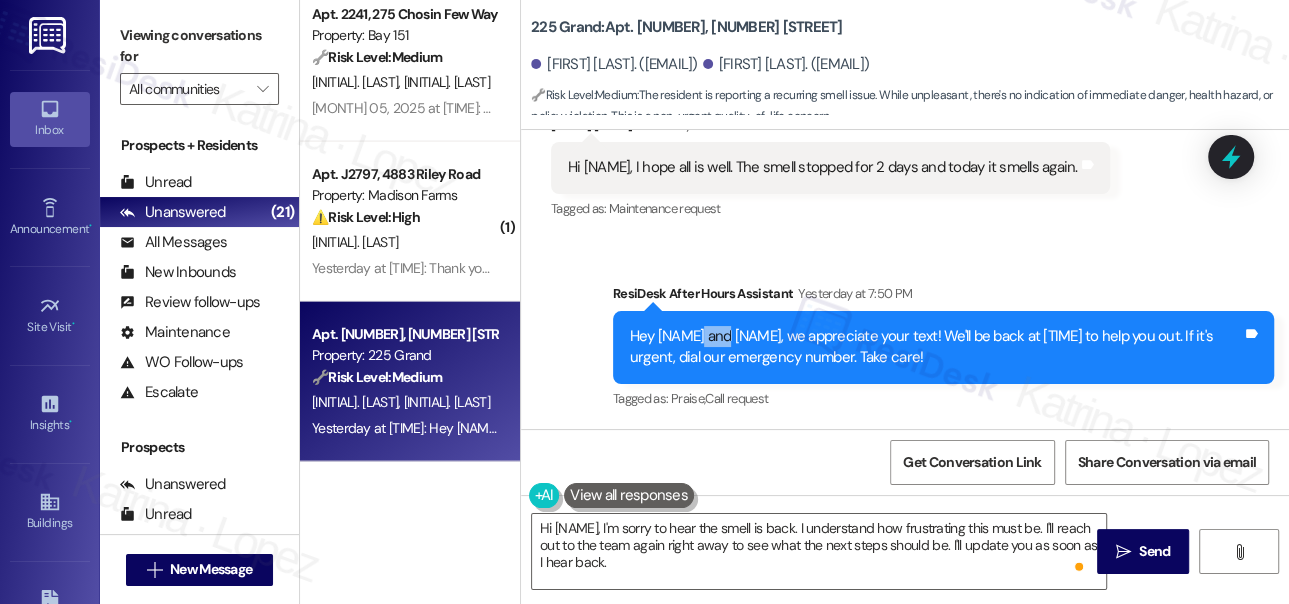 click on "Hey [FIRST_NAME] and [FIRST_NAME], we appreciate your text! We'll be back at [TIME] to help you out. If it's urgent, dial our emergency number. Take care!" at bounding box center (936, 347) 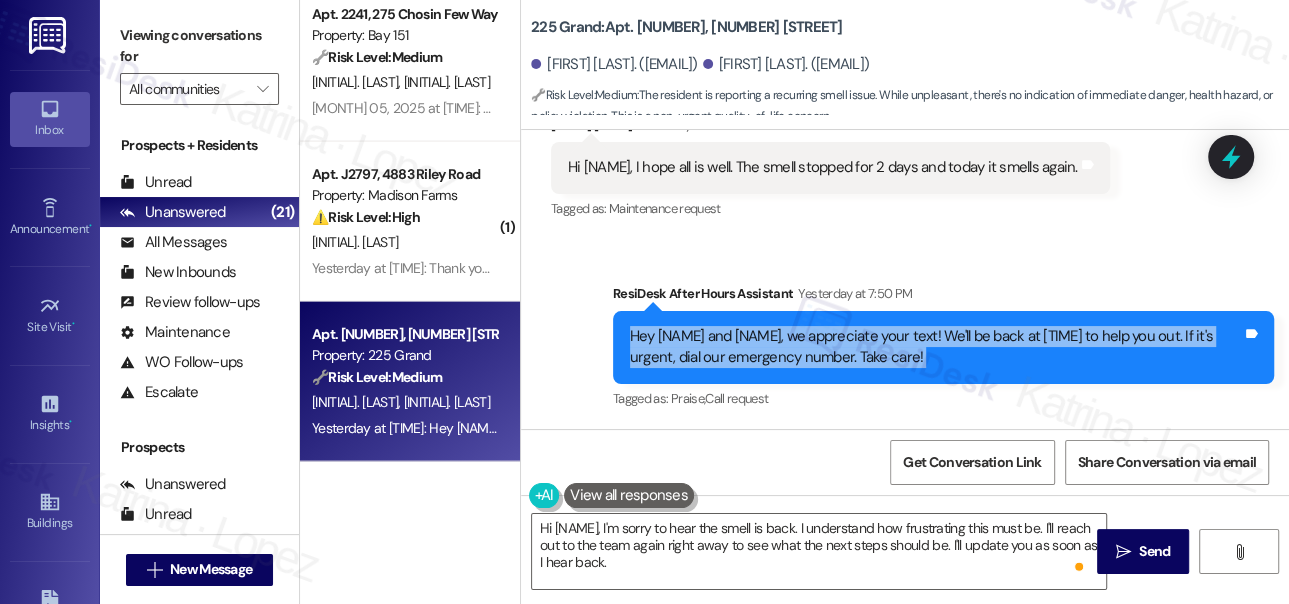 click on "Hey [FIRST_NAME] and [FIRST_NAME], we appreciate your text! We'll be back at [TIME] to help you out. If it's urgent, dial our emergency number. Take care!" at bounding box center [936, 347] 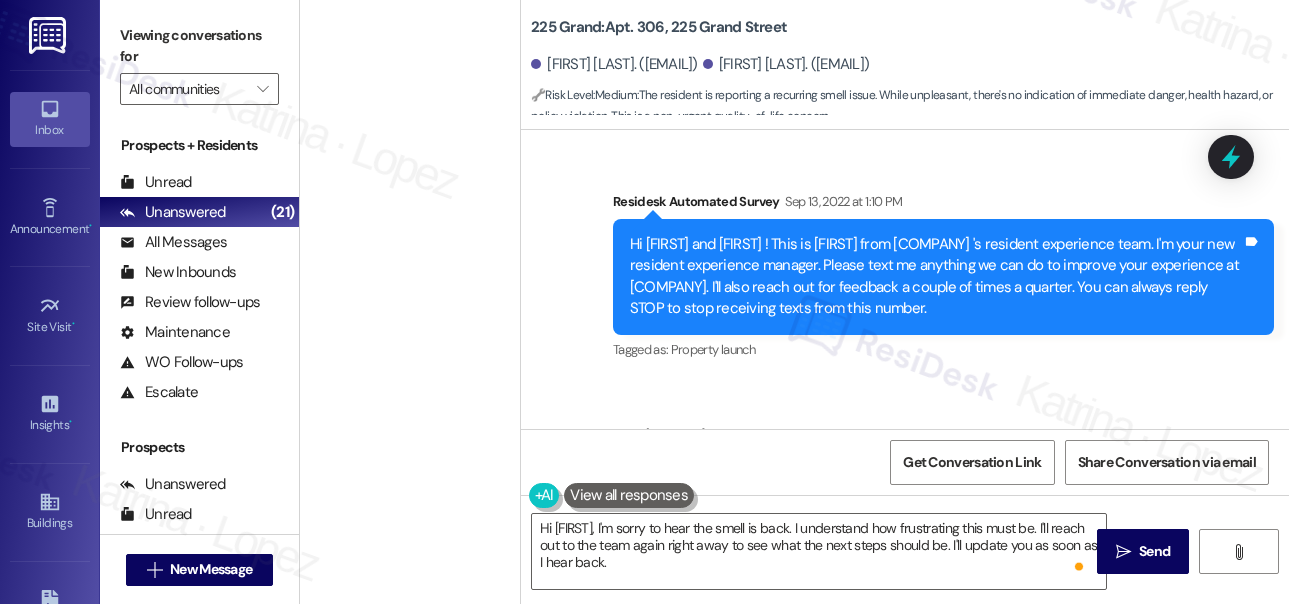 scroll, scrollTop: 0, scrollLeft: 0, axis: both 